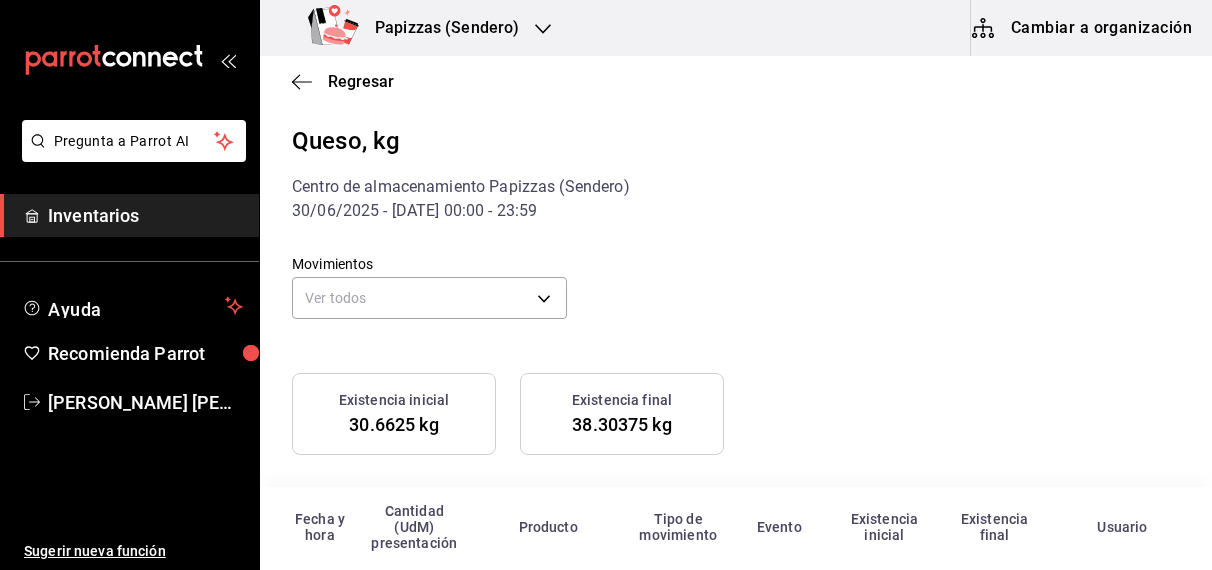 scroll, scrollTop: 0, scrollLeft: 0, axis: both 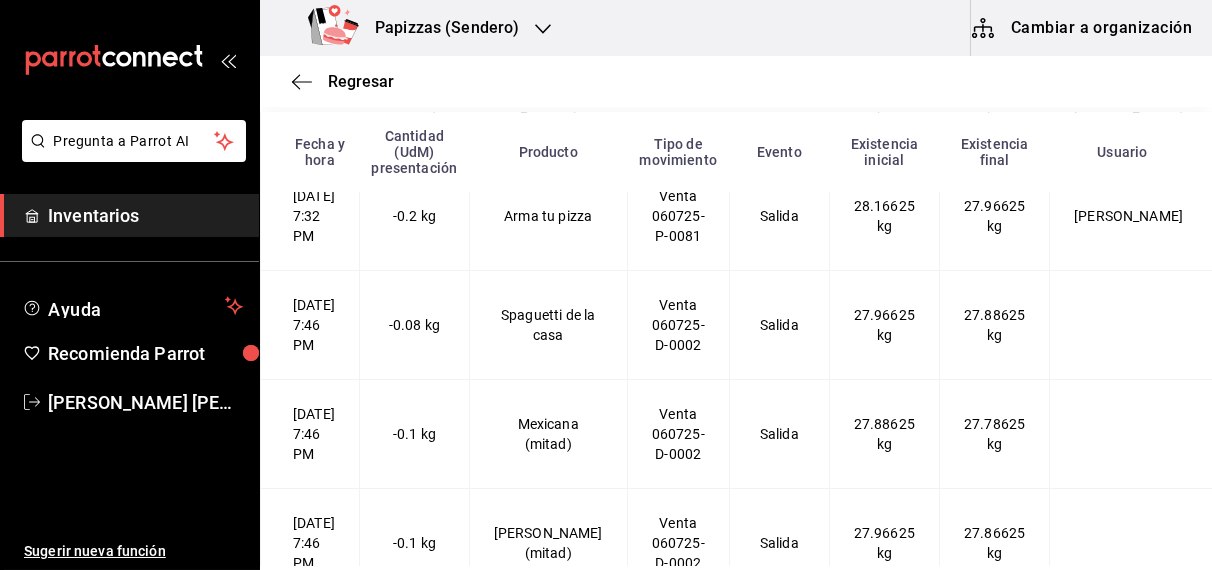 click on "Papizzas (Sendero)" at bounding box center [439, 28] 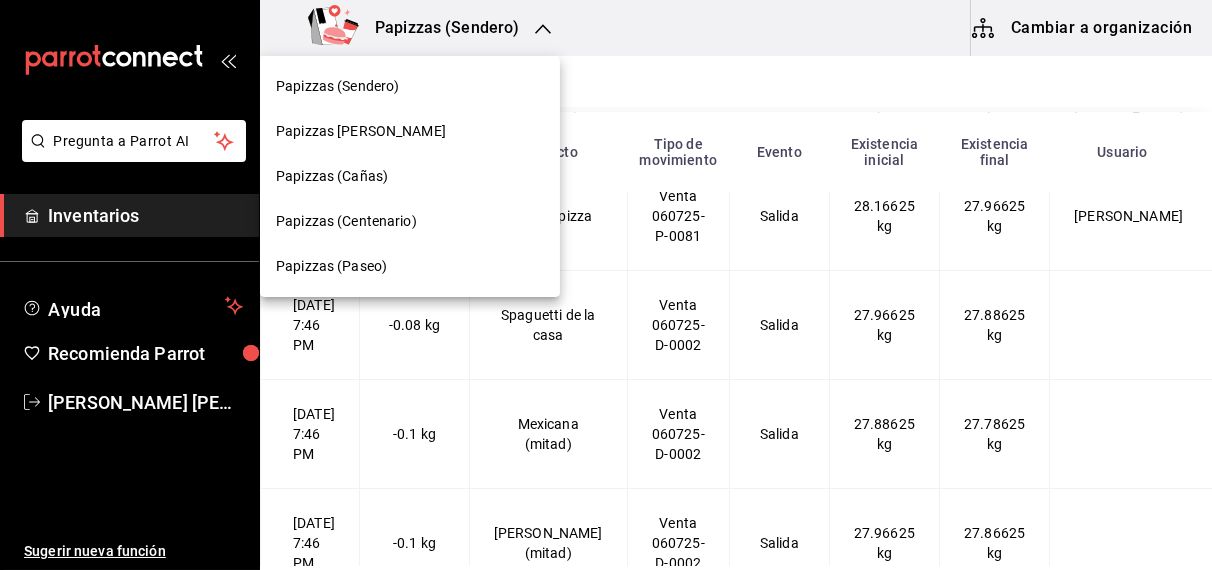 click on "Papizzas (Sendero)" at bounding box center (337, 86) 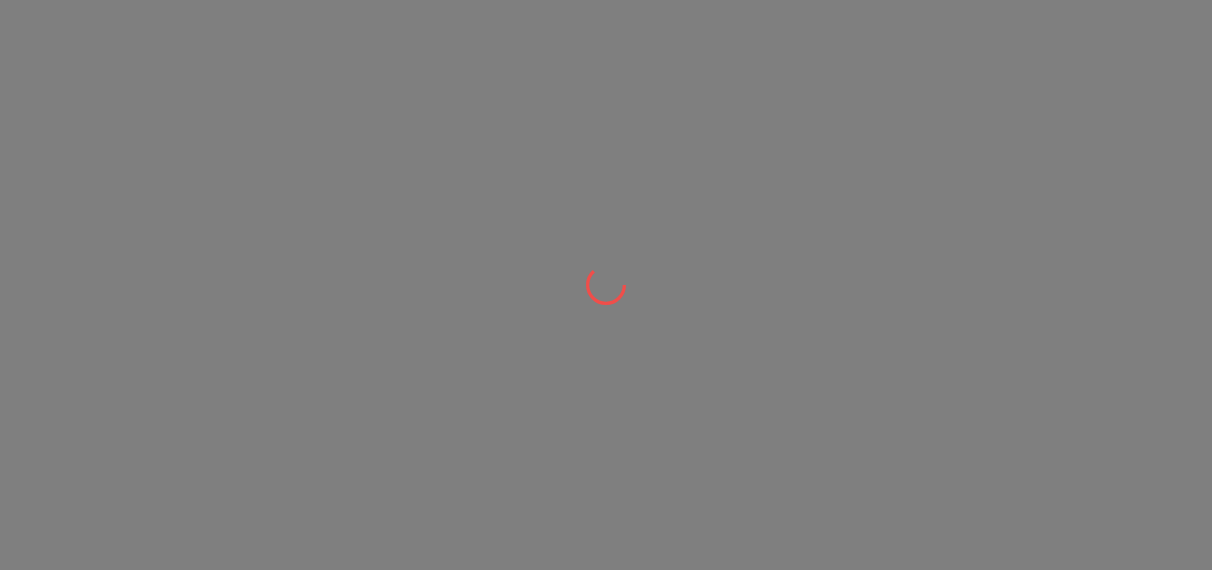 scroll, scrollTop: 0, scrollLeft: 0, axis: both 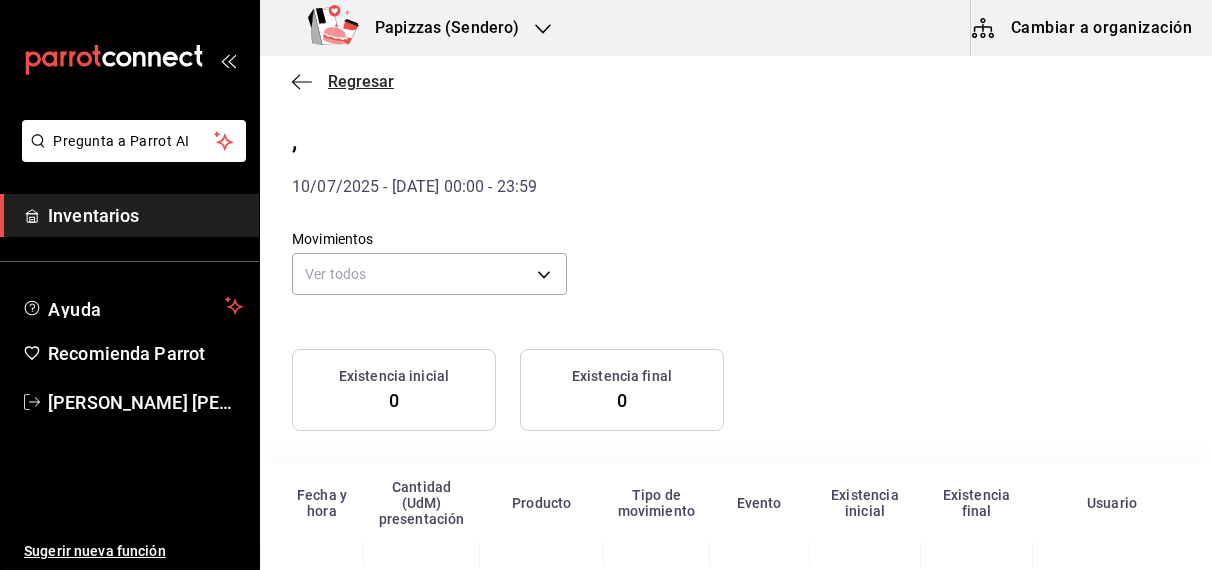 click on "Regresar" at bounding box center [361, 81] 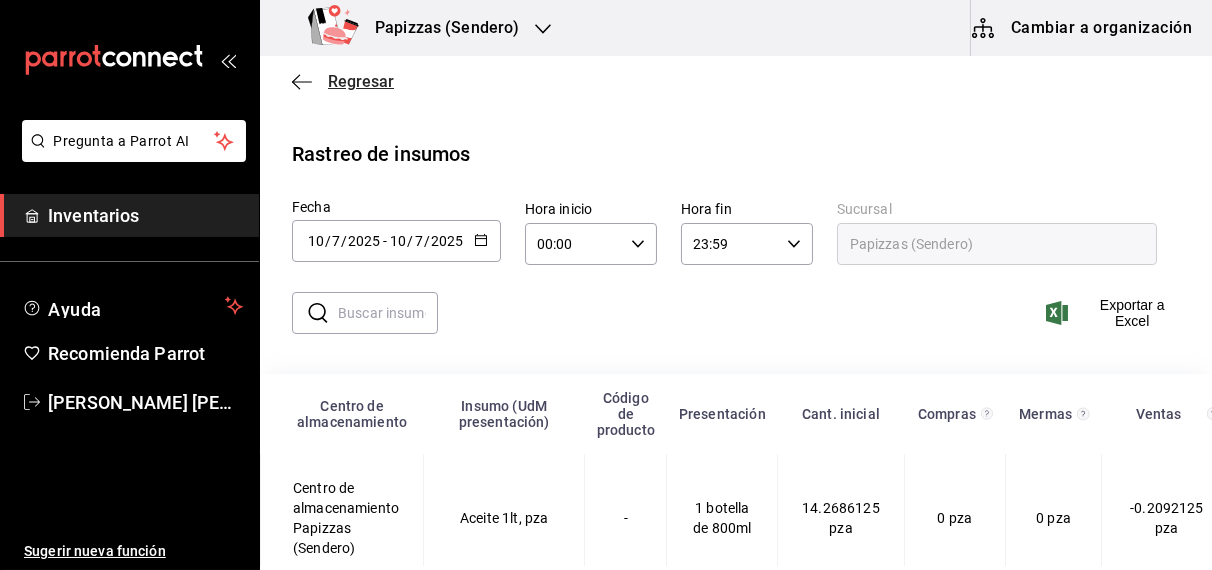 click on "Regresar" at bounding box center (361, 81) 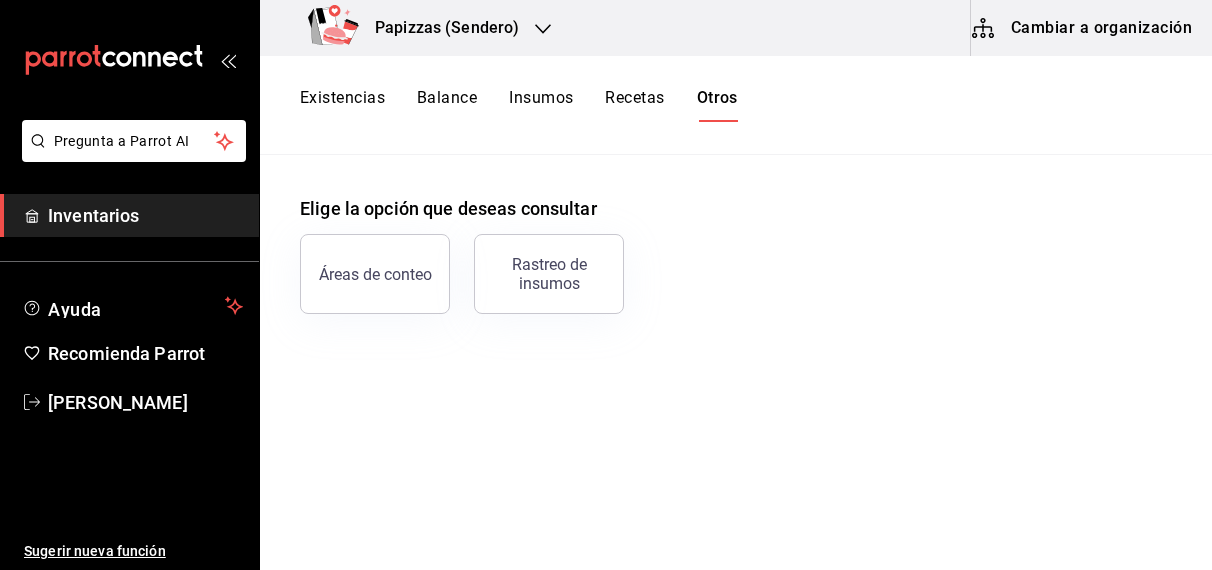 scroll, scrollTop: 0, scrollLeft: 0, axis: both 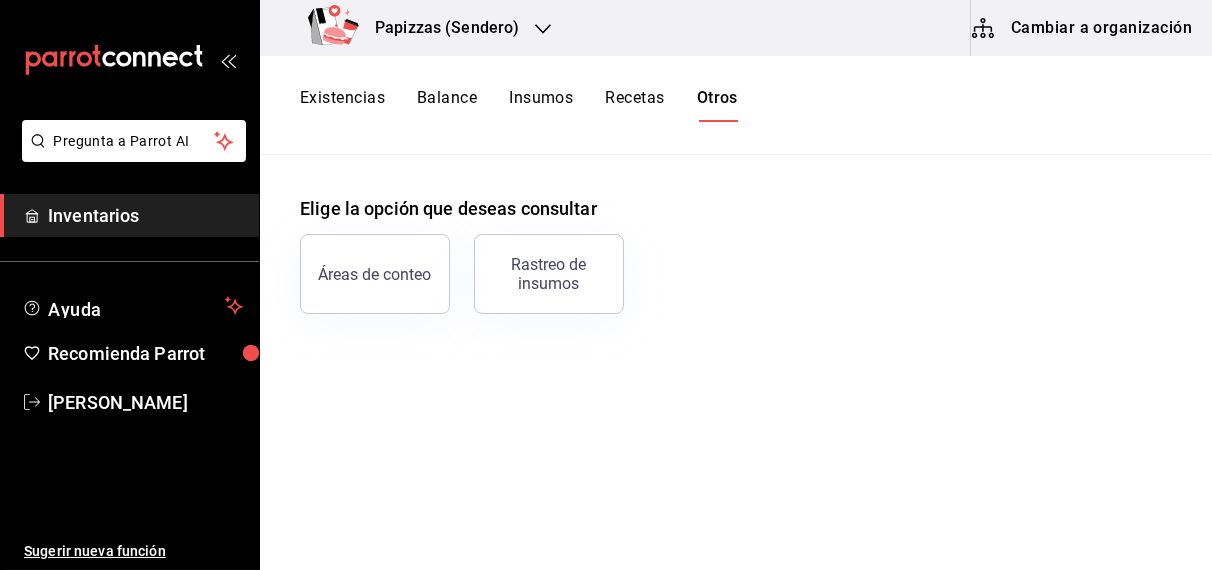click on "Existencias" at bounding box center (342, 105) 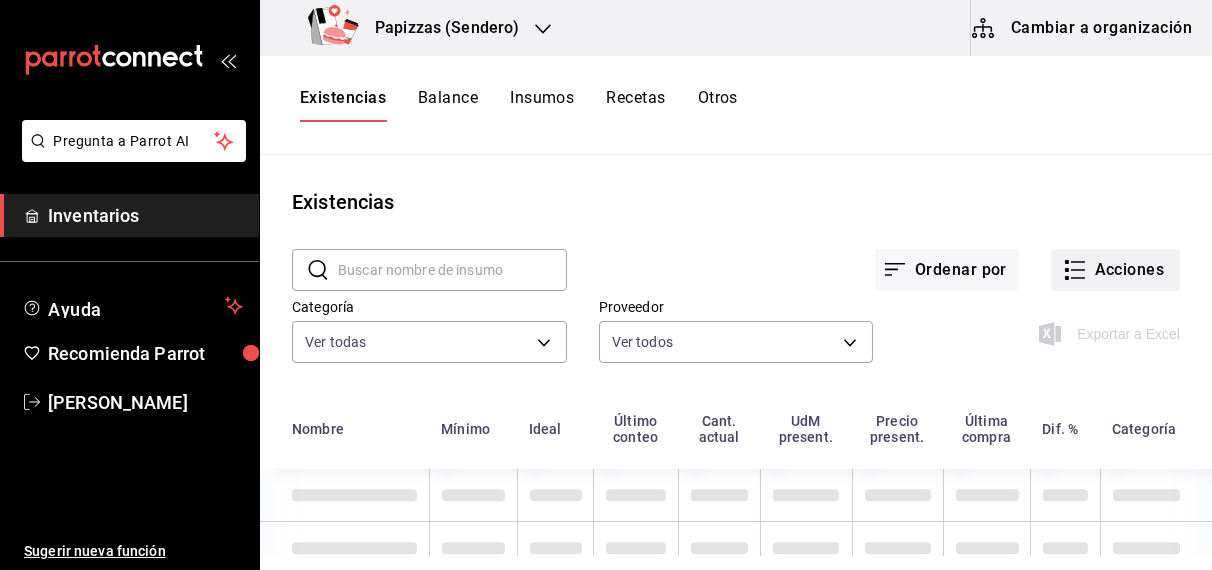 click on "Acciones" at bounding box center (1115, 270) 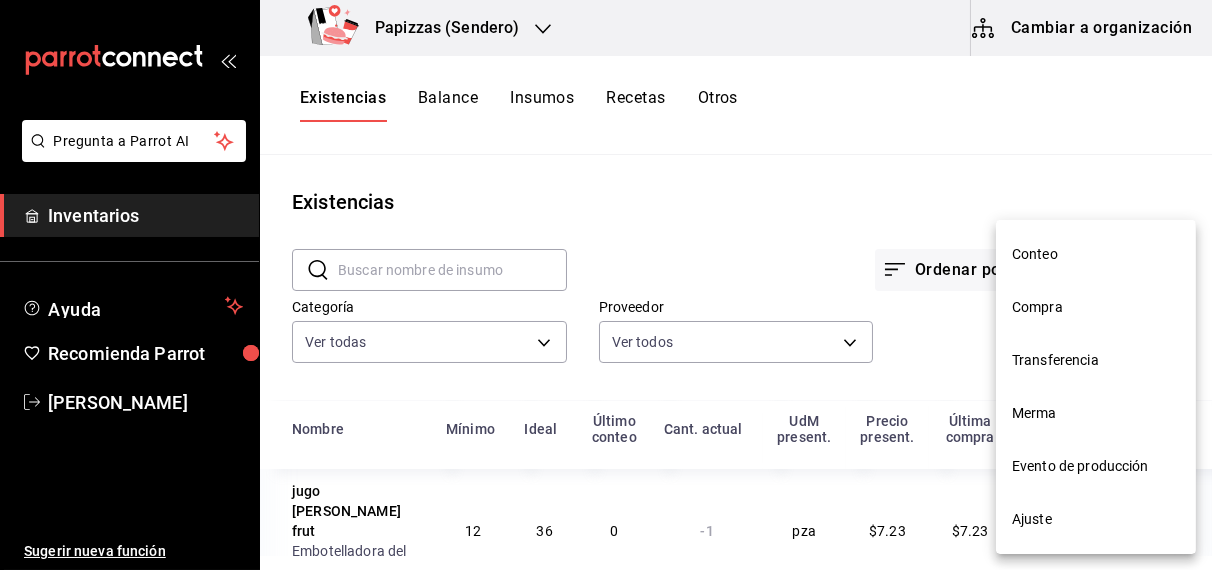 click on "Ajuste" at bounding box center [1096, 519] 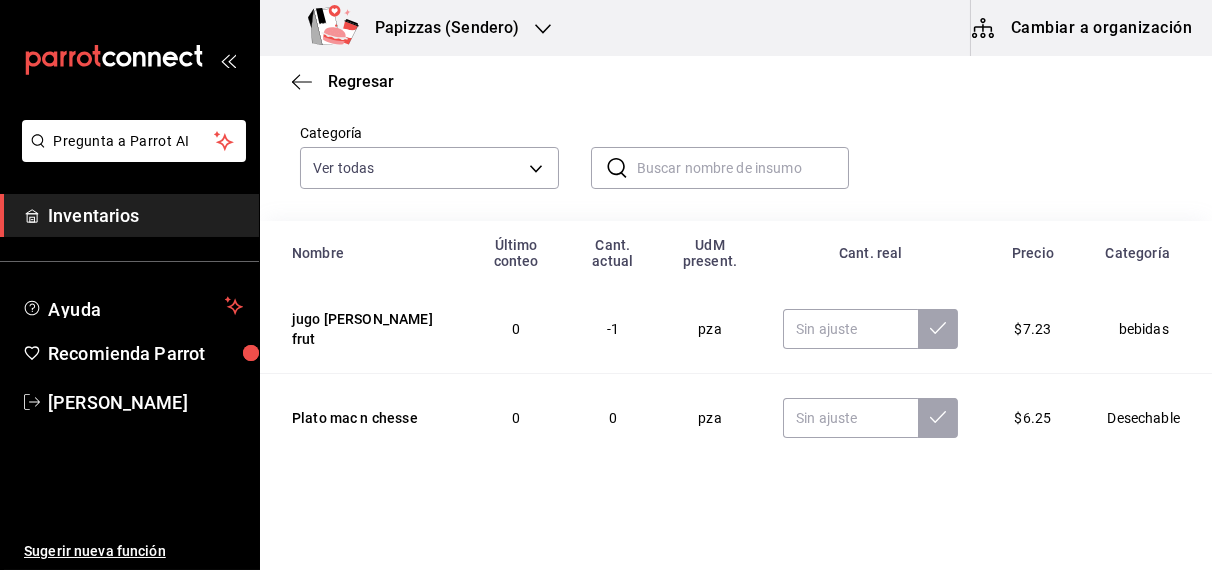 scroll, scrollTop: 171, scrollLeft: 0, axis: vertical 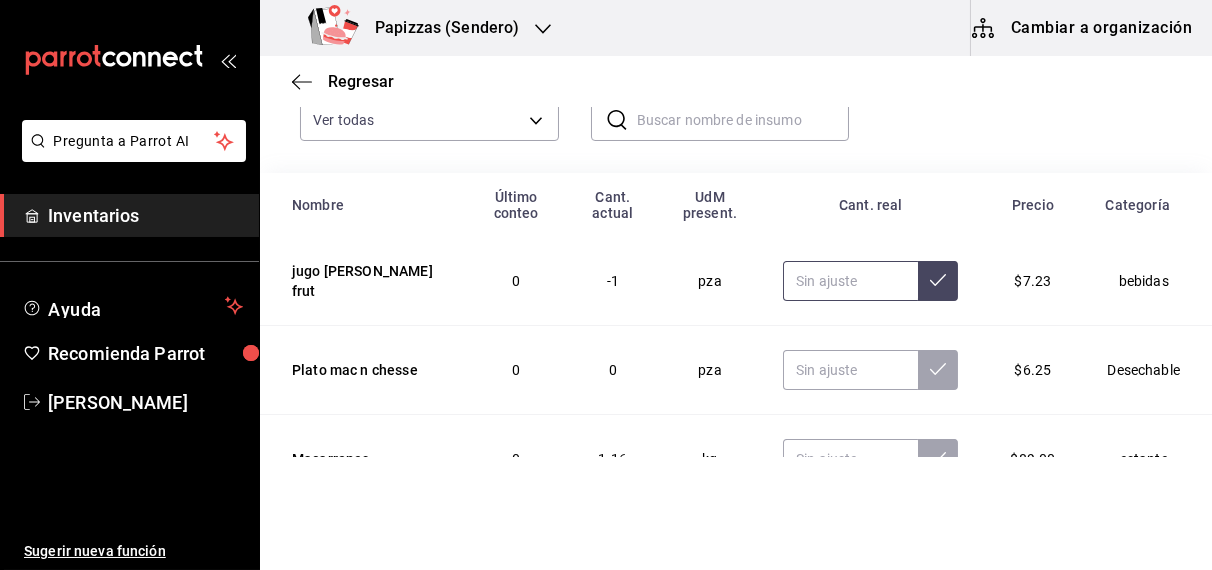 click at bounding box center (850, 281) 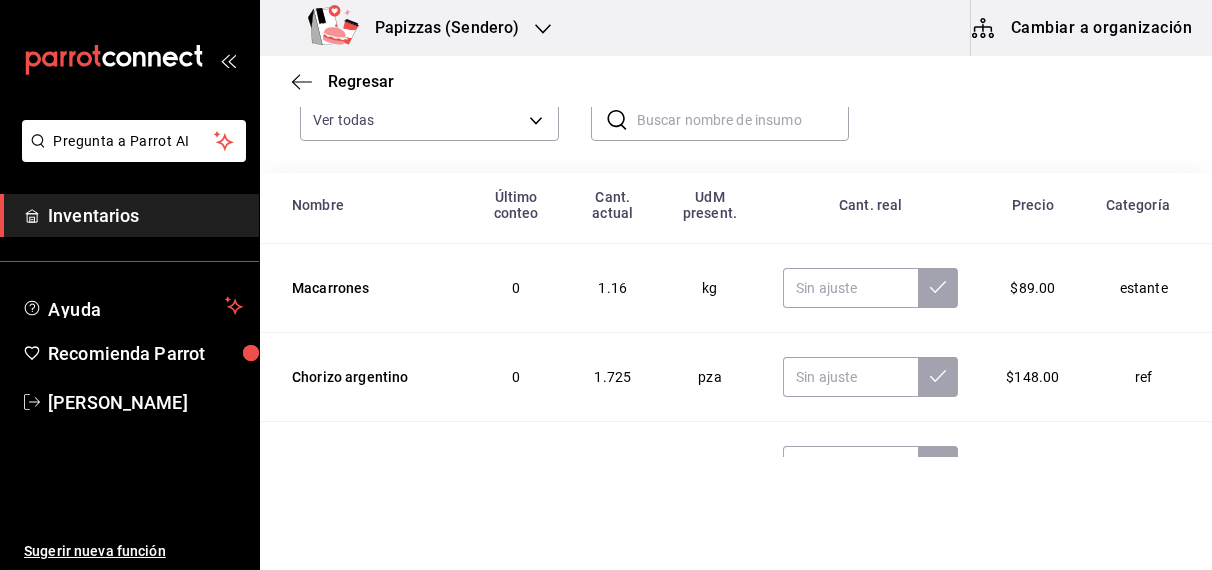 scroll, scrollTop: 172, scrollLeft: 0, axis: vertical 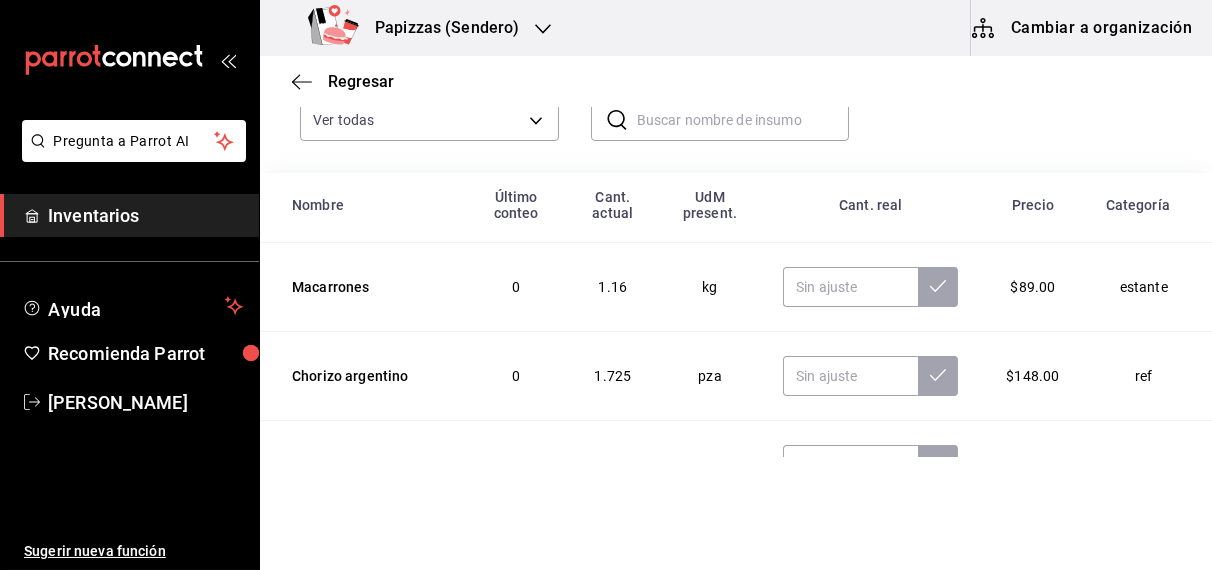 type on "0.00" 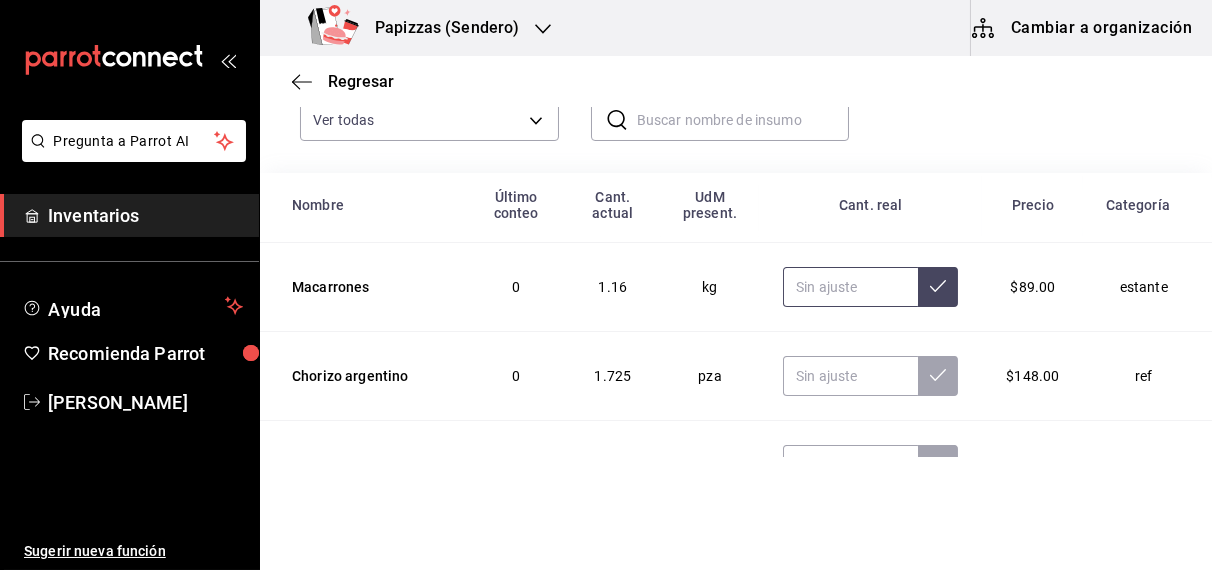click at bounding box center [850, 287] 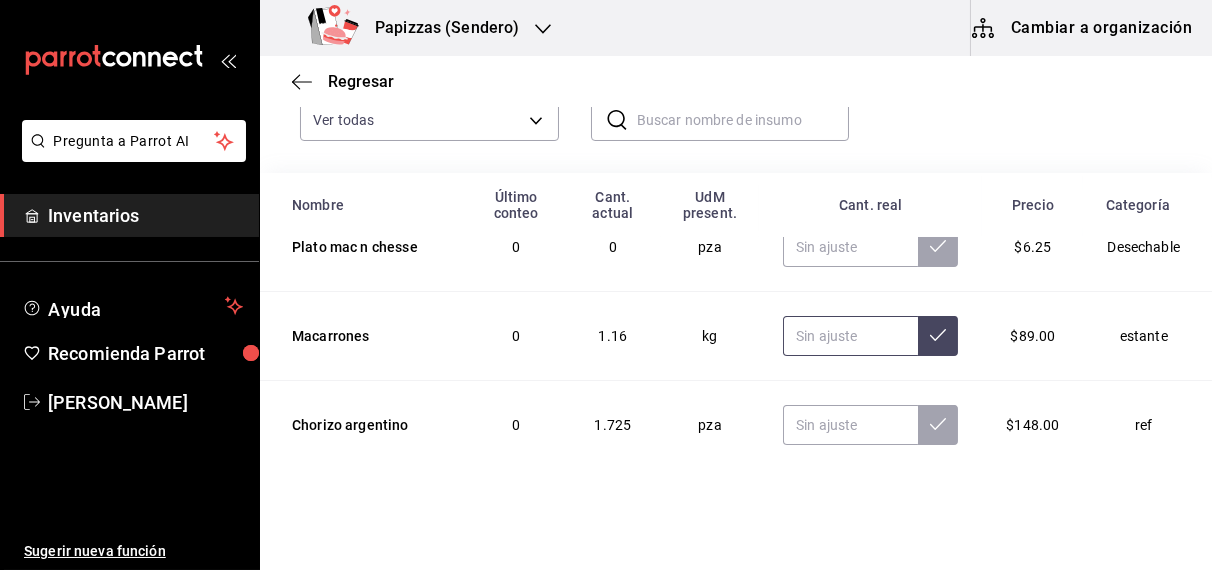 scroll, scrollTop: 111, scrollLeft: 0, axis: vertical 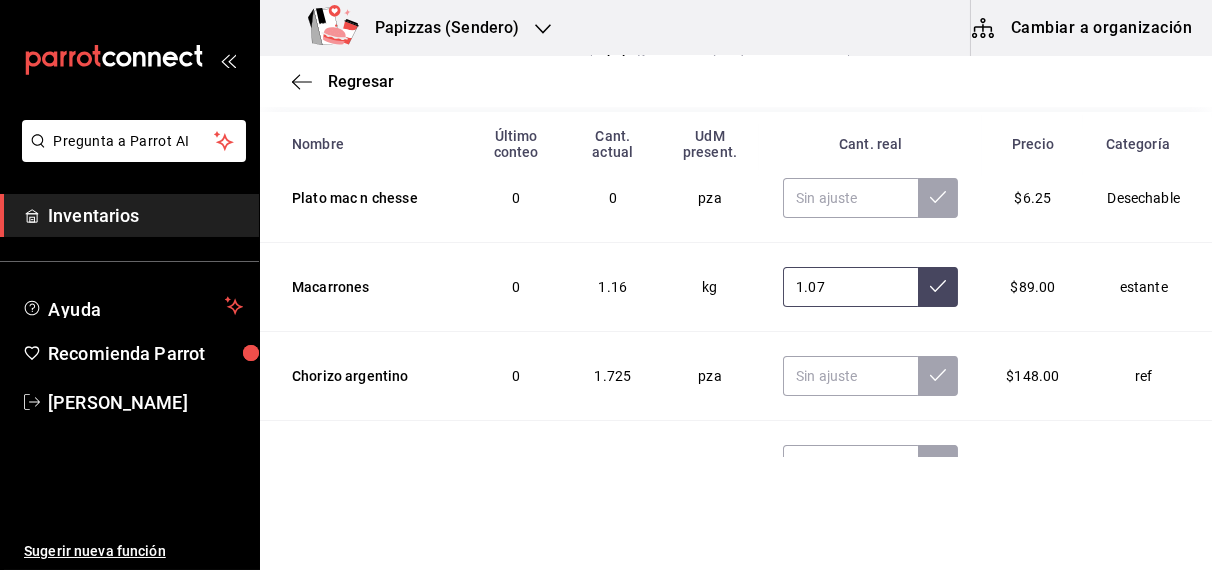 type on "1.07" 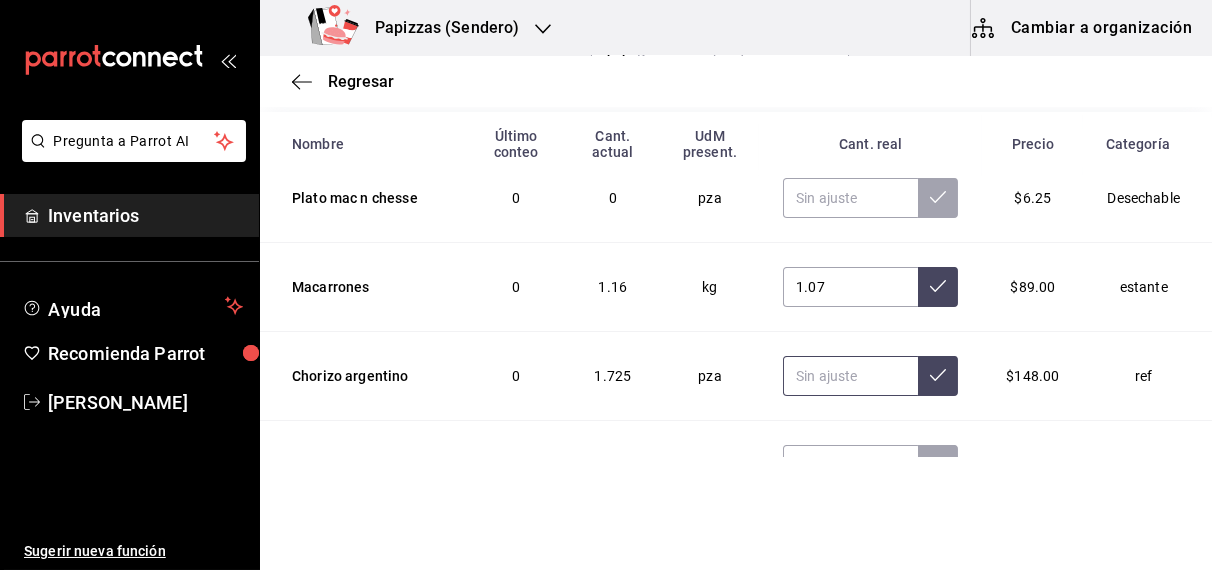 click at bounding box center [850, 376] 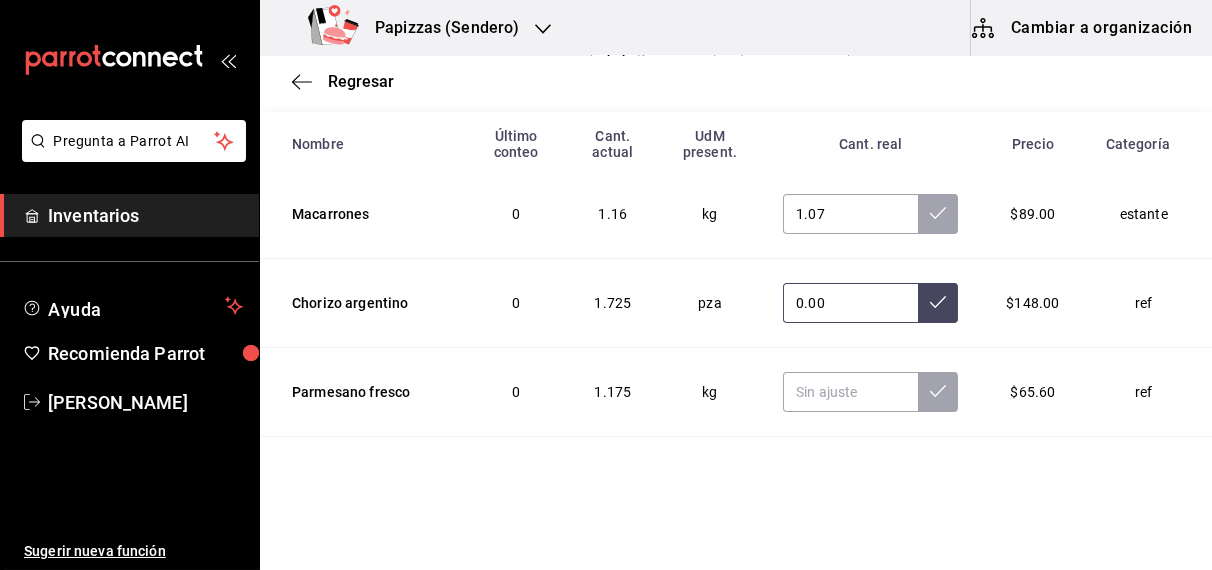 scroll, scrollTop: 274, scrollLeft: 0, axis: vertical 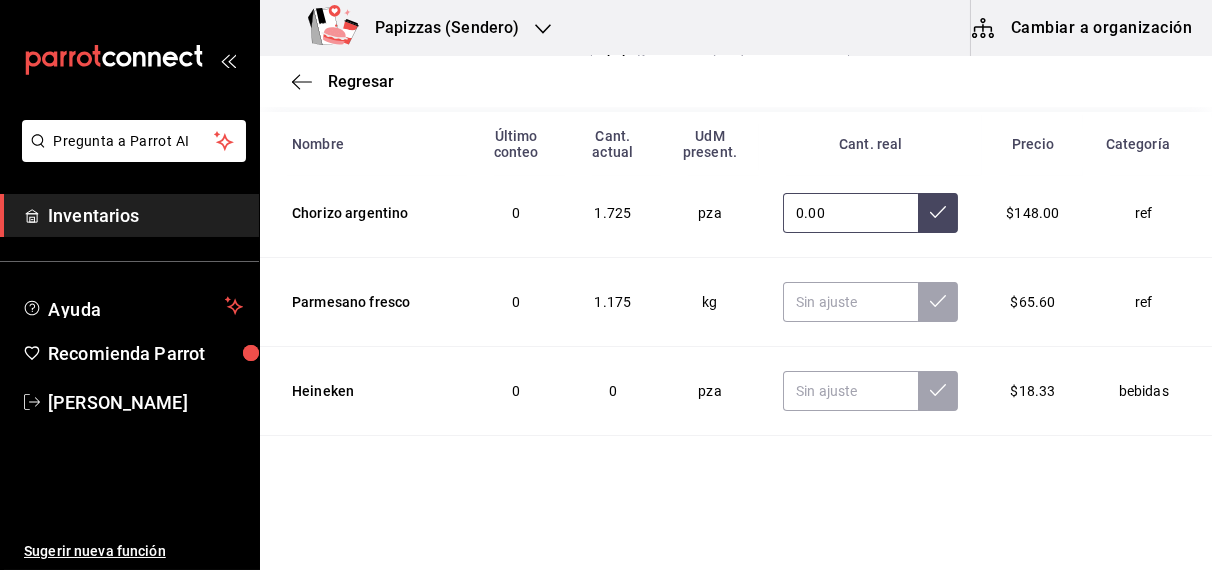 type on "0.00" 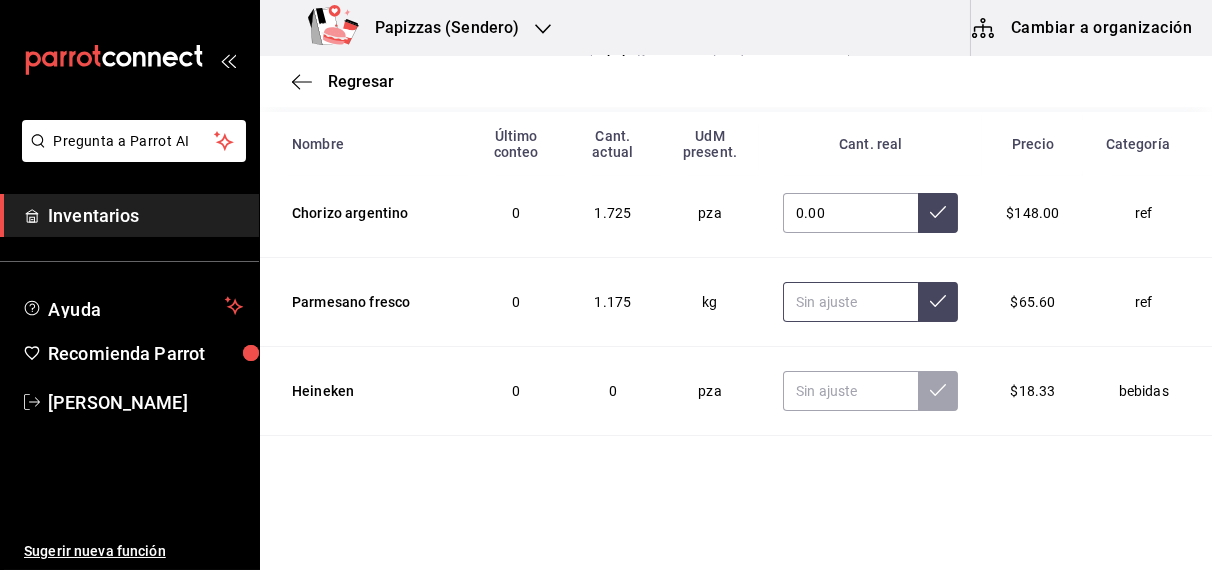 click at bounding box center [850, 302] 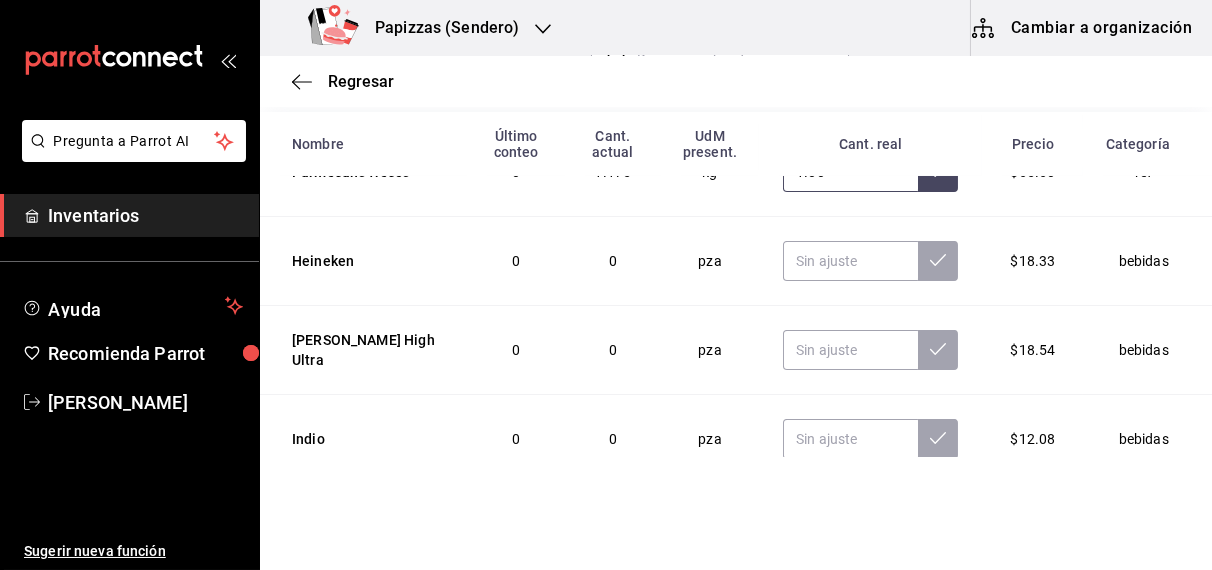 scroll, scrollTop: 515, scrollLeft: 0, axis: vertical 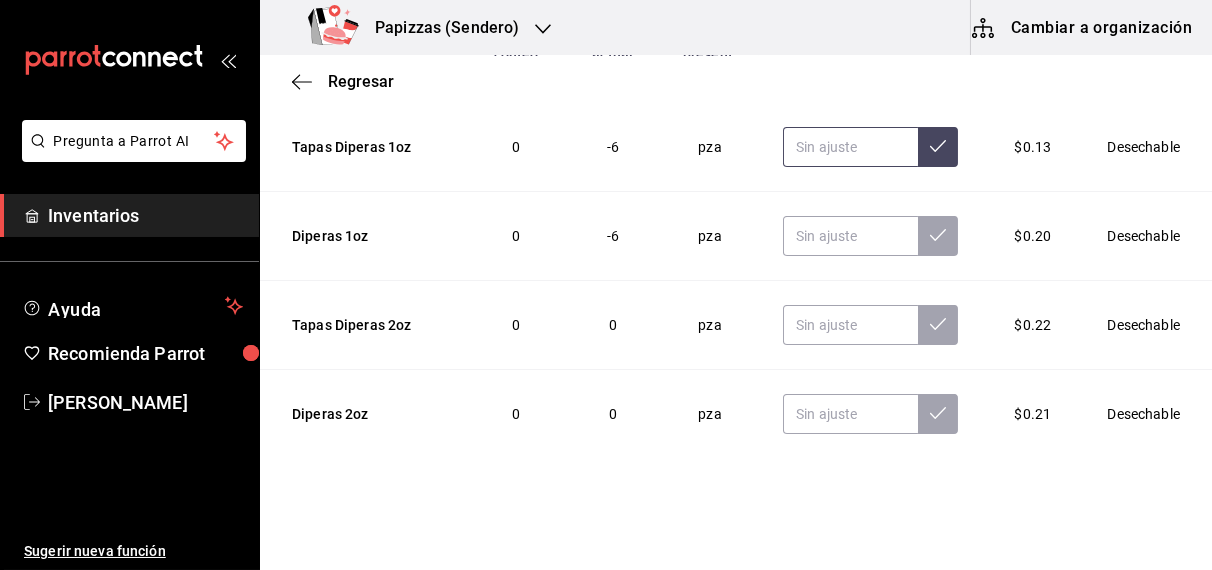 type on "1.00" 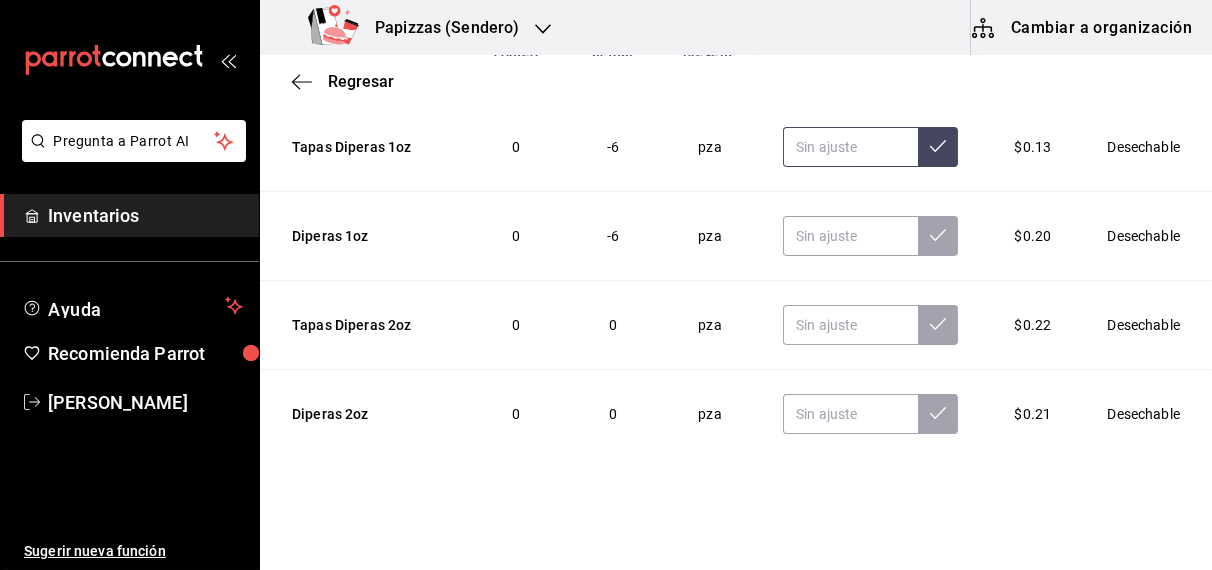 click at bounding box center (850, 147) 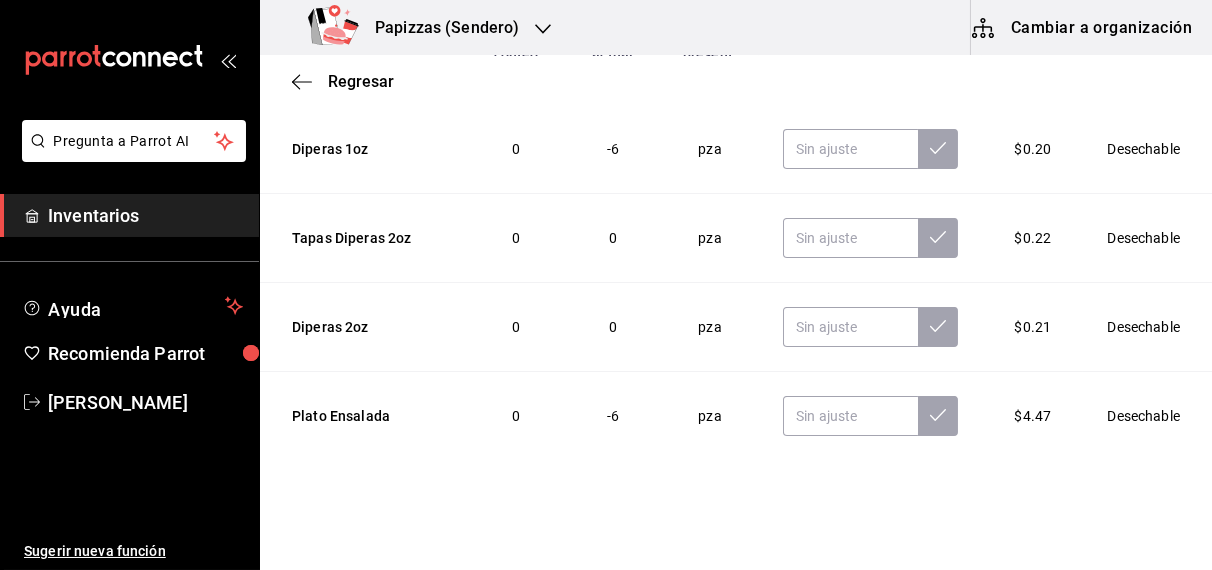 scroll, scrollTop: 1146, scrollLeft: 0, axis: vertical 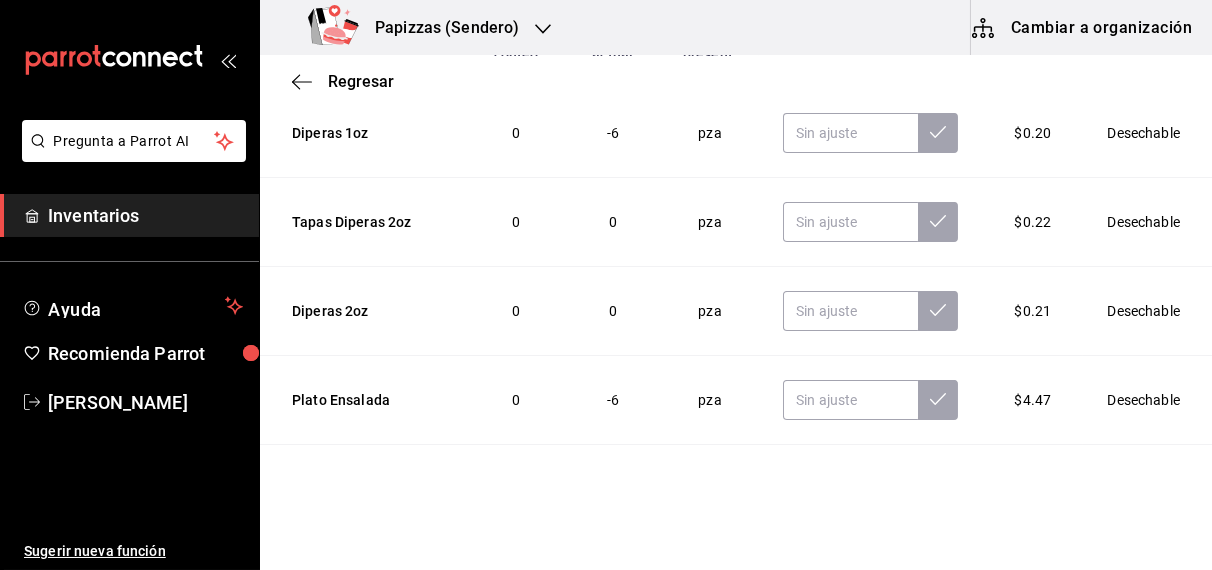 type on "0.00" 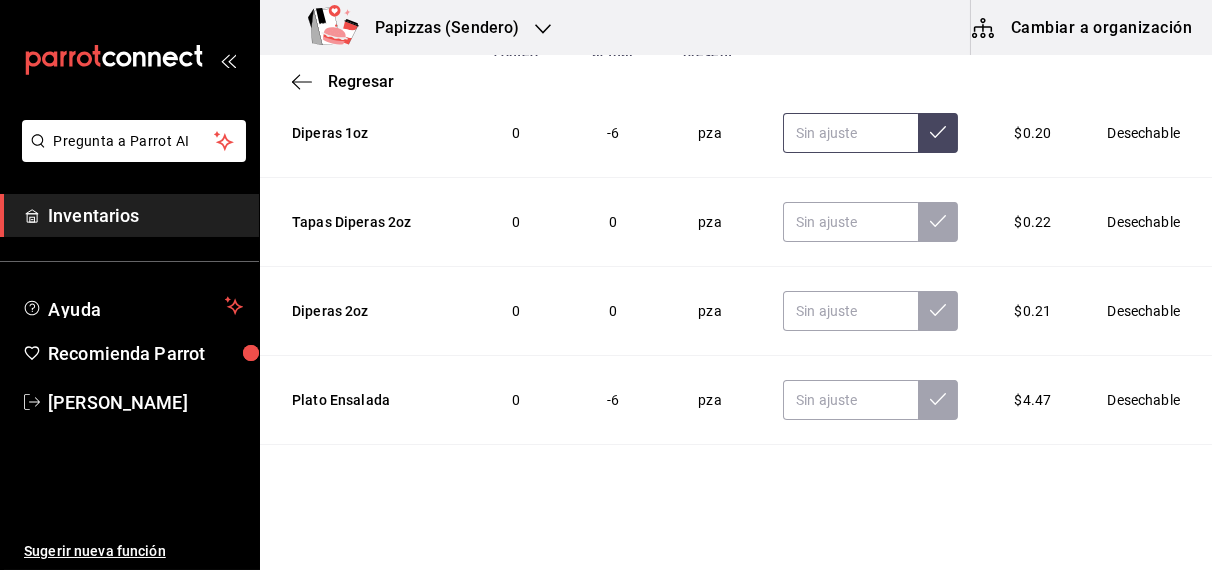 click at bounding box center (850, 133) 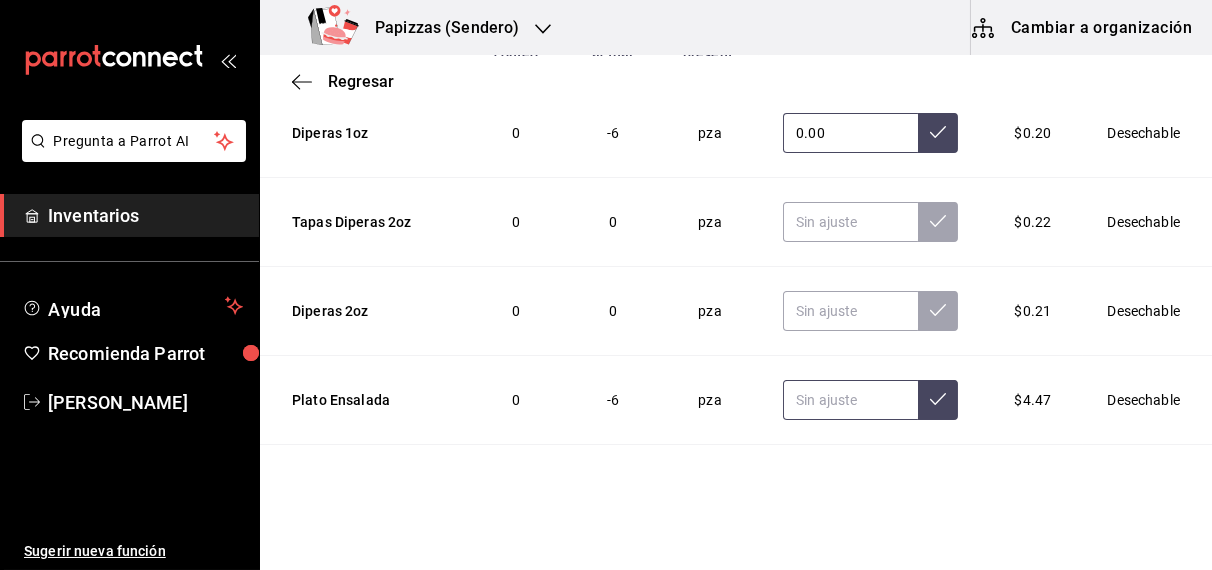 type on "0.00" 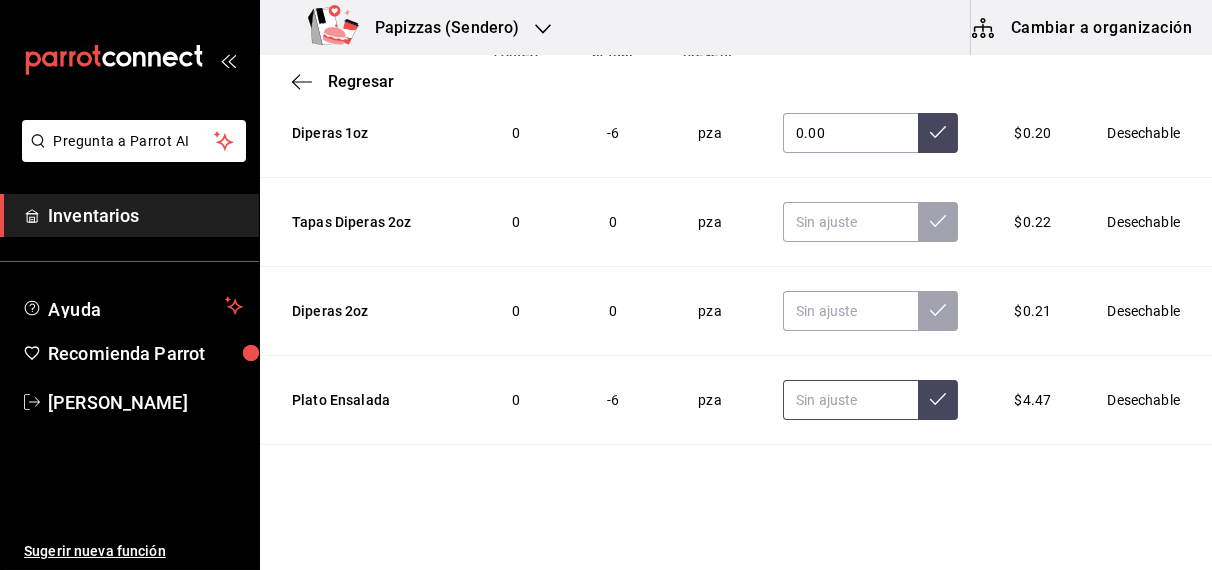 click at bounding box center (850, 400) 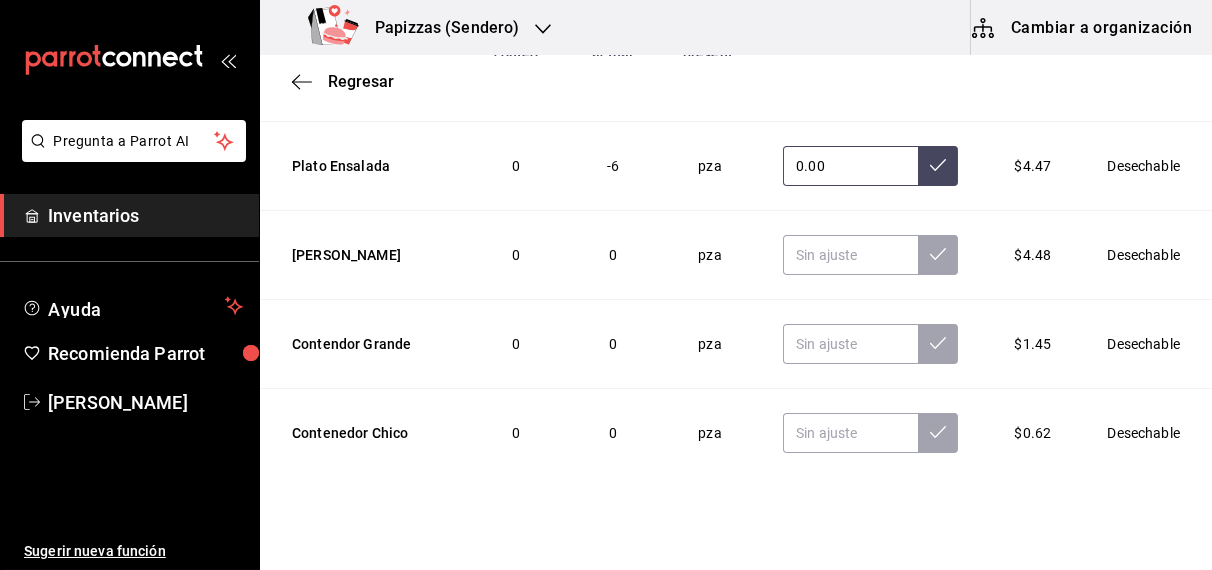 scroll, scrollTop: 1401, scrollLeft: 0, axis: vertical 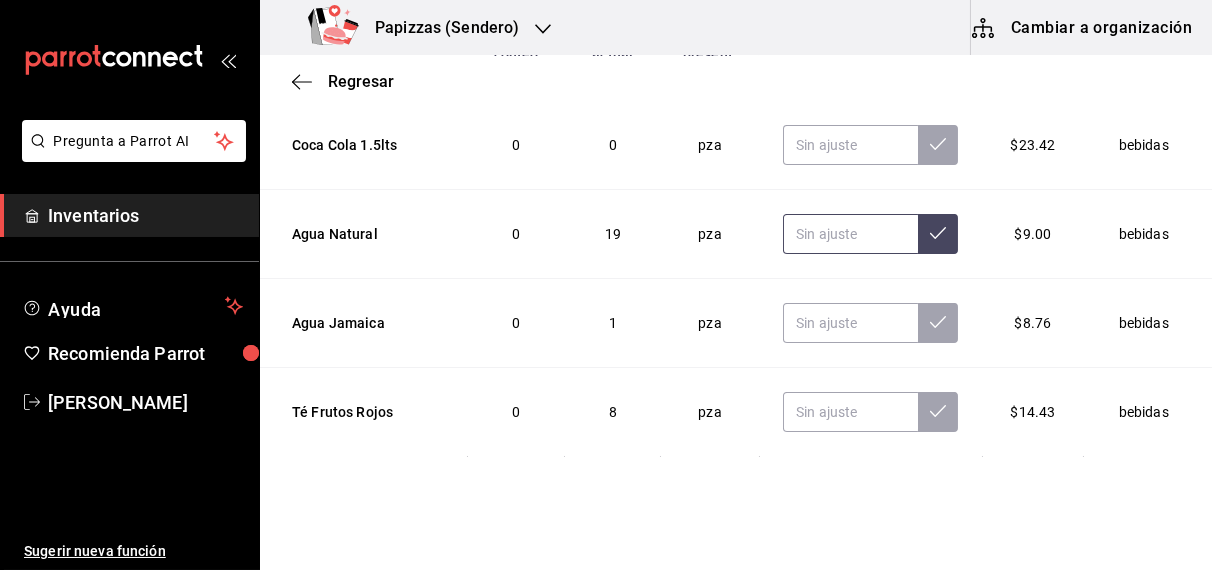 type on "0.00" 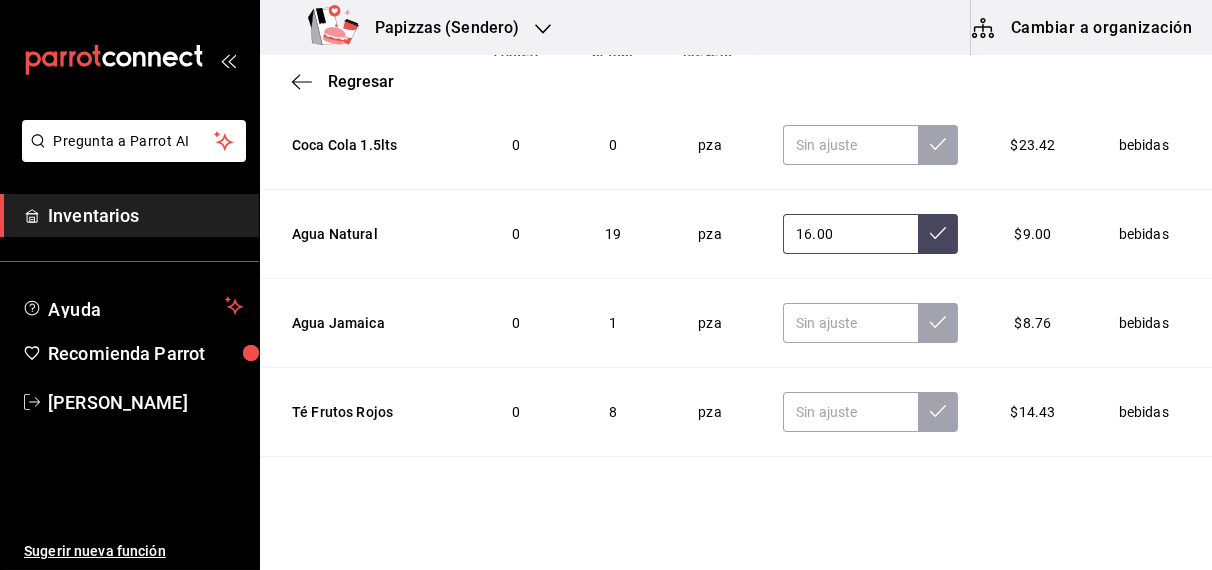 type on "16.00" 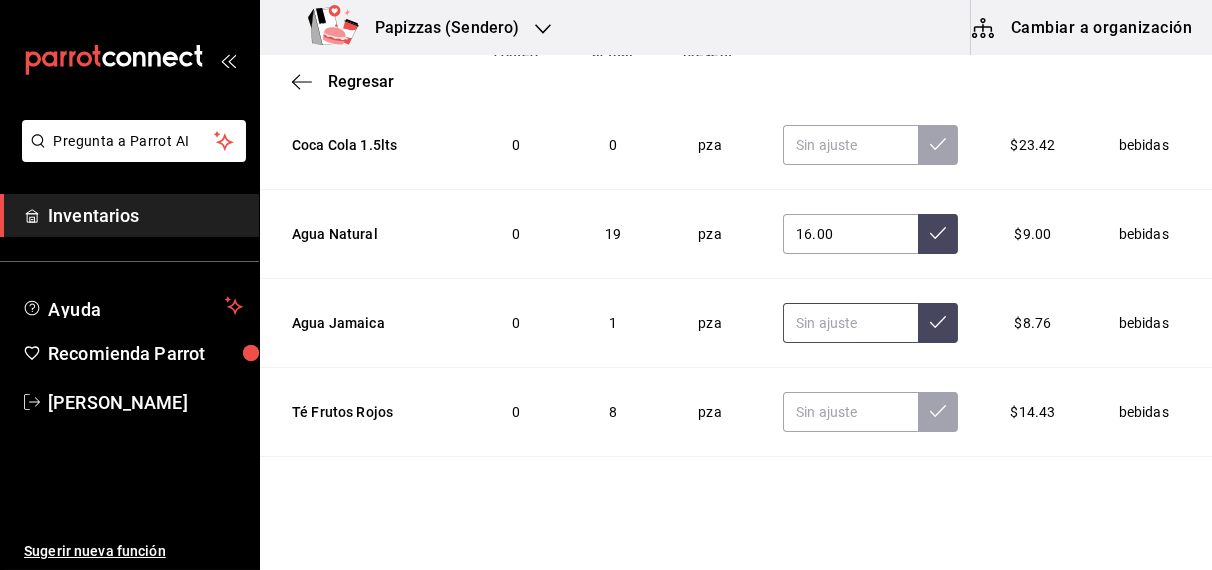 click at bounding box center (850, 323) 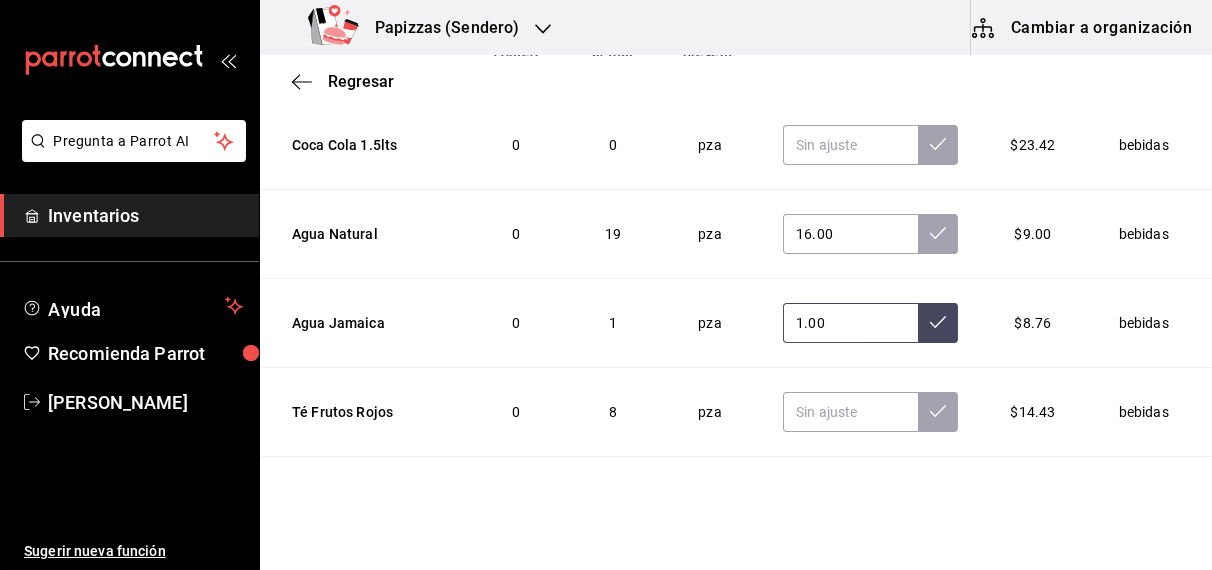 type on "1.00" 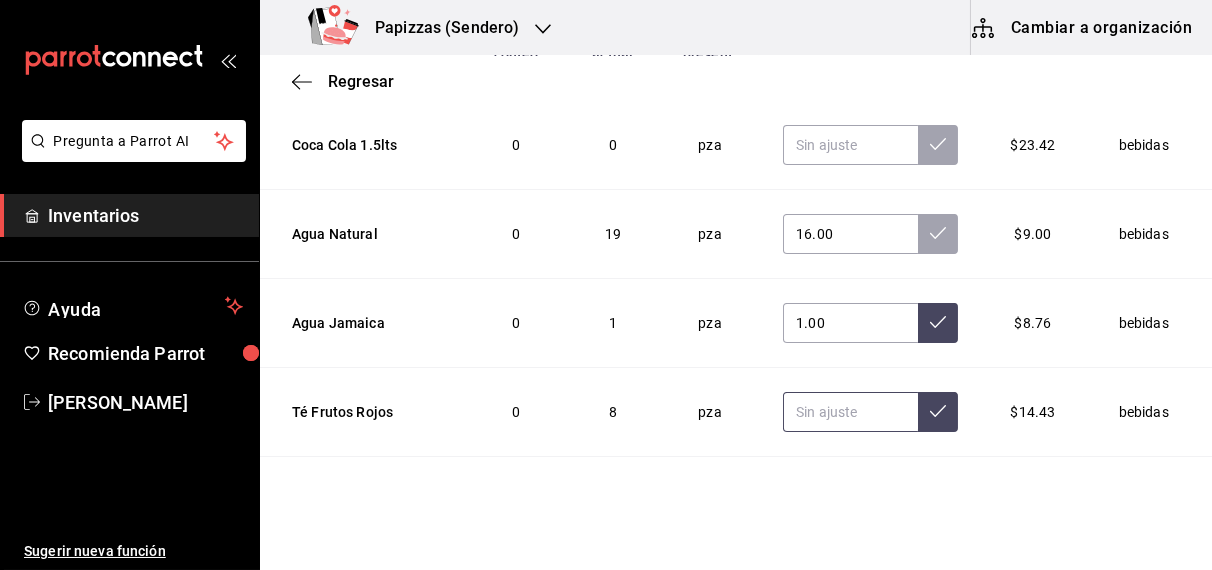 click at bounding box center [850, 412] 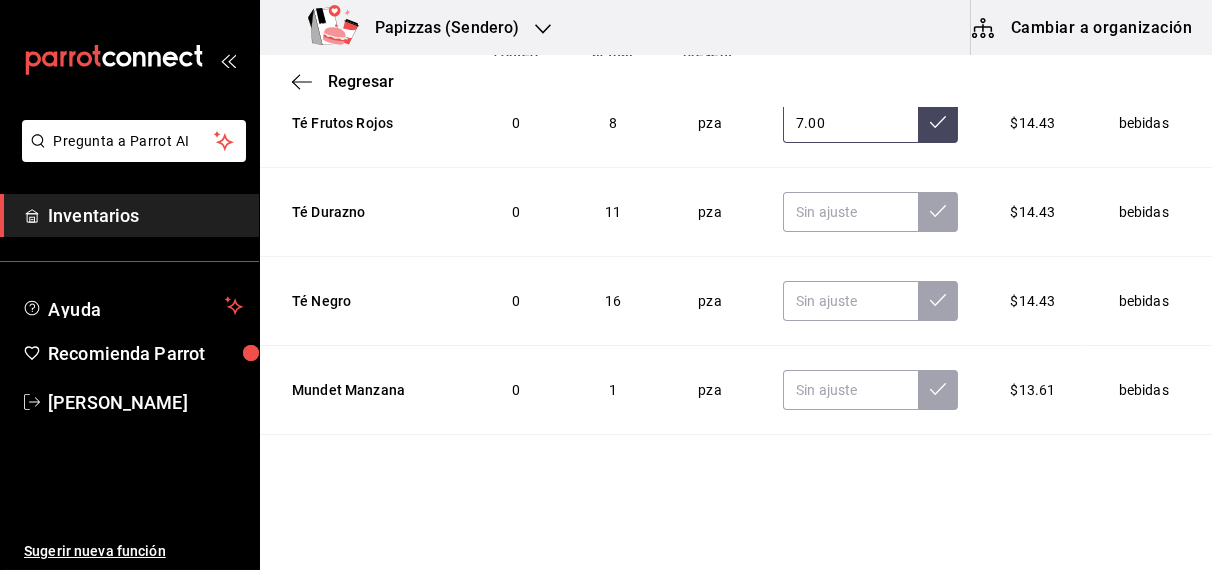 scroll, scrollTop: 2590, scrollLeft: 0, axis: vertical 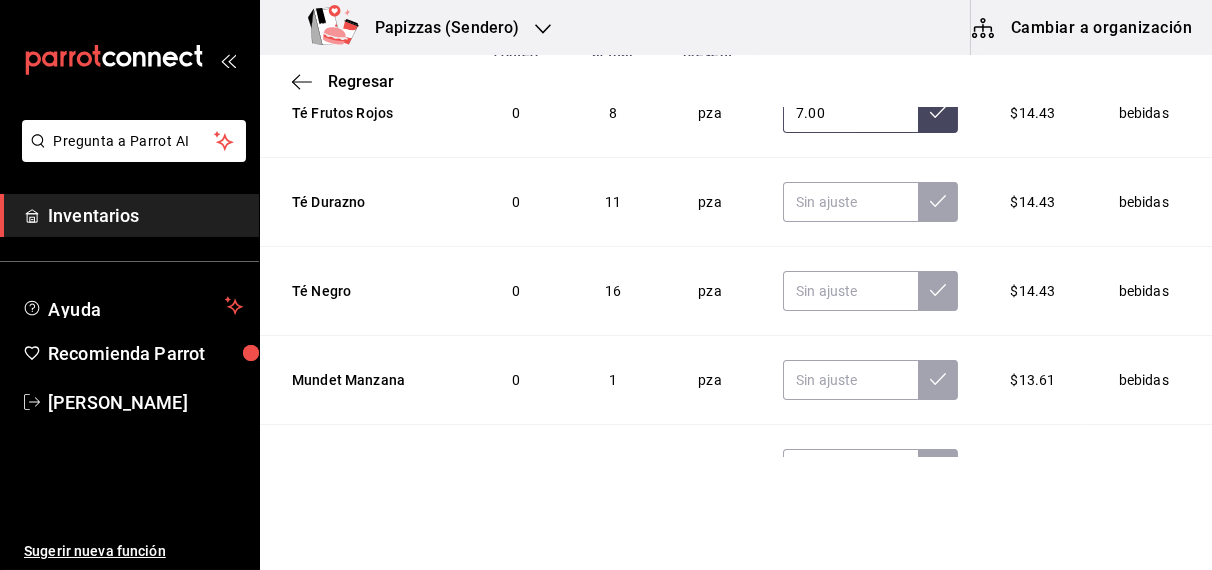 type on "7.00" 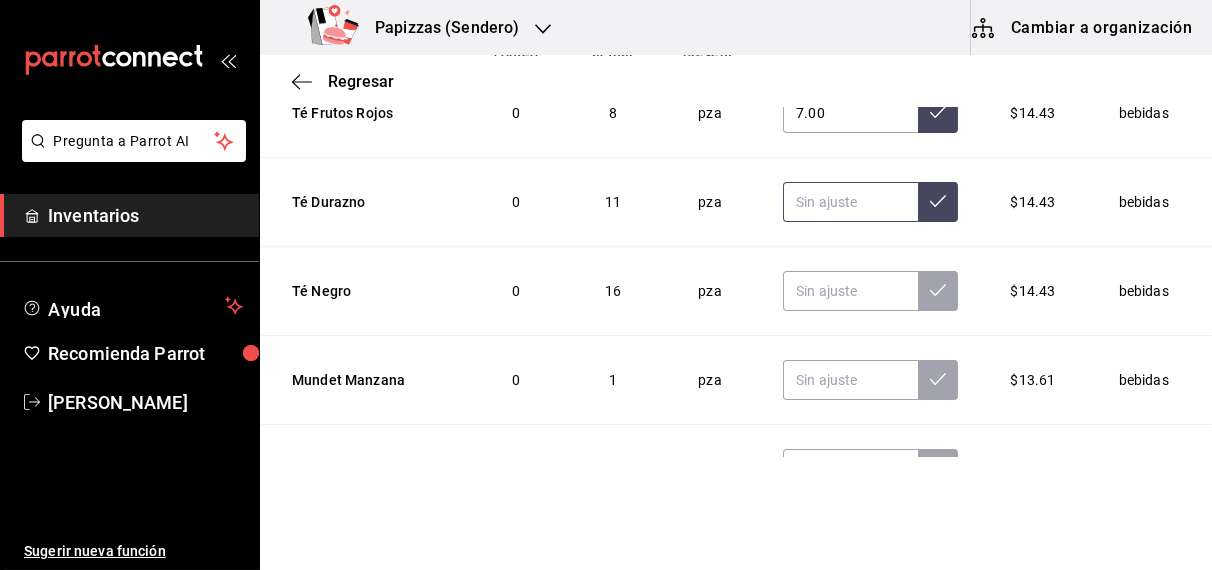 click at bounding box center (850, 202) 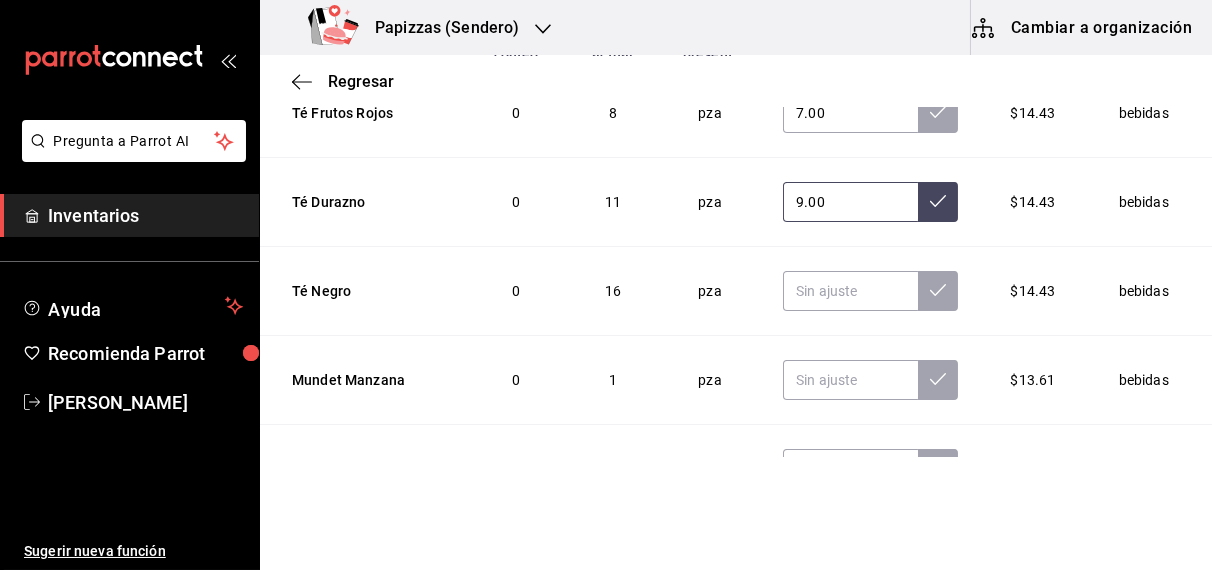 type on "9.00" 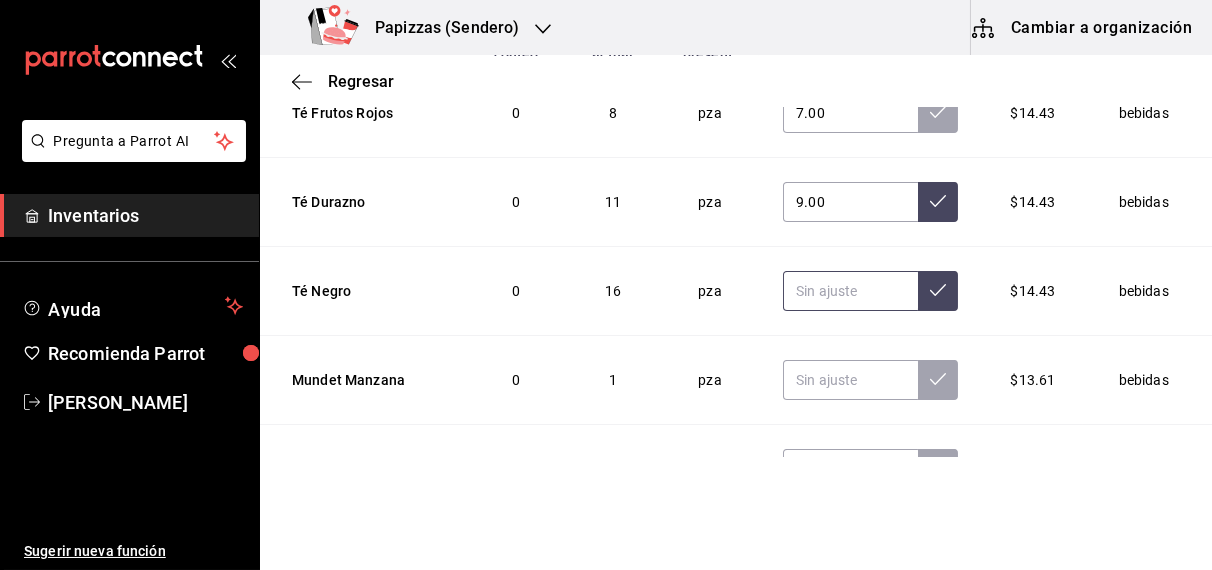 click at bounding box center (850, 291) 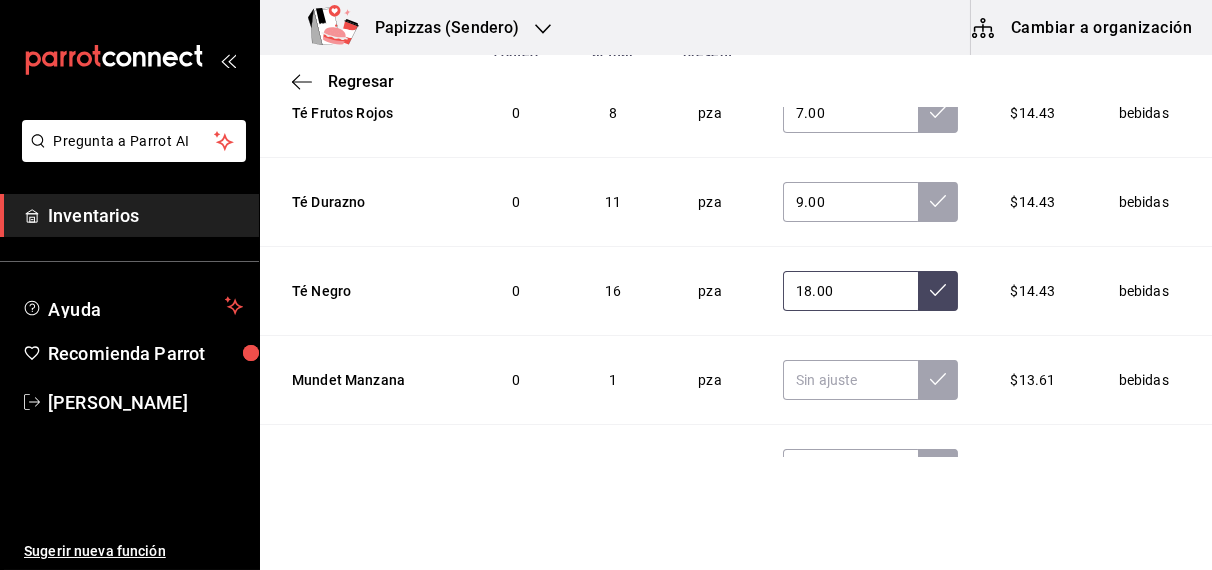 type on "18.00" 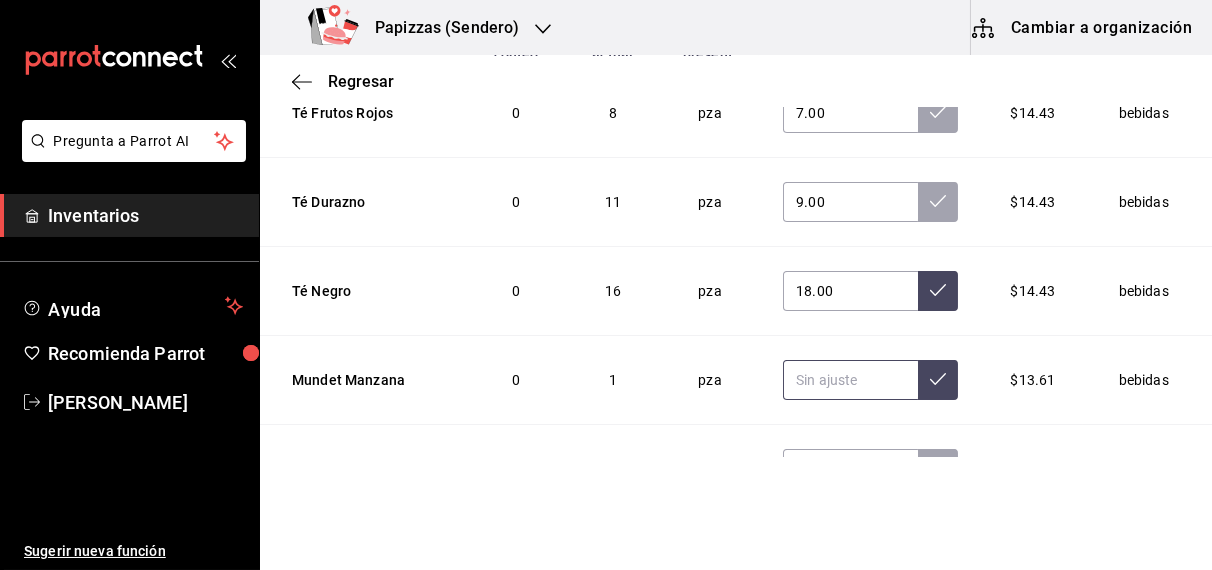 click at bounding box center (850, 380) 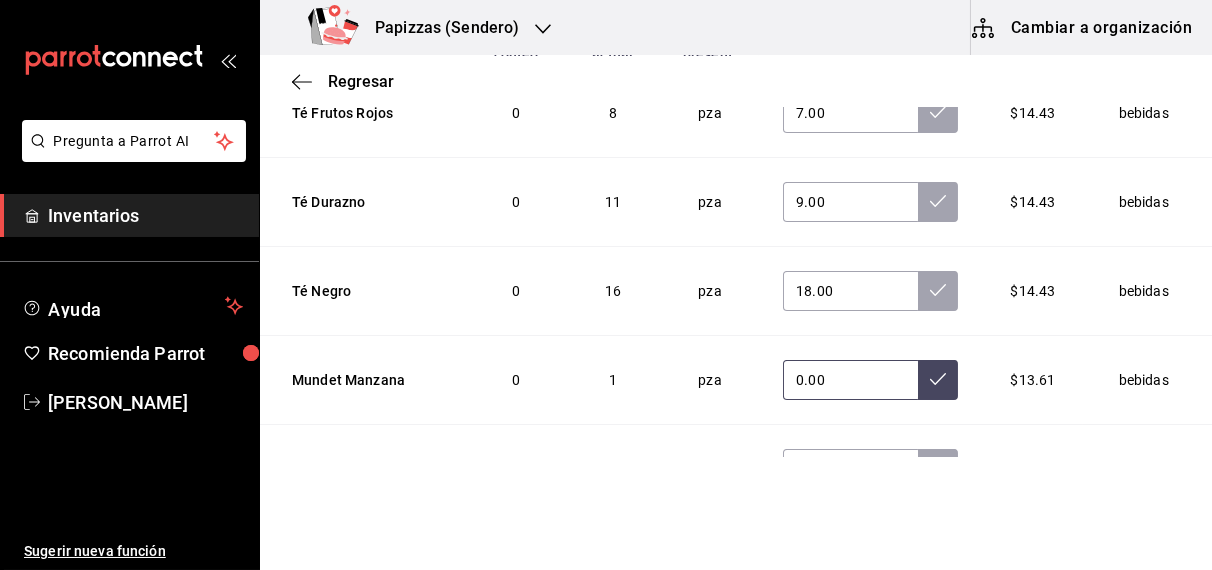 type on "0.00" 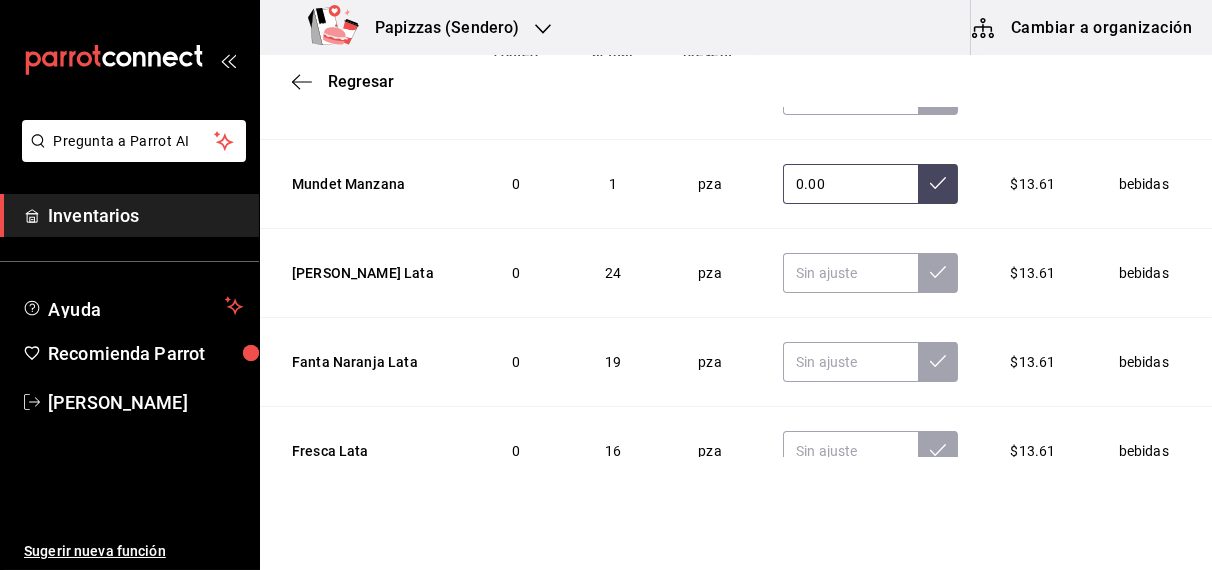 scroll, scrollTop: 2808, scrollLeft: 0, axis: vertical 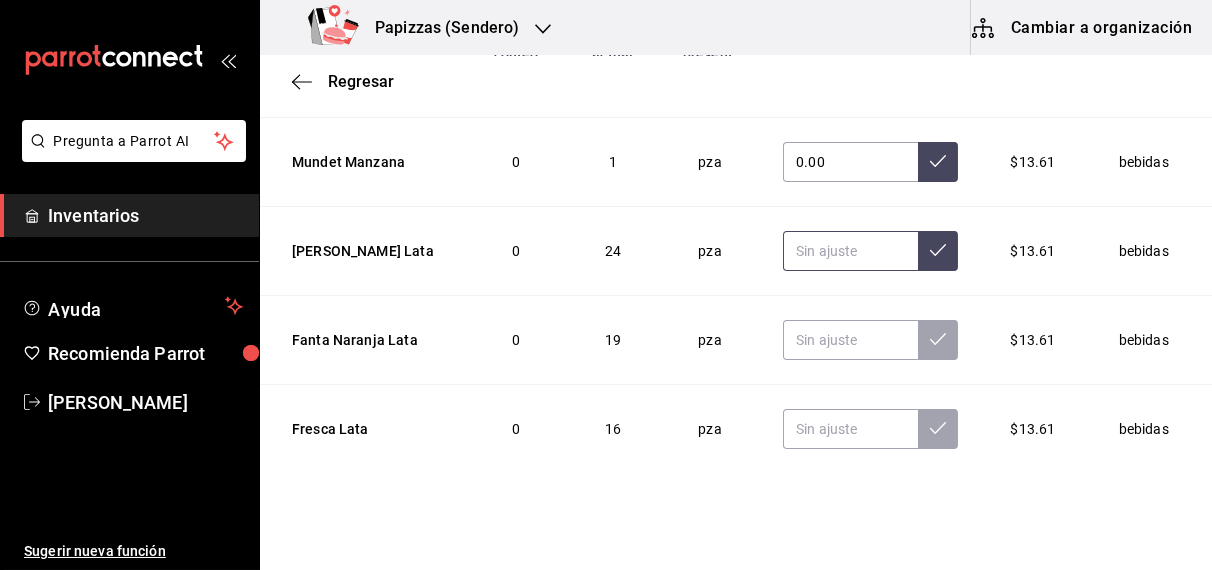 click at bounding box center [850, 251] 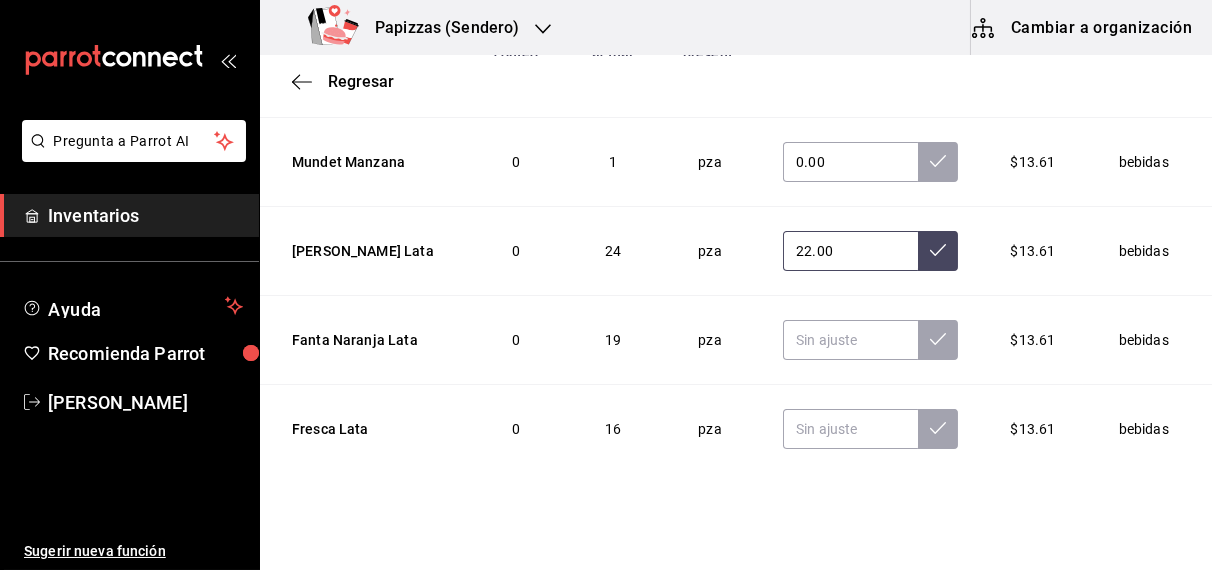 type on "22.00" 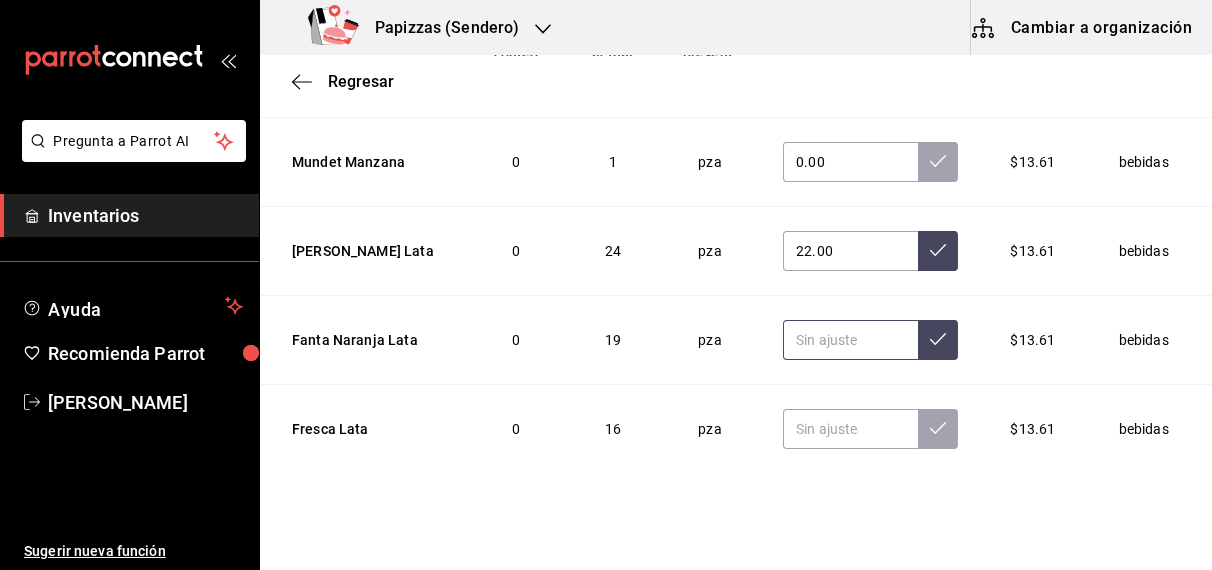 click at bounding box center [850, 340] 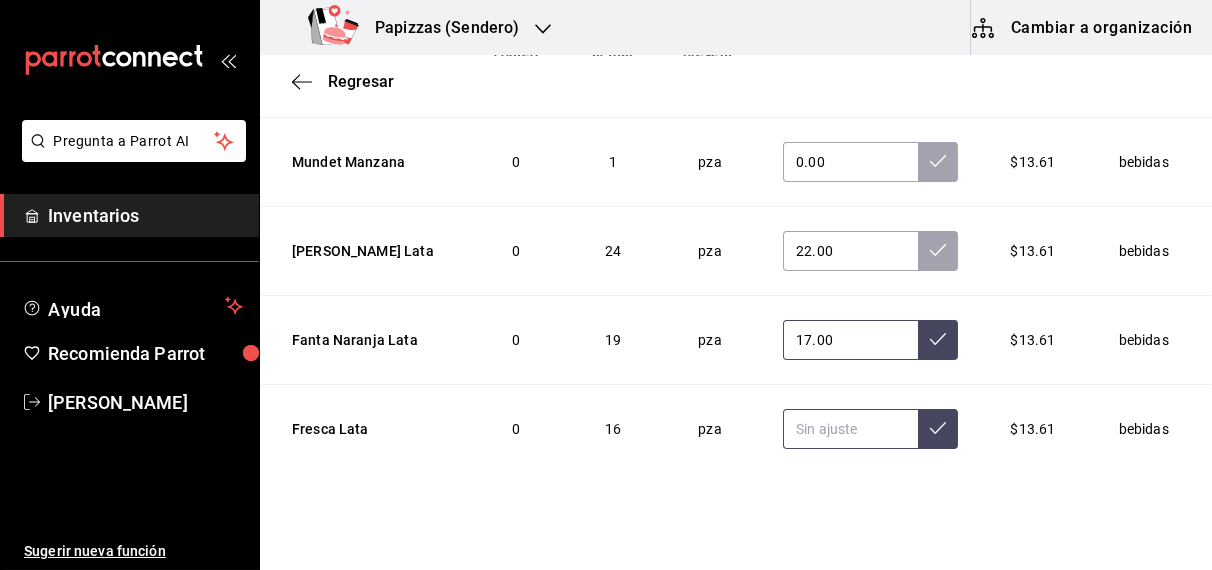 type on "17.00" 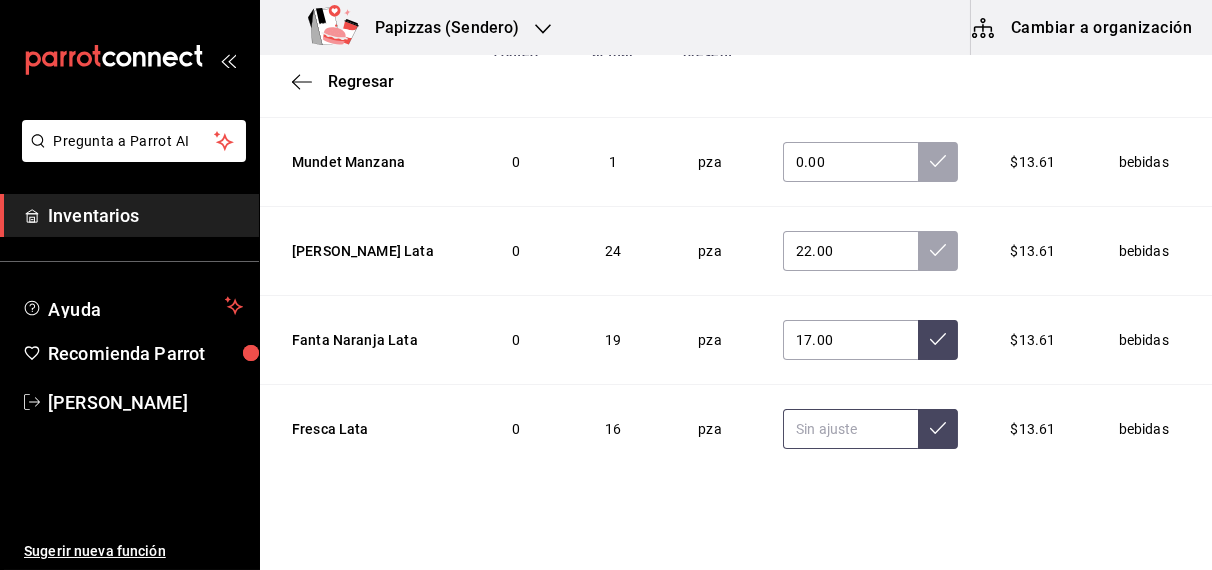 click at bounding box center [850, 429] 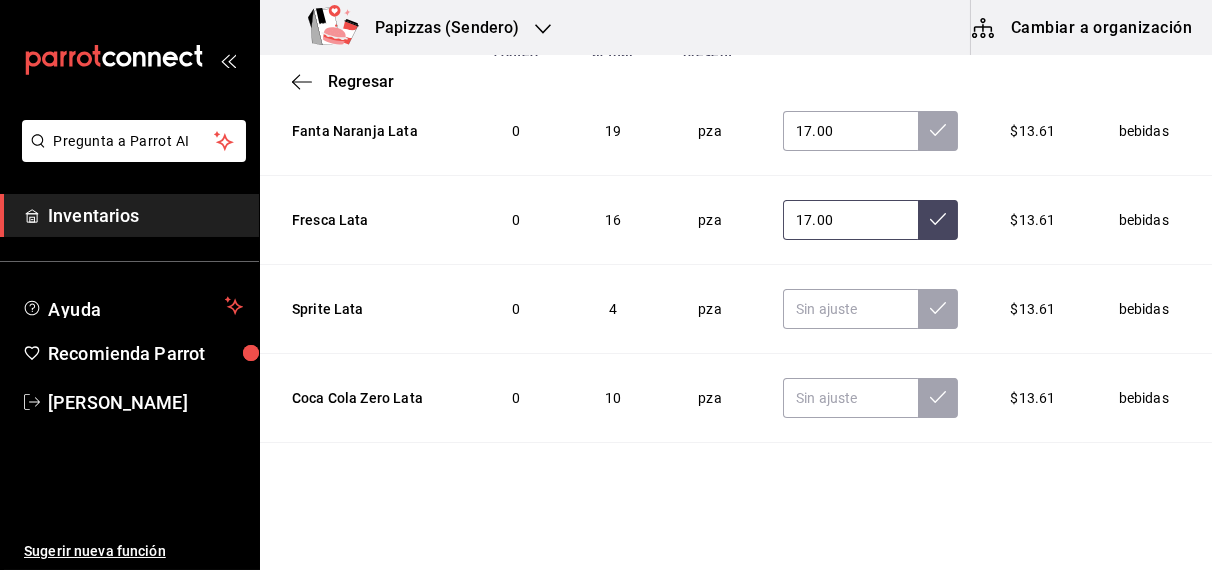 scroll, scrollTop: 3022, scrollLeft: 0, axis: vertical 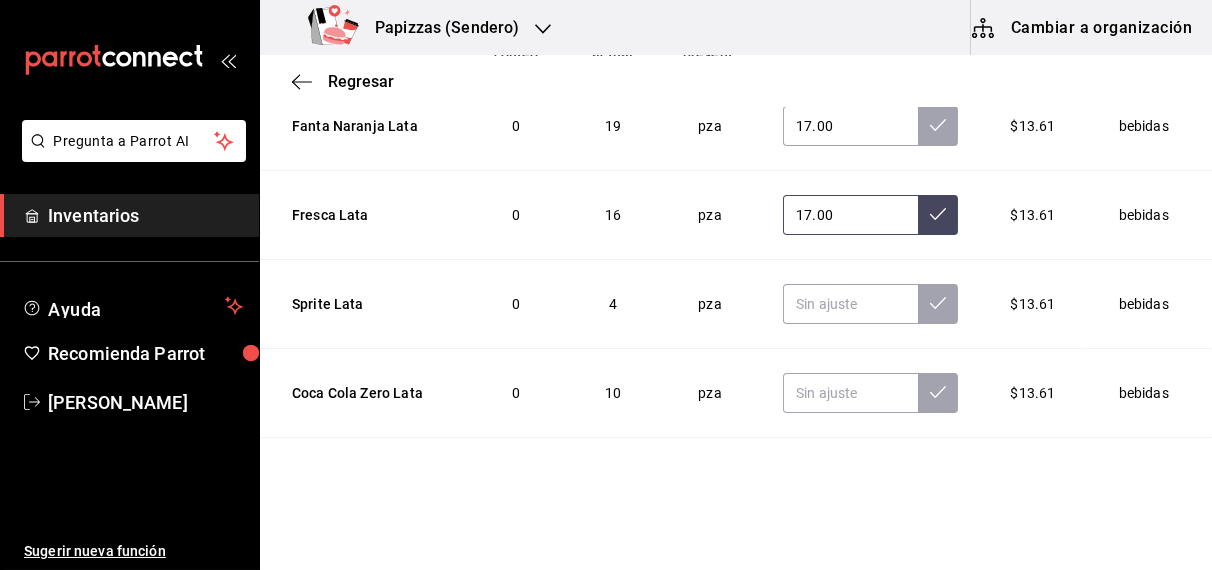 type on "17.00" 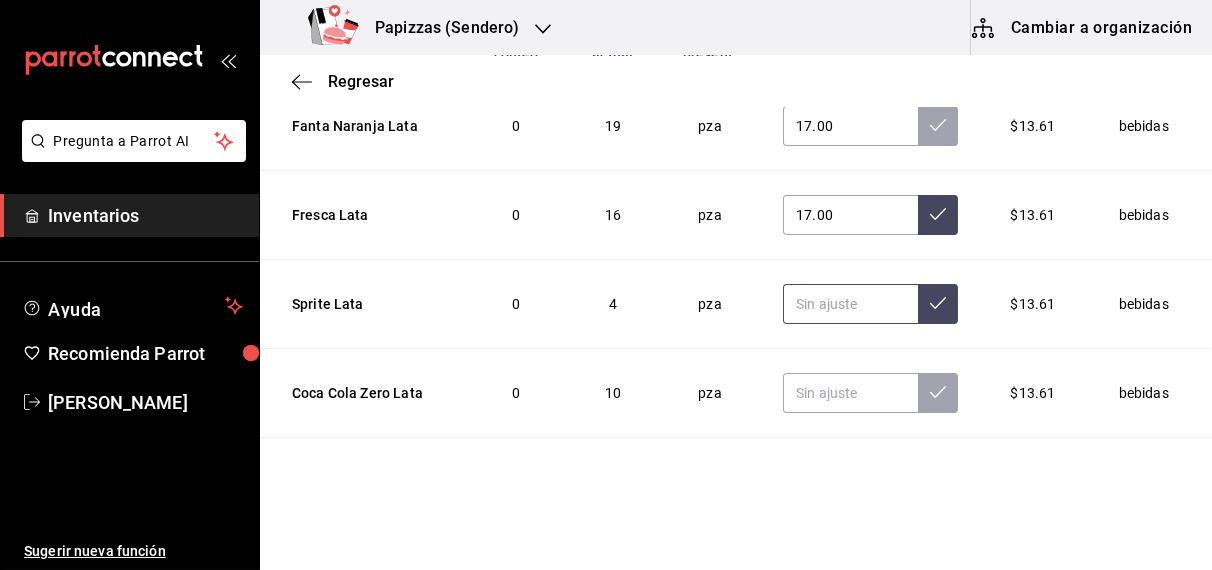 click at bounding box center (850, 304) 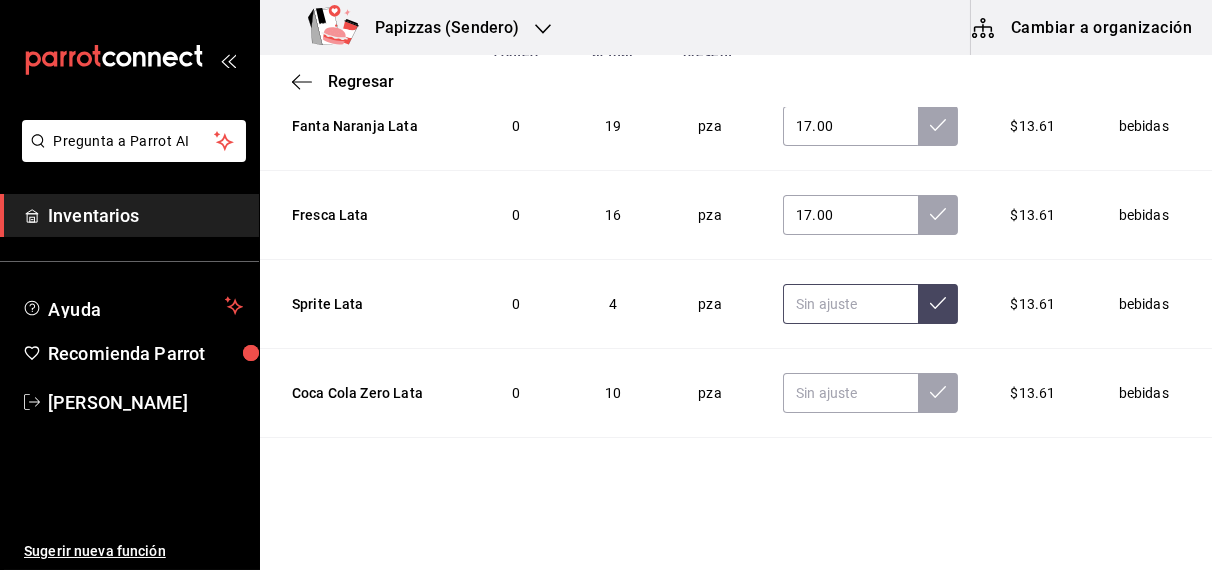 click at bounding box center [850, 304] 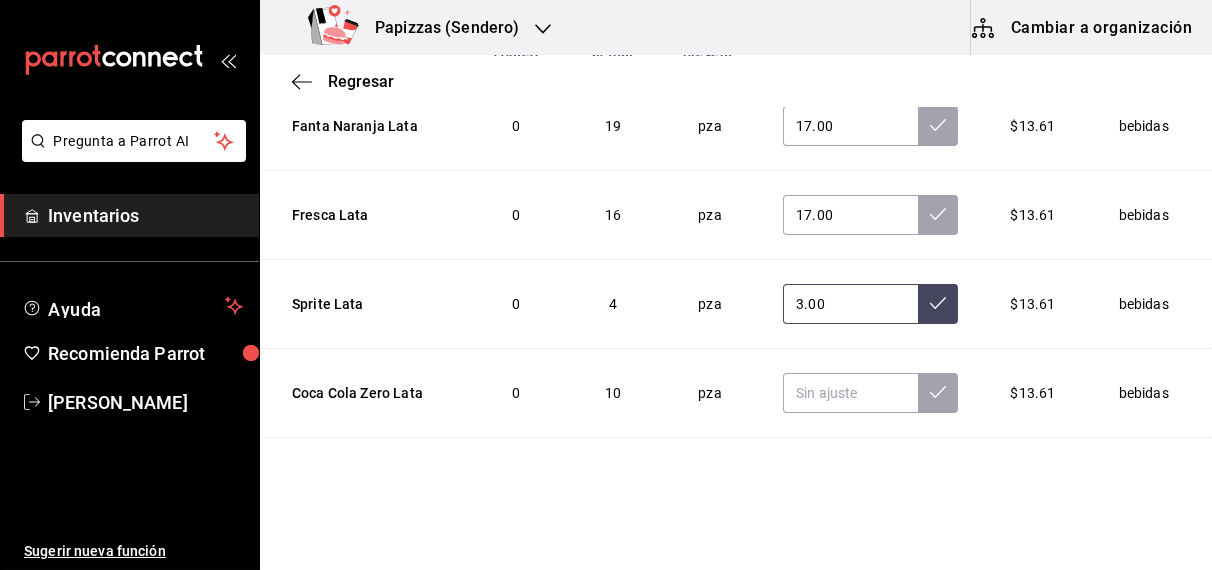type on "3.00" 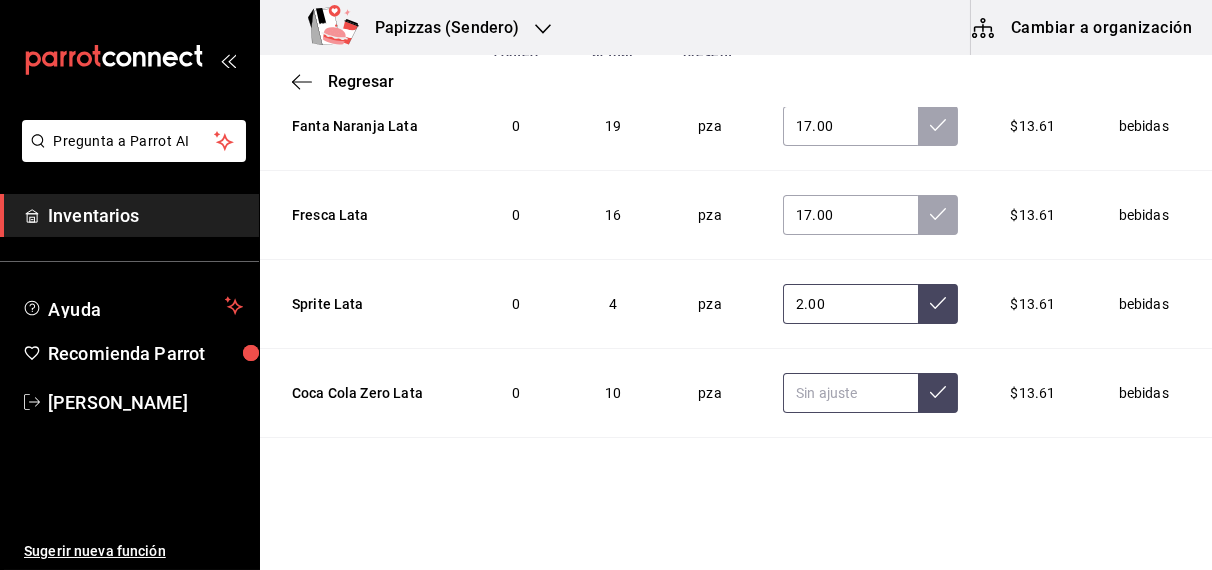 type on "2.00" 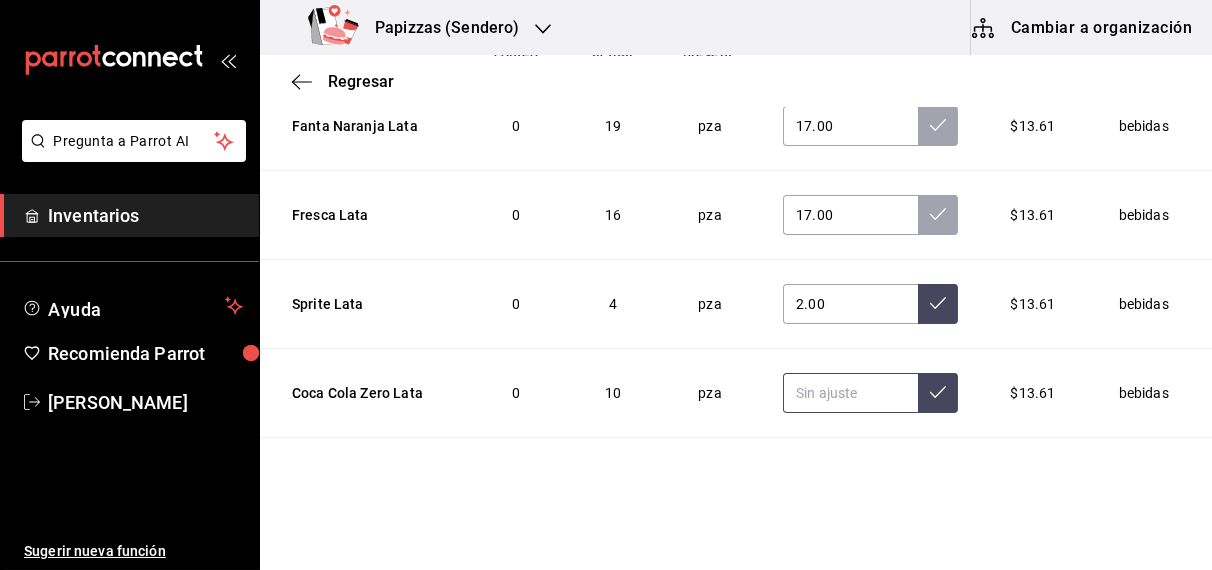click at bounding box center [850, 393] 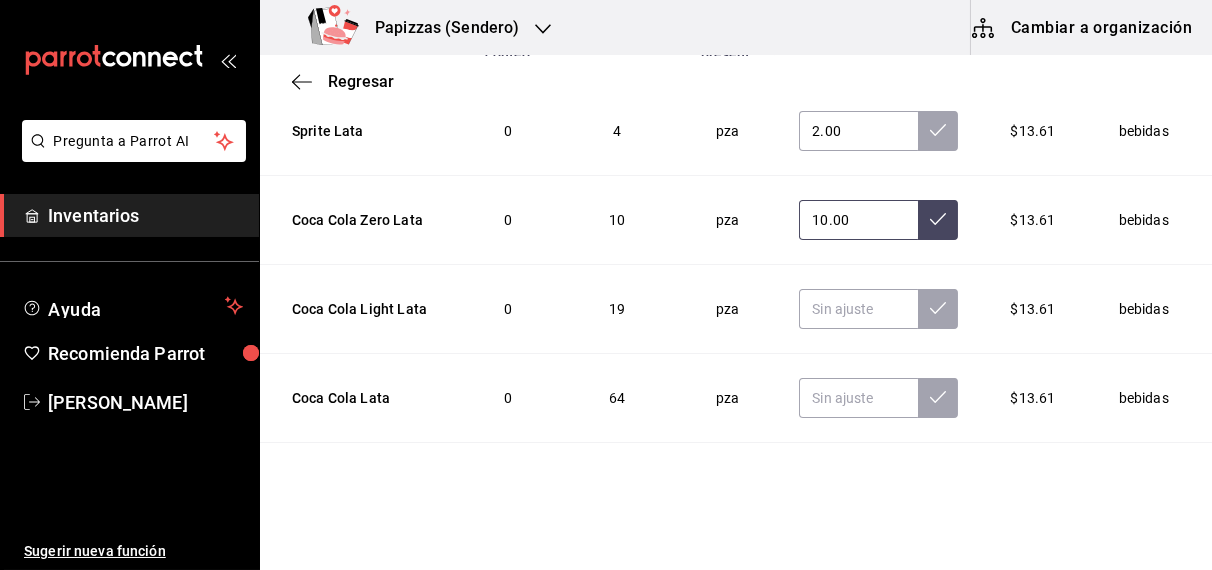 scroll, scrollTop: 3194, scrollLeft: 0, axis: vertical 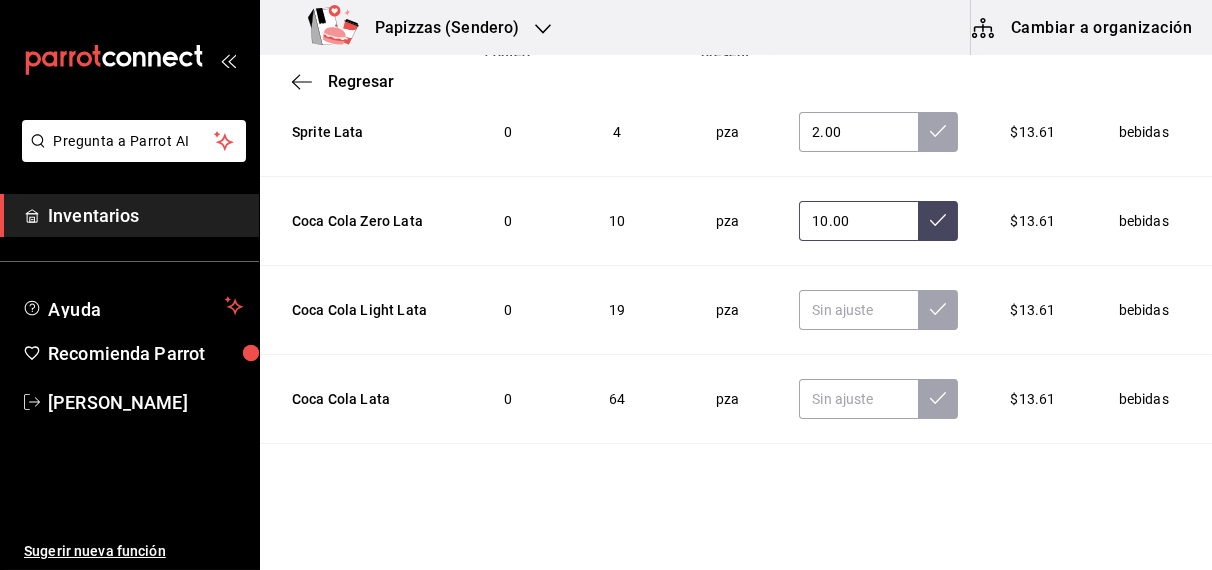 type on "10.00" 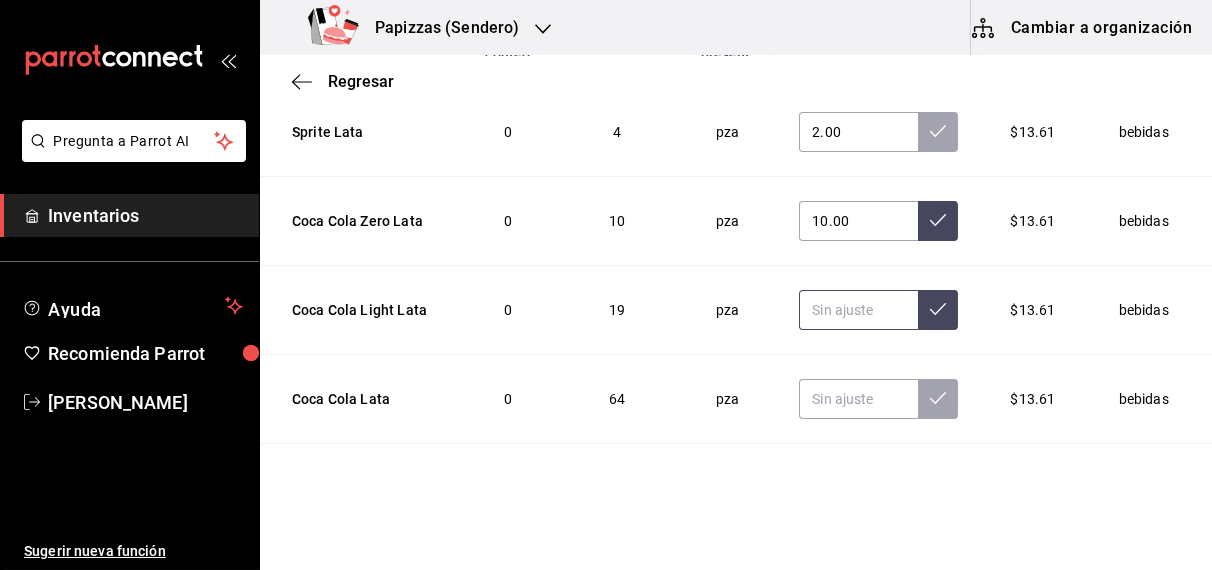 click at bounding box center [858, 310] 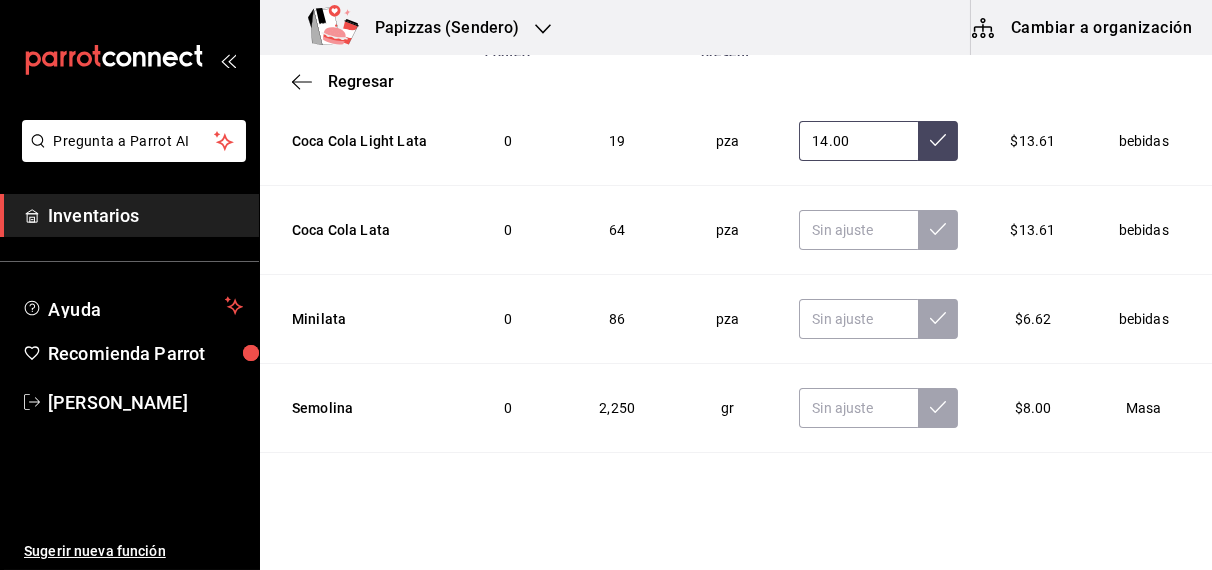 scroll, scrollTop: 3366, scrollLeft: 0, axis: vertical 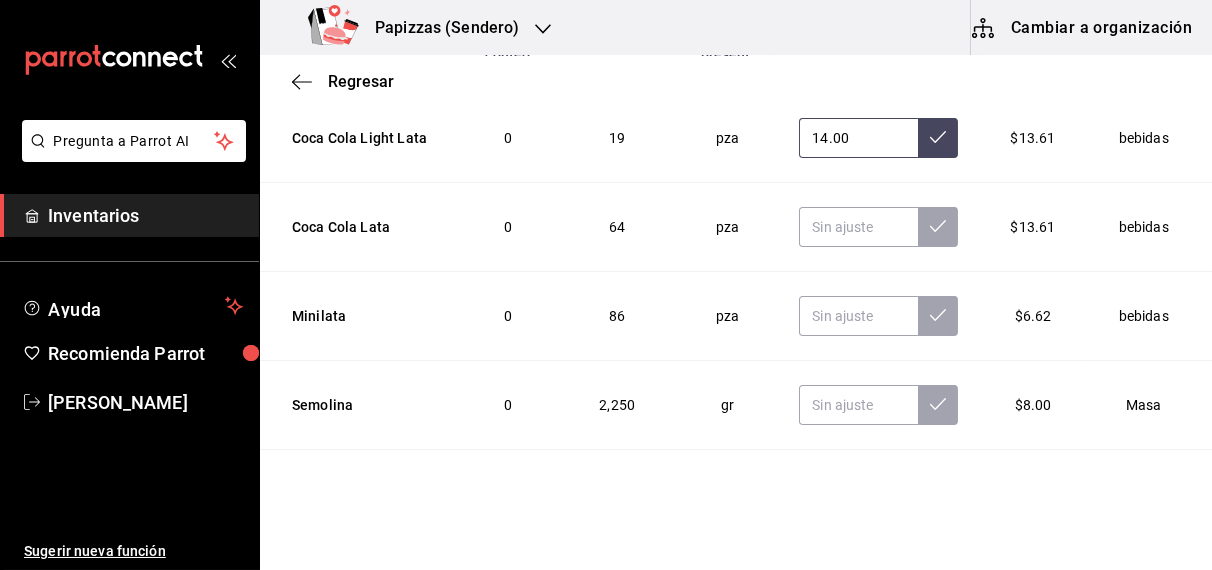 type on "14.00" 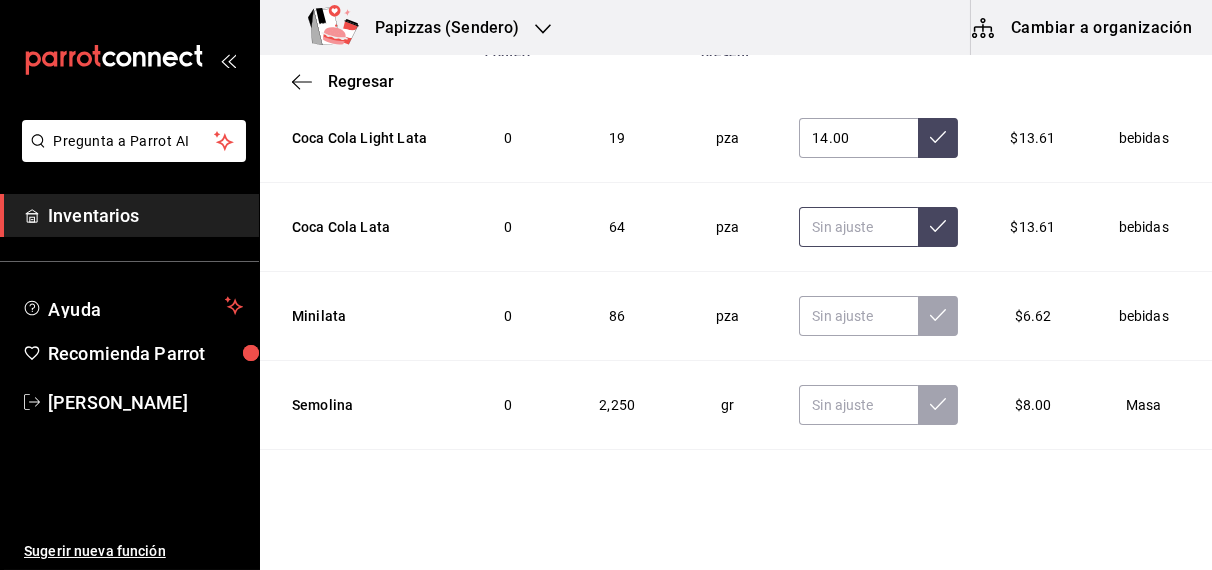 click at bounding box center [858, 227] 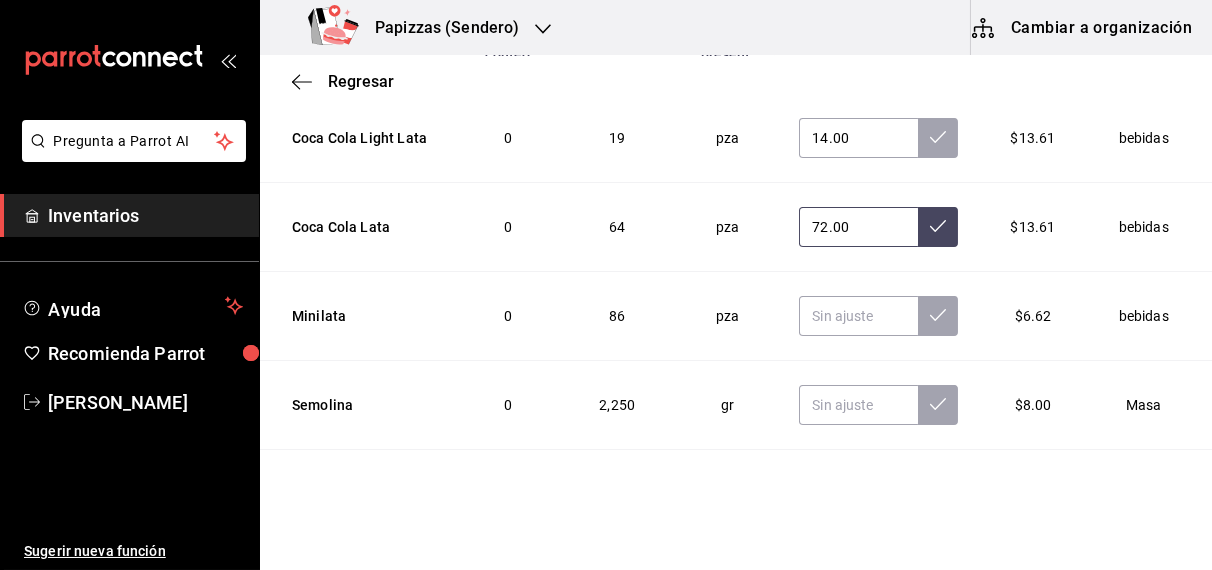 type on "72.00" 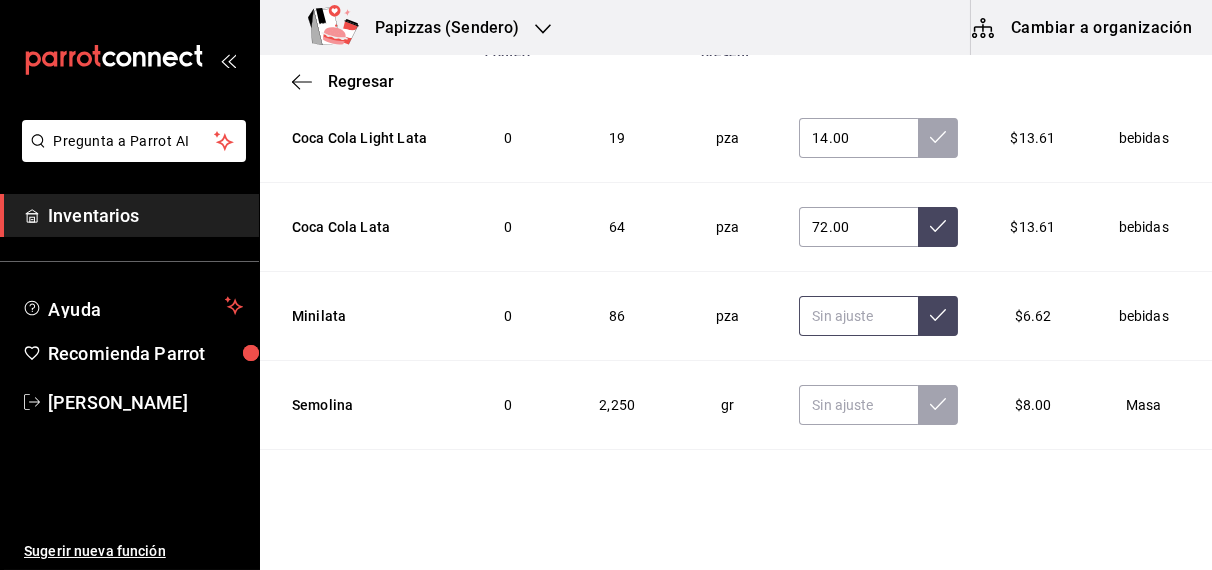 click at bounding box center (858, 316) 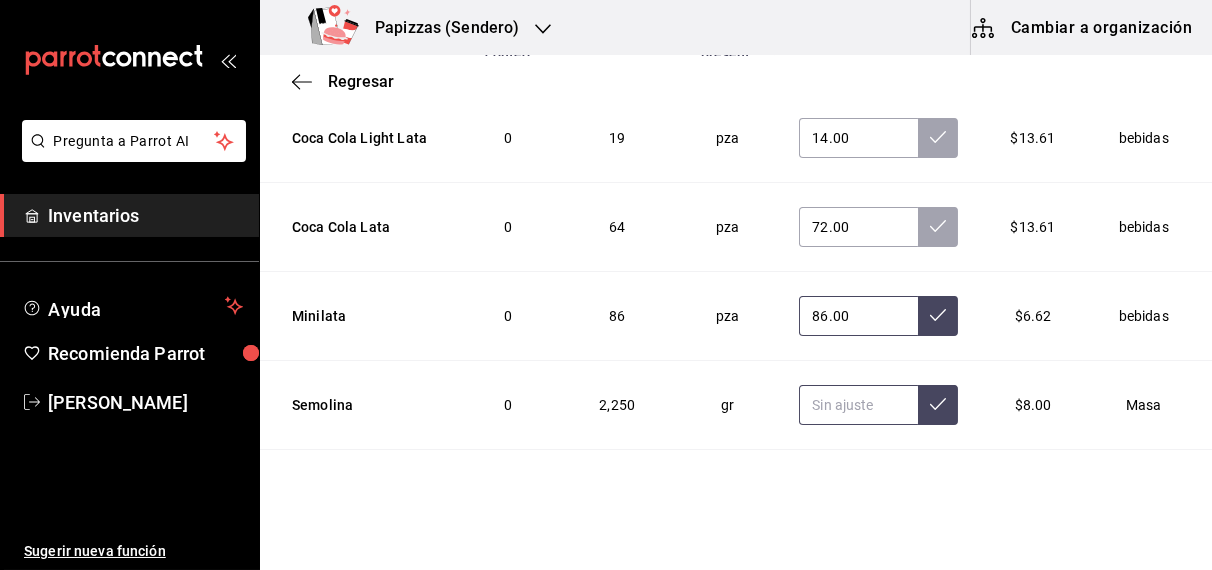 type on "86.00" 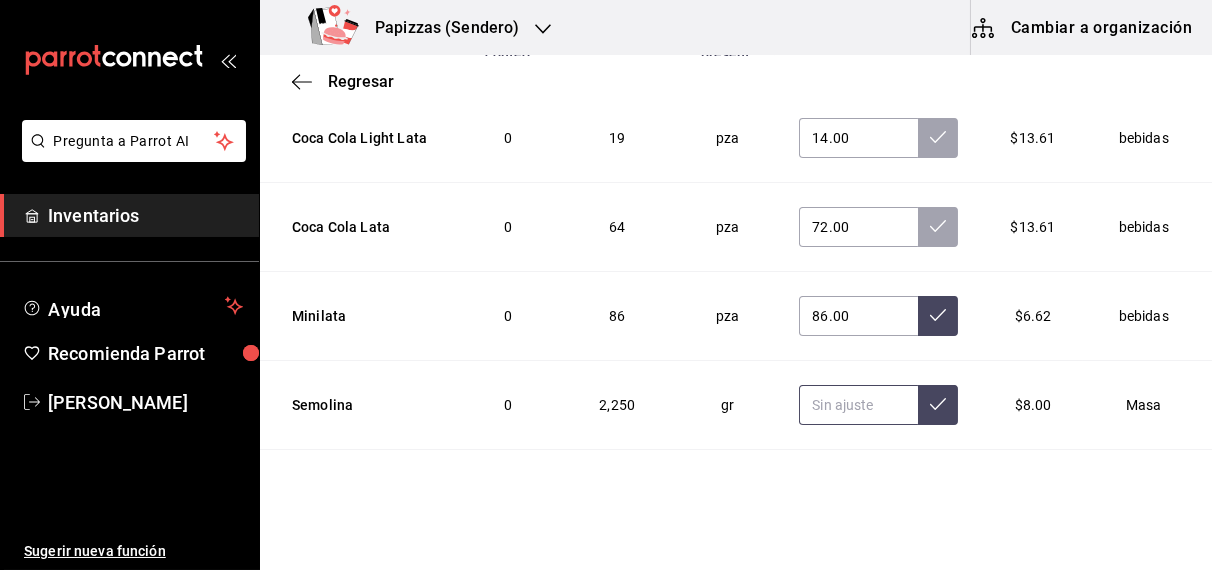 click at bounding box center (858, 405) 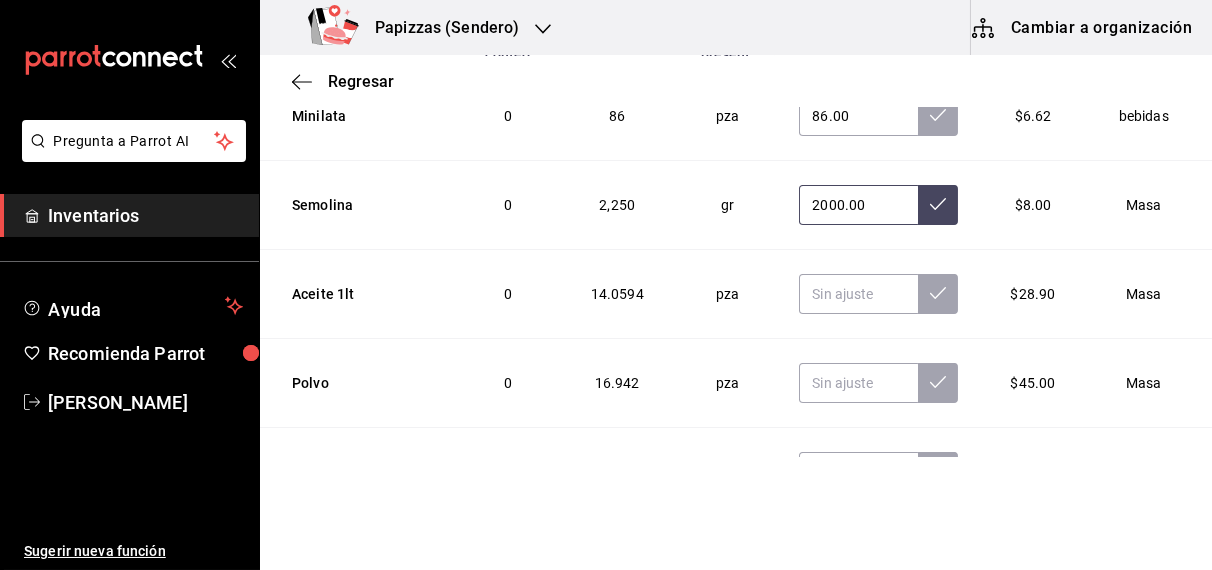 scroll, scrollTop: 3568, scrollLeft: 0, axis: vertical 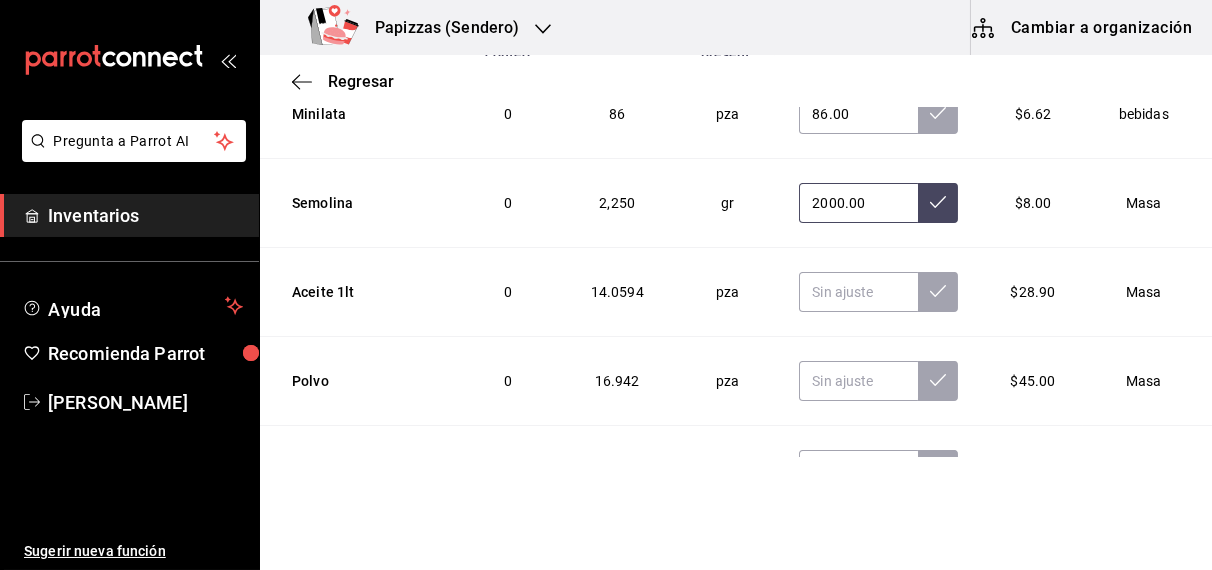 type on "2000.00" 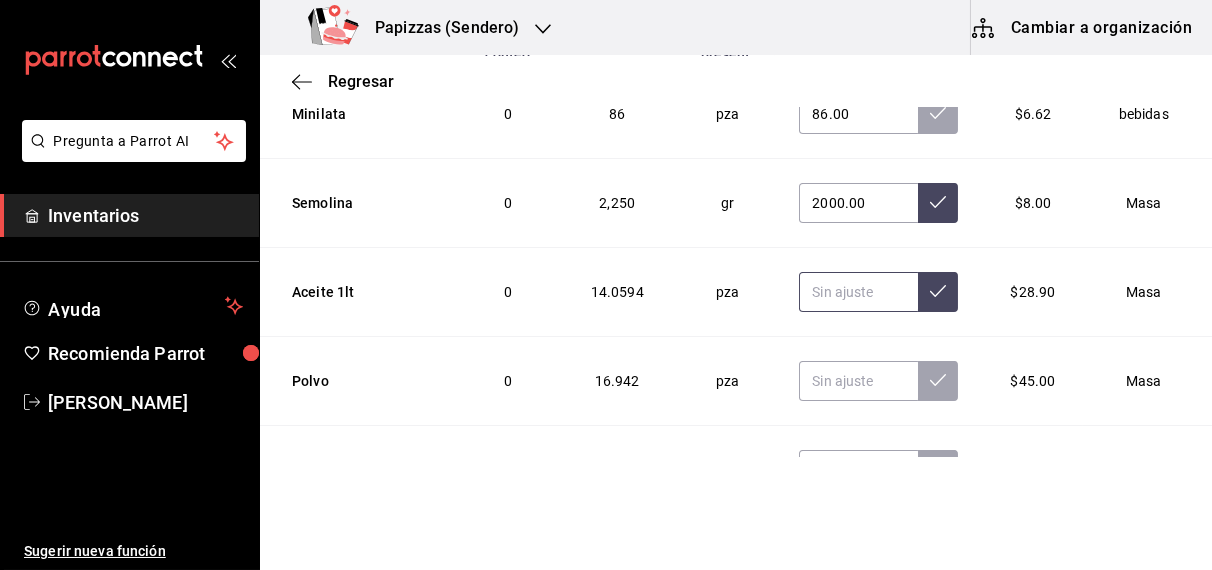 click at bounding box center (858, 292) 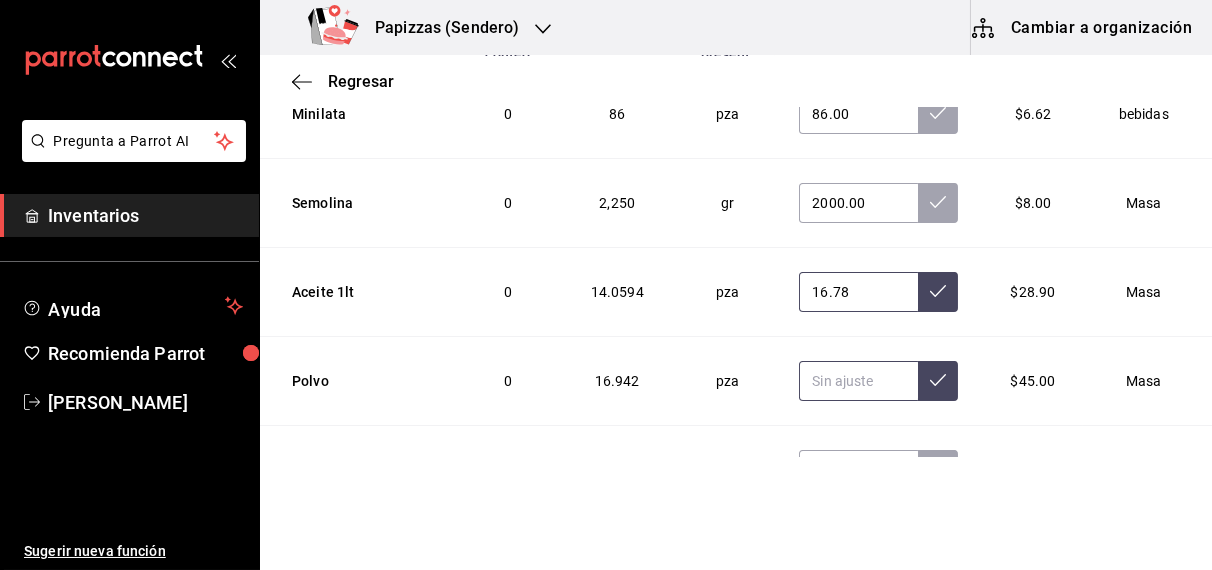 type on "16.78" 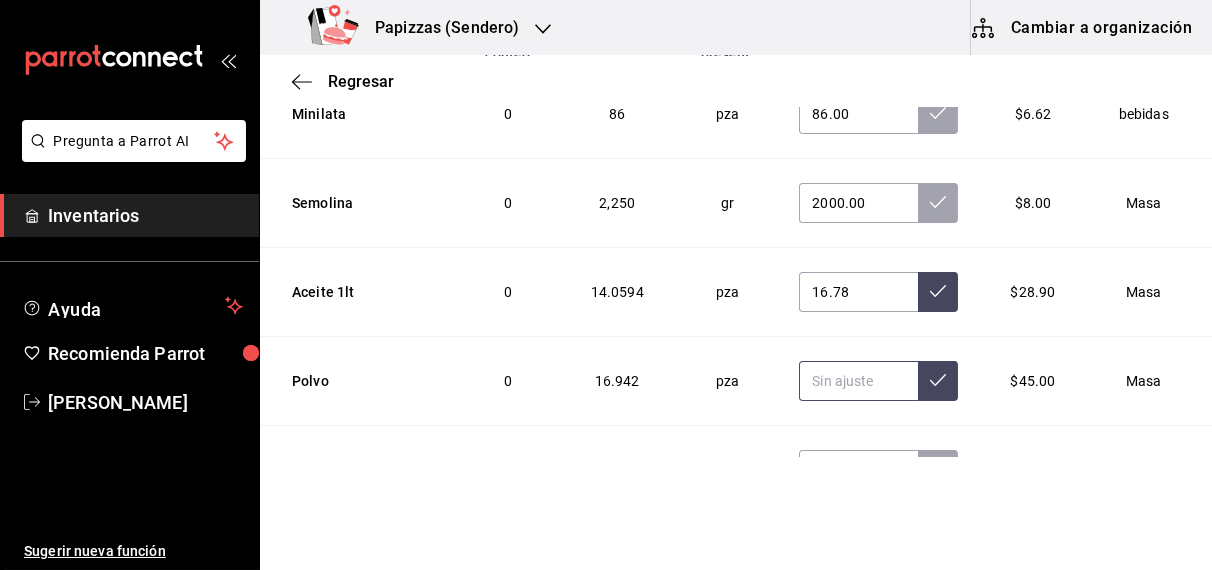 click at bounding box center (858, 381) 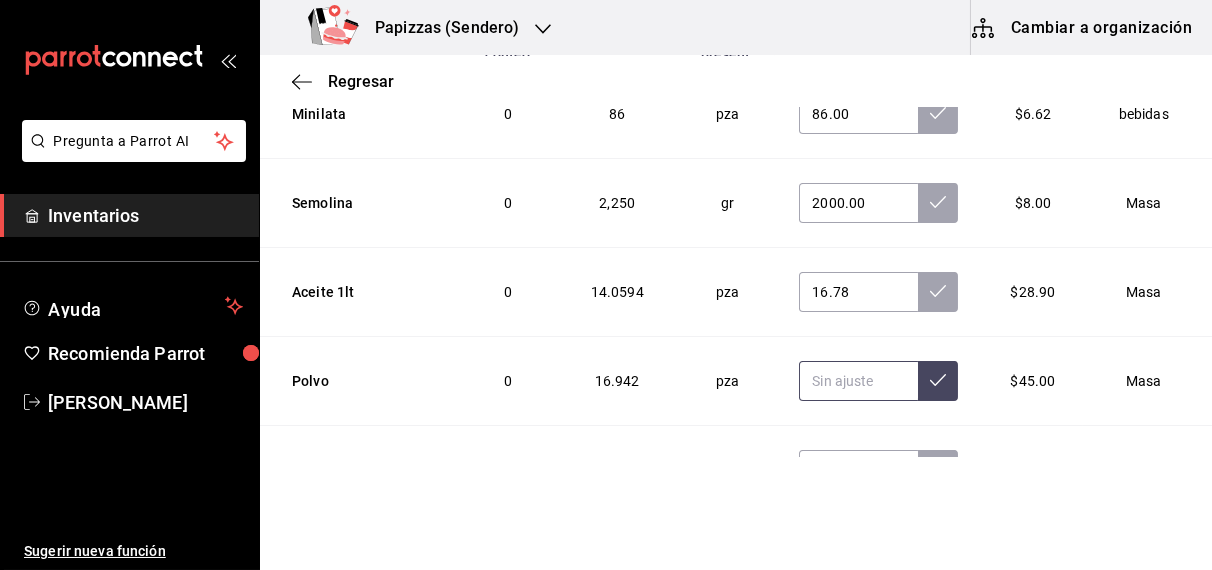 type 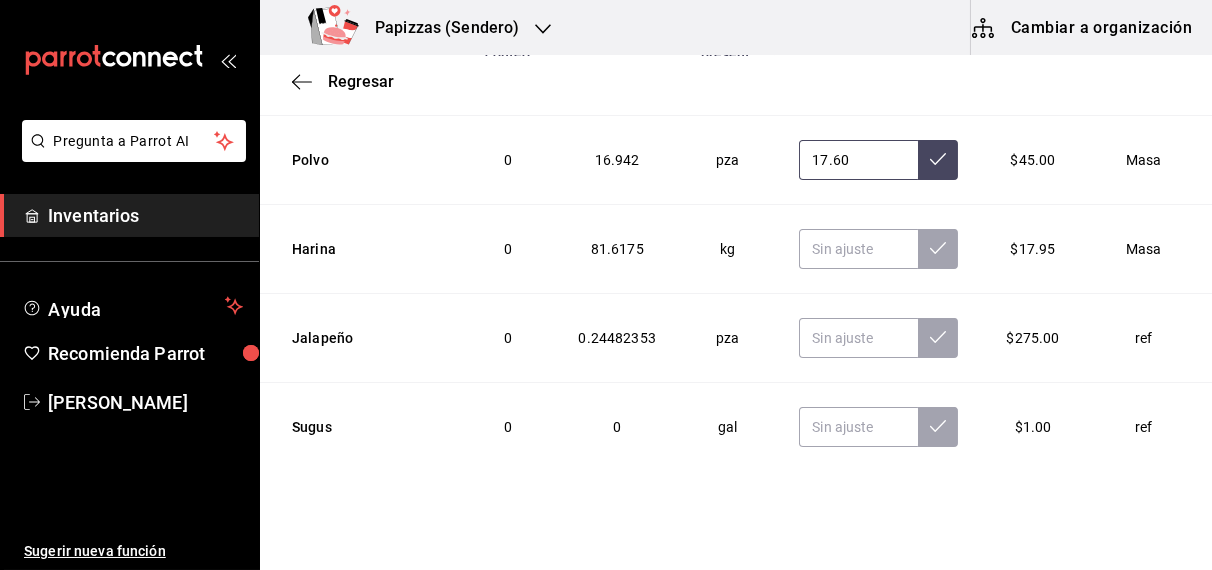 scroll, scrollTop: 3790, scrollLeft: 0, axis: vertical 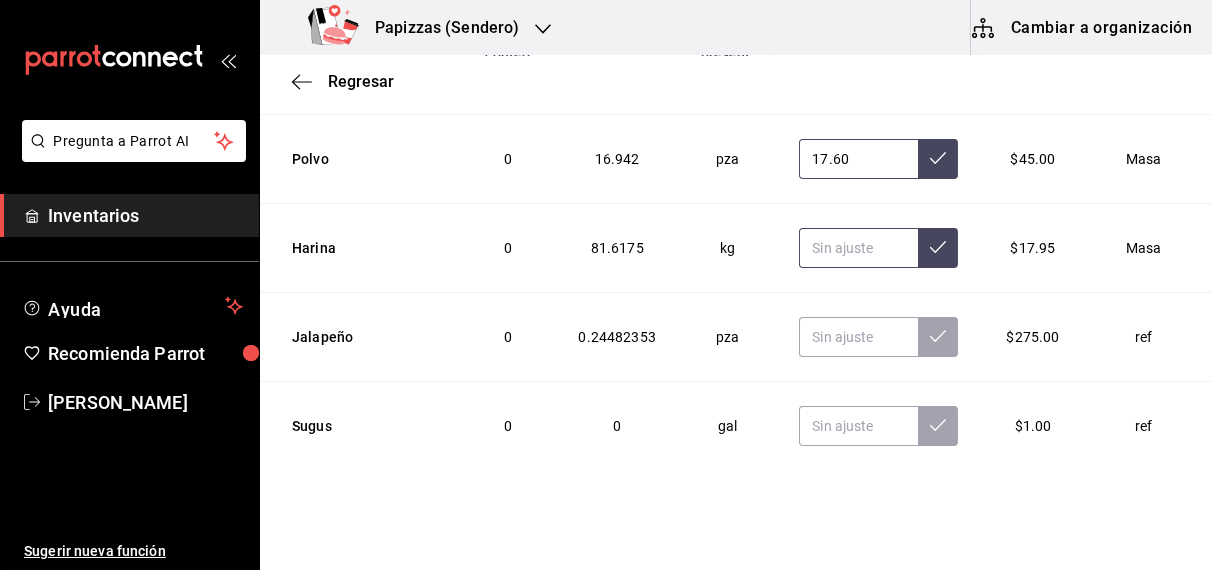 type on "17.60" 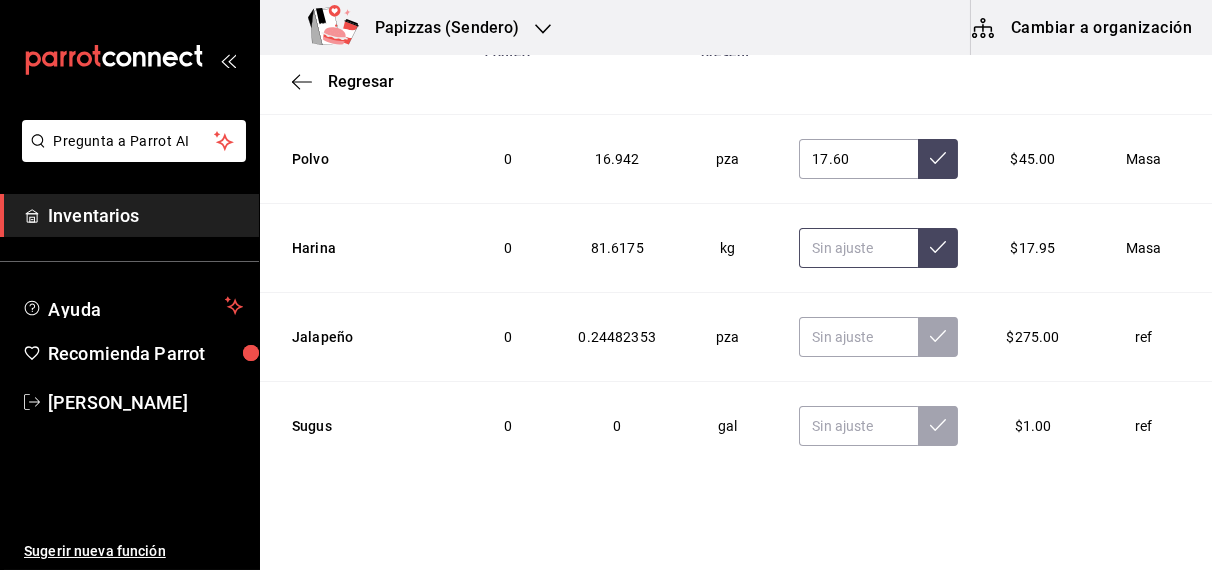 click at bounding box center [858, 248] 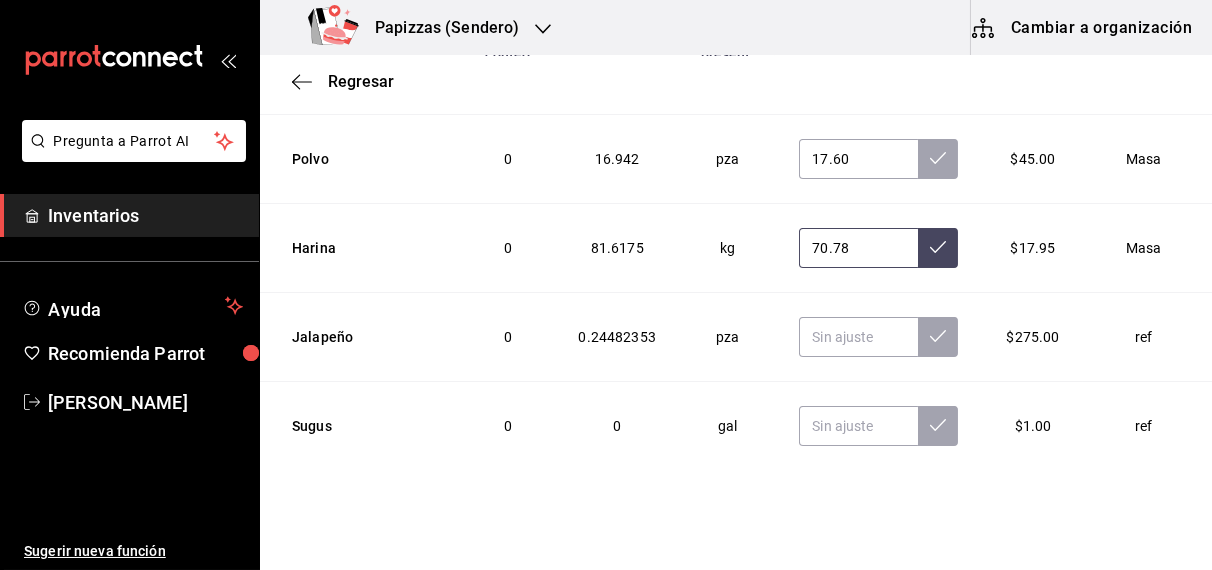 type on "70.78" 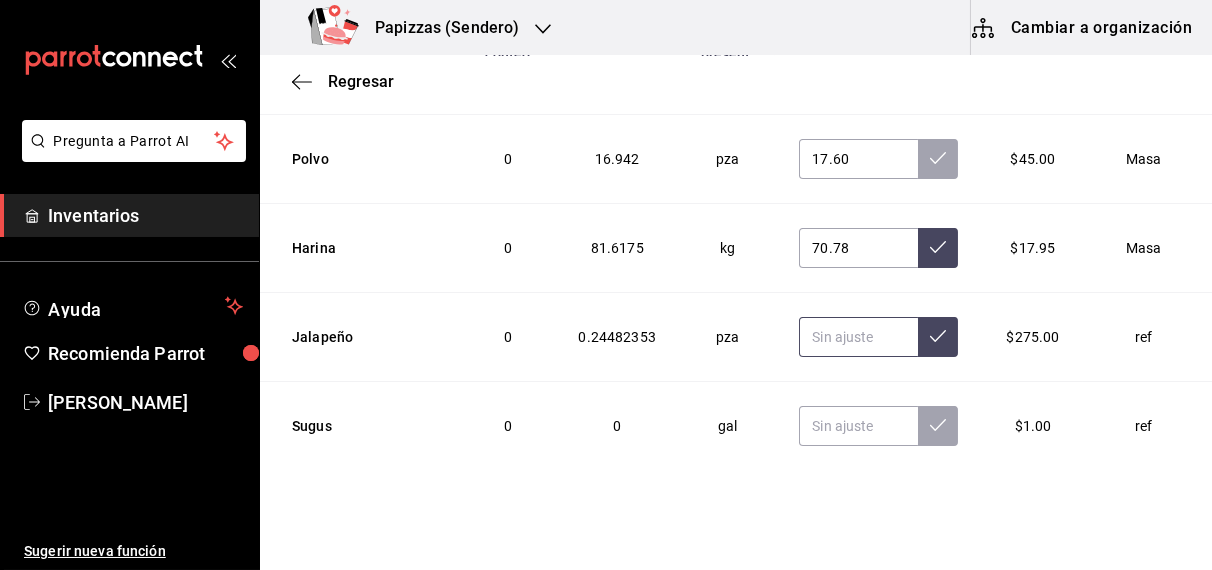 click at bounding box center (858, 337) 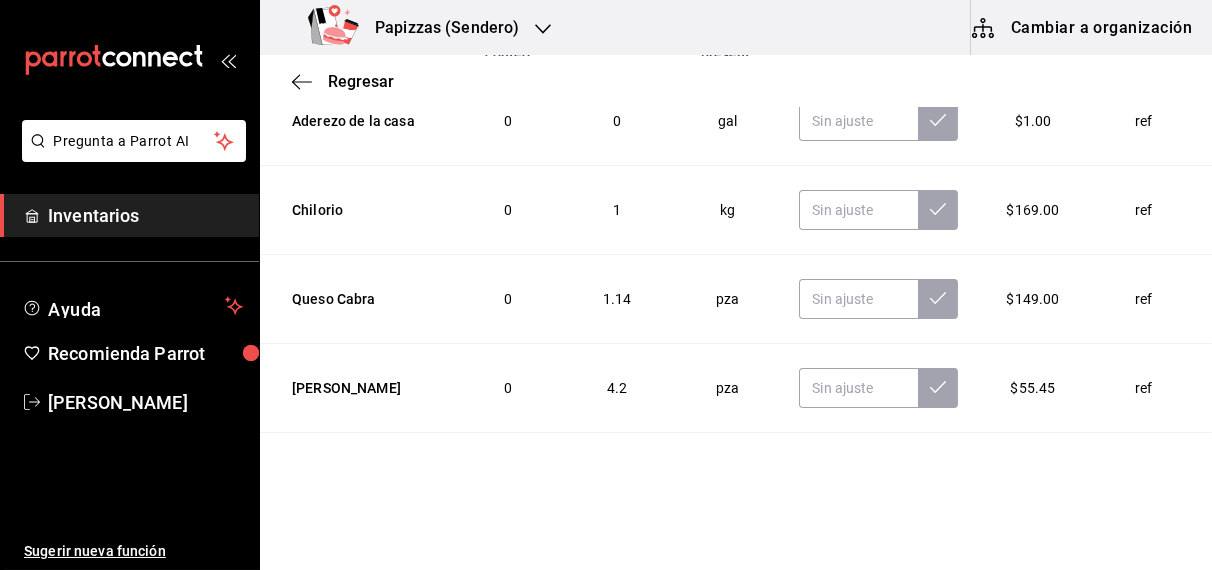 scroll, scrollTop: 4538, scrollLeft: 0, axis: vertical 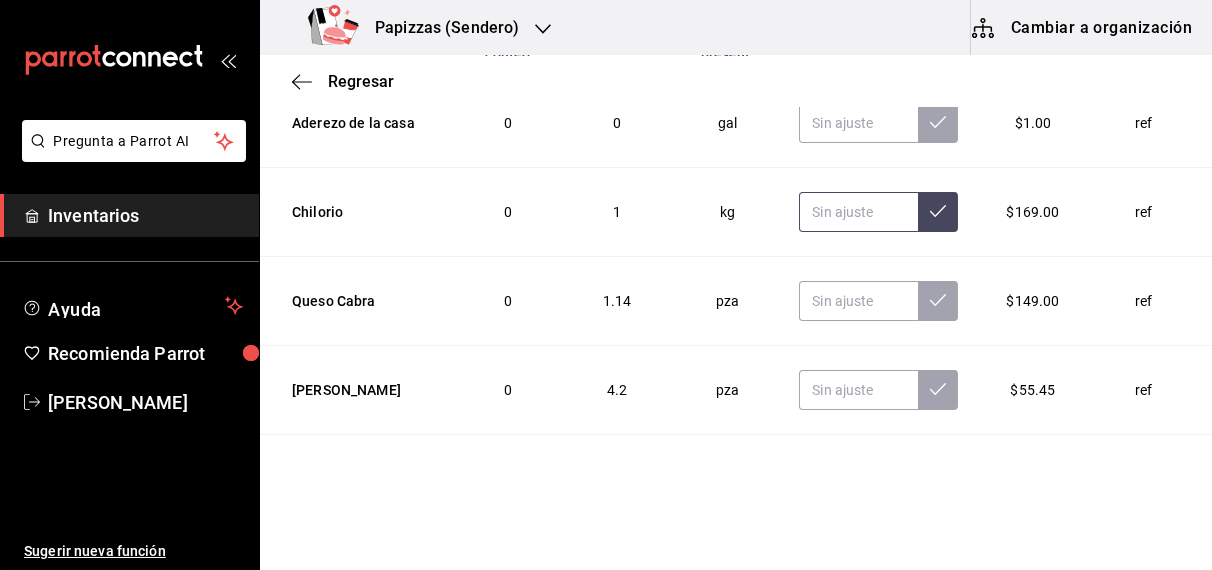 click at bounding box center (858, 212) 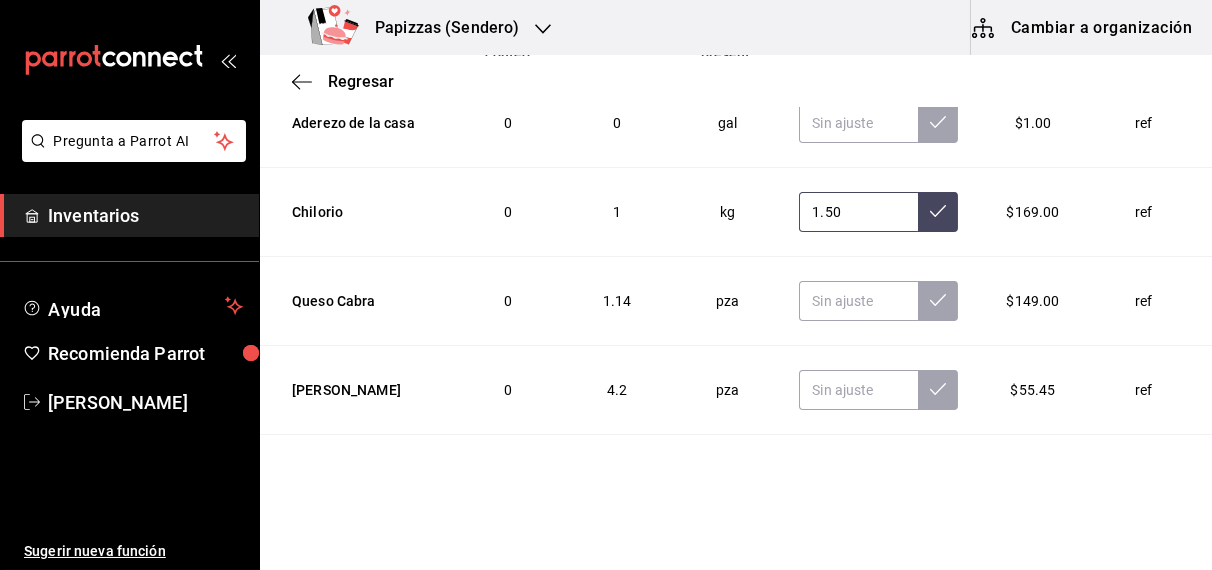 type on "1.50" 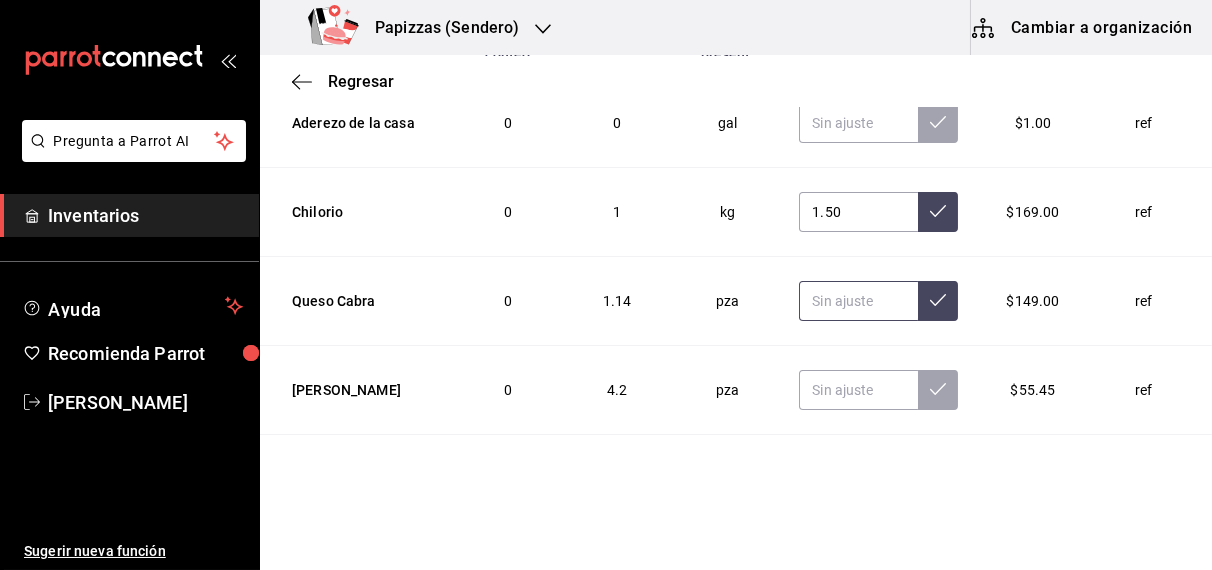 click at bounding box center [858, 301] 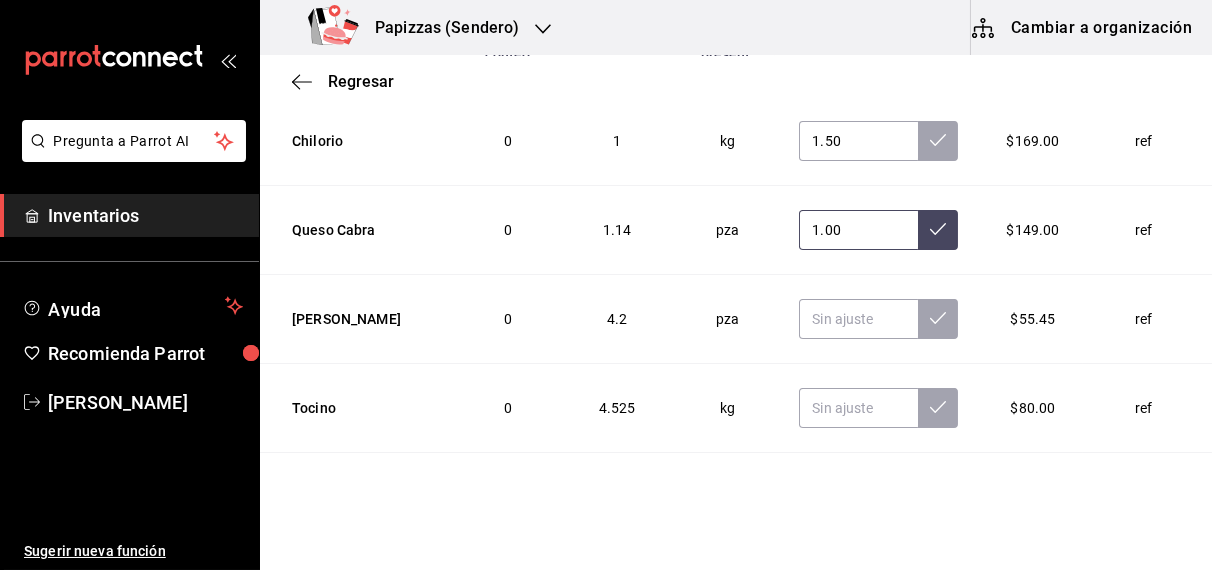 scroll, scrollTop: 4673, scrollLeft: 0, axis: vertical 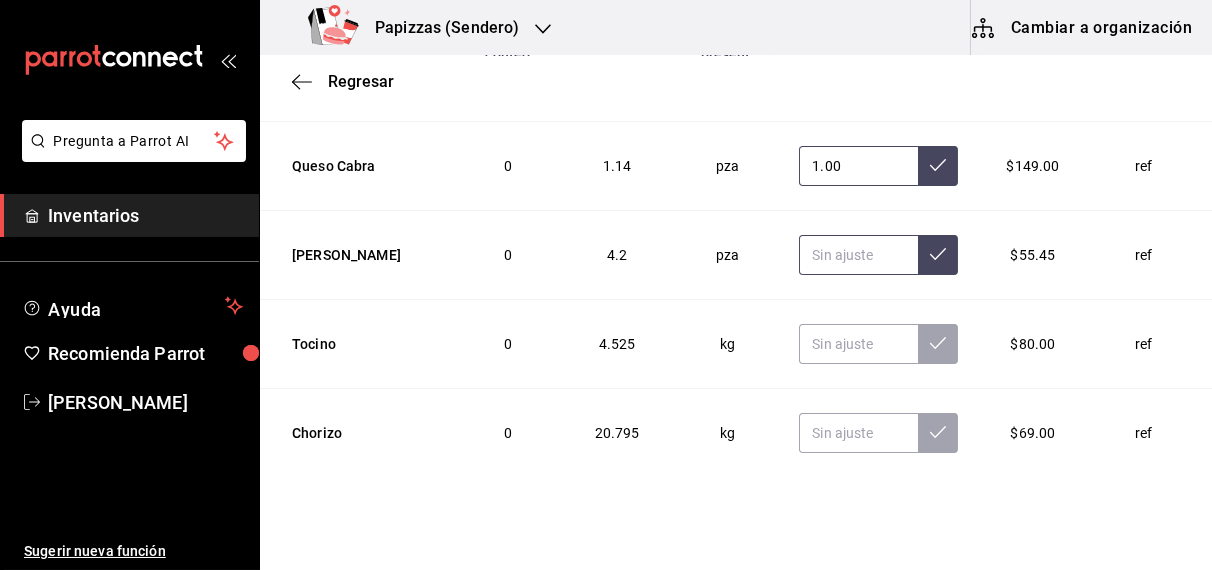 type on "1.00" 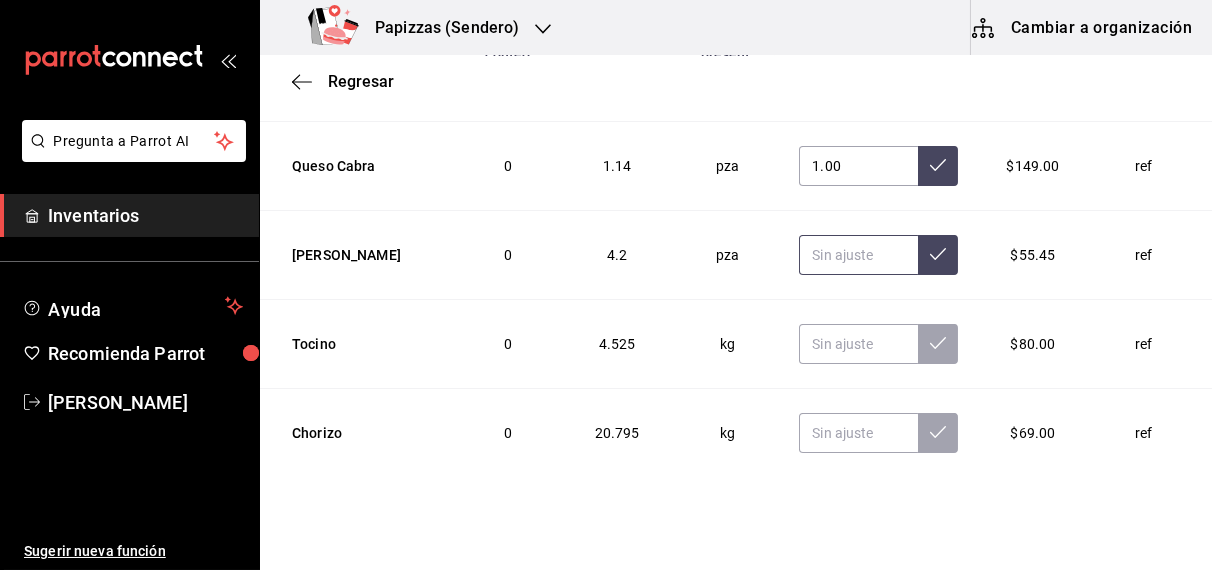 click at bounding box center [858, 255] 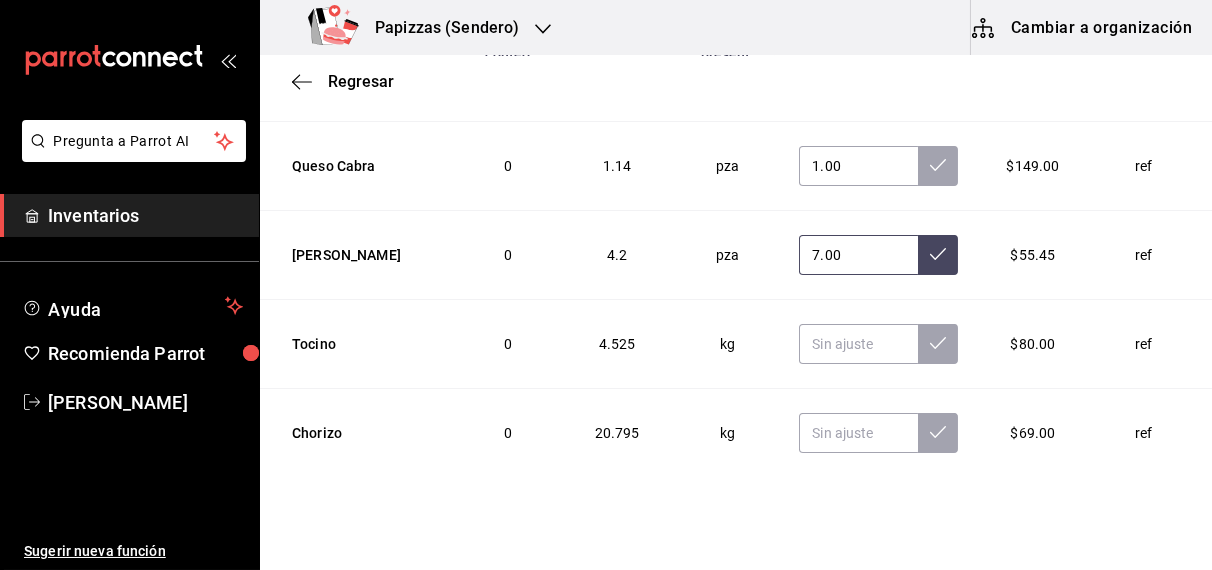 type on "7.00" 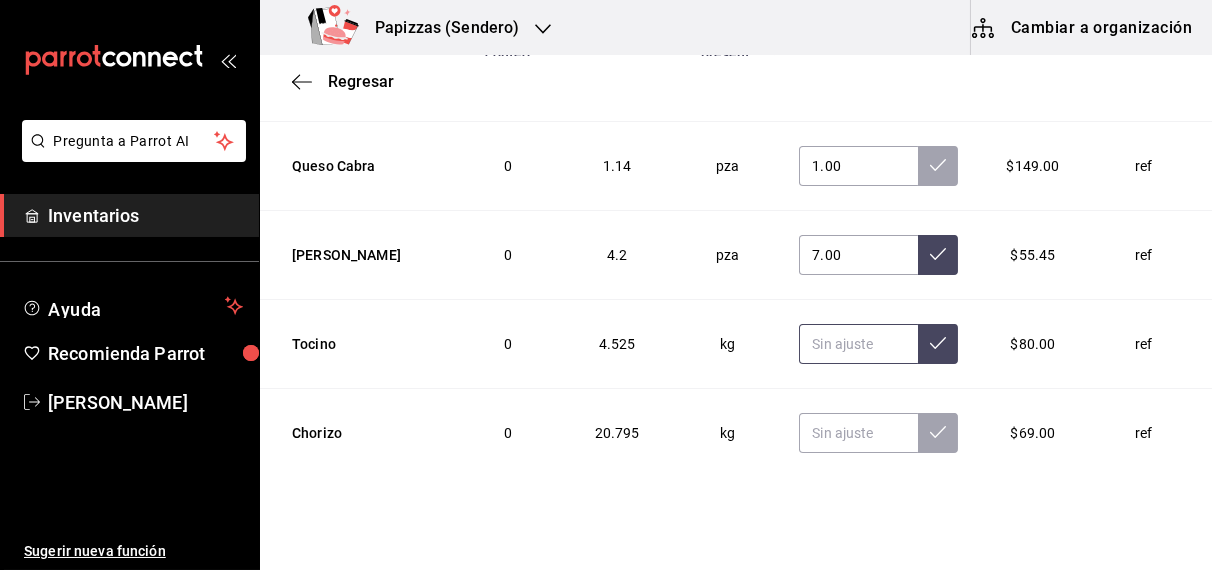click at bounding box center (858, 344) 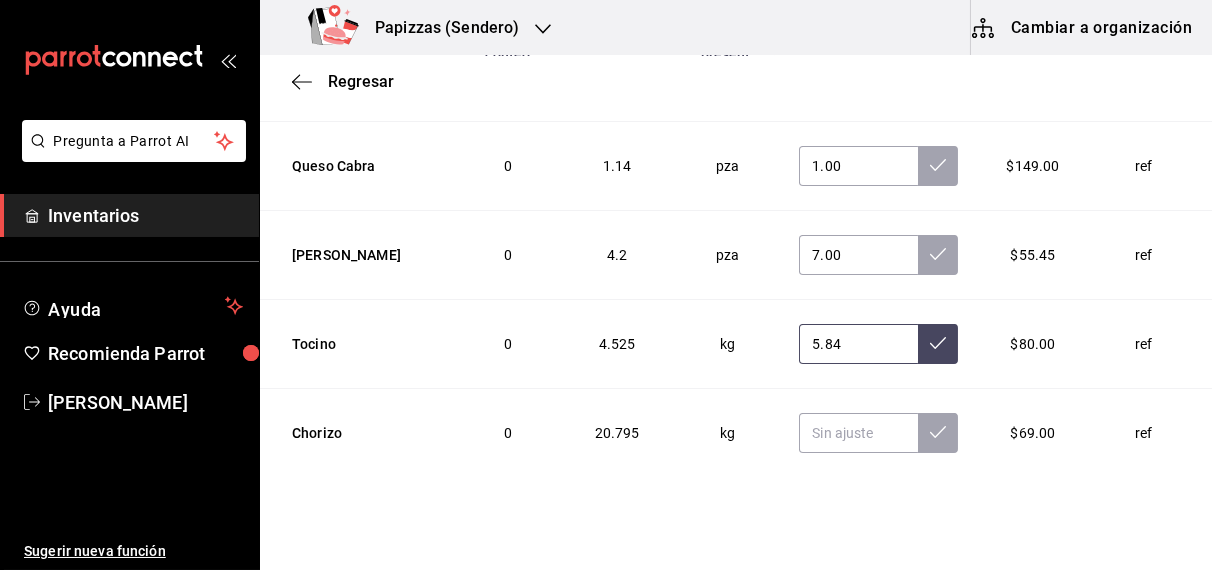 type on "5.84" 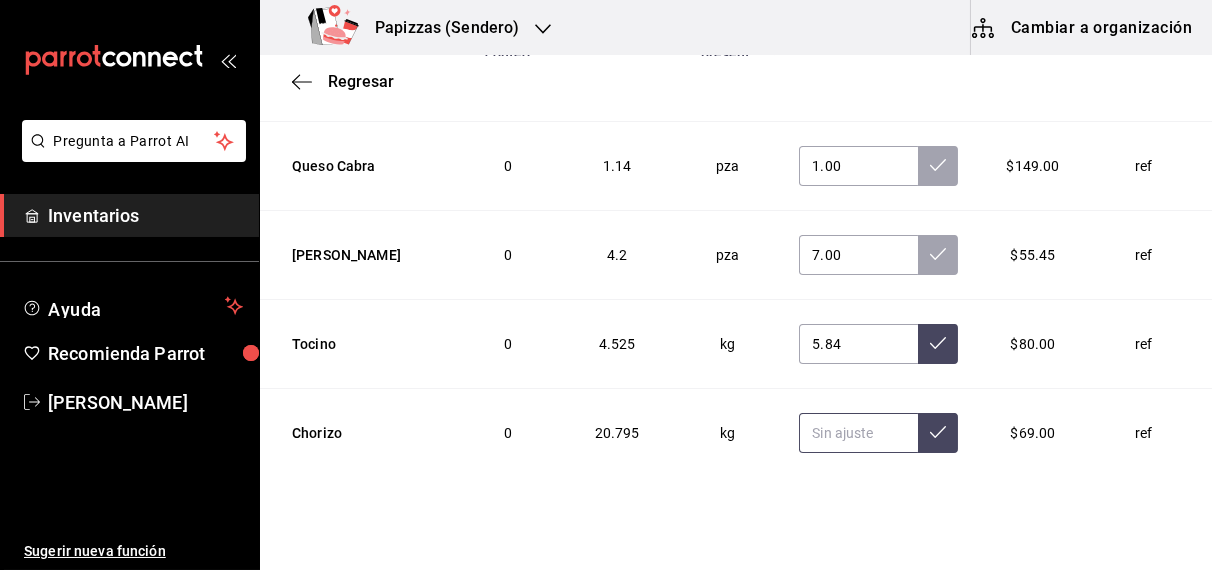 click at bounding box center [858, 433] 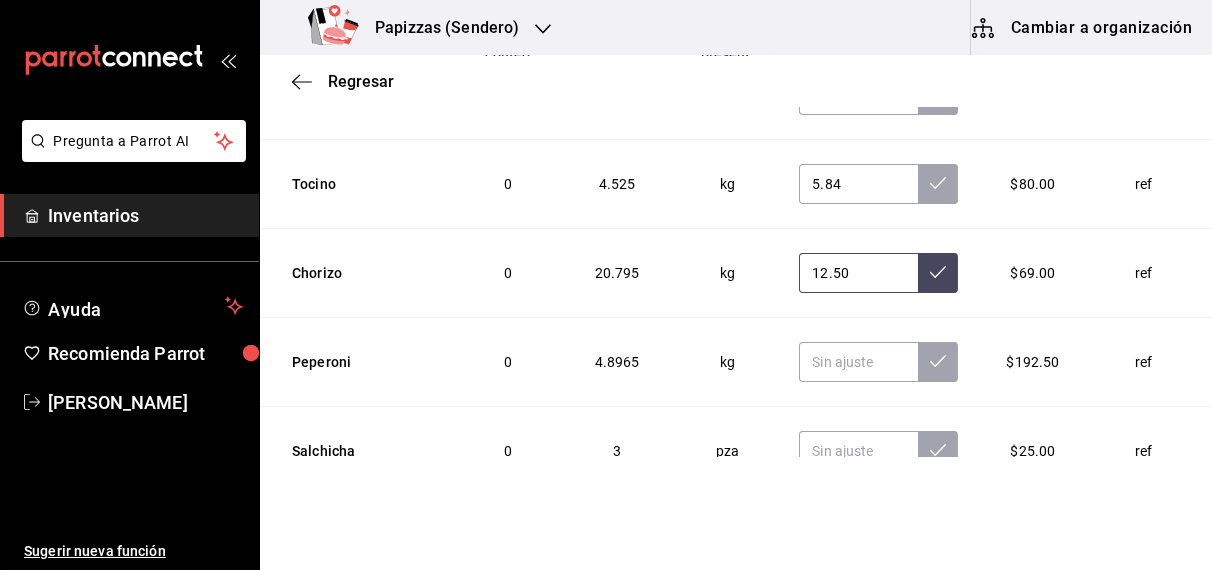 scroll, scrollTop: 4847, scrollLeft: 0, axis: vertical 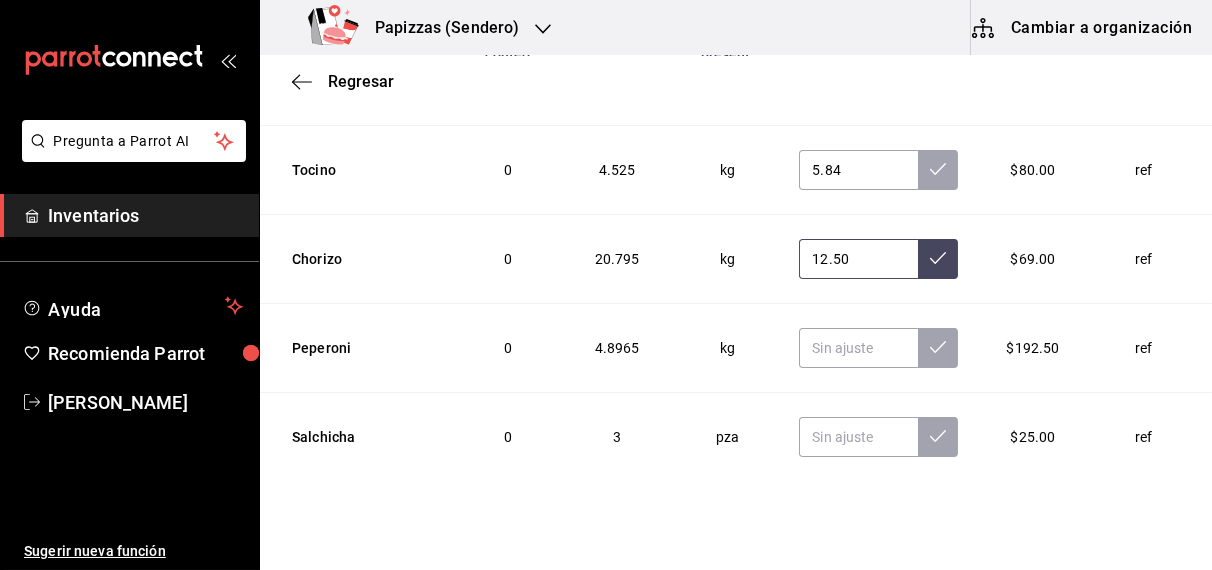 type on "12.50" 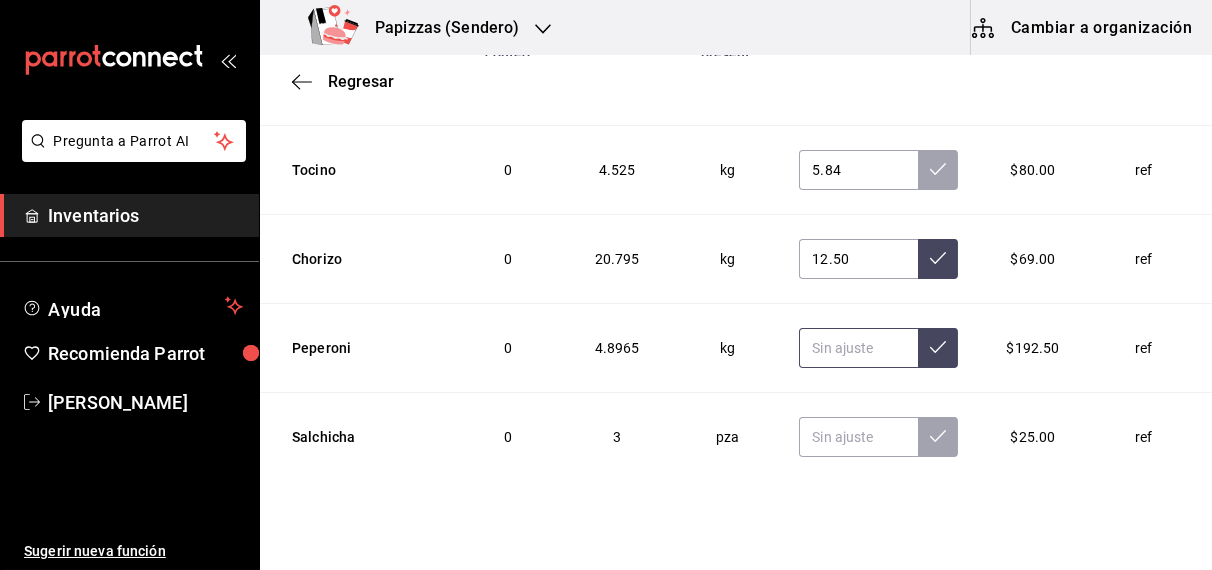 click at bounding box center [858, 348] 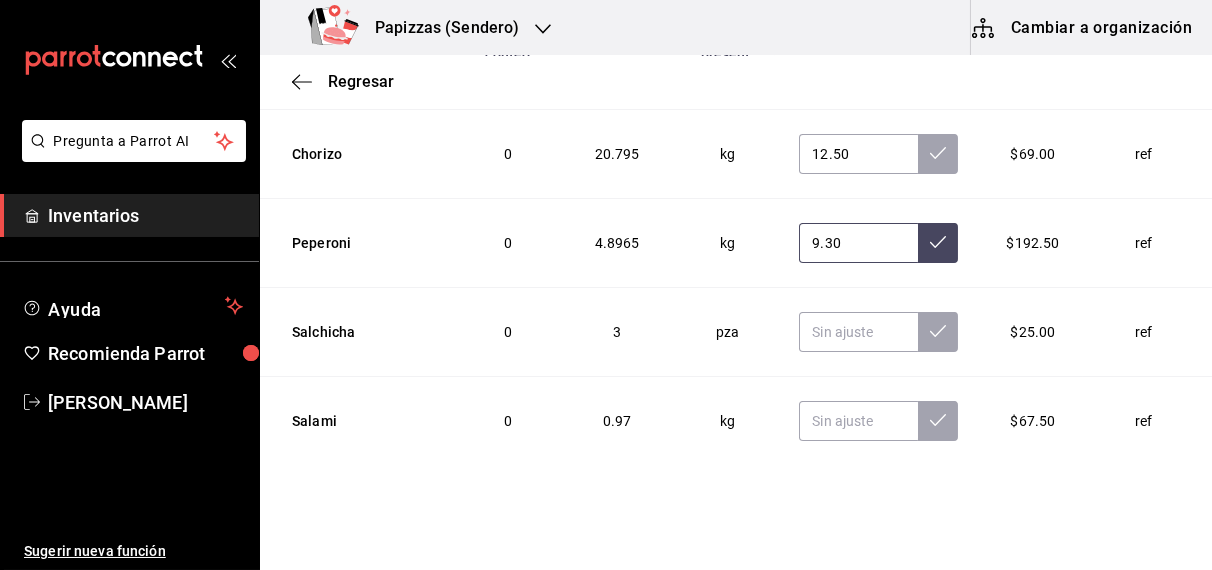 scroll, scrollTop: 4953, scrollLeft: 0, axis: vertical 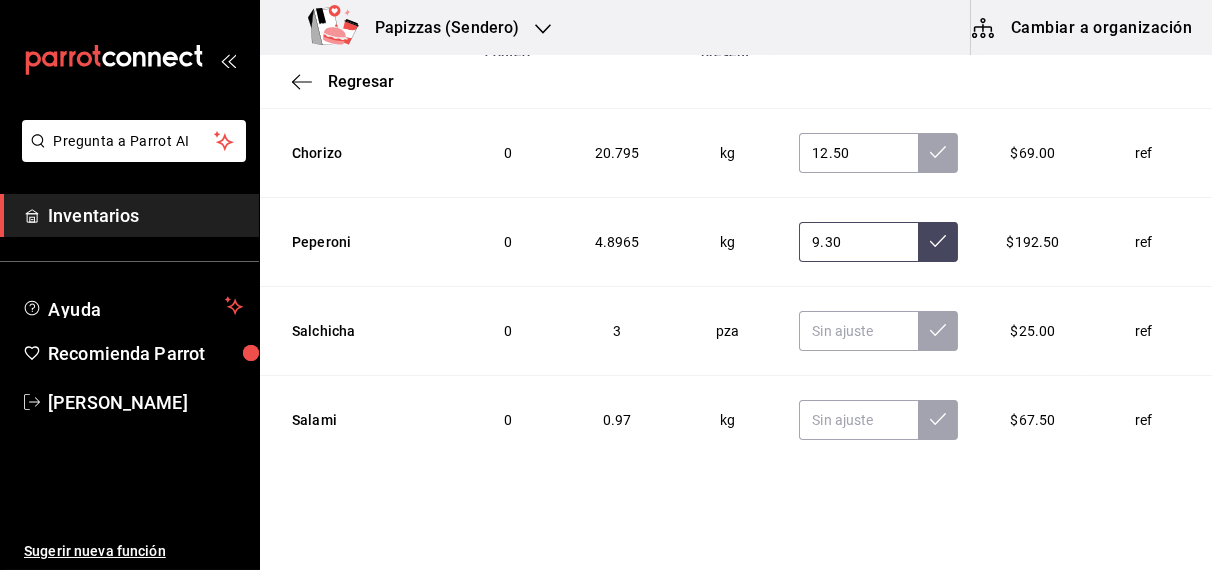 type on "9.30" 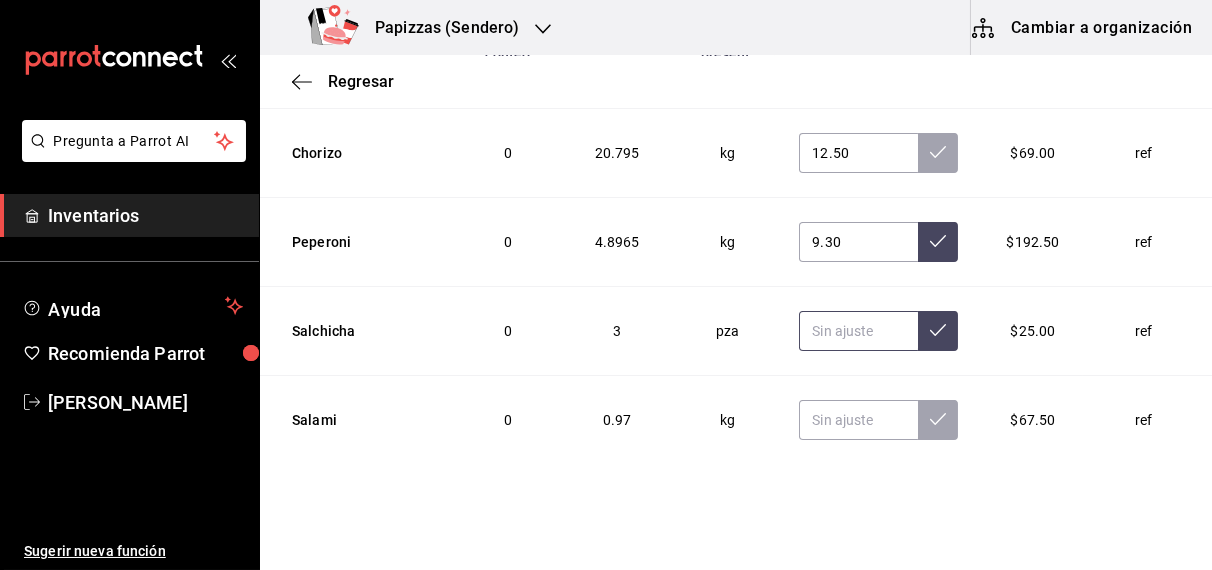 click at bounding box center (858, 331) 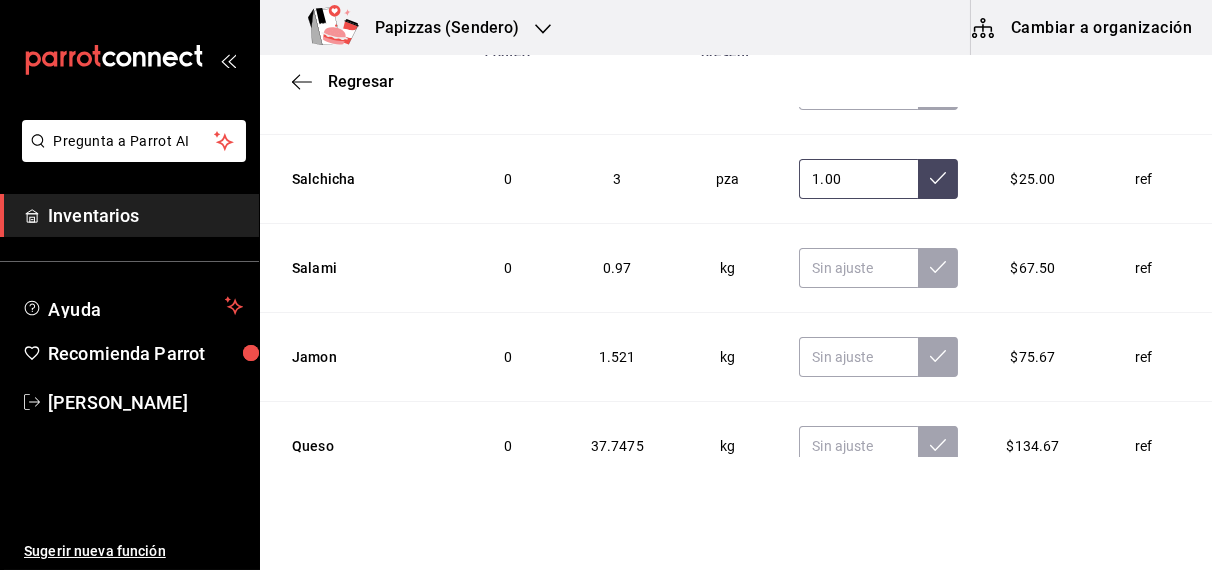 scroll, scrollTop: 5109, scrollLeft: 0, axis: vertical 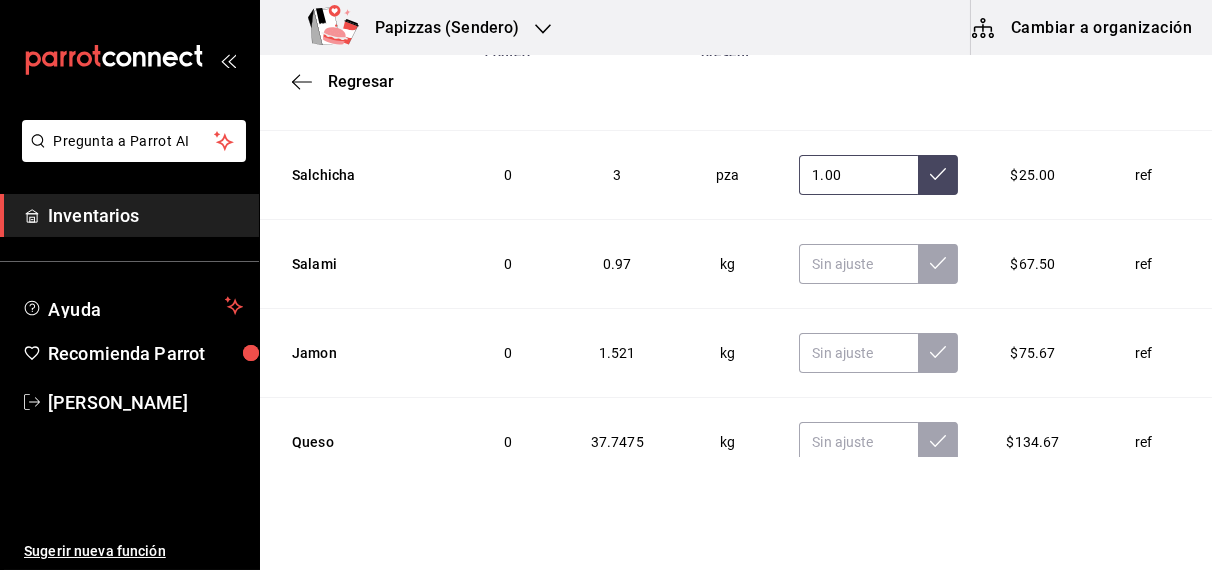 type on "1.00" 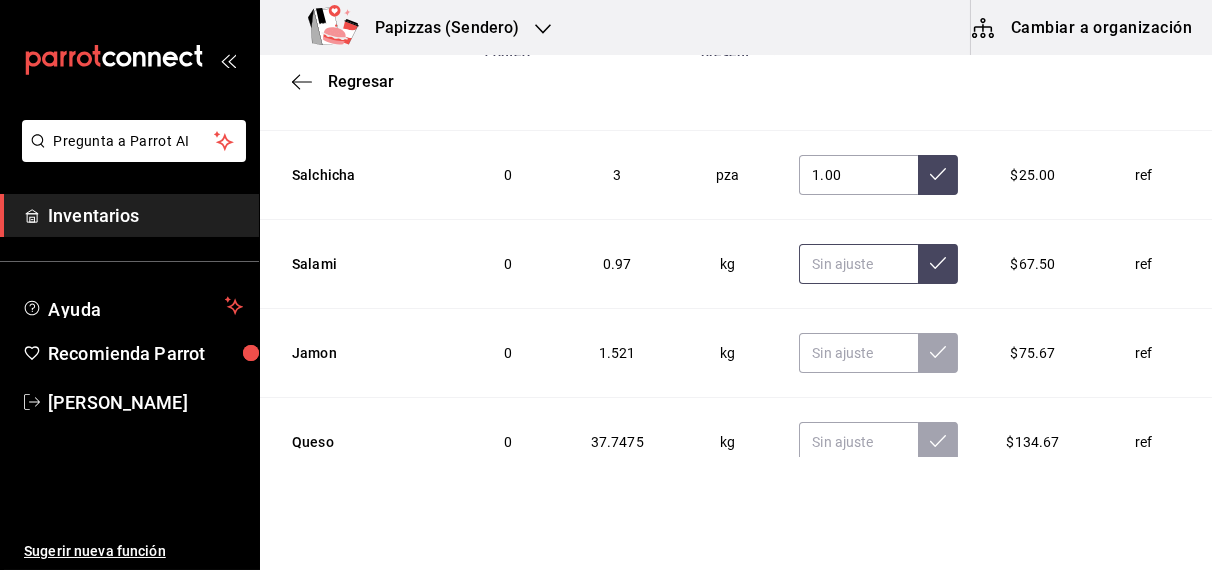 click at bounding box center (858, 264) 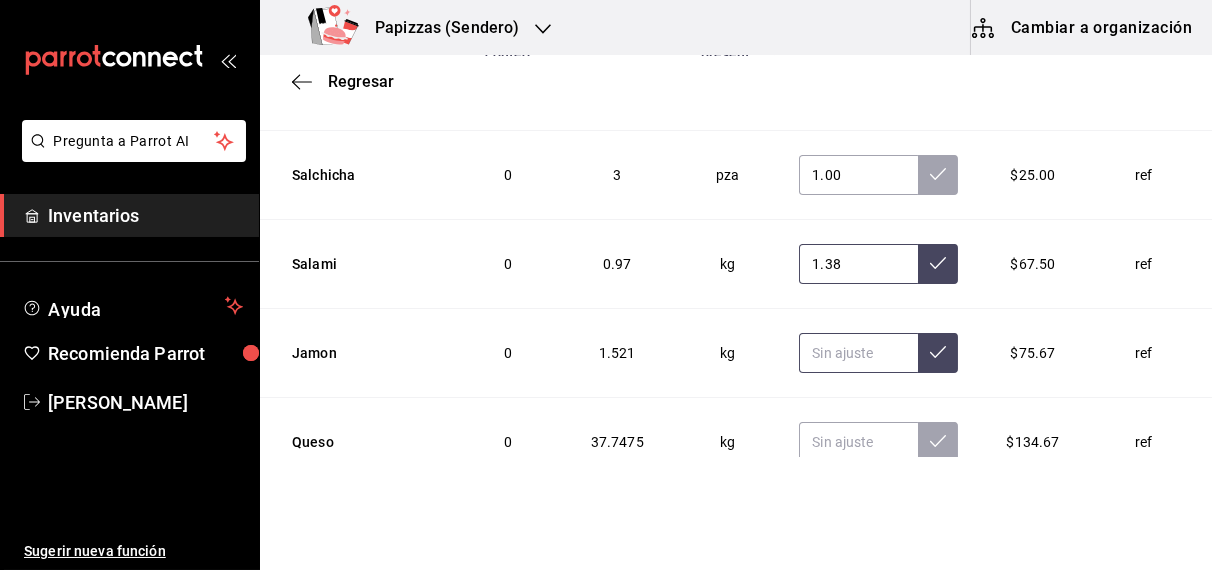 type on "1.38" 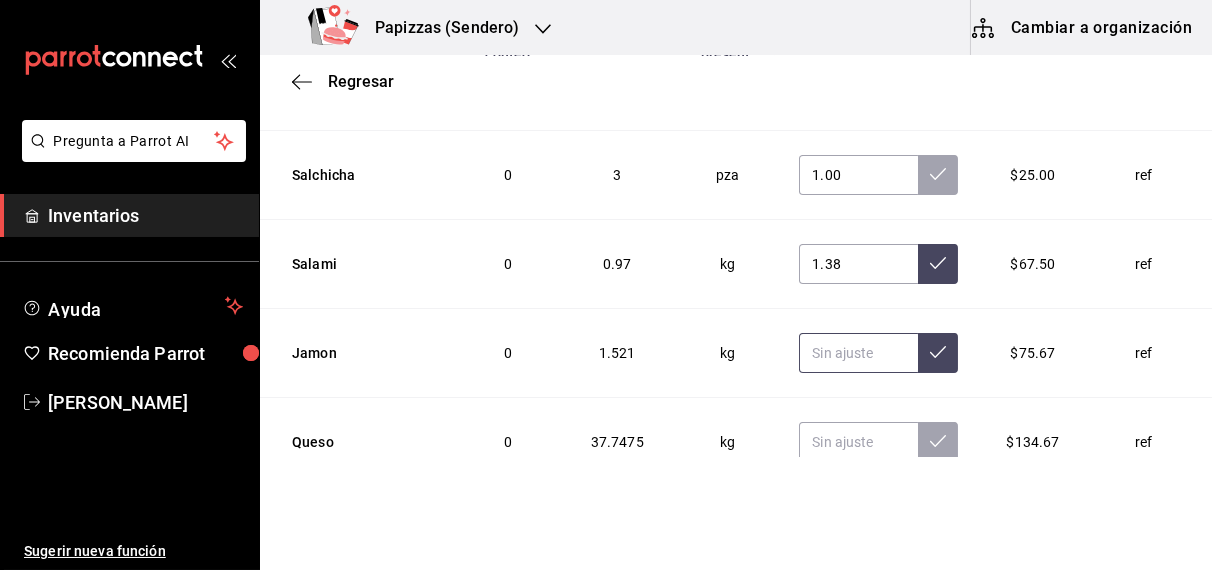 click at bounding box center [858, 353] 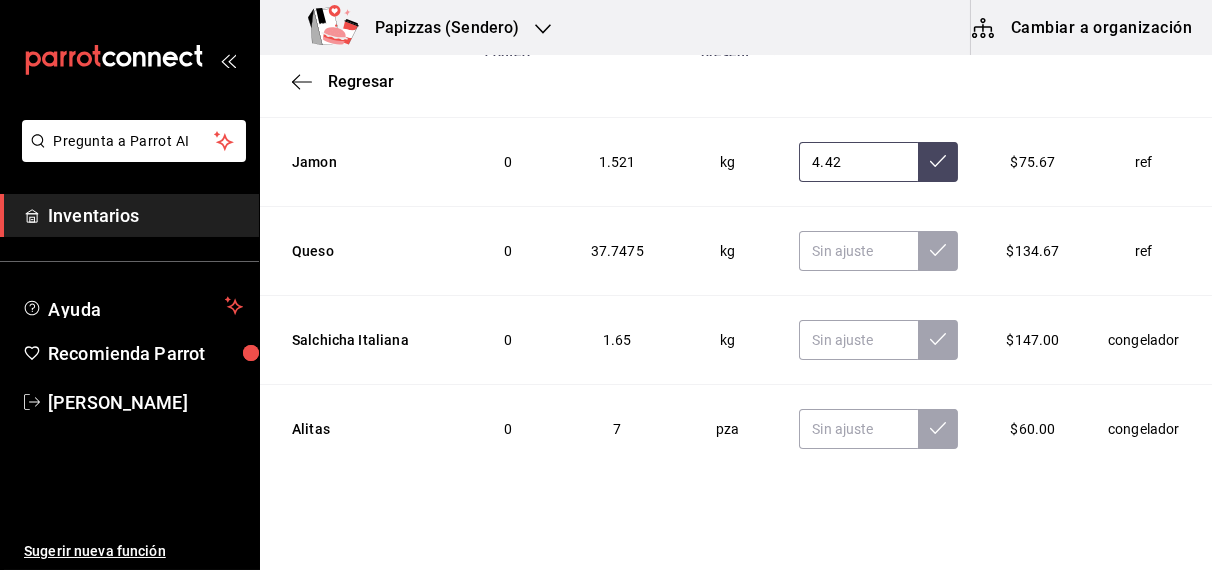 scroll, scrollTop: 5302, scrollLeft: 0, axis: vertical 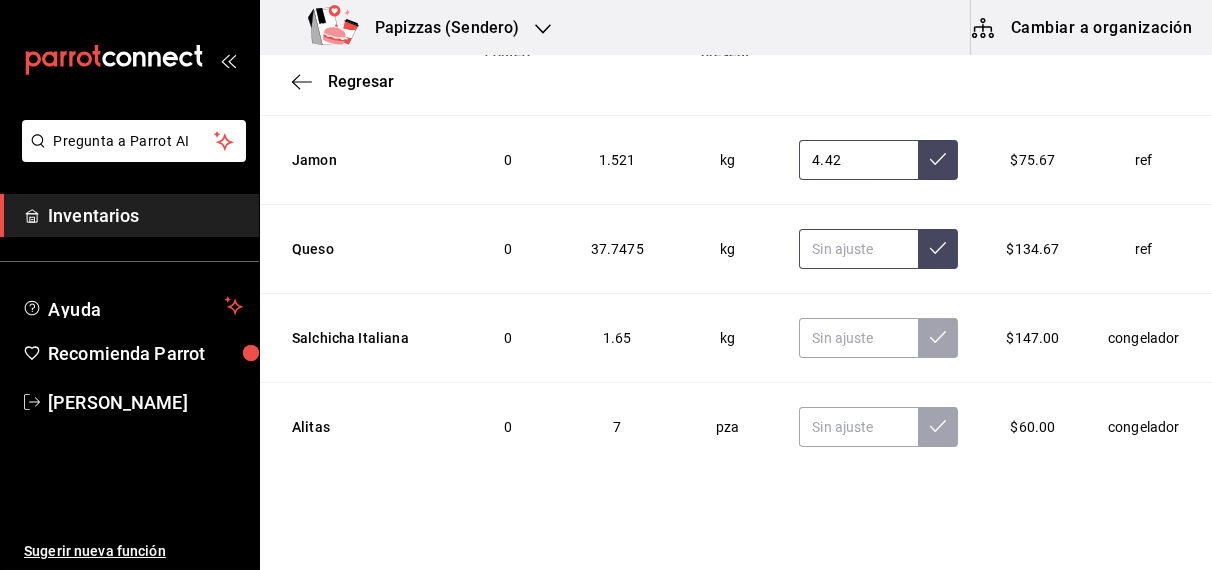 type on "4.42" 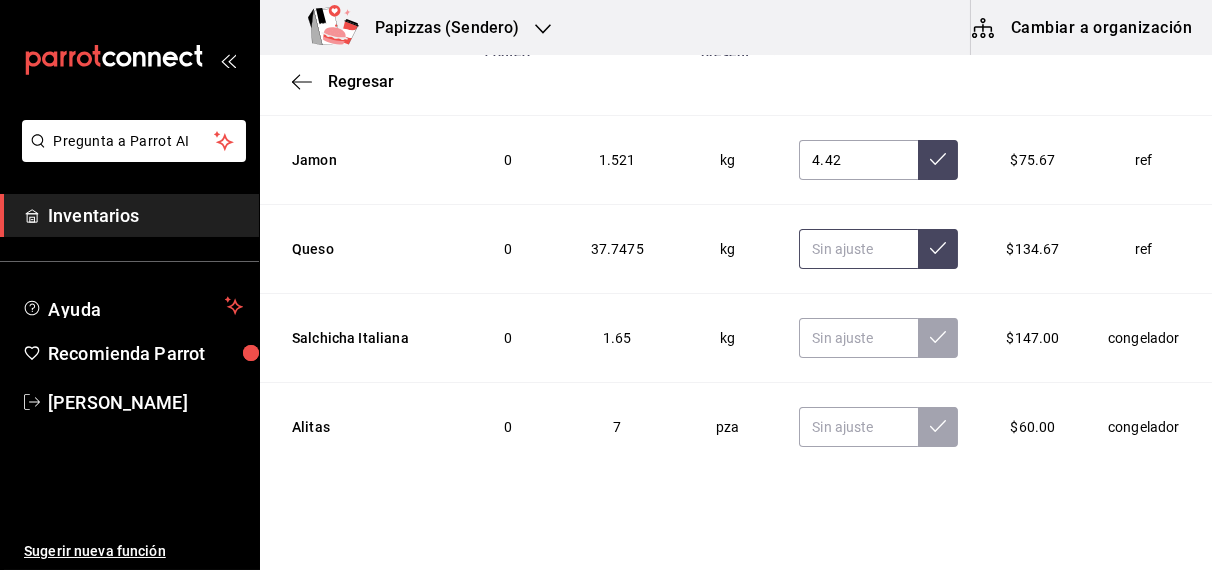 click at bounding box center (858, 249) 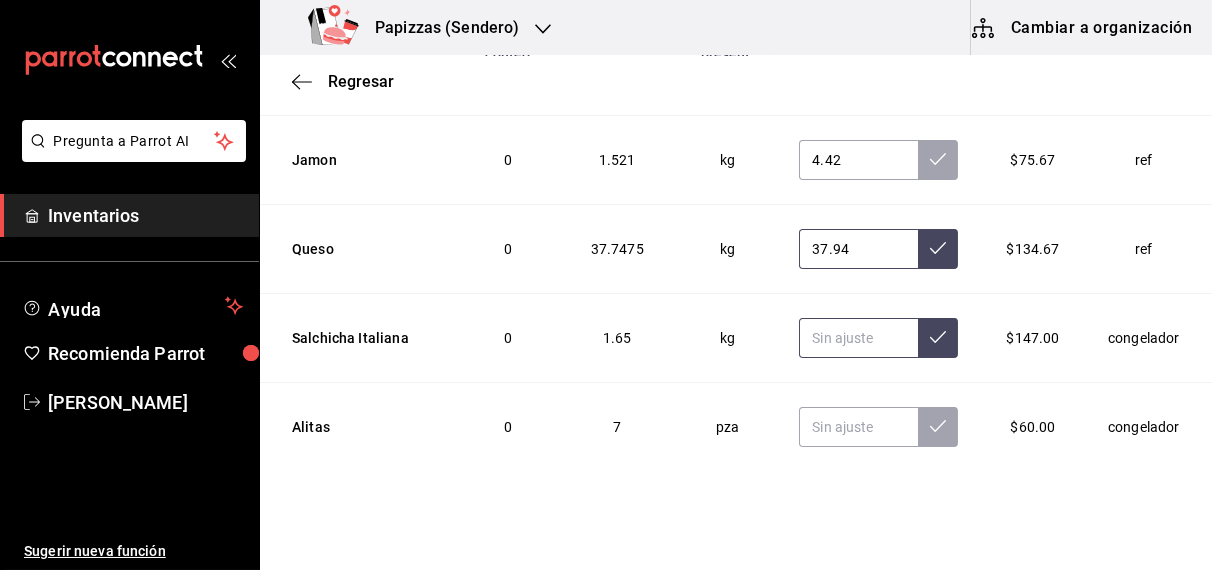 type on "37.94" 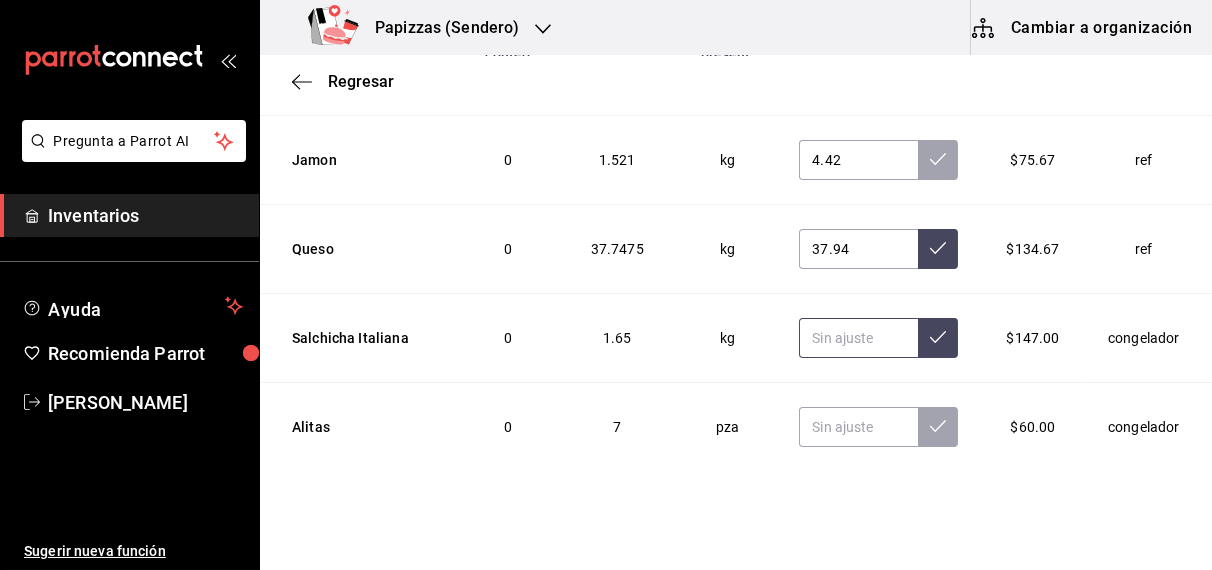 click at bounding box center [858, 338] 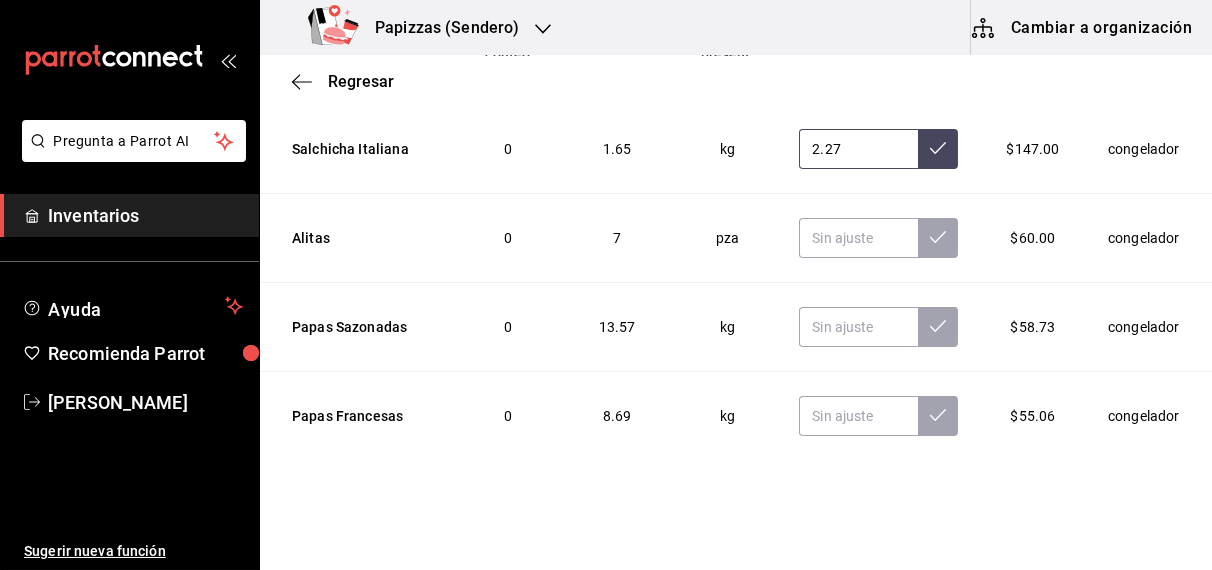 scroll, scrollTop: 5494, scrollLeft: 0, axis: vertical 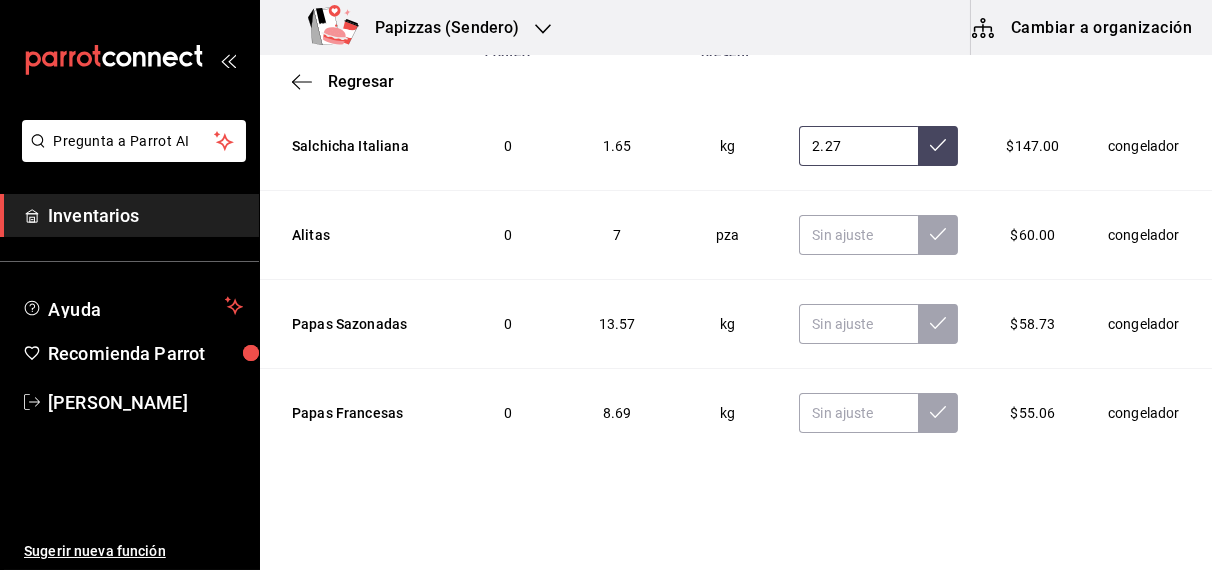 type on "2.27" 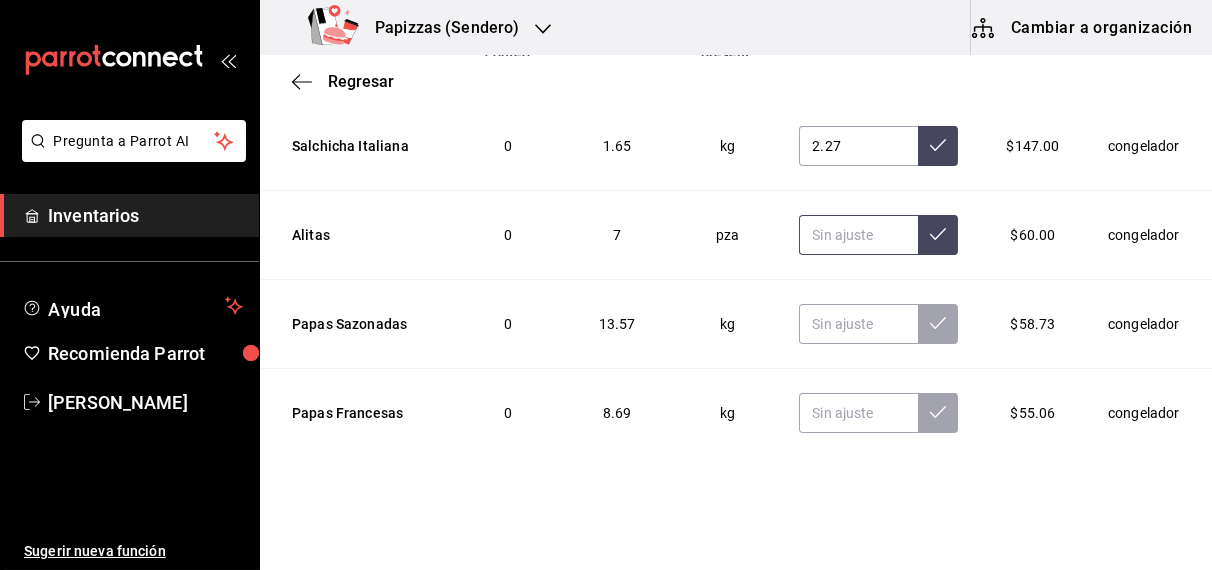 click at bounding box center [858, 235] 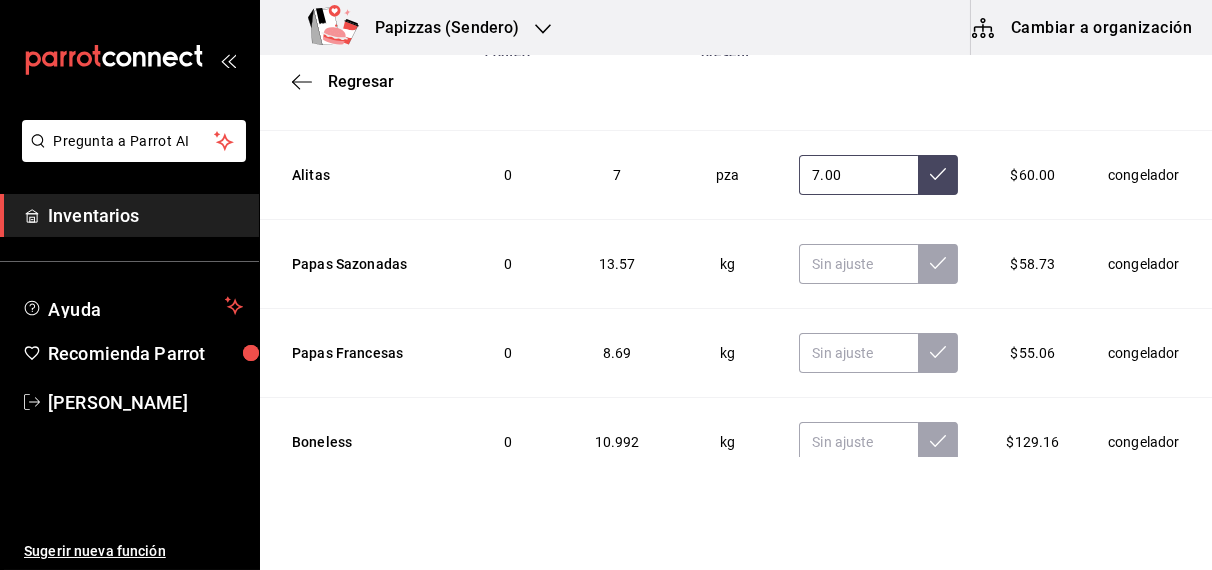 scroll, scrollTop: 5575, scrollLeft: 0, axis: vertical 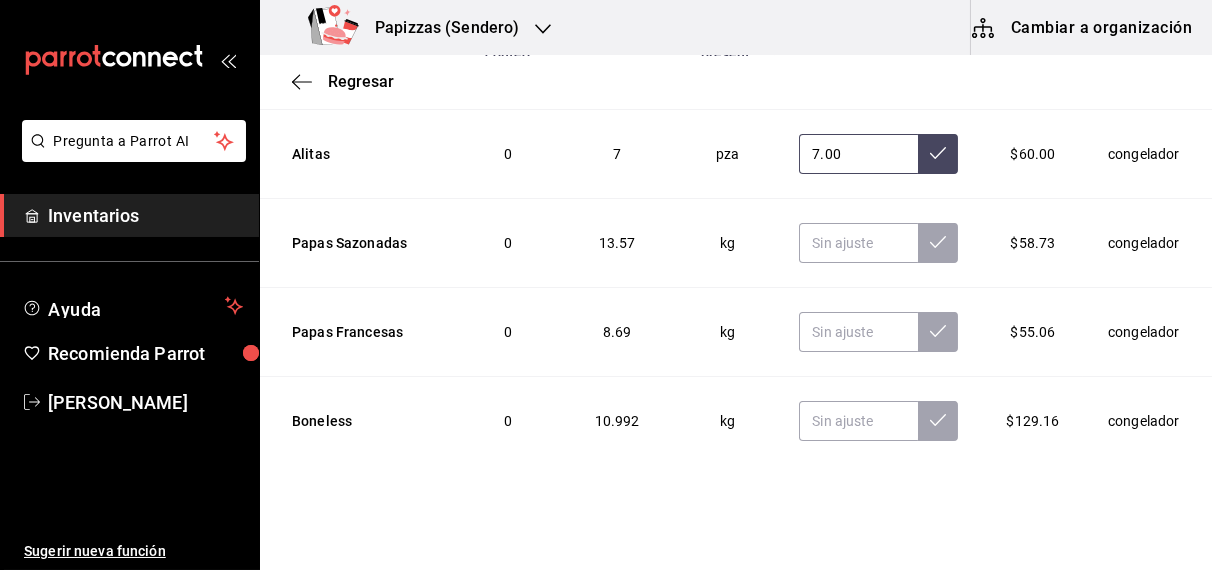 type on "7.00" 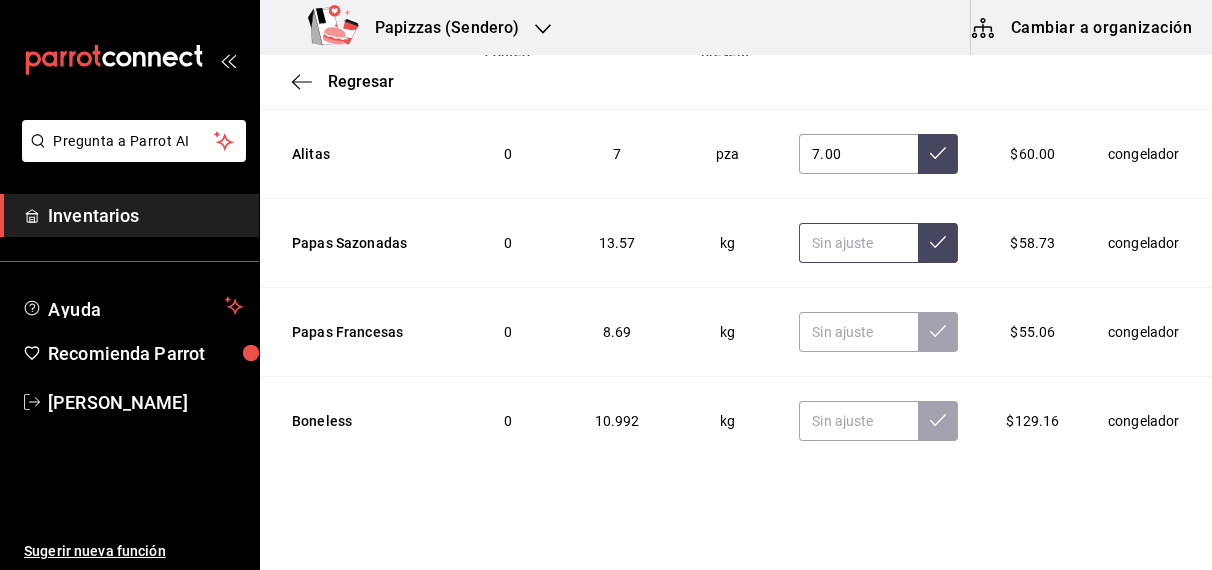 click at bounding box center (858, 243) 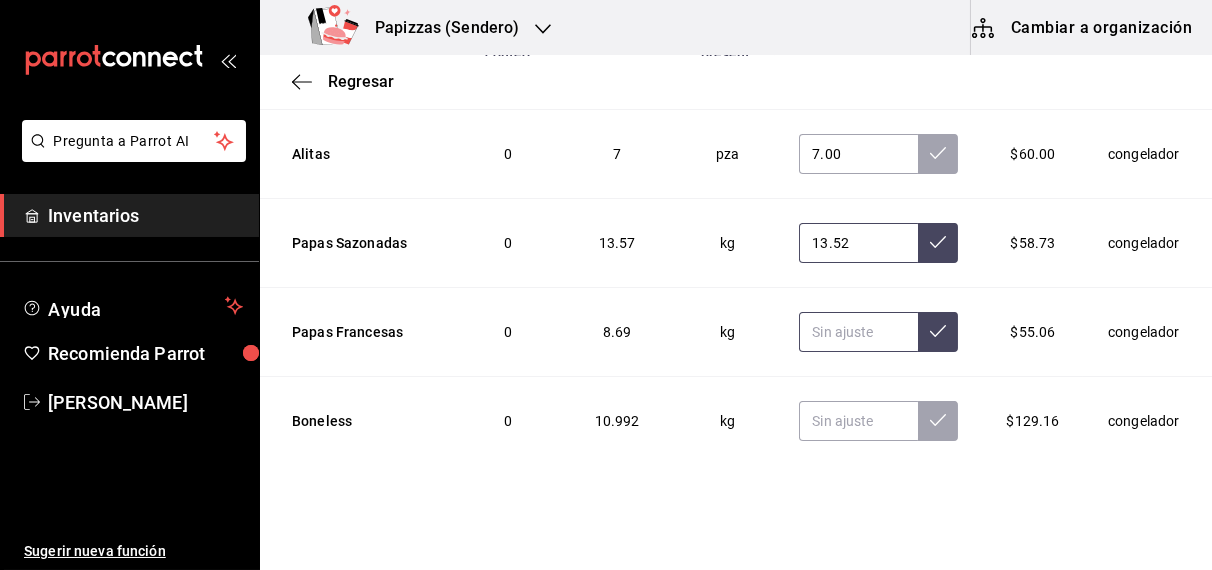 type on "13.52" 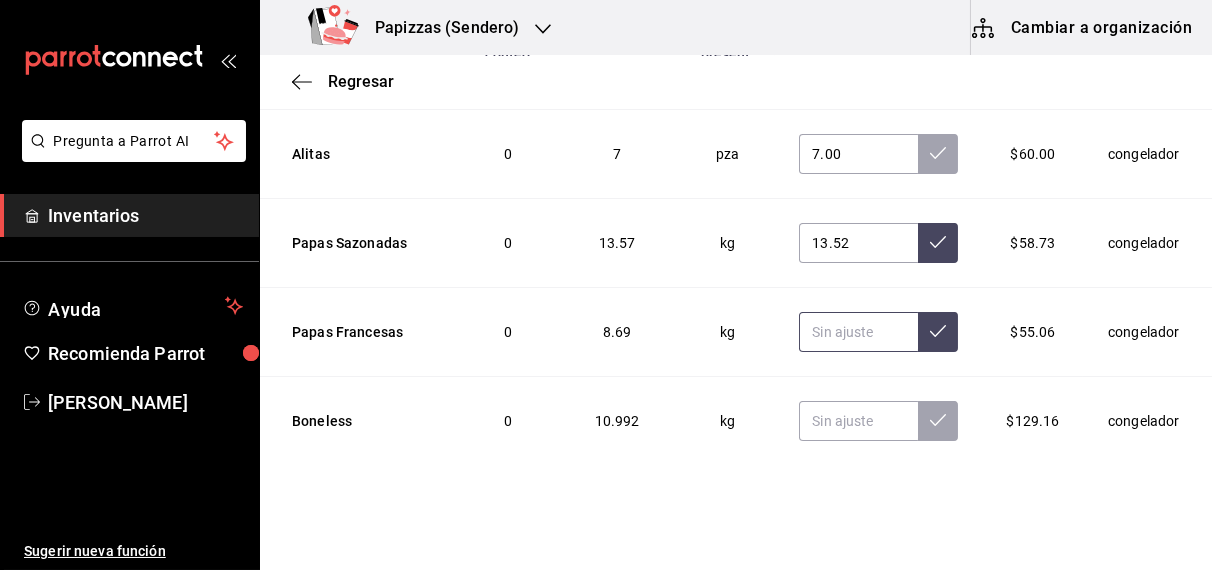 click at bounding box center (858, 332) 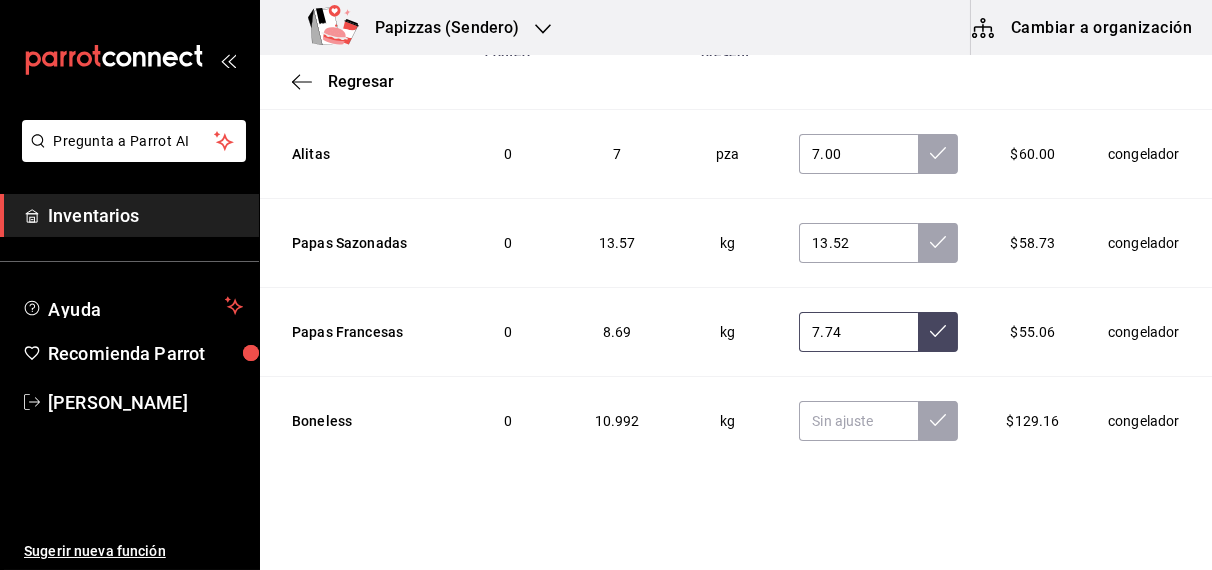 type on "7.74" 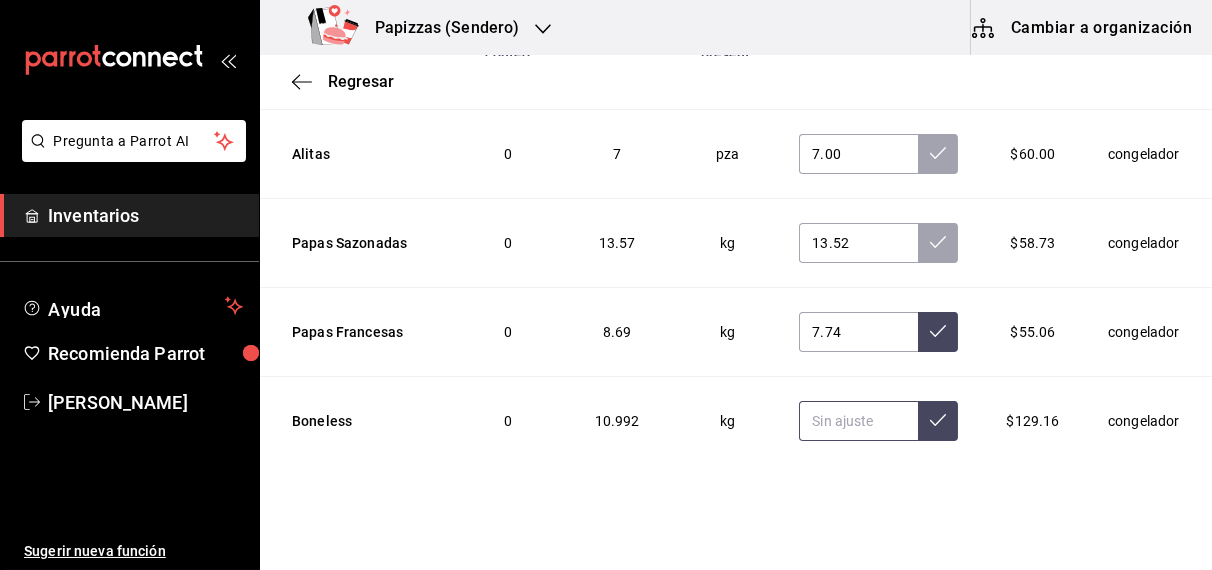 click at bounding box center (858, 421) 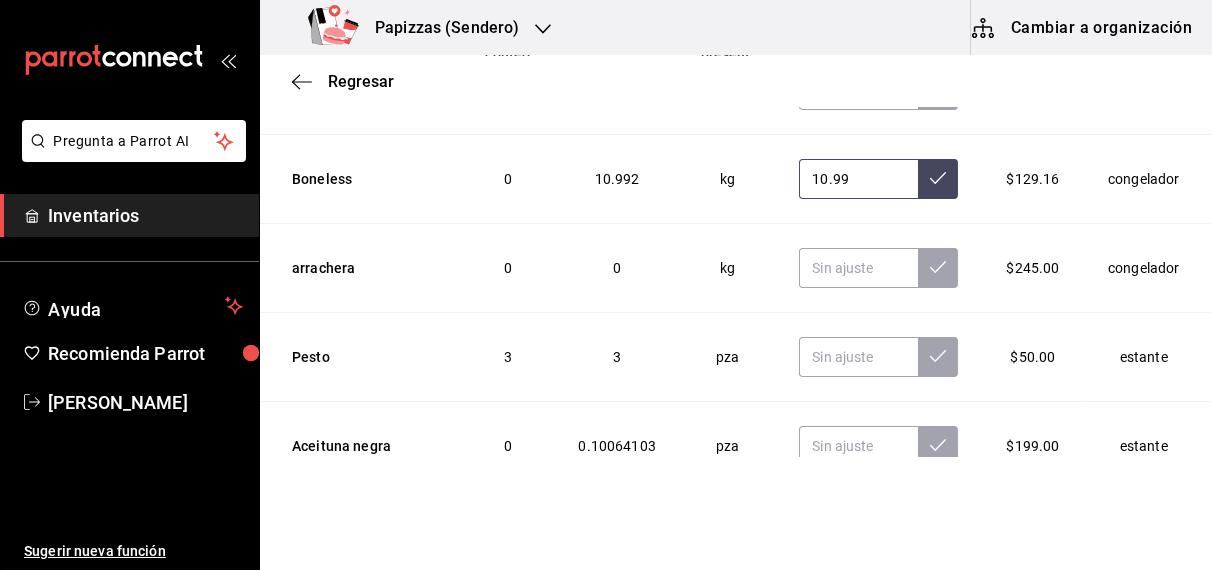 scroll, scrollTop: 5840, scrollLeft: 0, axis: vertical 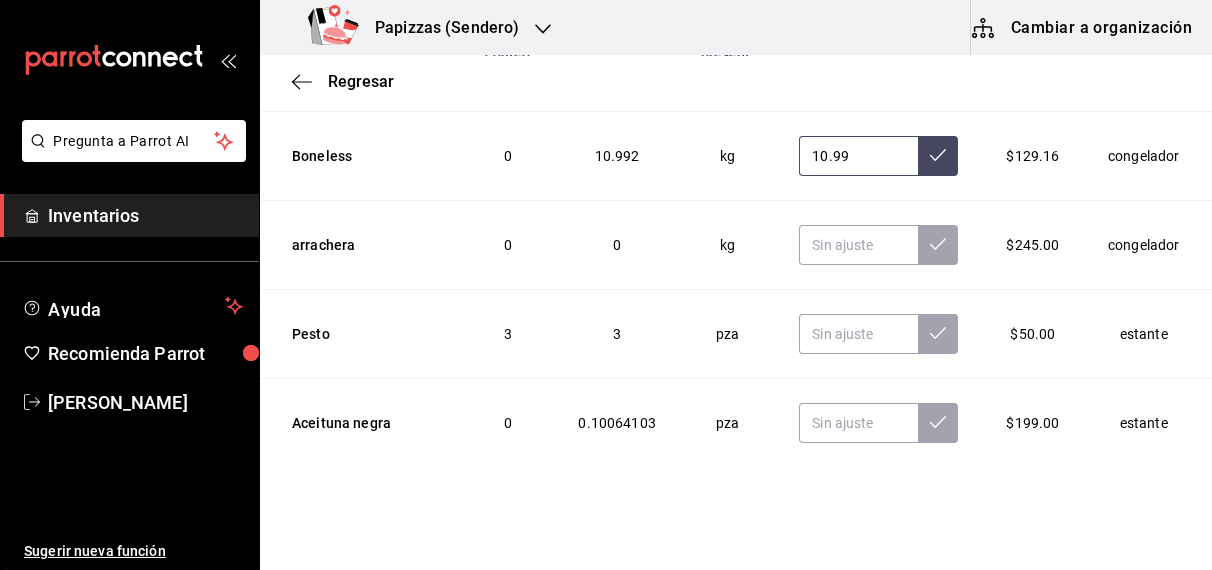 type on "10.99" 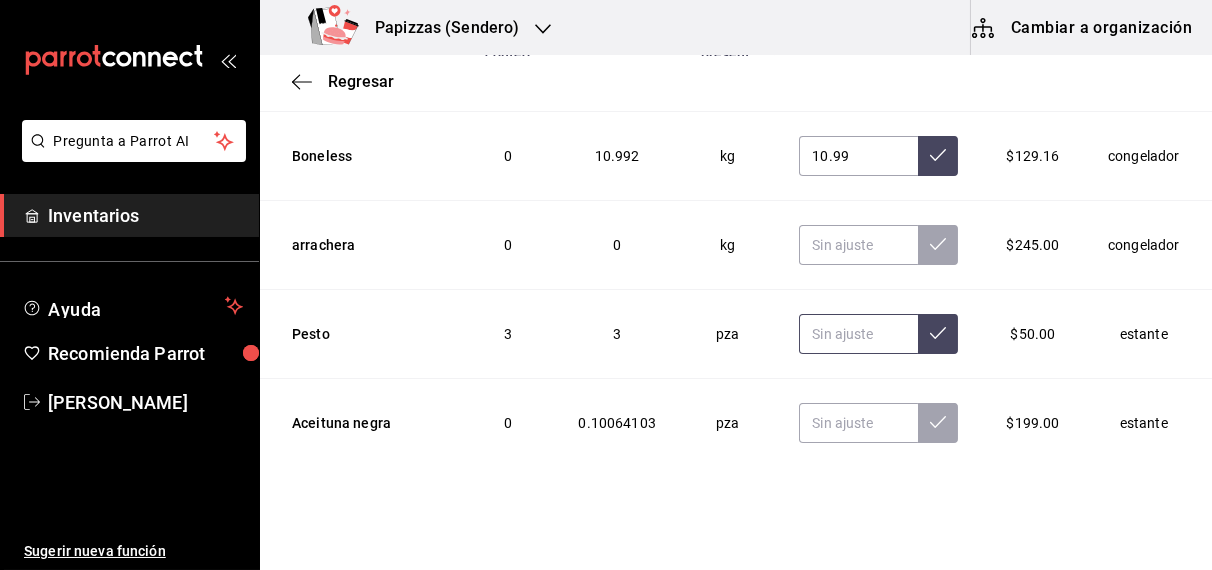 click at bounding box center [858, 334] 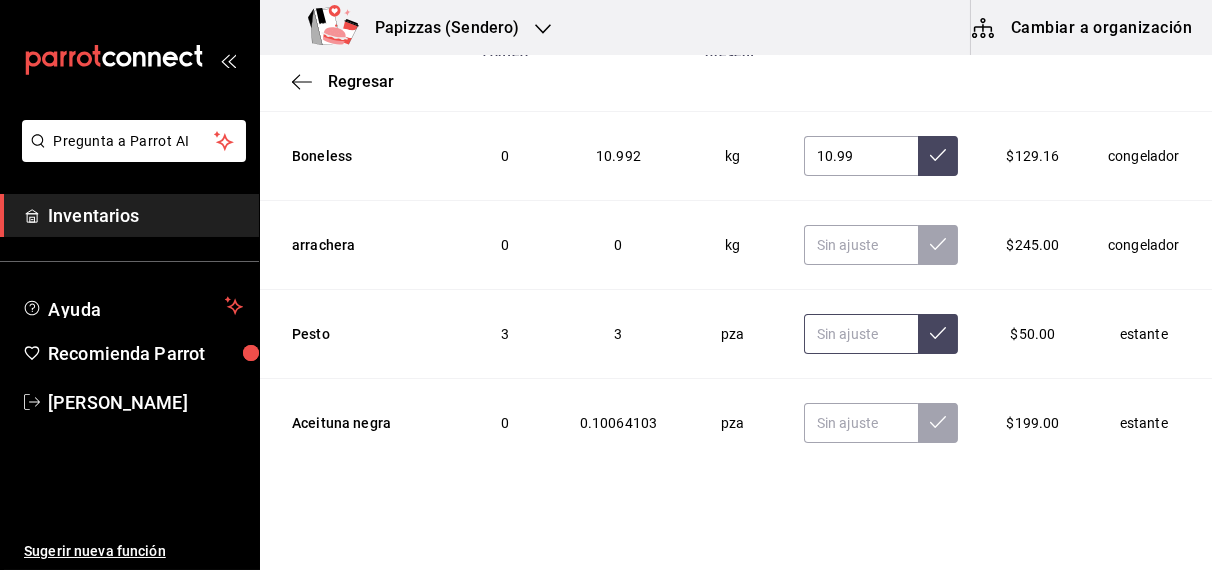 scroll, scrollTop: 330, scrollLeft: 0, axis: vertical 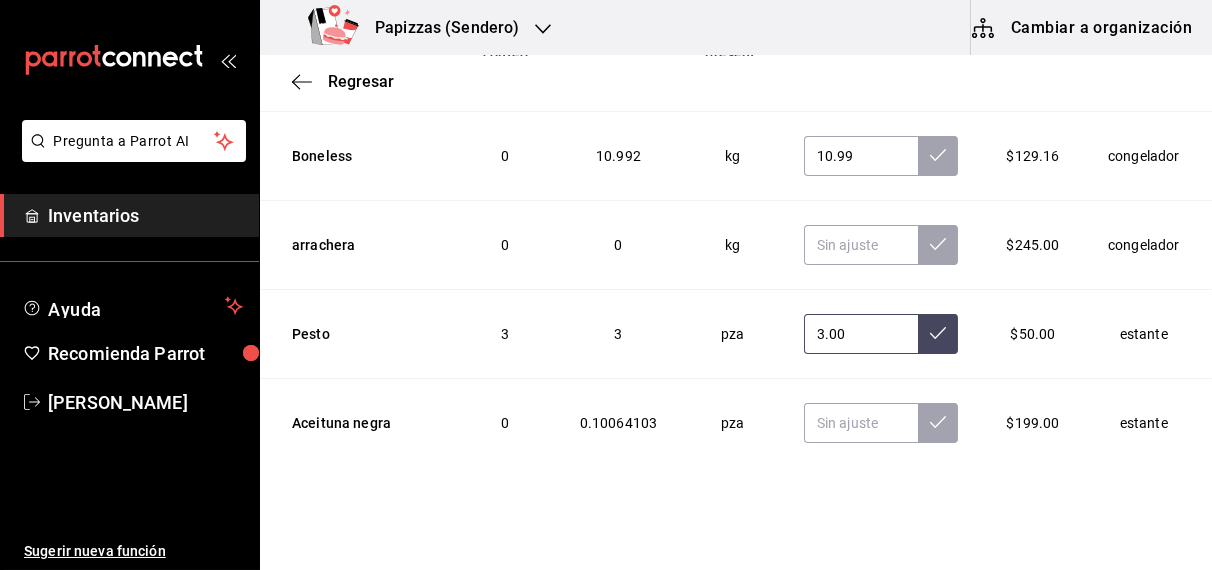 type on "3.00" 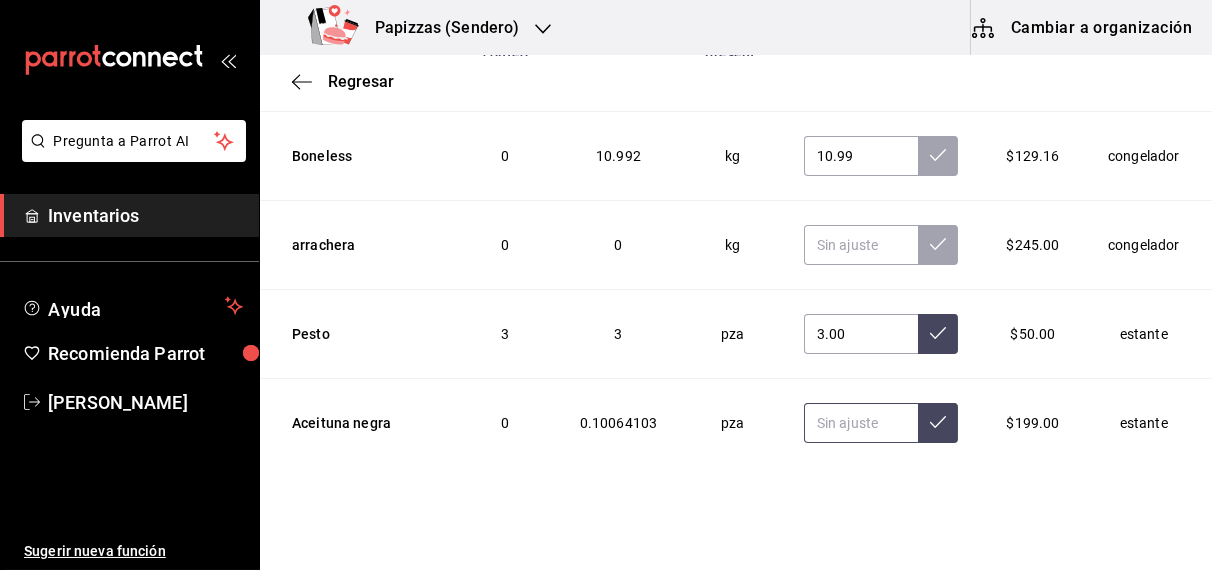 click at bounding box center (861, 423) 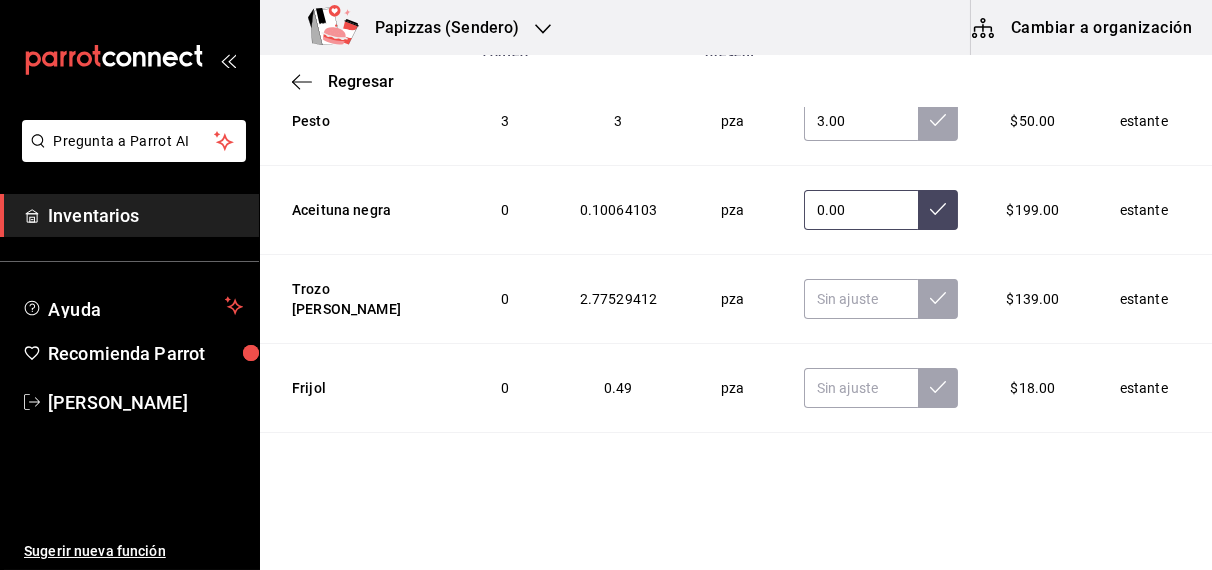 scroll, scrollTop: 6045, scrollLeft: 0, axis: vertical 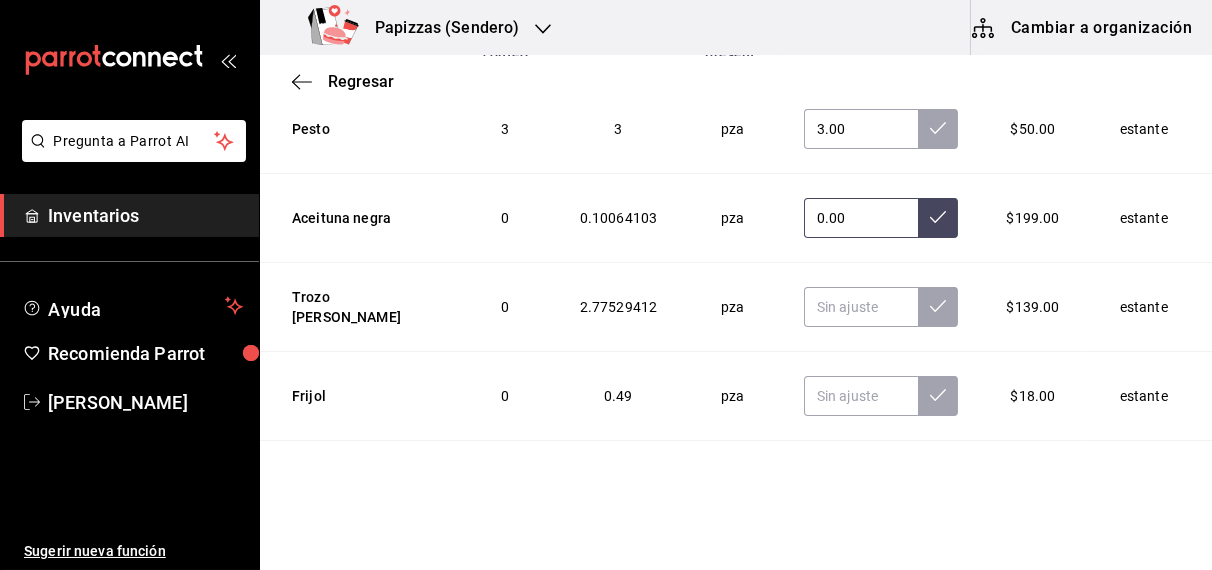 type on "0.00" 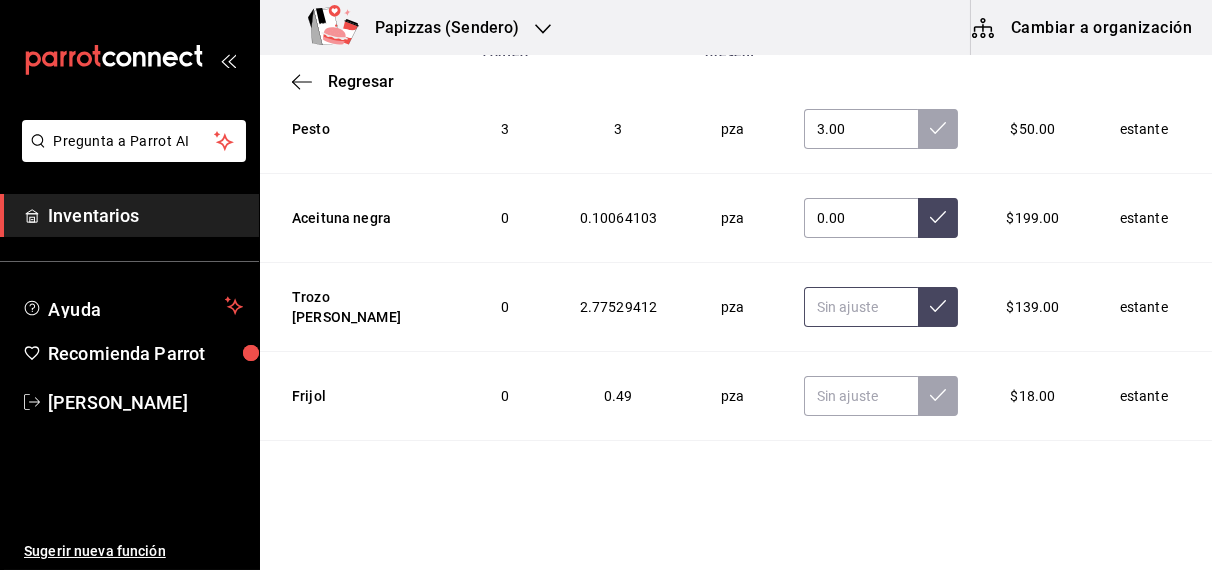 click at bounding box center [861, 307] 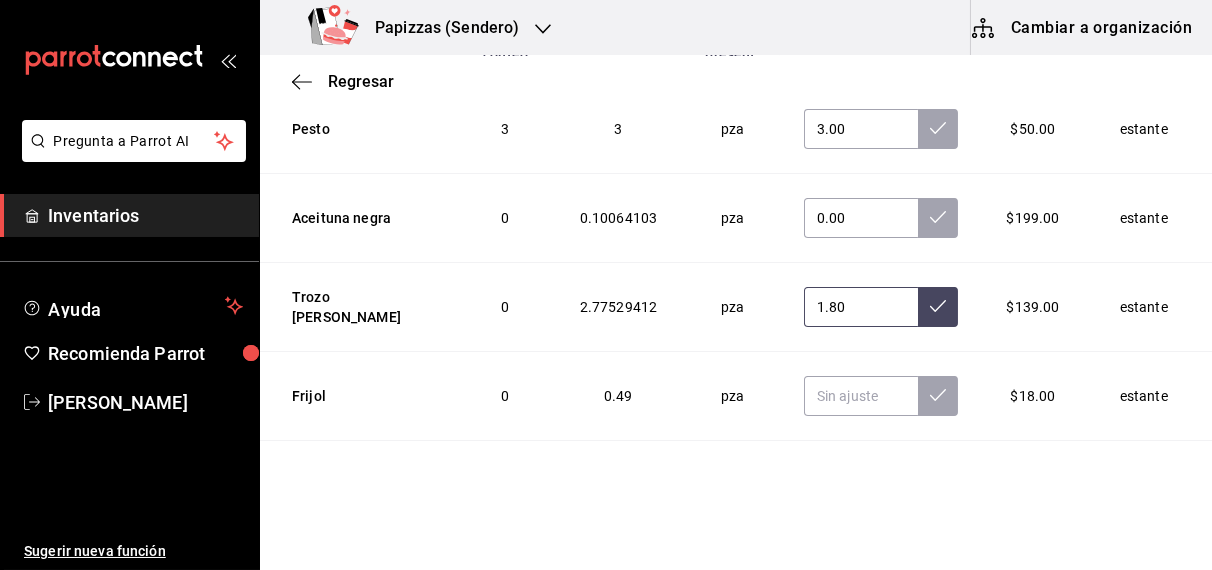 type on "1.80" 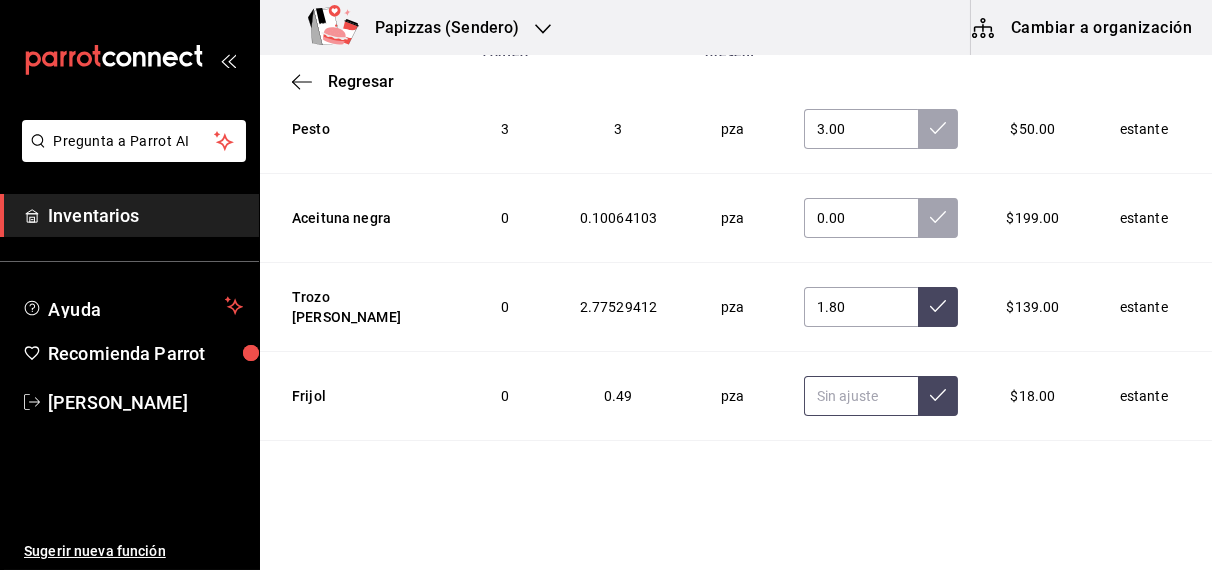 click at bounding box center [861, 396] 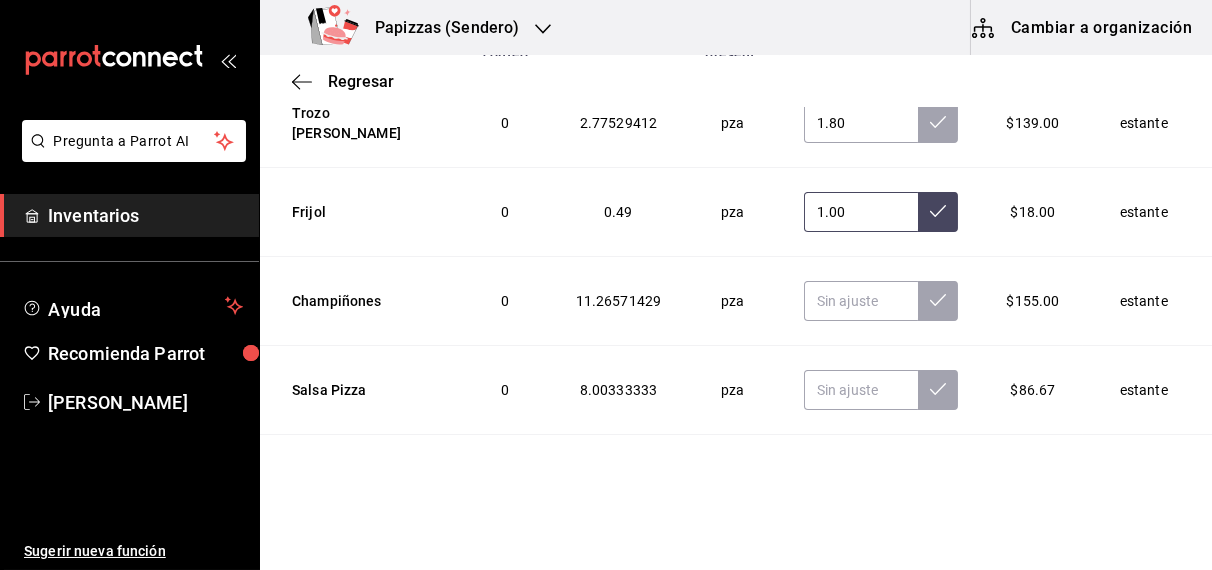 scroll, scrollTop: 6236, scrollLeft: 0, axis: vertical 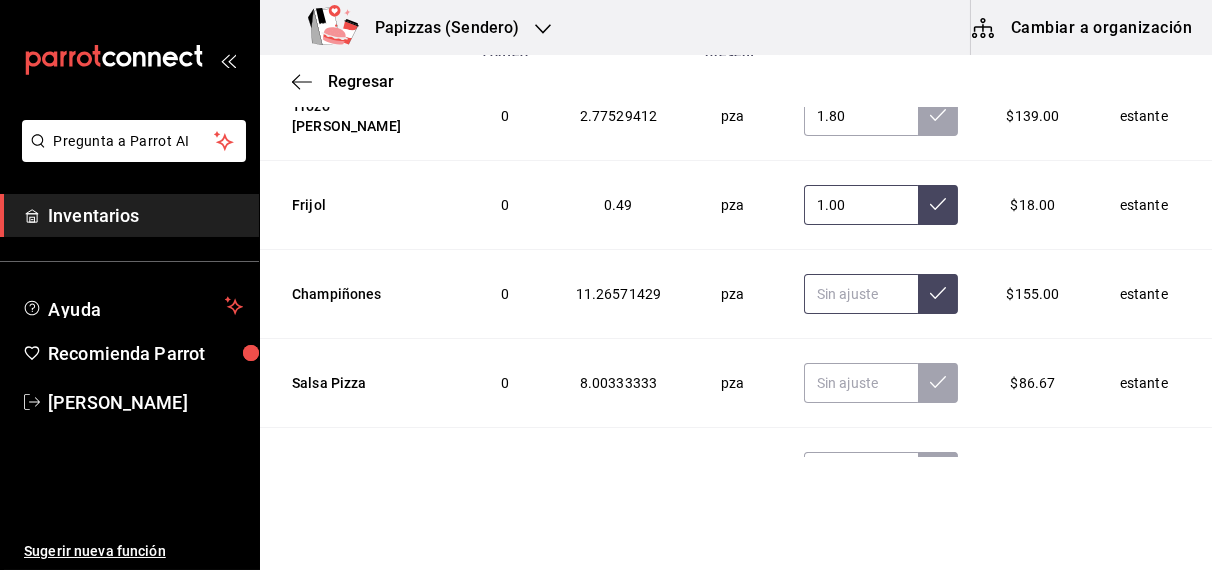 type on "1.00" 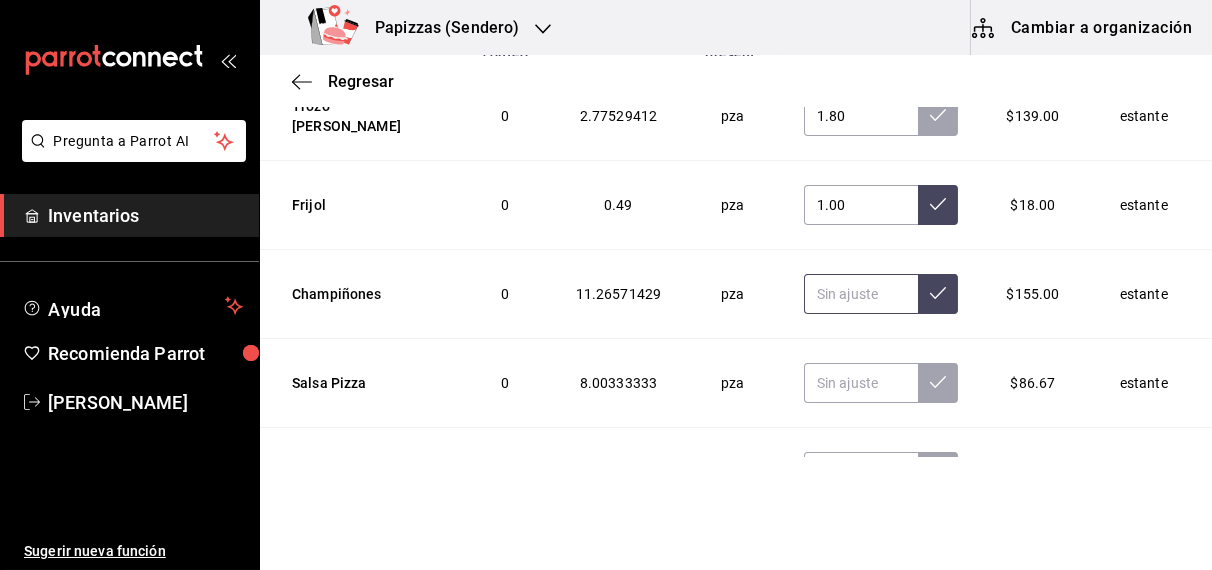 click at bounding box center (861, 294) 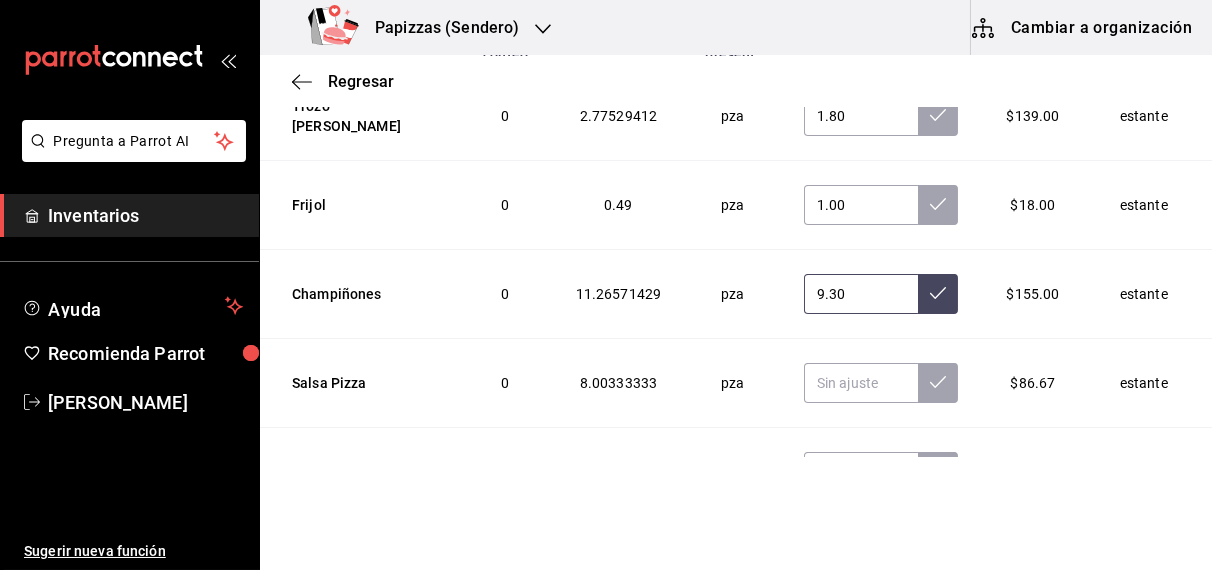 type on "9.30" 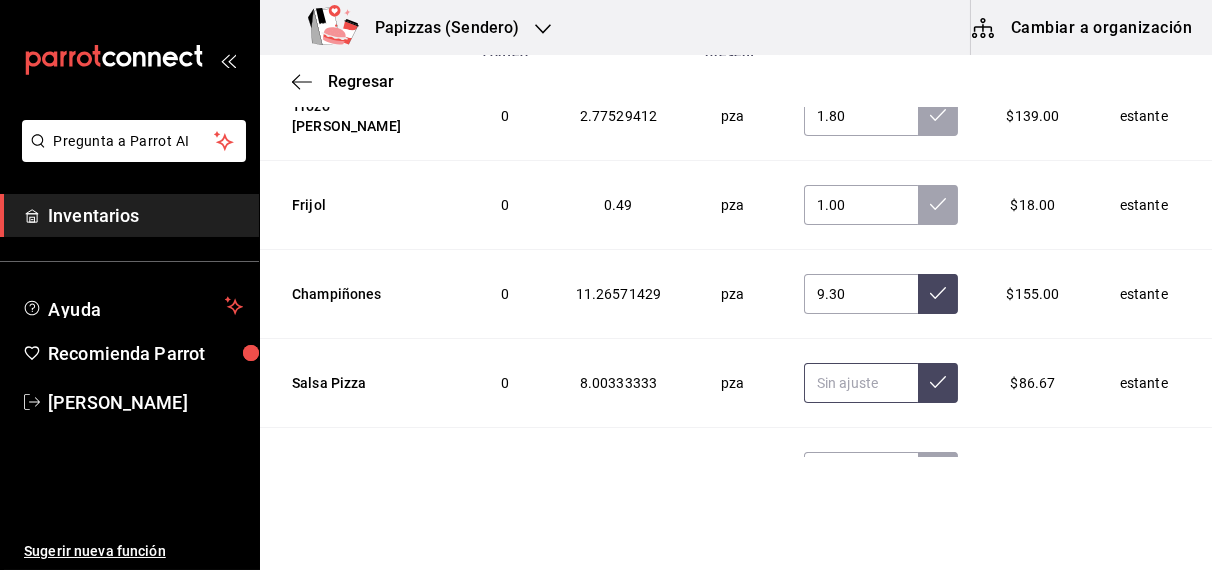 click at bounding box center (861, 383) 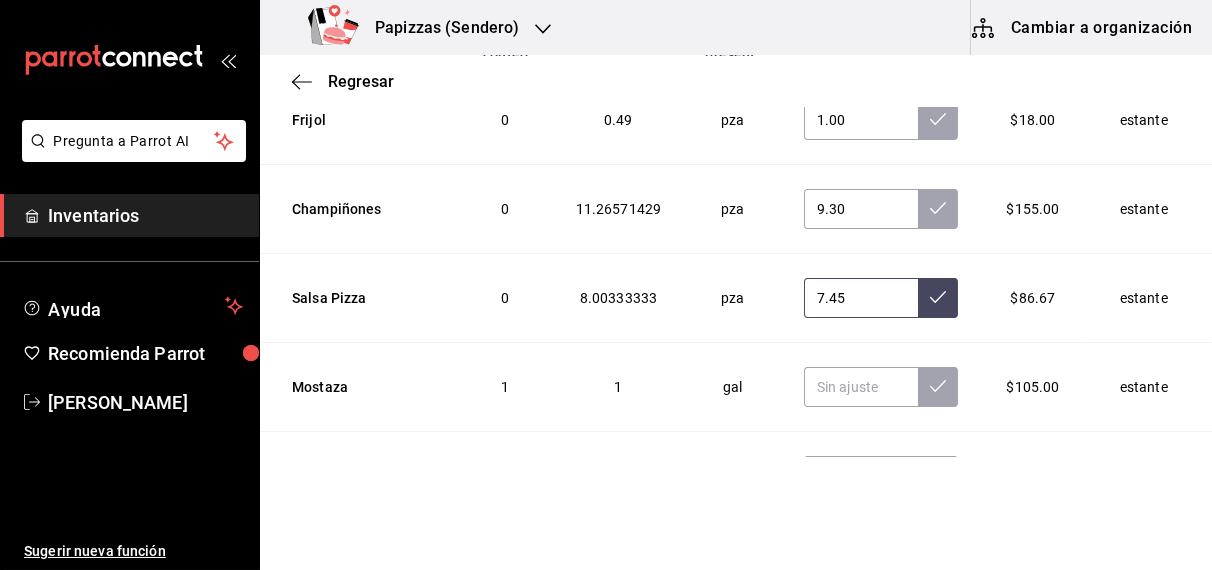 scroll, scrollTop: 6358, scrollLeft: 0, axis: vertical 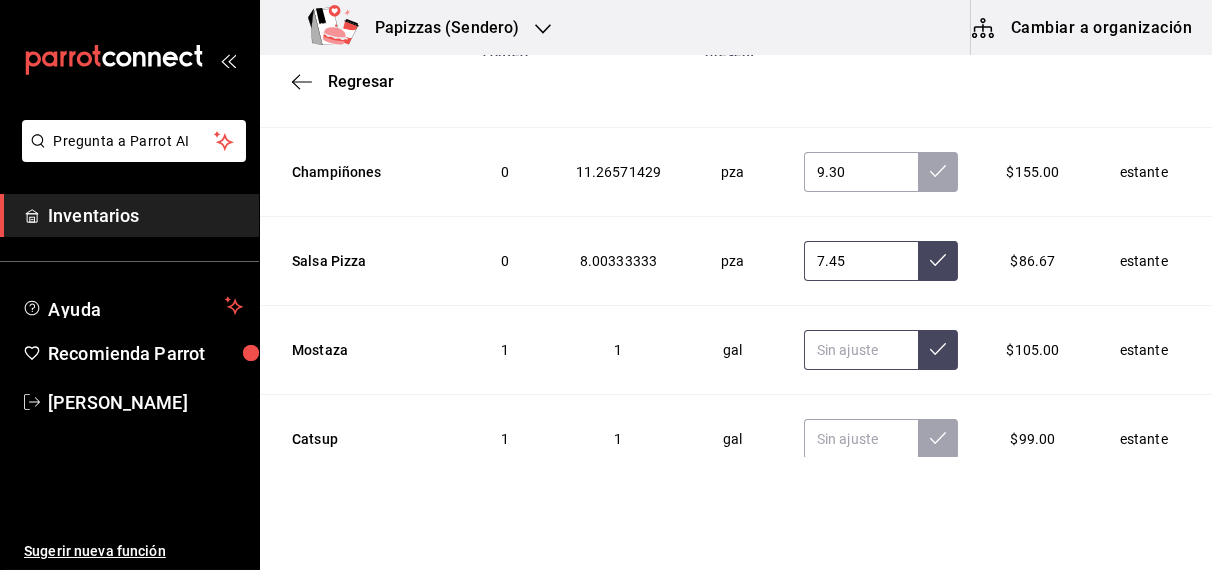 type on "7.45" 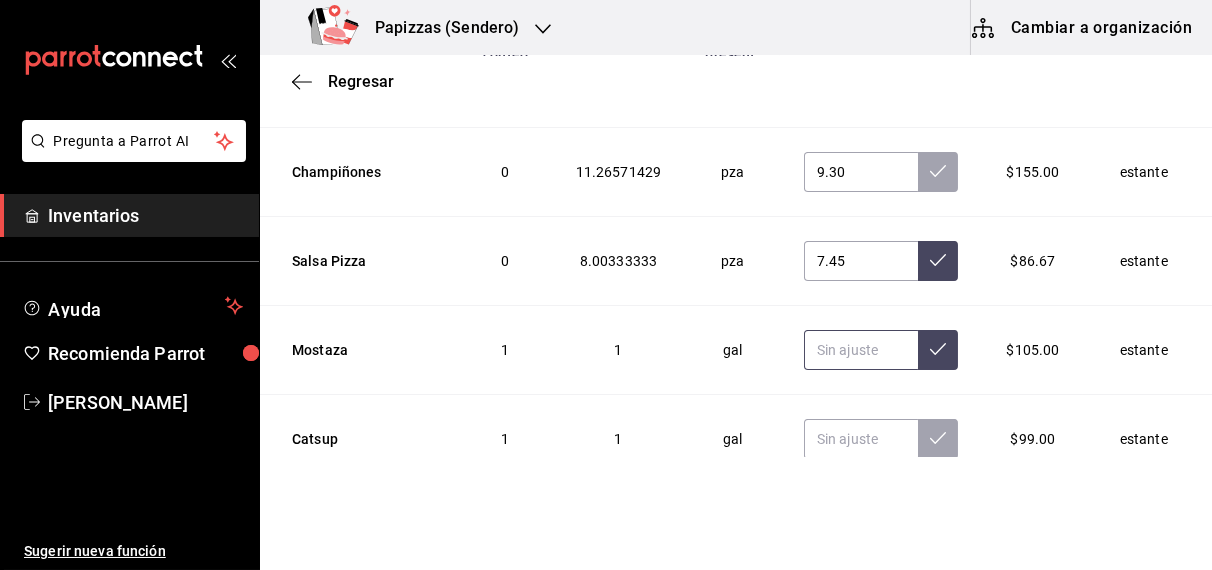click at bounding box center (861, 350) 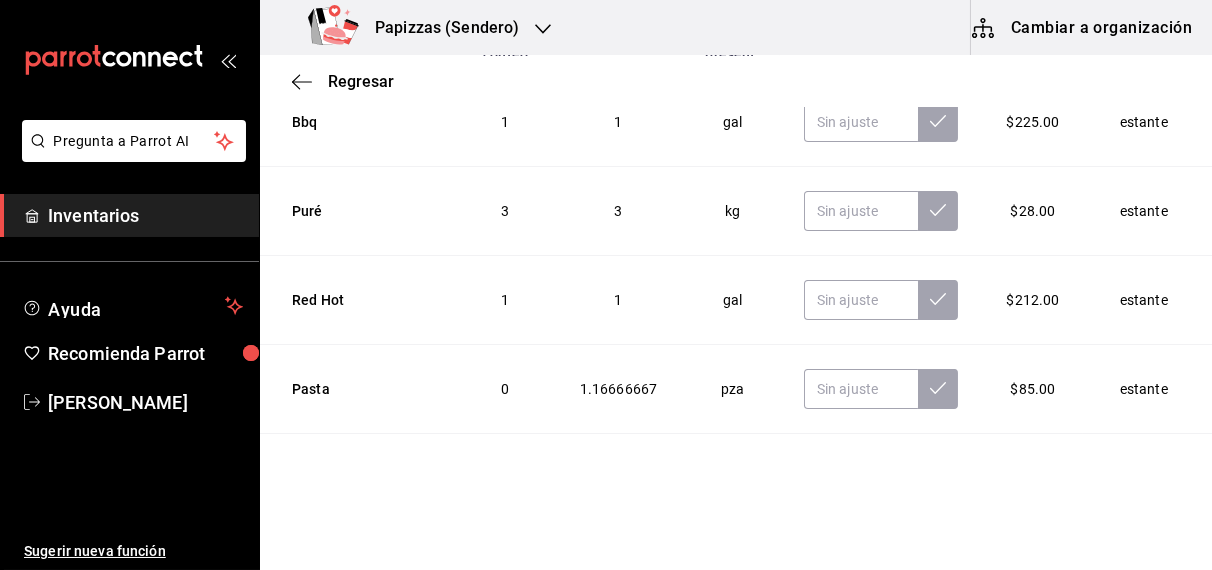 scroll, scrollTop: 6976, scrollLeft: 0, axis: vertical 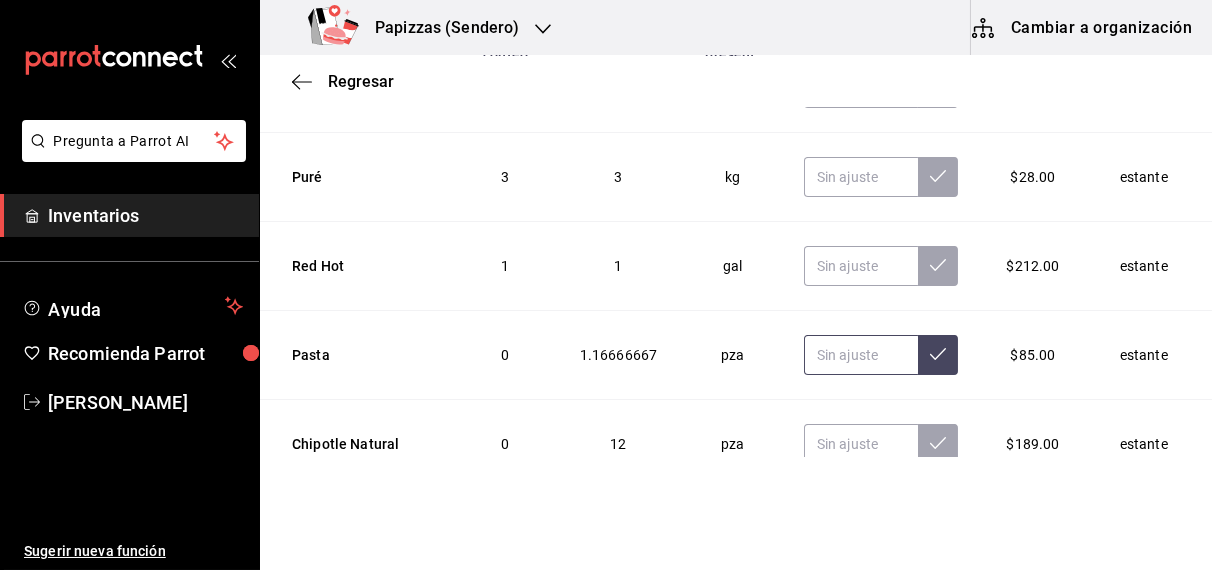 click at bounding box center [861, 355] 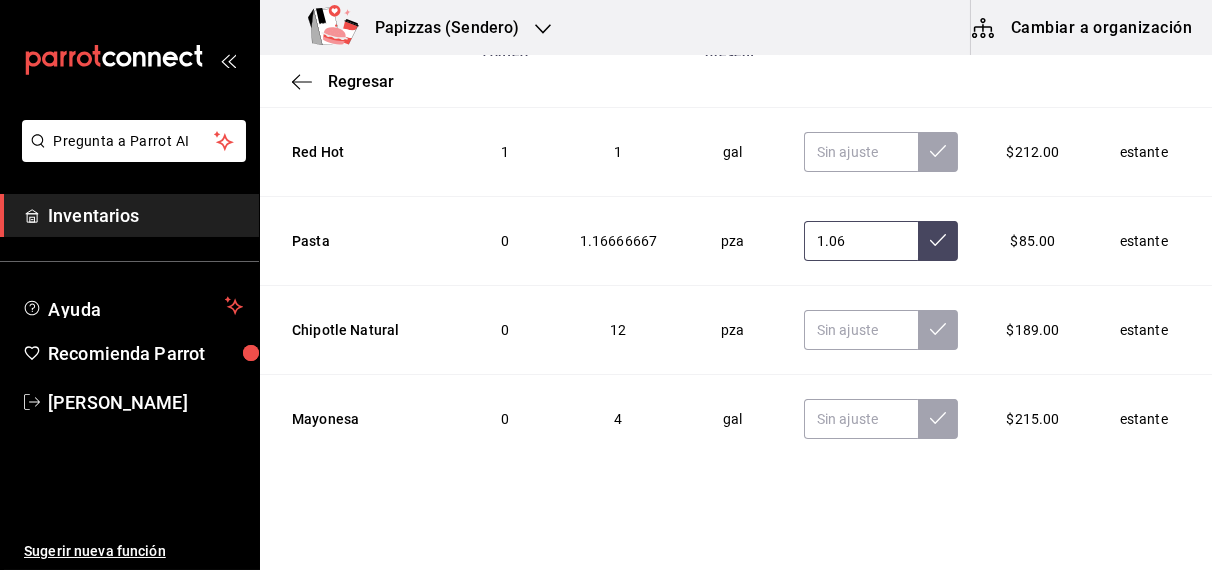 scroll, scrollTop: 7093, scrollLeft: 0, axis: vertical 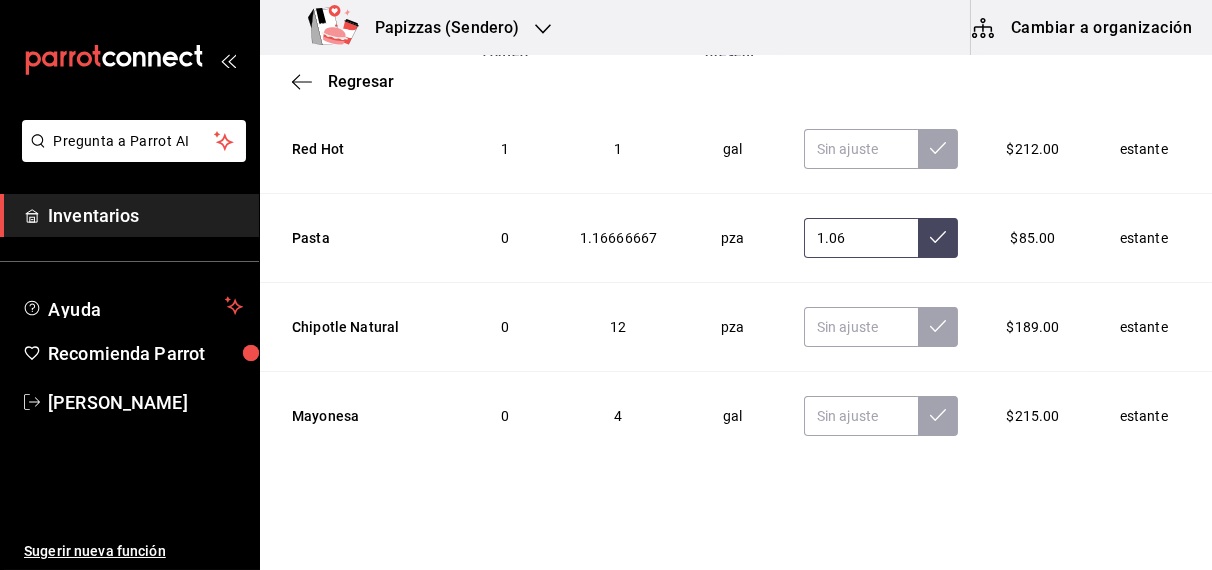 type on "1.06" 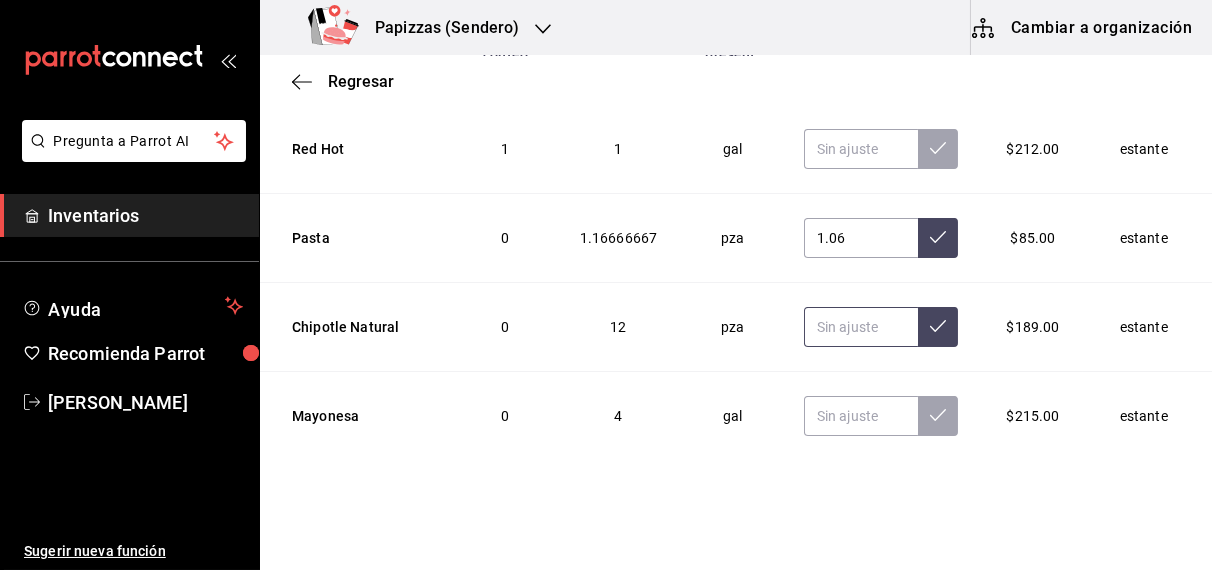 click at bounding box center (861, 327) 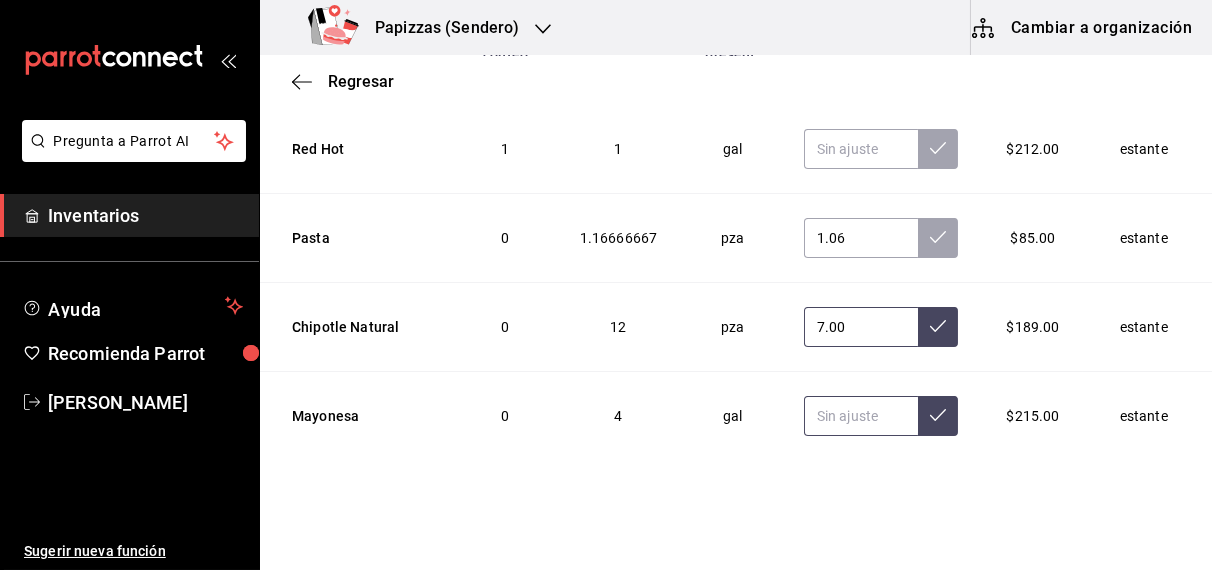 type on "7.00" 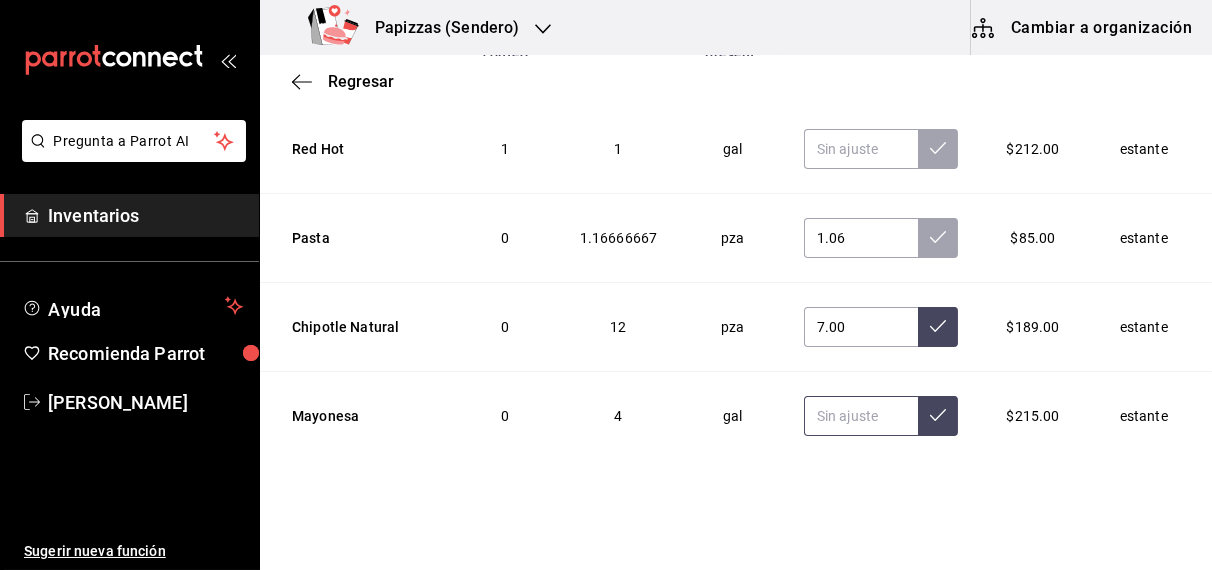 click at bounding box center [861, 416] 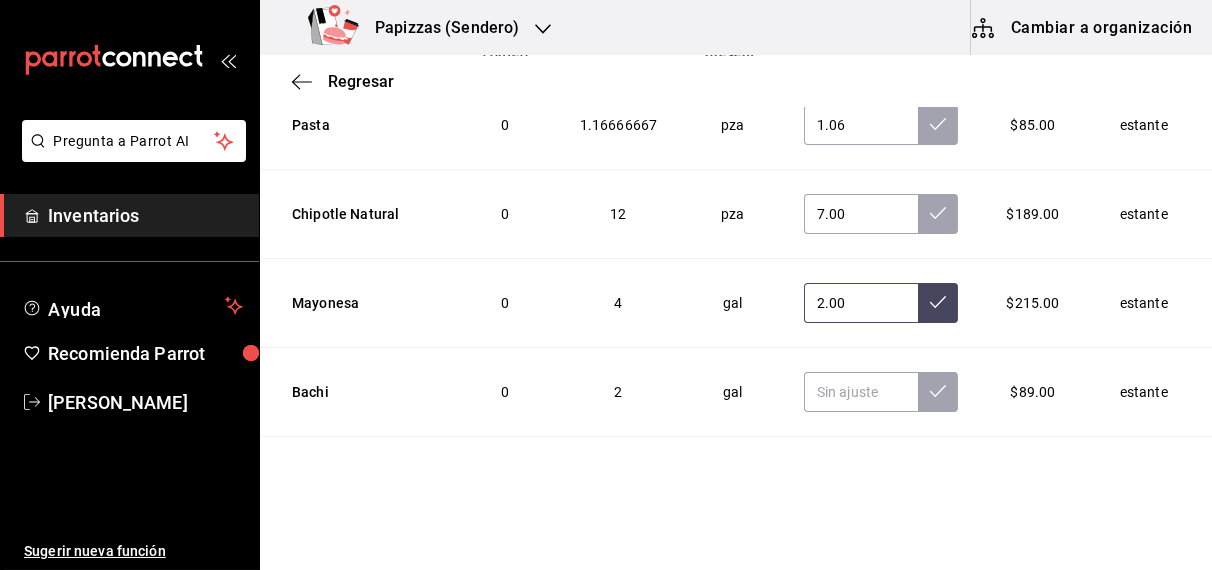 scroll, scrollTop: 7251, scrollLeft: 0, axis: vertical 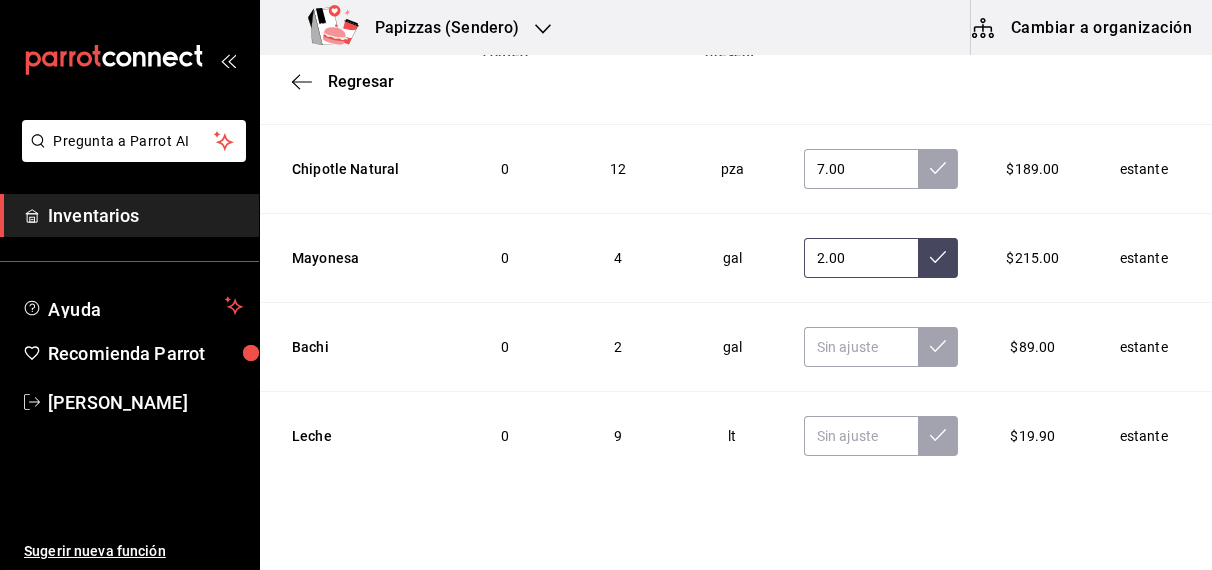 type on "2.00" 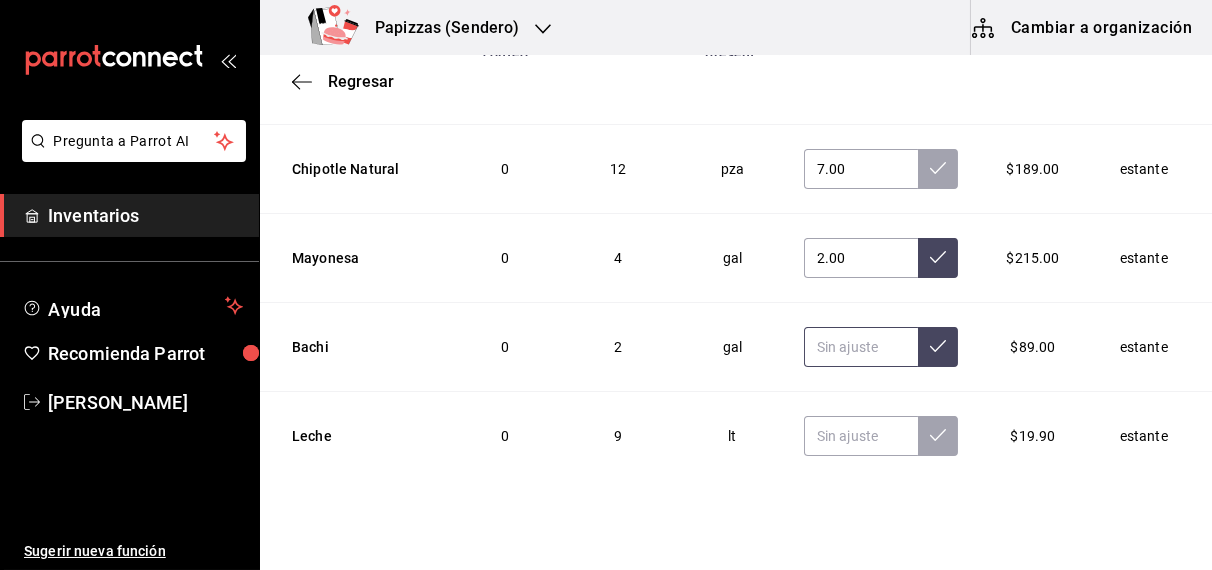 click at bounding box center [861, 347] 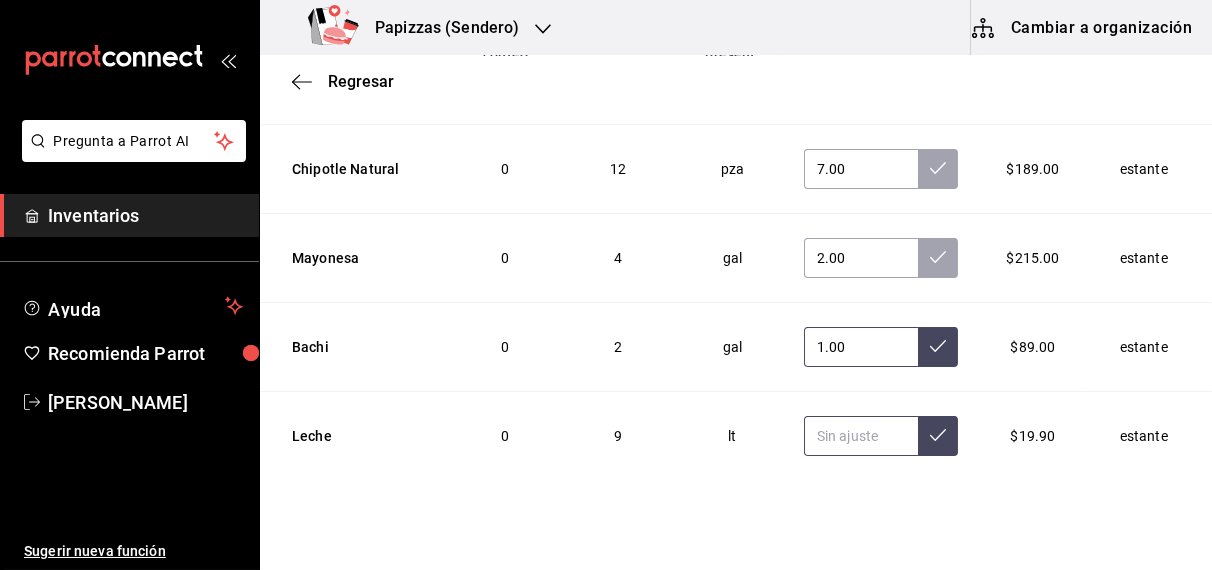 type on "1.00" 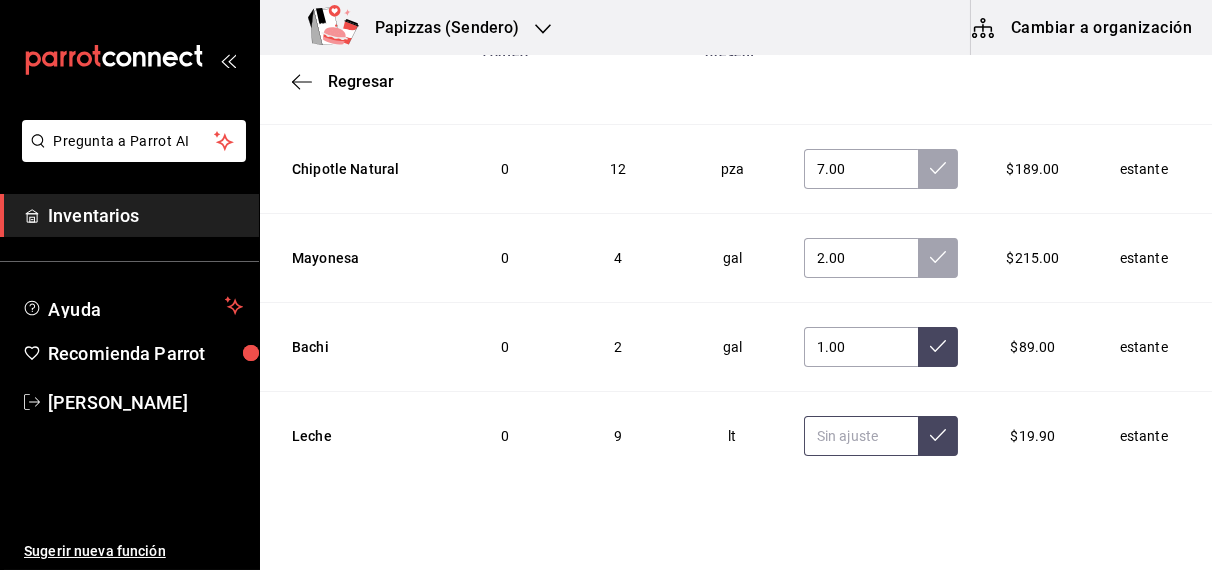 click at bounding box center [861, 436] 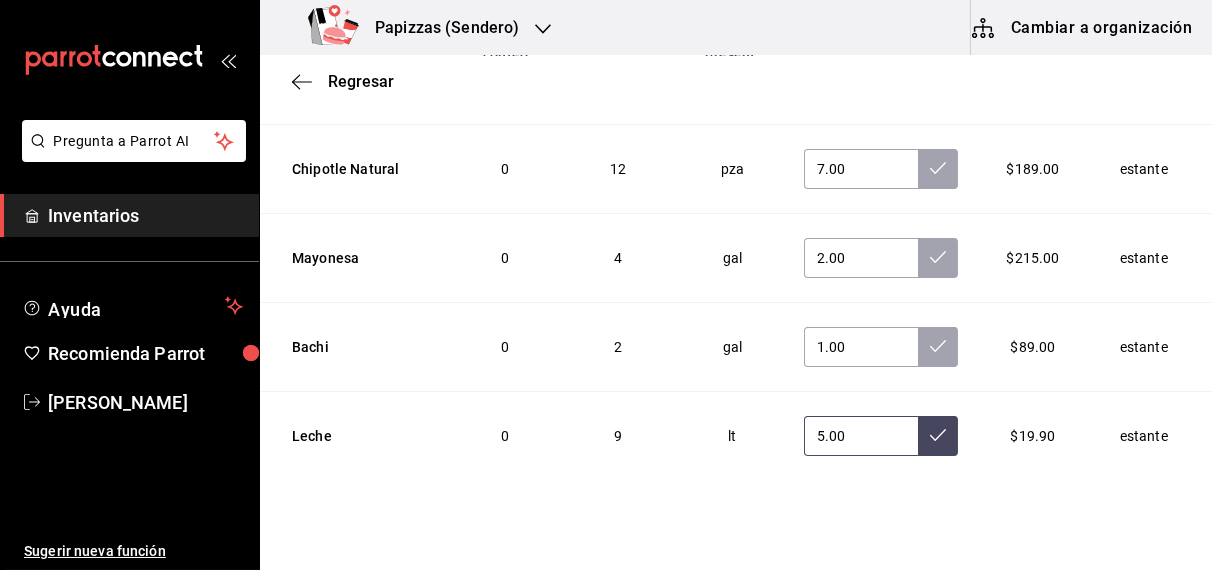 scroll, scrollTop: 330, scrollLeft: 0, axis: vertical 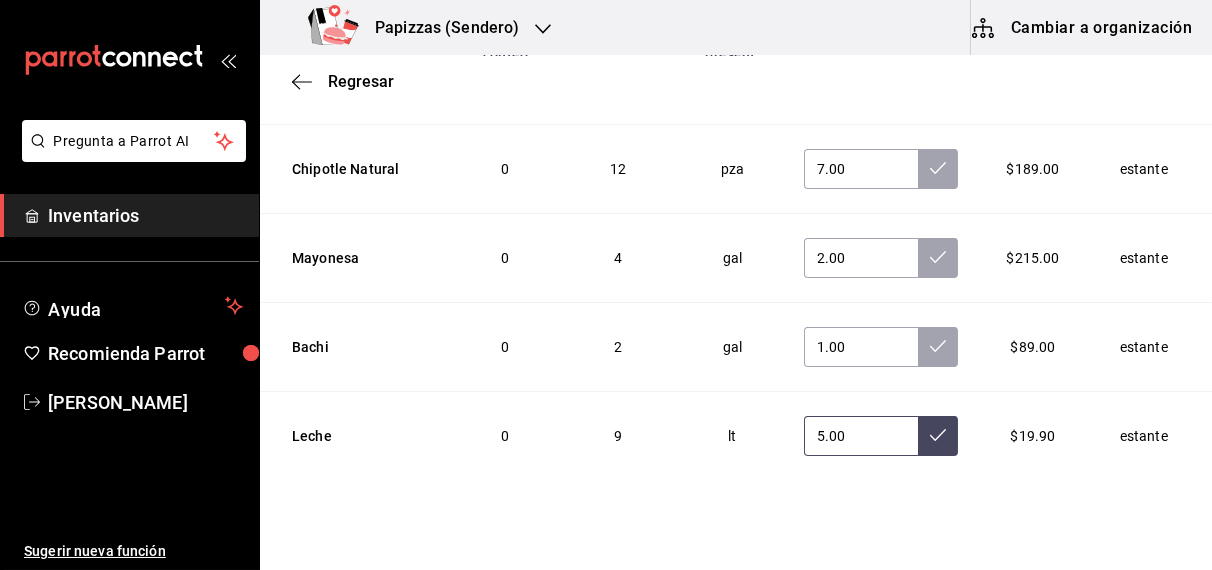type on "5.00" 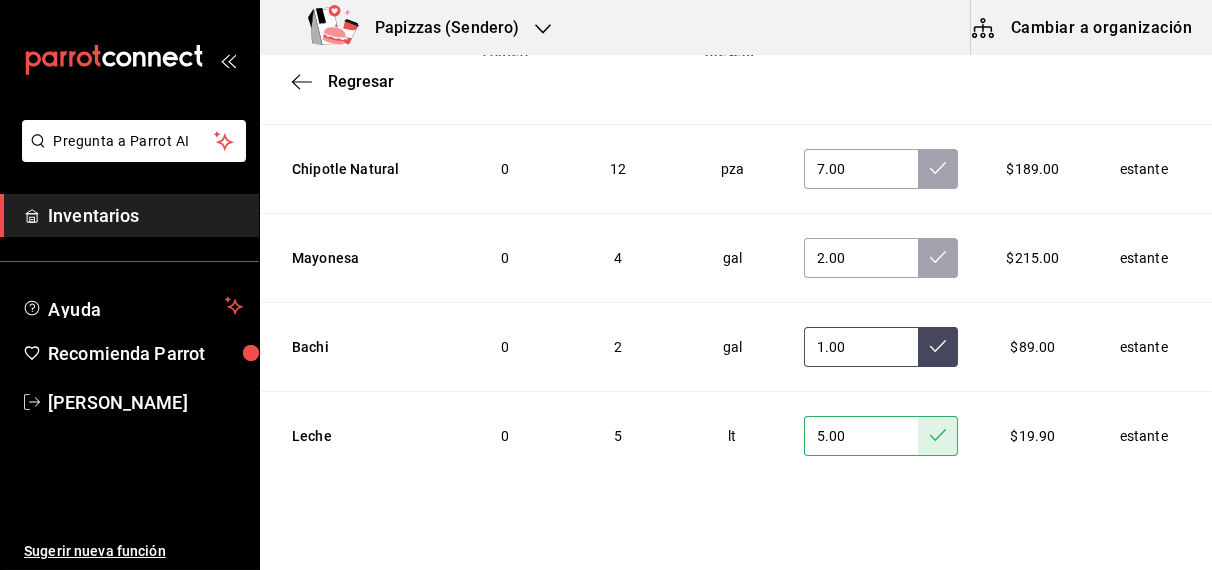 click 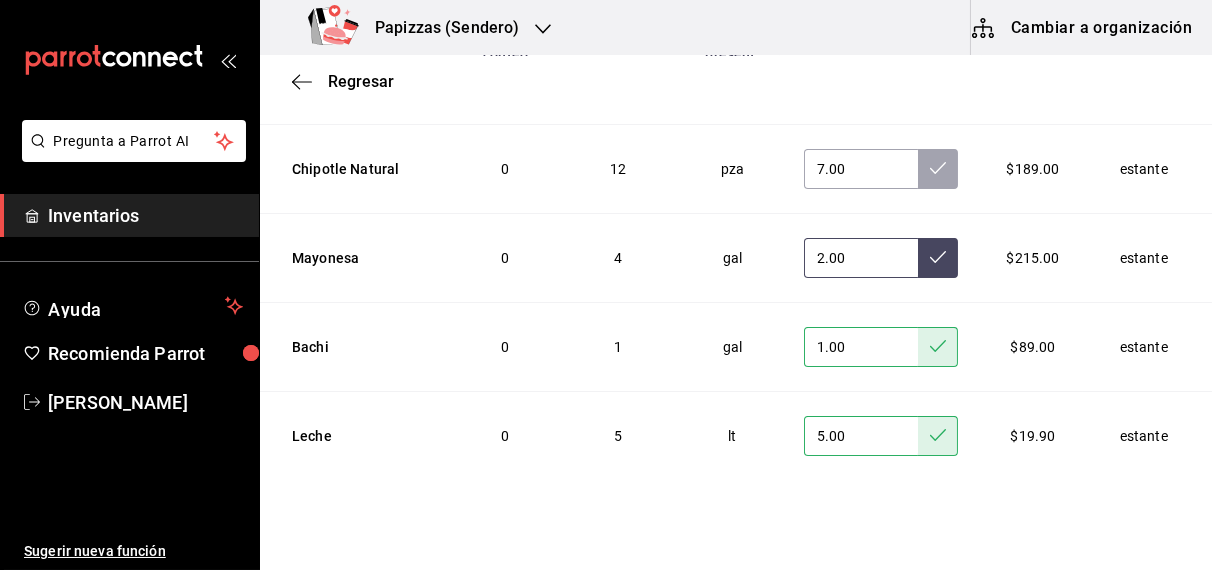 click at bounding box center (938, 258) 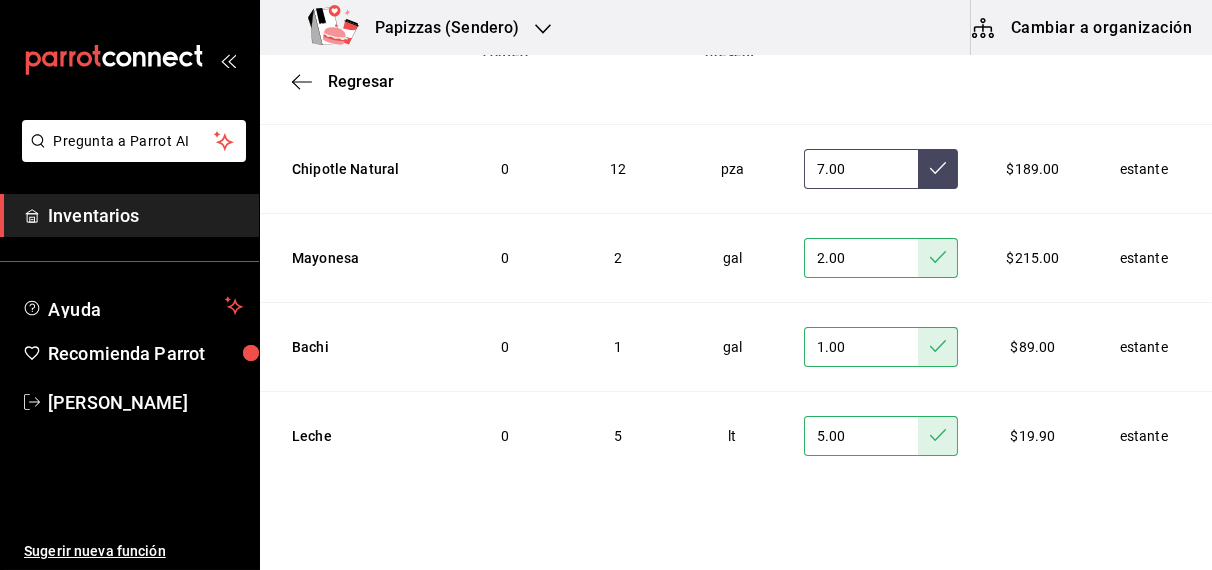 click 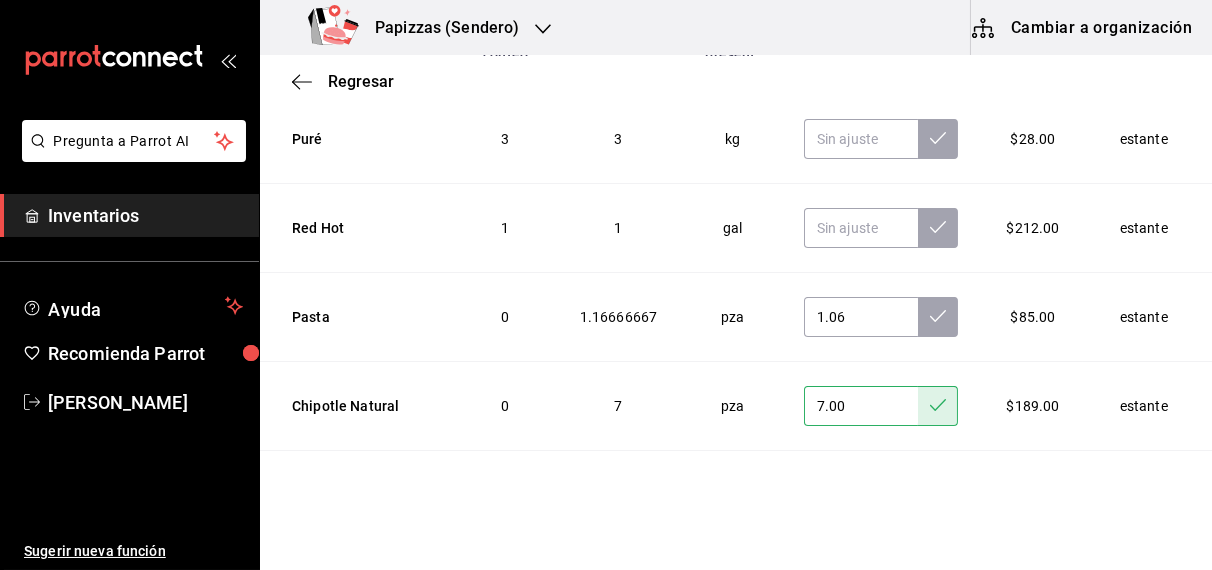 scroll, scrollTop: 7013, scrollLeft: 0, axis: vertical 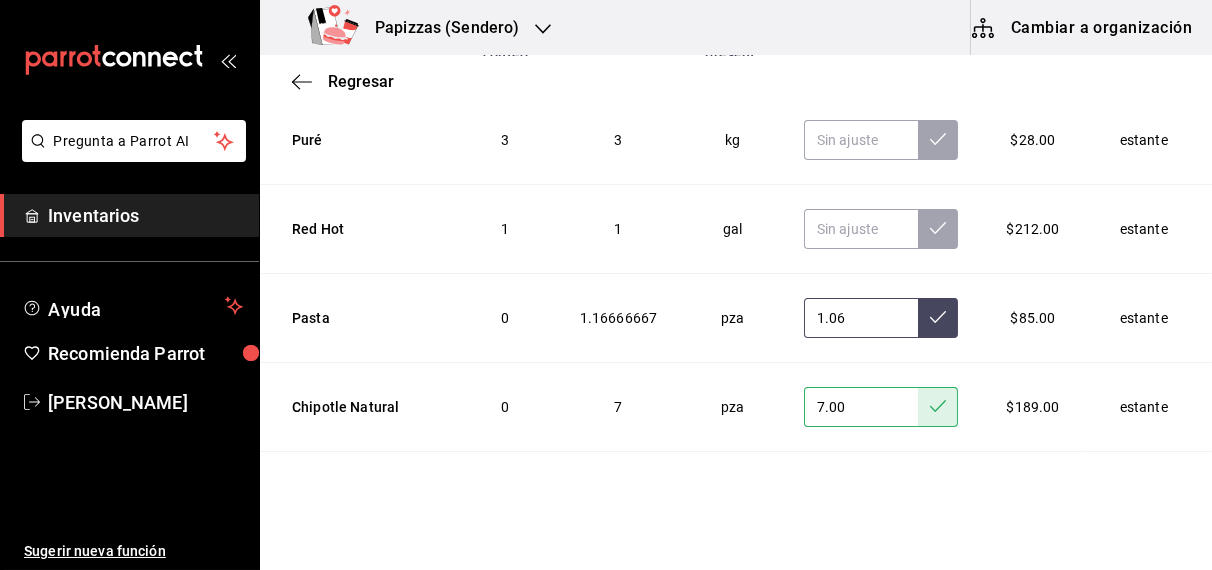 click 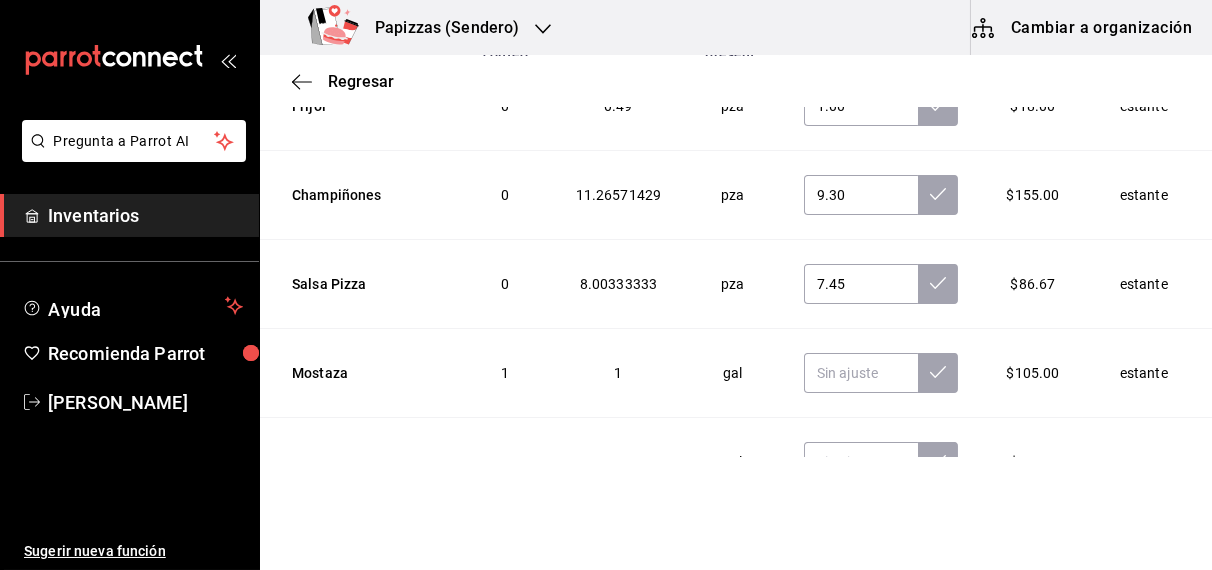 scroll, scrollTop: 6272, scrollLeft: 0, axis: vertical 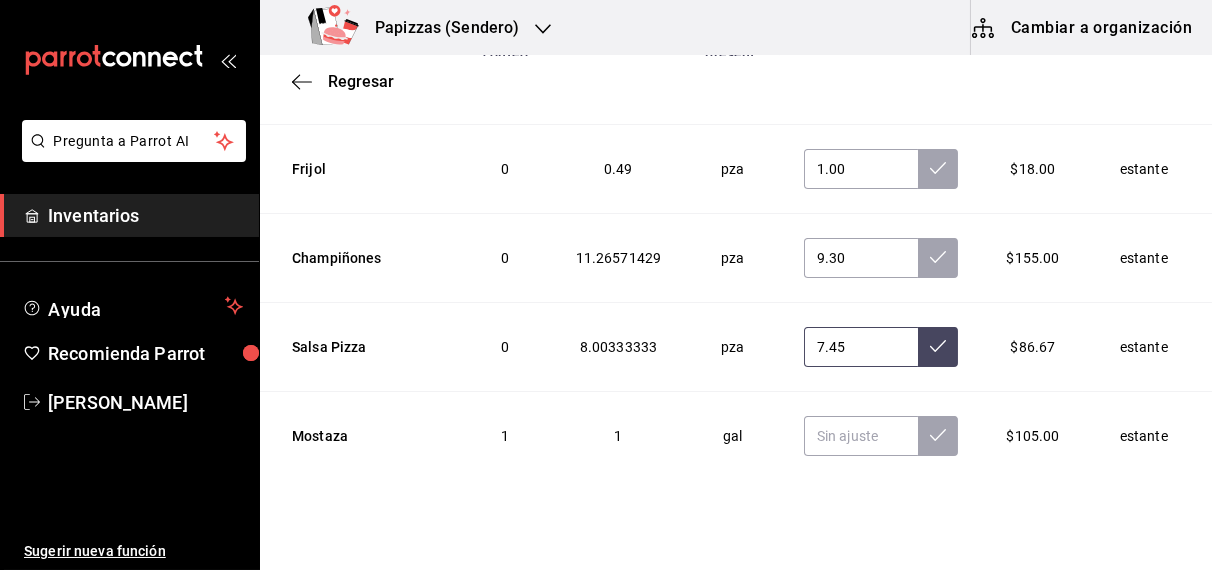 click at bounding box center (938, 347) 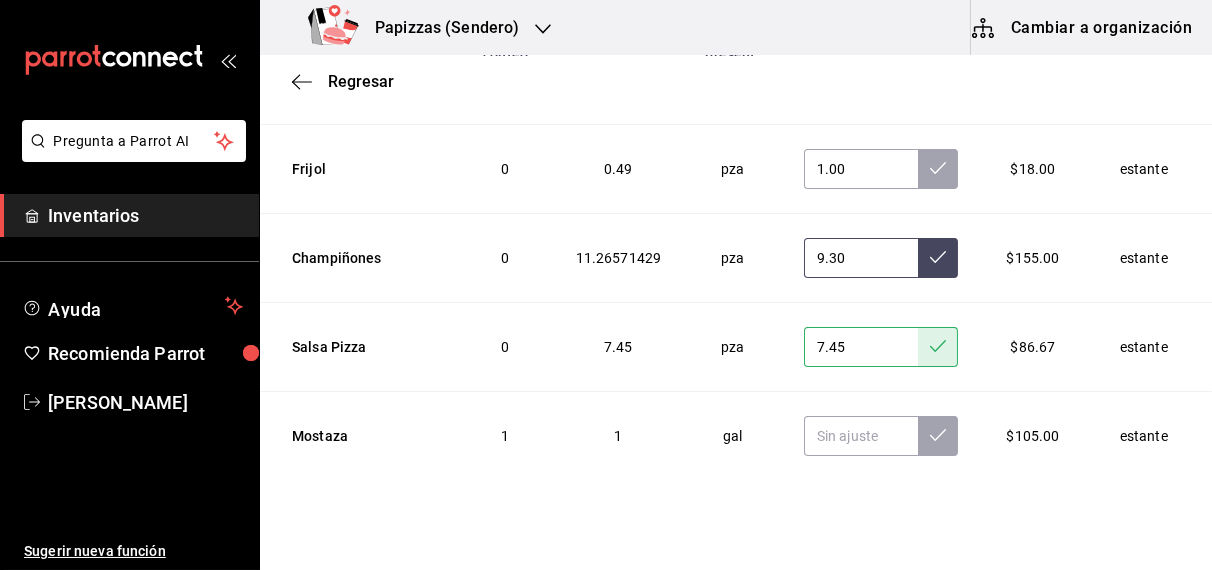 click 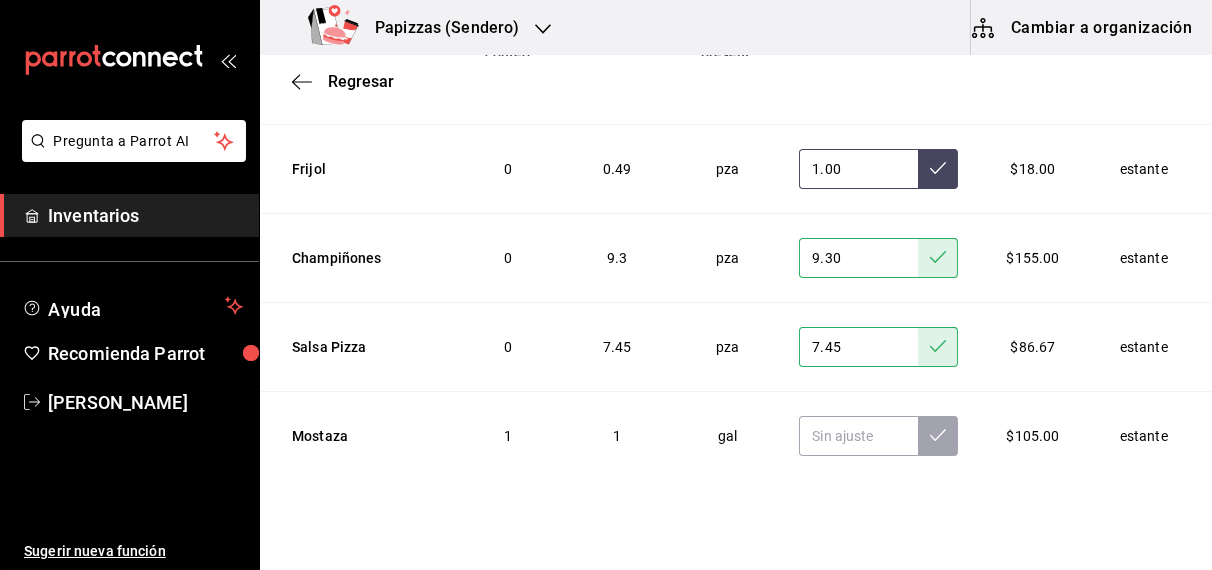 click at bounding box center (938, 169) 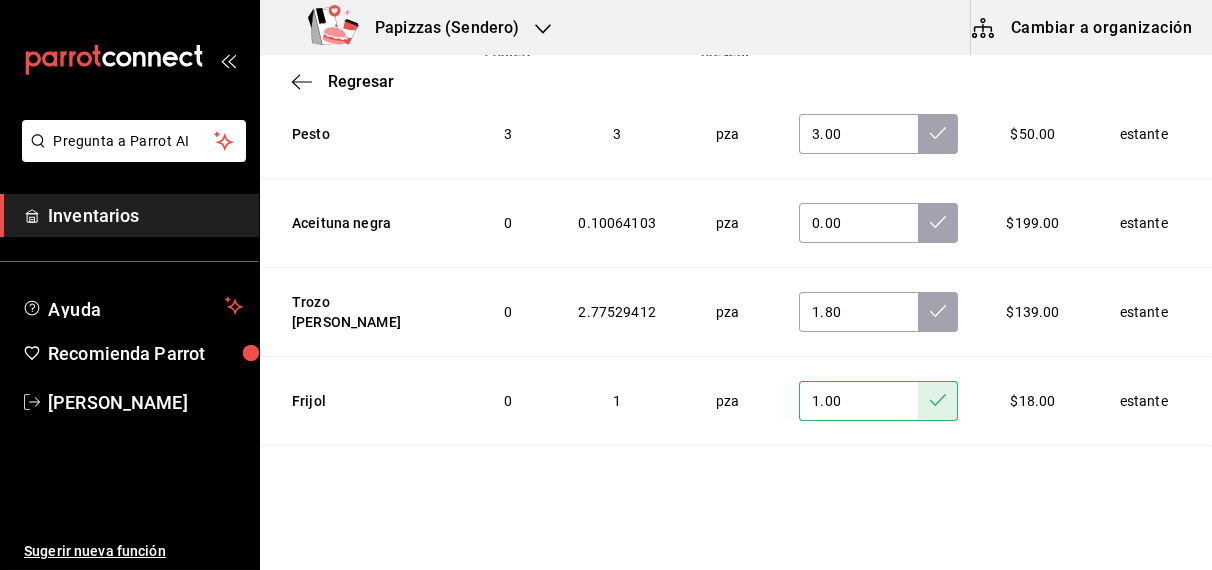 scroll, scrollTop: 6031, scrollLeft: 0, axis: vertical 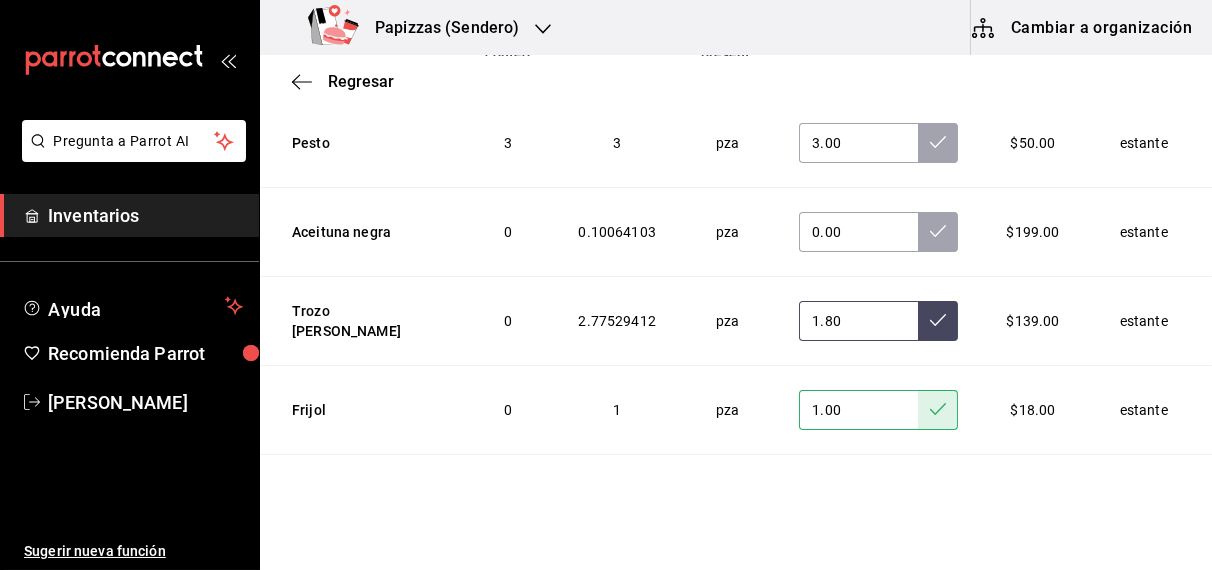 click 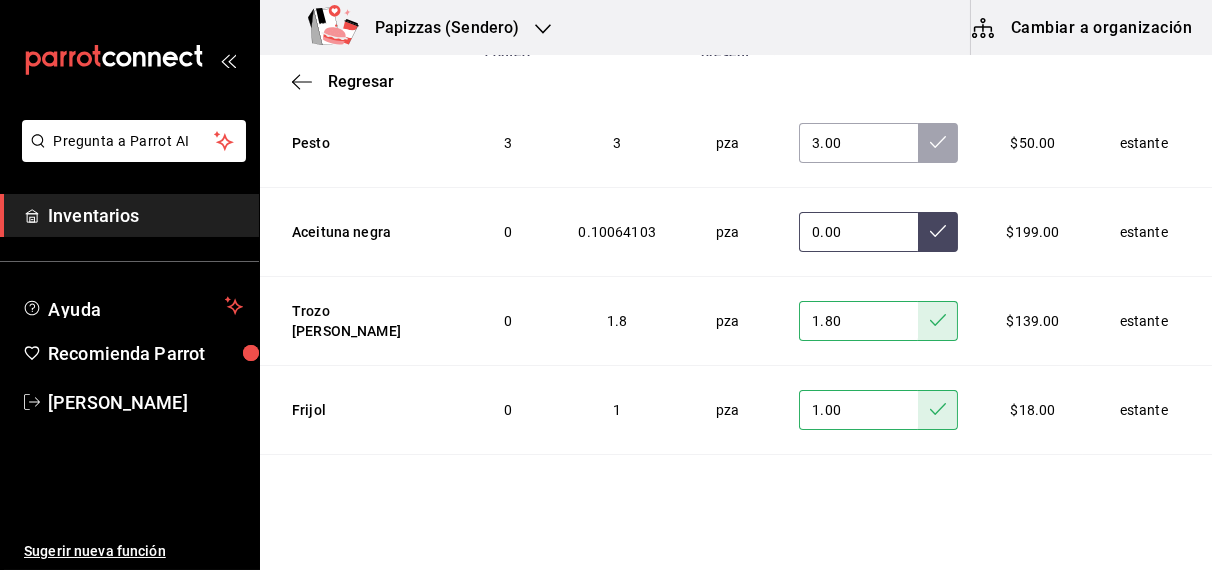 click 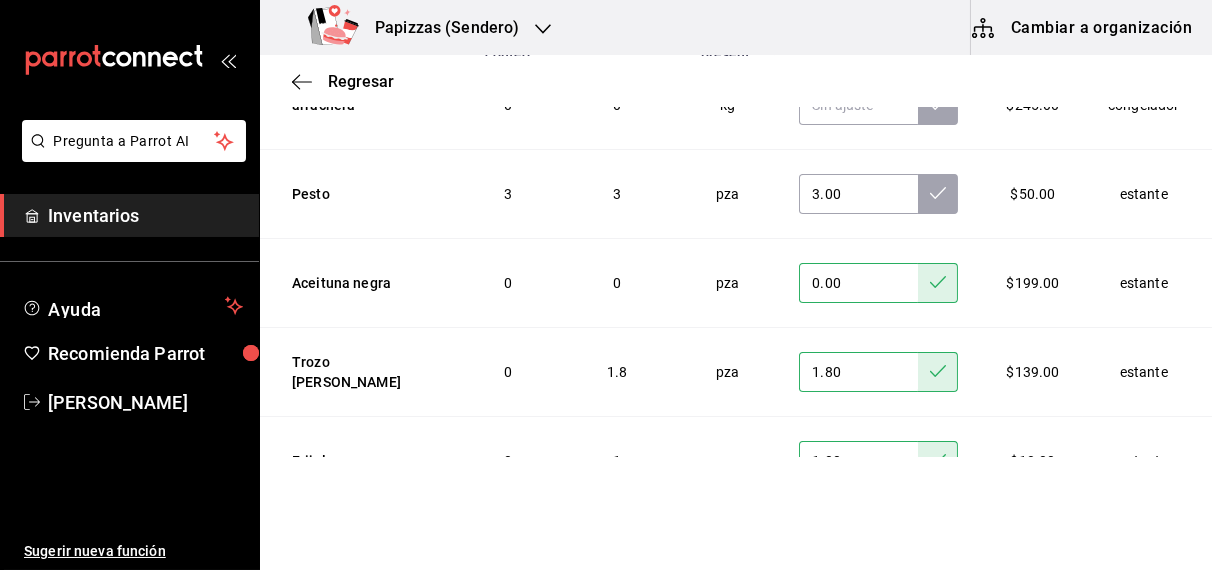 scroll, scrollTop: 5977, scrollLeft: 0, axis: vertical 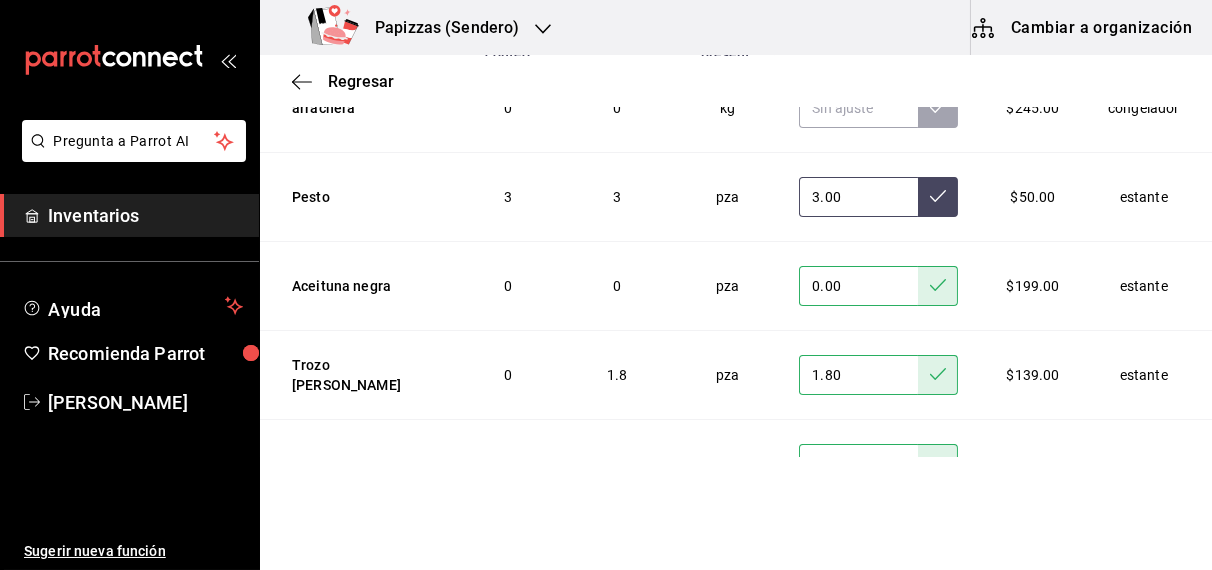 click 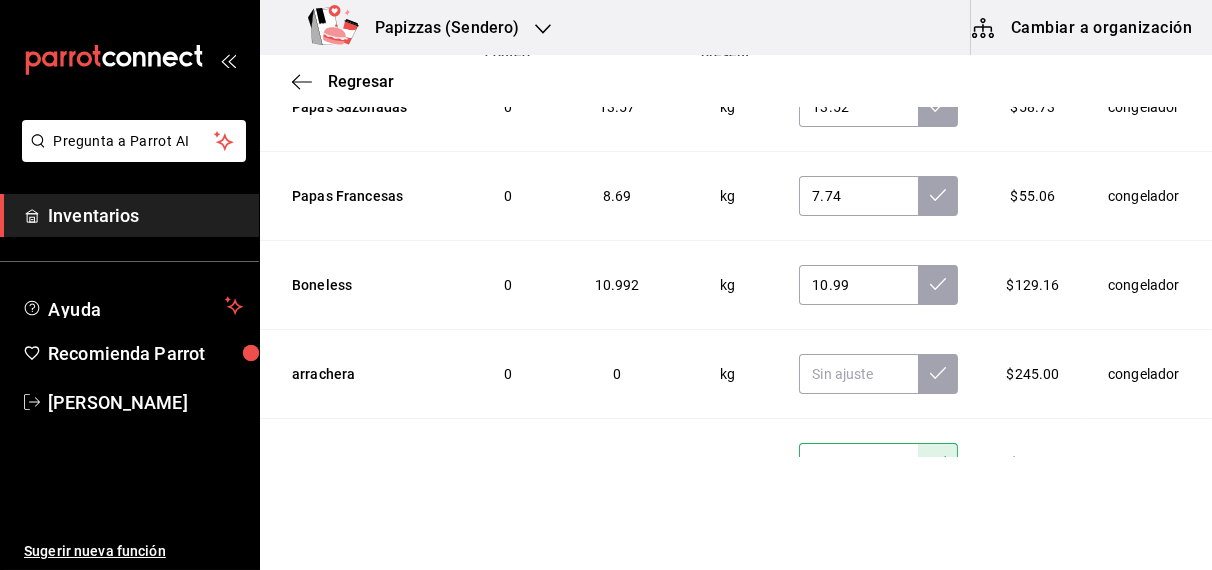 scroll, scrollTop: 5709, scrollLeft: 0, axis: vertical 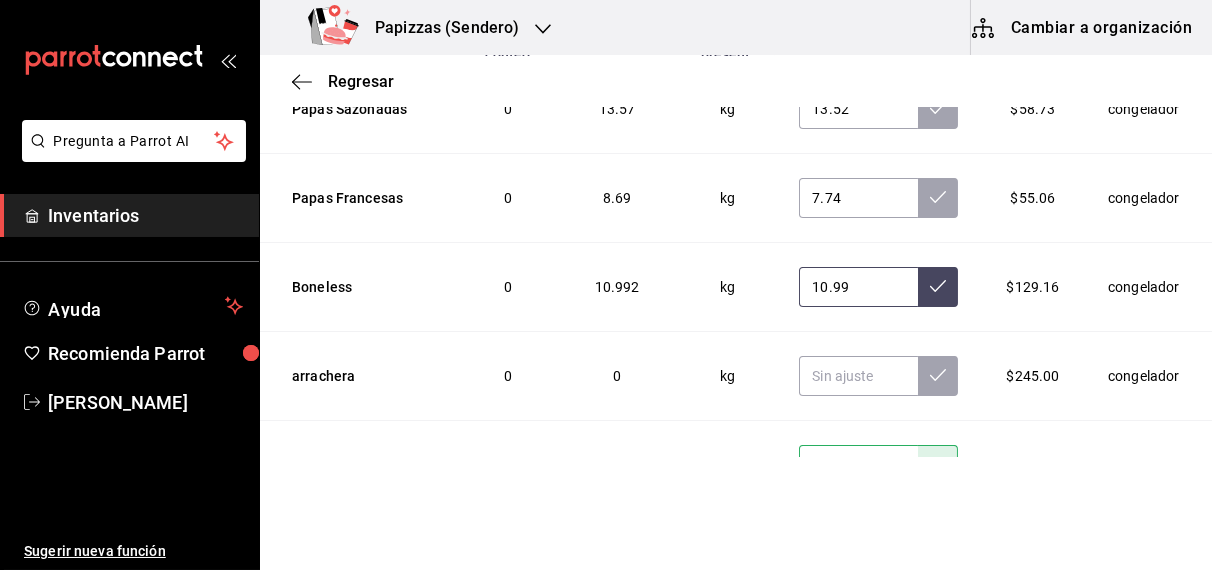 click 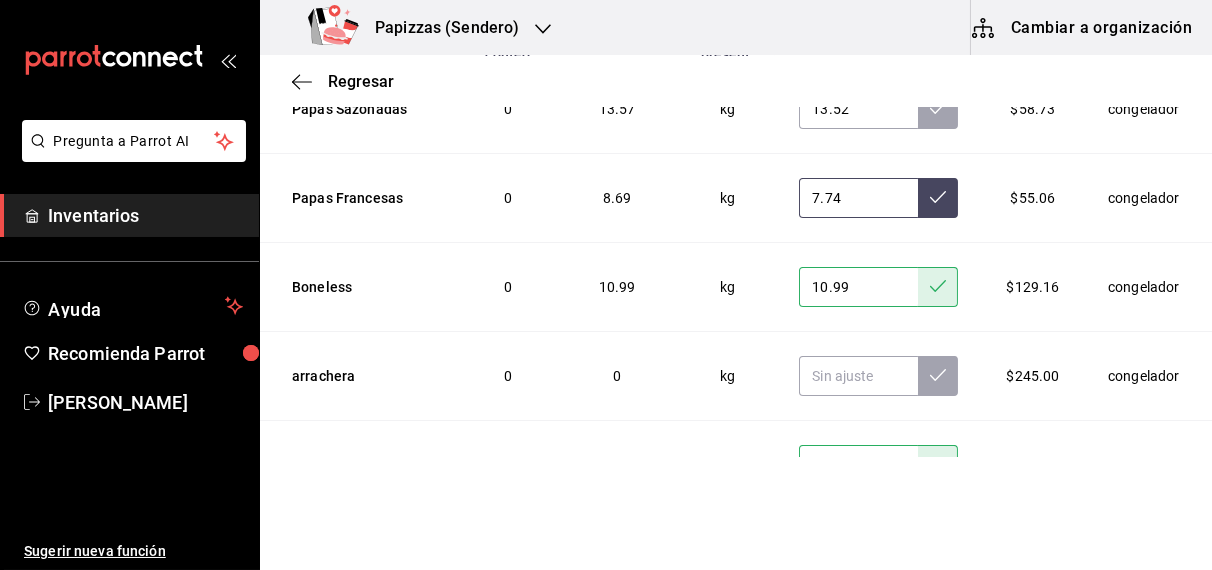 click at bounding box center (938, 198) 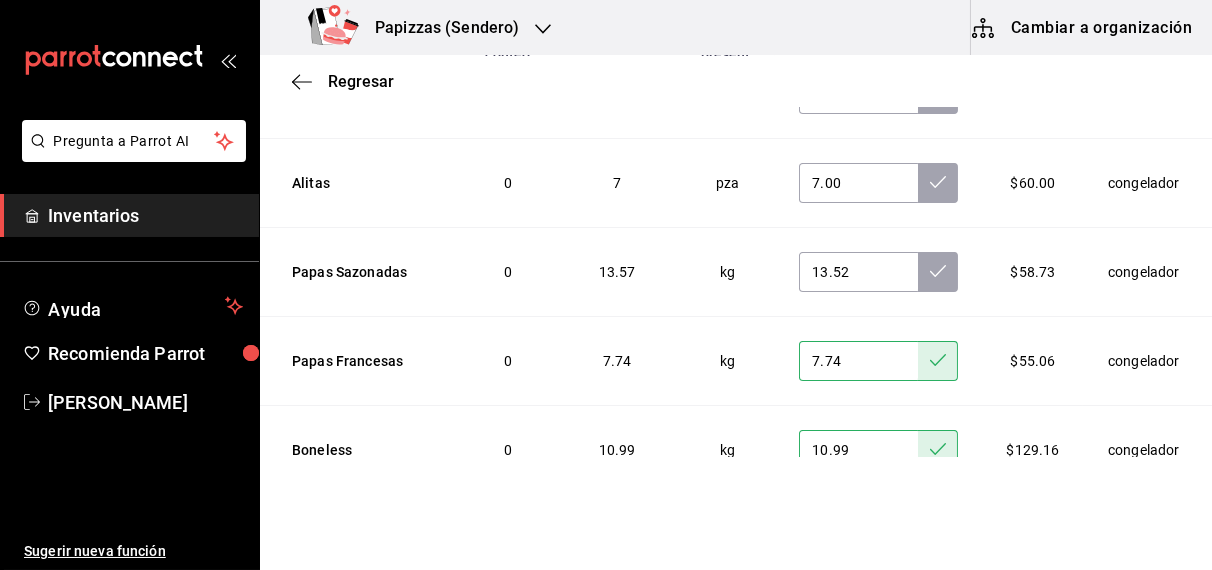 scroll, scrollTop: 5543, scrollLeft: 0, axis: vertical 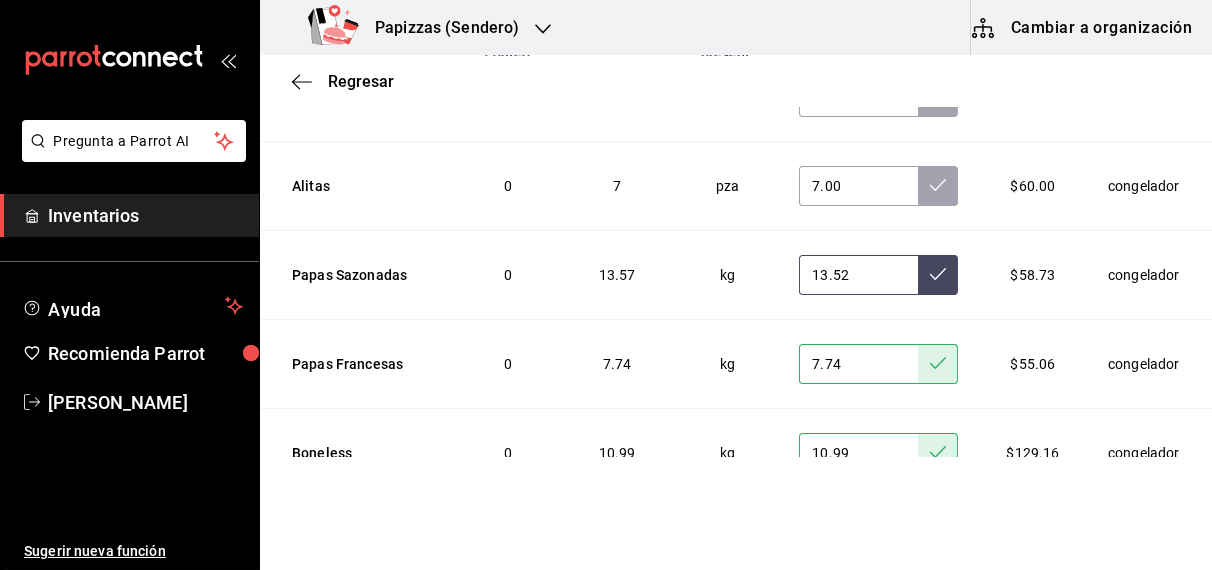 click at bounding box center (938, 275) 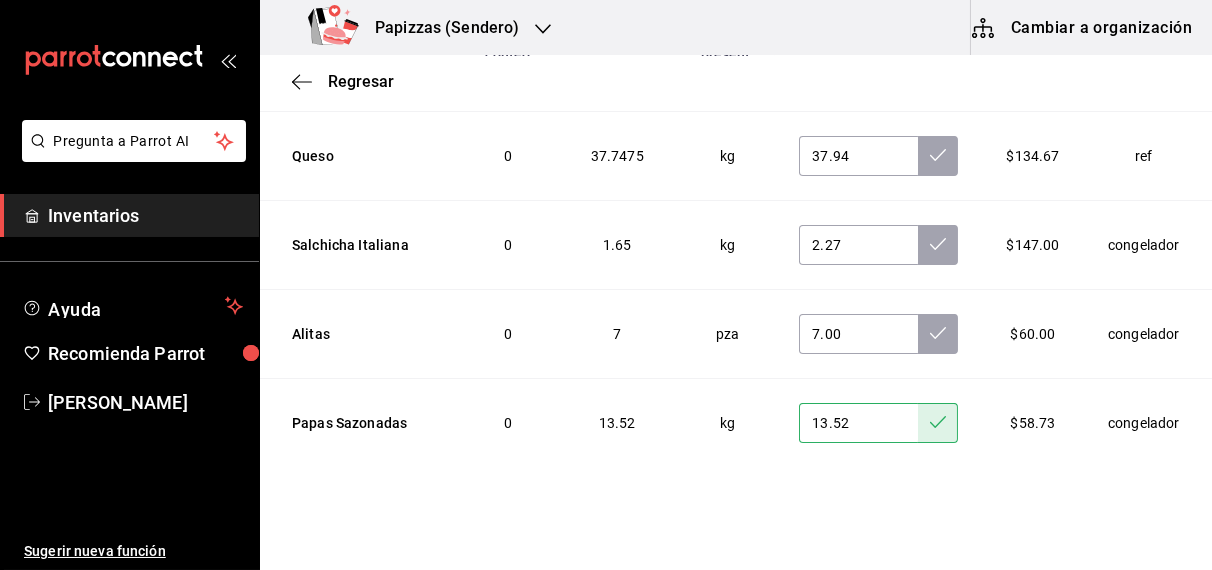 scroll, scrollTop: 5394, scrollLeft: 0, axis: vertical 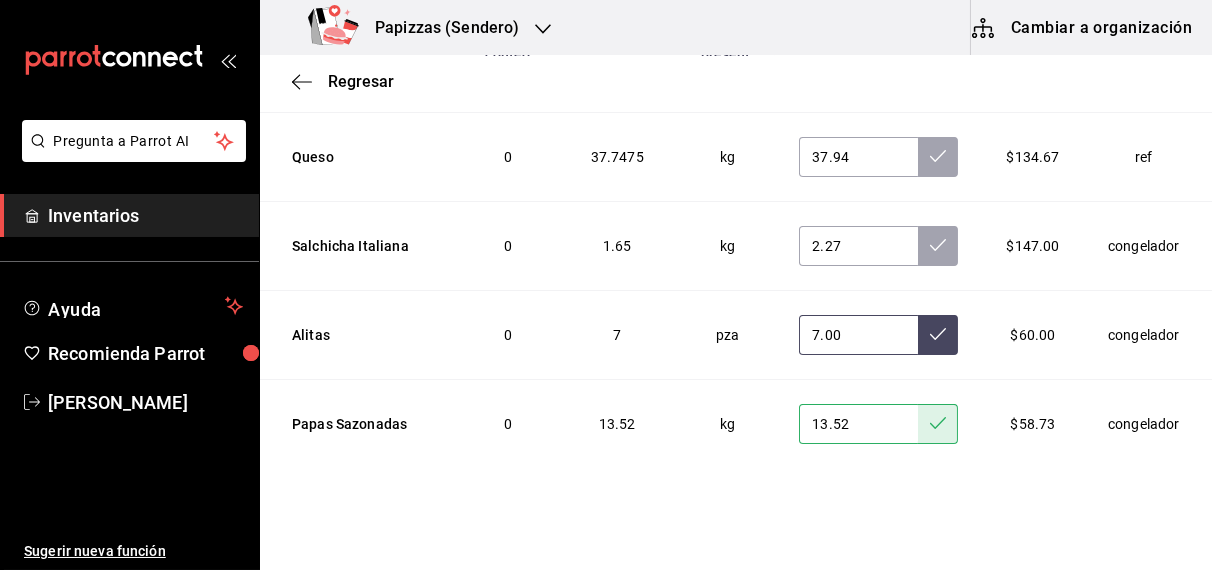 click 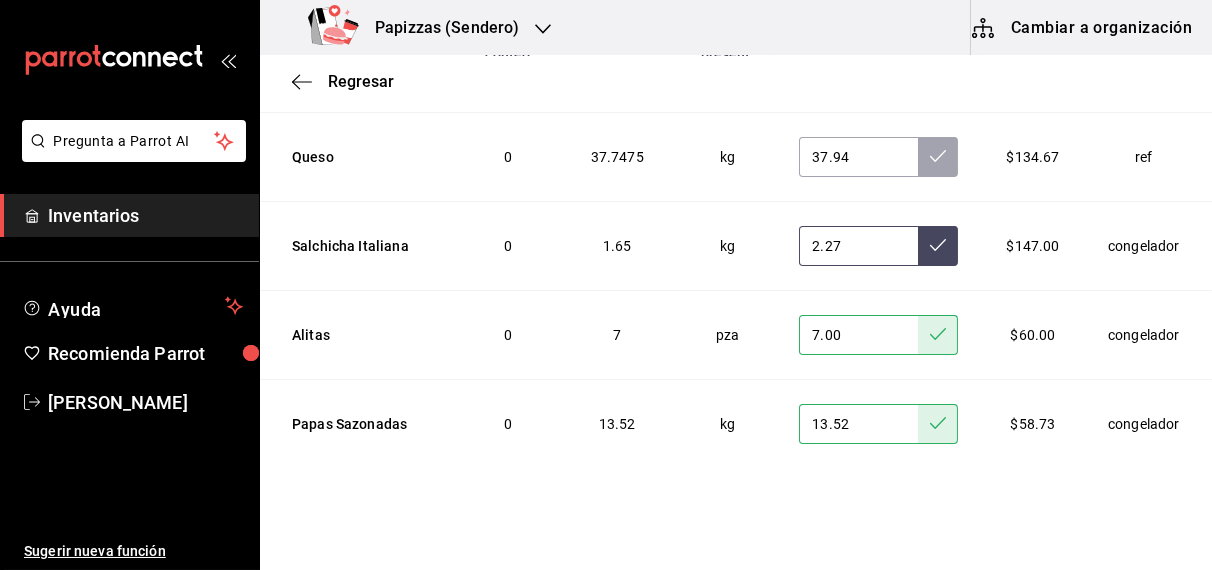 click 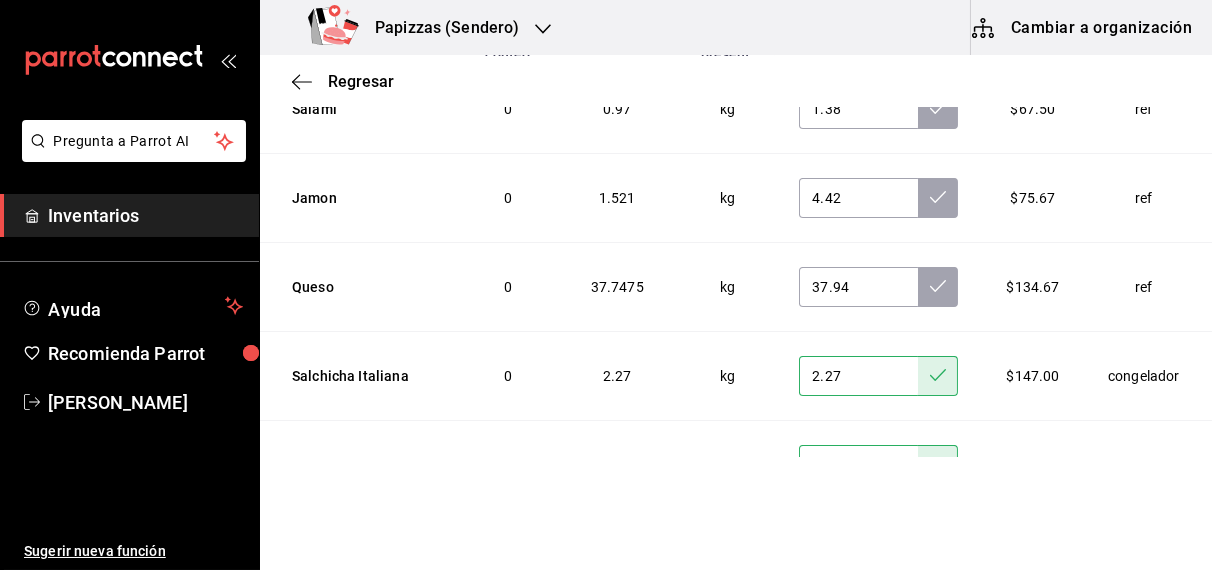 scroll, scrollTop: 5258, scrollLeft: 0, axis: vertical 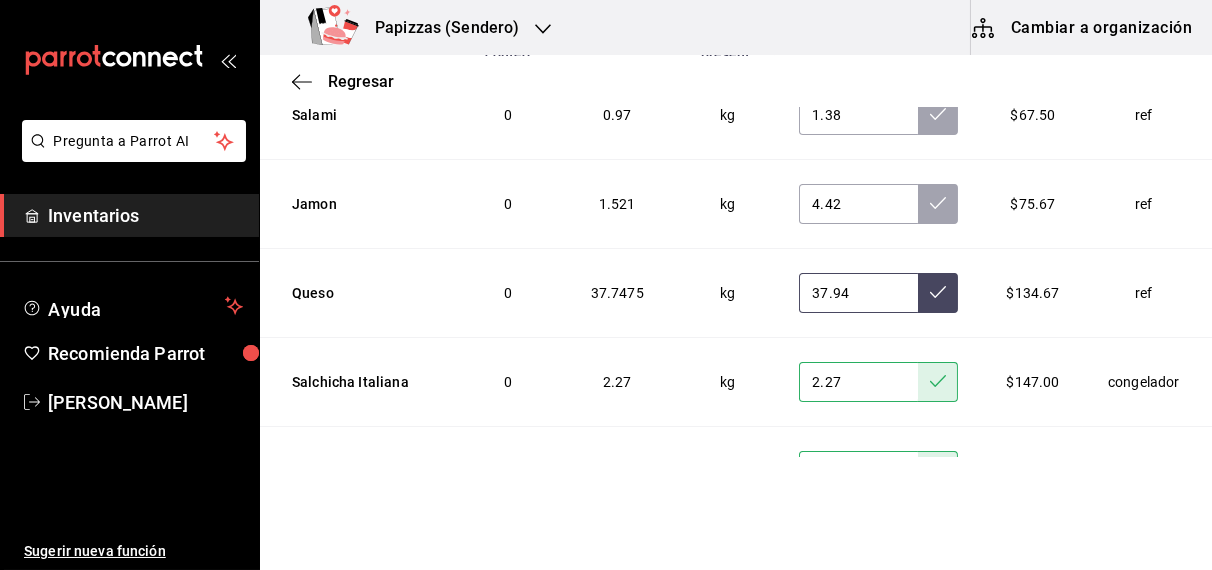 click 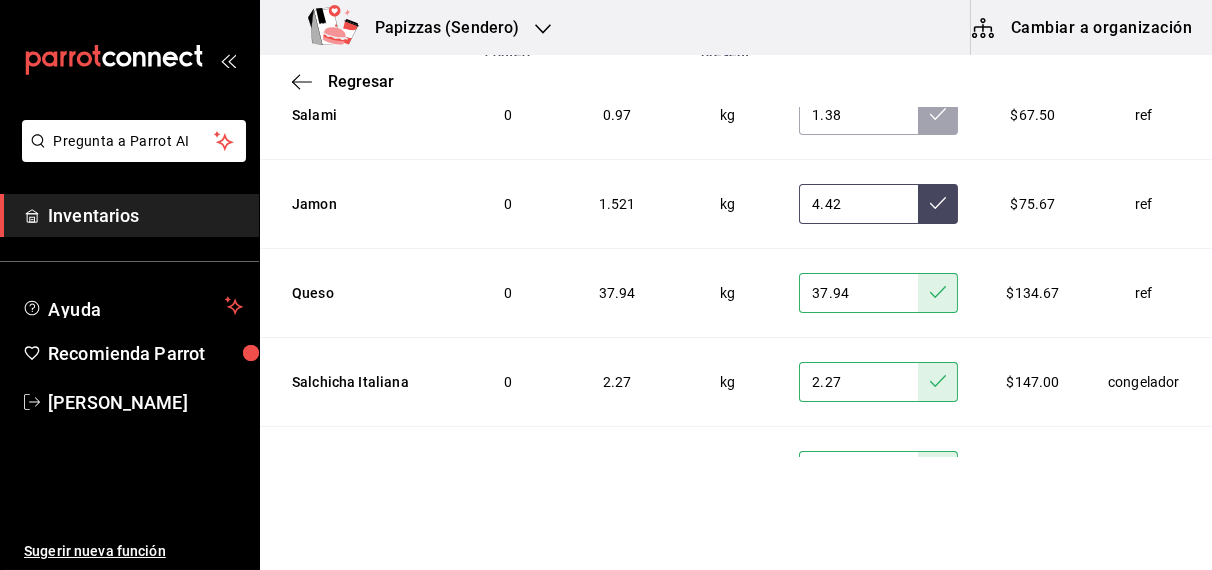 click 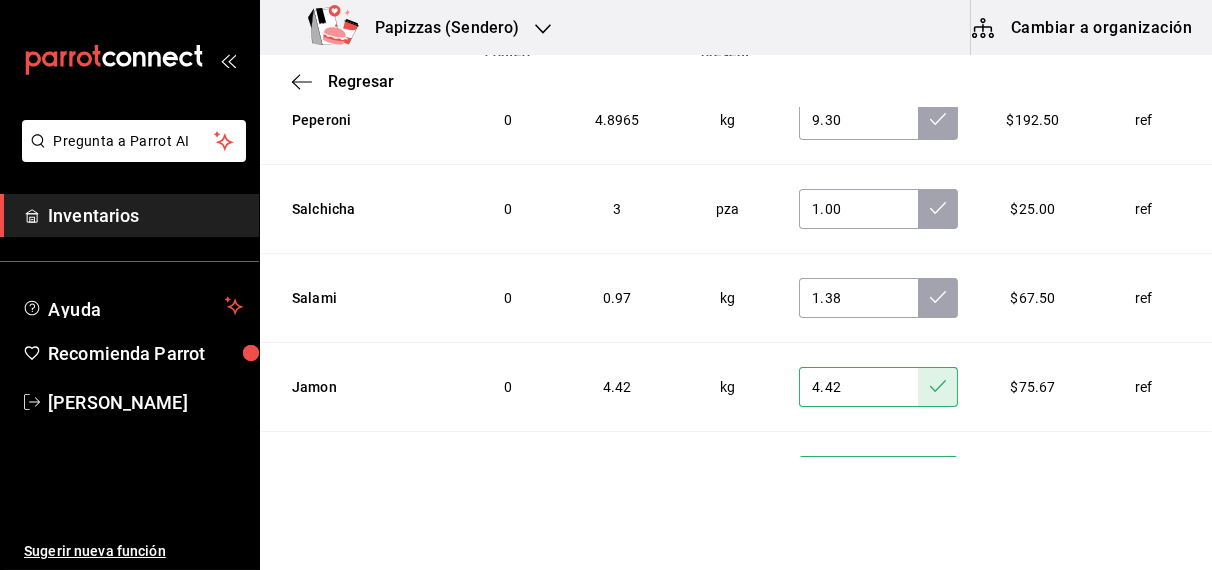 scroll, scrollTop: 5066, scrollLeft: 0, axis: vertical 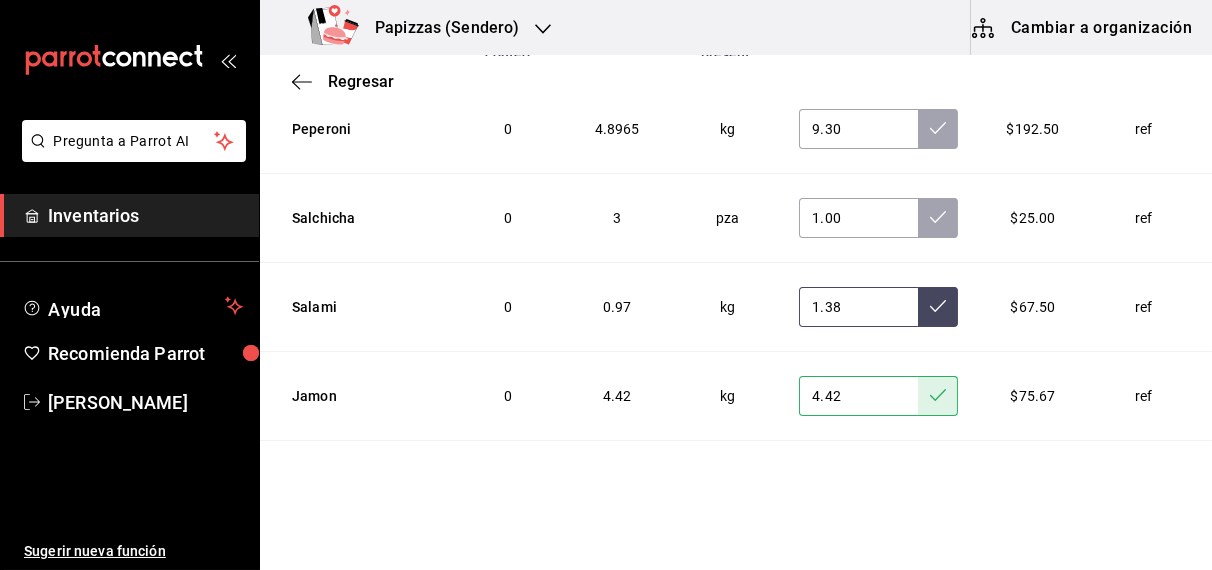 click 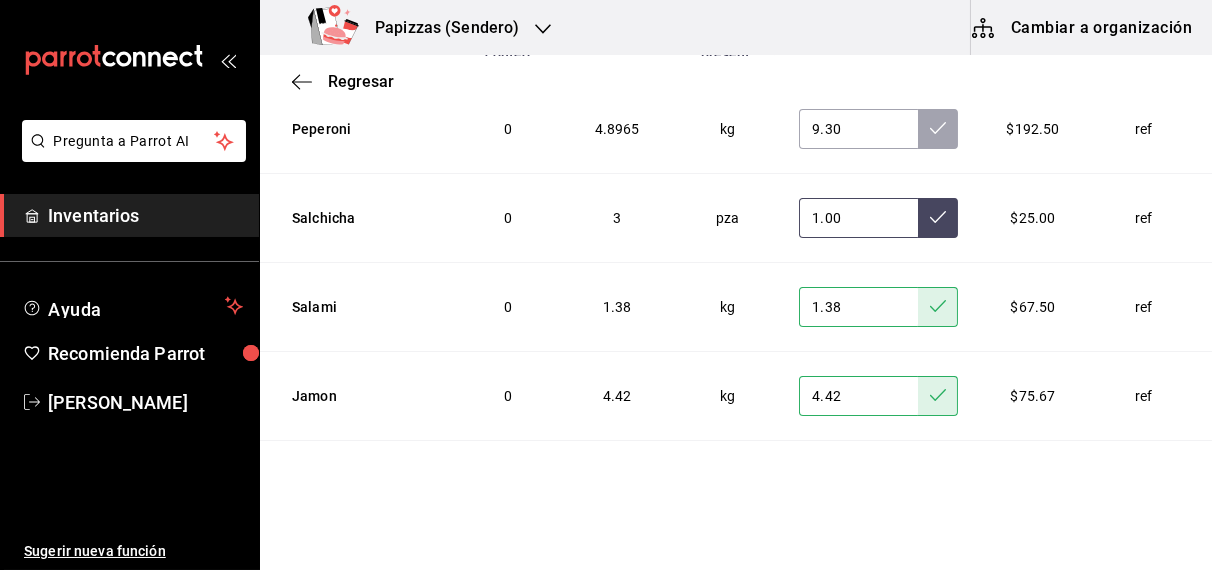 click 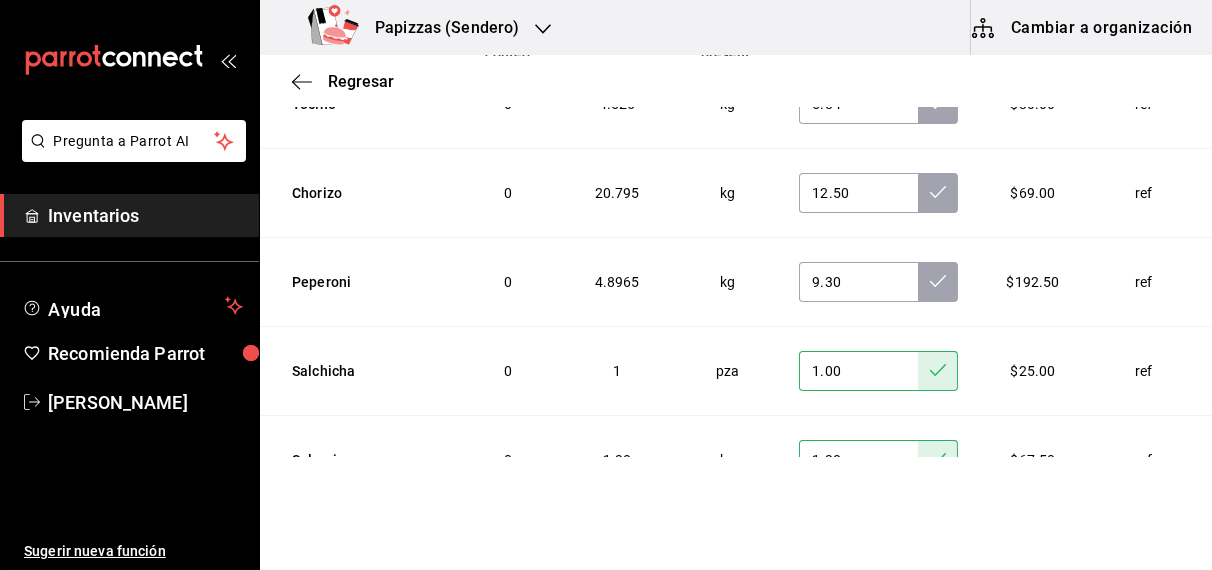 scroll, scrollTop: 4909, scrollLeft: 0, axis: vertical 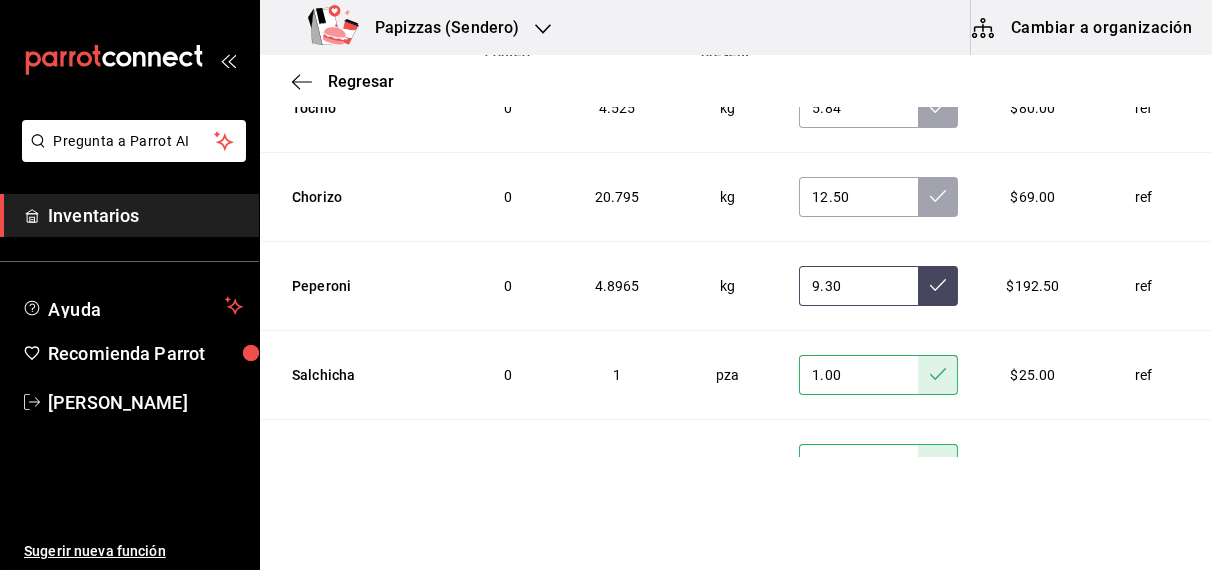 click 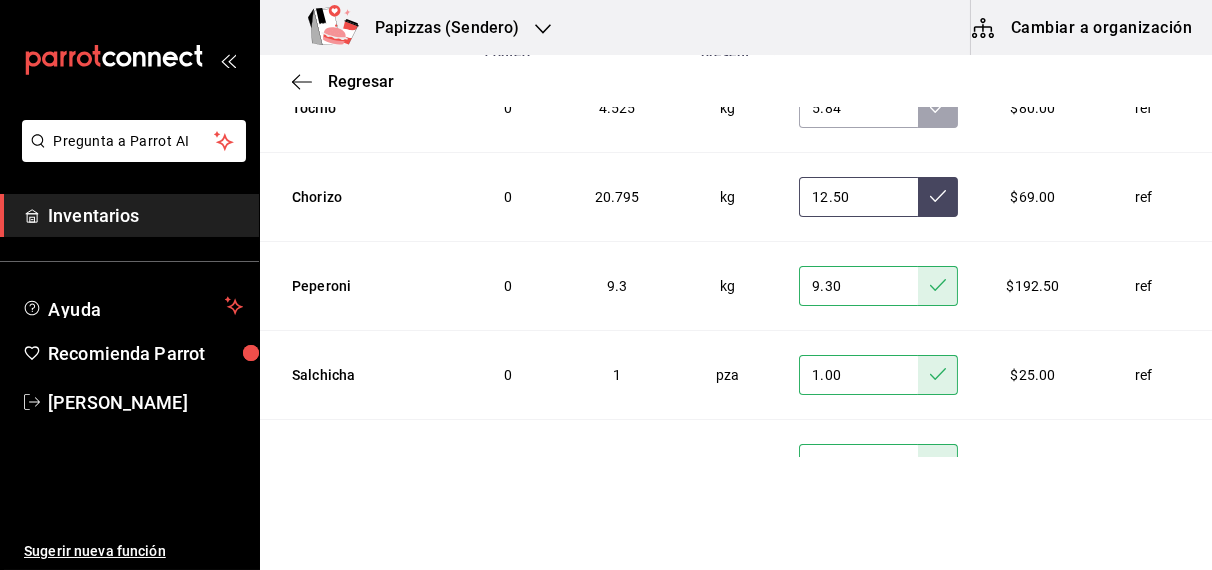 click at bounding box center [938, 197] 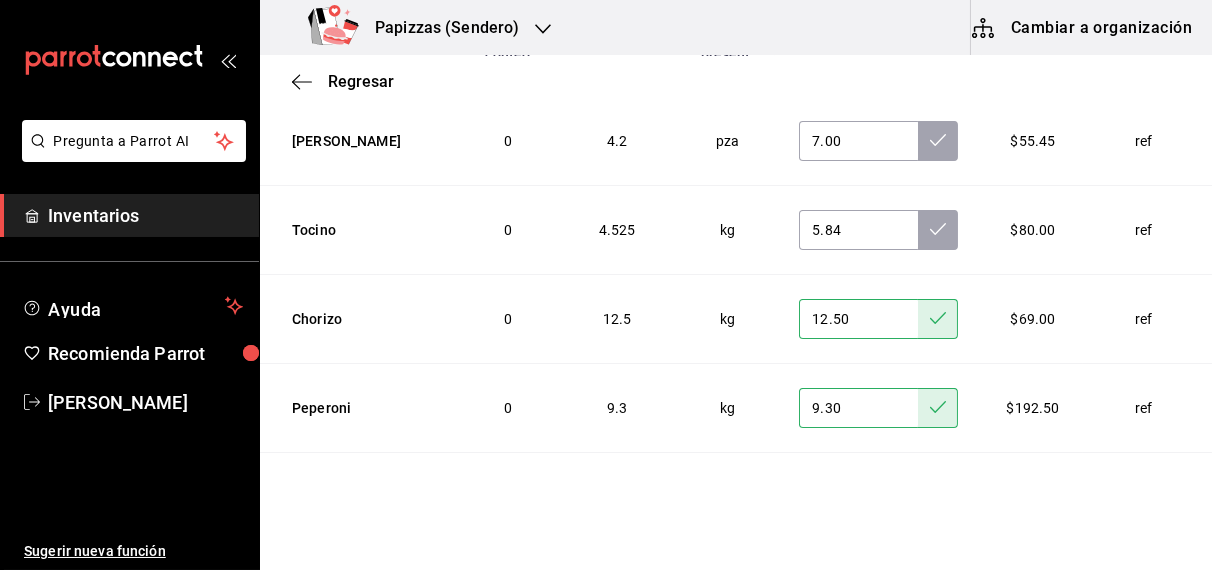 scroll, scrollTop: 4772, scrollLeft: 0, axis: vertical 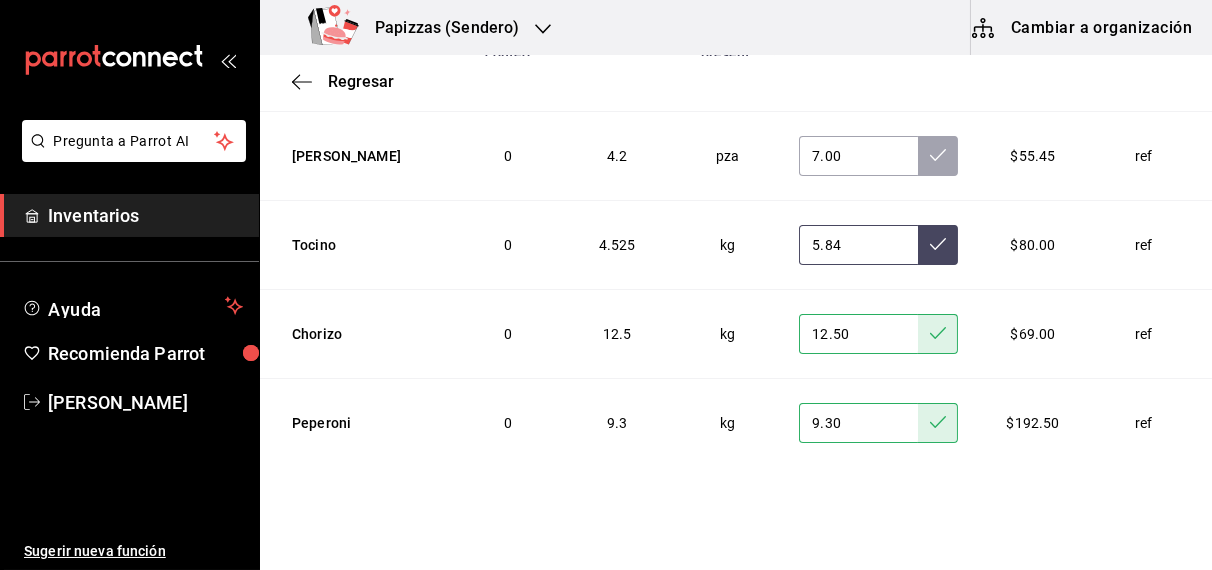 click 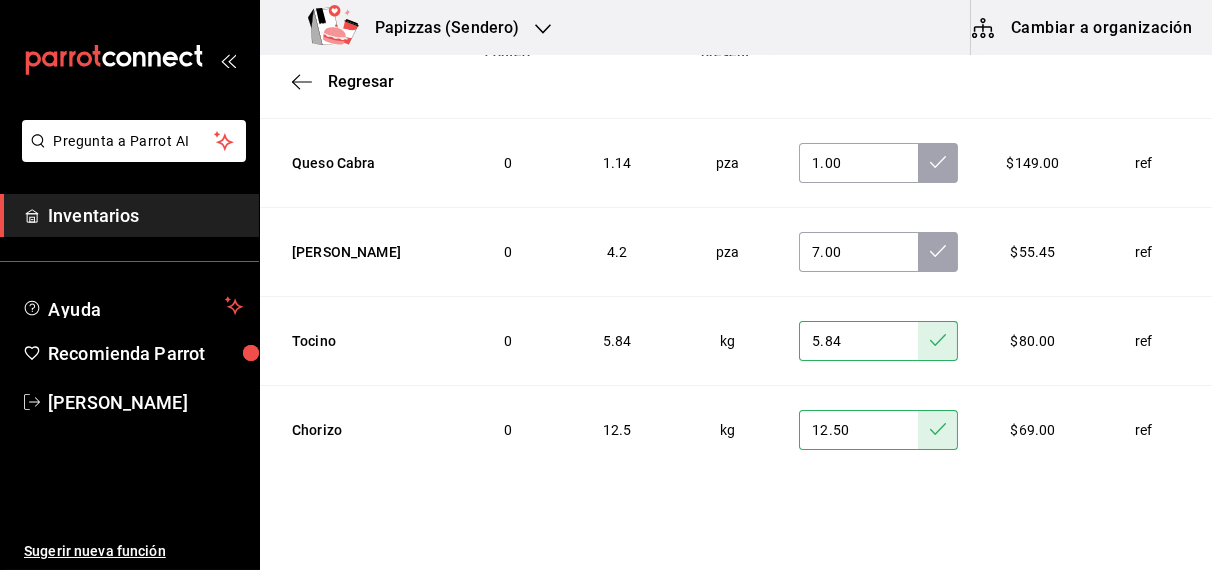 scroll, scrollTop: 4674, scrollLeft: 0, axis: vertical 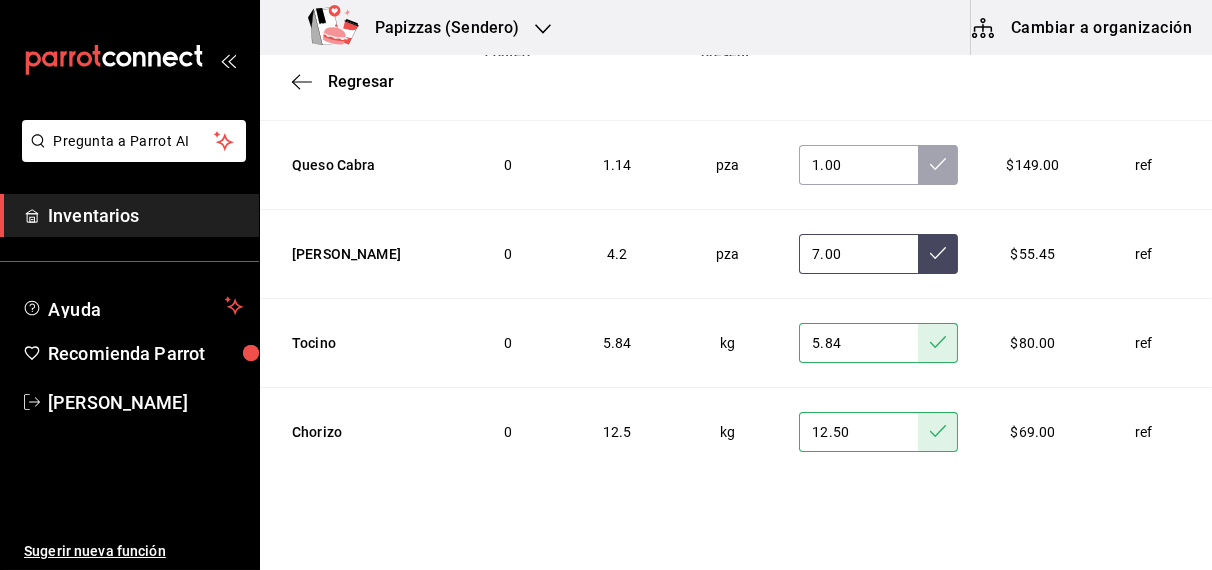 click 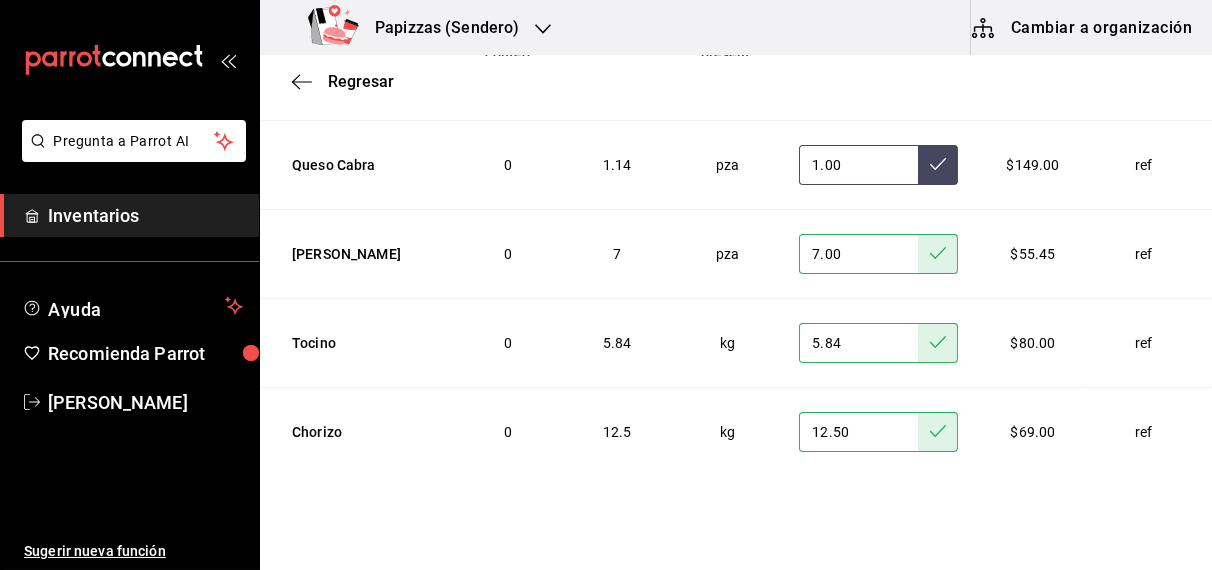 click 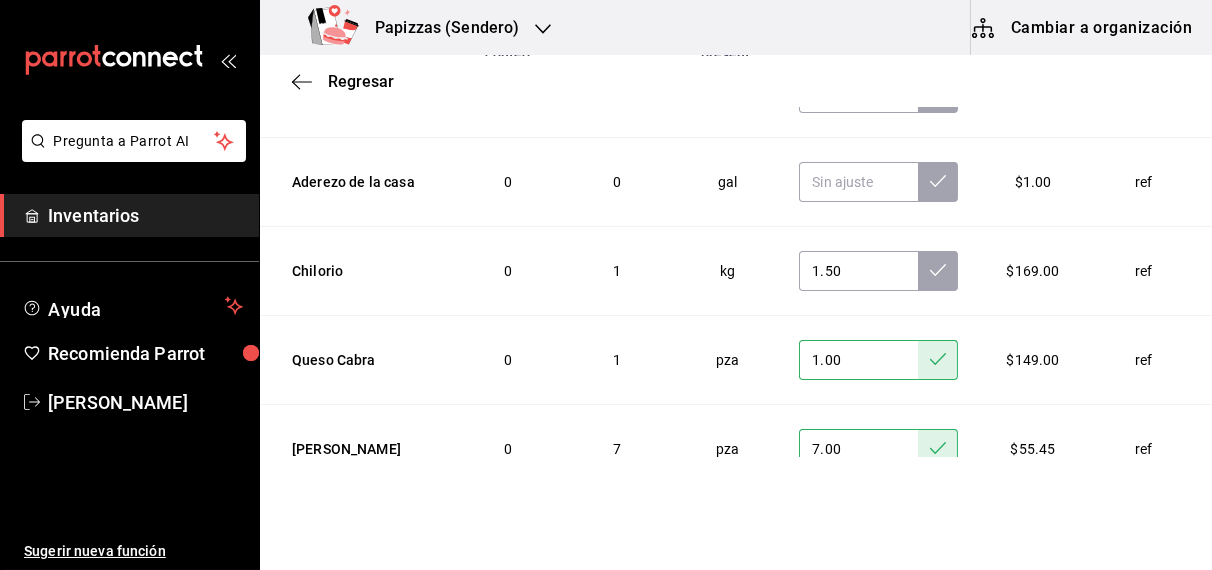 scroll, scrollTop: 4478, scrollLeft: 0, axis: vertical 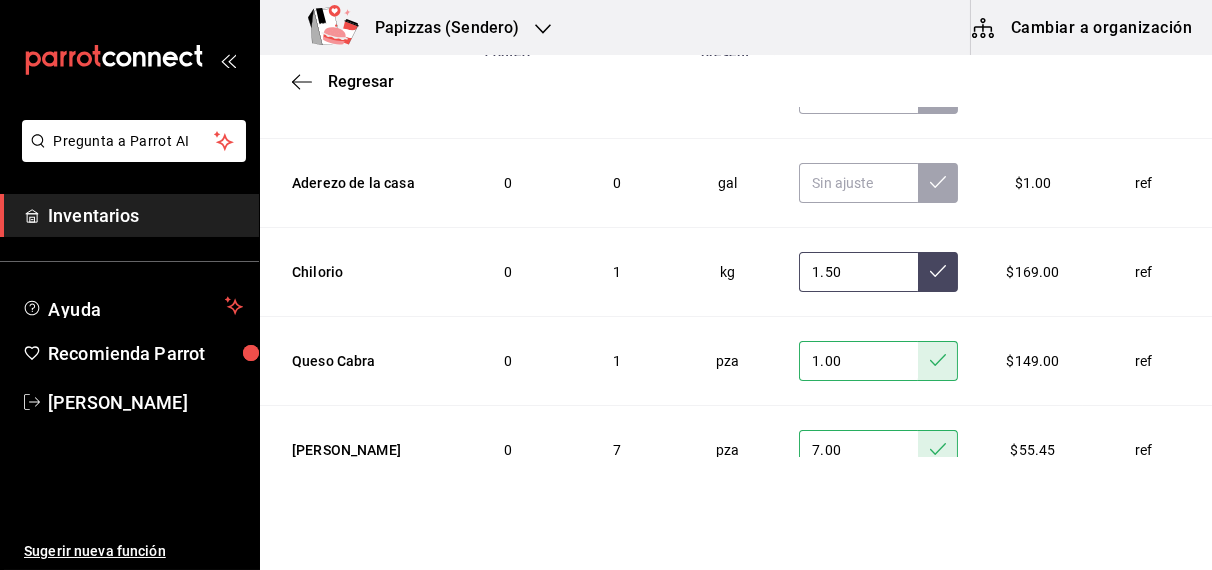 click 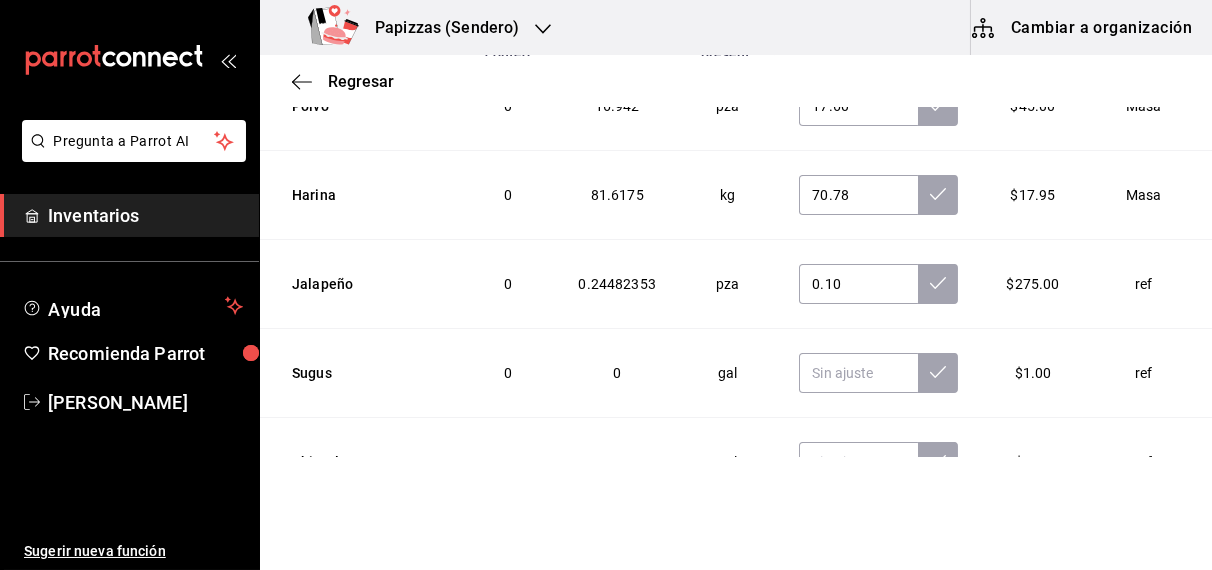 scroll, scrollTop: 3837, scrollLeft: 0, axis: vertical 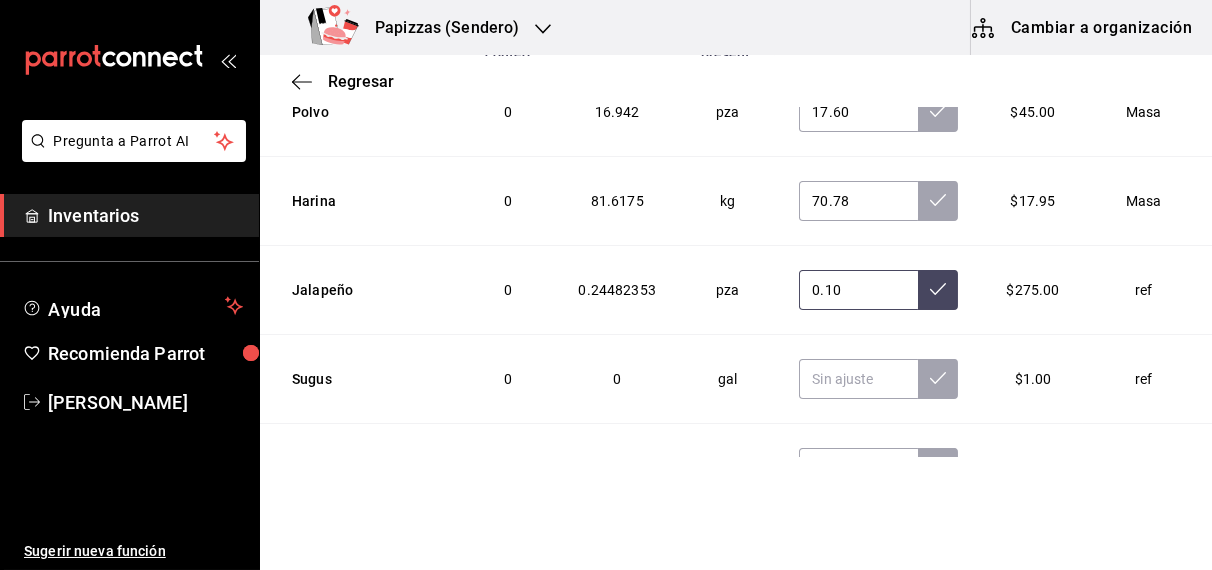 click at bounding box center (938, 290) 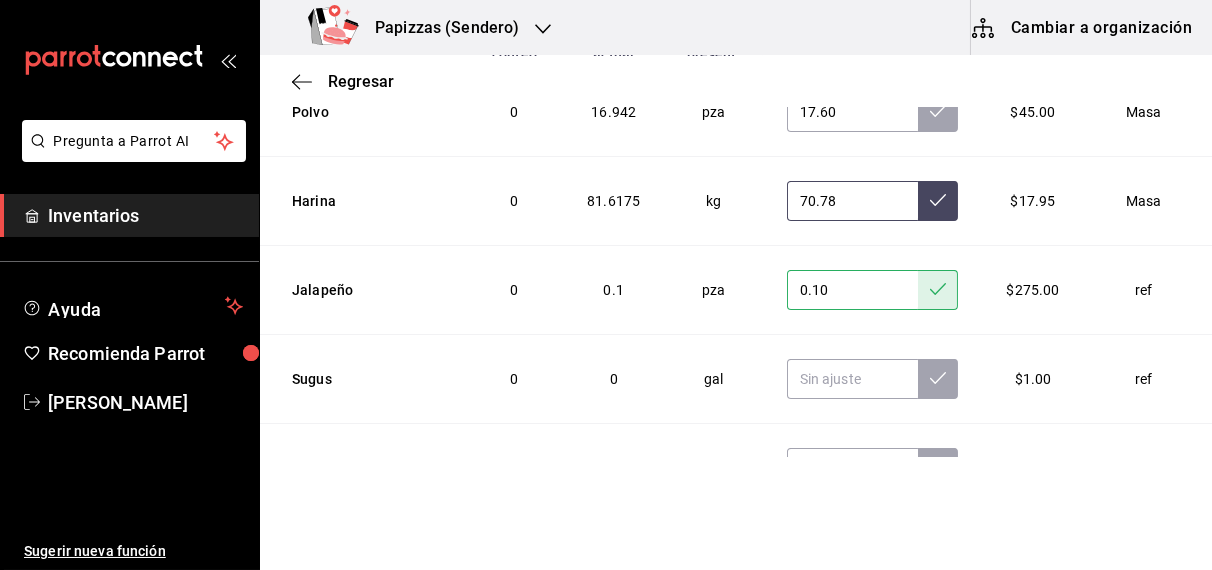 click 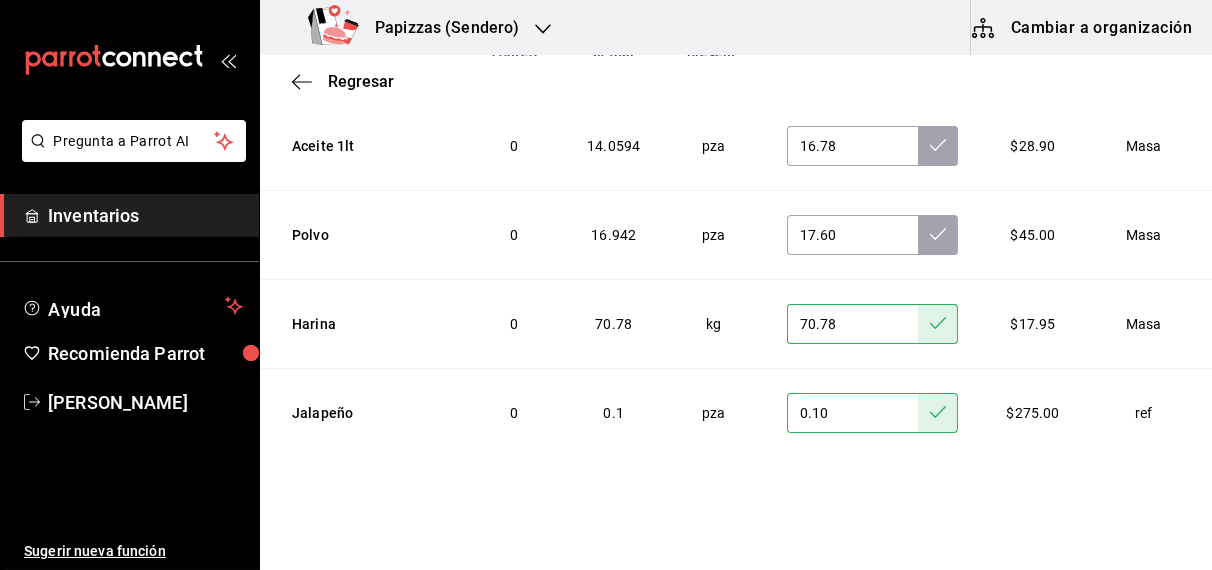 scroll, scrollTop: 3640, scrollLeft: 0, axis: vertical 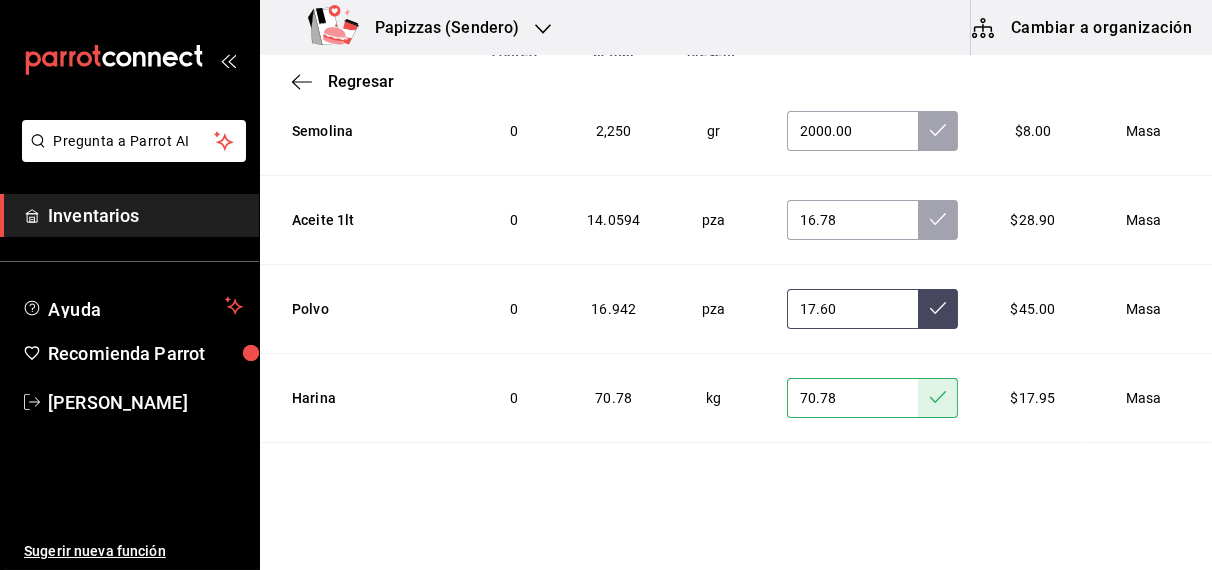 click 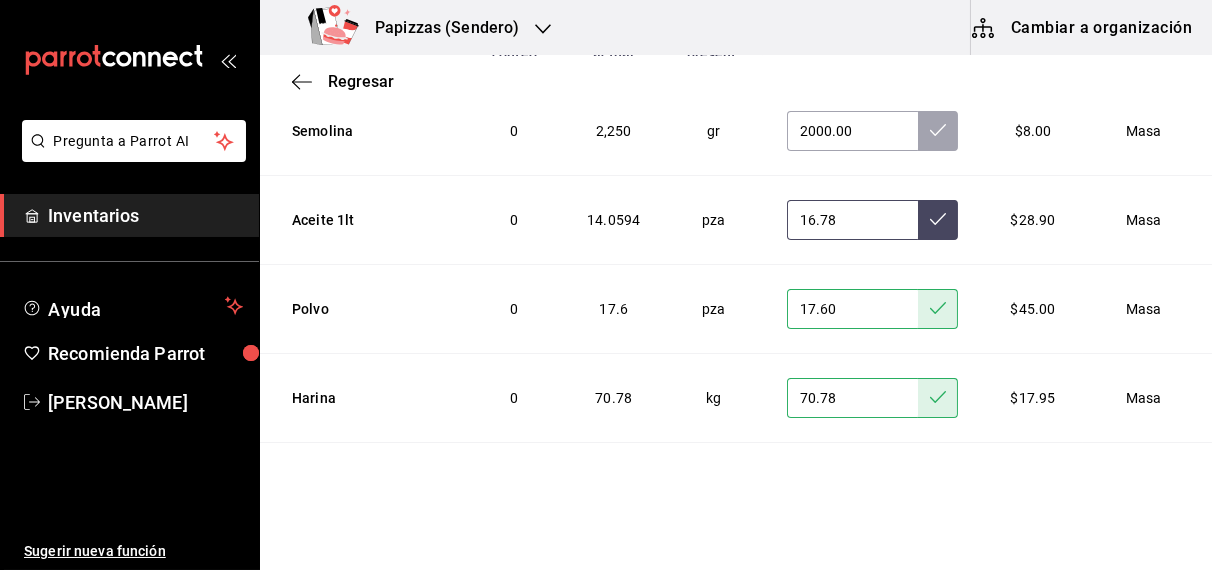 click 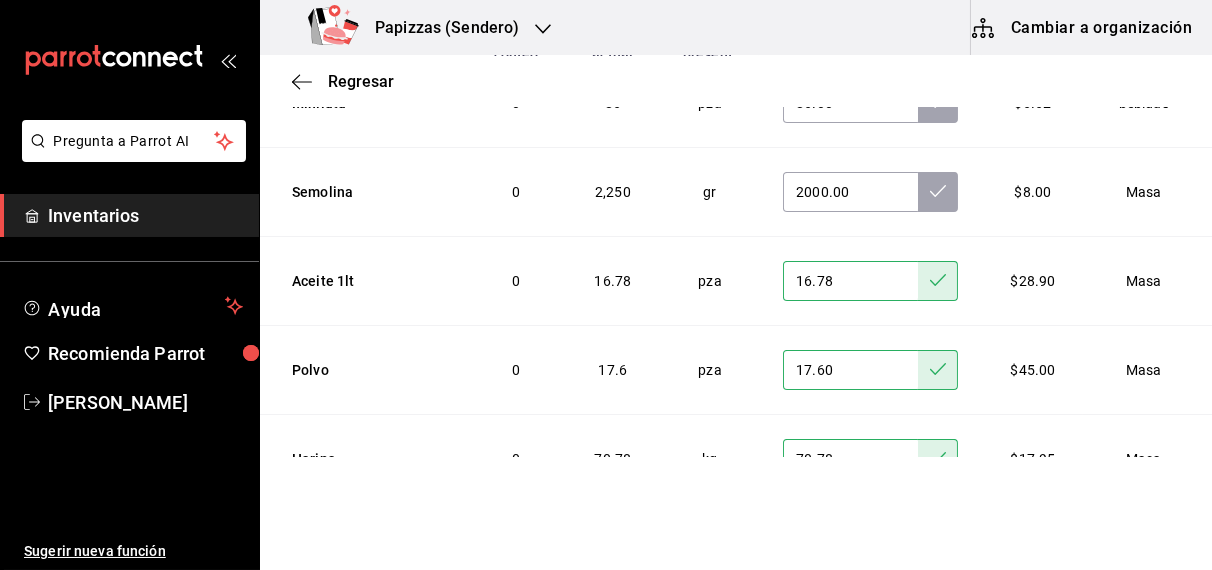 scroll, scrollTop: 3566, scrollLeft: 0, axis: vertical 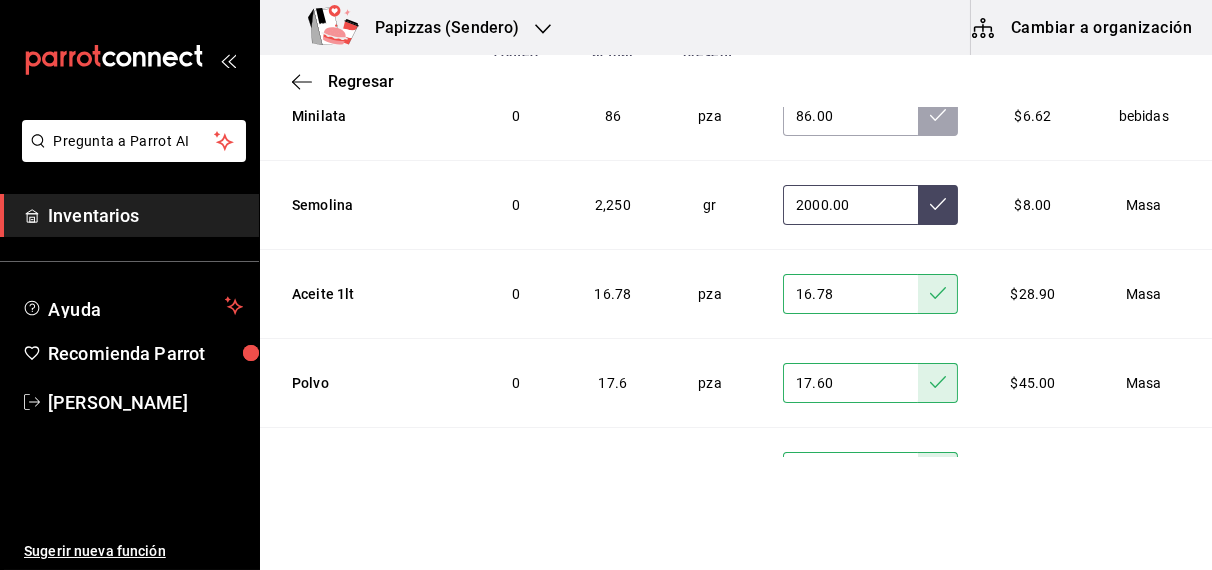 click 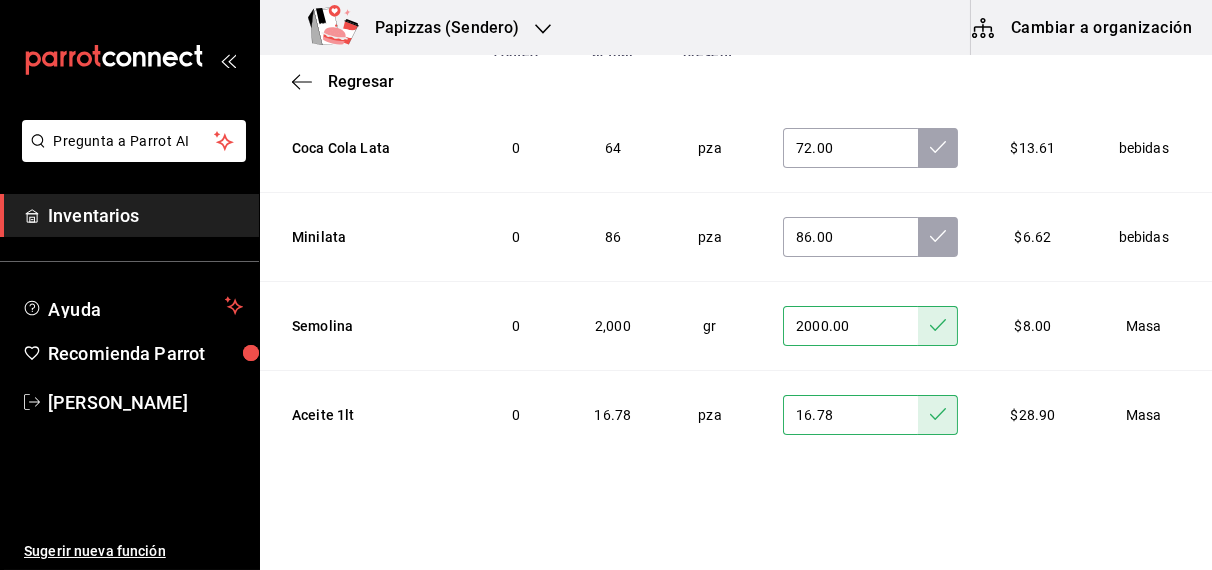 scroll, scrollTop: 3443, scrollLeft: 0, axis: vertical 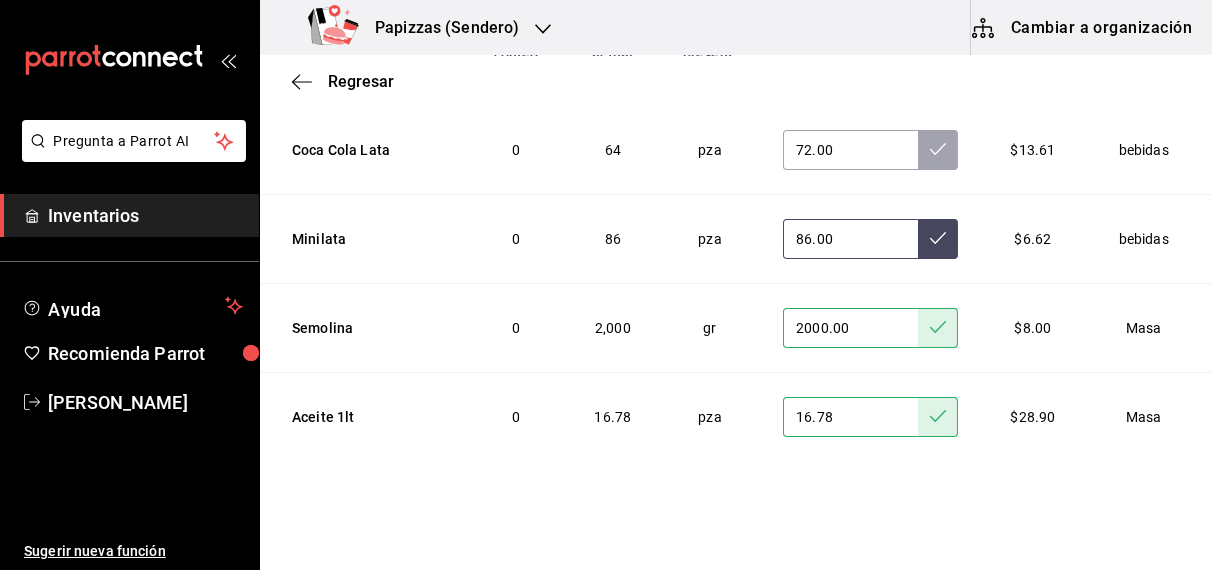 click 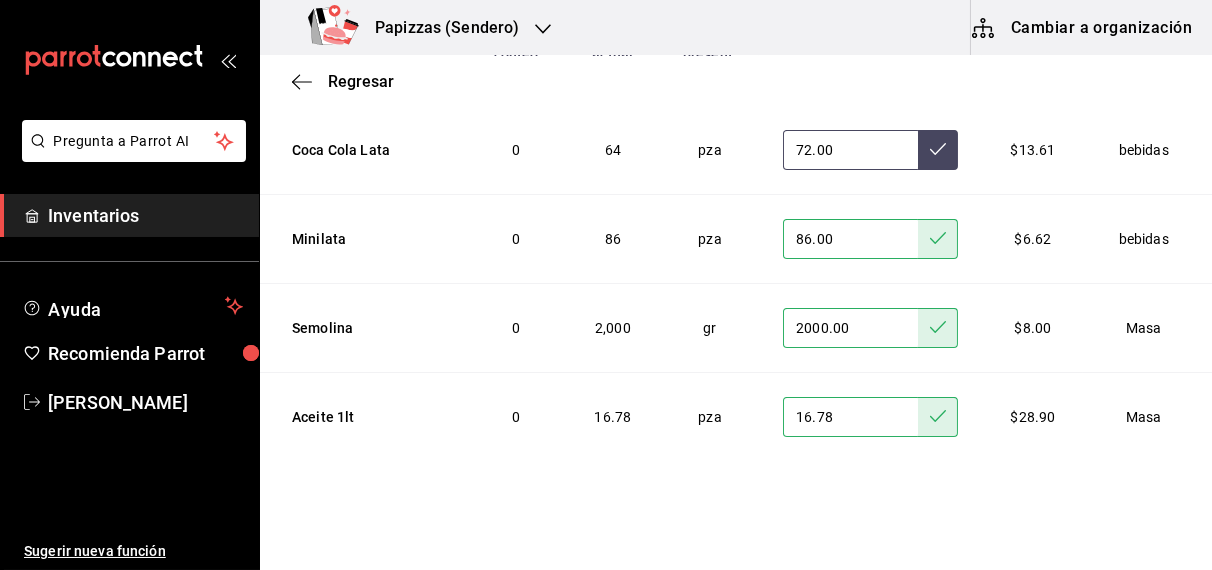 click 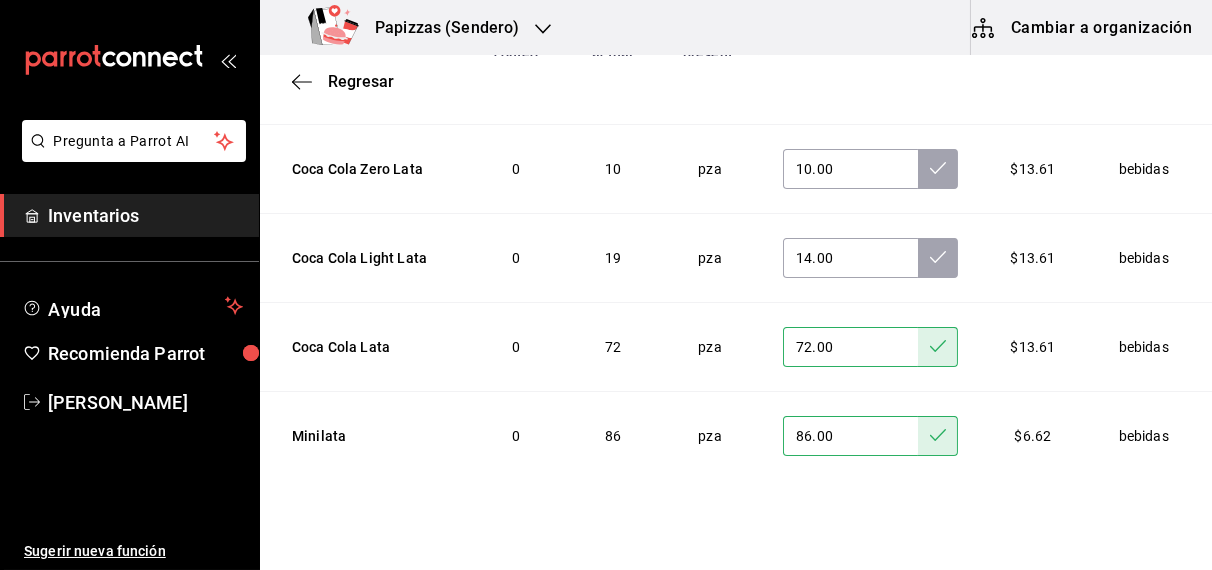 scroll, scrollTop: 3242, scrollLeft: 0, axis: vertical 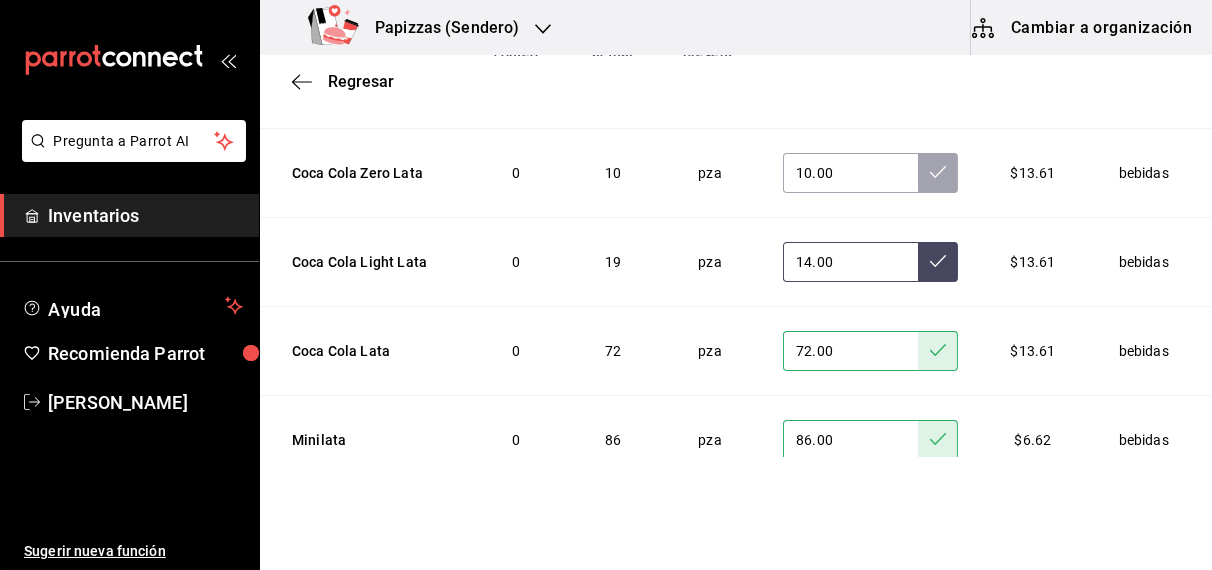 click 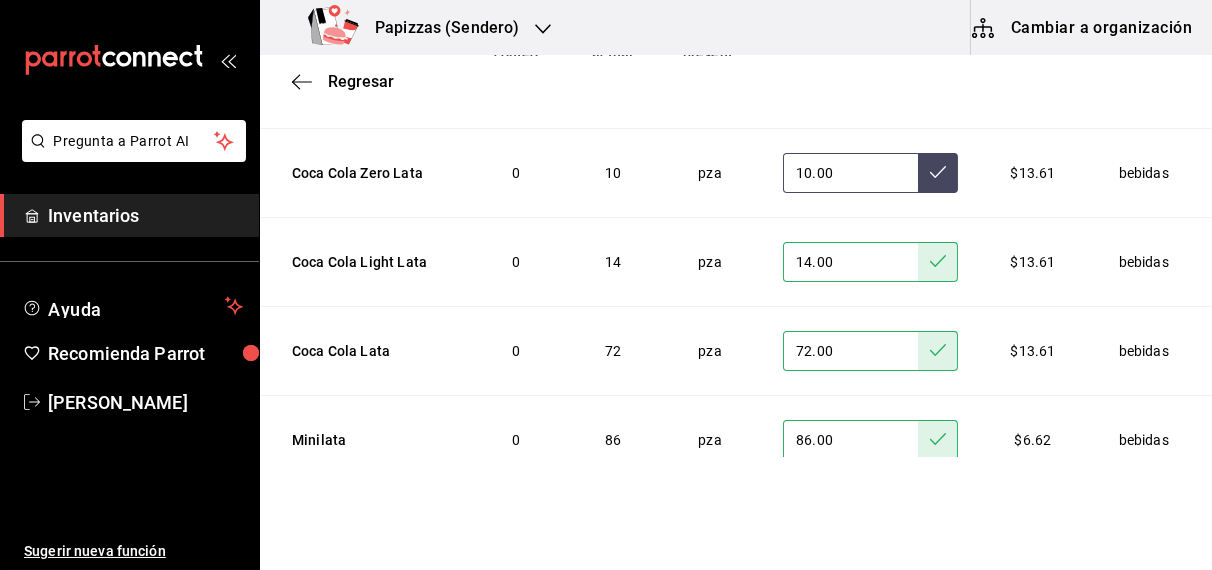 click at bounding box center (938, 173) 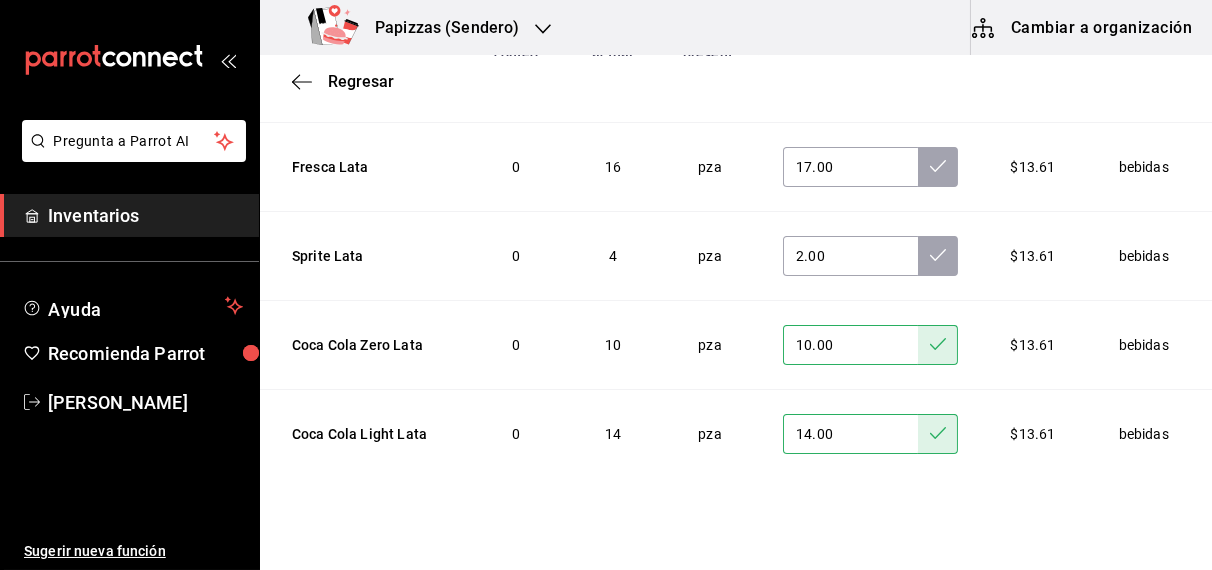 scroll, scrollTop: 3064, scrollLeft: 0, axis: vertical 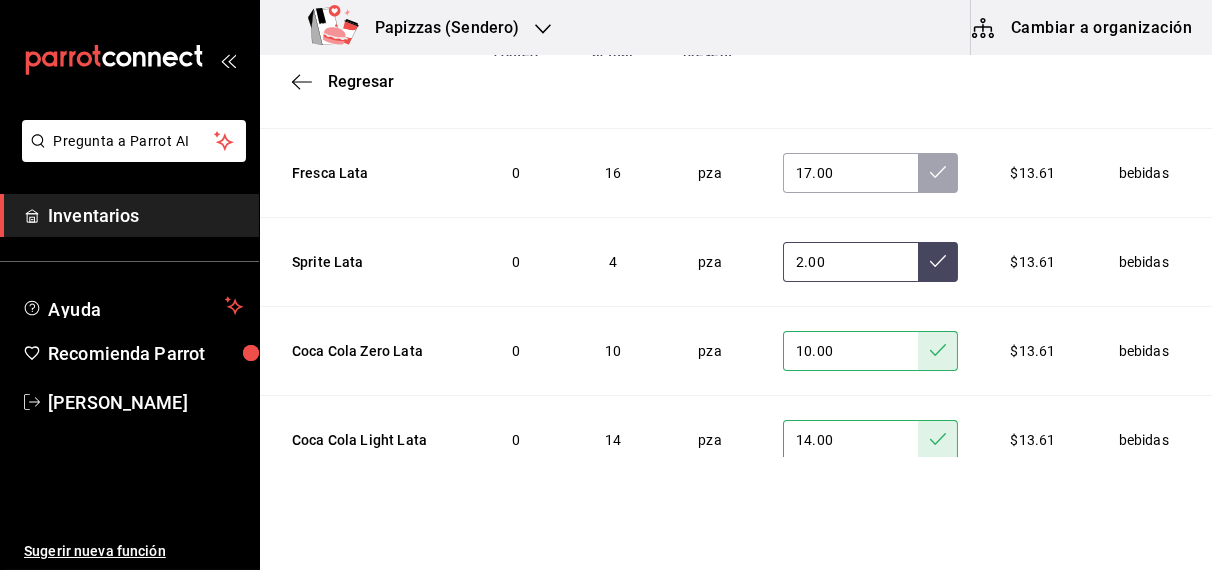 click at bounding box center (938, 262) 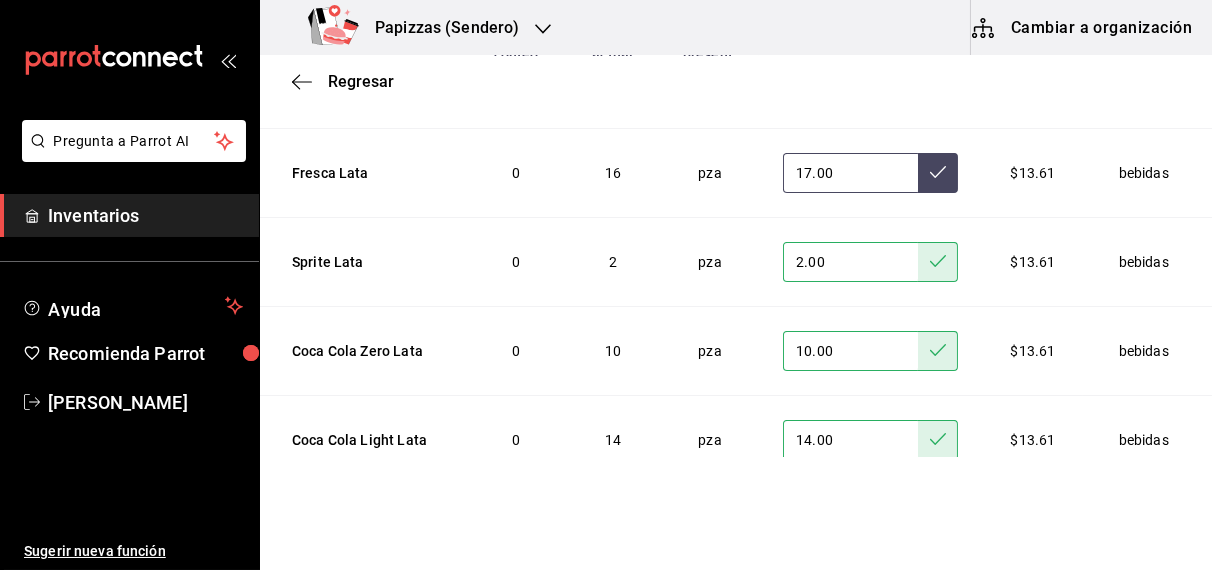 click 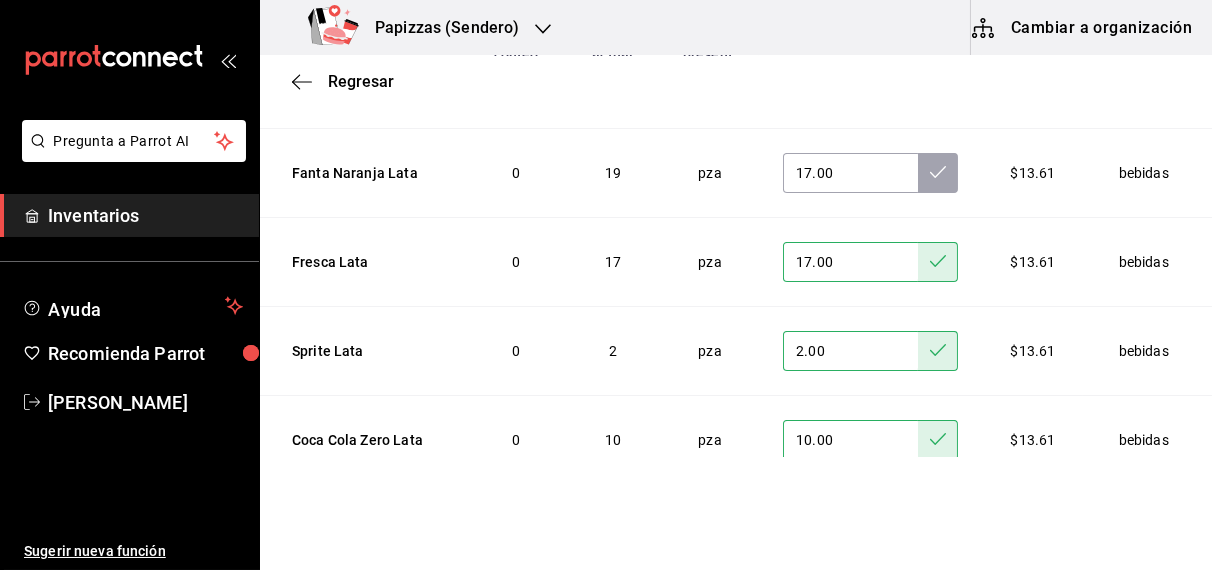 scroll, scrollTop: 2974, scrollLeft: 0, axis: vertical 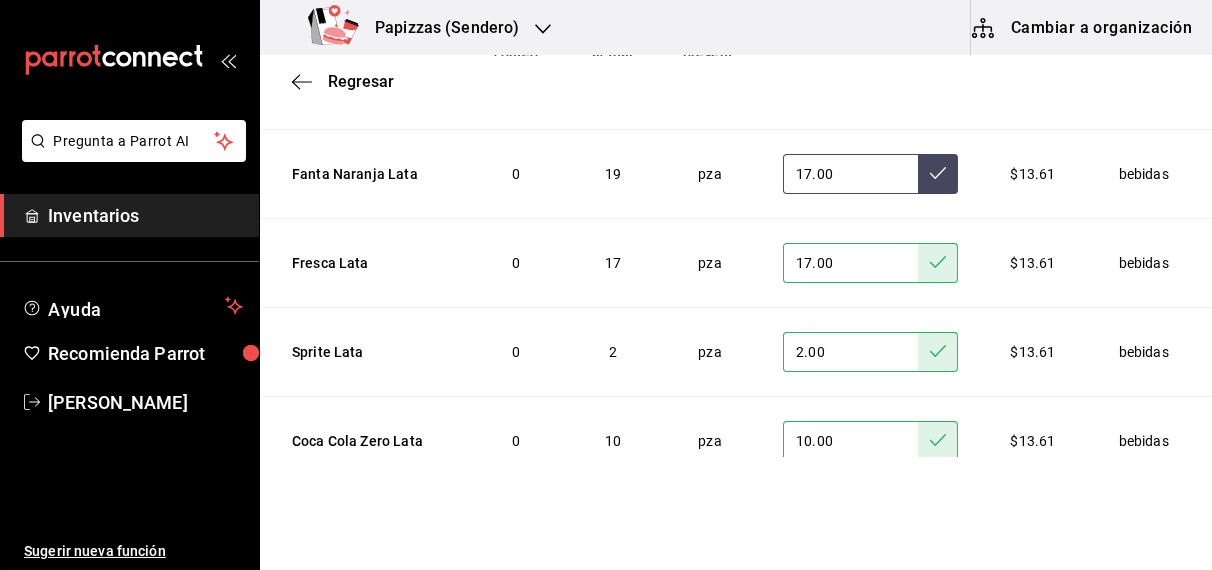 click at bounding box center (938, 174) 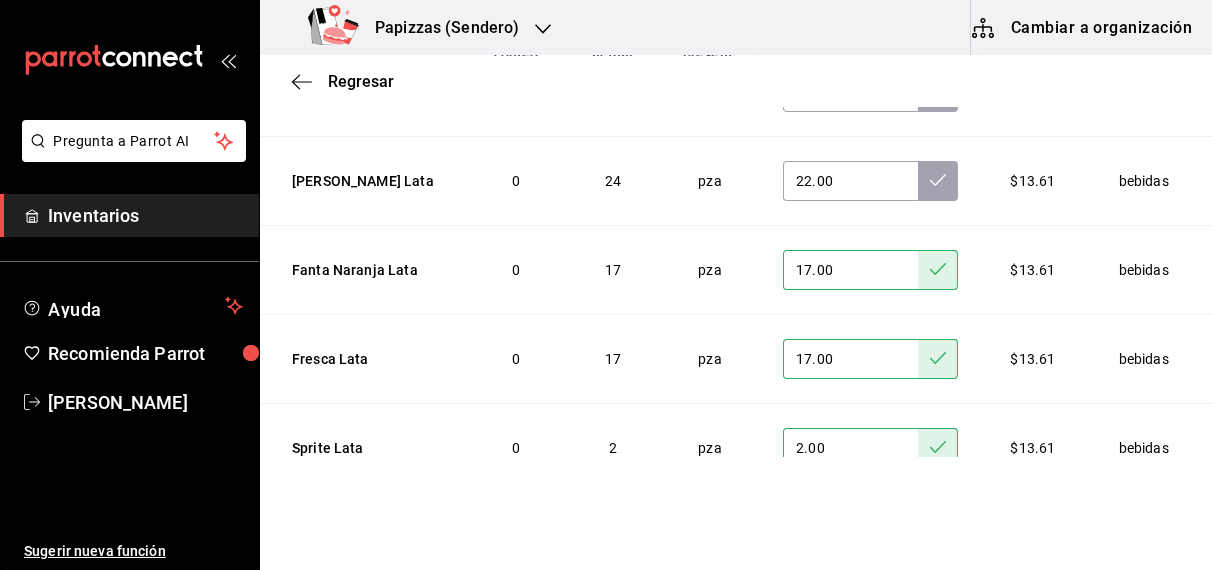 scroll, scrollTop: 2875, scrollLeft: 0, axis: vertical 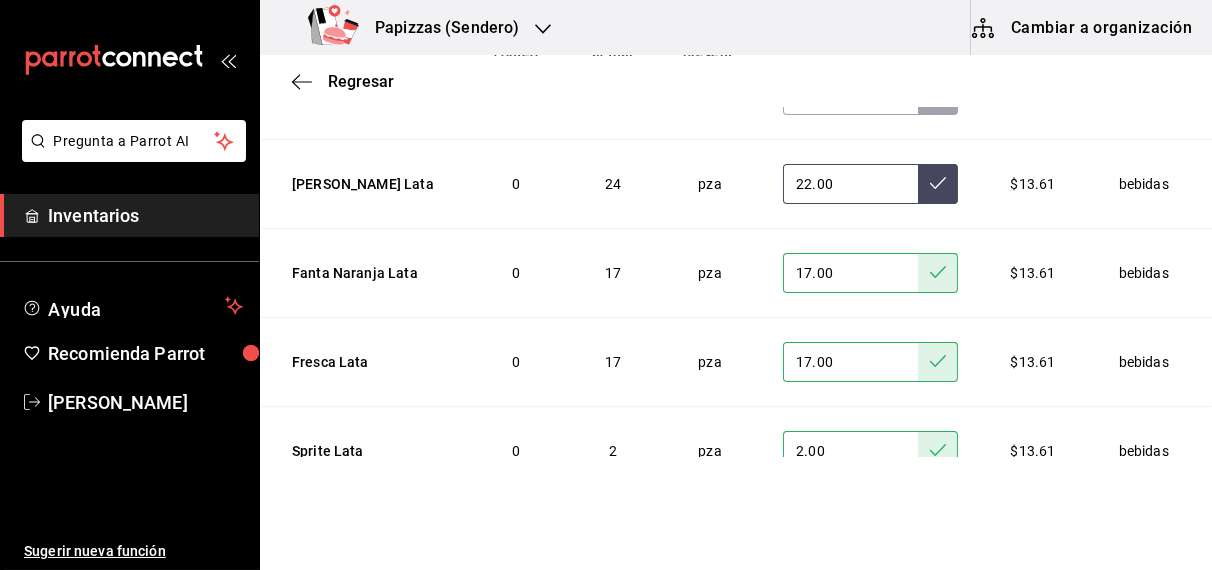 click 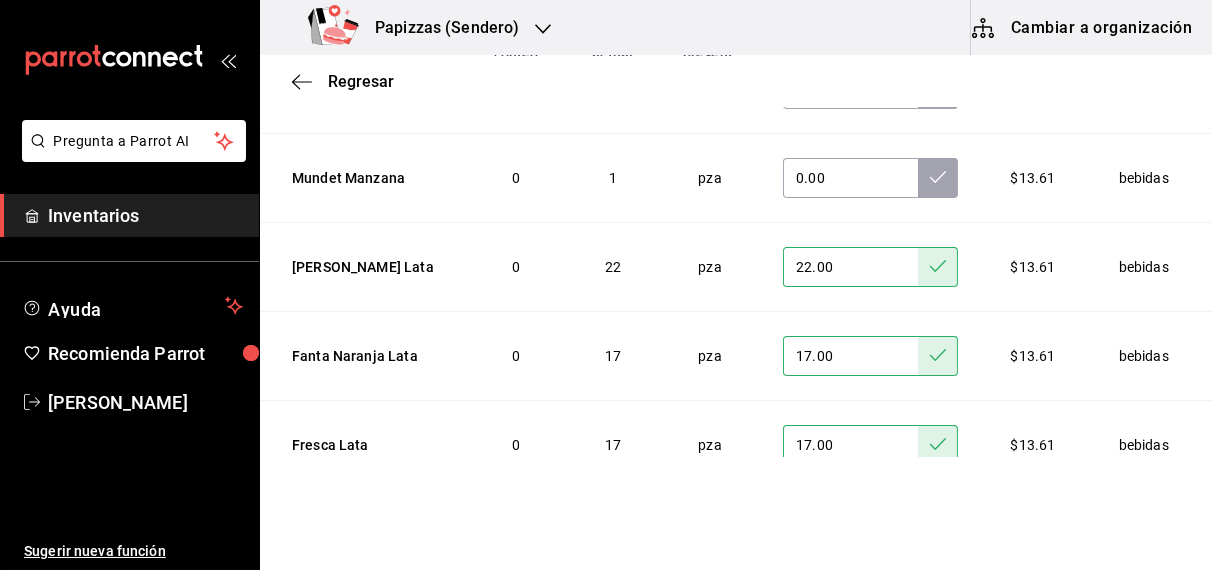scroll, scrollTop: 2758, scrollLeft: 0, axis: vertical 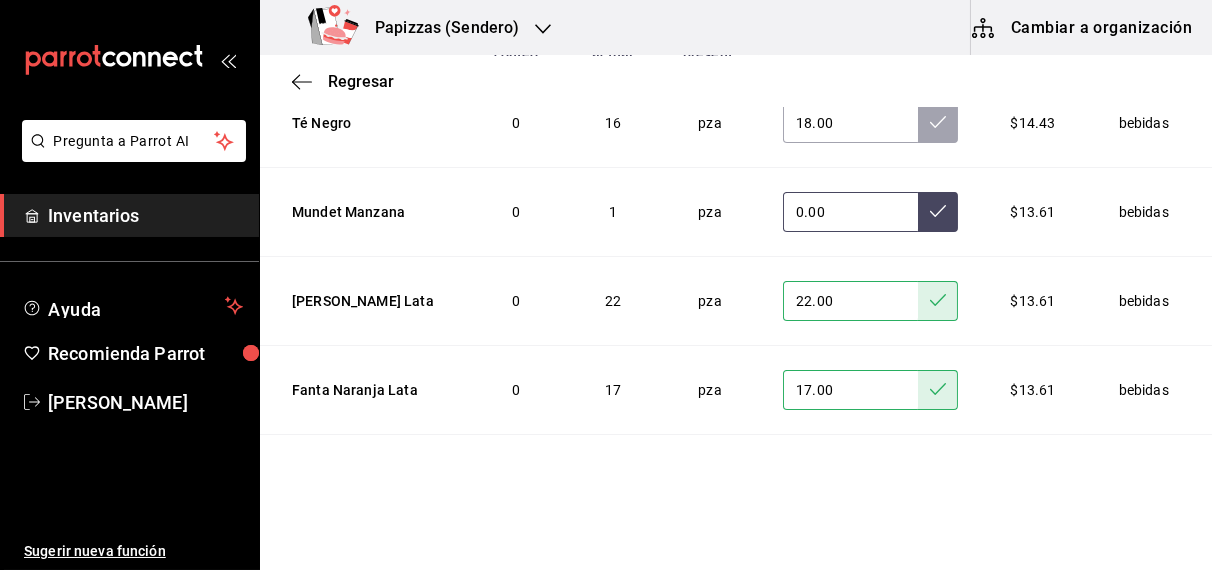 click 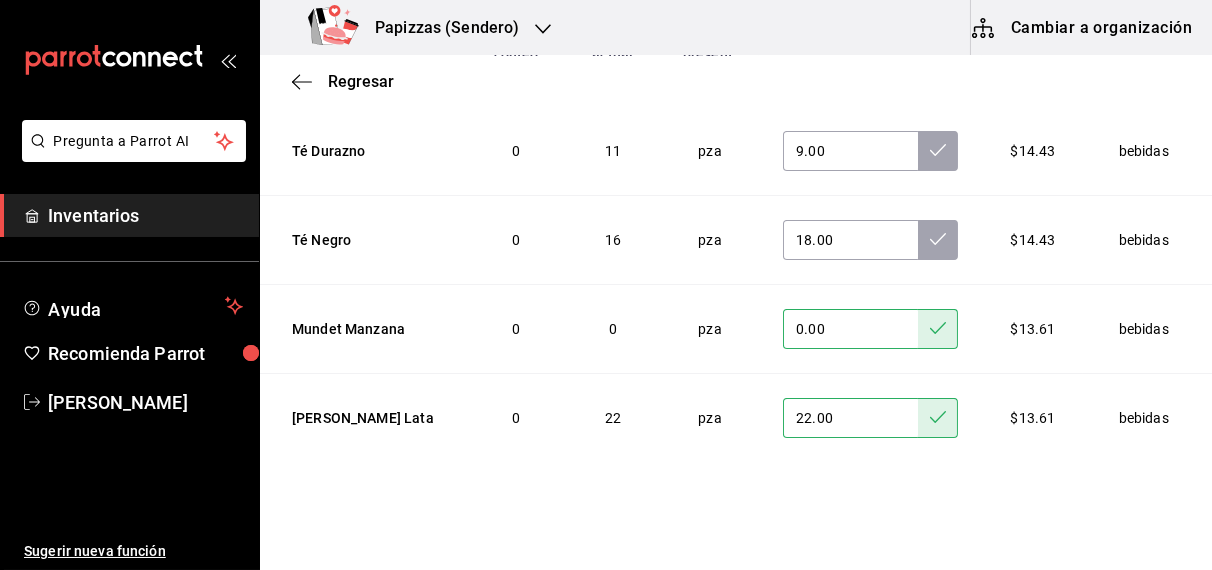 scroll, scrollTop: 2639, scrollLeft: 0, axis: vertical 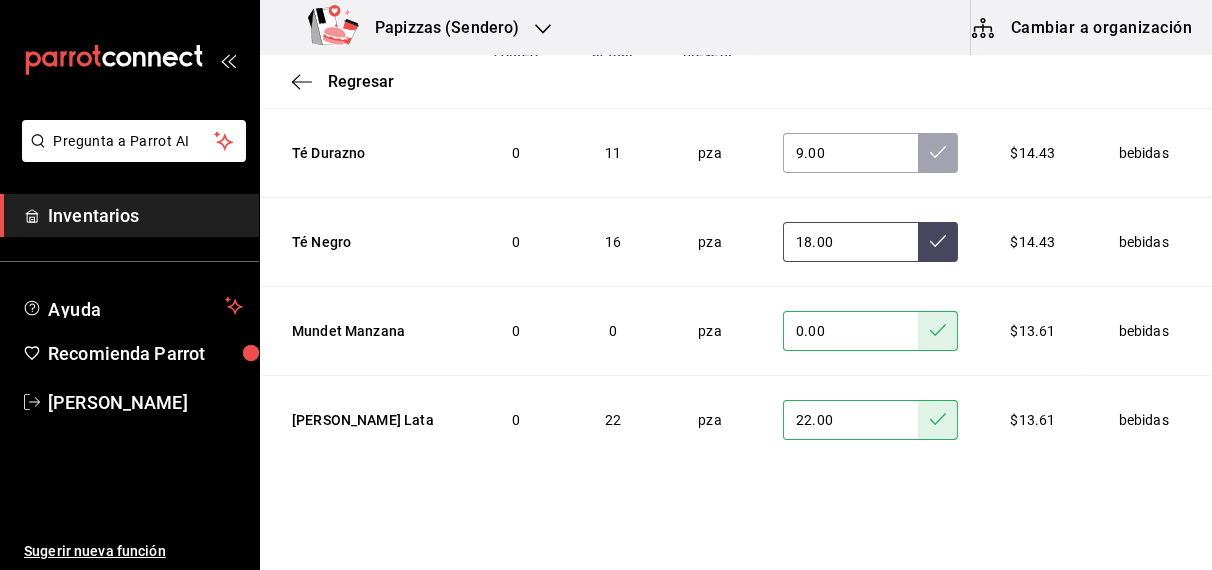 click 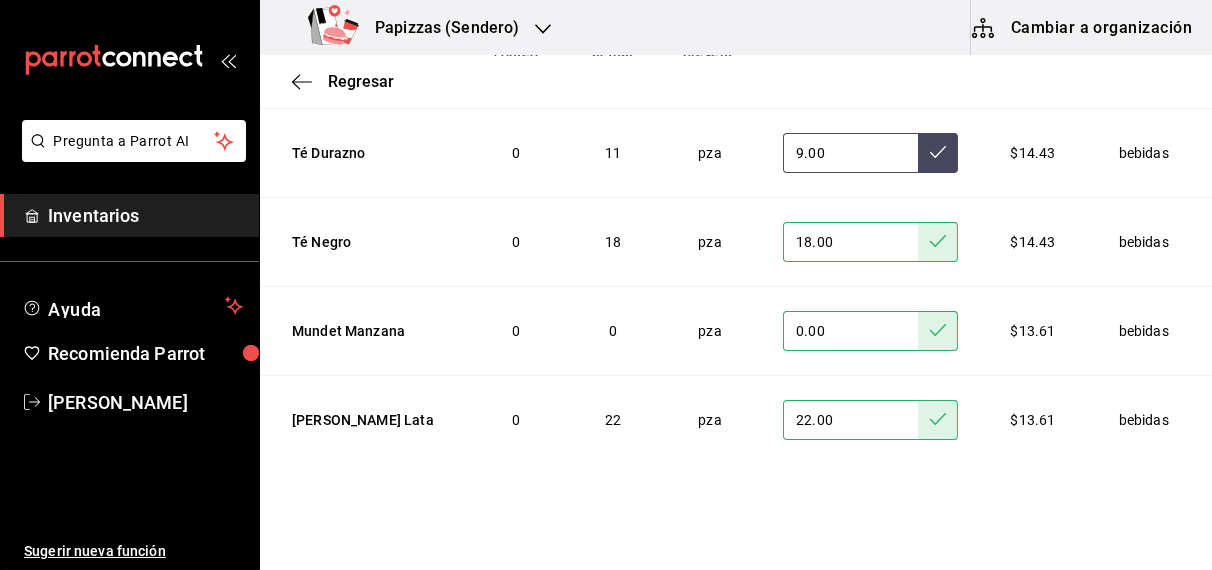 click 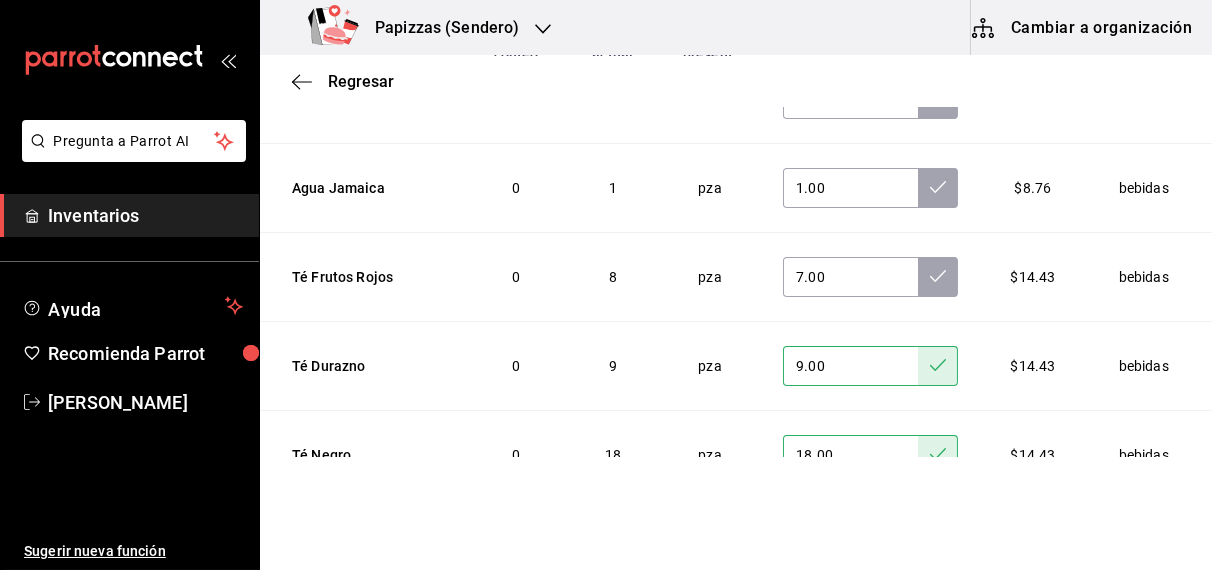 scroll, scrollTop: 2417, scrollLeft: 0, axis: vertical 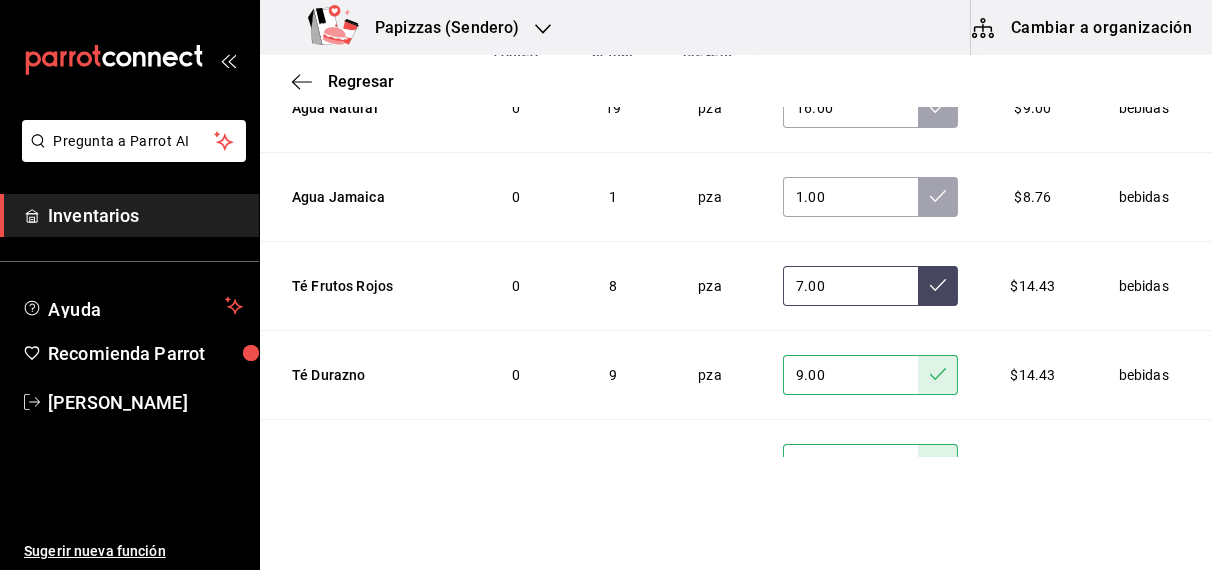 click 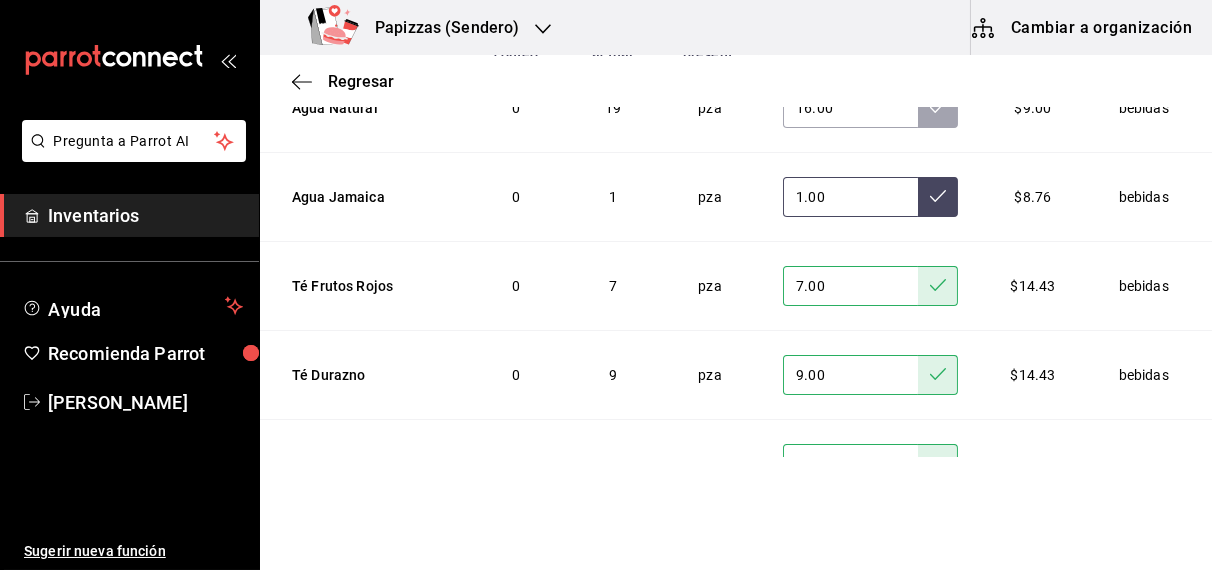 click at bounding box center [938, 197] 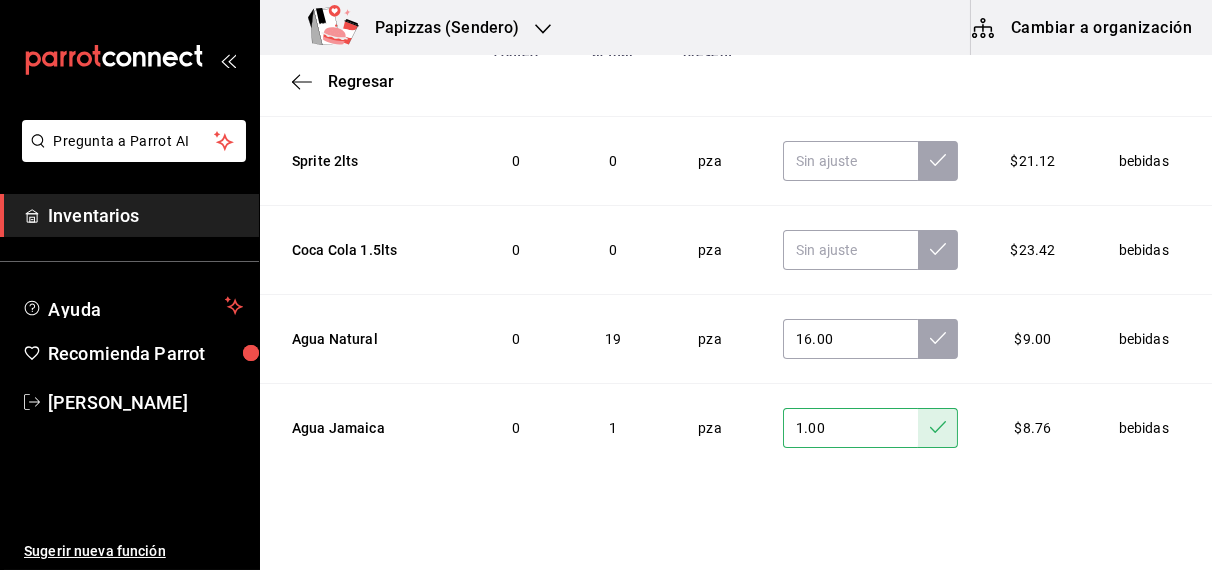 scroll, scrollTop: 2166, scrollLeft: 0, axis: vertical 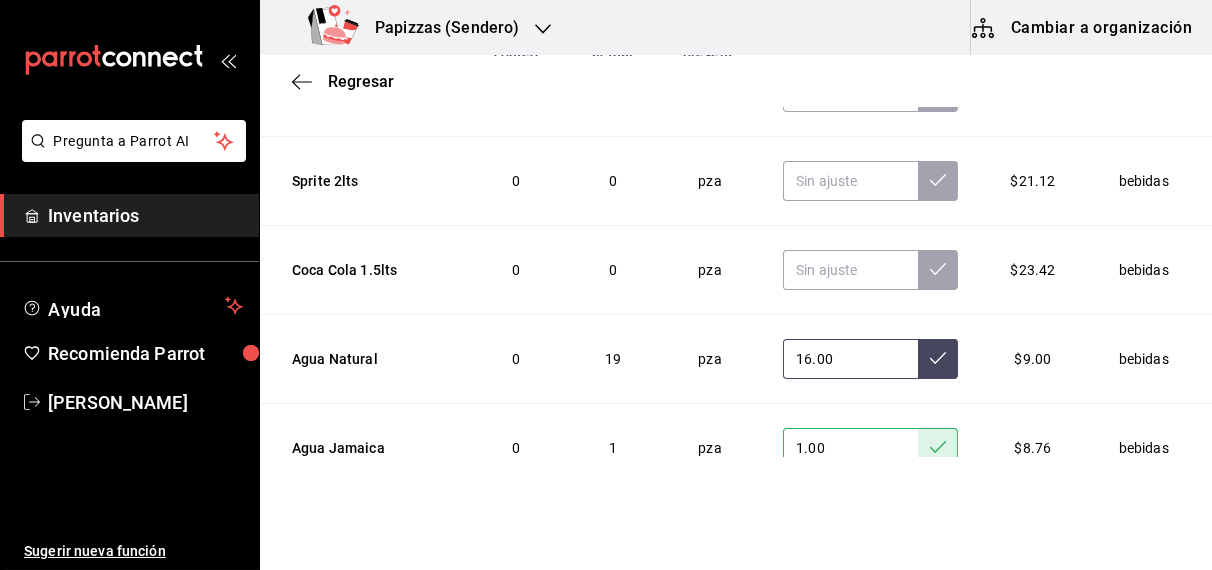 click at bounding box center [938, 359] 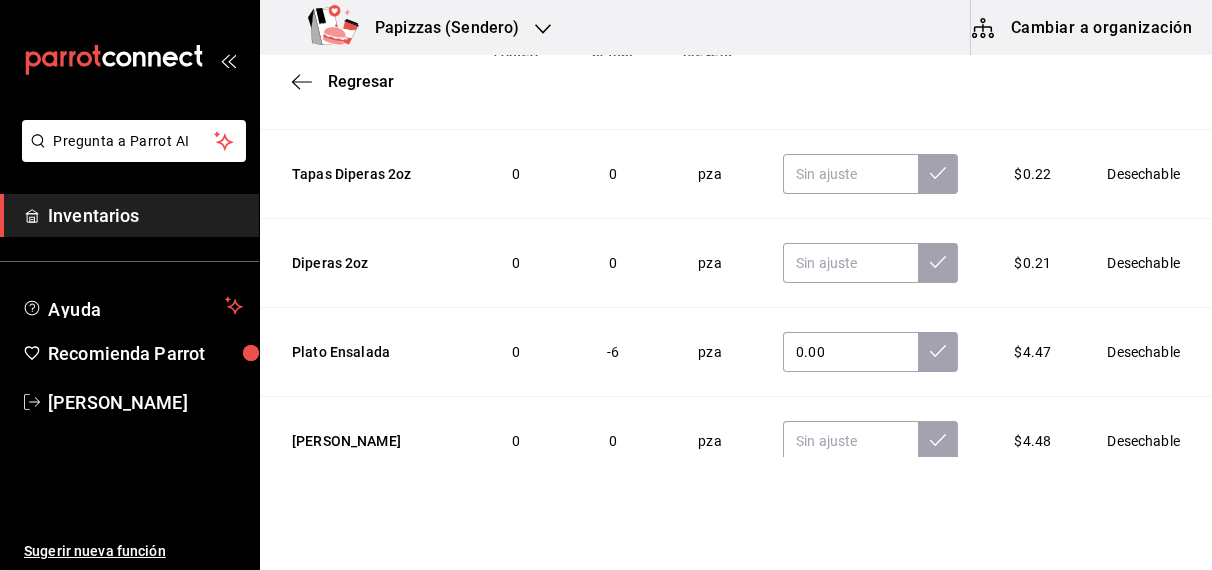 scroll, scrollTop: 1187, scrollLeft: 0, axis: vertical 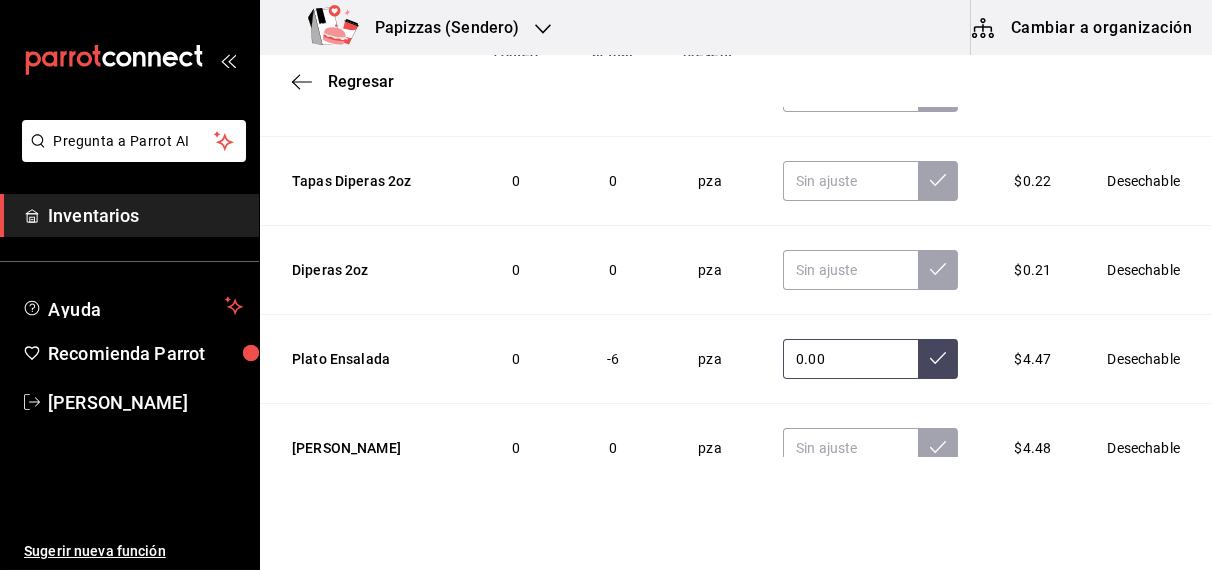 click 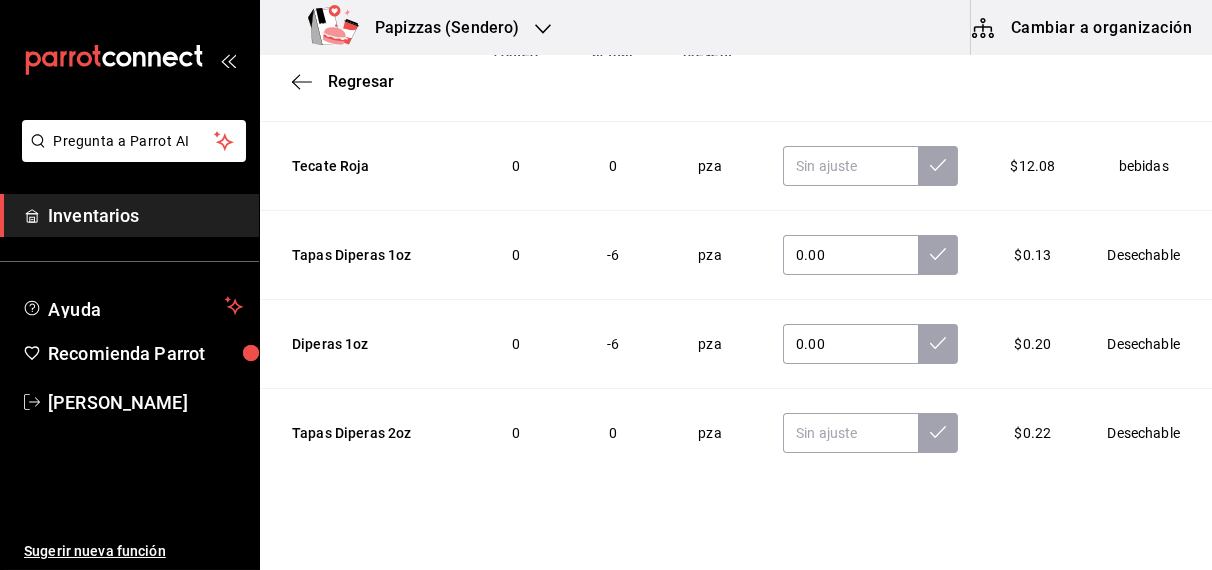 scroll, scrollTop: 923, scrollLeft: 0, axis: vertical 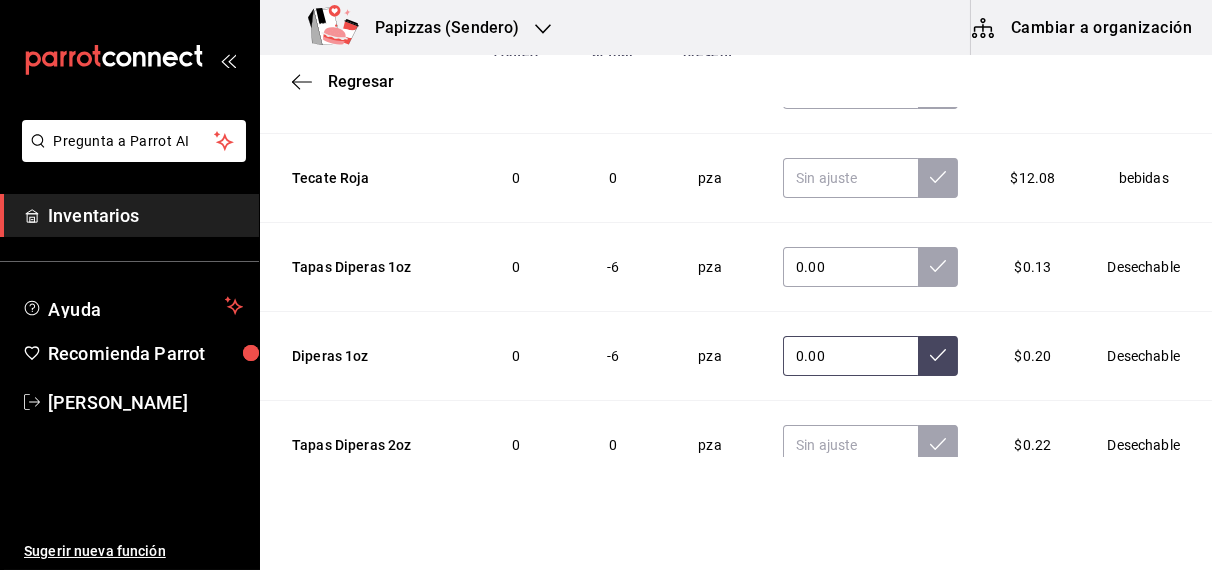 click 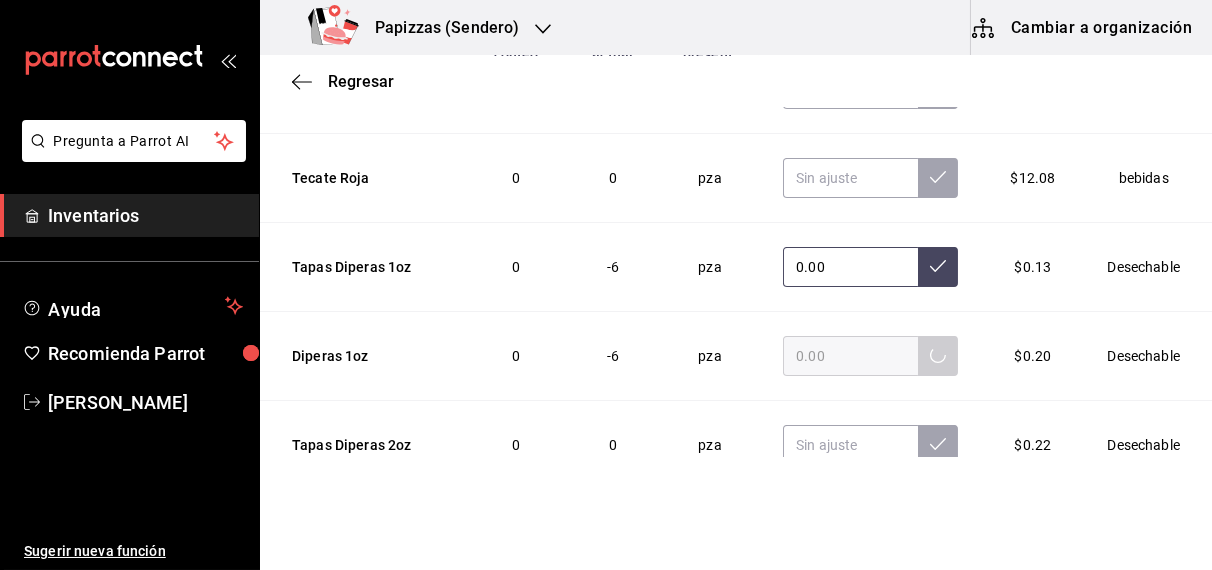click 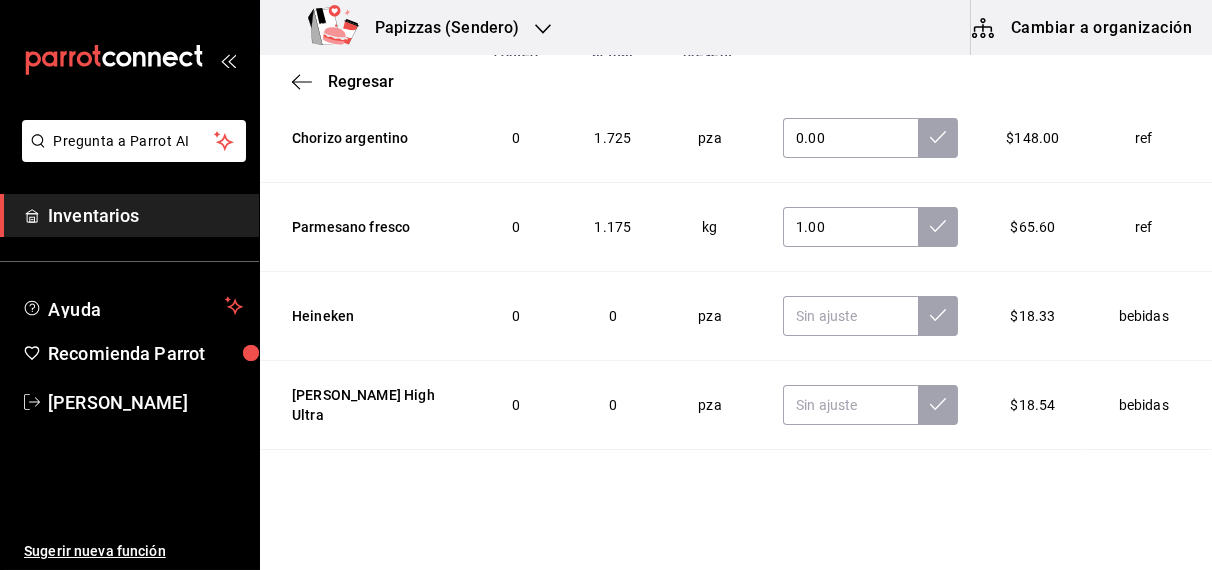 scroll, scrollTop: 206, scrollLeft: 0, axis: vertical 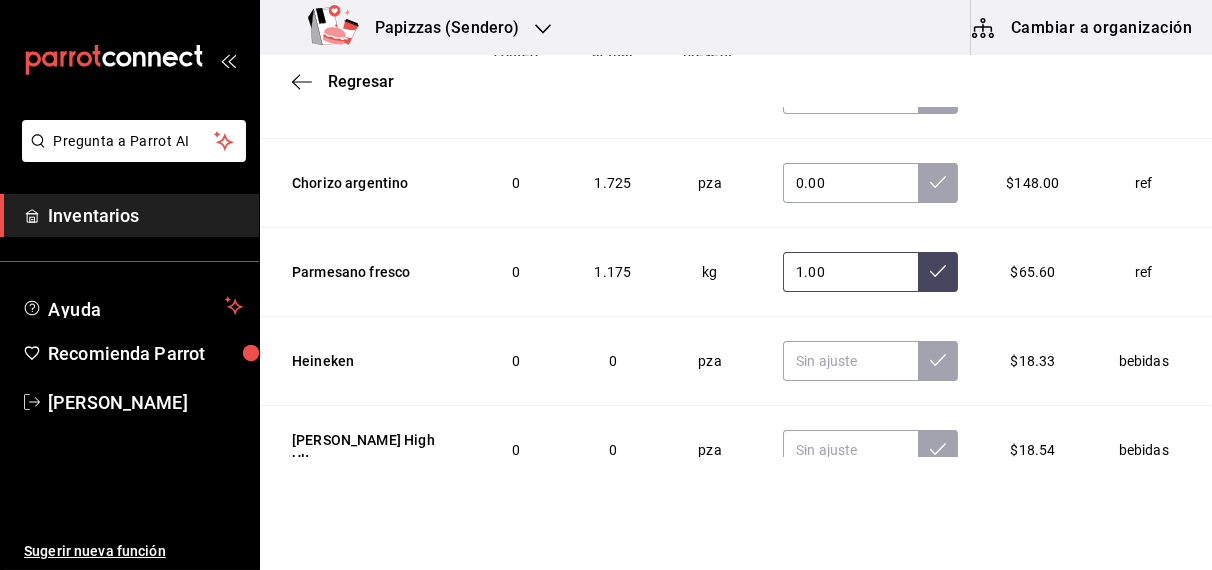click 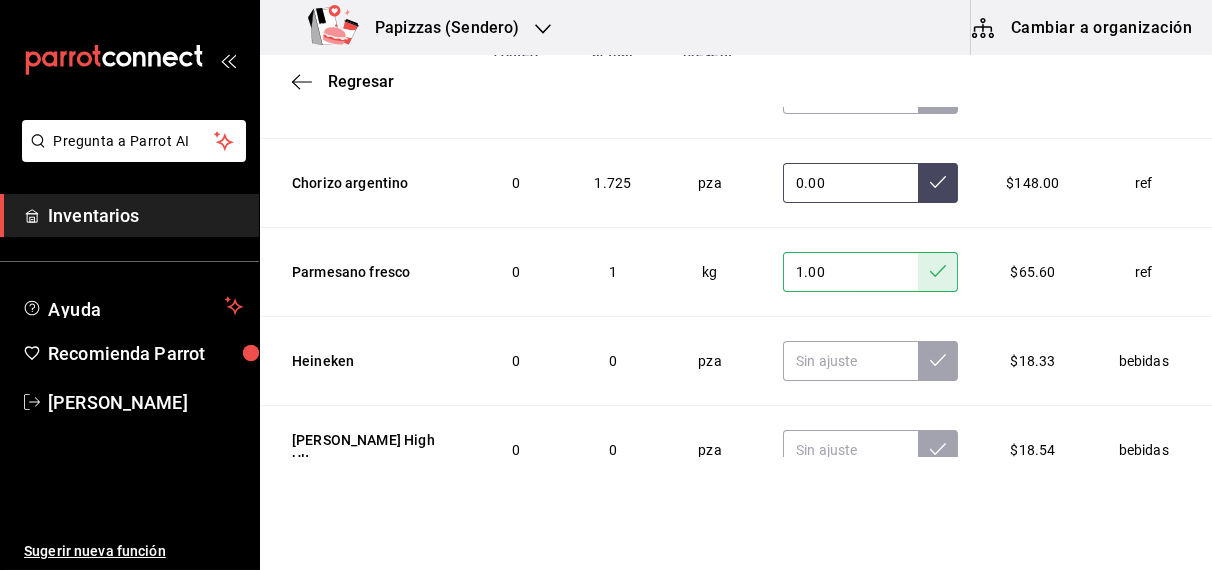 click 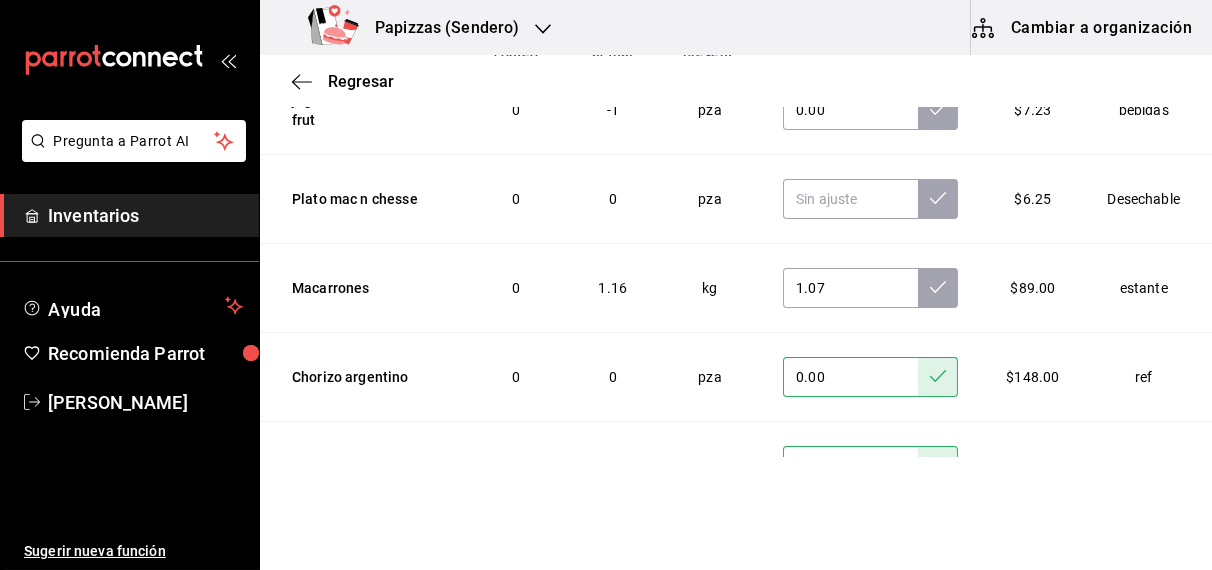 scroll, scrollTop: 0, scrollLeft: 0, axis: both 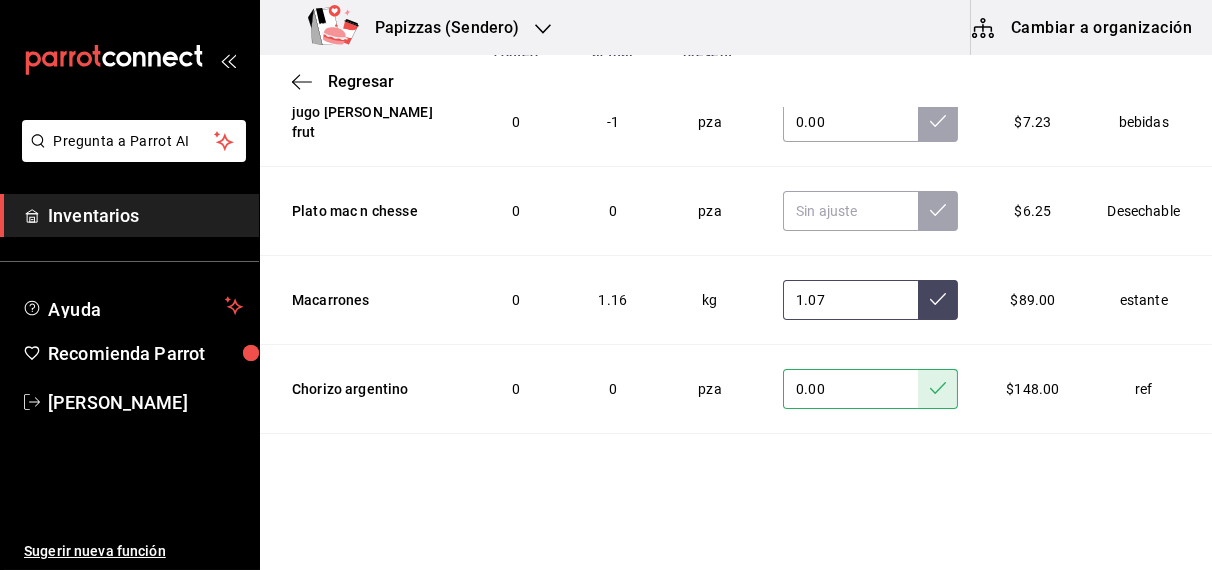 click 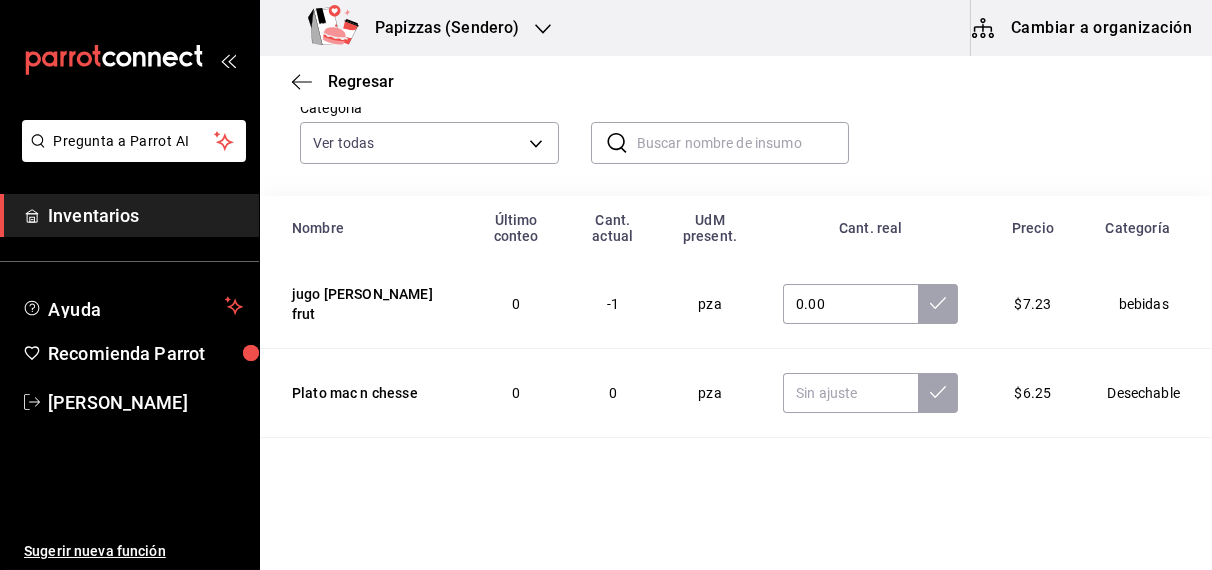 scroll, scrollTop: 125, scrollLeft: 0, axis: vertical 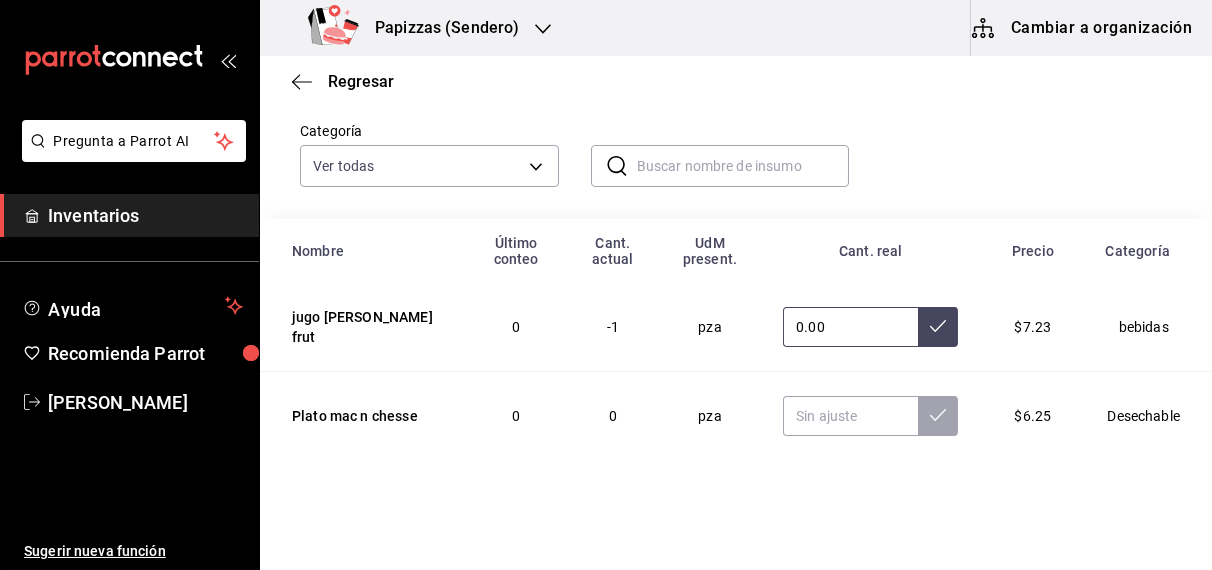click 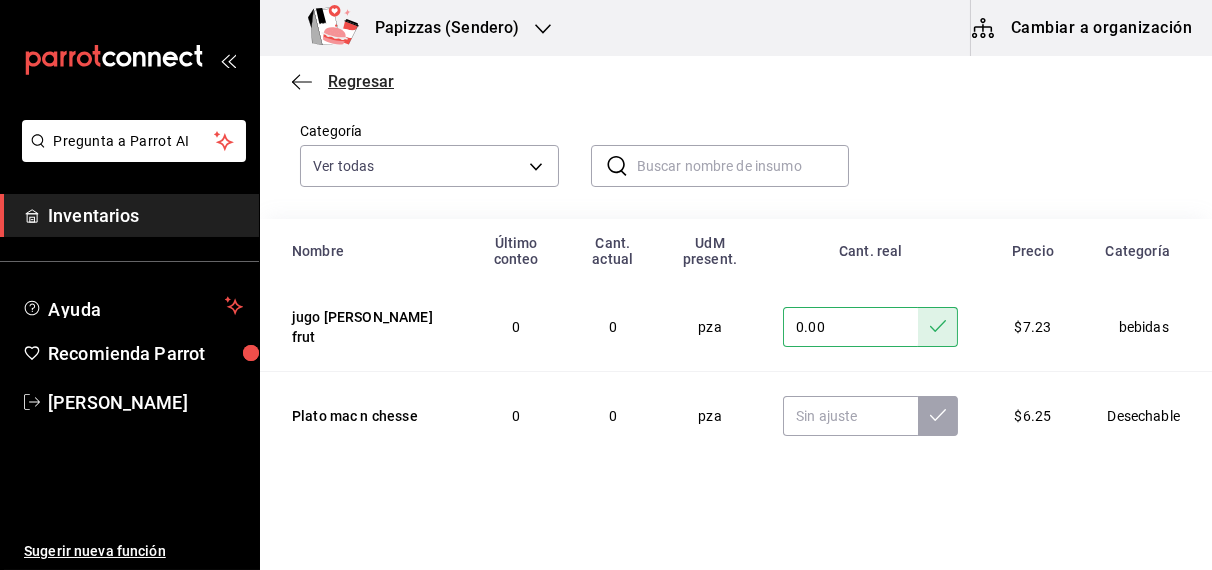 click on "Regresar" at bounding box center [361, 81] 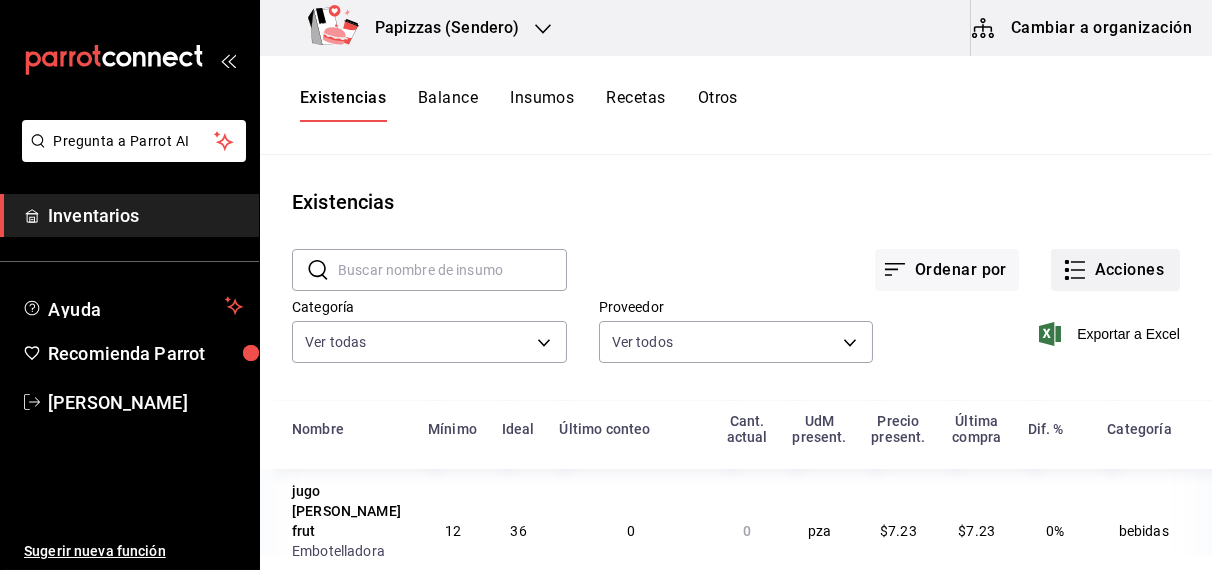 click on "Acciones" at bounding box center [1115, 270] 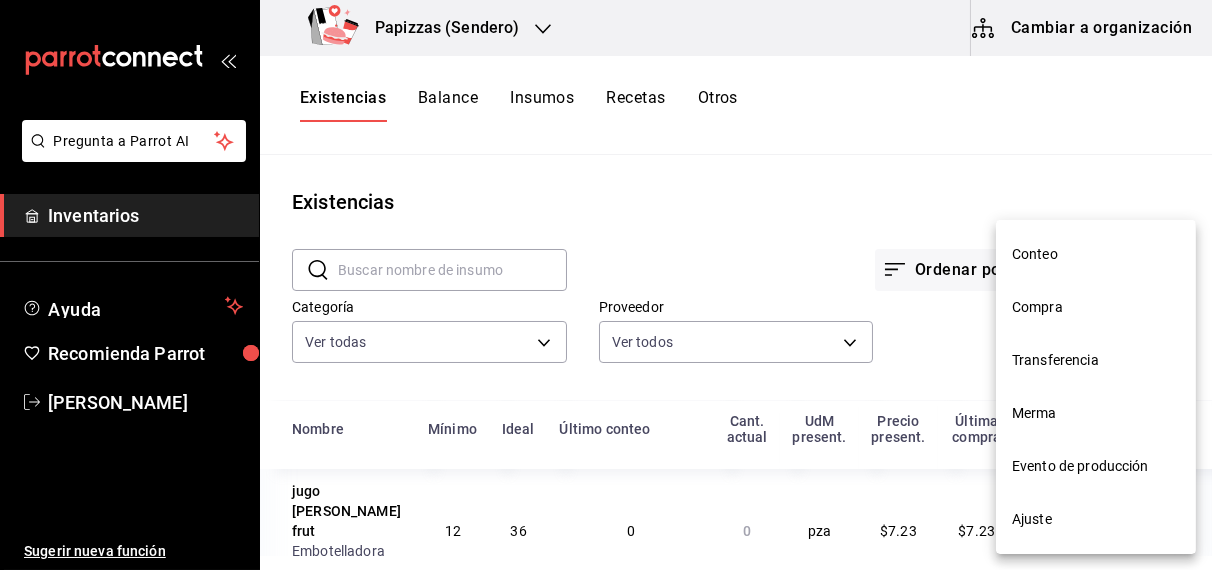 click on "Merma" at bounding box center (1096, 413) 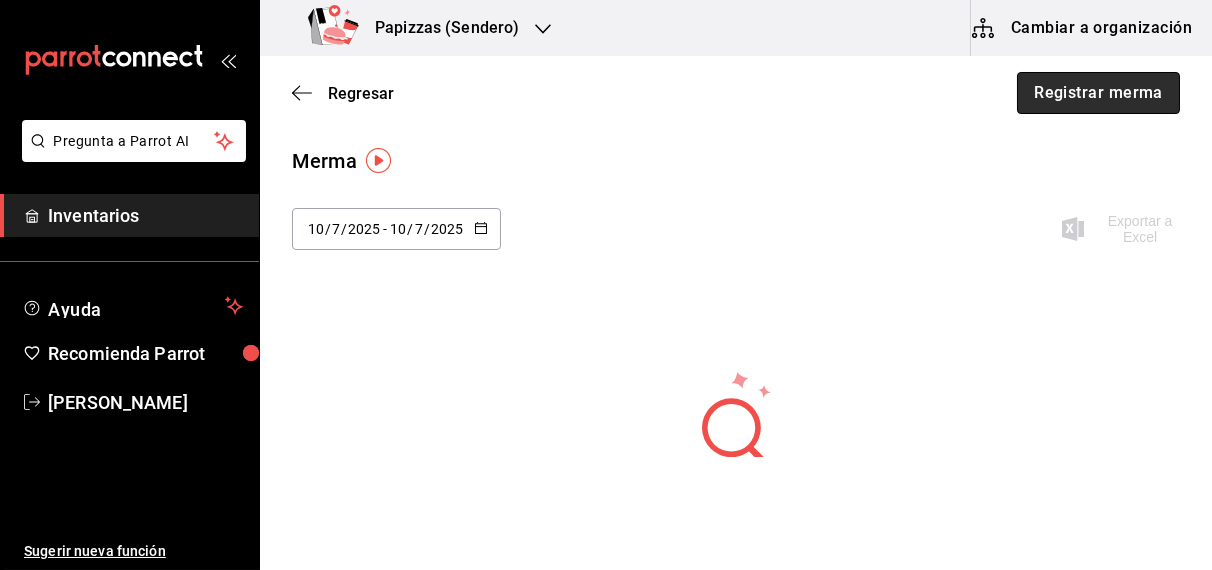 click on "Registrar merma" at bounding box center (1098, 93) 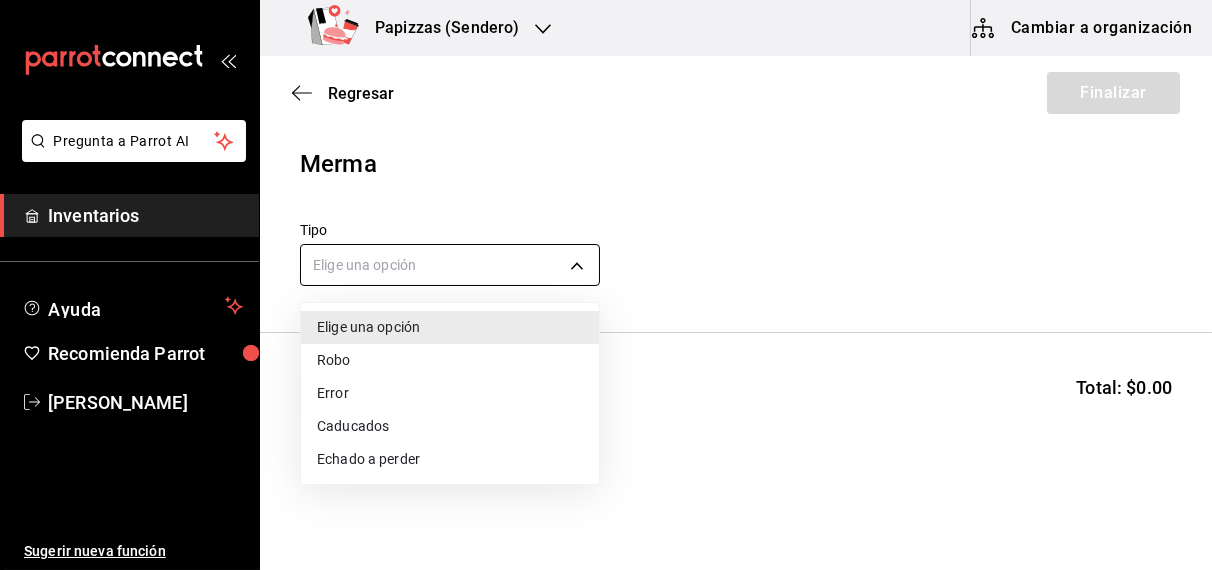 click on "Pregunta a Parrot AI Inventarios   Ayuda Recomienda Parrot   OBDULIA JANNETH CASTRO ESCALANTE   Sugerir nueva función   Papizzas (Sendero) Cambiar a organización Regresar Finalizar Merma Tipo Elige una opción default Buscar Total: $0.00 No hay insumos a mostrar. Busca un insumo para agregarlo a la lista Pregunta a Parrot AI Inventarios   Ayuda Recomienda Parrot   OBDULIA JANNETH CASTRO ESCALANTE   Sugerir nueva función   GANA 1 MES GRATIS EN TU SUSCRIPCIÓN AQUÍ ¿Recuerdas cómo empezó tu restaurante?
Hoy puedes ayudar a un colega a tener el mismo cambio que tú viviste.
Recomienda Parrot directamente desde tu Portal Administrador.
Es fácil y rápido.
🎁 Por cada restaurante que se una, ganas 1 mes gratis. Editar Eliminar Visitar centro de ayuda (81) 2046 6363 soporte@parrotsoftware.io Visitar centro de ayuda (81) 2046 6363 soporte@parrotsoftware.io Elige una opción Robo Error Caducados Echado a perder" at bounding box center [606, 228] 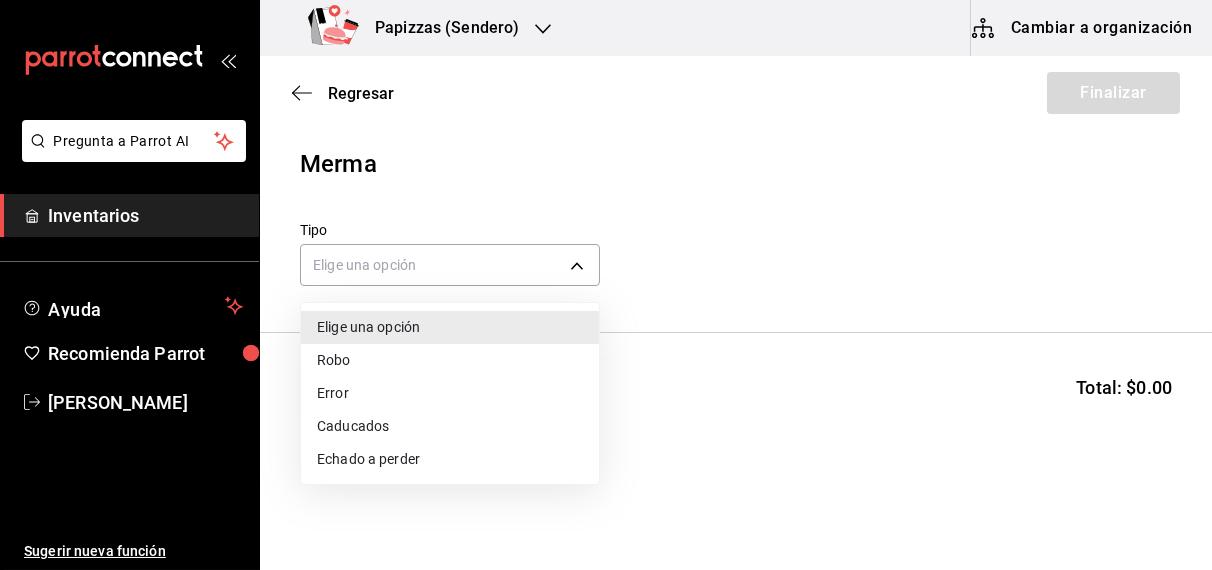 click on "Echado a perder" at bounding box center [450, 459] 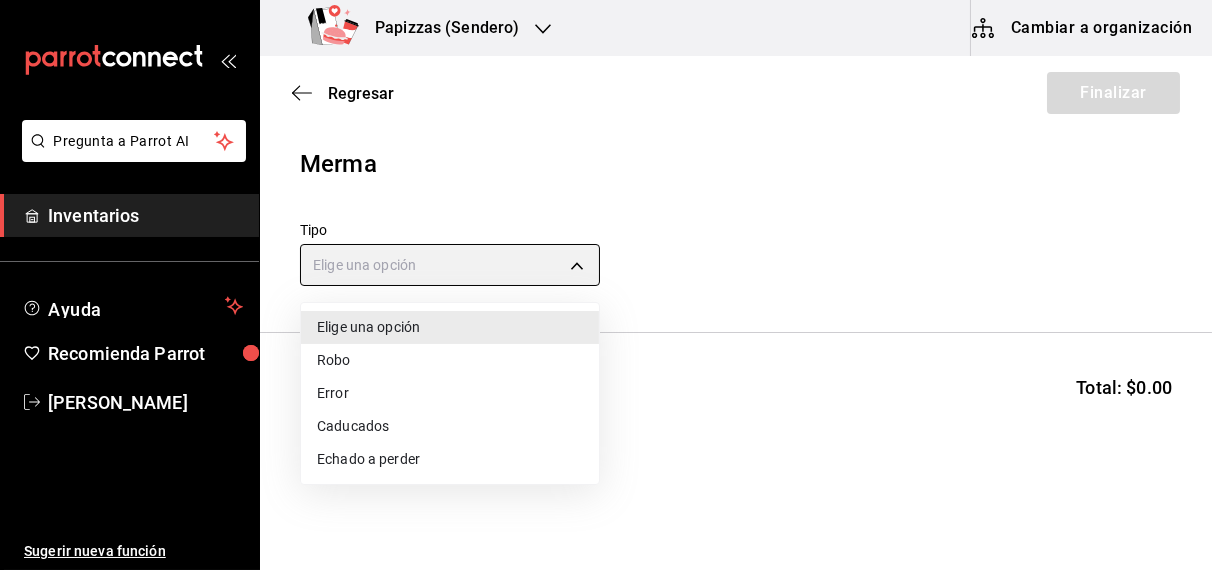 type on "SPOILED" 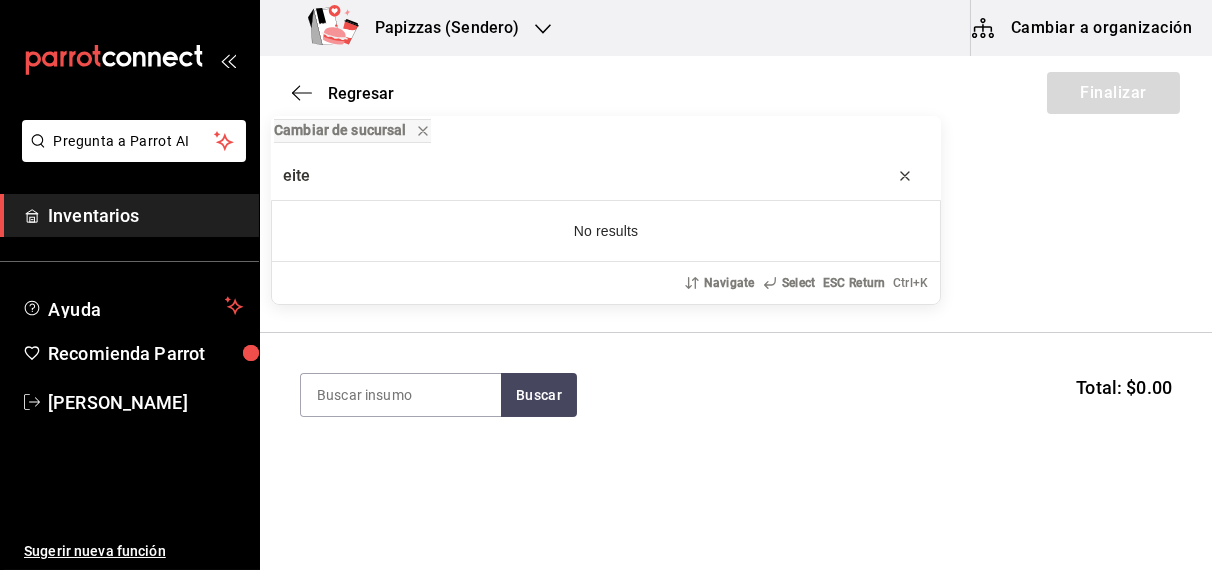 type on "eite" 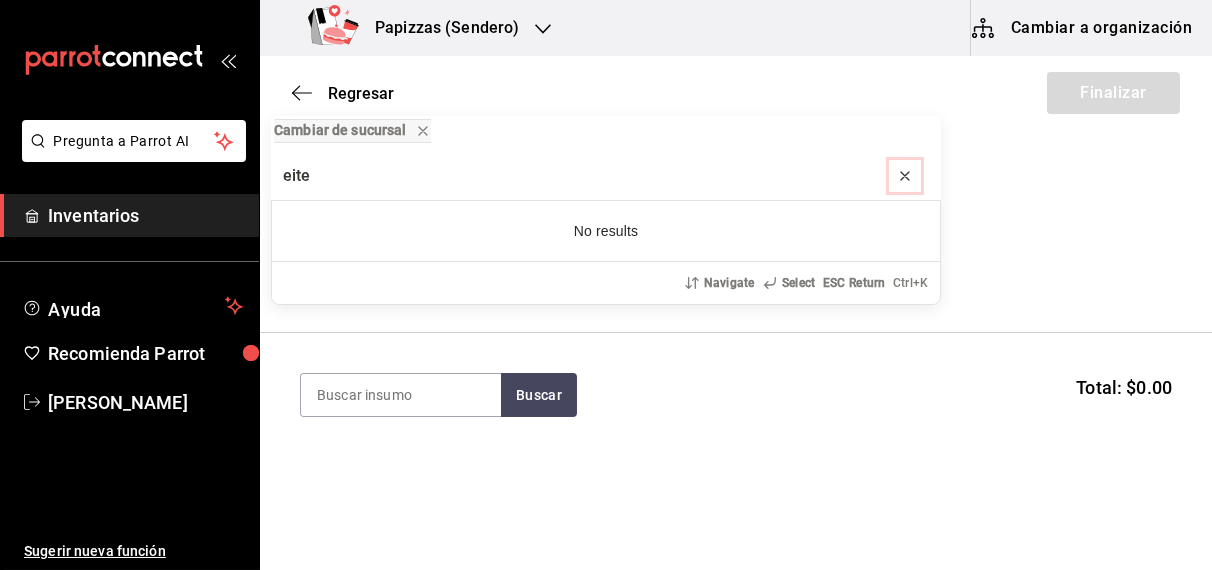 click 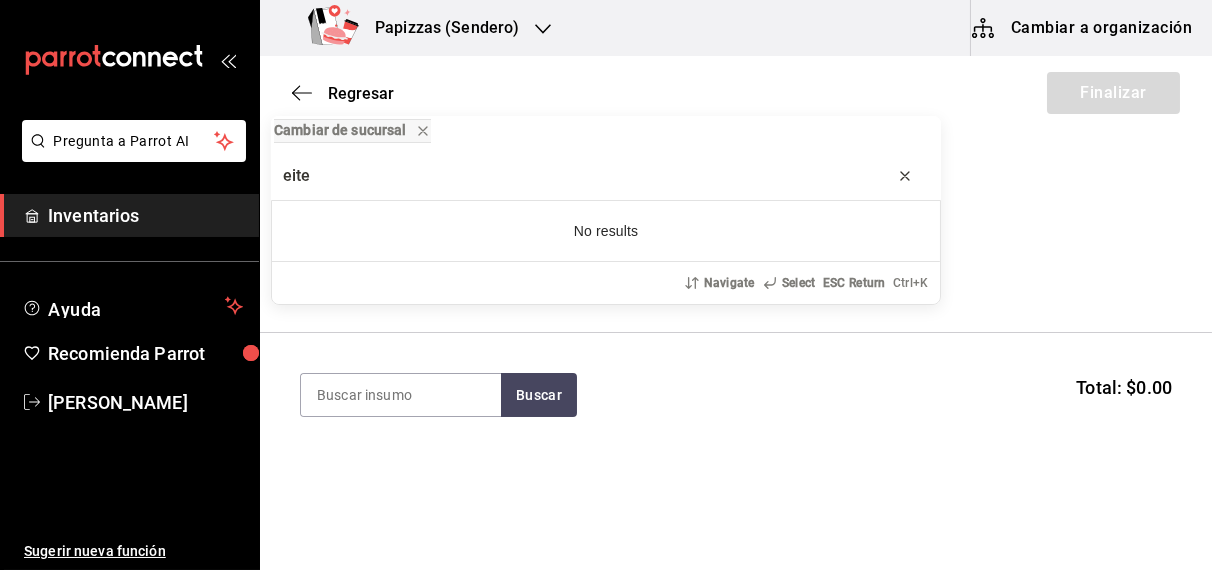 type 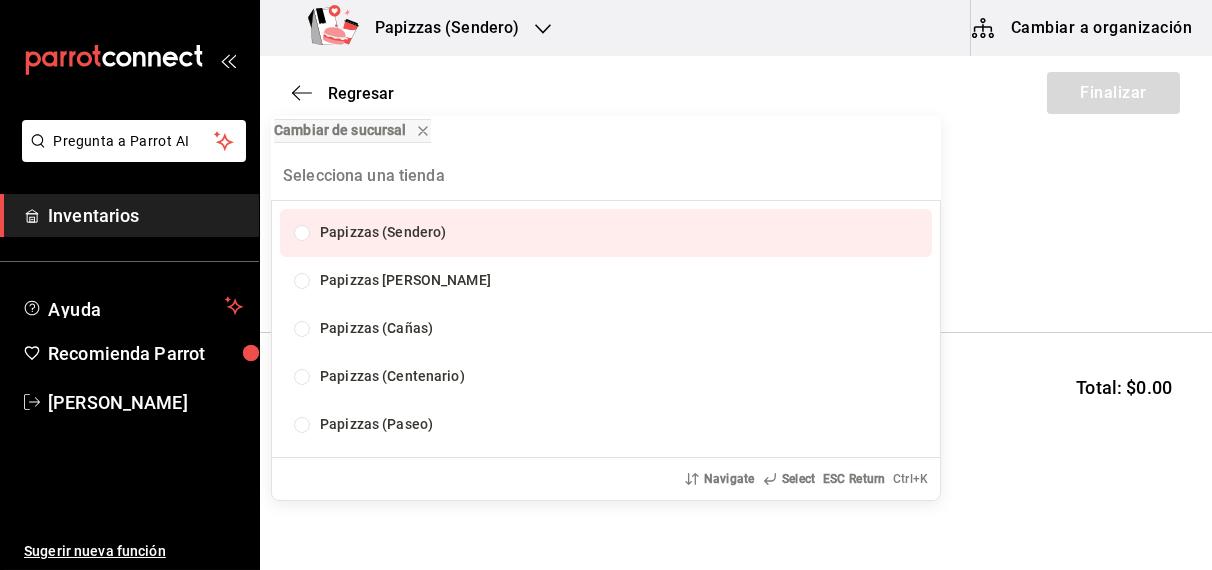 click on "Cambiar de sucursal Papizzas (Sendero) Papizzas Rosales Papizzas (Cañas) Papizzas (Centenario) Papizzas (Paseo) Navigate Select ESC Return Ctrl+ K" at bounding box center (606, 285) 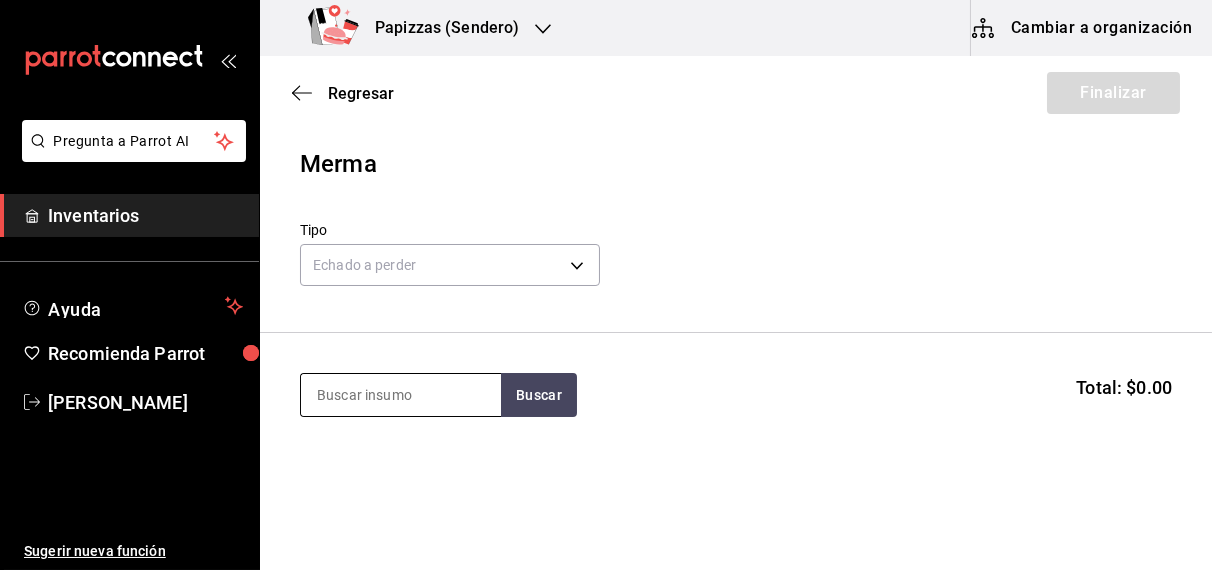 click at bounding box center [401, 395] 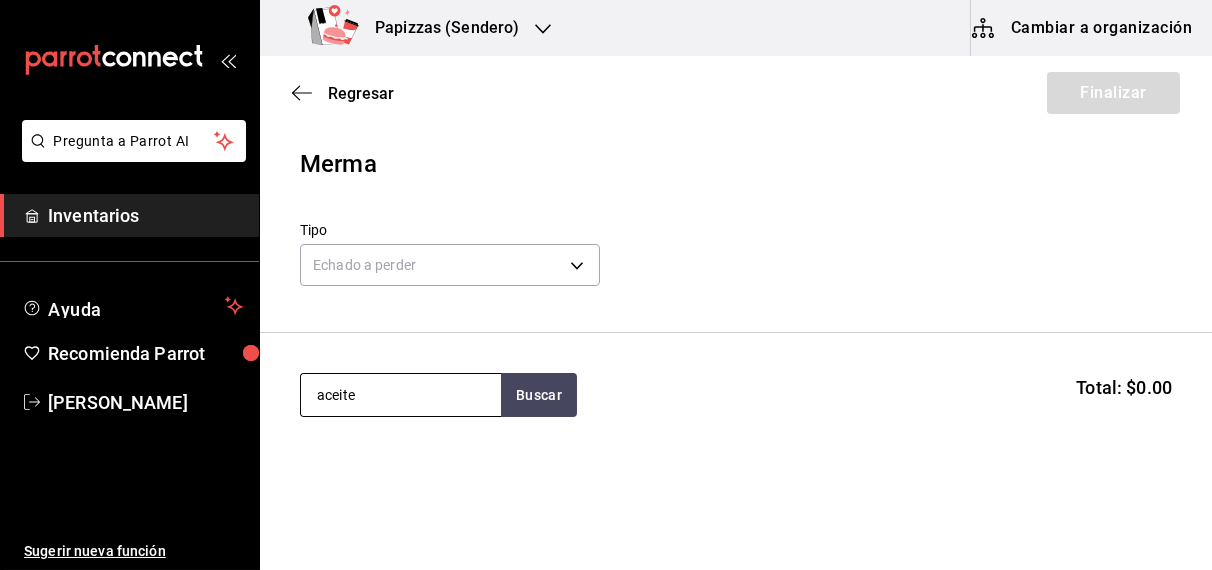 type on "aceite" 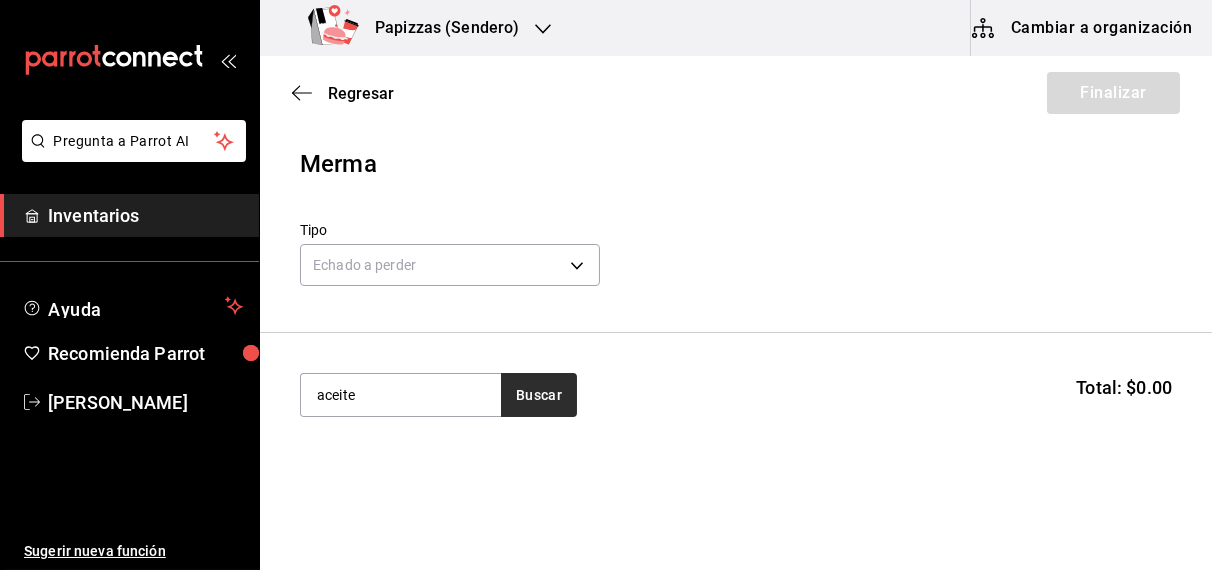 click on "Buscar" at bounding box center (539, 395) 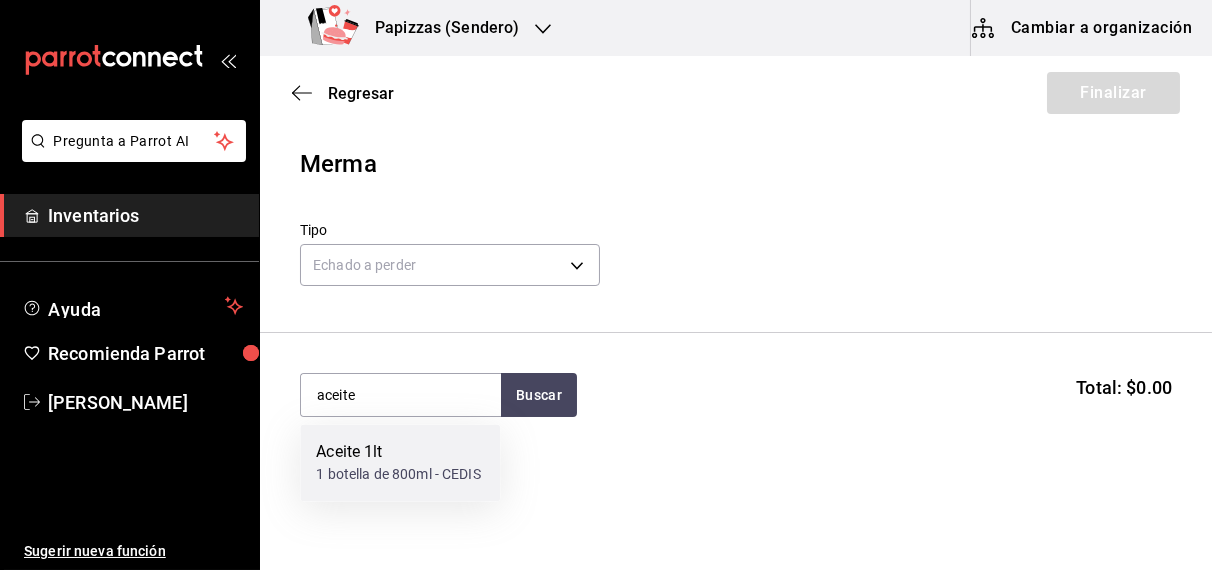 click on "1 botella de 800ml - CEDIS" at bounding box center (398, 475) 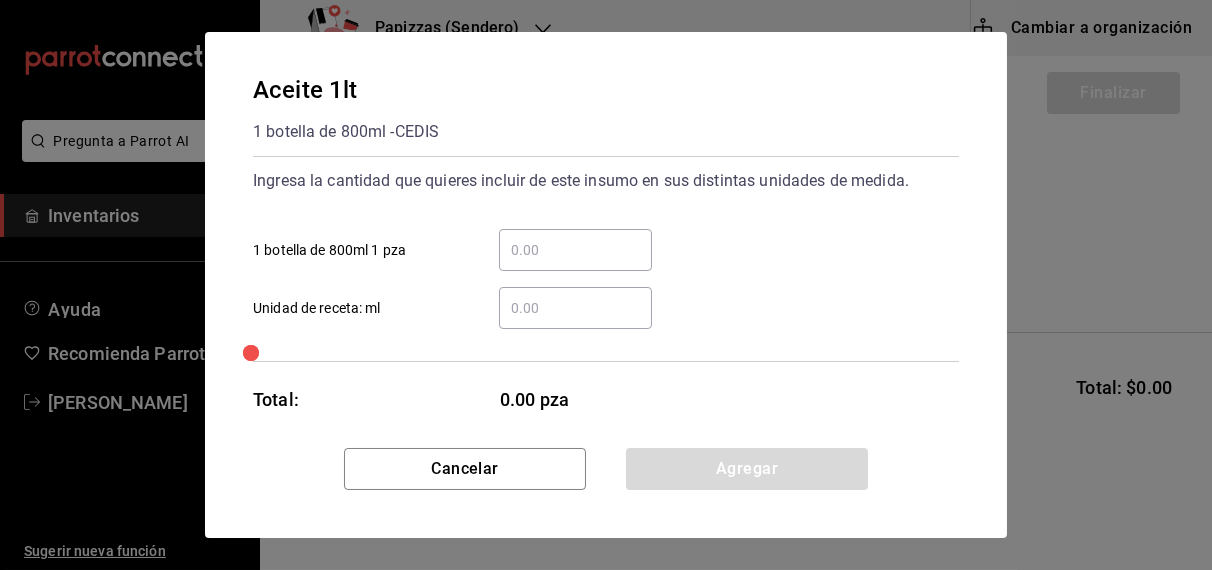 click on "​ Unidad de receta: ml" at bounding box center (575, 308) 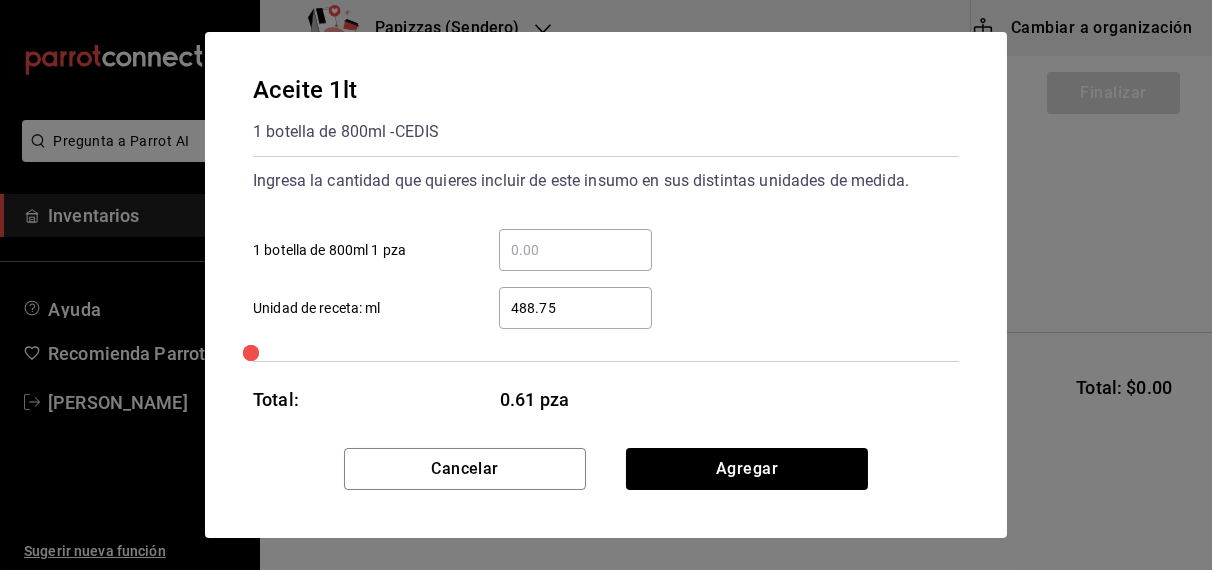 type on "488.75" 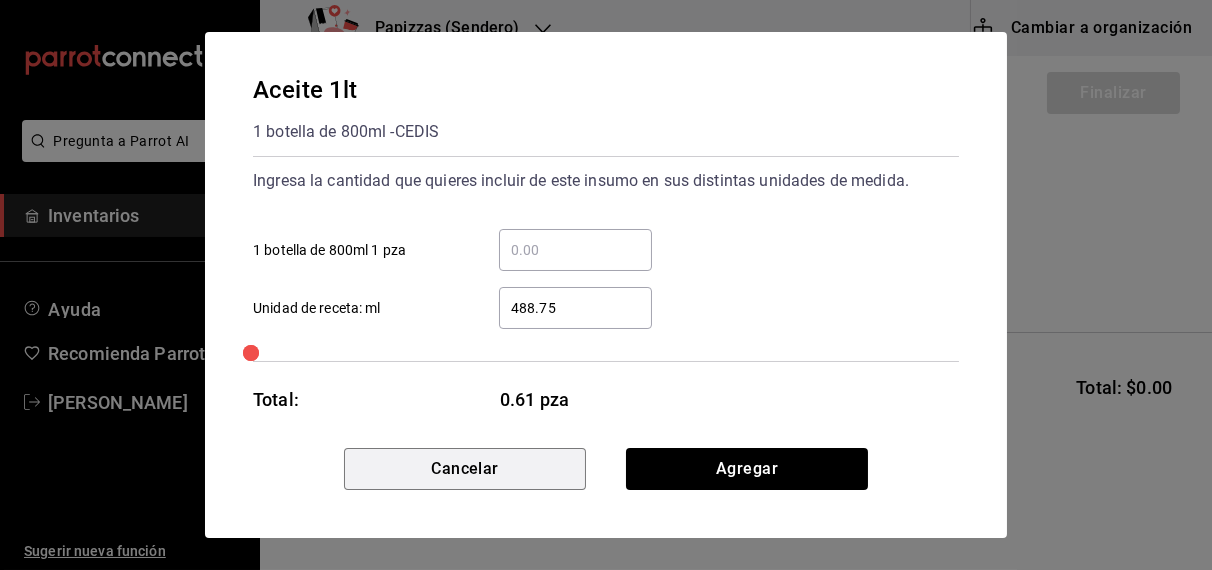 type 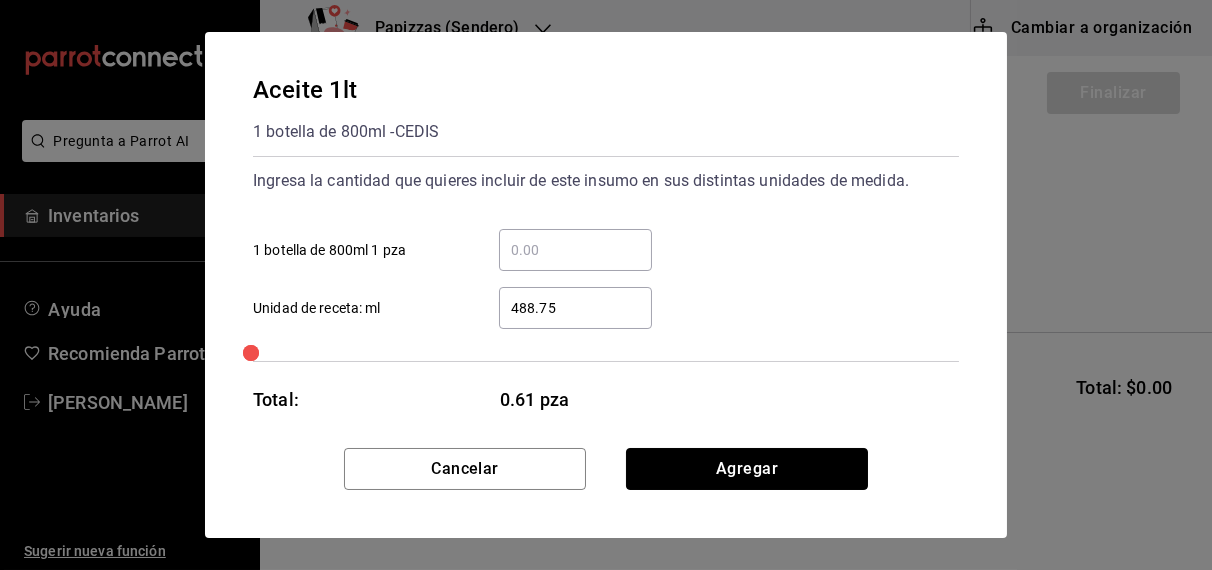 type 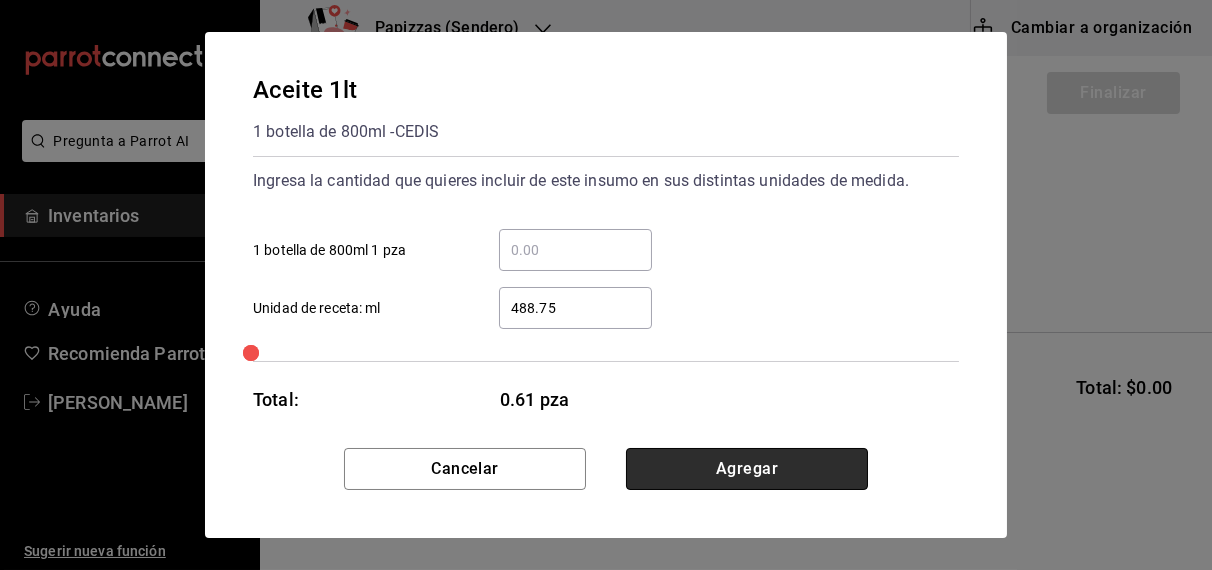click on "Agregar" at bounding box center [747, 469] 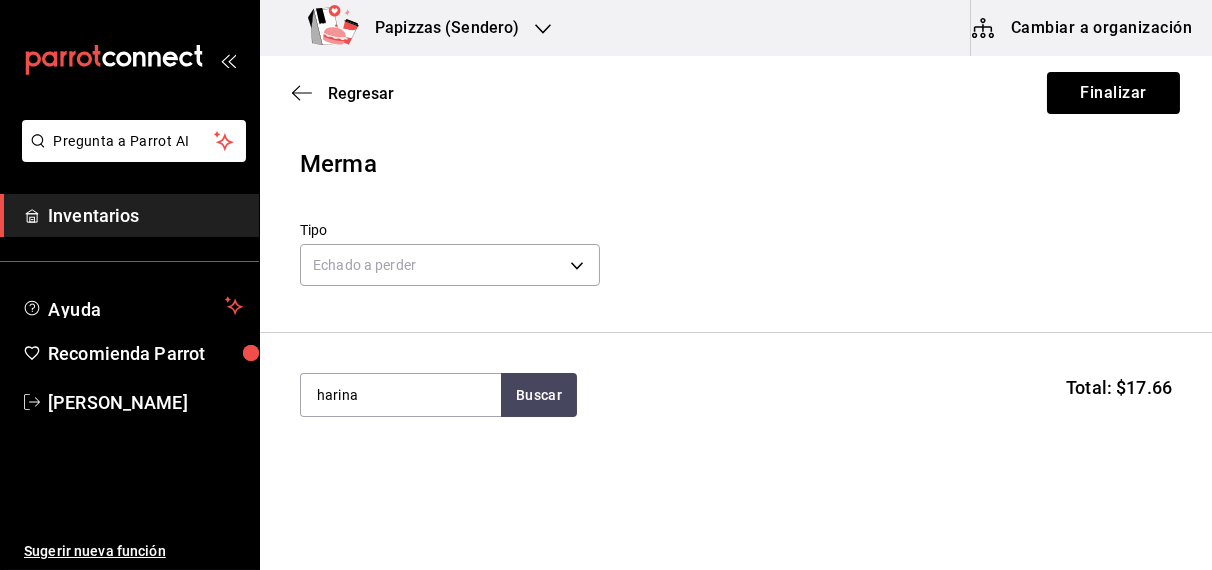 type on "harina" 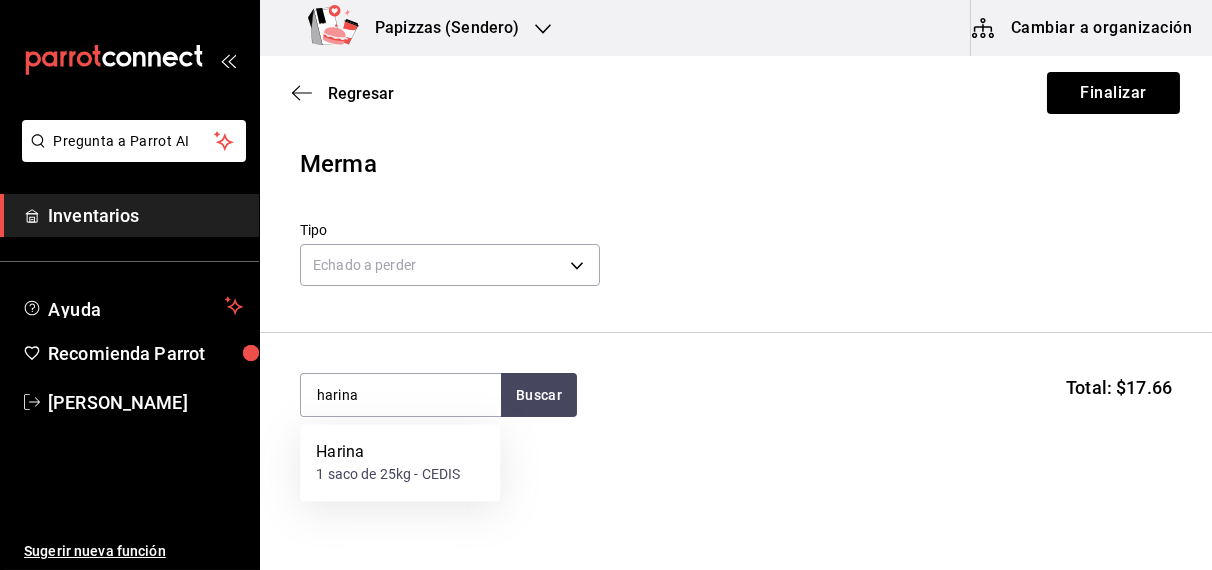click on "1 saco de 25kg - CEDIS" at bounding box center (388, 475) 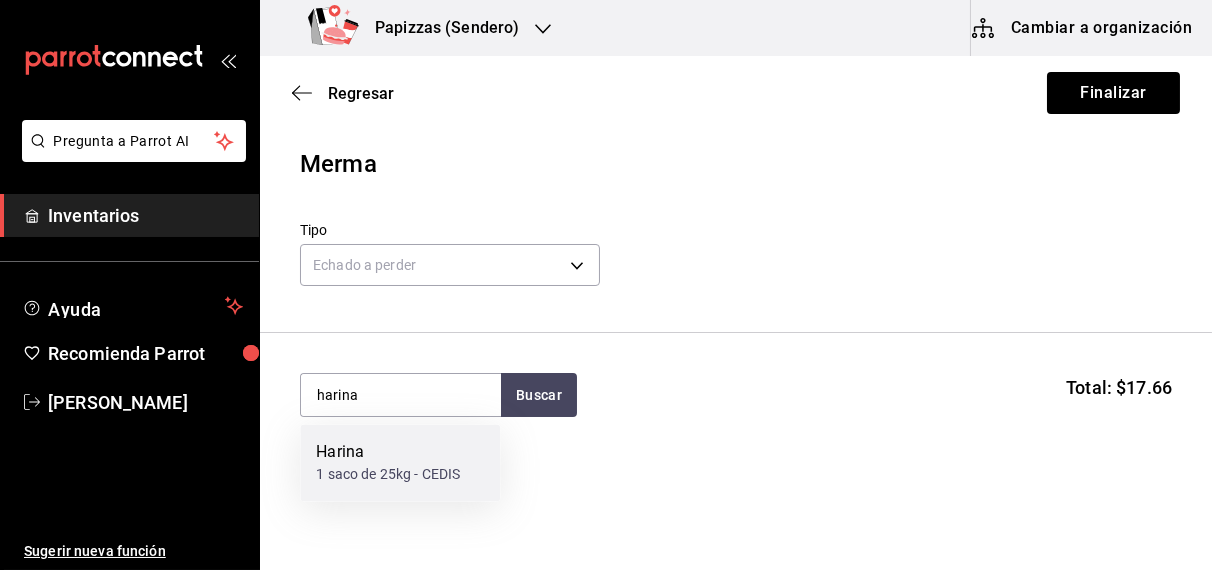 type 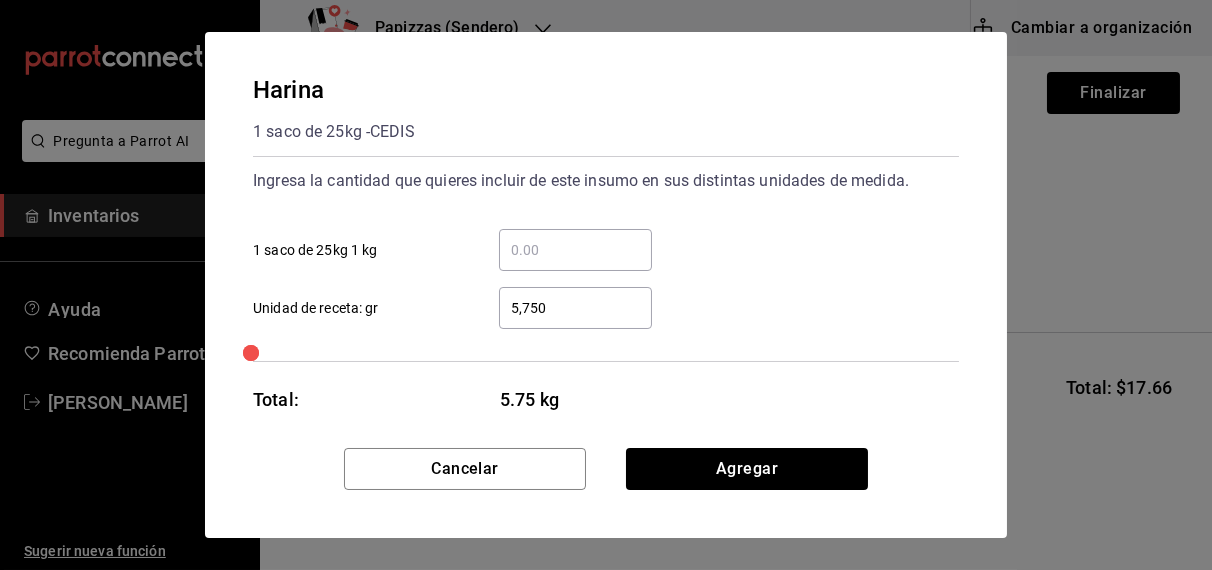 type on "5,750" 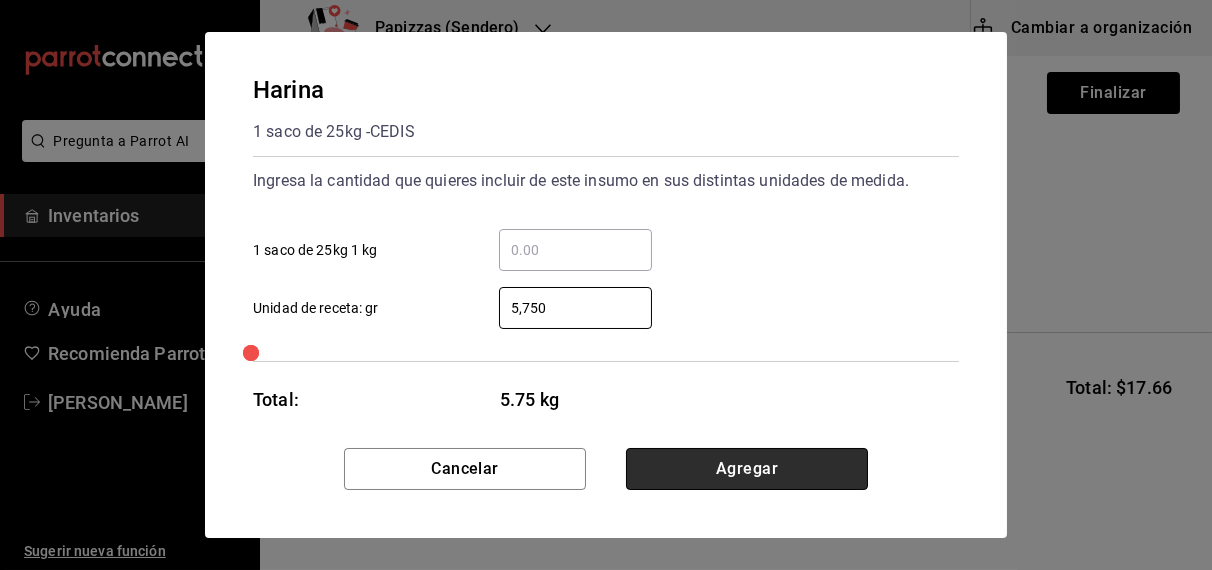 click on "Agregar" at bounding box center (747, 469) 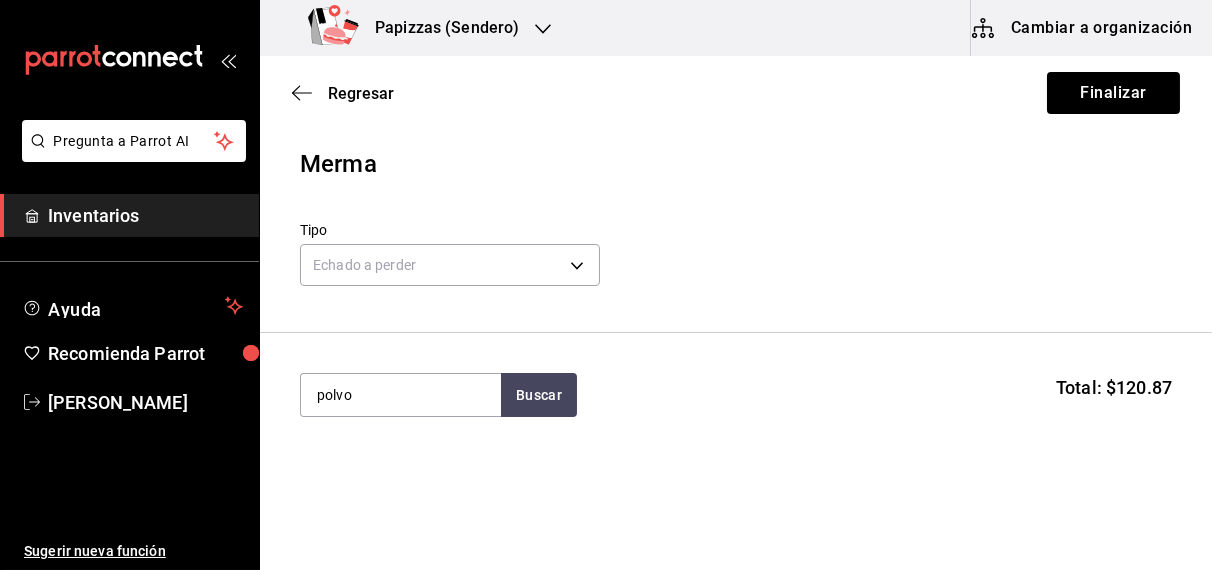 type on "polvo" 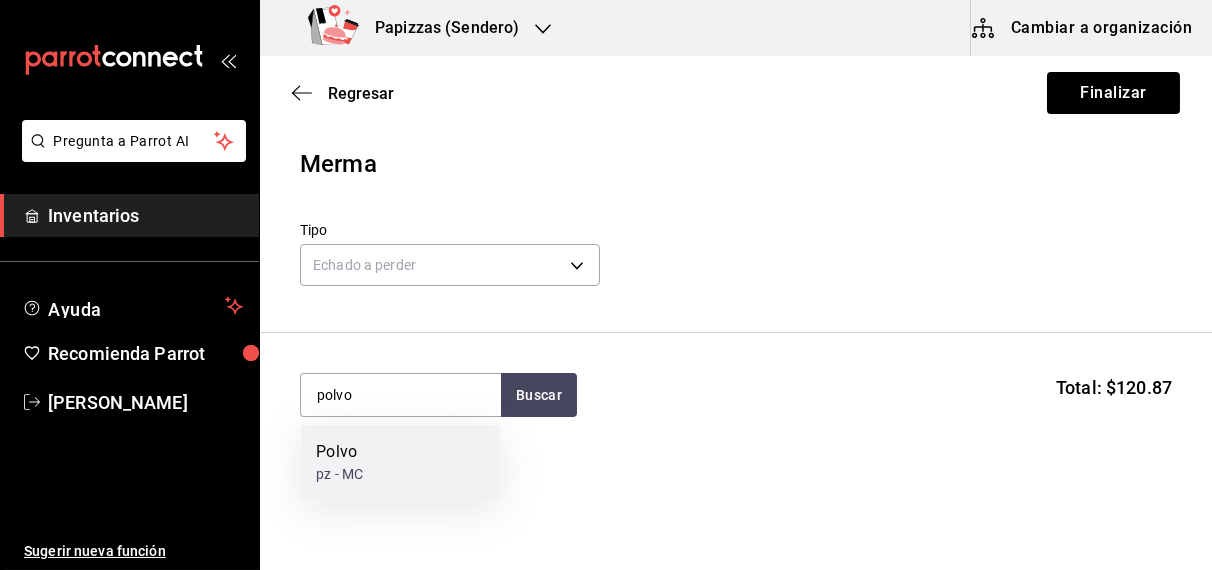 click on "Polvo pz - MC" at bounding box center [400, 463] 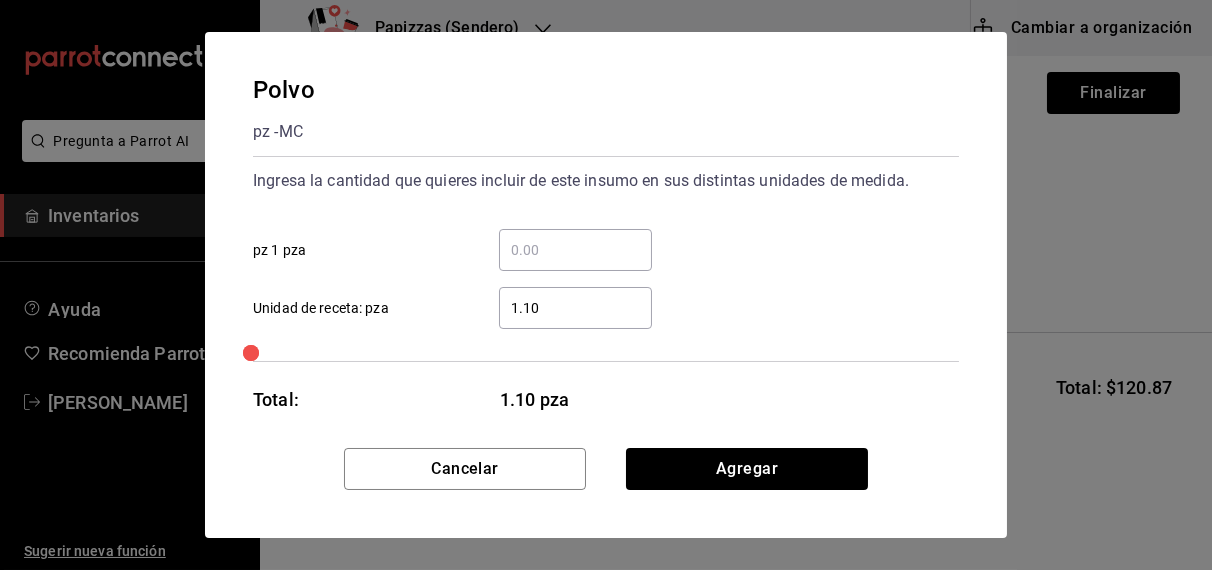 type on "1.10" 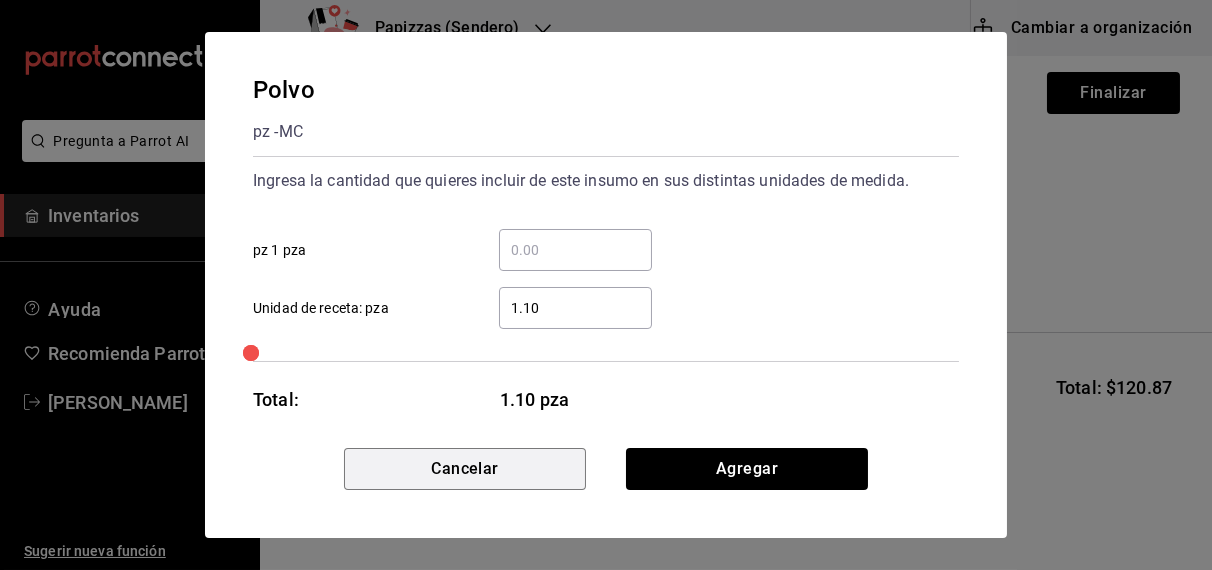 type 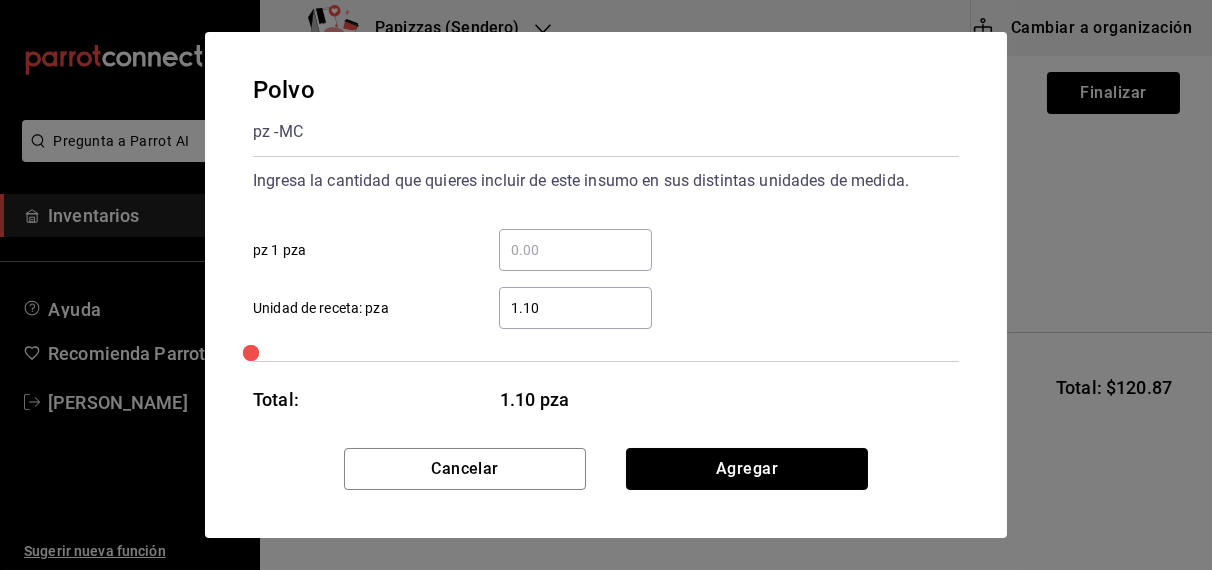 type 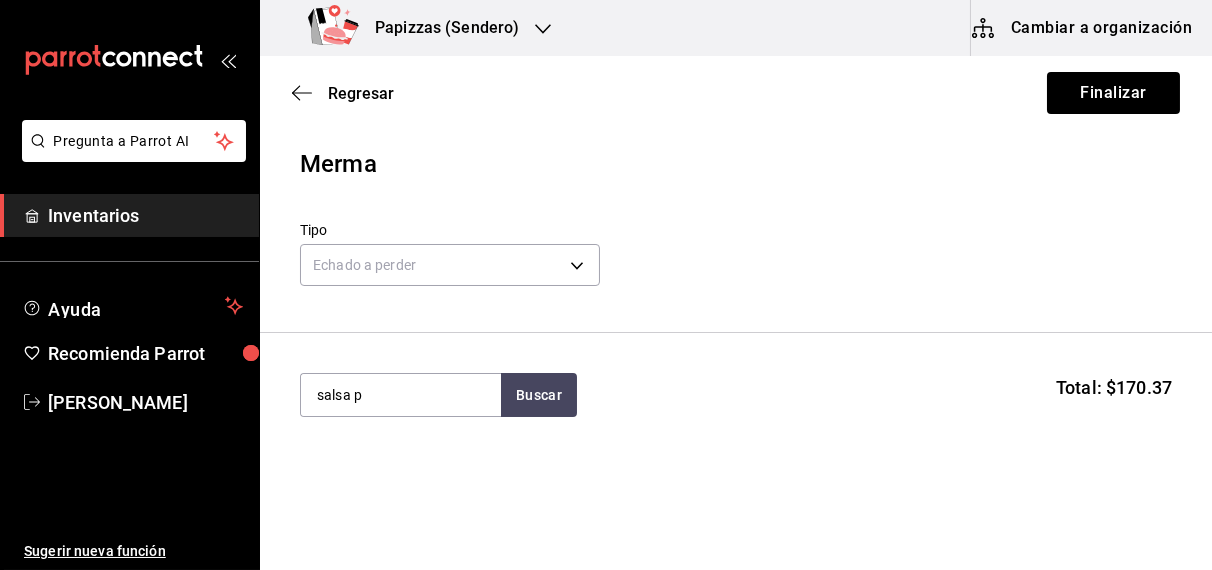type on "salsa p" 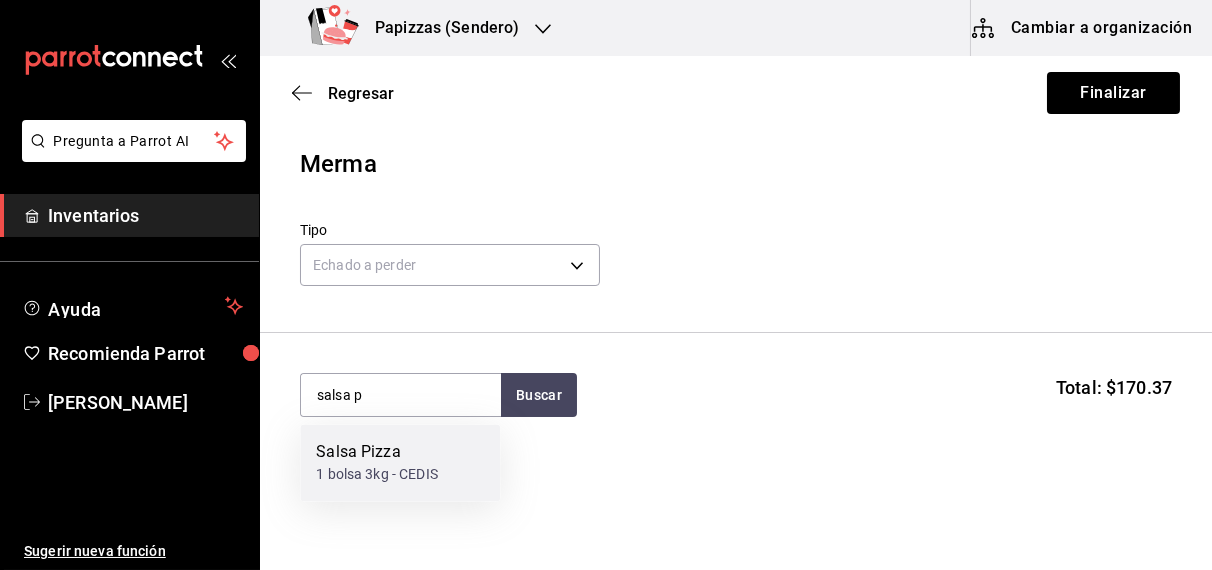 click on "Salsa Pizza" at bounding box center (377, 453) 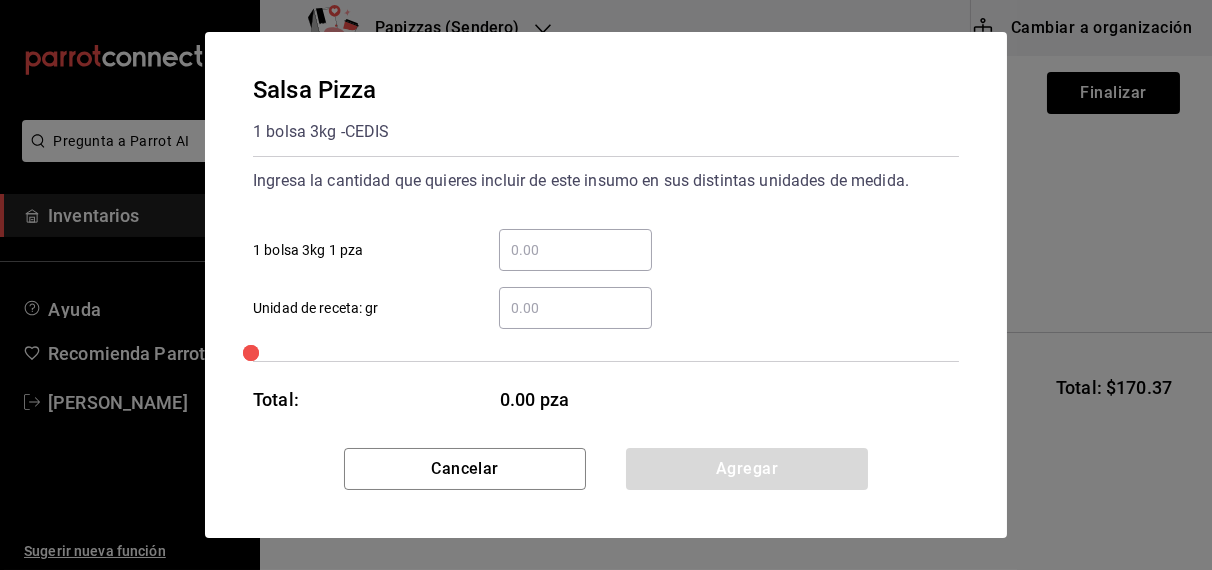 click on "​ Unidad de receta: gr" at bounding box center [575, 308] 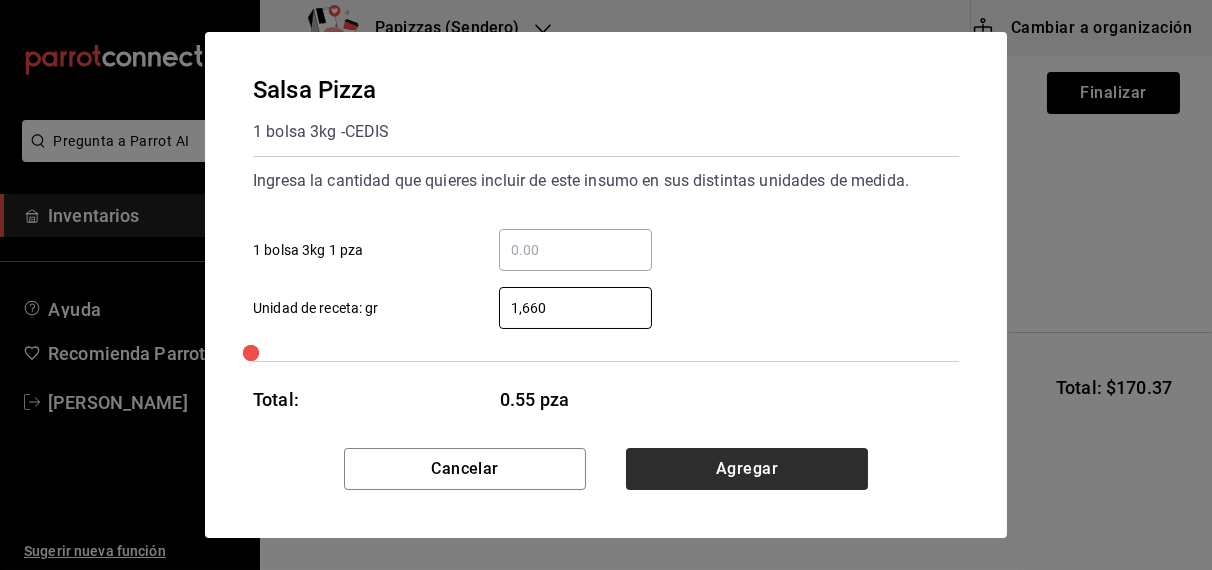 type on "1,660" 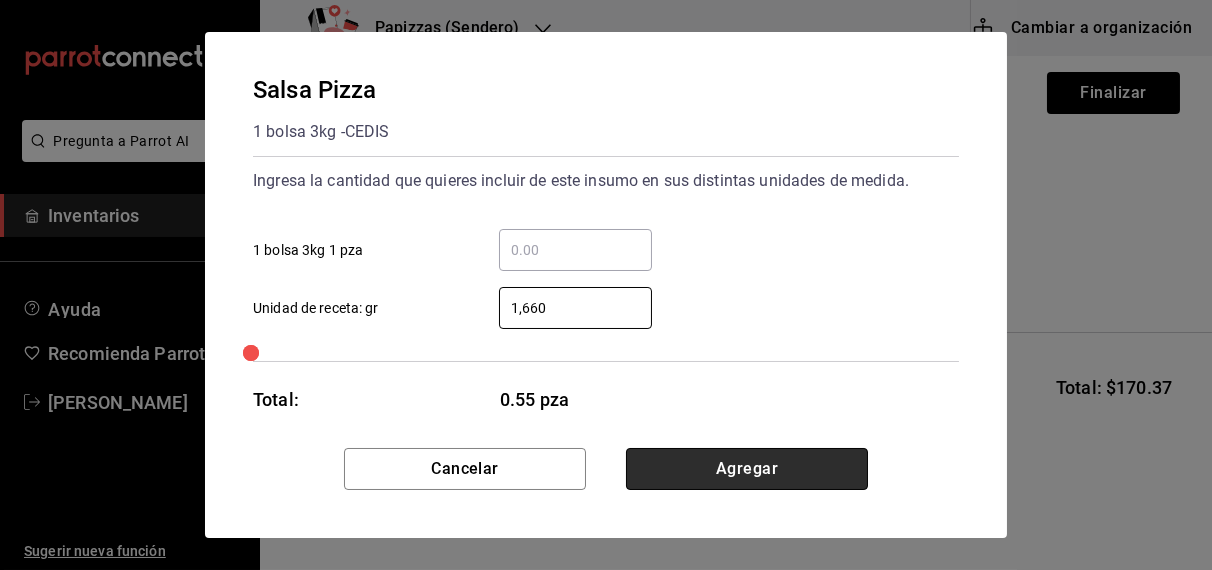 click on "Agregar" at bounding box center (747, 469) 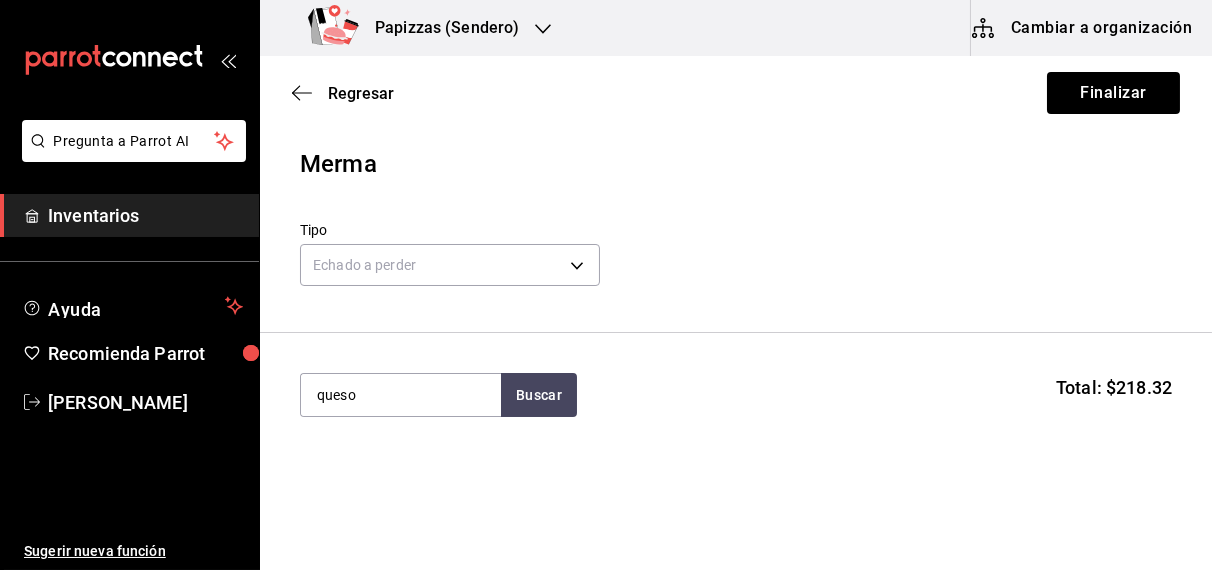 type on "queso" 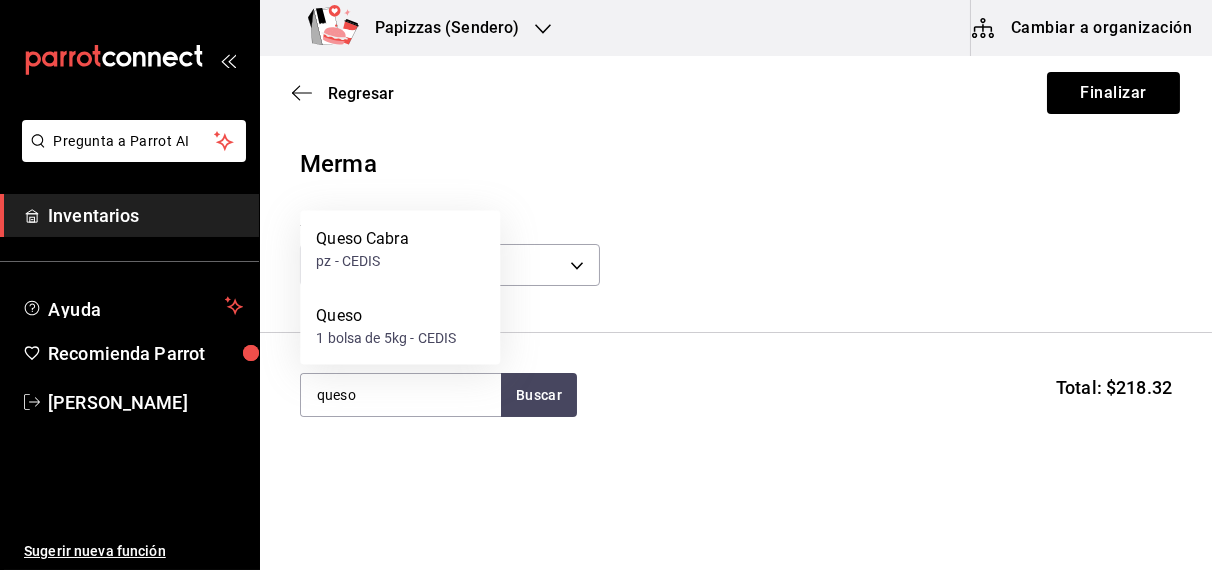 click on "1 bolsa de 5kg - CEDIS" at bounding box center (386, 338) 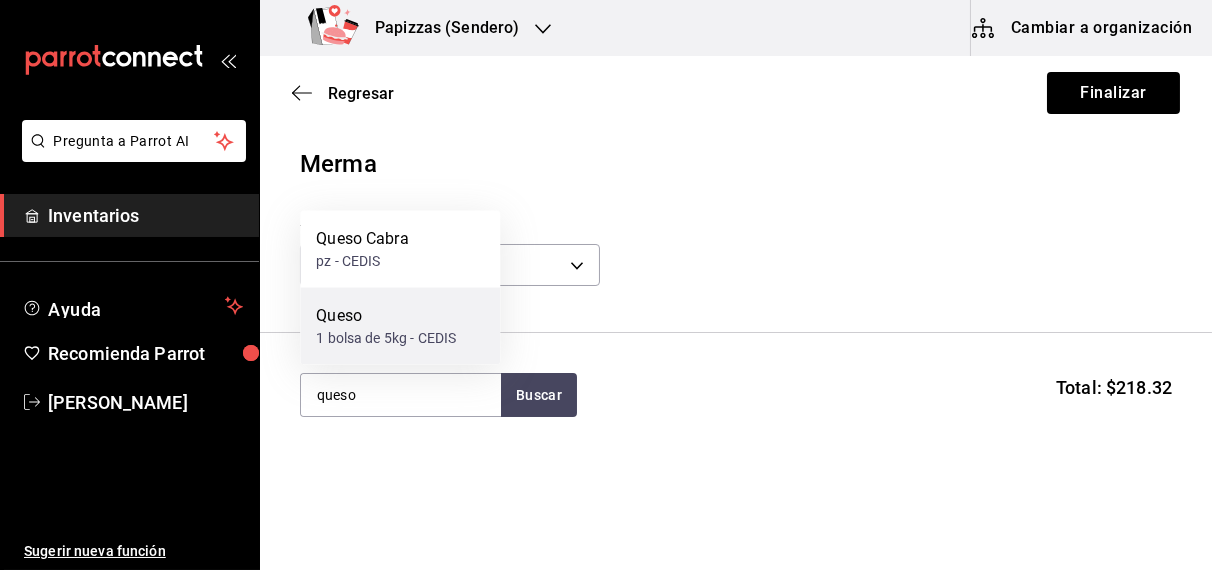 type 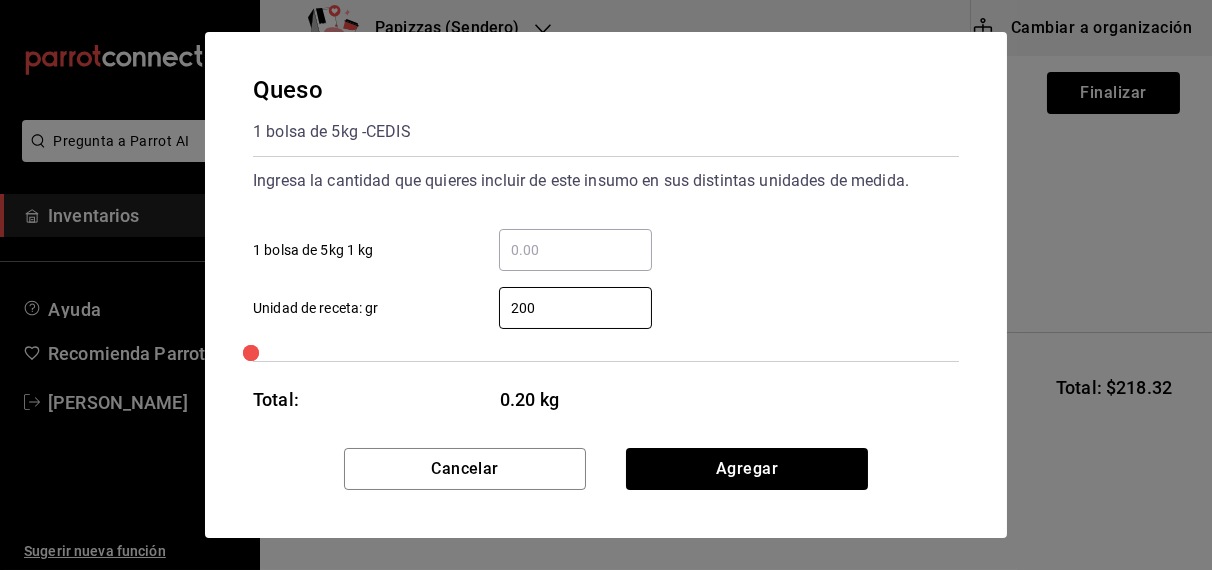 type on "200" 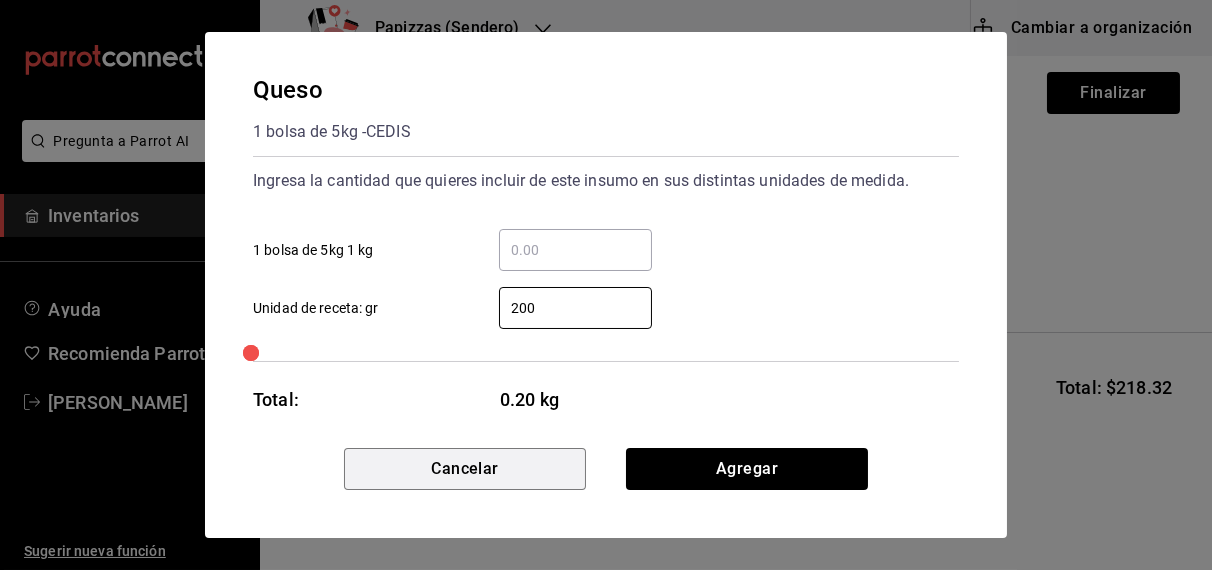type 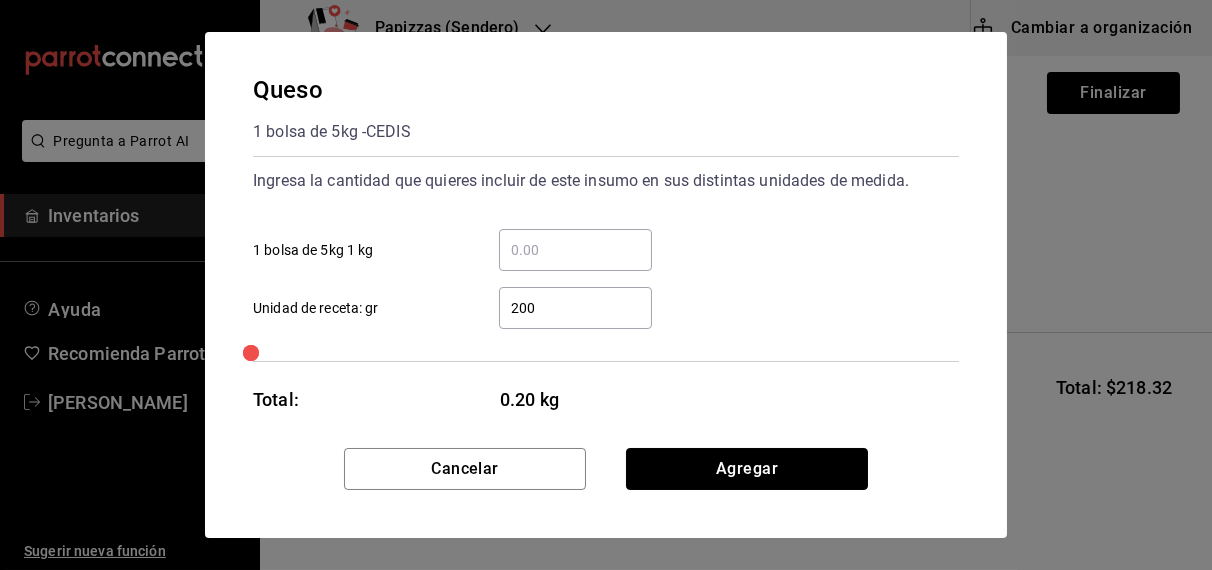 type 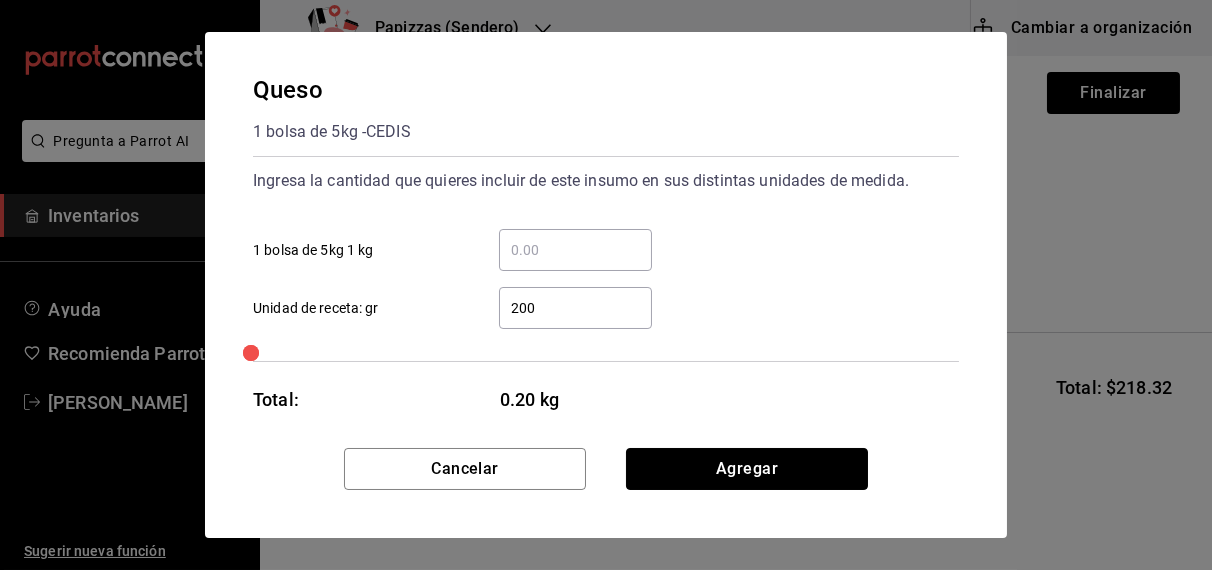 click on "Agregar" at bounding box center [747, 469] 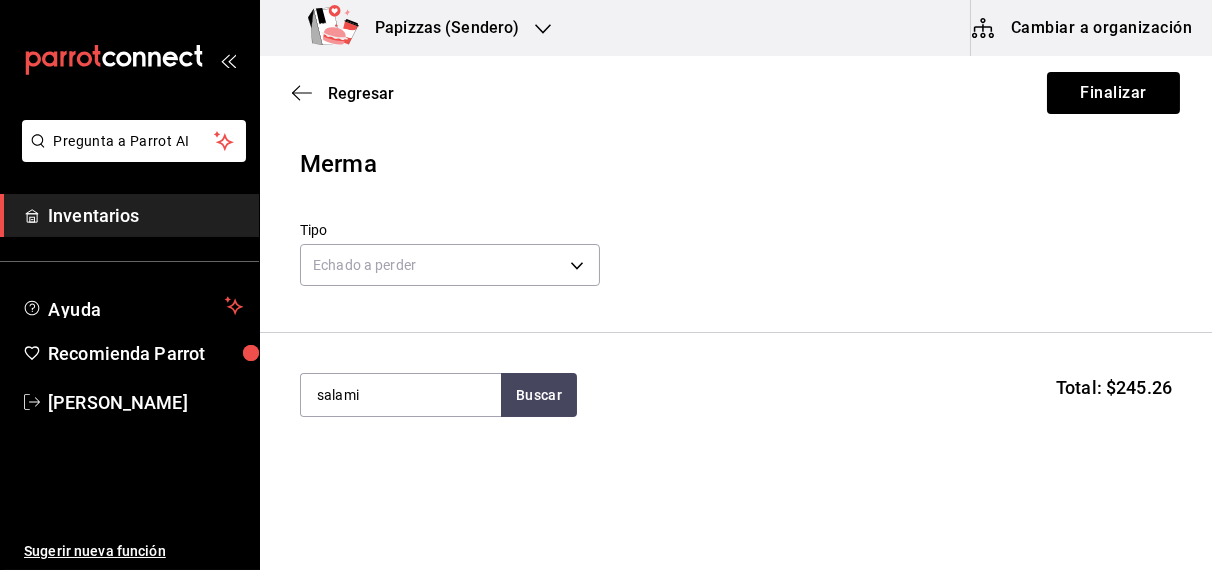 type on "salami" 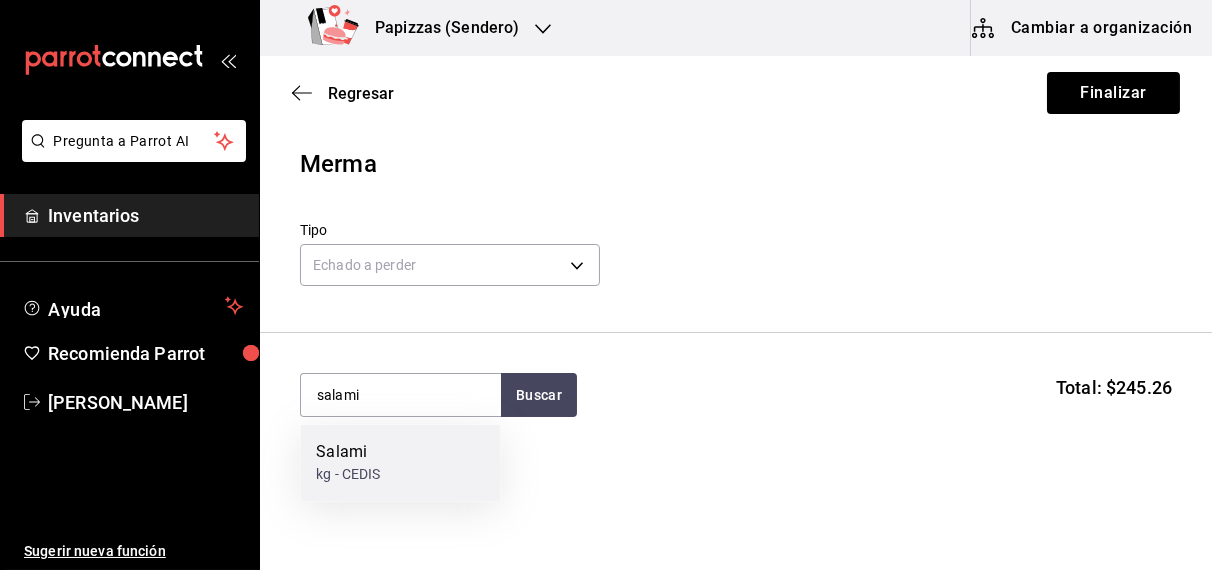 click on "Salami kg - CEDIS" at bounding box center (400, 463) 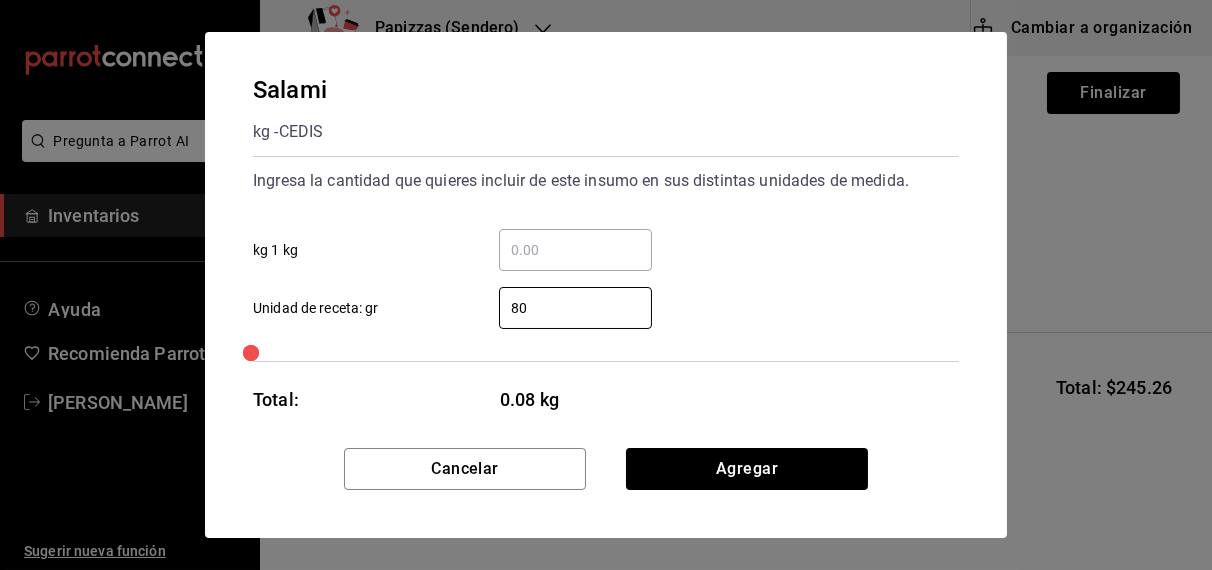type on "80" 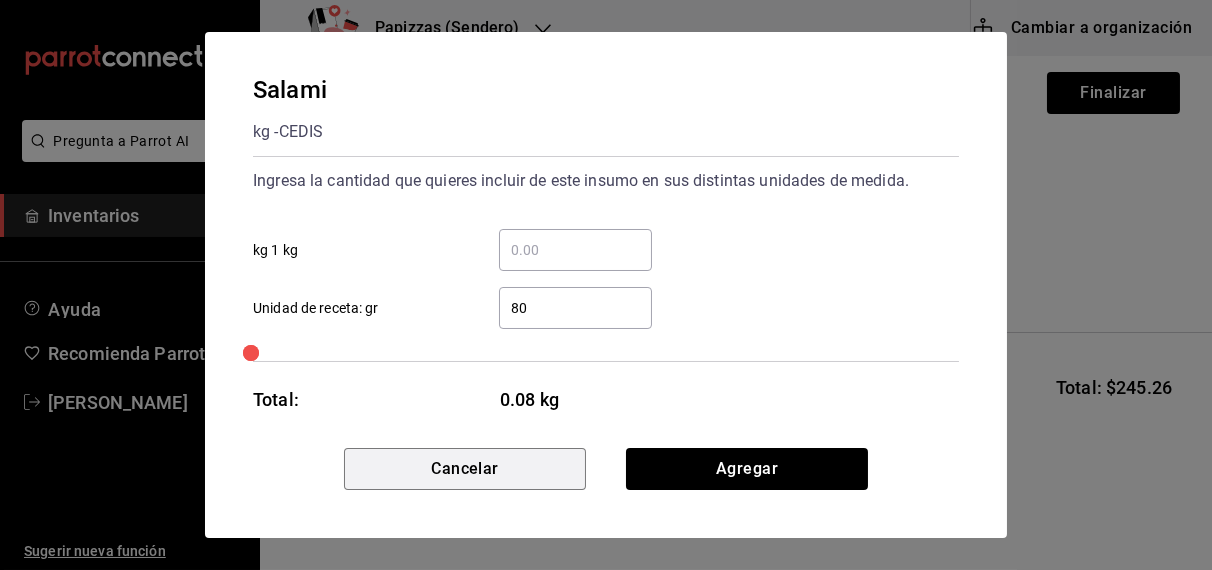 type 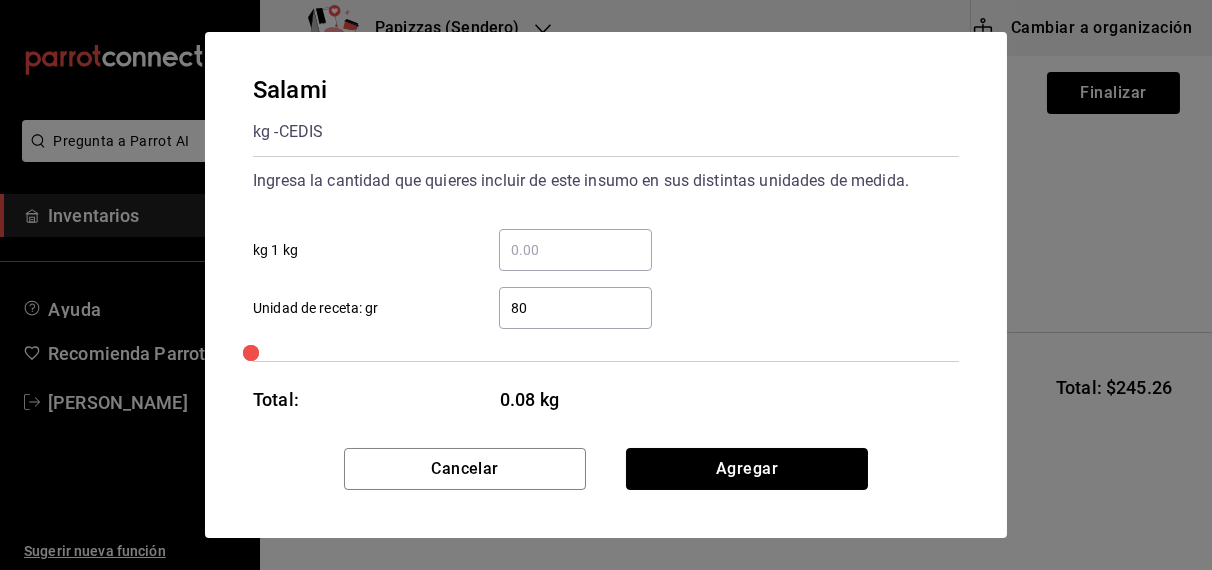 type 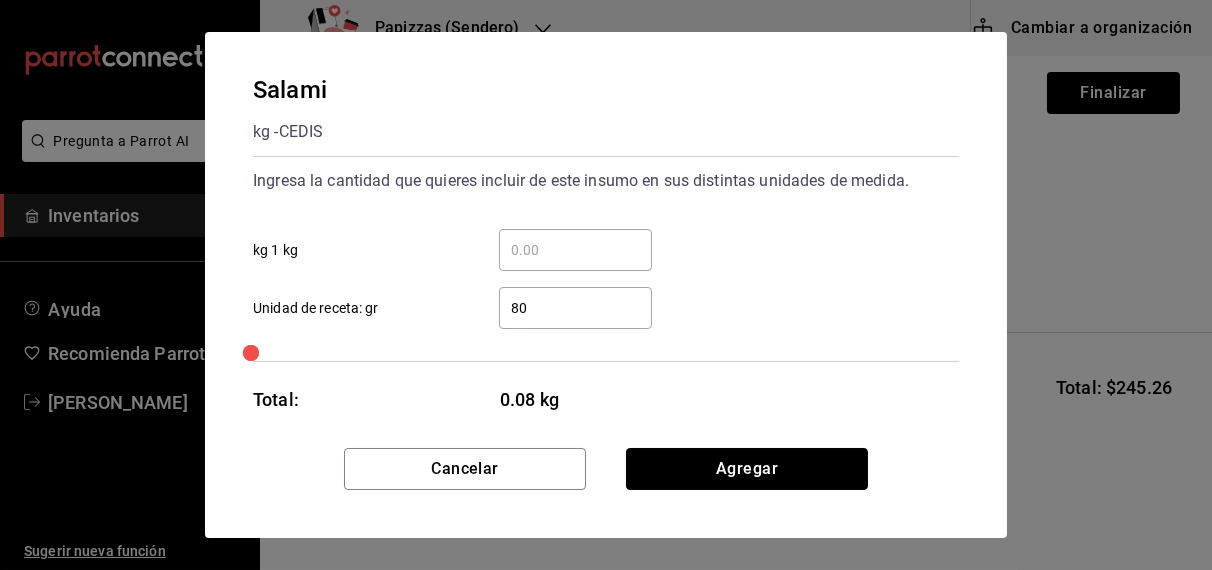 click on "Agregar" at bounding box center (747, 469) 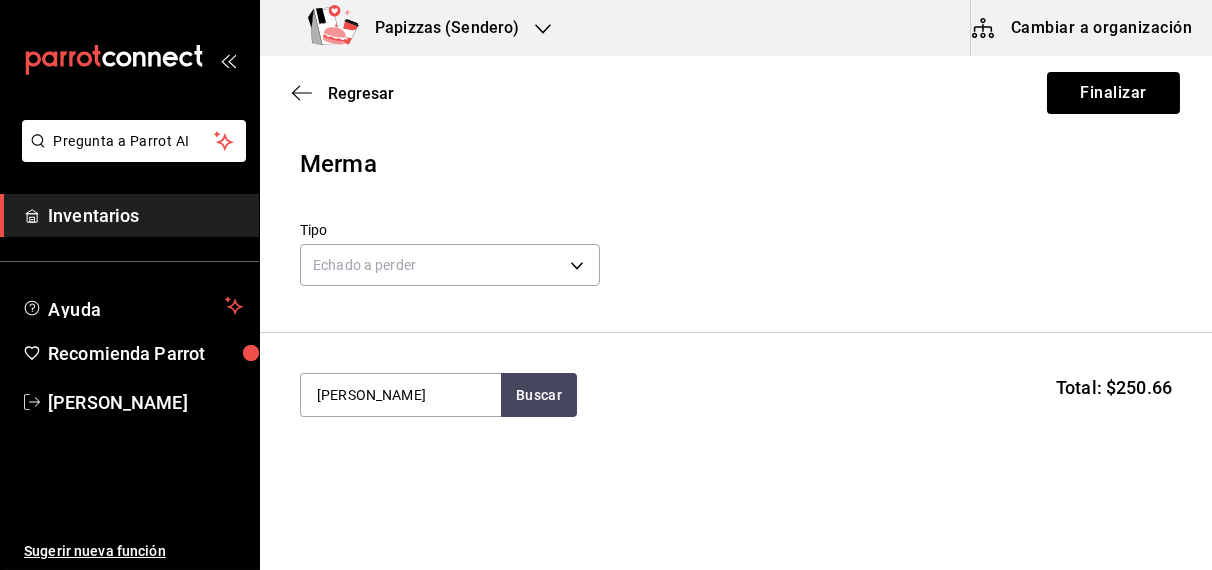 type on "macarro" 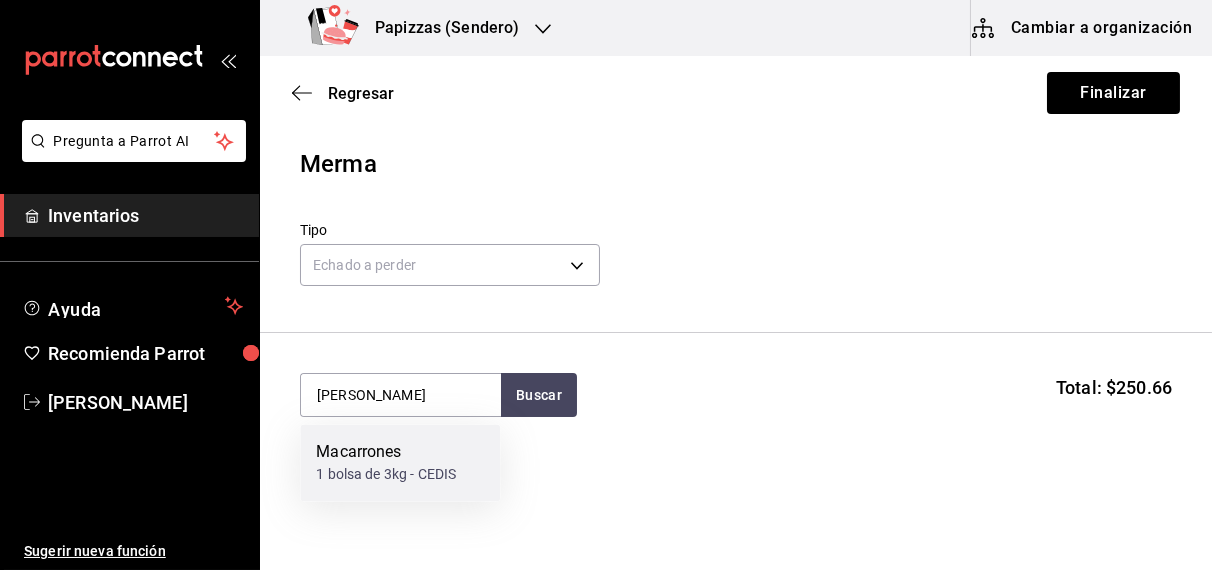 click on "Macarrones 1 bolsa de 3kg - CEDIS" at bounding box center (400, 463) 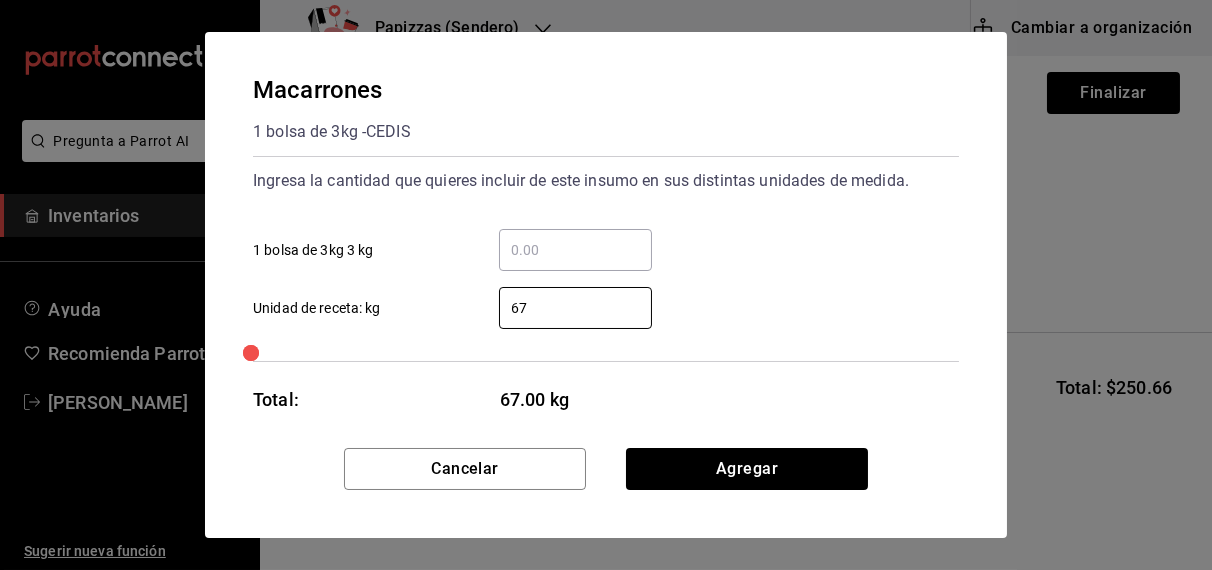 type on "6" 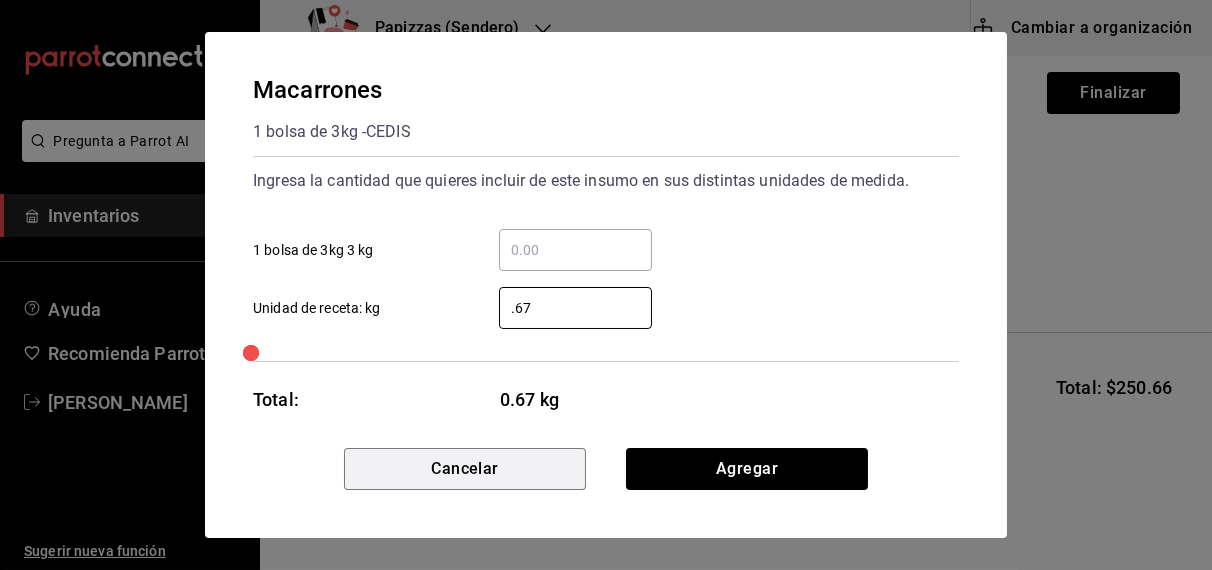 type on "0.67" 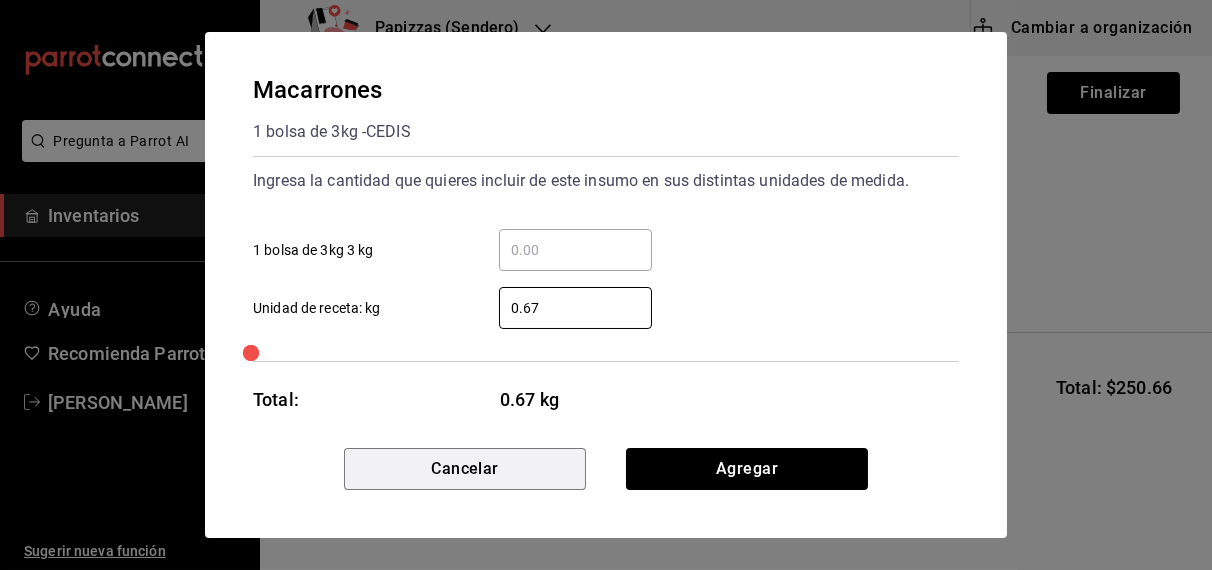 type 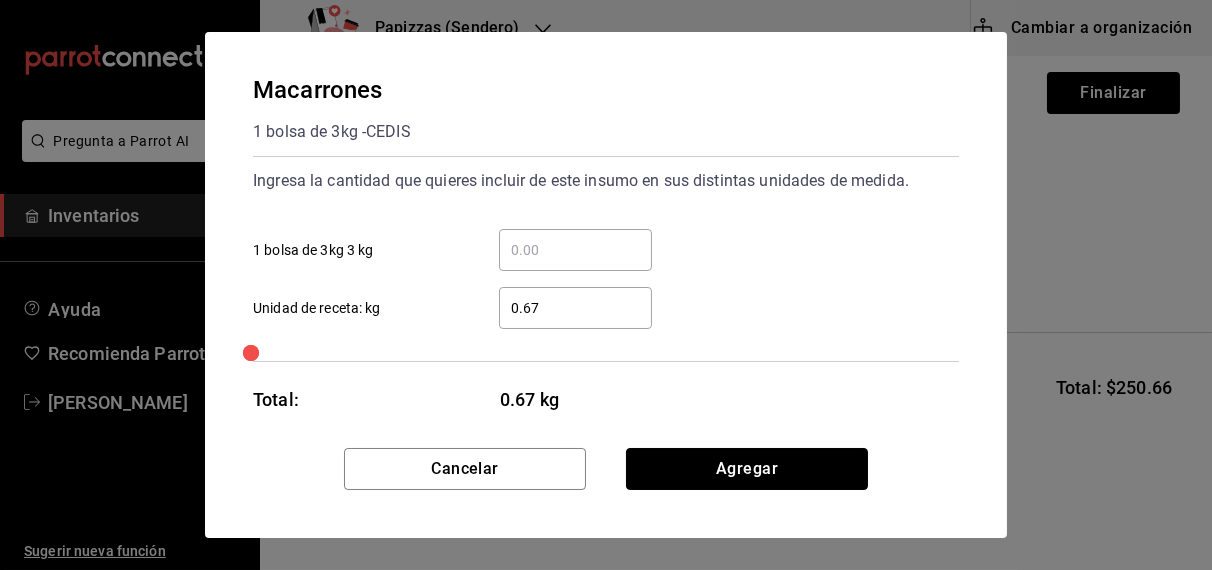 type 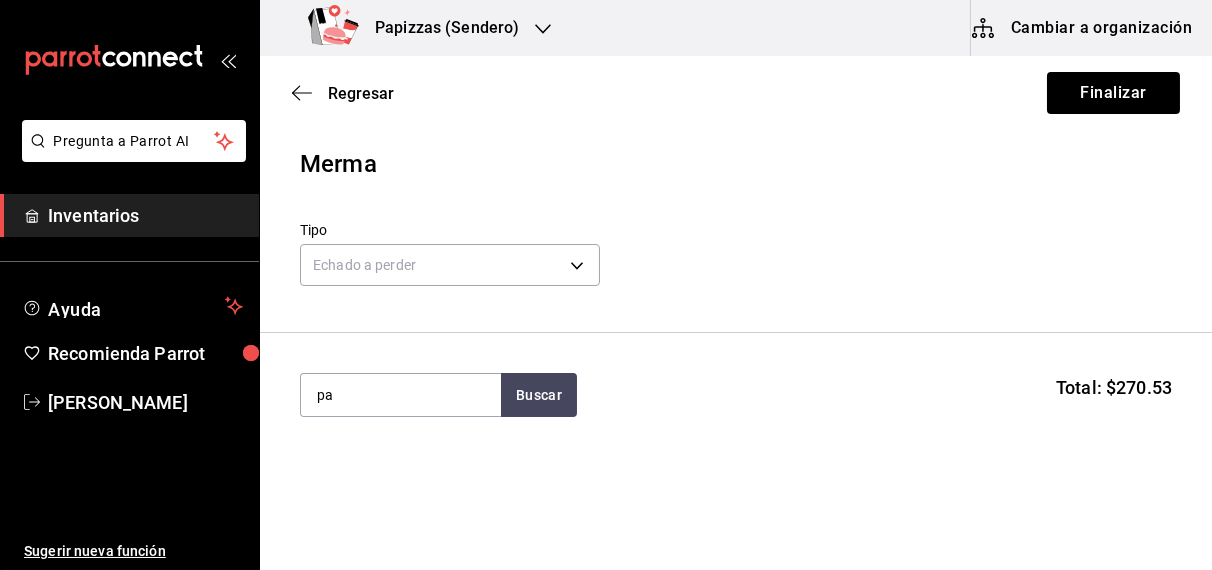 type on "p" 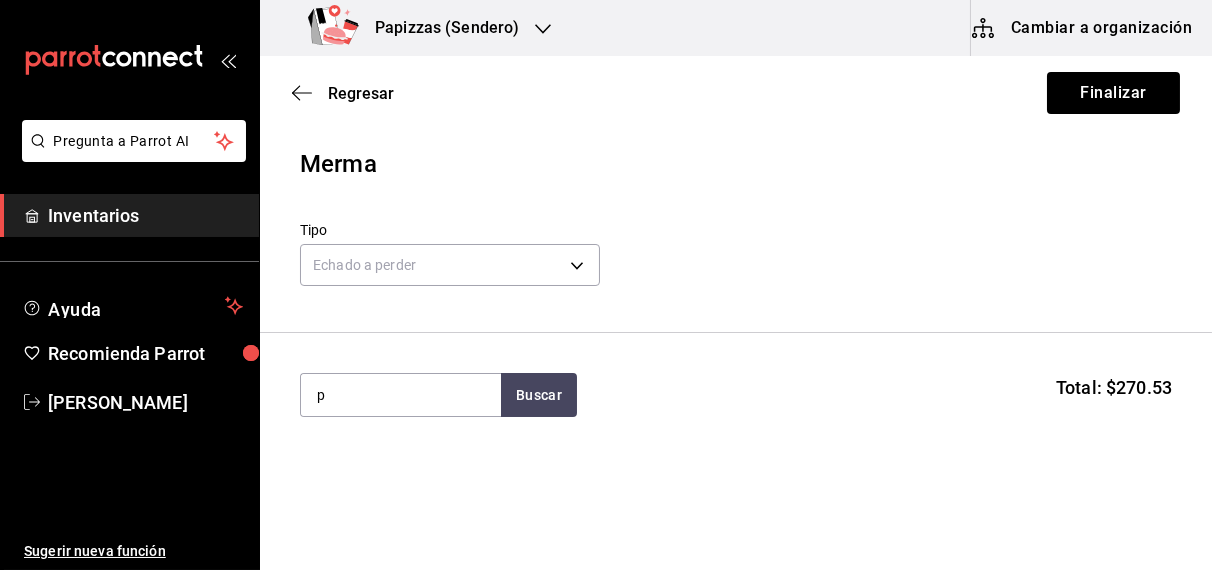type 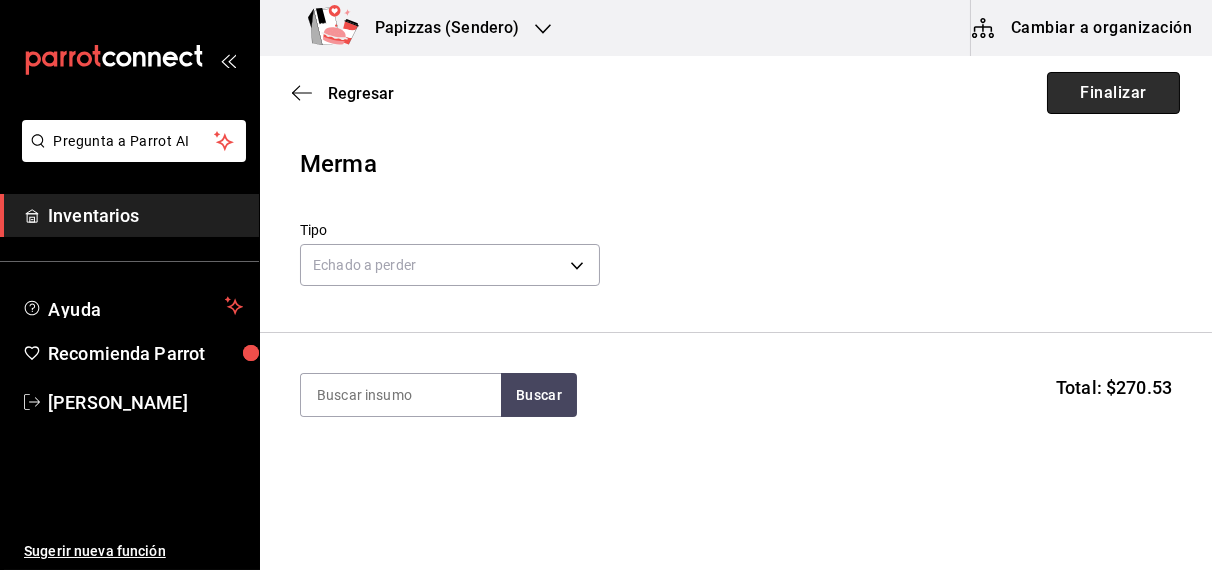 click on "Finalizar" at bounding box center [1113, 93] 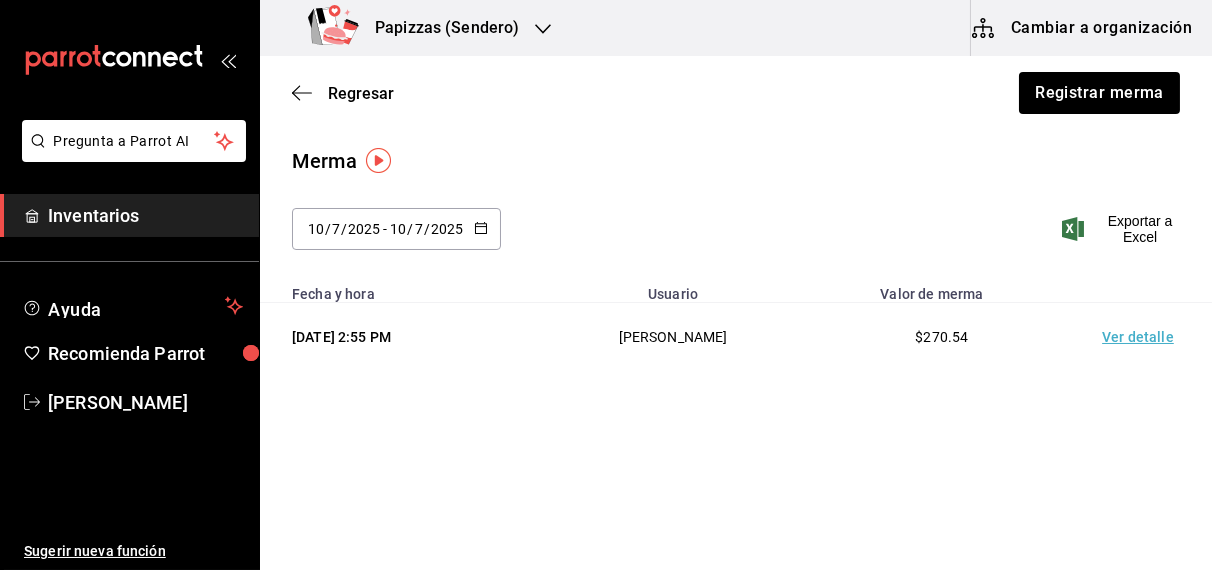 click on "Papizzas (Sendero)" at bounding box center [417, 28] 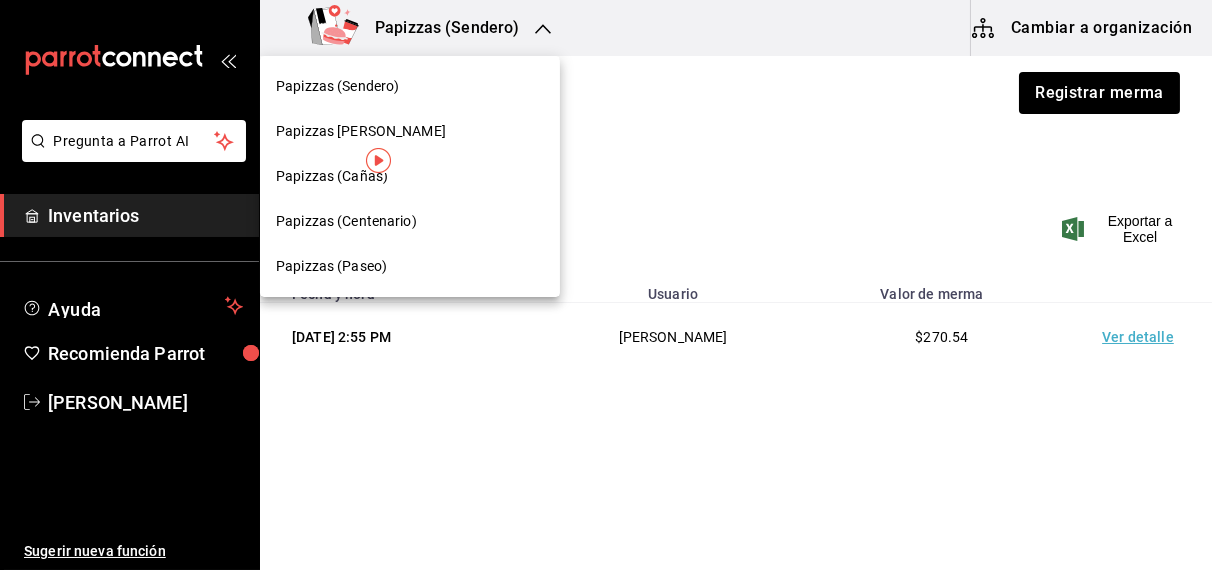 click on "Papizzas (Paseo)" at bounding box center (331, 266) 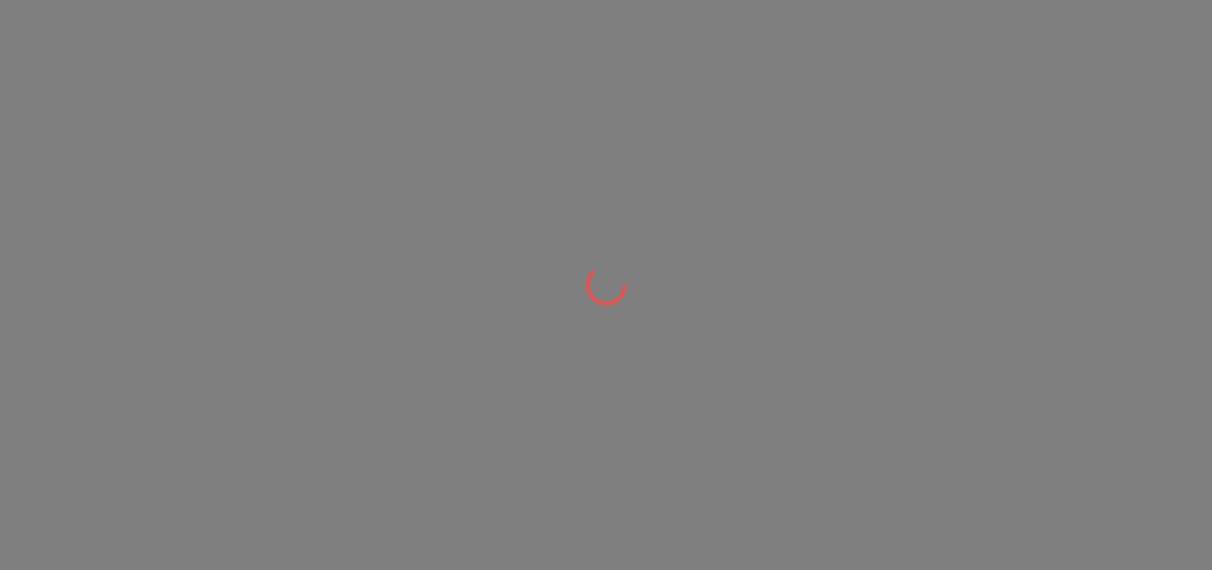 scroll, scrollTop: 0, scrollLeft: 0, axis: both 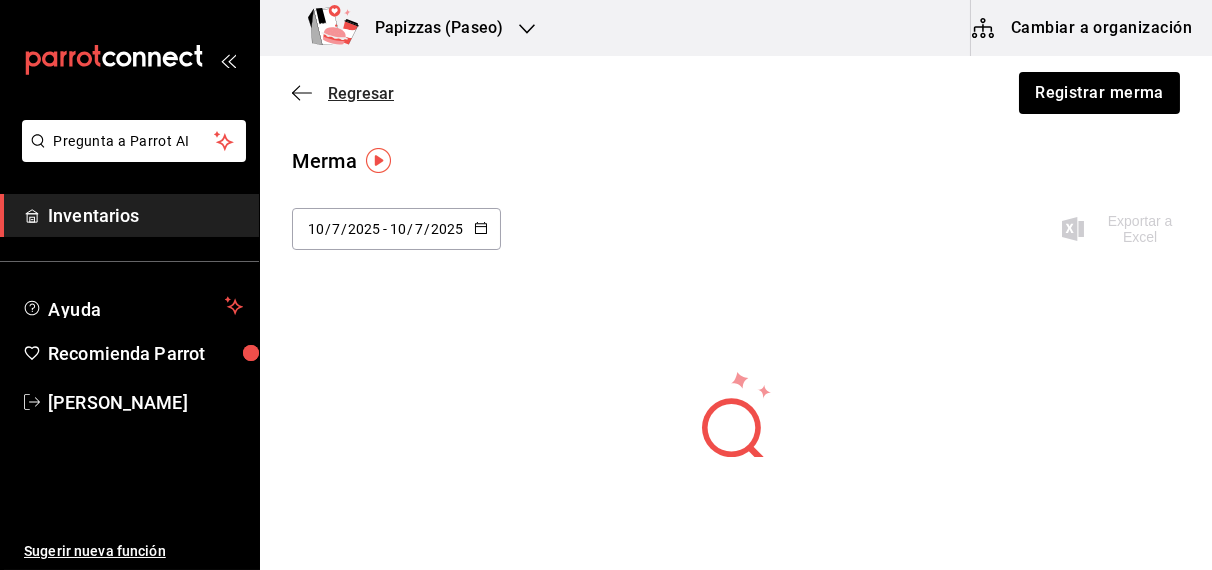 click on "Regresar" at bounding box center (361, 93) 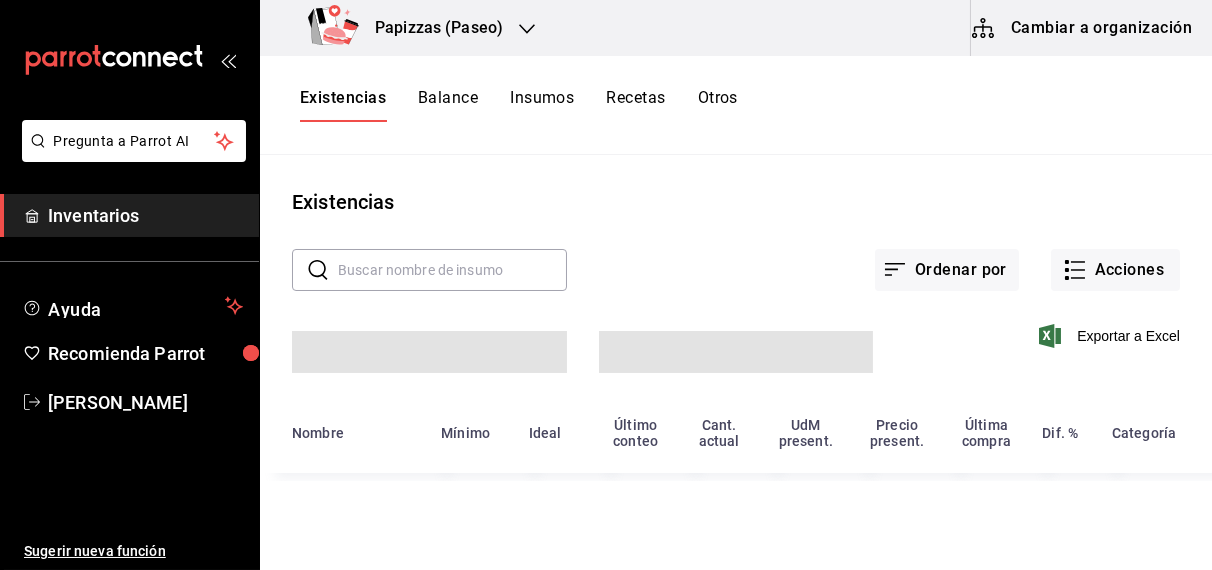 click on "Existencias" at bounding box center [343, 105] 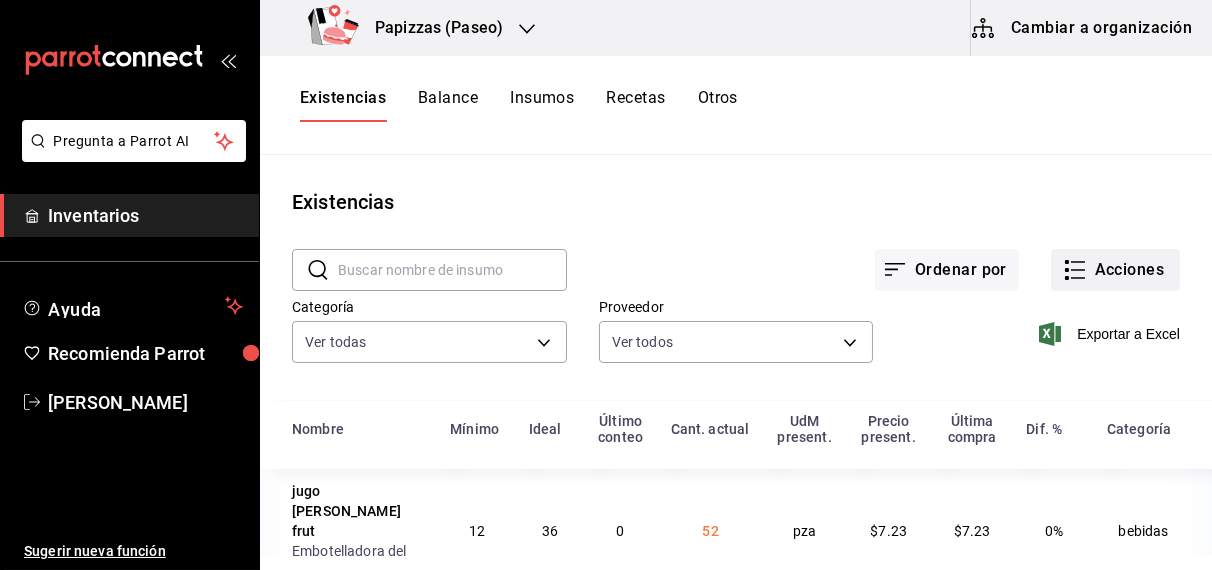 click on "Acciones" at bounding box center (1115, 270) 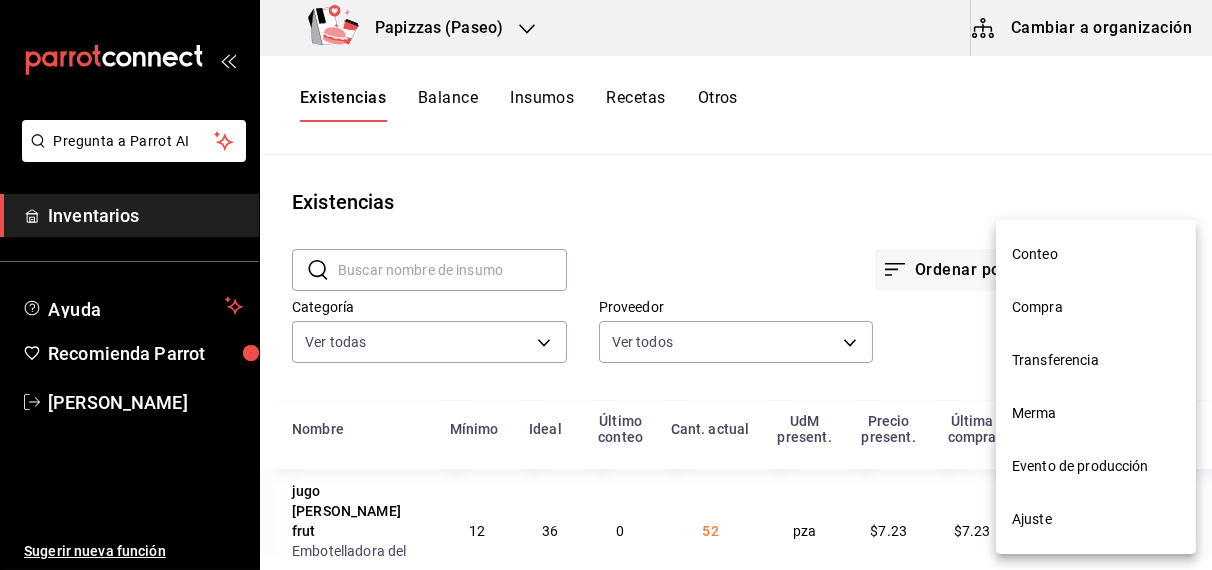click on "Ajuste" at bounding box center [1096, 519] 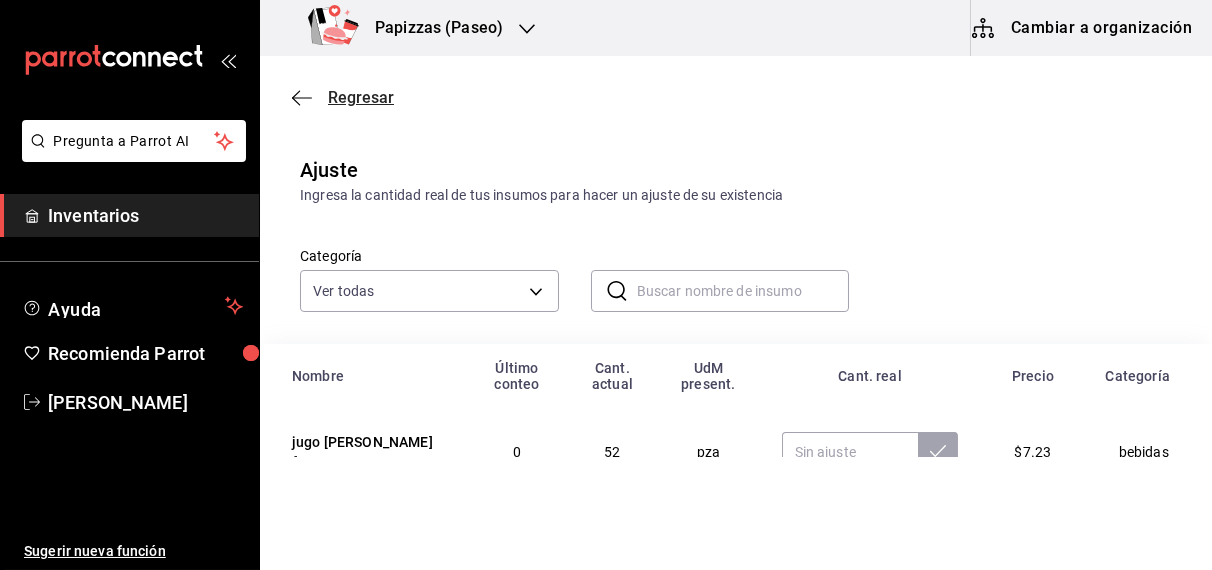 click on "Regresar" at bounding box center (361, 97) 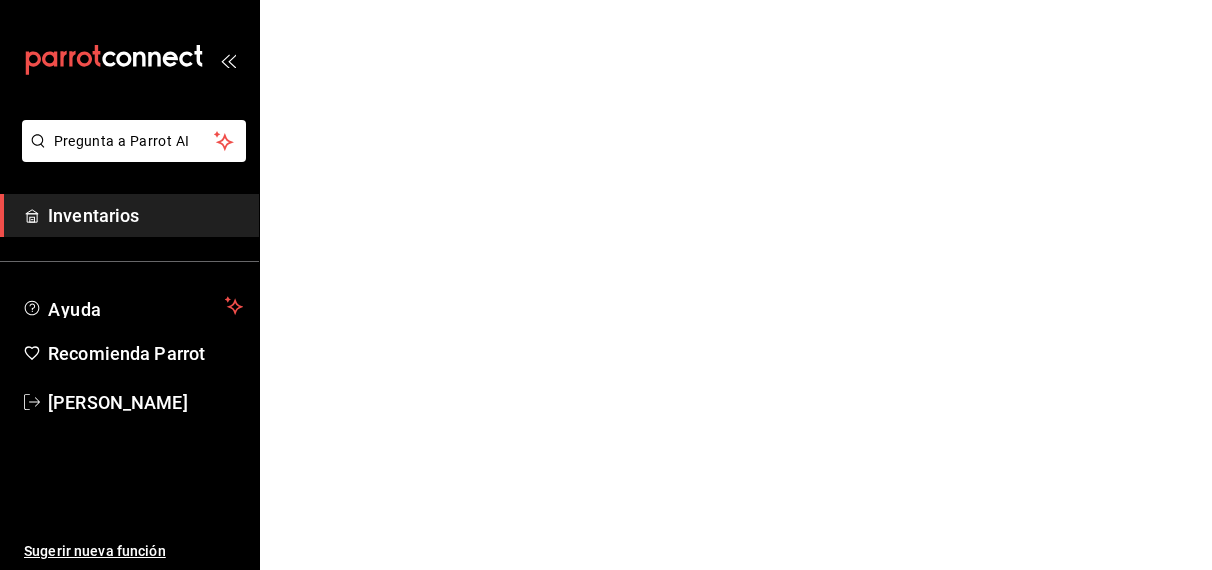 scroll, scrollTop: 0, scrollLeft: 0, axis: both 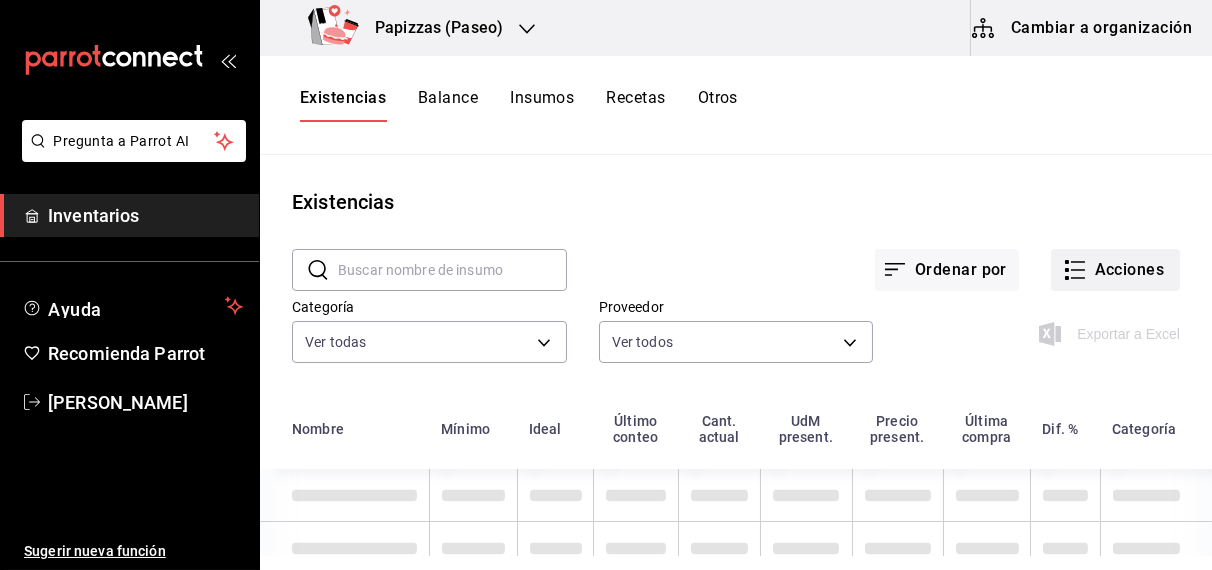click on "Acciones" at bounding box center (1115, 270) 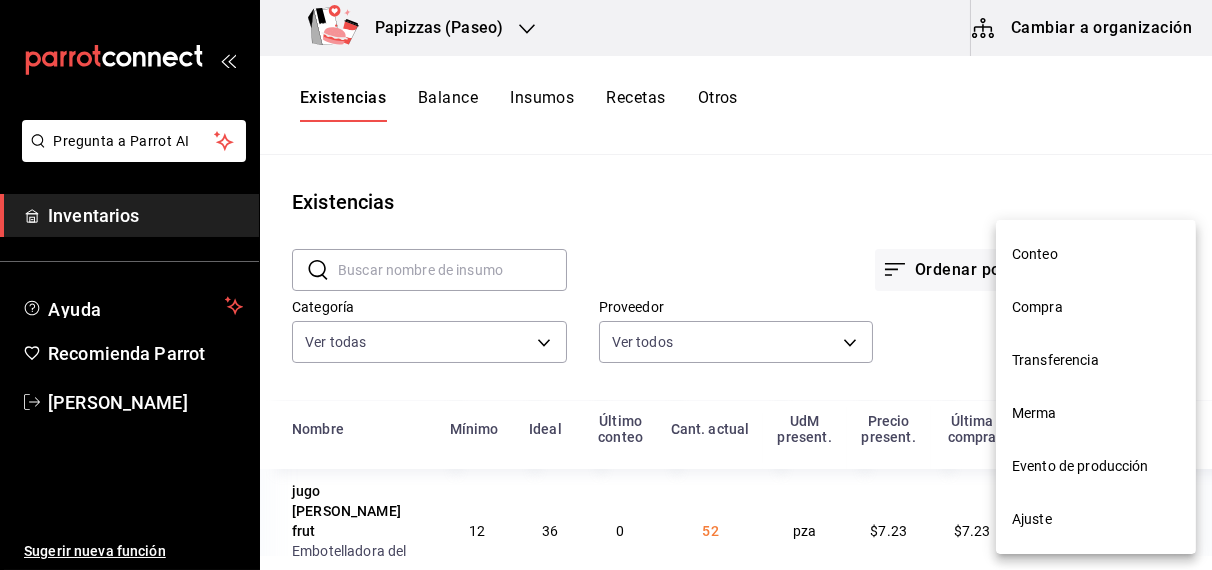 drag, startPoint x: 1029, startPoint y: 310, endPoint x: 931, endPoint y: 399, distance: 132.38202 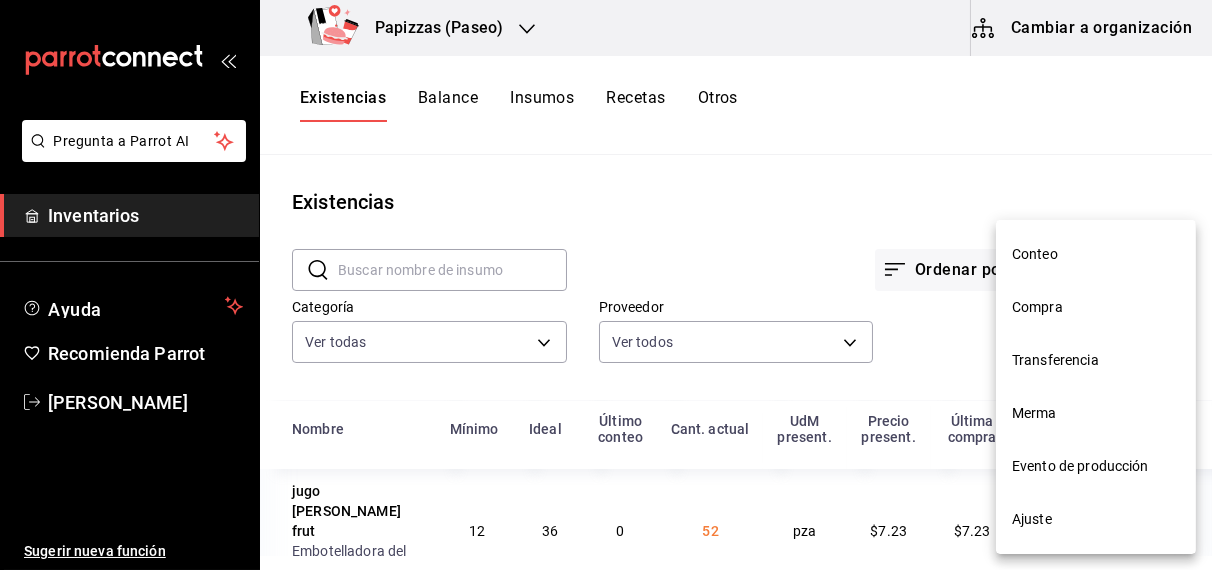 click on "Merma" at bounding box center (1096, 413) 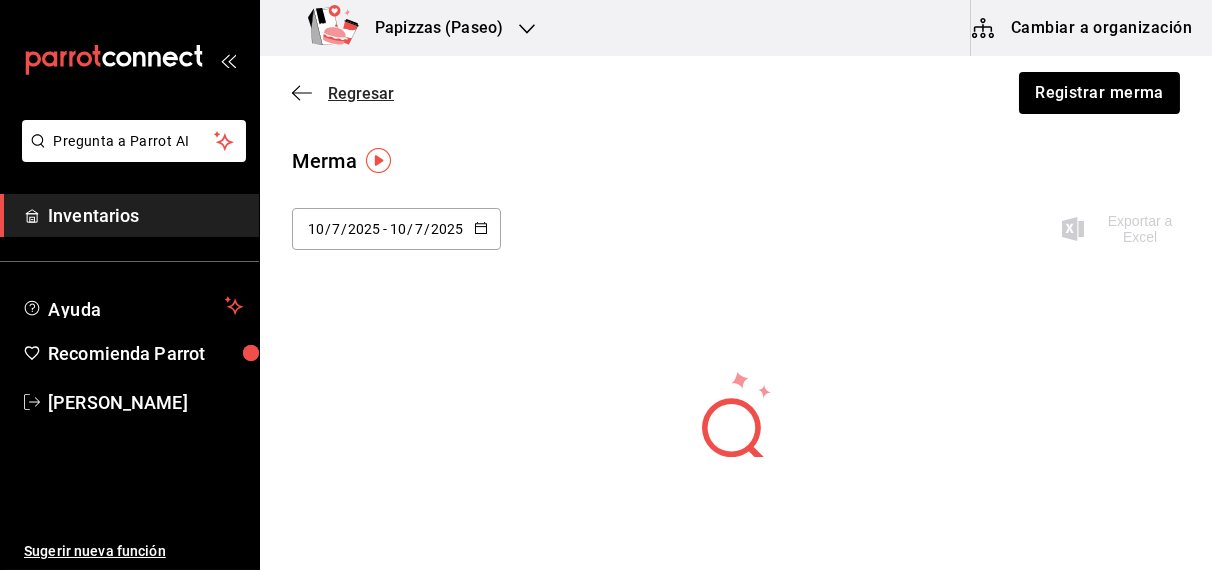 click on "Regresar" at bounding box center (361, 93) 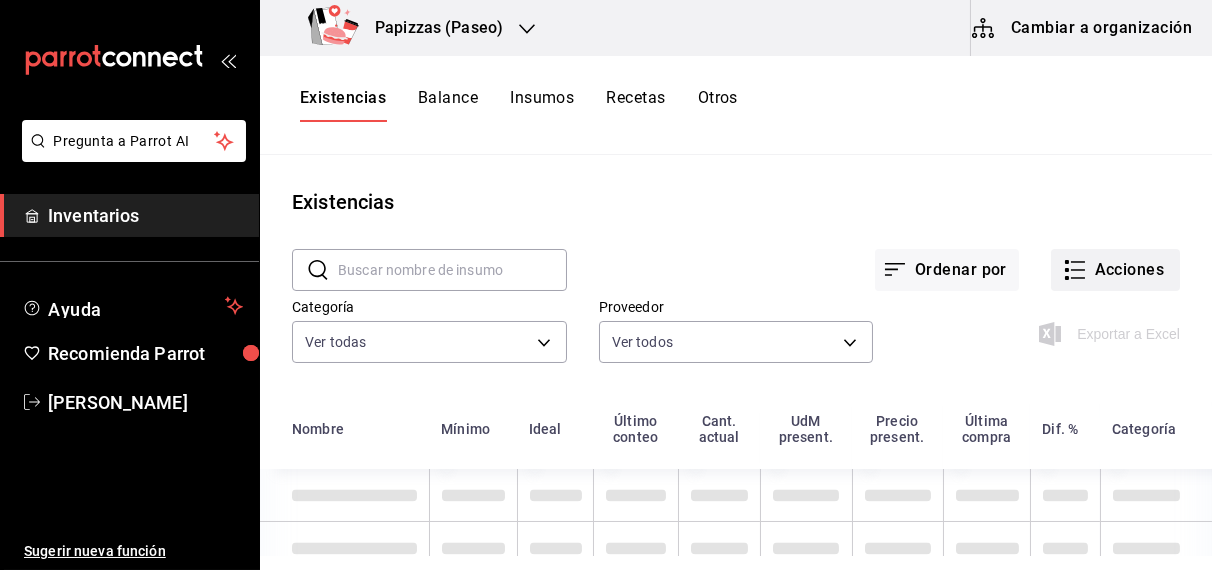 click on "Acciones" at bounding box center [1115, 270] 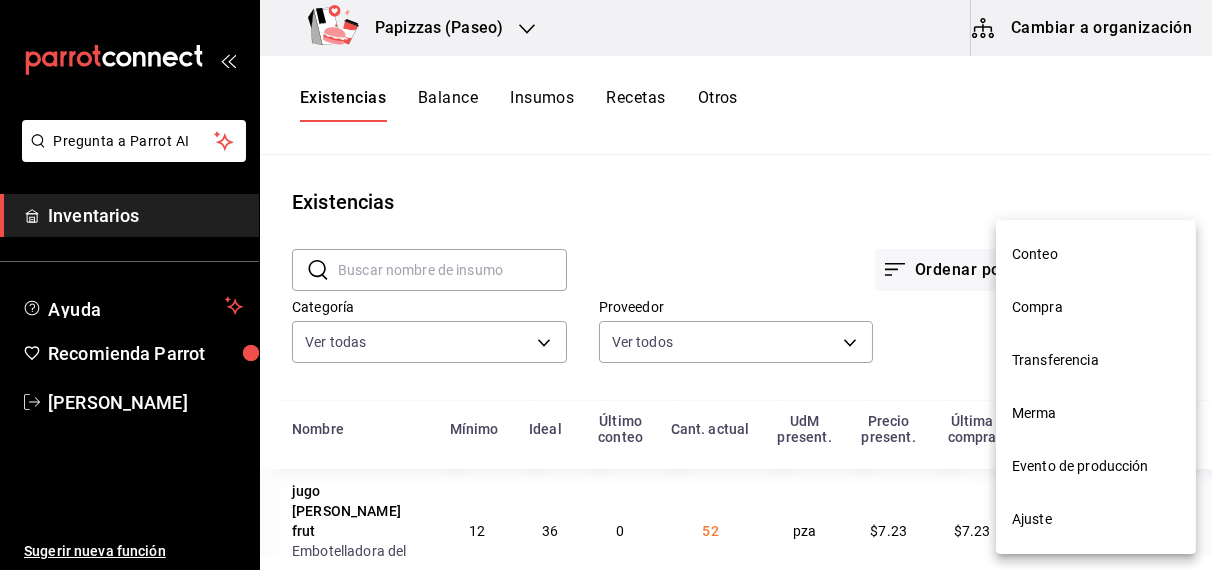 click at bounding box center [606, 285] 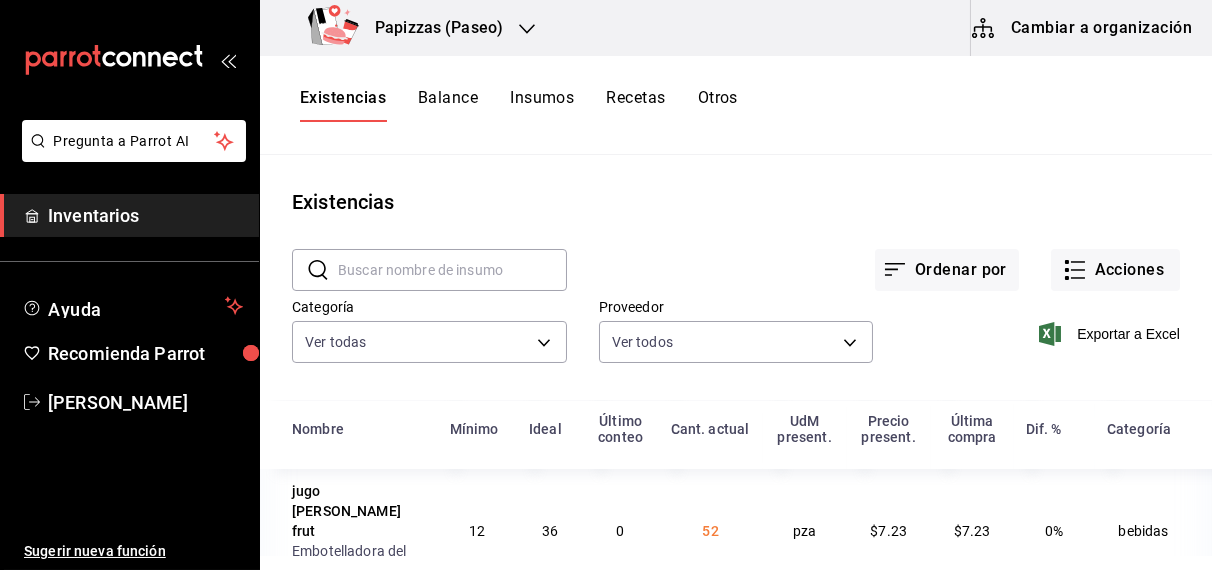 click on "​ ​ Ordenar por Acciones Categoría Ver todas fd04a9cd-a7e0-4706-9ed7-cb901d985c72,959cd0bc-59ff-44a1-961f-f7eedc3cbf2c,4435d9ae-ca47-45b4-9c76-d2c3c7091de6,073cfe97-4e04-4a7d-8549-78f7b06ae19e,28578cae-27ba-4d86-9c93-9621740cdfb2,dcfe6881-9643-4594-b402-72b66dda1fc3 Proveedor Ver todos Exportar a Excel" at bounding box center (736, 309) 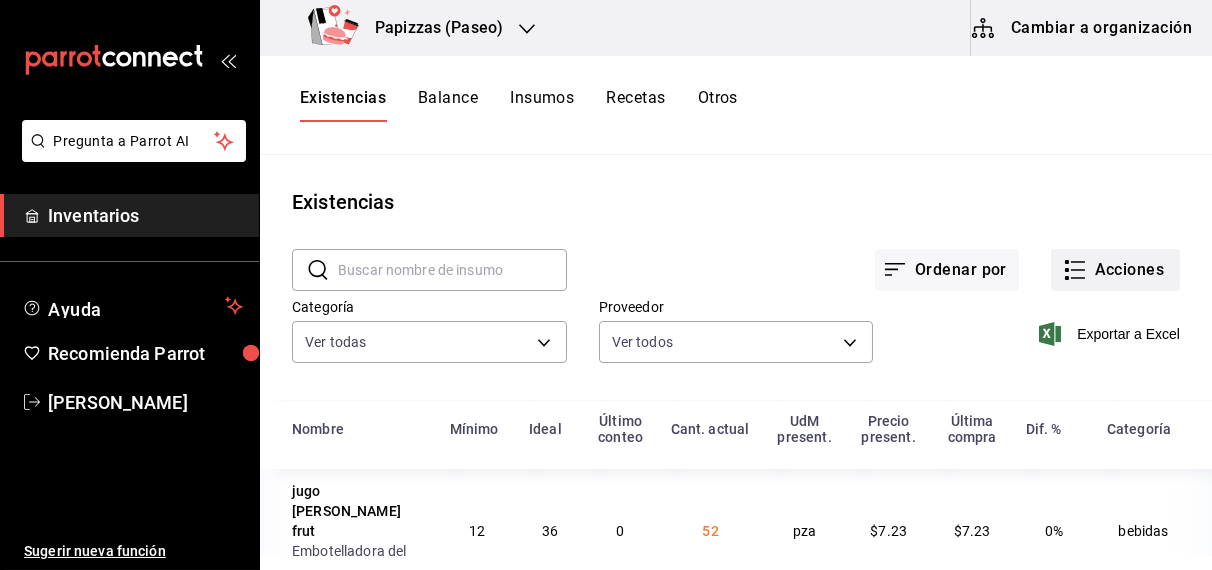 click on "Acciones" at bounding box center [1115, 270] 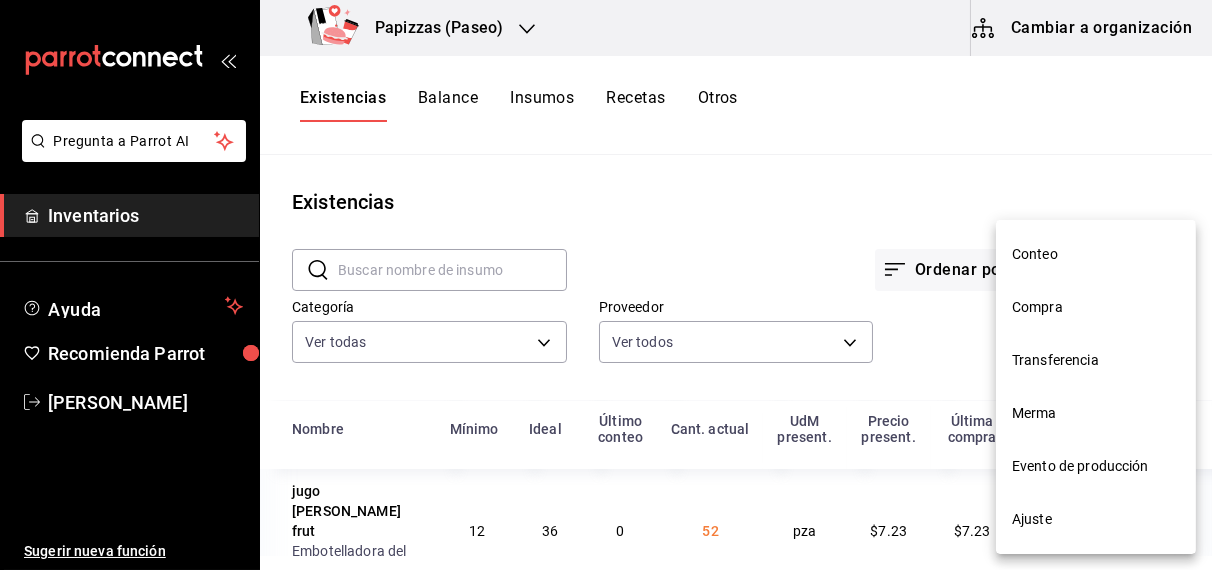 drag, startPoint x: 1202, startPoint y: 384, endPoint x: 1214, endPoint y: 482, distance: 98.731964 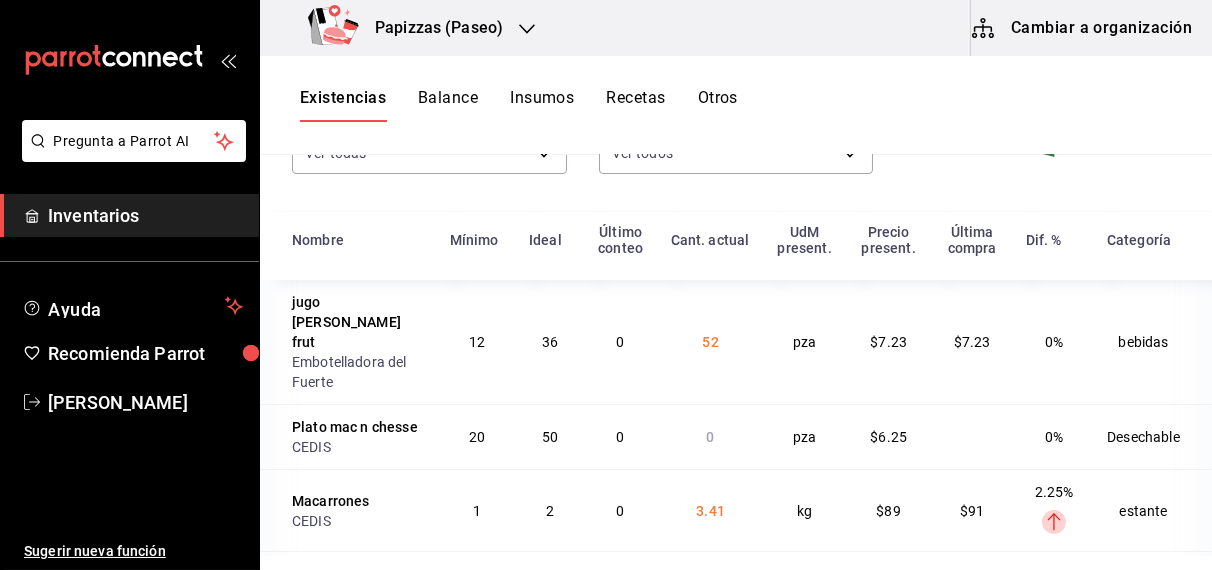 scroll, scrollTop: 189, scrollLeft: 0, axis: vertical 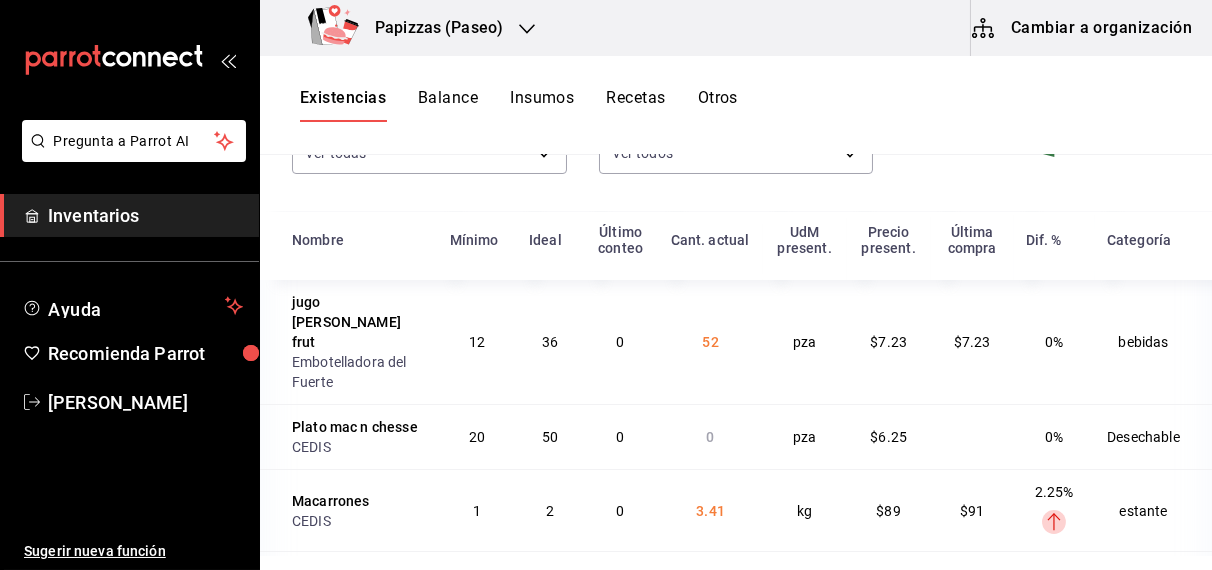 click on "Existencias Balance Insumos Recetas Otros" at bounding box center [736, 105] 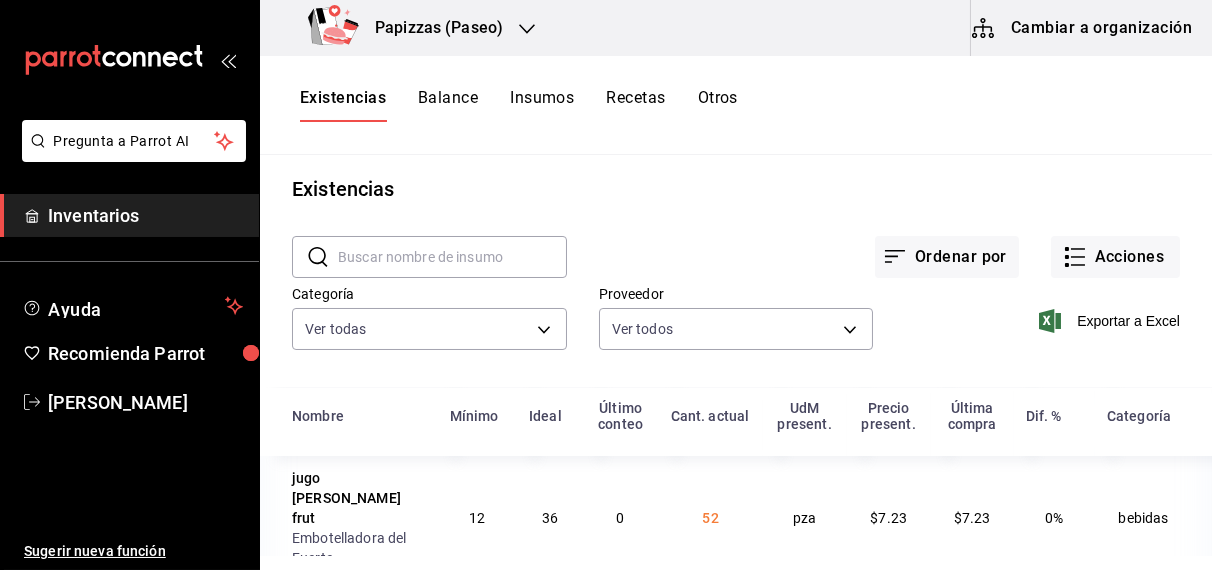 scroll, scrollTop: 3, scrollLeft: 0, axis: vertical 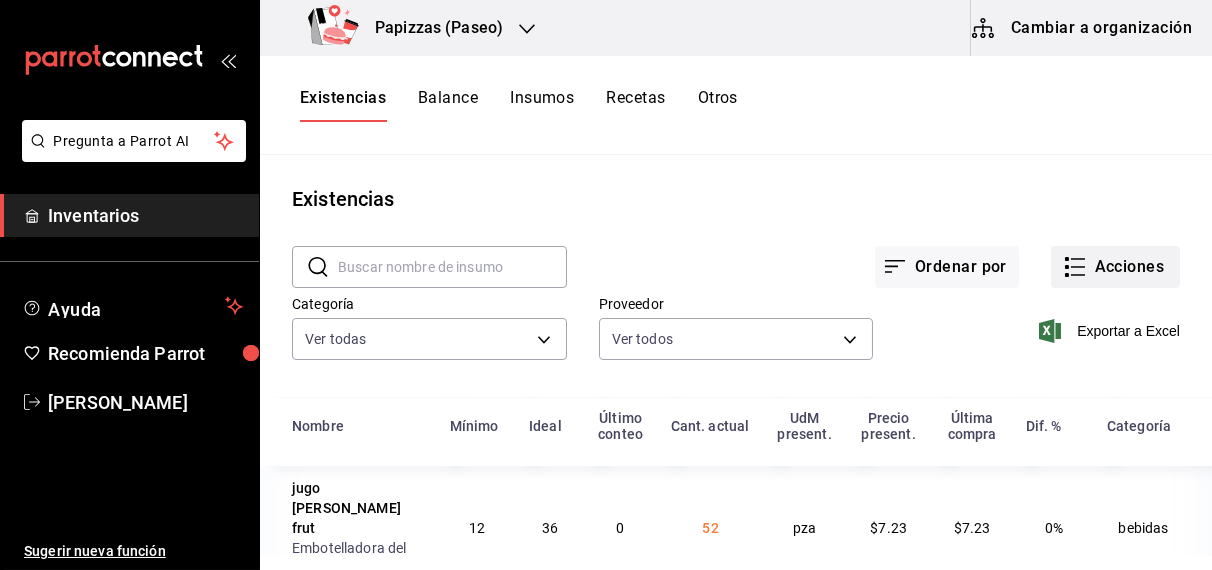 click on "Acciones" at bounding box center [1115, 267] 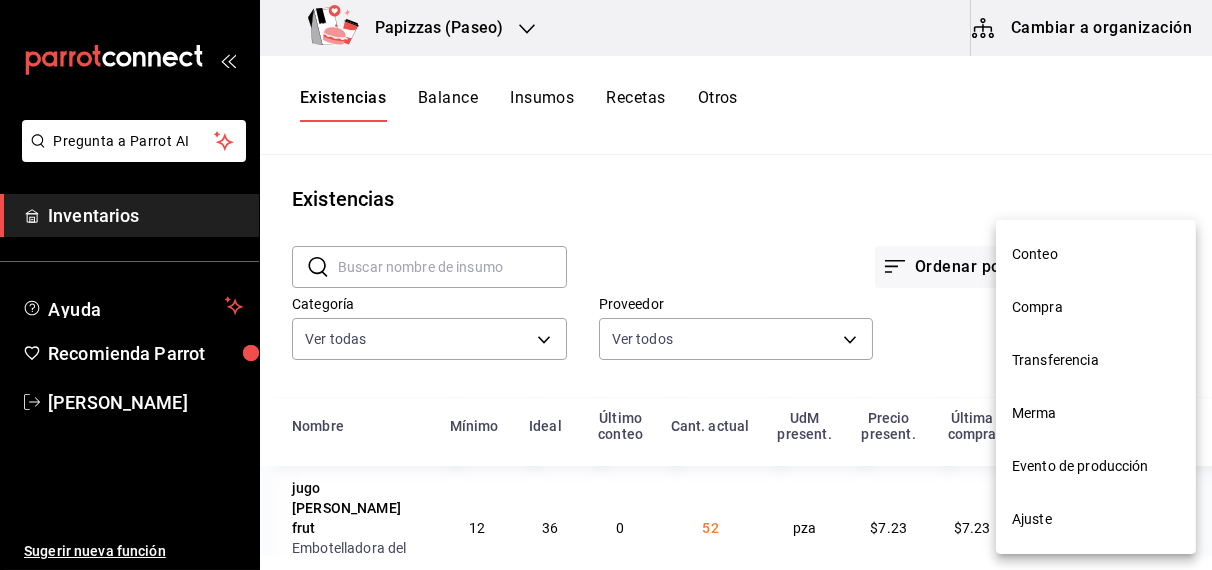 click on "Ajuste" at bounding box center [1096, 519] 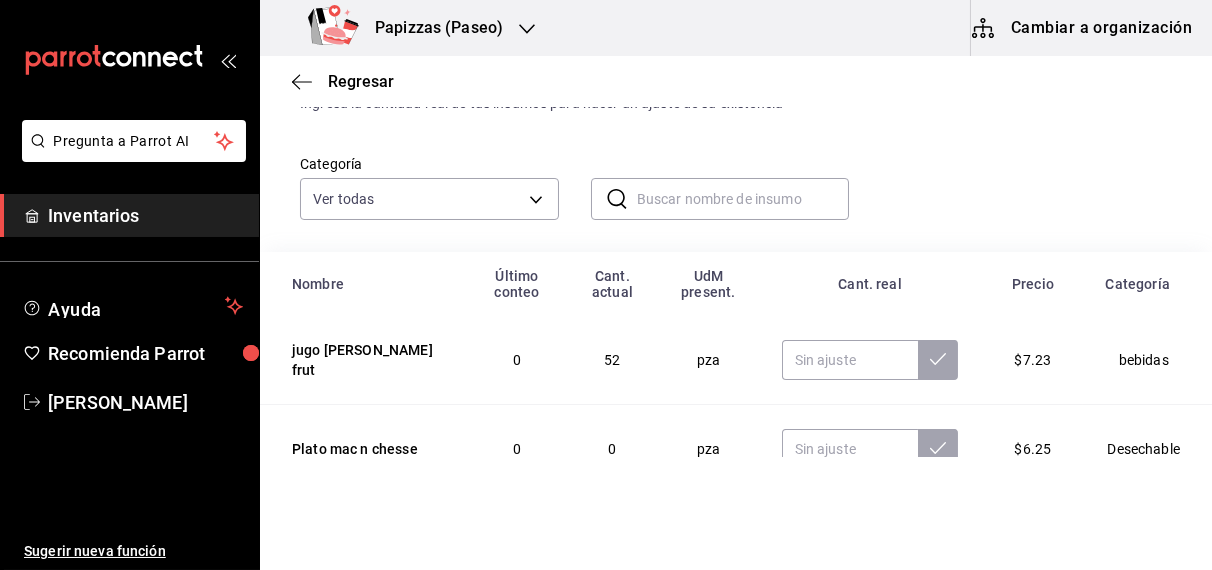 scroll, scrollTop: 158, scrollLeft: 0, axis: vertical 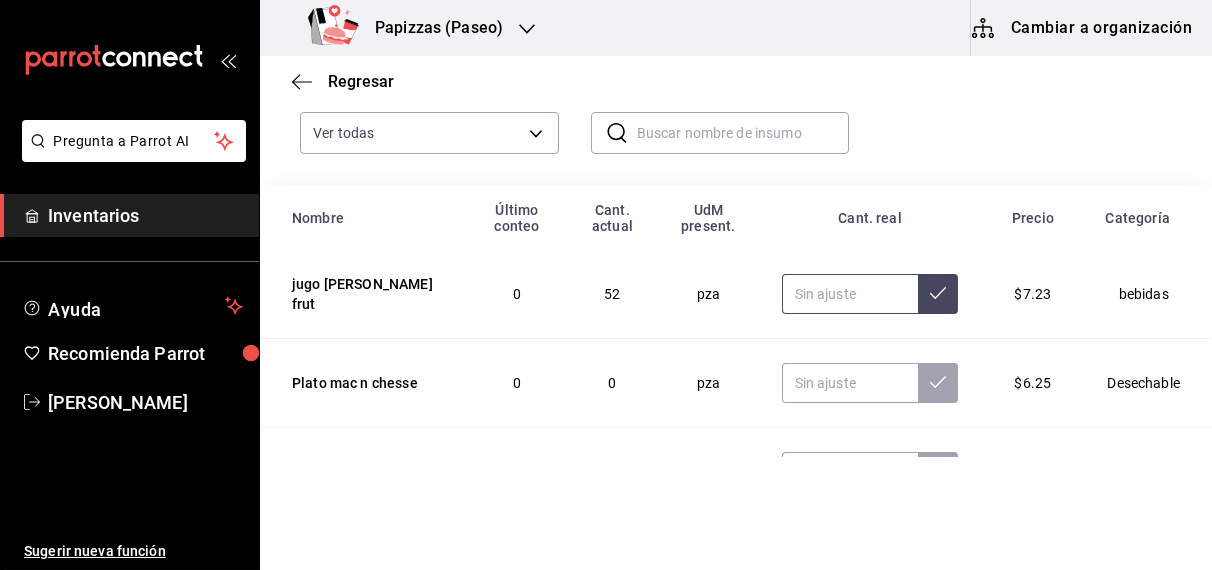 click at bounding box center [850, 294] 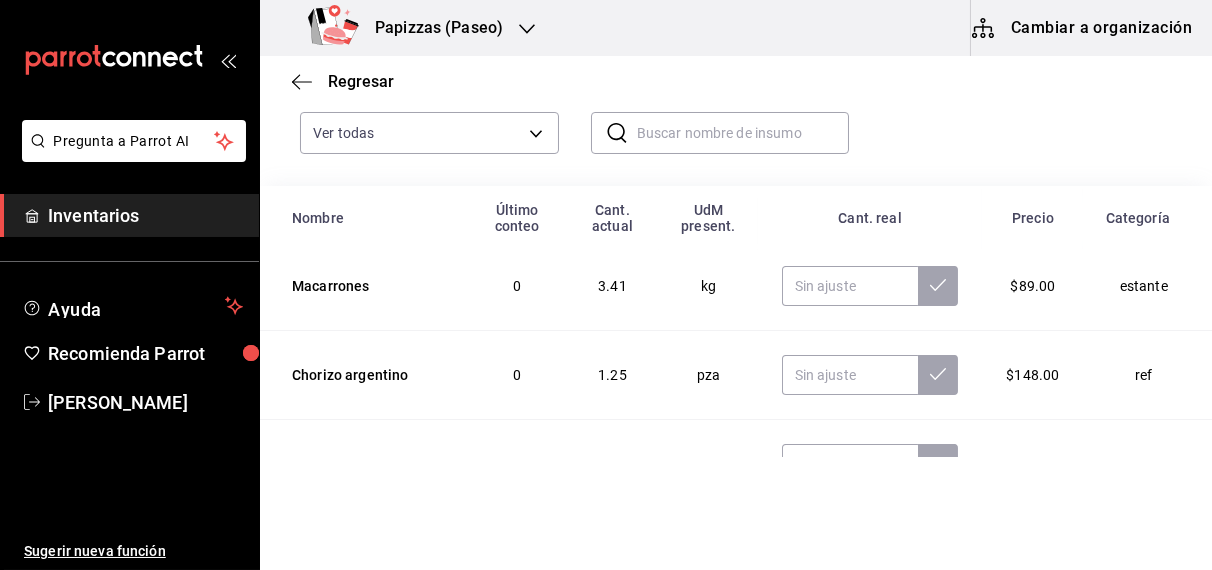 scroll, scrollTop: 183, scrollLeft: 0, axis: vertical 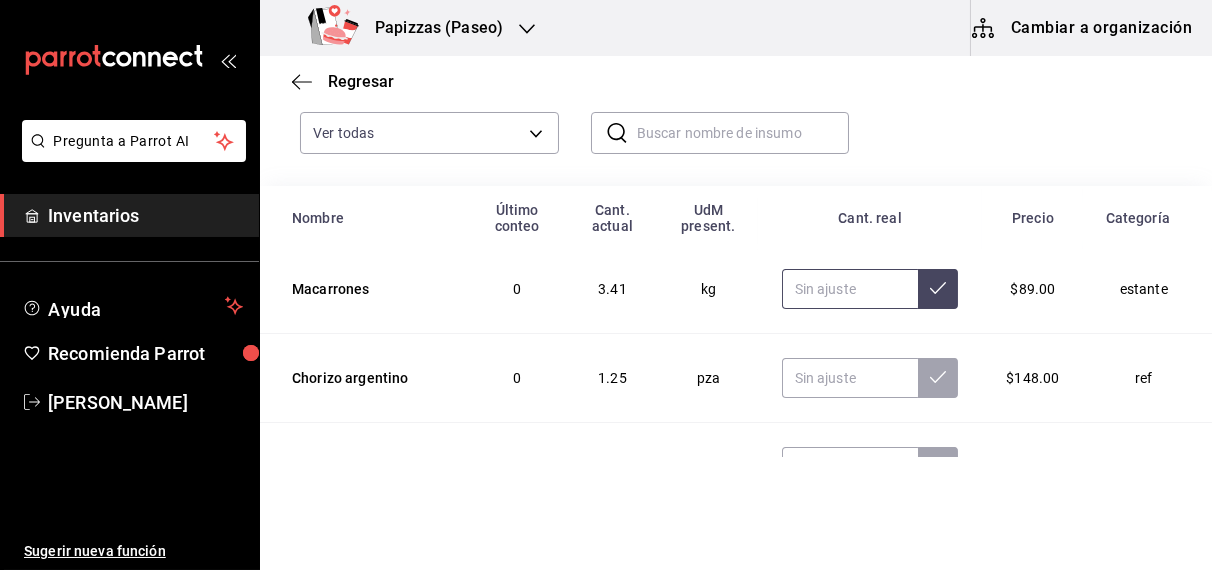 type on "28.00" 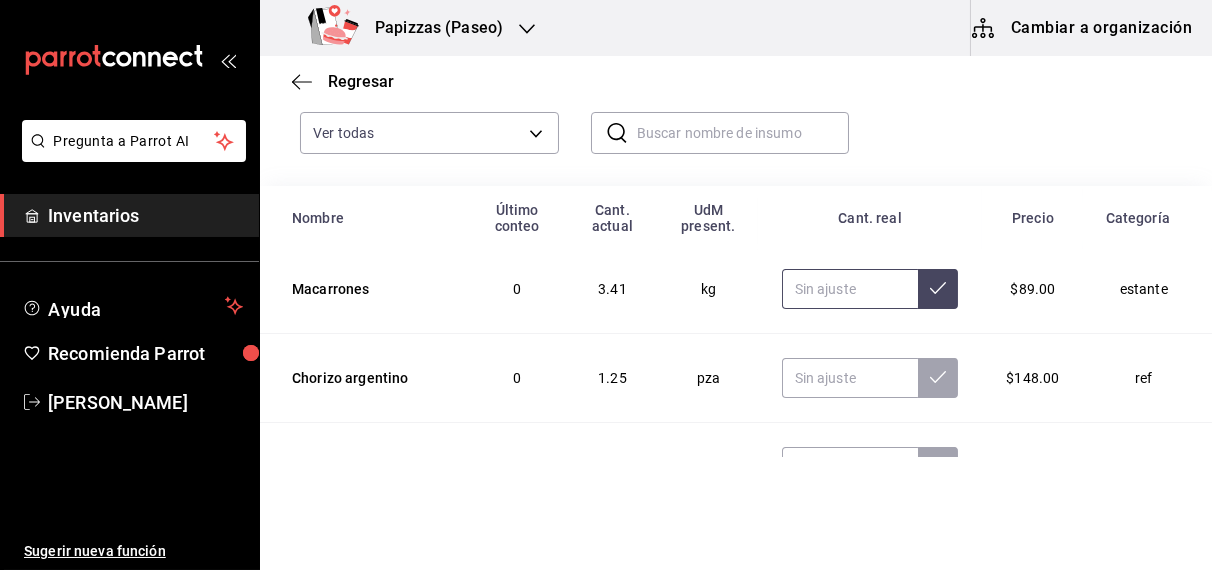 click at bounding box center [850, 289] 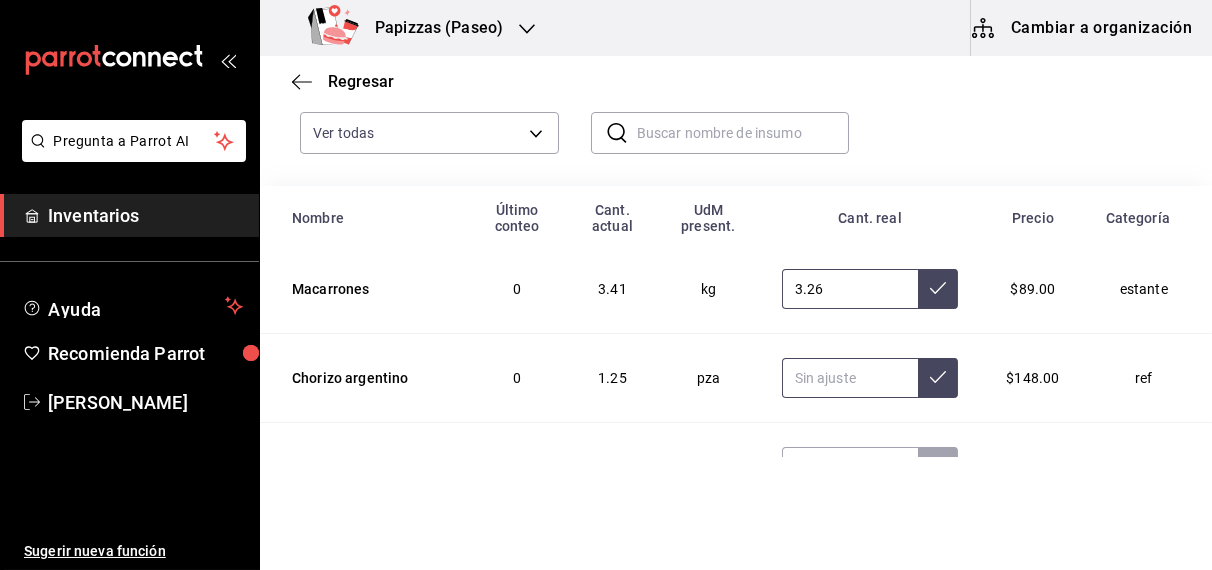 type on "3.26" 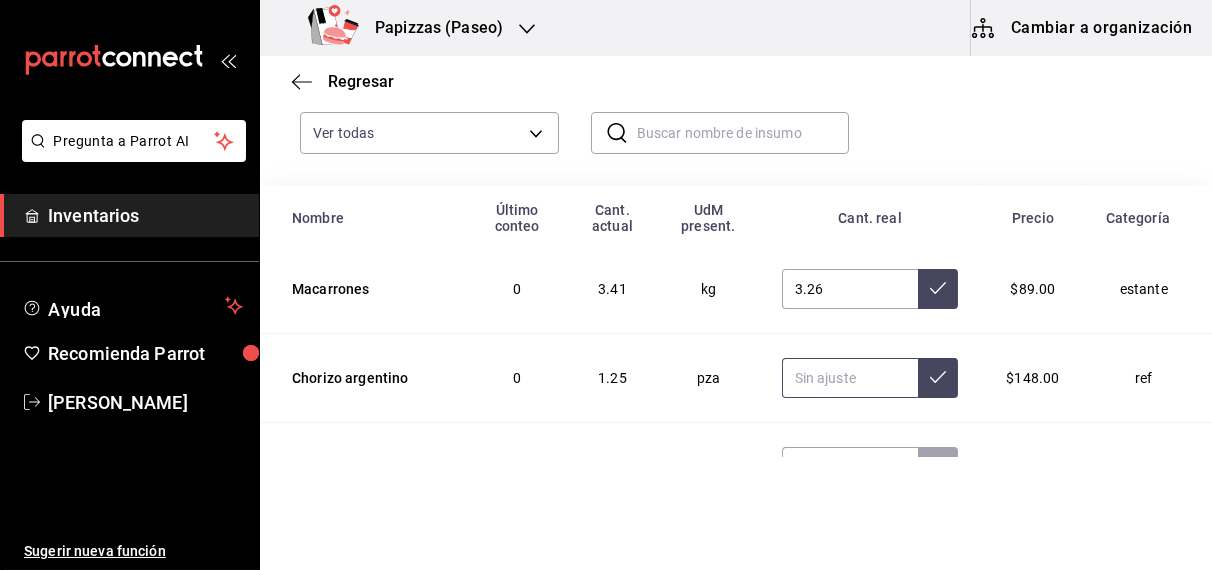 click at bounding box center [850, 378] 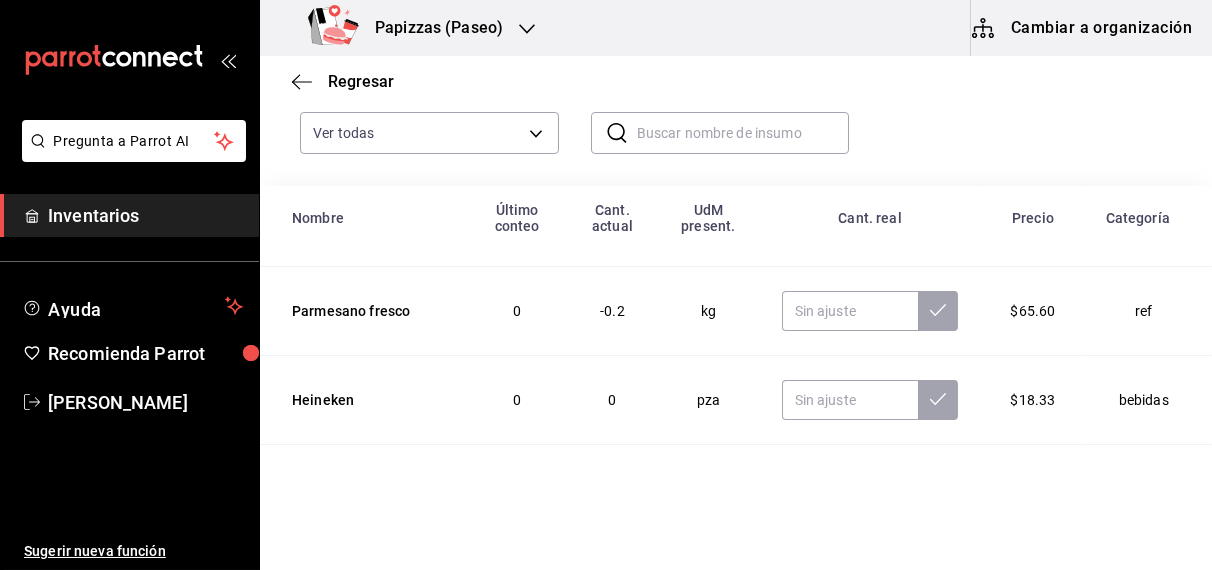 scroll, scrollTop: 341, scrollLeft: 0, axis: vertical 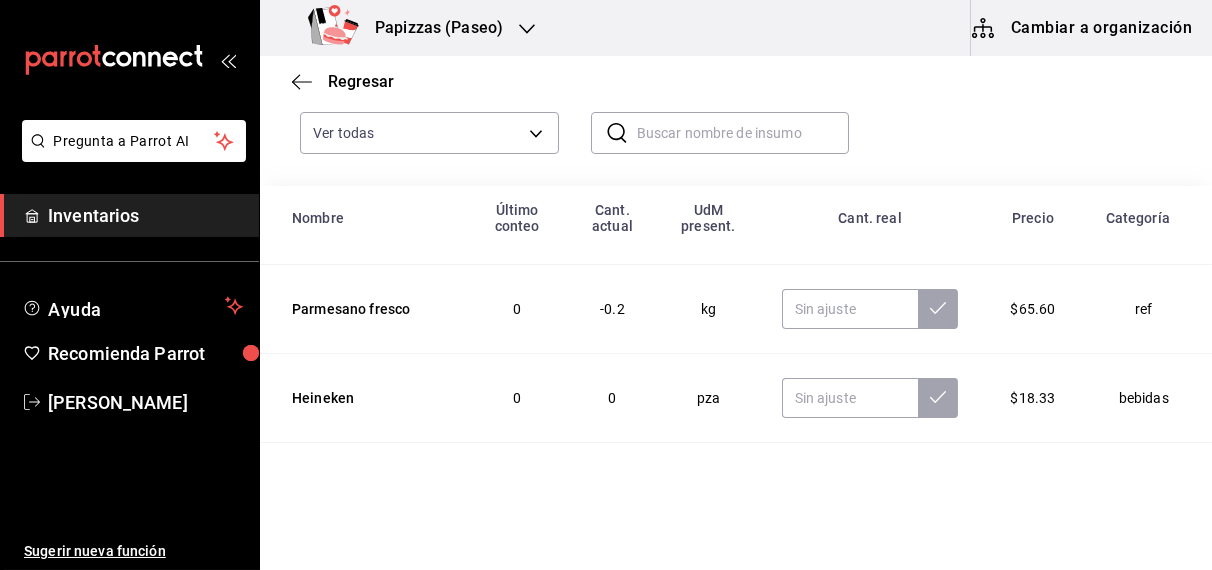 type on "1.25" 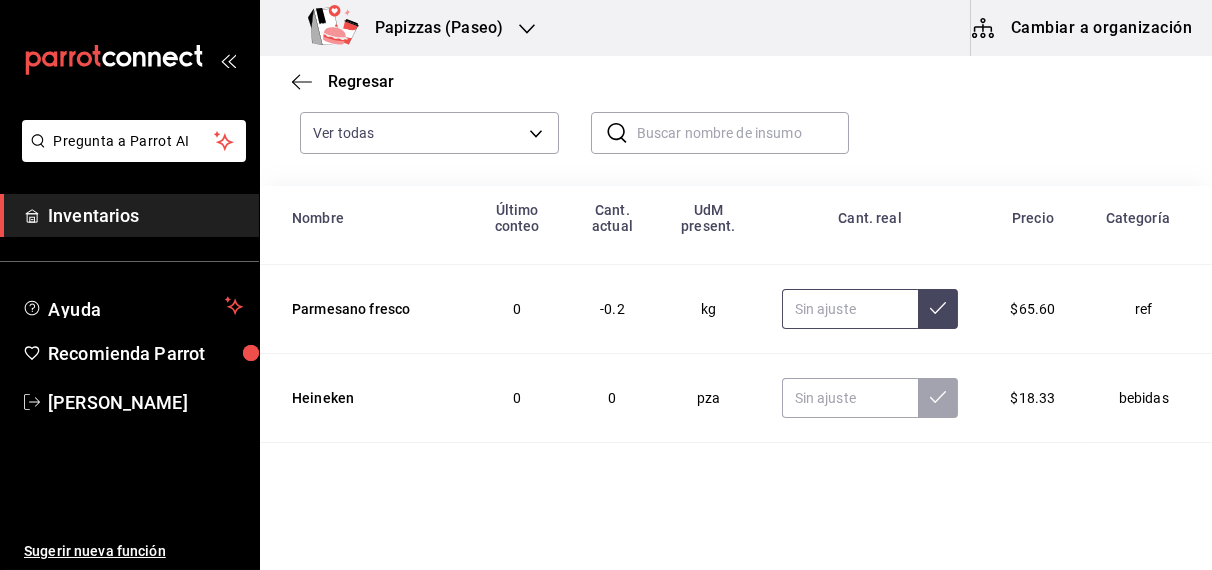 click at bounding box center [850, 309] 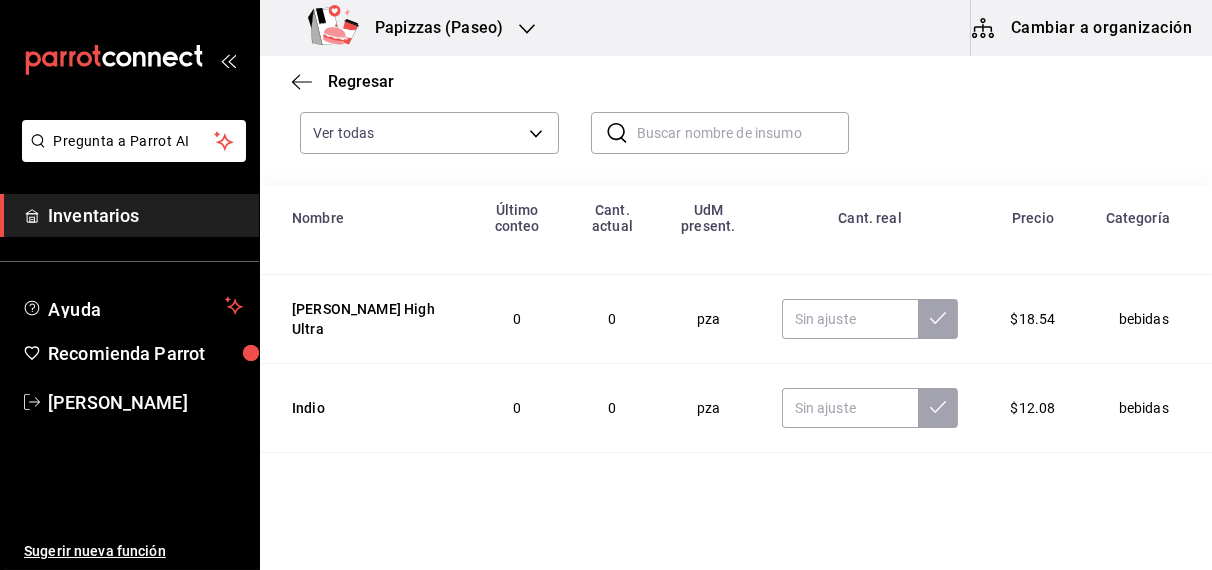 scroll, scrollTop: 515, scrollLeft: 0, axis: vertical 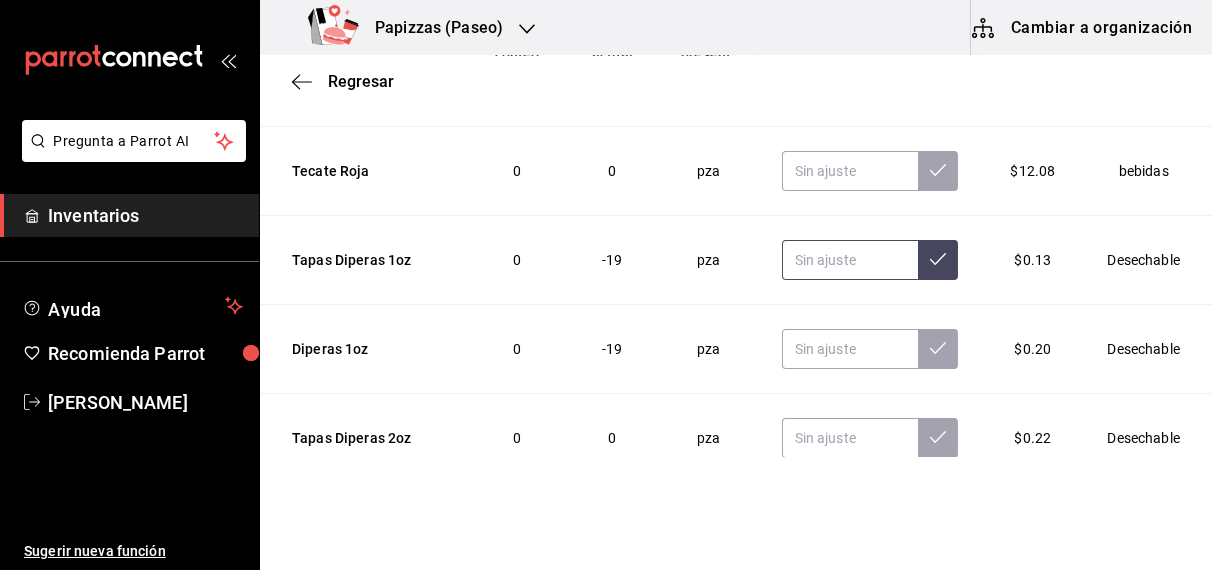 type on "0.00" 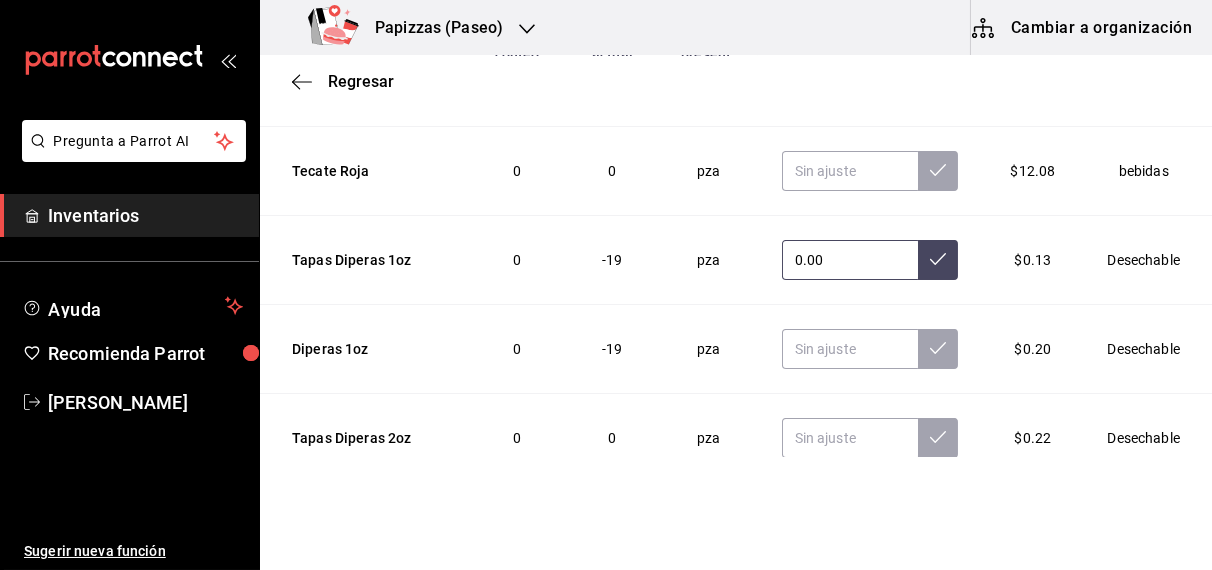 type on "0.00" 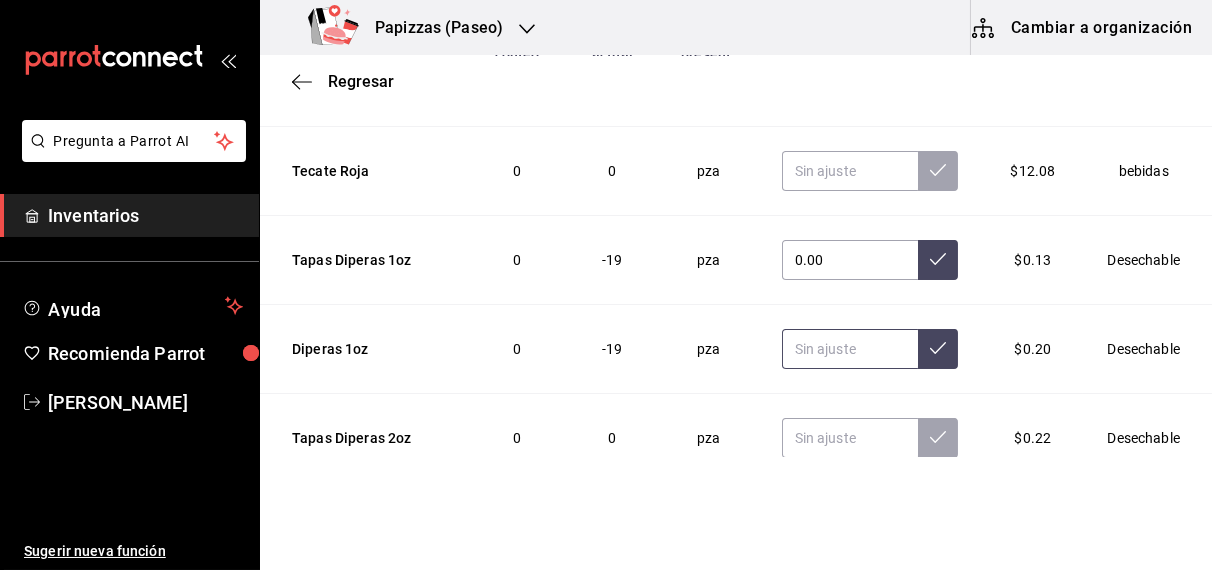 click at bounding box center [850, 349] 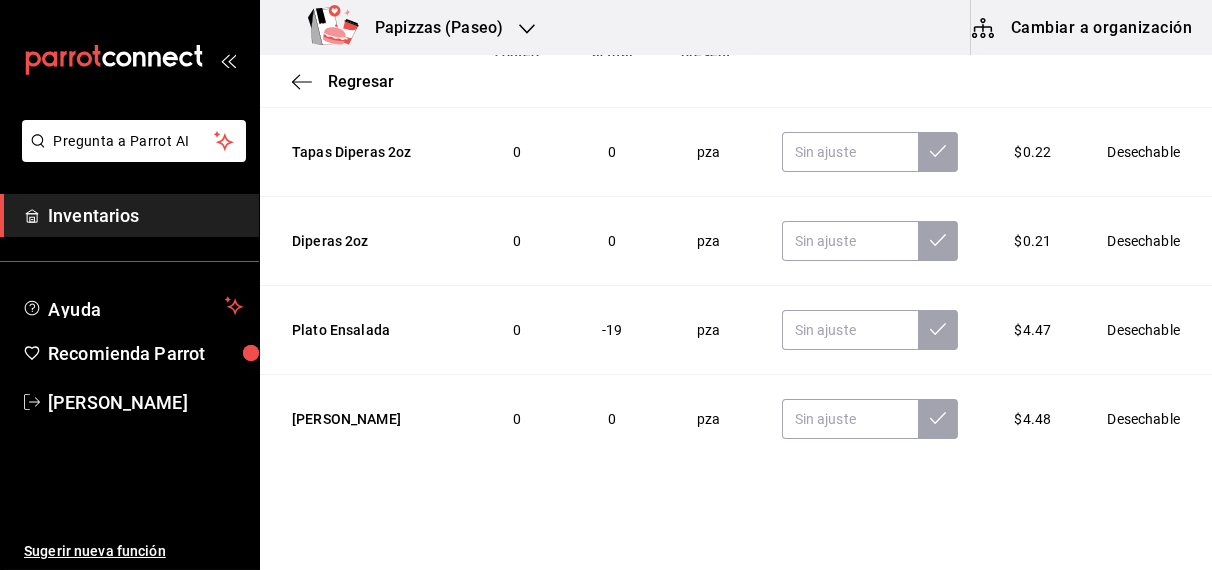 scroll, scrollTop: 1285, scrollLeft: 0, axis: vertical 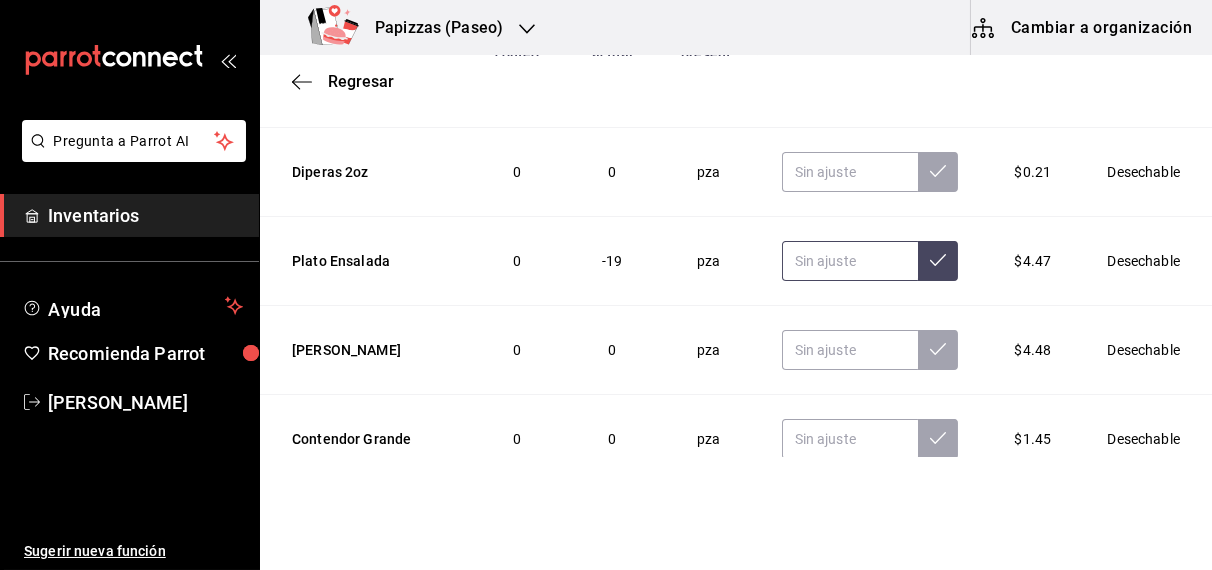 type on "0.00" 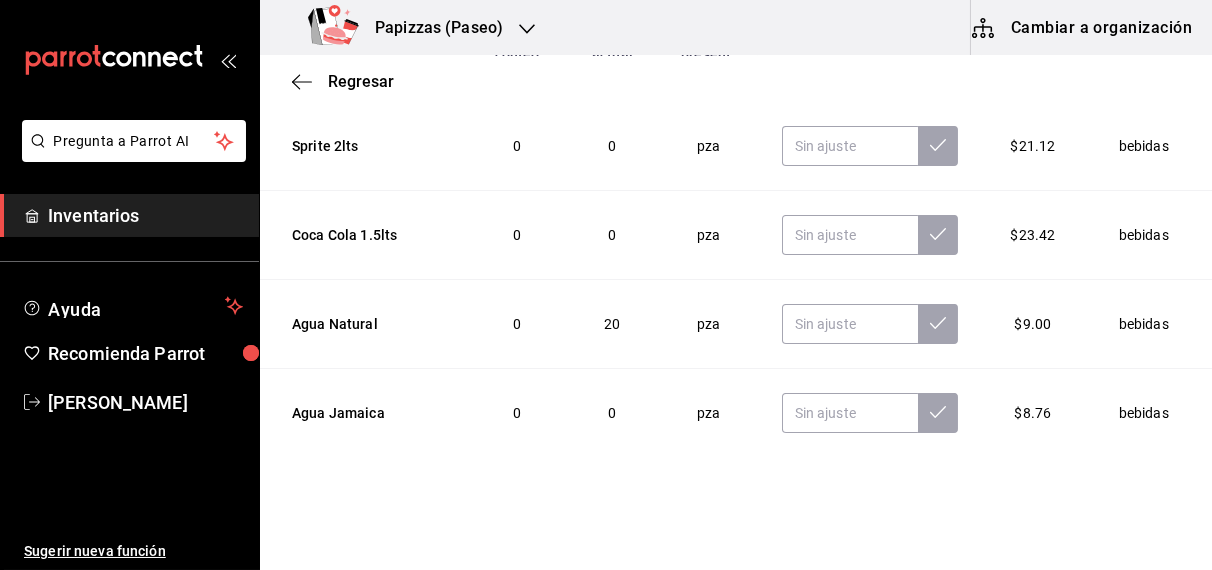 scroll, scrollTop: 2292, scrollLeft: 0, axis: vertical 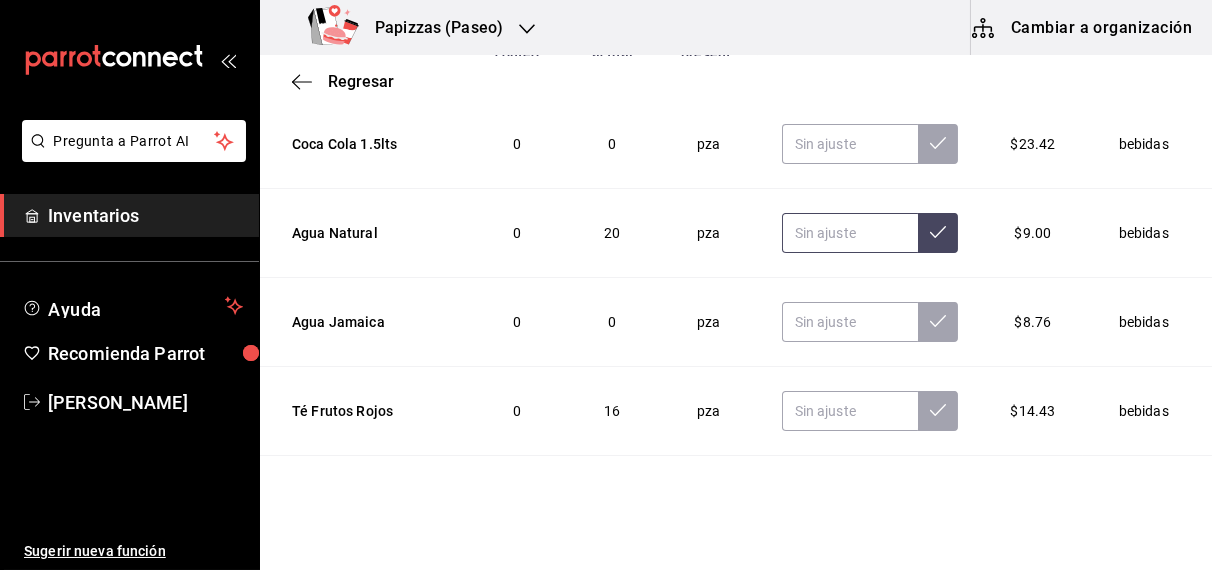 type on "0.00" 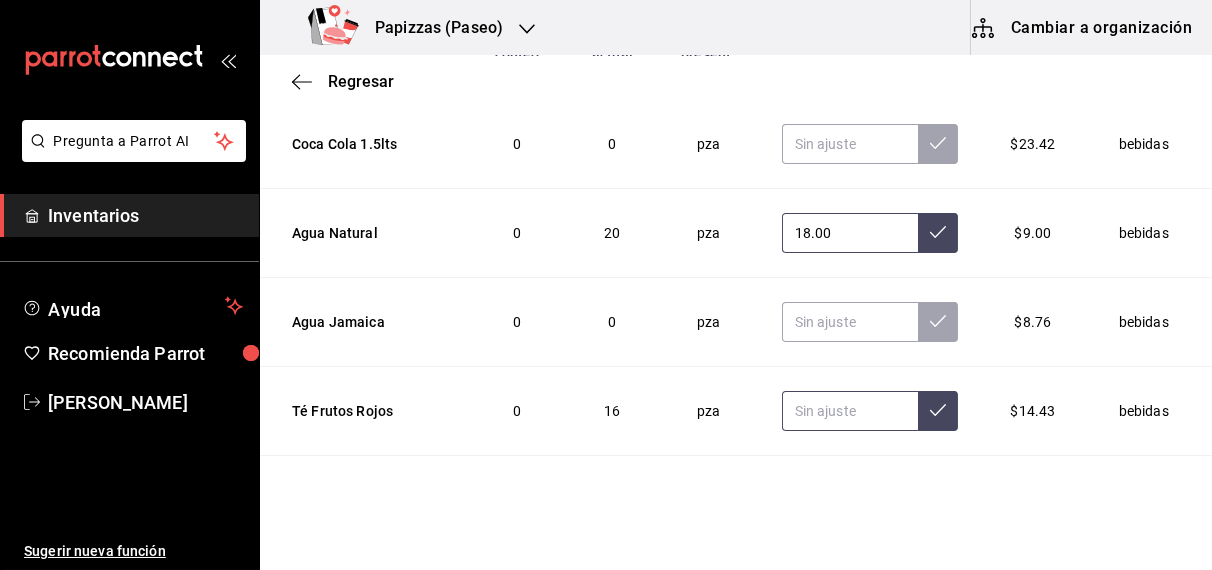 type on "18.00" 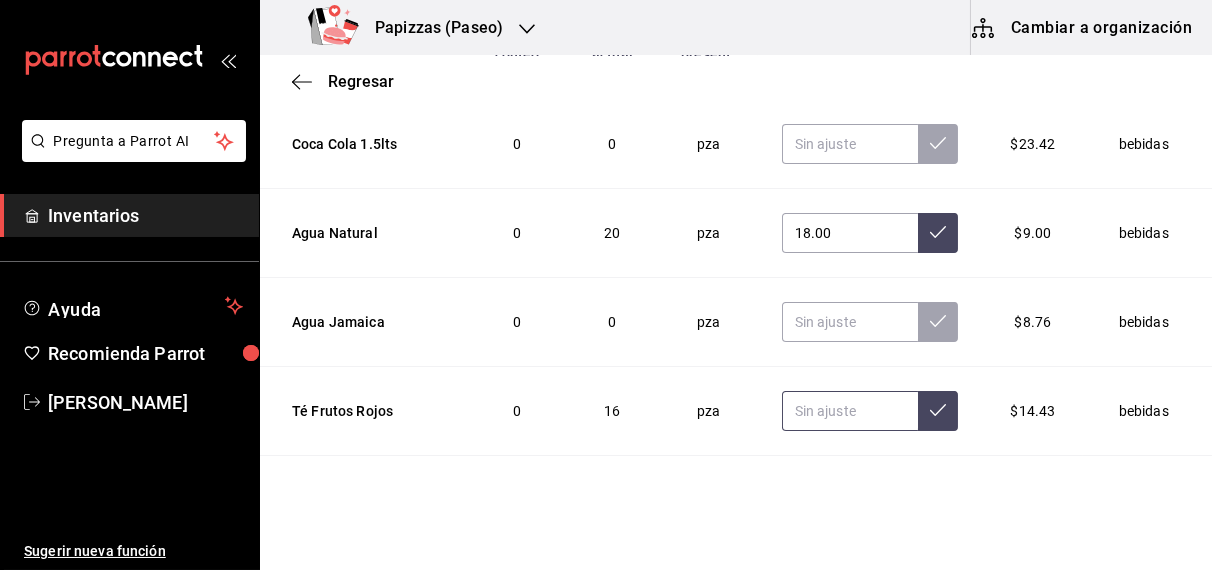 click at bounding box center (850, 411) 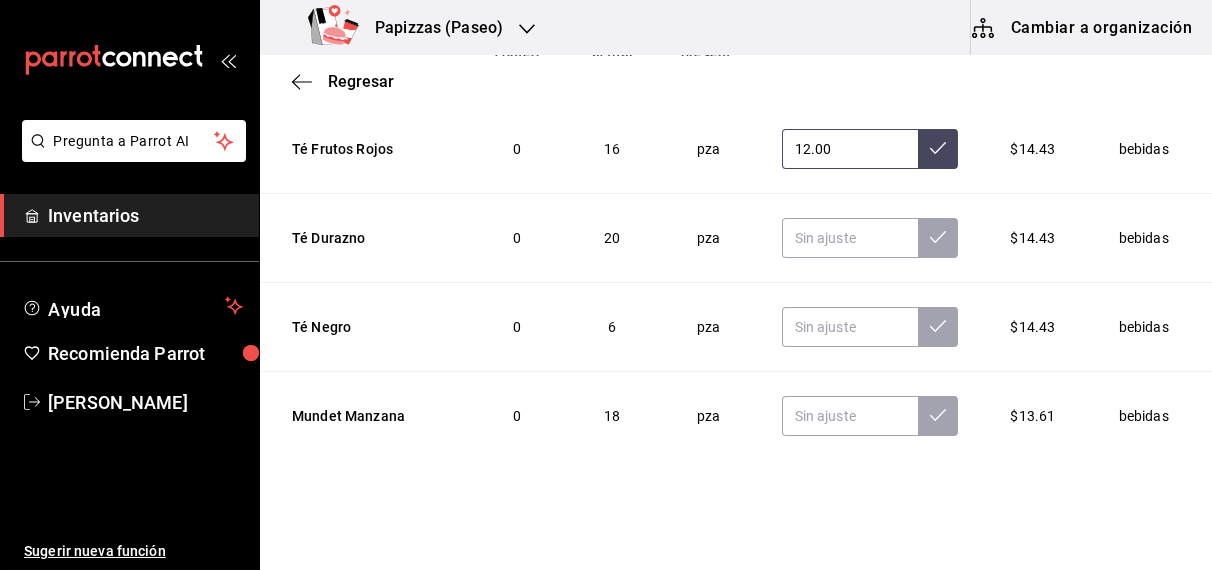 scroll, scrollTop: 2555, scrollLeft: 0, axis: vertical 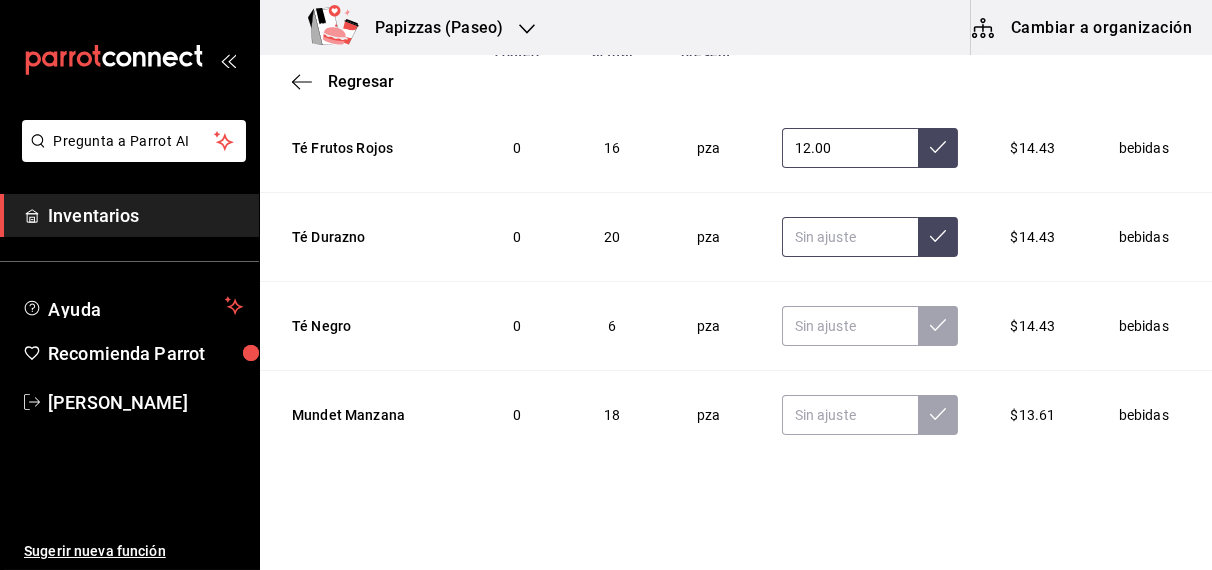 type on "12.00" 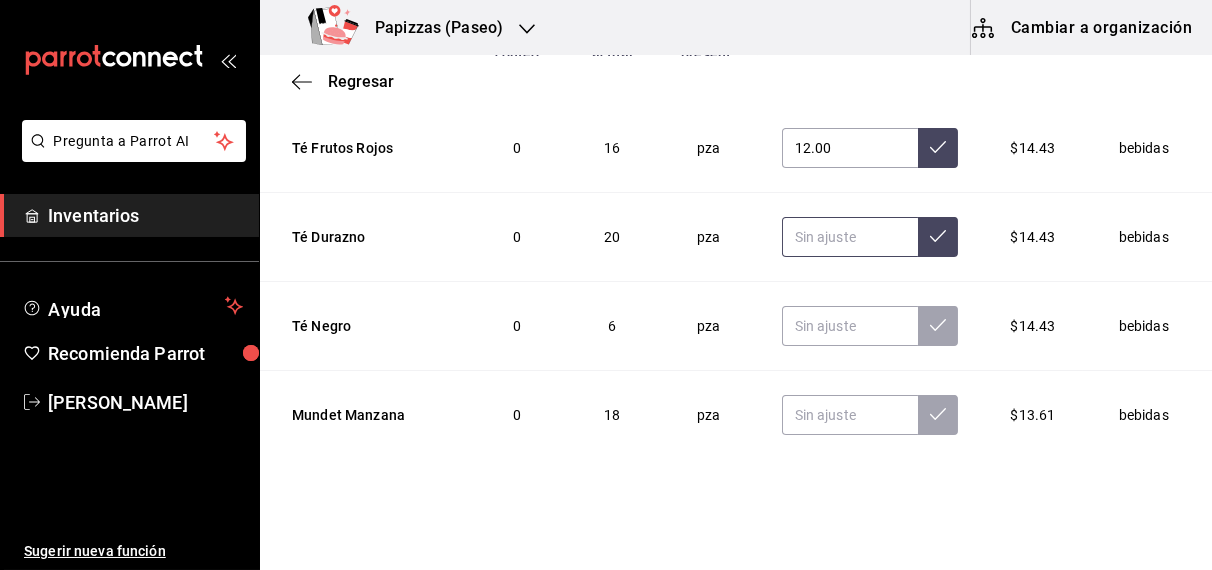 click at bounding box center (850, 237) 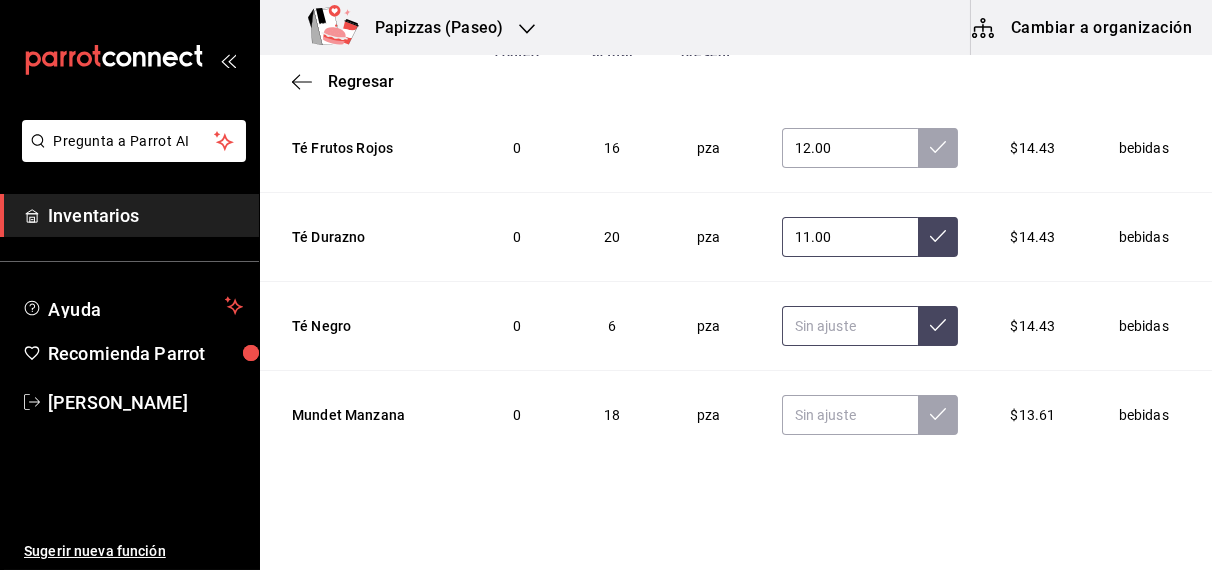 type on "11.00" 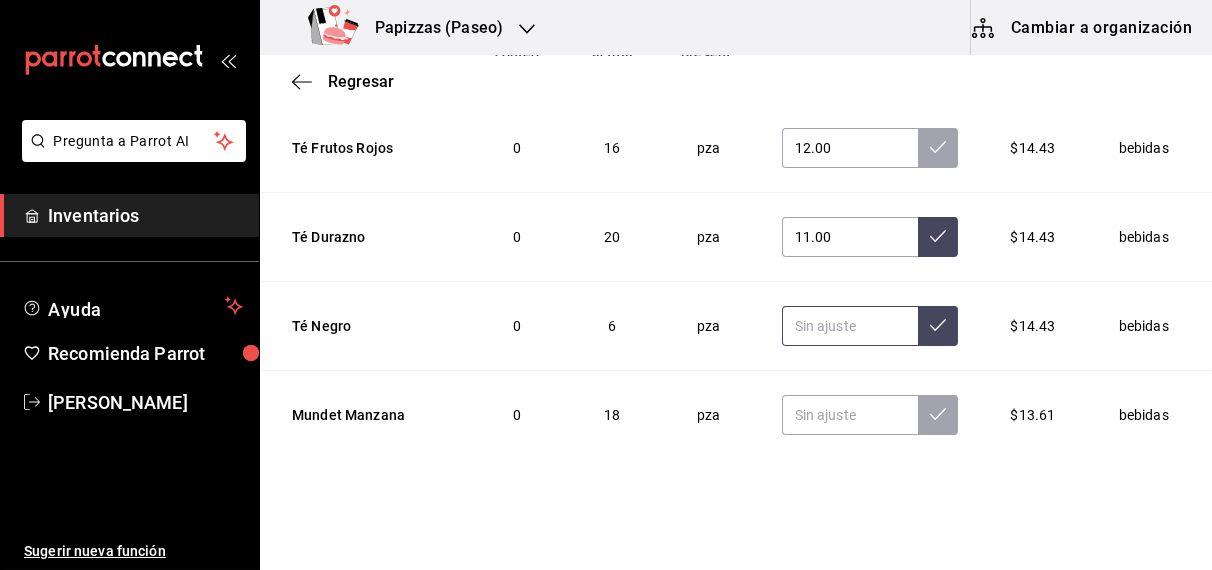 click at bounding box center [850, 326] 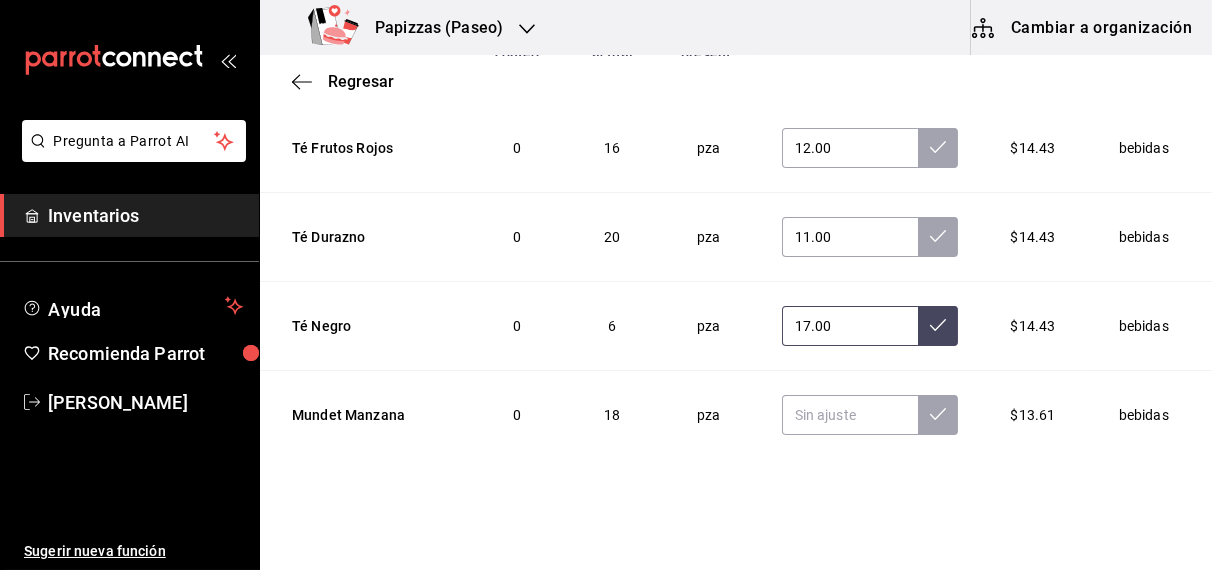 type on "17.00" 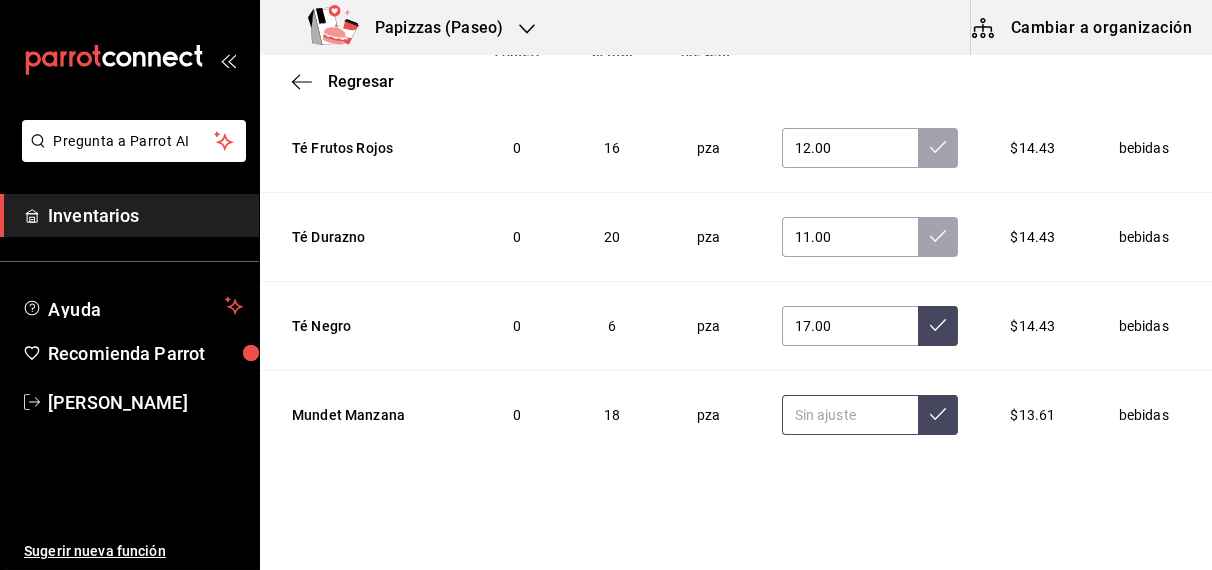 click at bounding box center [850, 415] 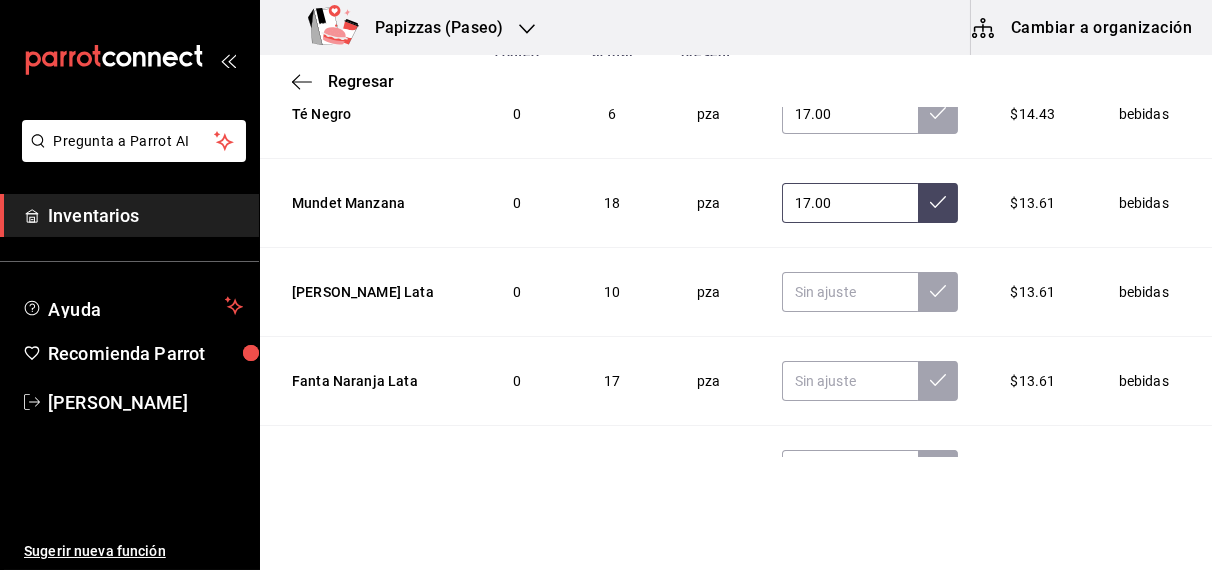 scroll, scrollTop: 2770, scrollLeft: 0, axis: vertical 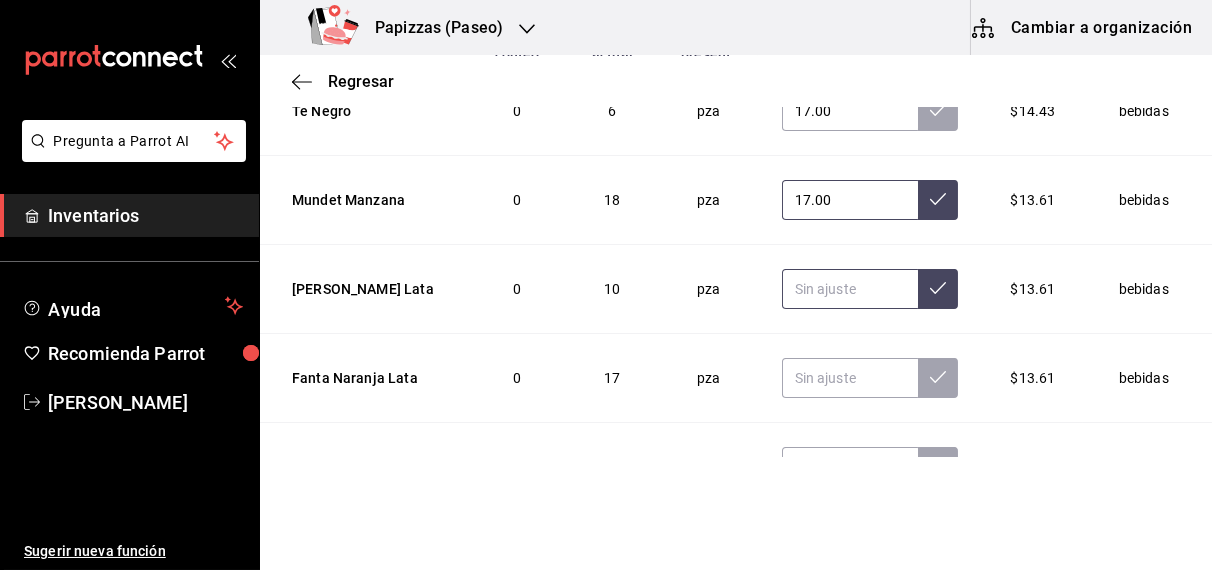 type on "17.00" 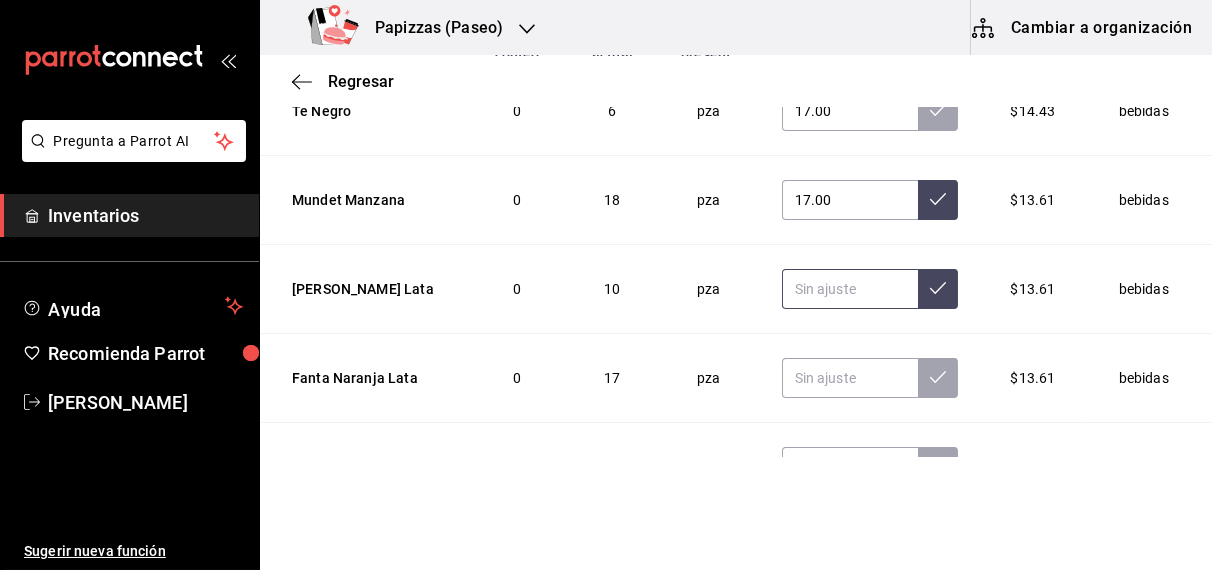 click at bounding box center [850, 289] 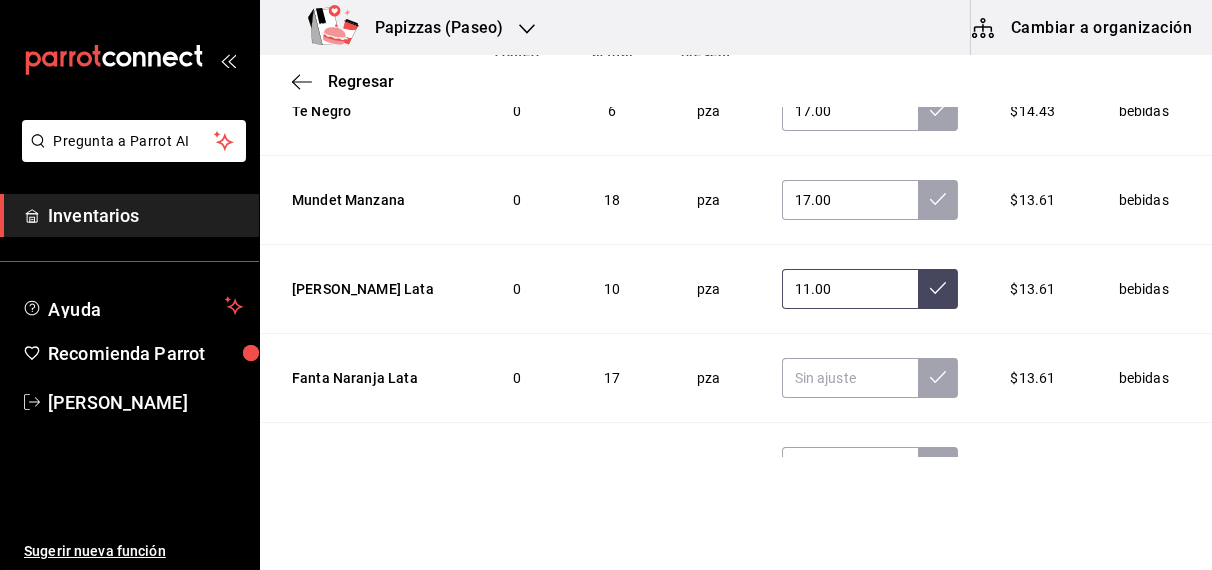 type on "11.00" 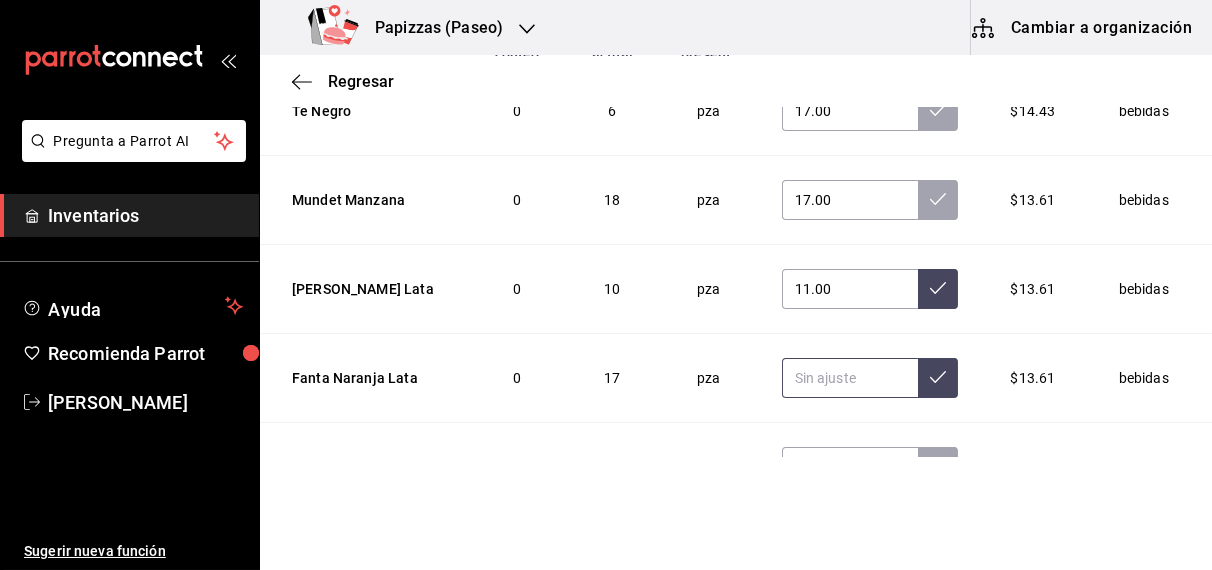 click at bounding box center [850, 378] 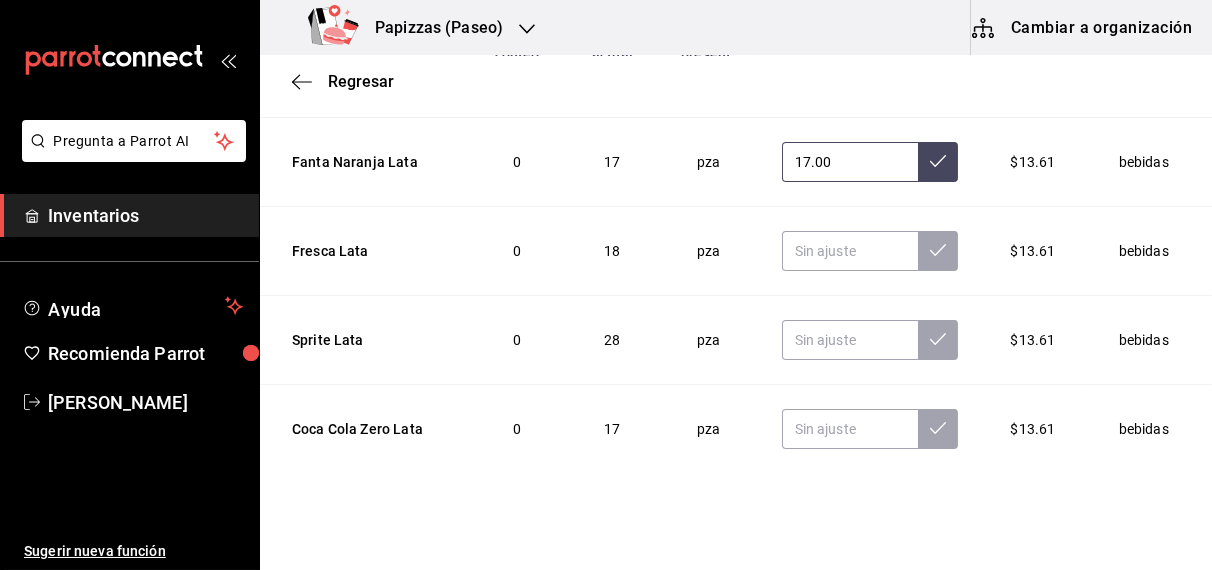 scroll, scrollTop: 2989, scrollLeft: 0, axis: vertical 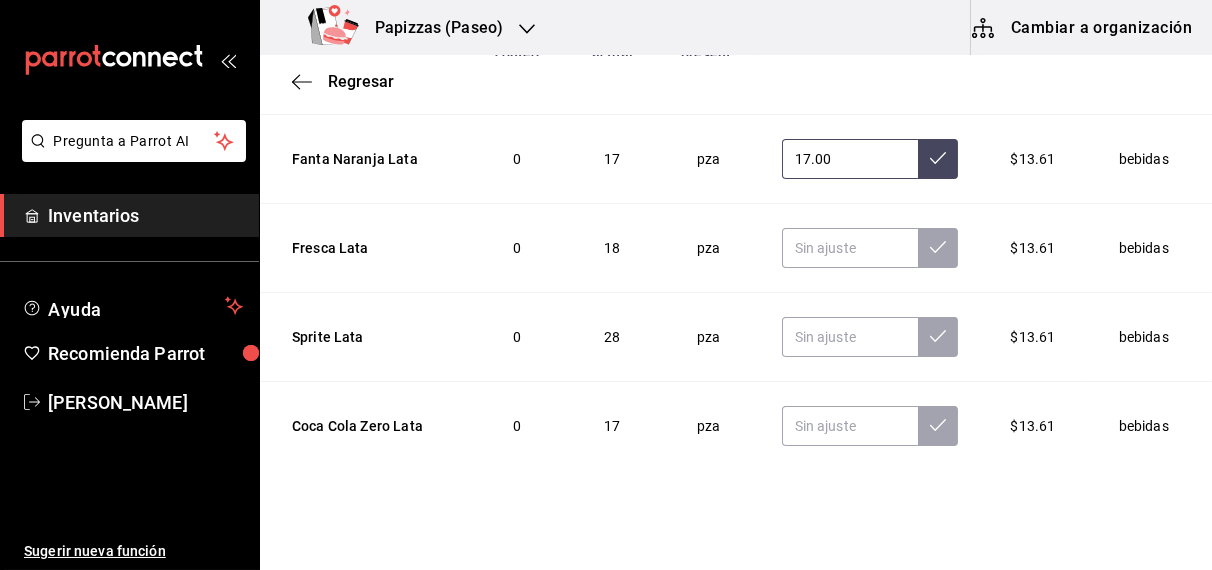 type on "17.00" 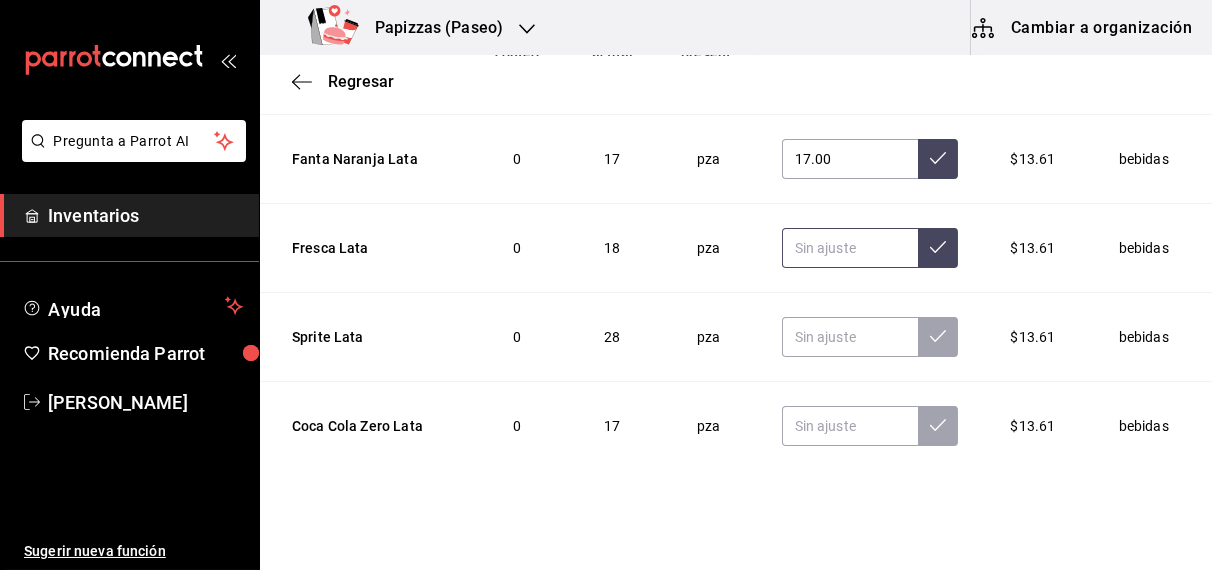 click at bounding box center (850, 248) 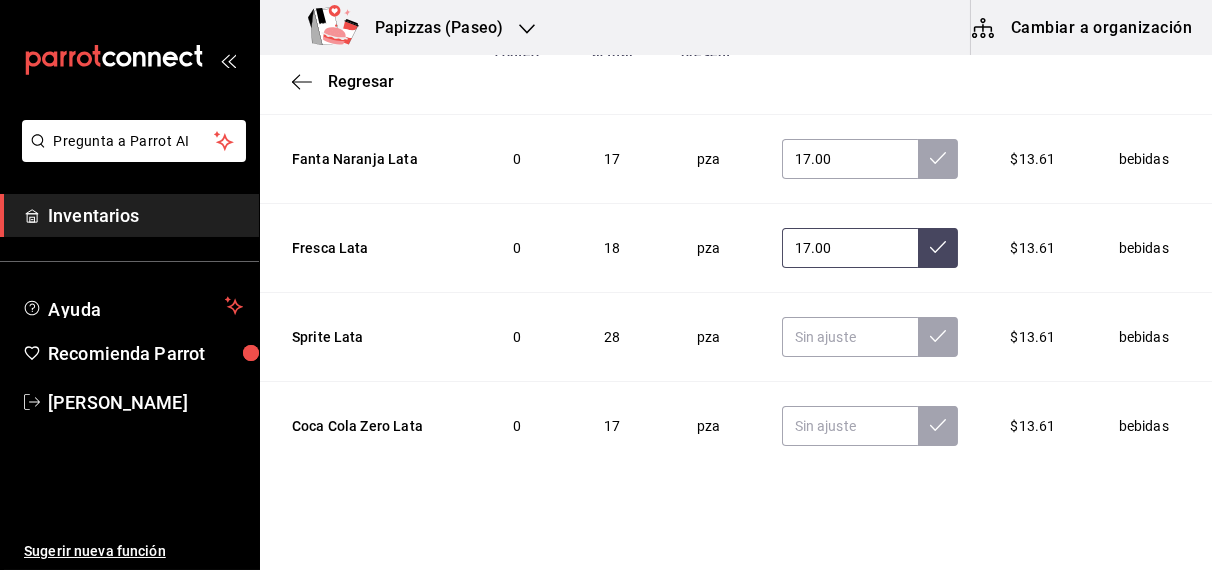 type on "17.00" 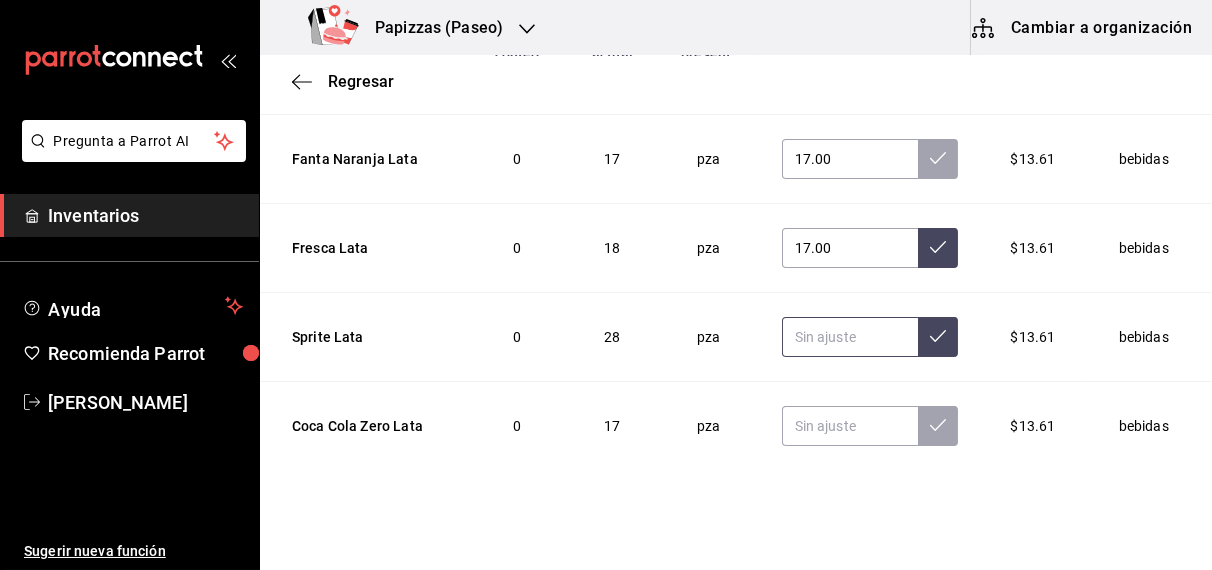 click at bounding box center [850, 337] 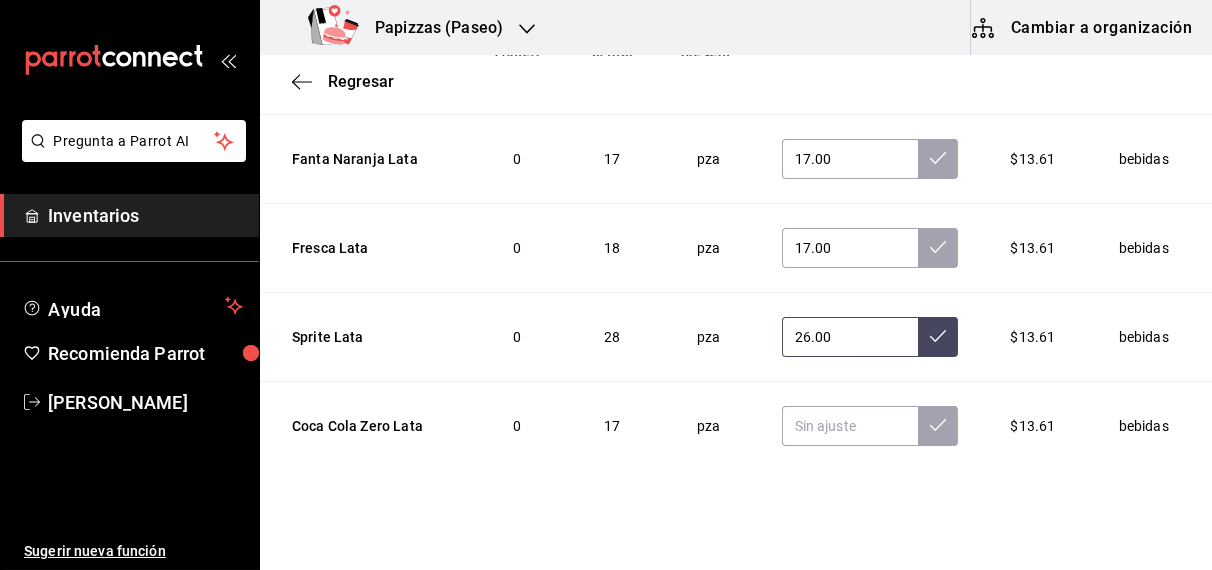 type on "26.00" 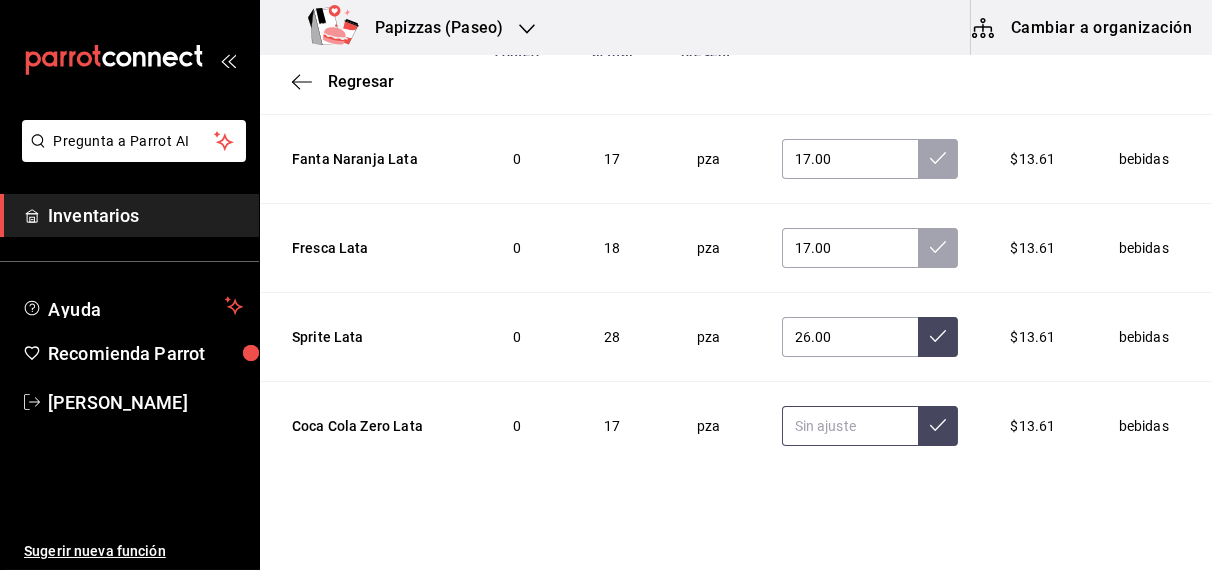 click at bounding box center (850, 426) 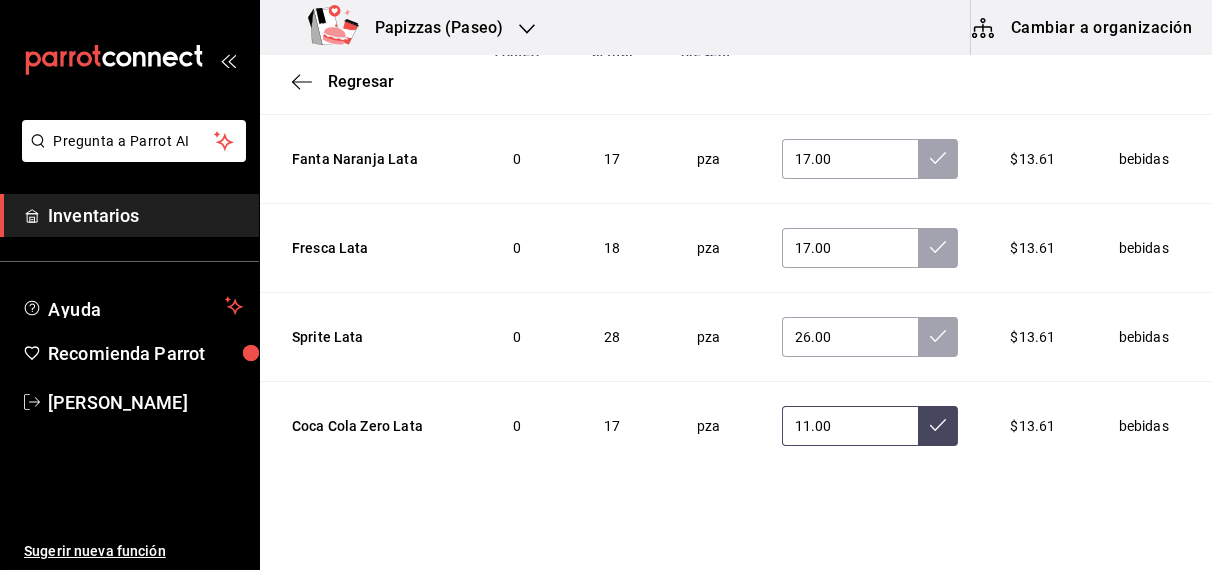 type on "11.00" 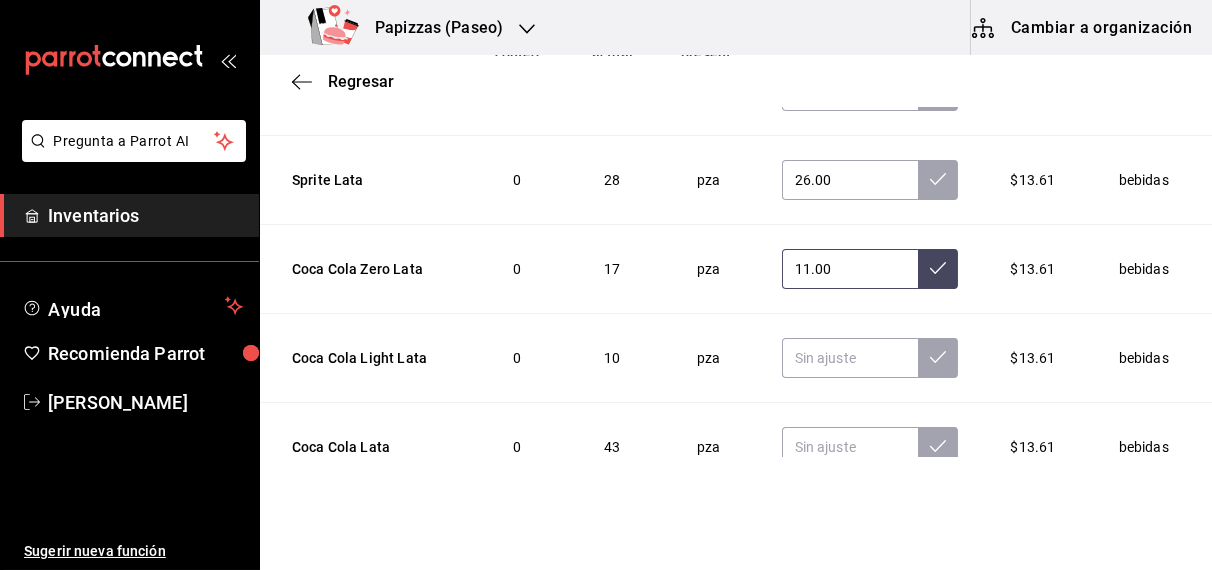 scroll, scrollTop: 3182, scrollLeft: 0, axis: vertical 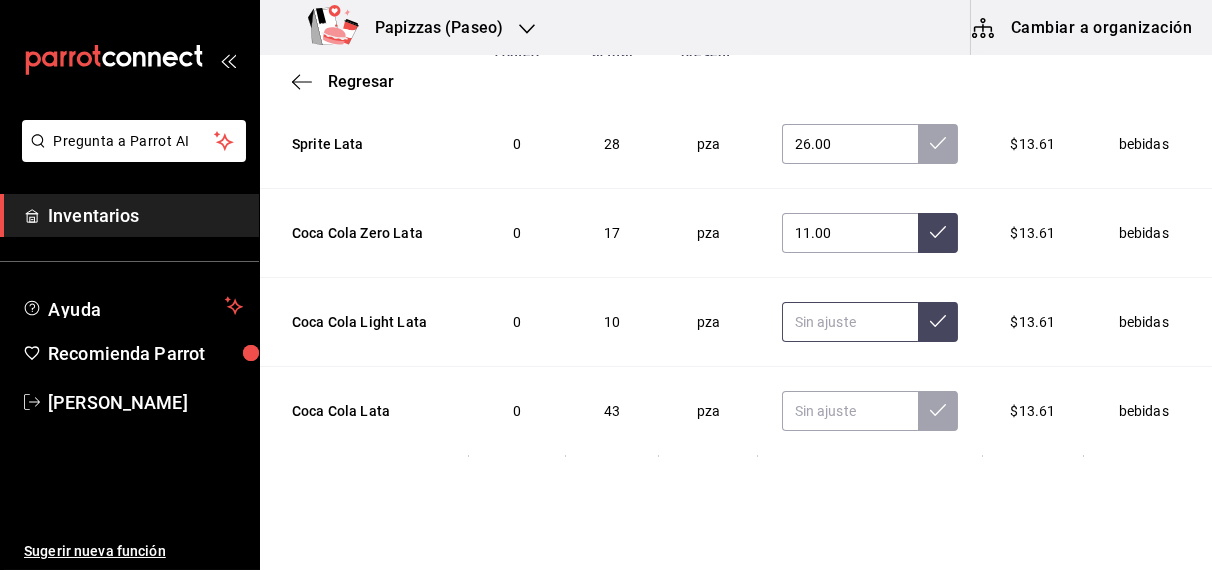 click at bounding box center [850, 322] 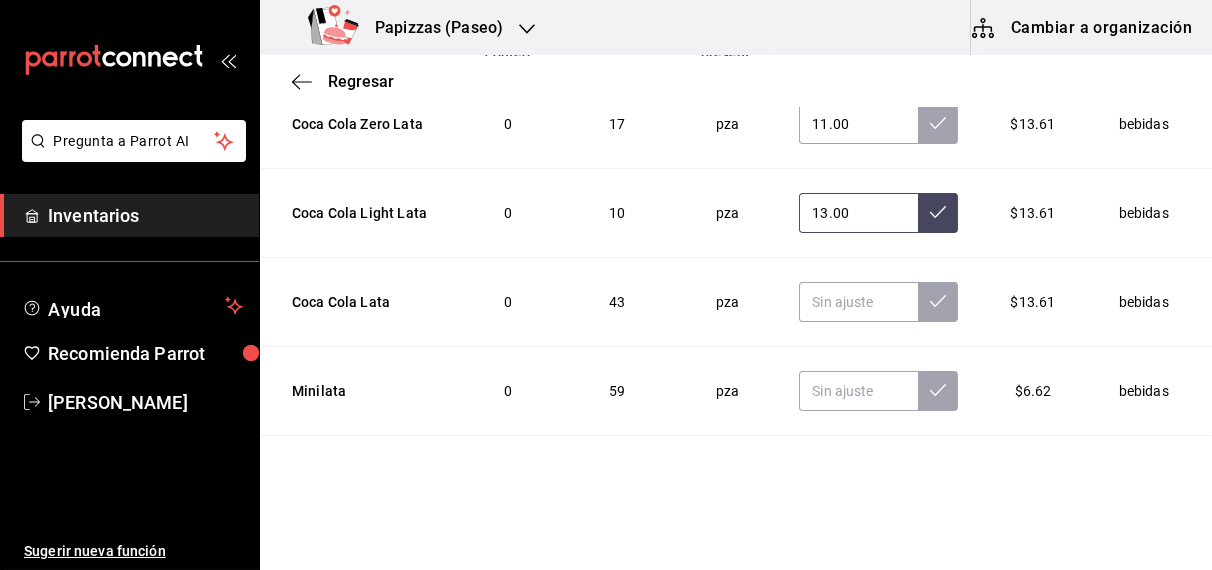 scroll, scrollTop: 3339, scrollLeft: 0, axis: vertical 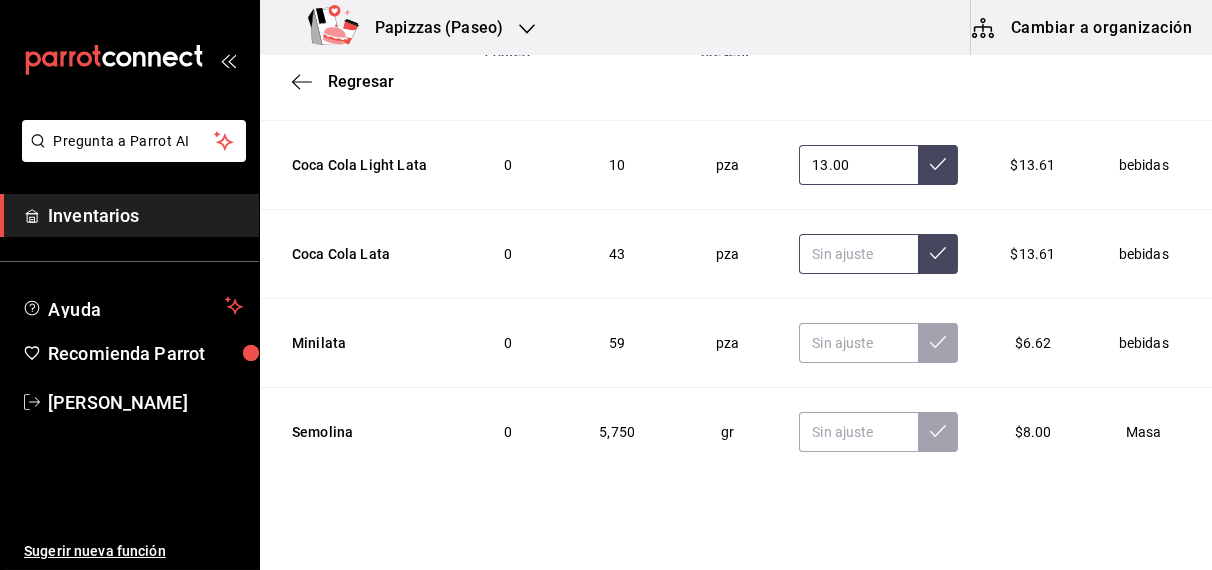 type on "13.00" 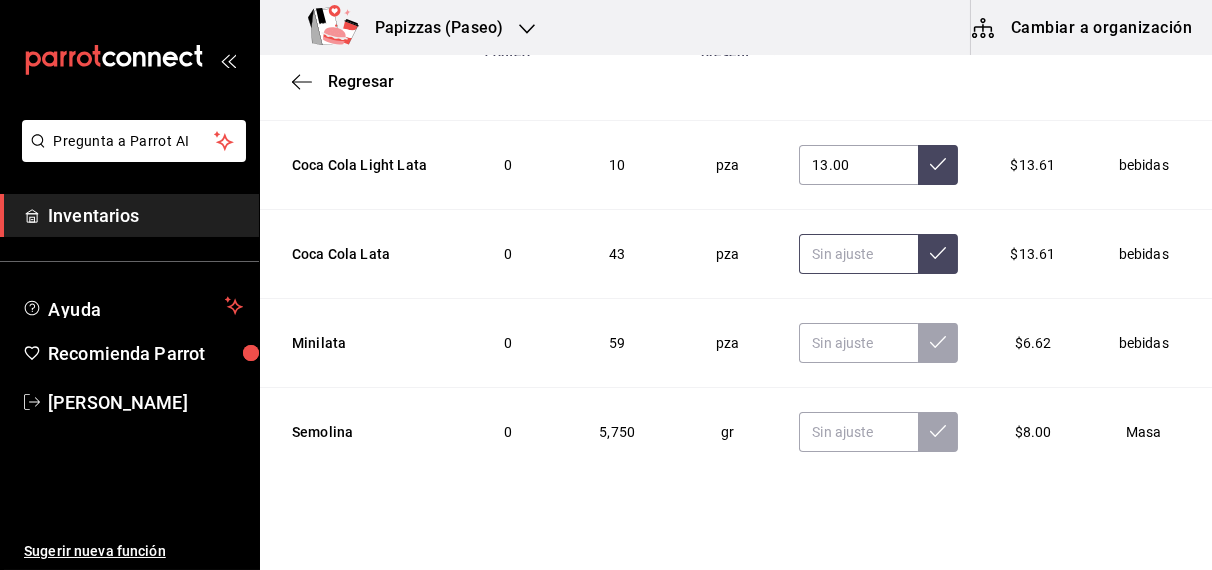 click at bounding box center (858, 254) 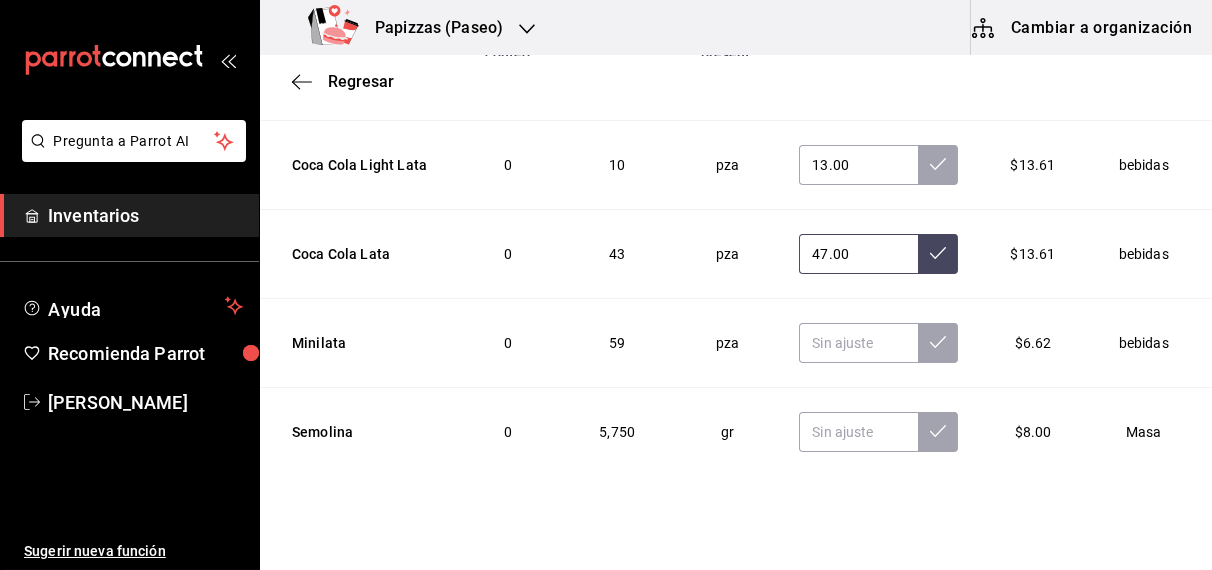 type on "47.00" 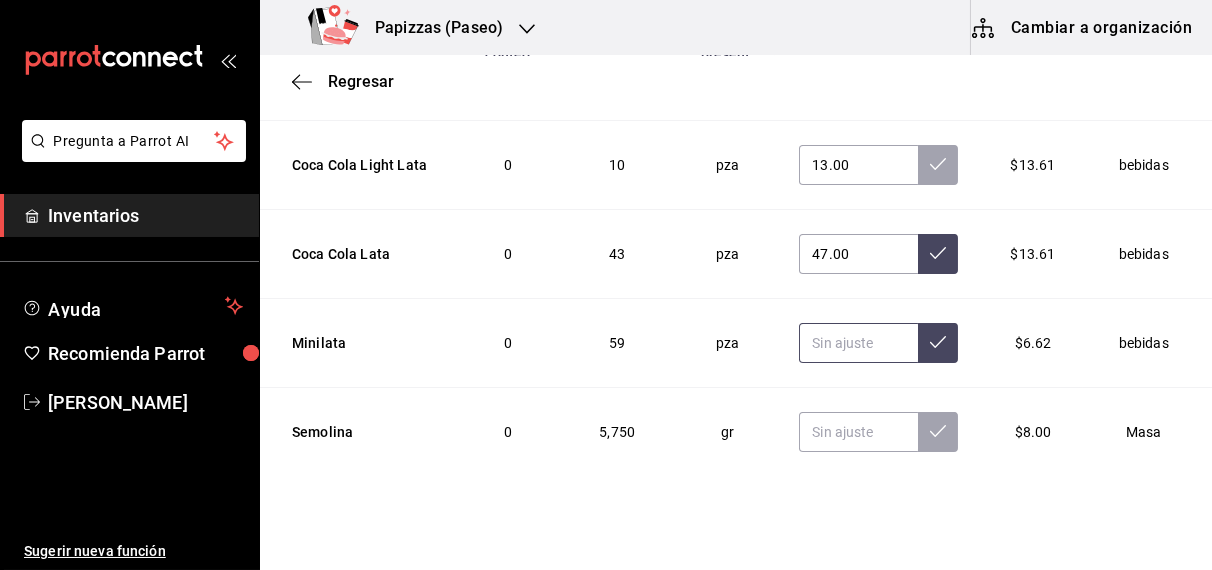 click at bounding box center [858, 343] 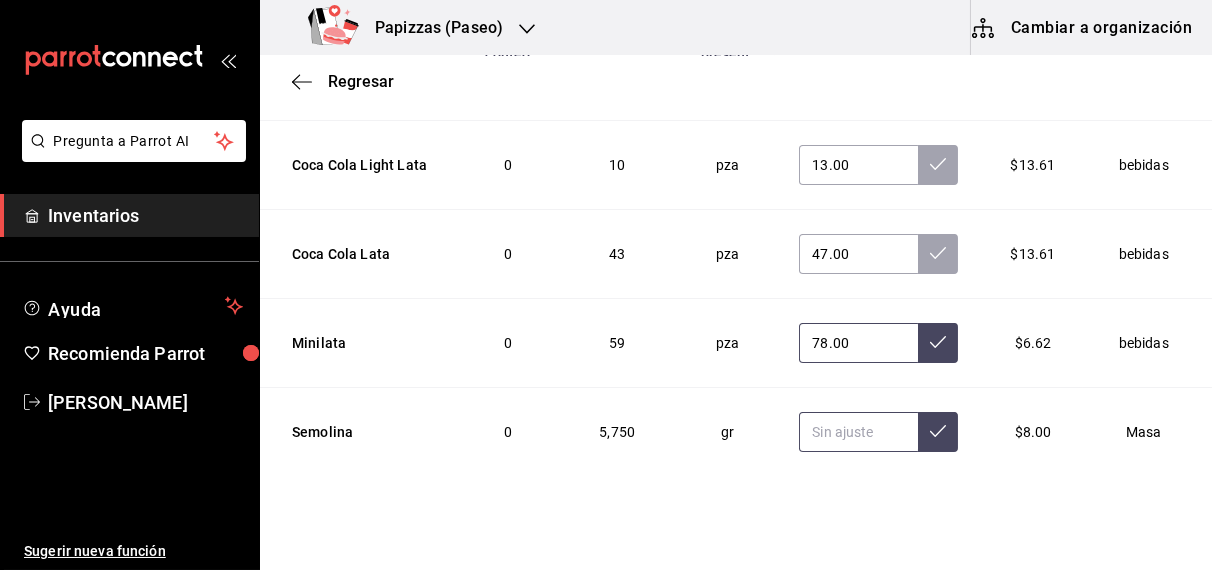 type on "78.00" 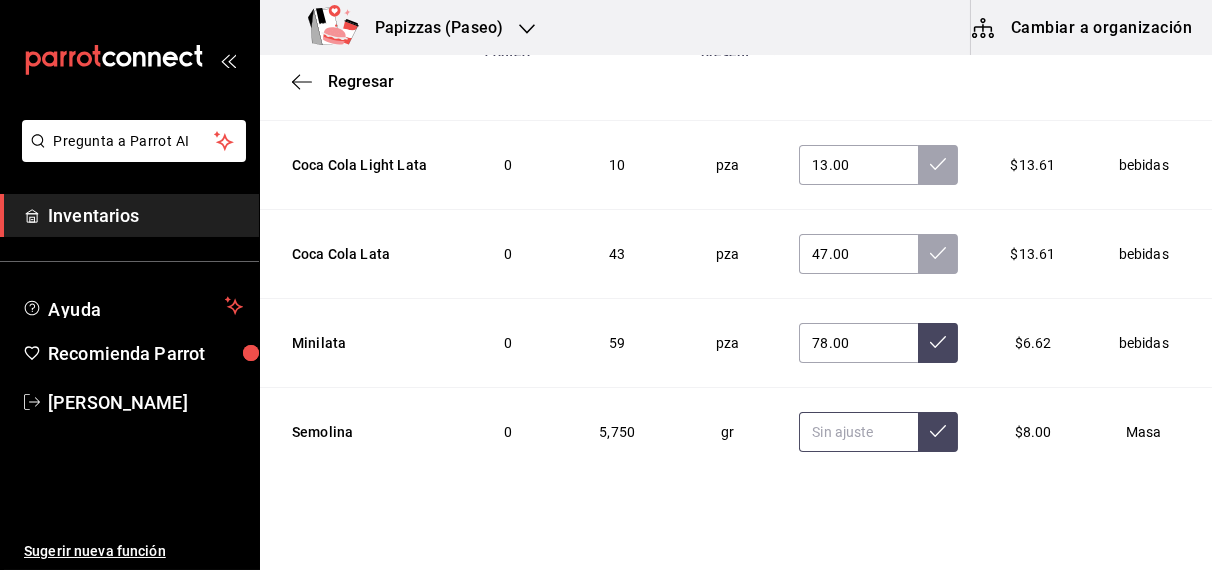click at bounding box center [858, 432] 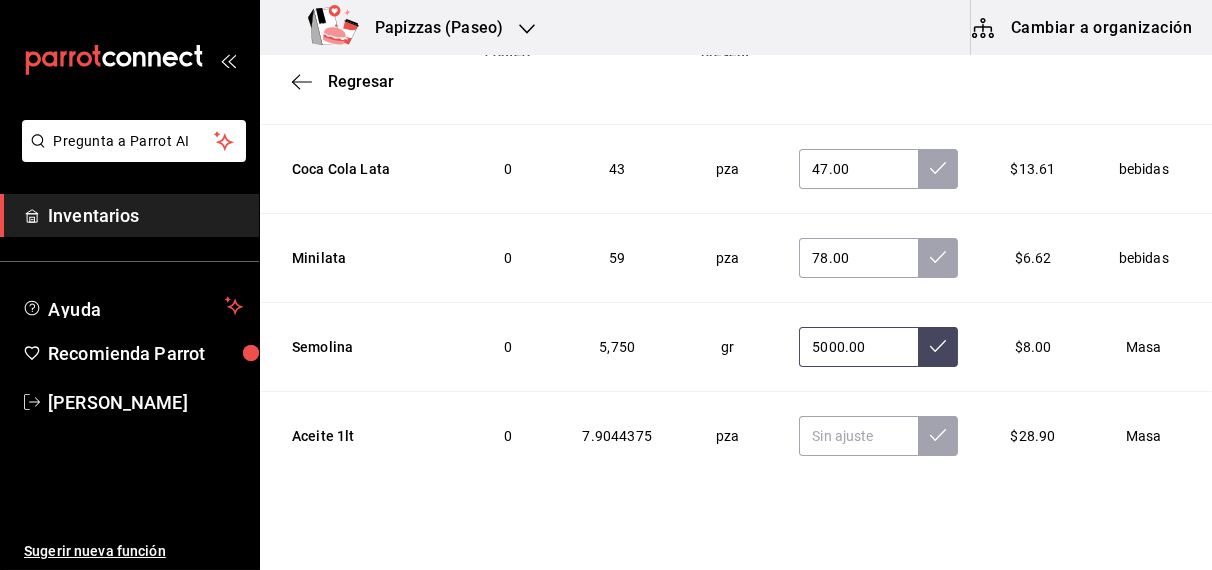 scroll, scrollTop: 3571, scrollLeft: 0, axis: vertical 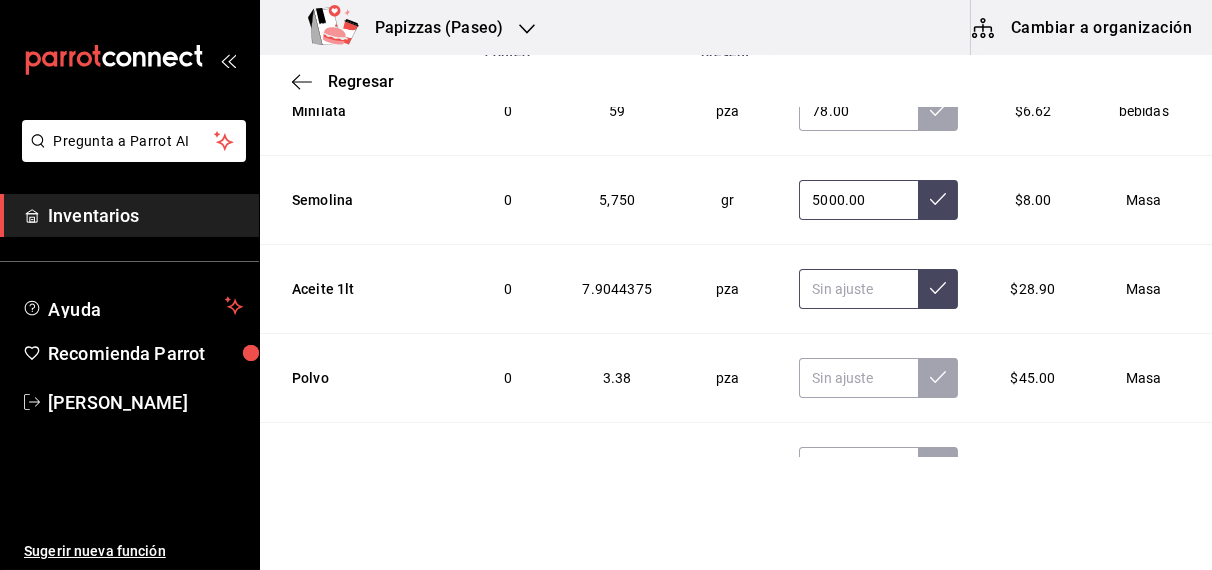 type on "5000.00" 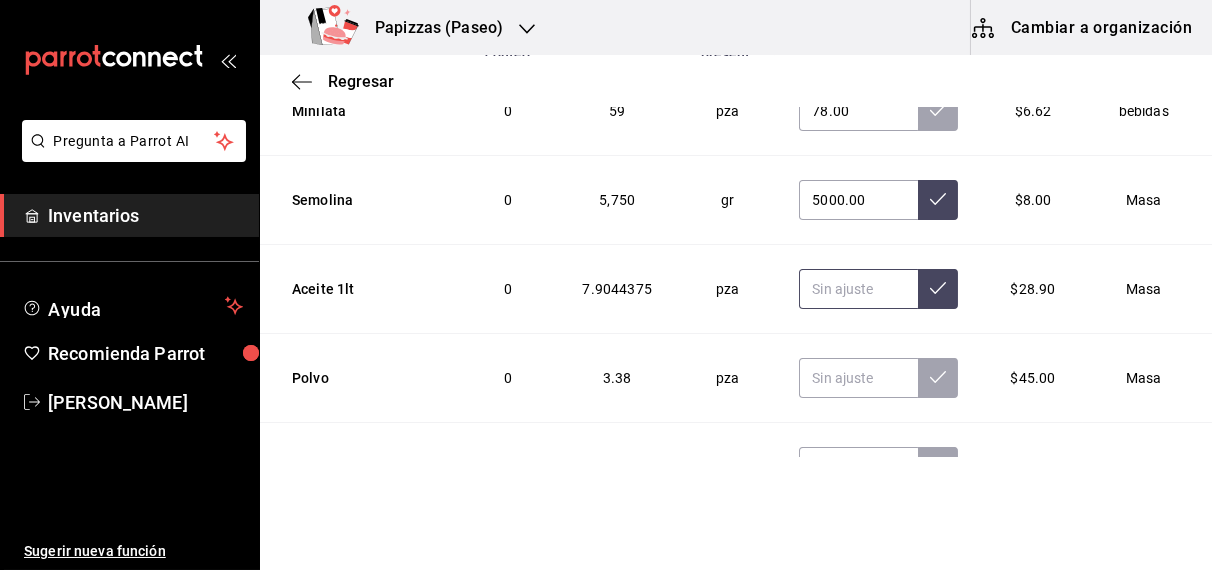 click at bounding box center [858, 289] 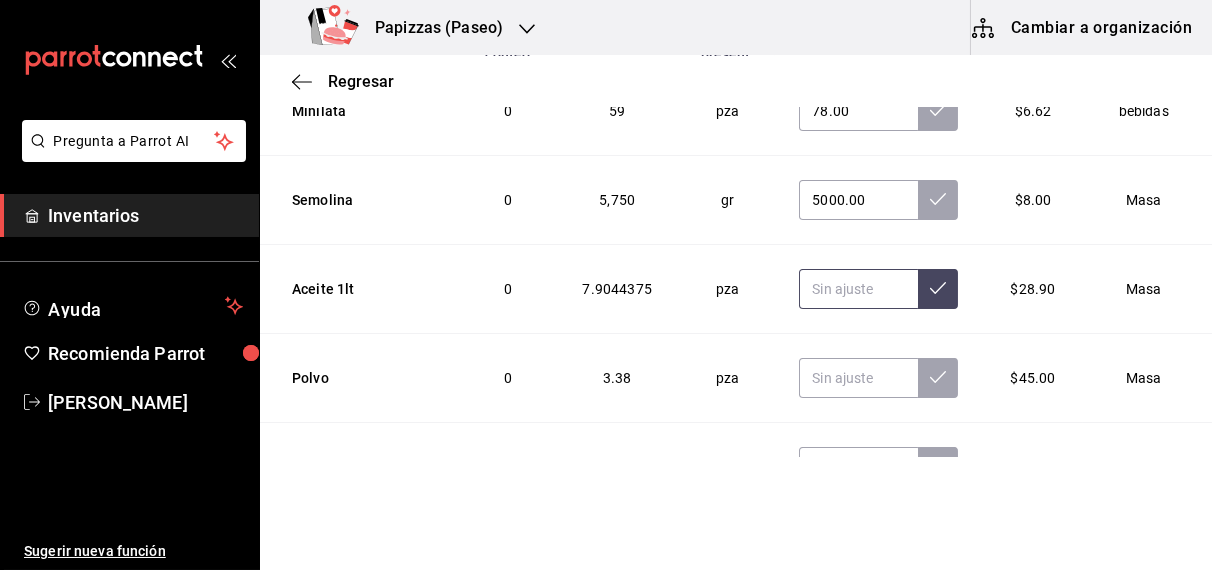 click at bounding box center (858, 289) 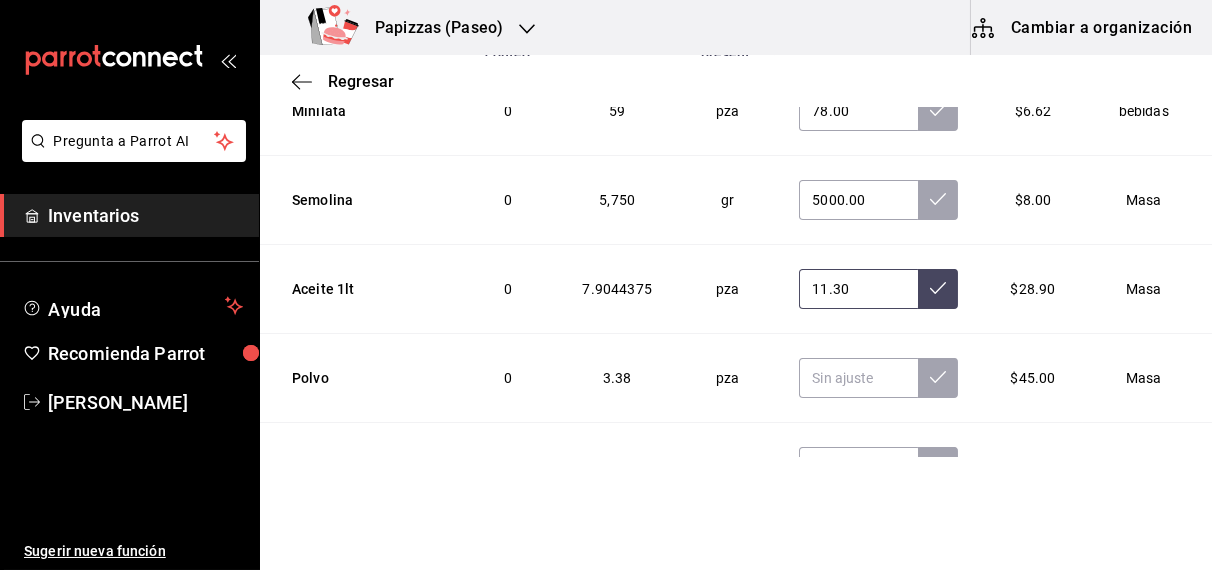 type on "11.30" 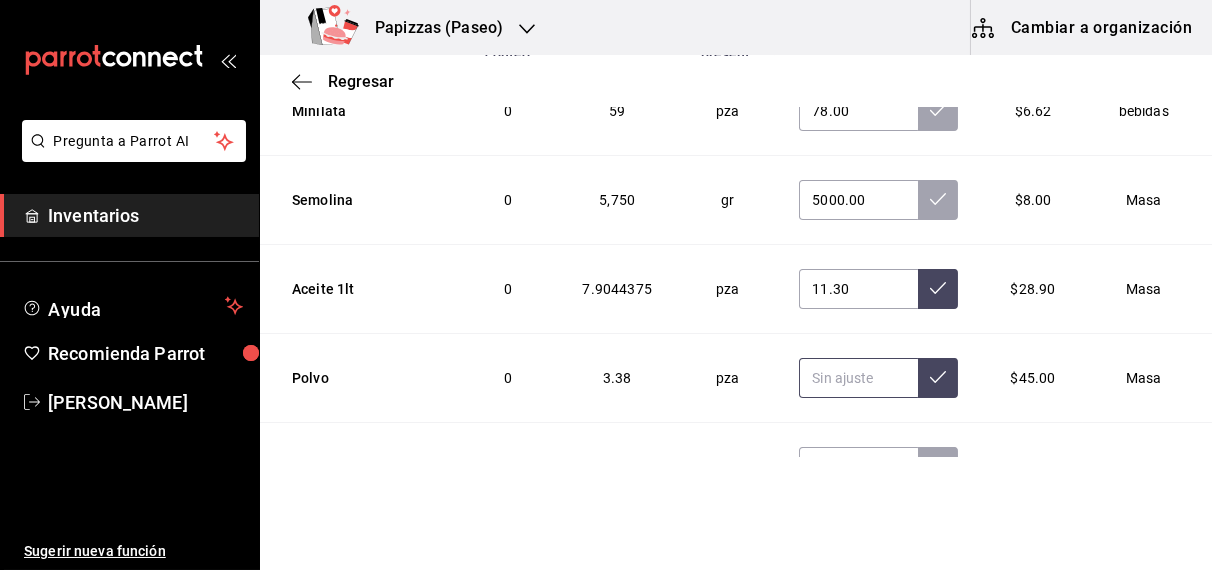 click at bounding box center [858, 378] 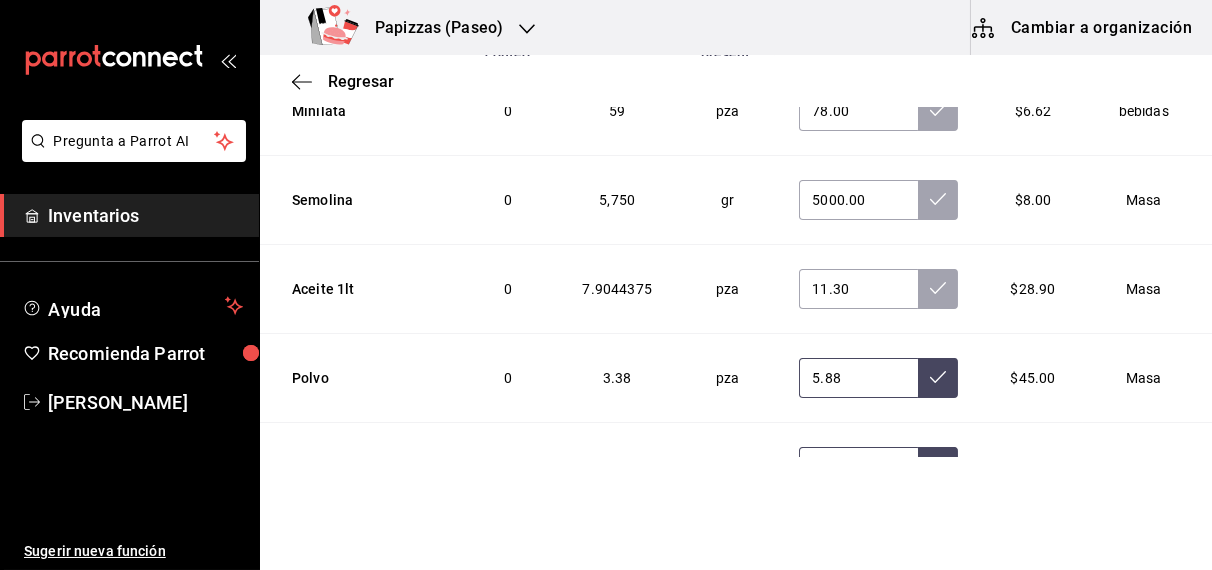 type on "5.88" 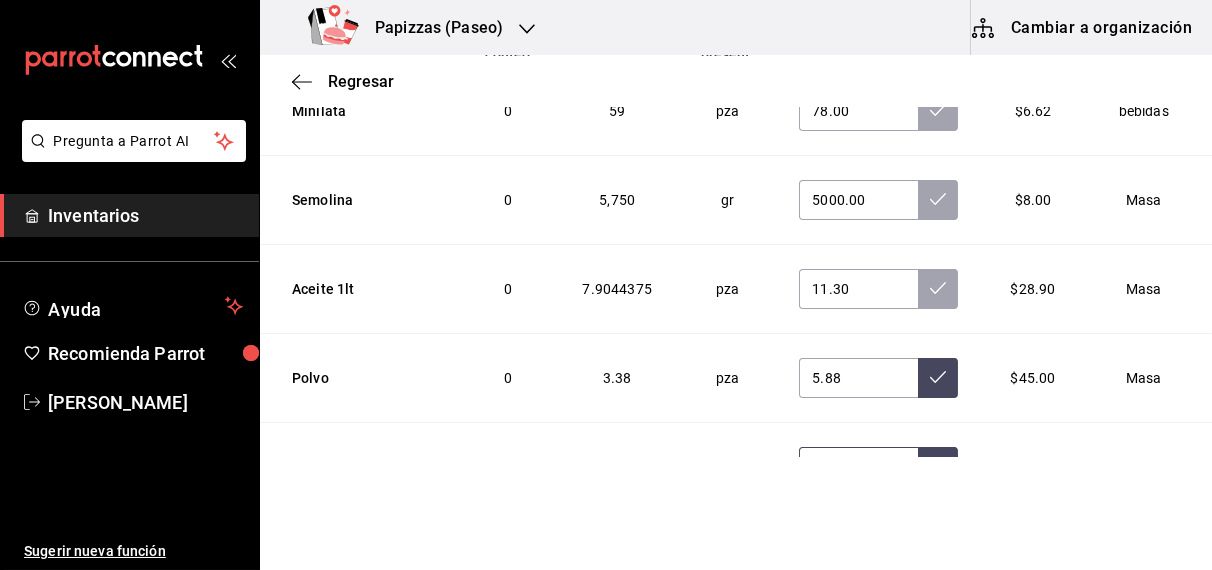 click at bounding box center [858, 467] 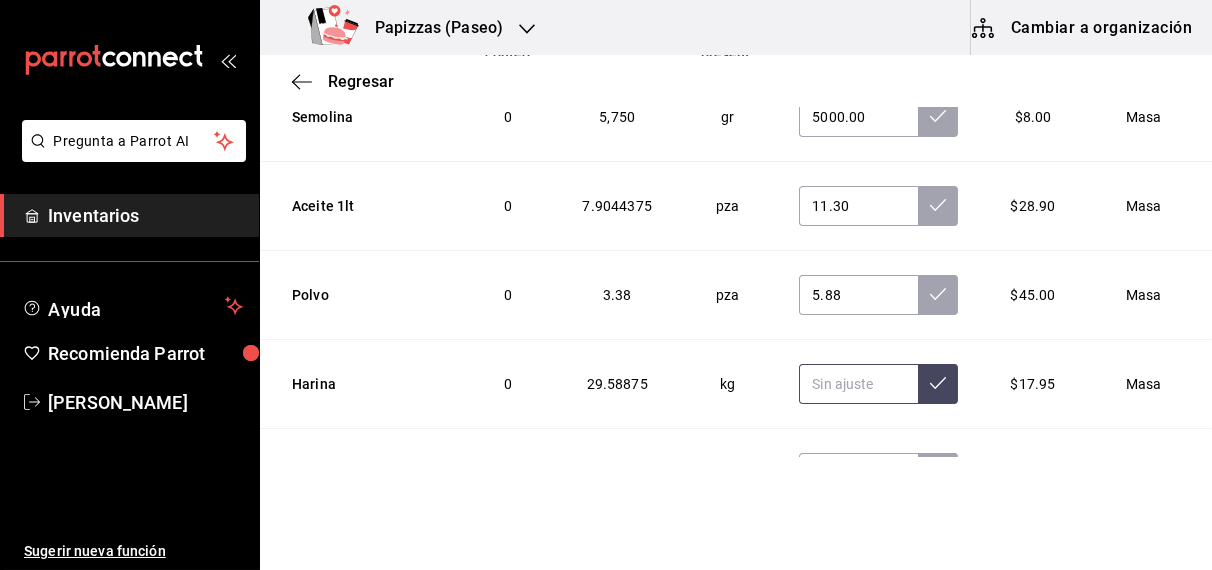 scroll, scrollTop: 3686, scrollLeft: 0, axis: vertical 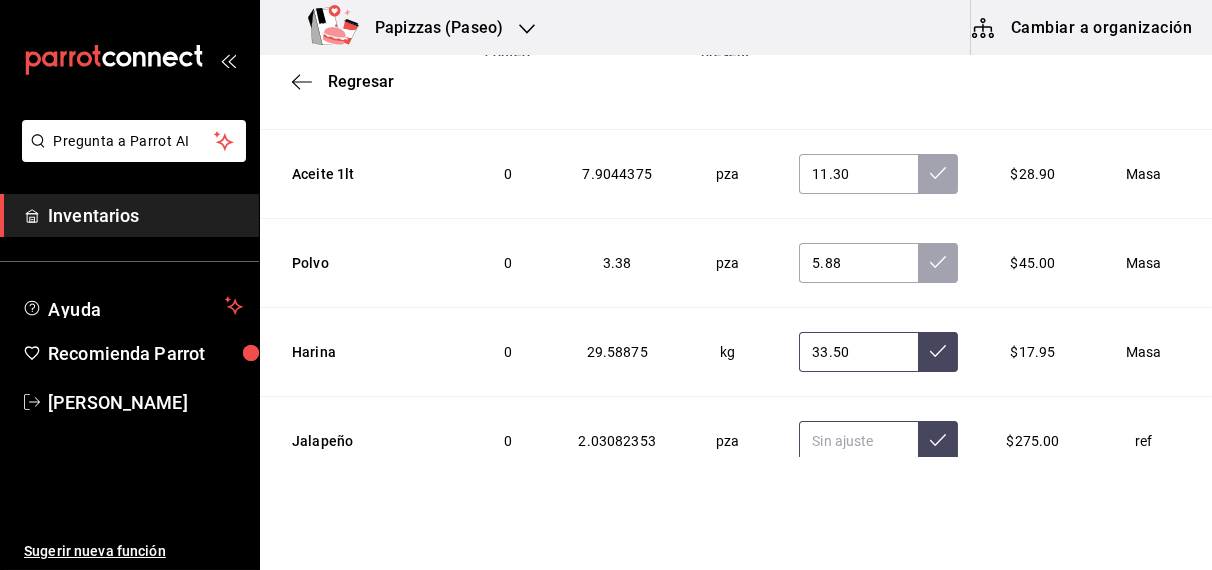 type on "33.50" 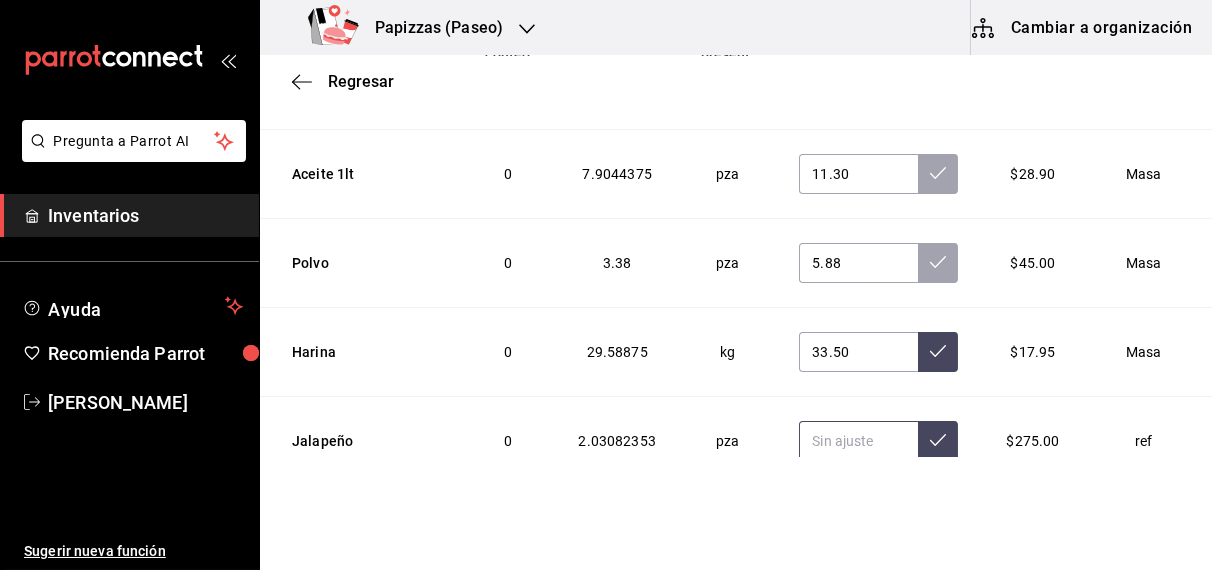 click at bounding box center [858, 441] 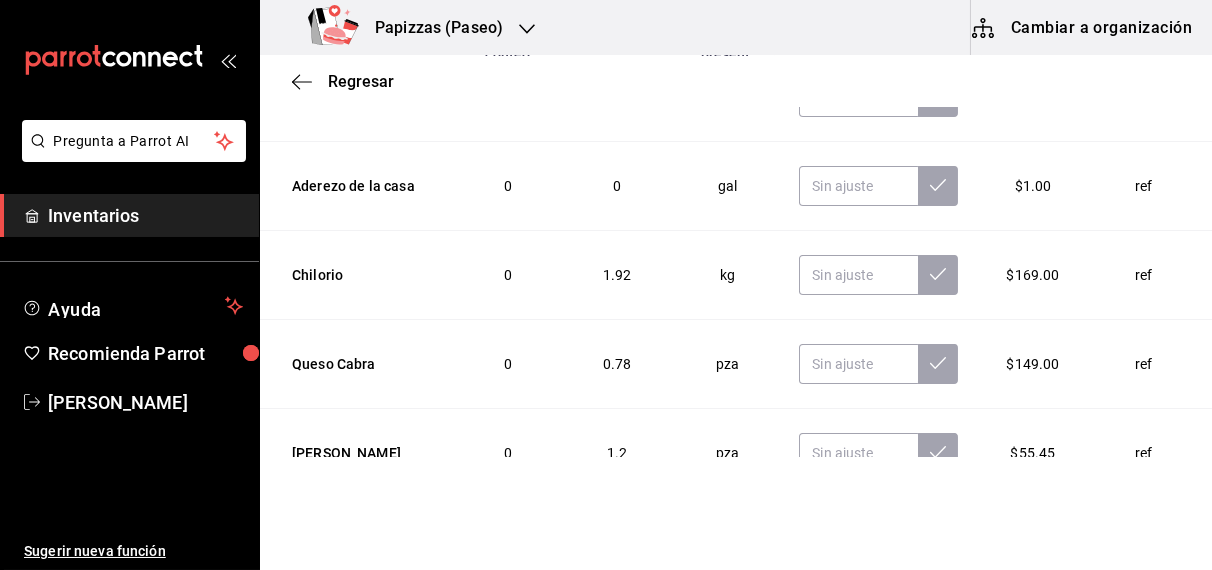 scroll, scrollTop: 4490, scrollLeft: 0, axis: vertical 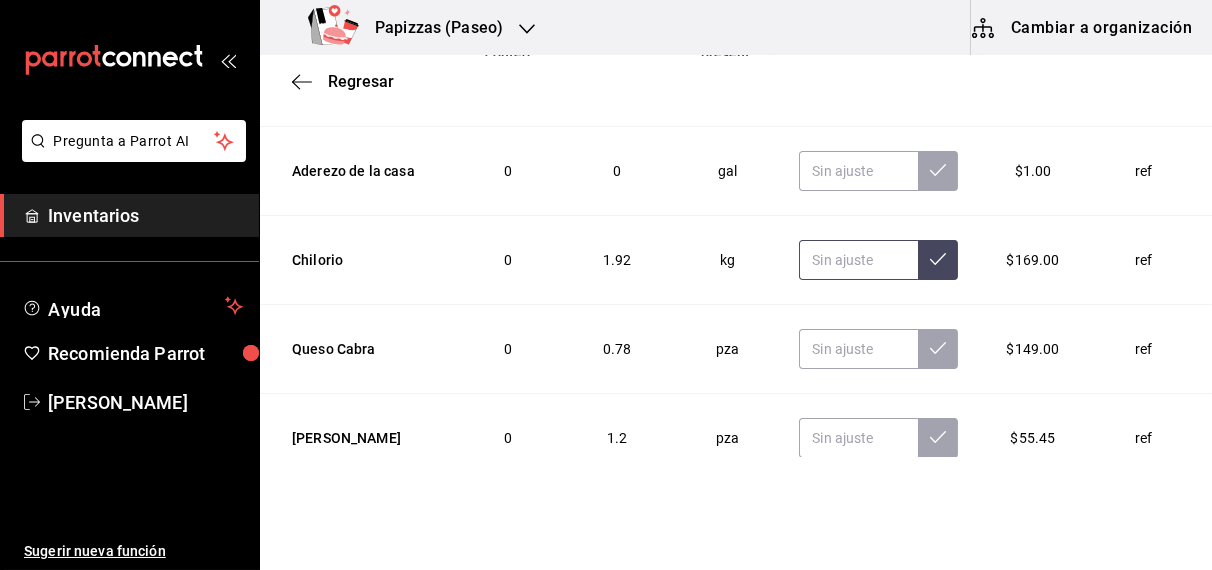 type on "1.50" 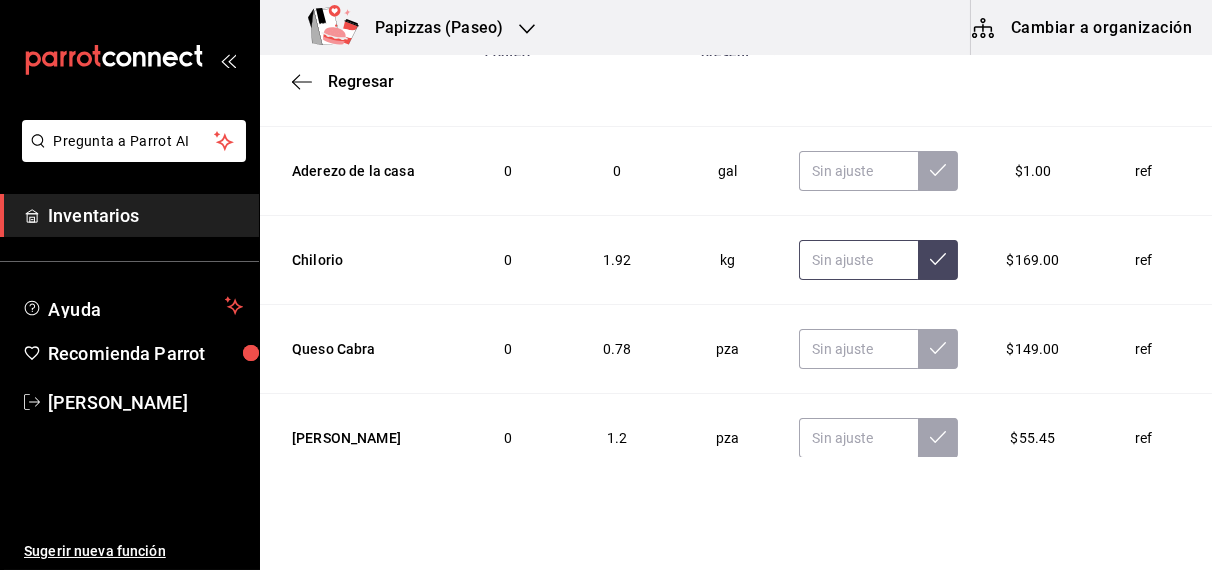 click at bounding box center (858, 260) 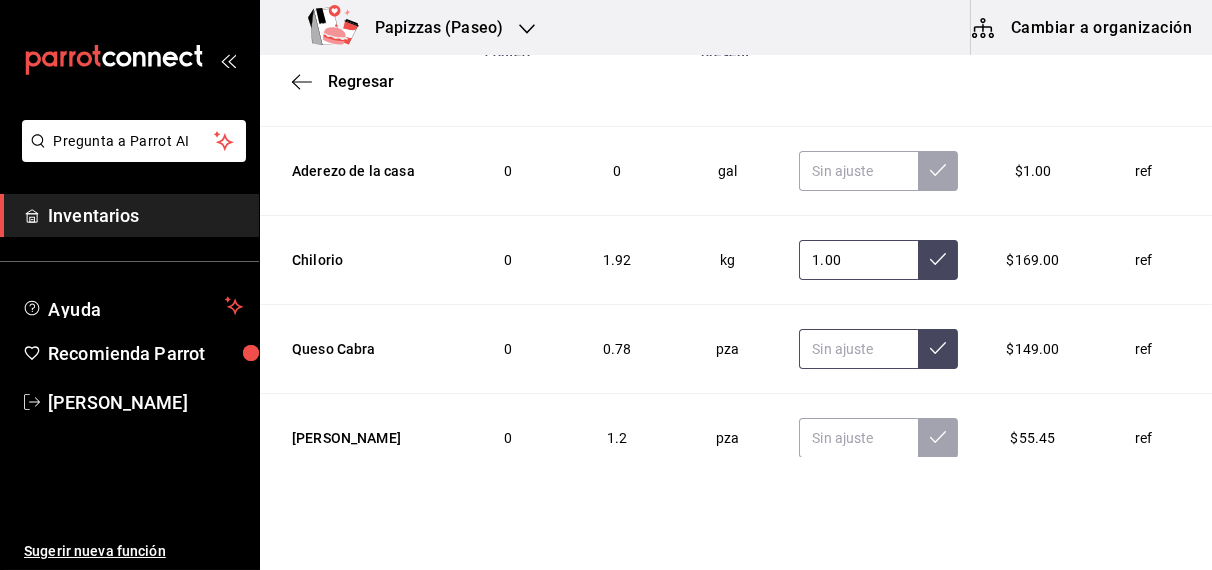 type on "1.00" 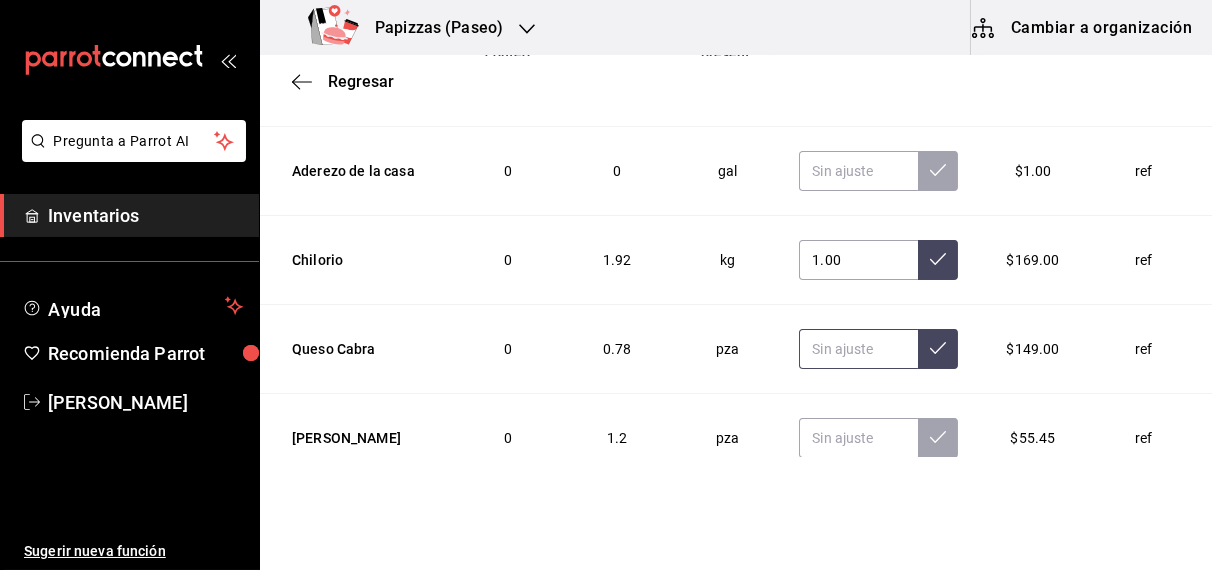 click at bounding box center (858, 349) 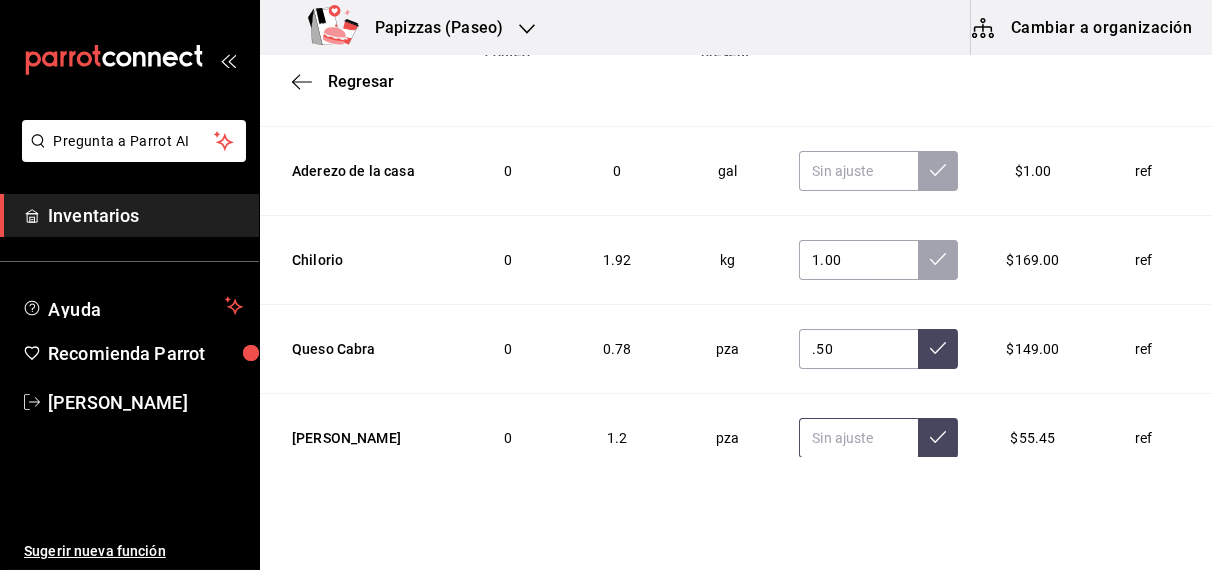click at bounding box center [858, 438] 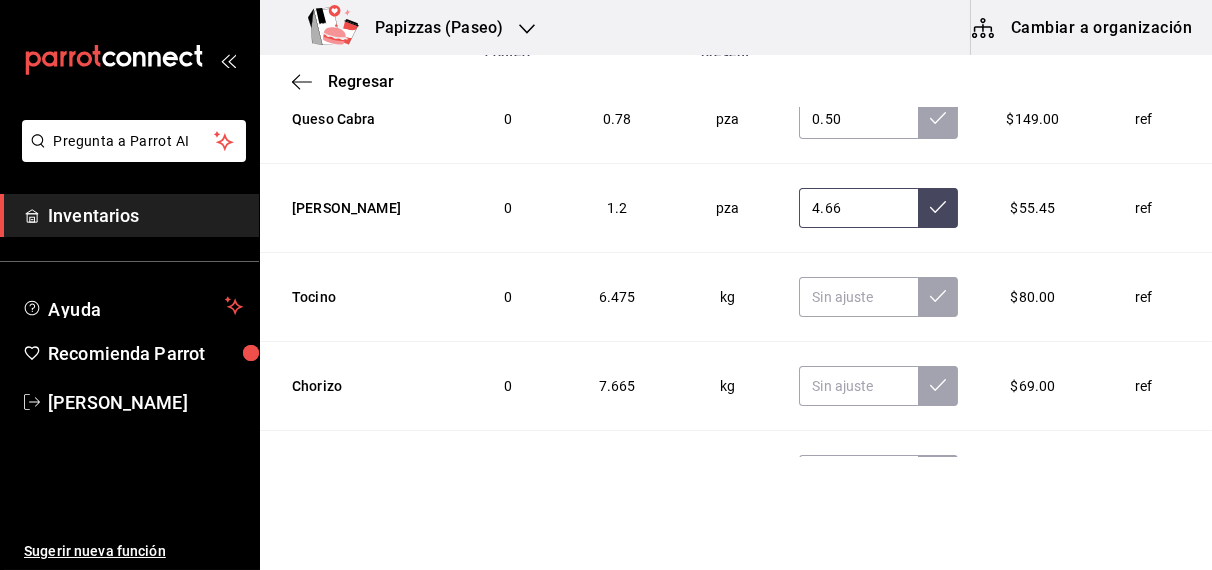 scroll, scrollTop: 4738, scrollLeft: 0, axis: vertical 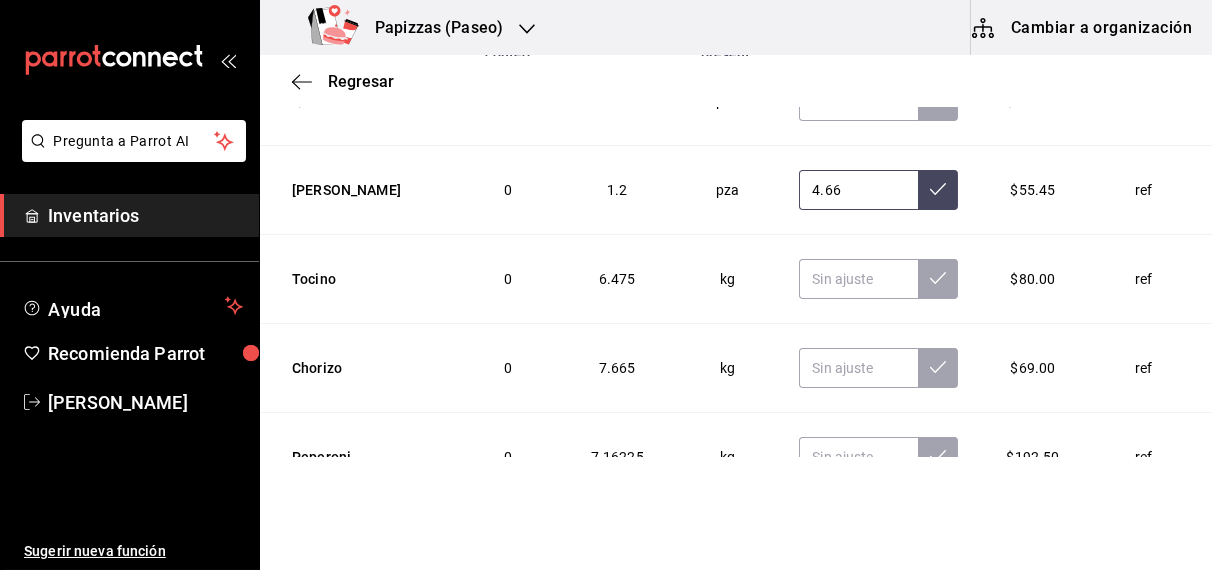 type on "4.66" 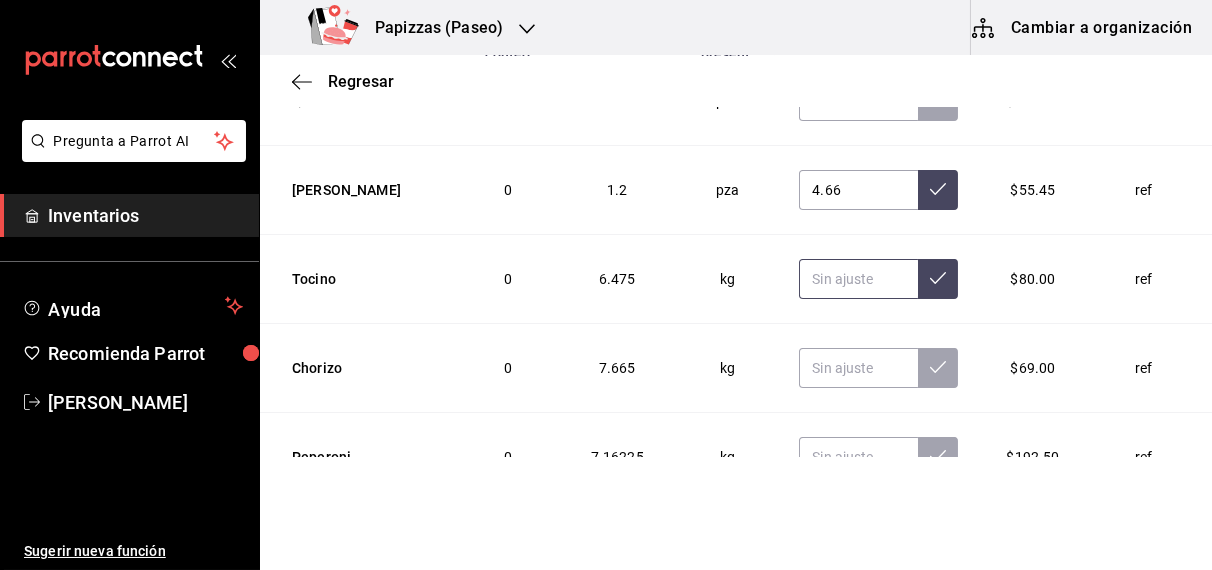 click at bounding box center (858, 279) 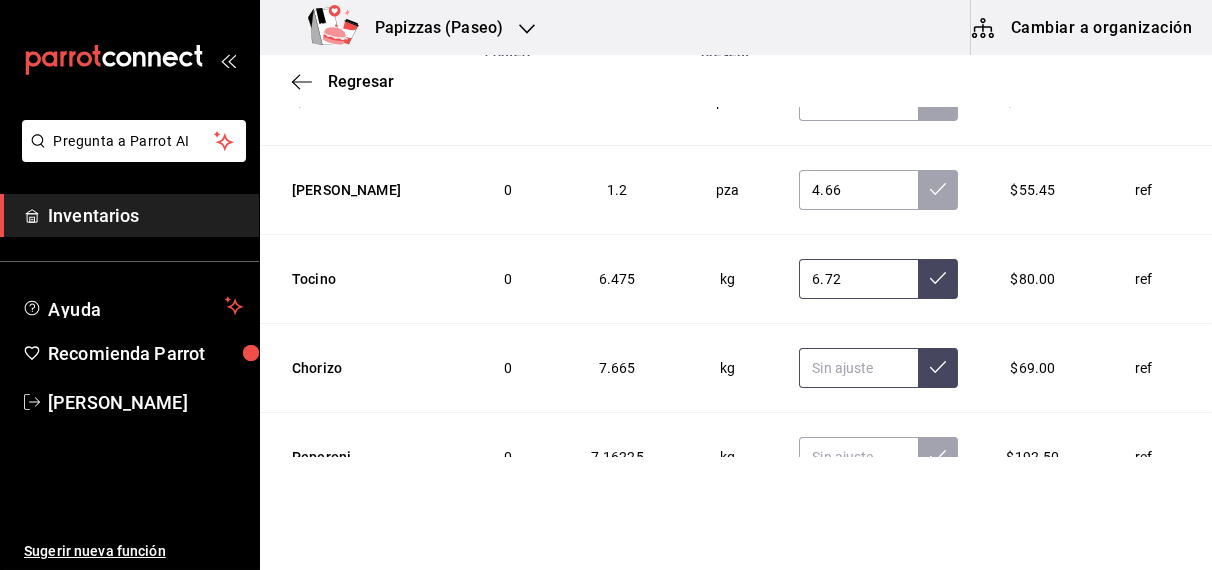 type on "6.72" 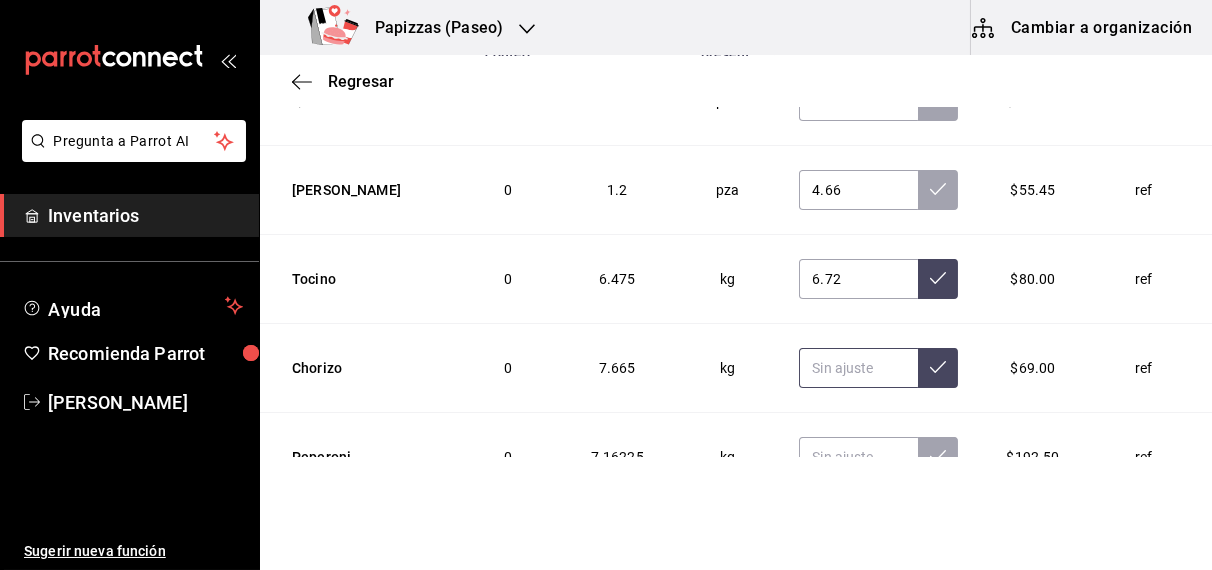 click at bounding box center (858, 368) 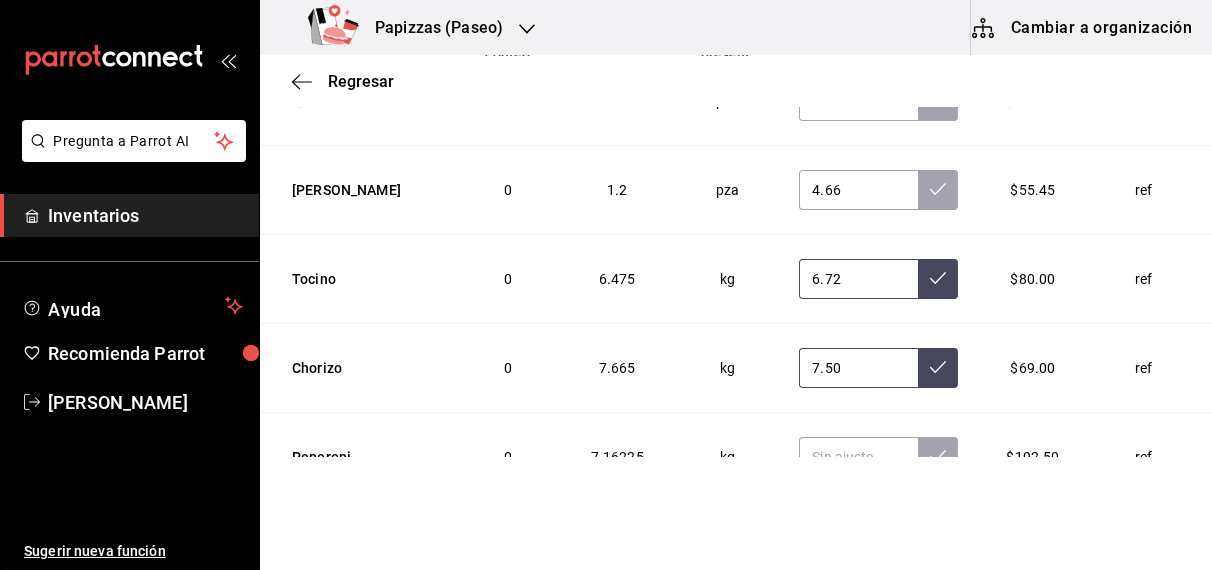 type on "7.50" 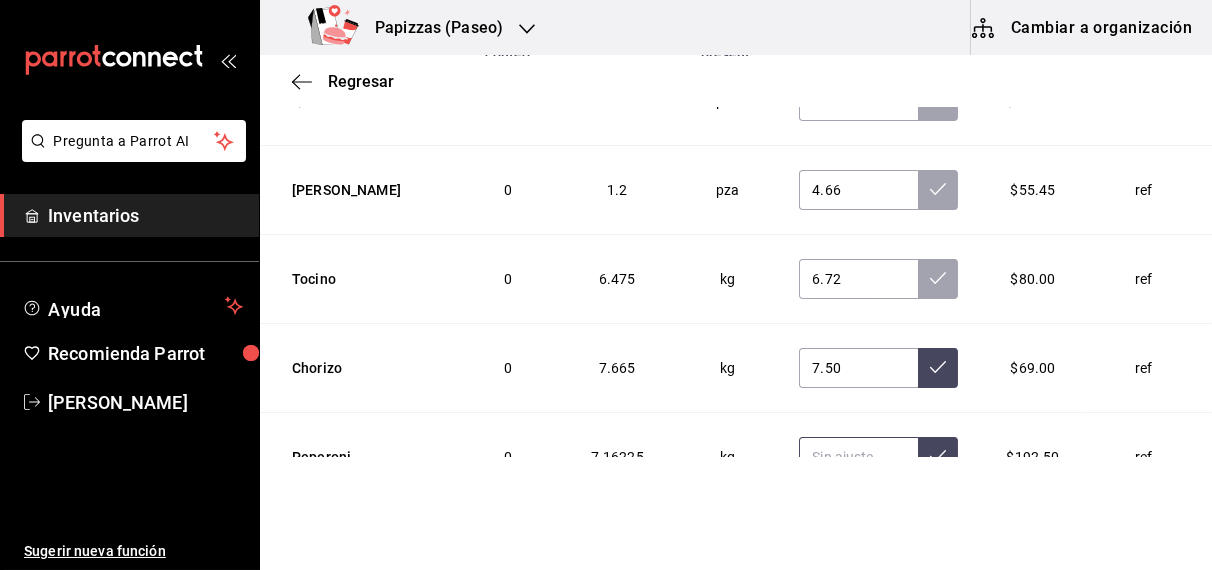 click at bounding box center (858, 457) 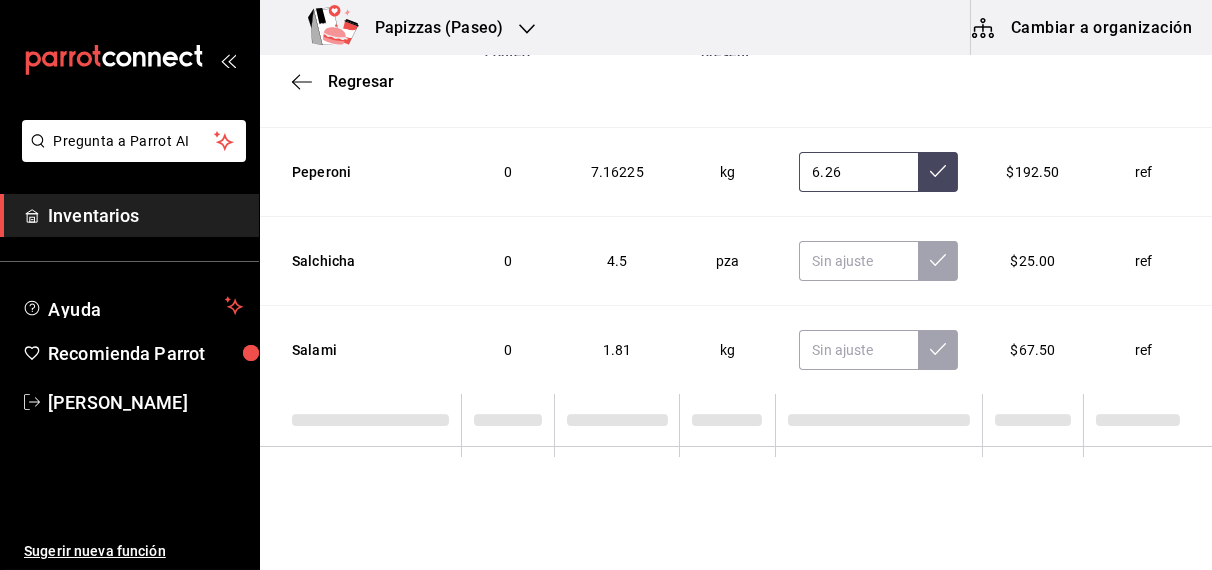 scroll, scrollTop: 5040, scrollLeft: 0, axis: vertical 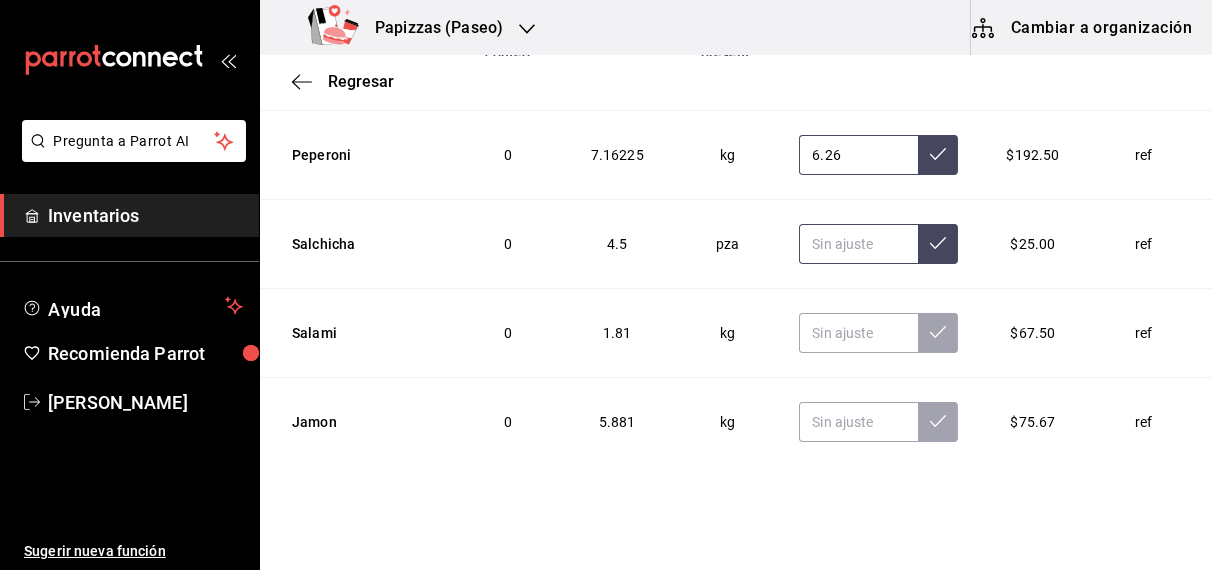 type on "6.26" 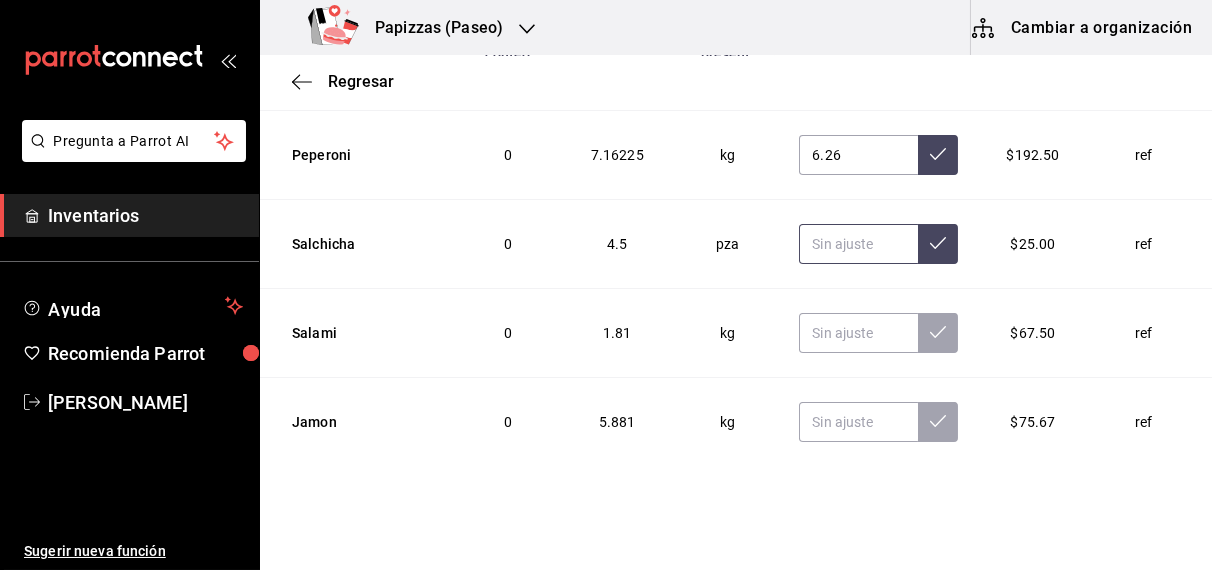 click at bounding box center (858, 244) 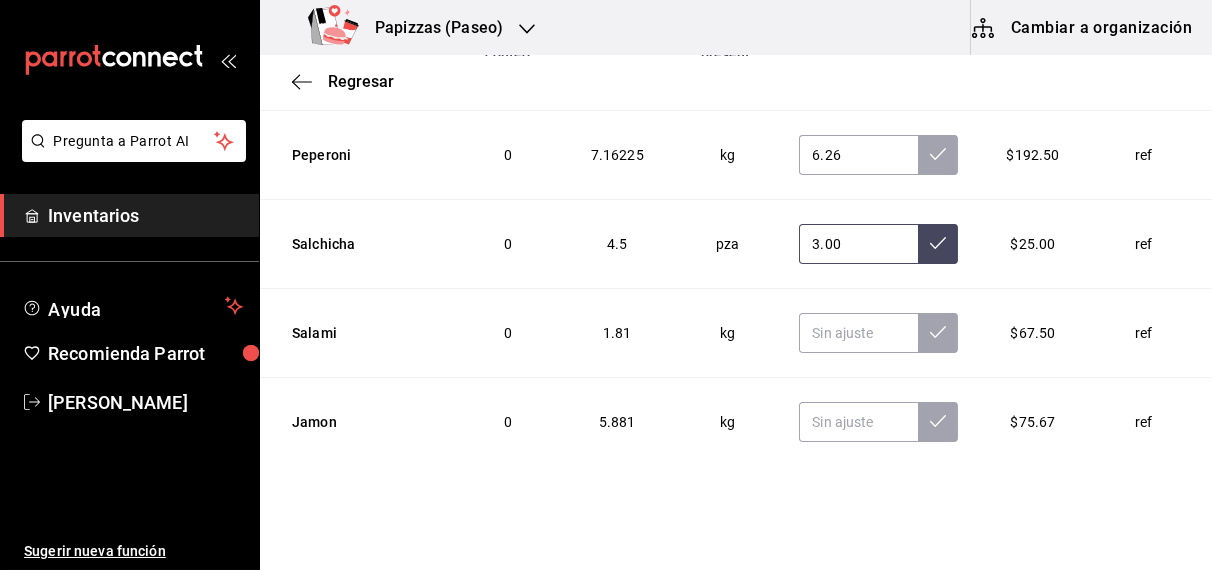 type on "3.00" 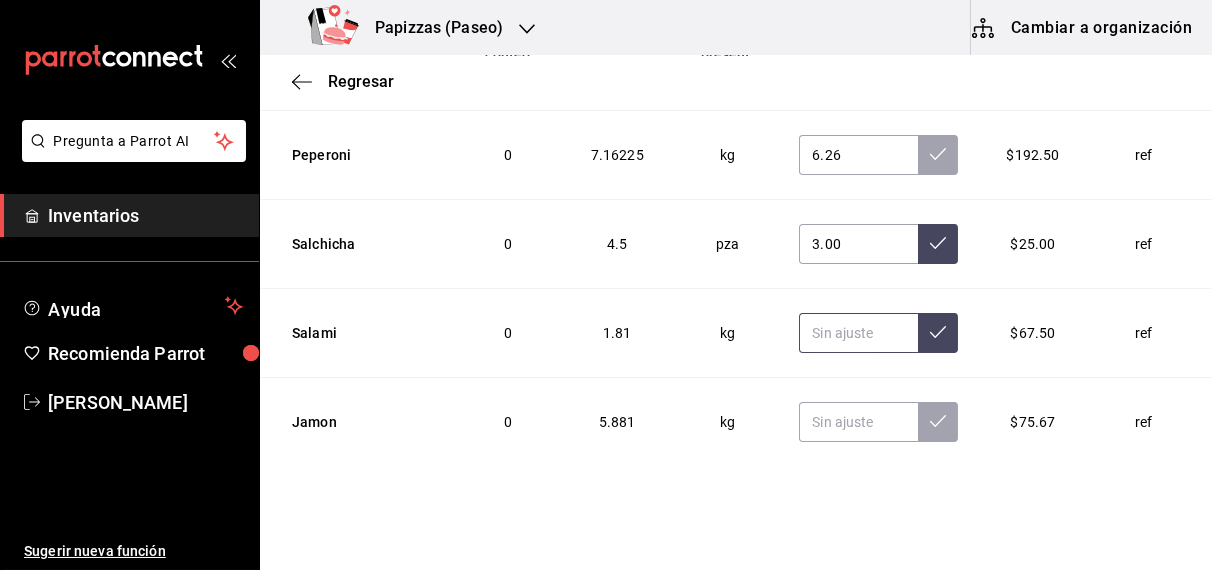click at bounding box center (858, 333) 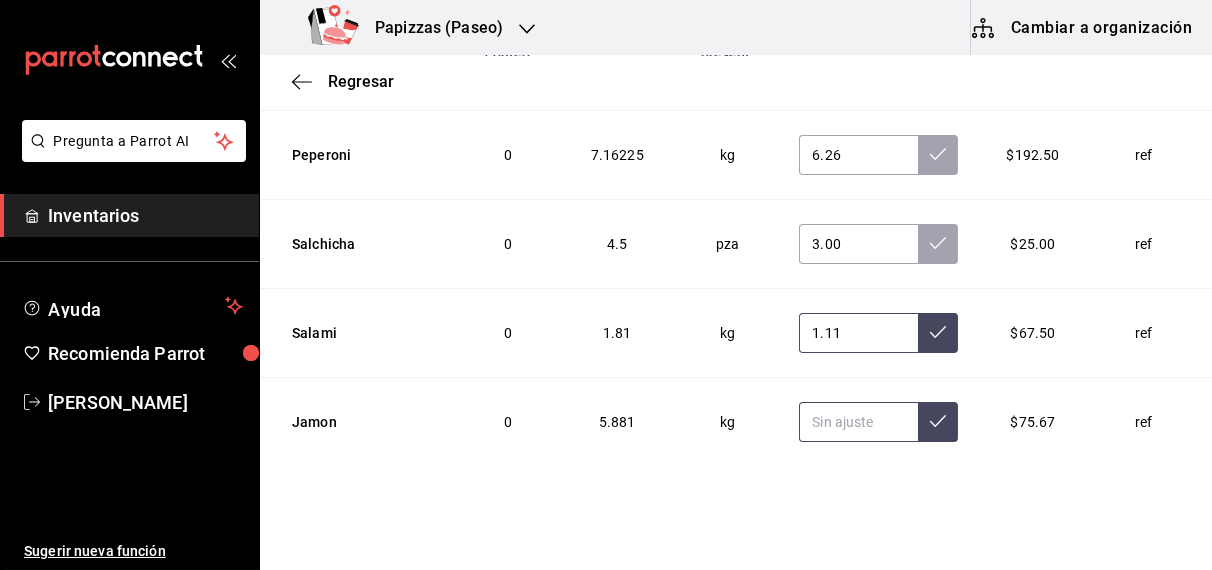 type on "1.11" 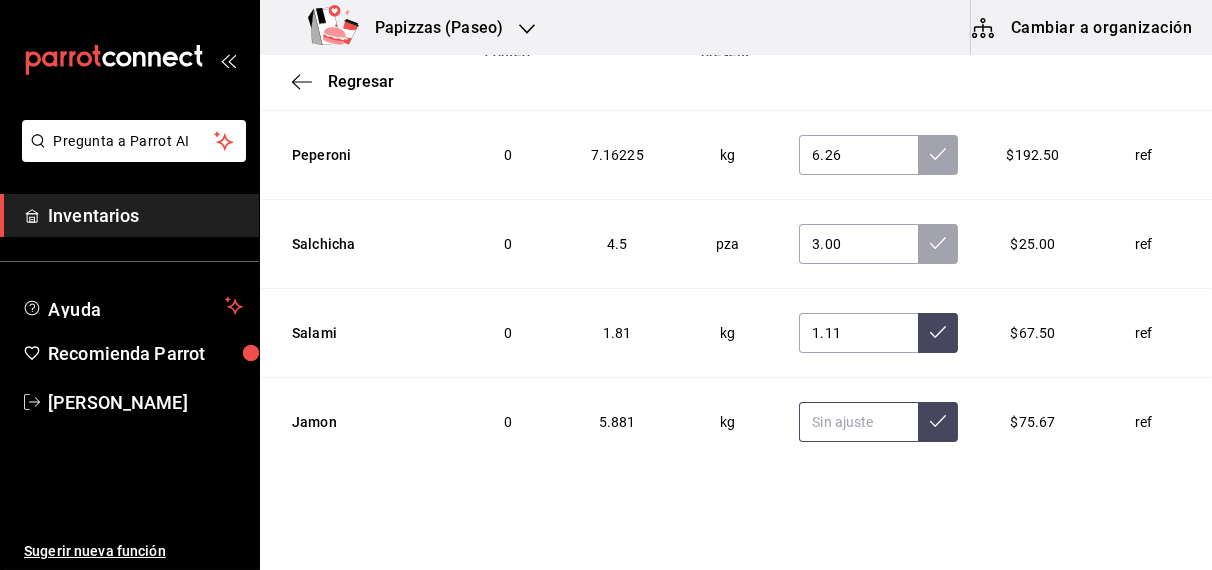 click at bounding box center (858, 422) 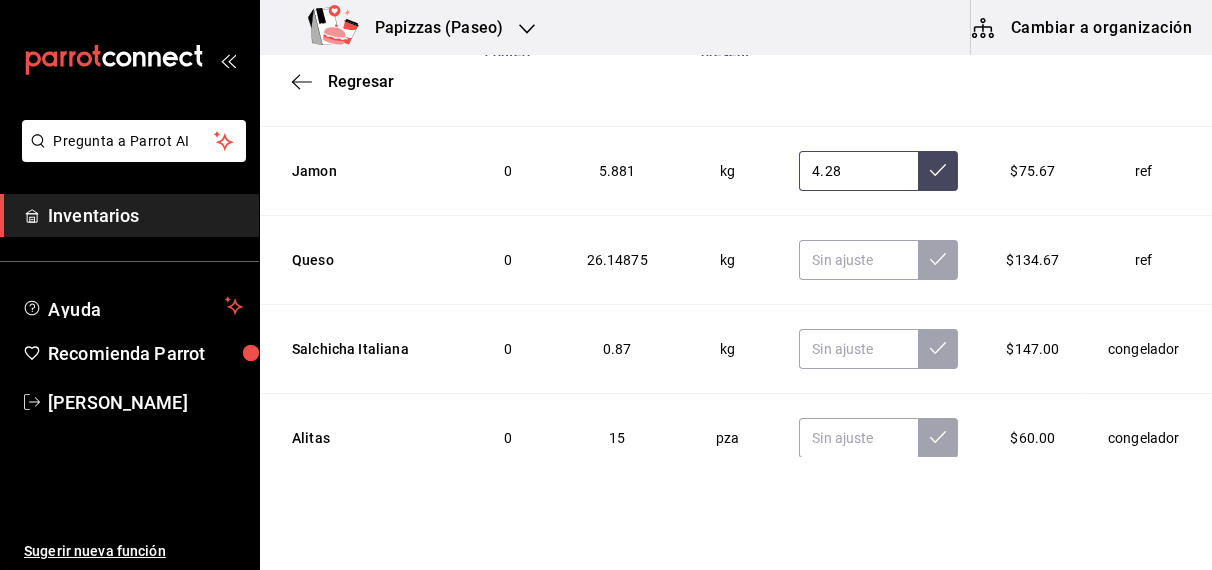 scroll, scrollTop: 5298, scrollLeft: 0, axis: vertical 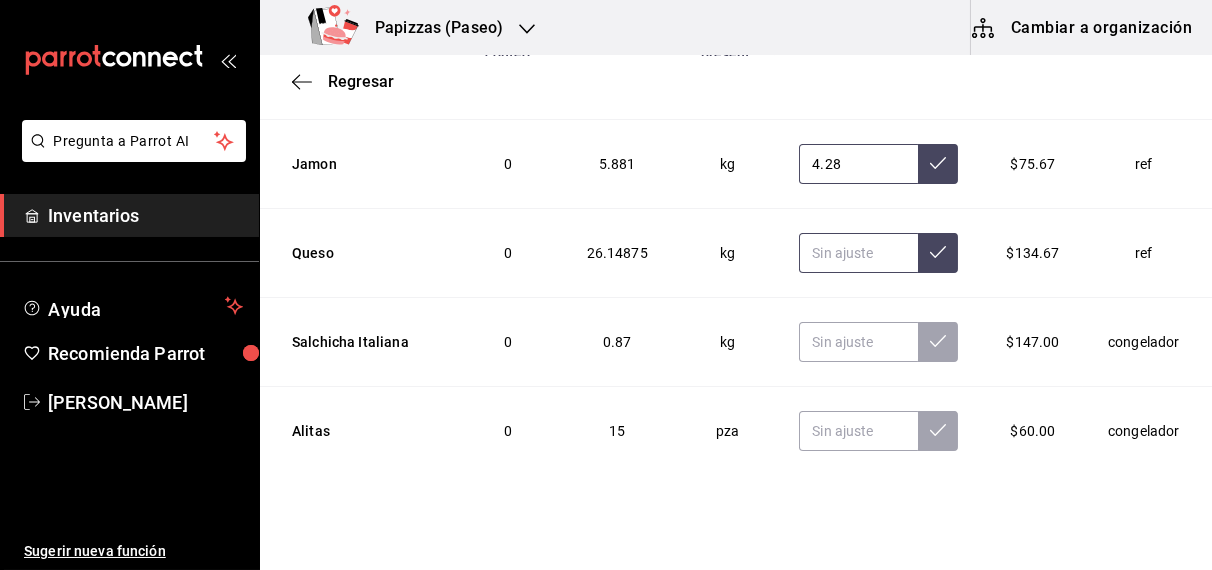 type on "4.28" 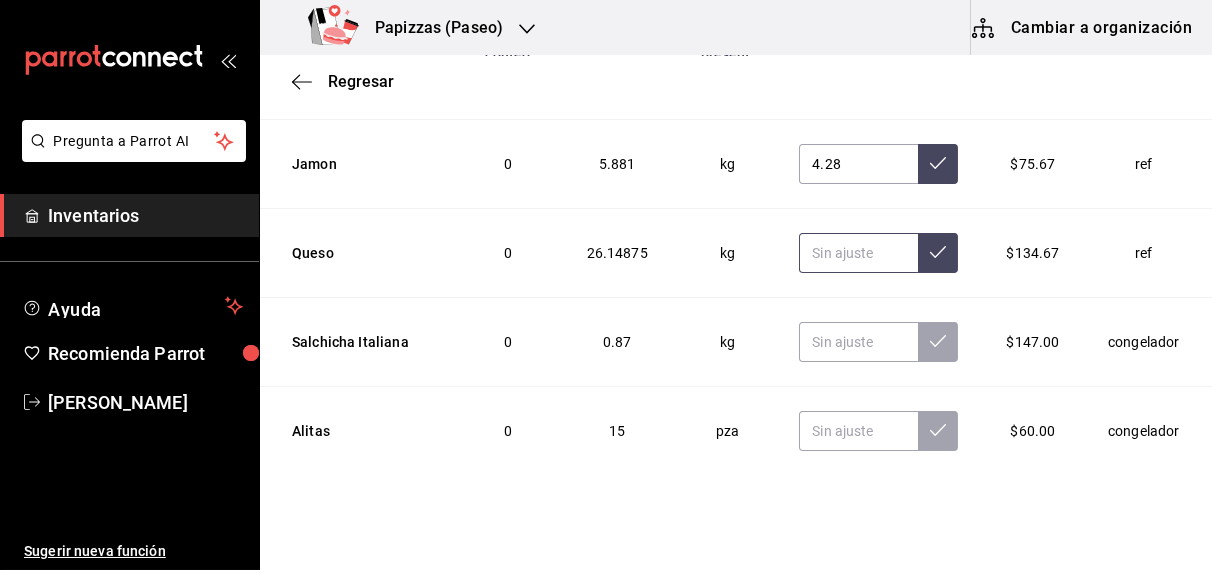 click at bounding box center (858, 253) 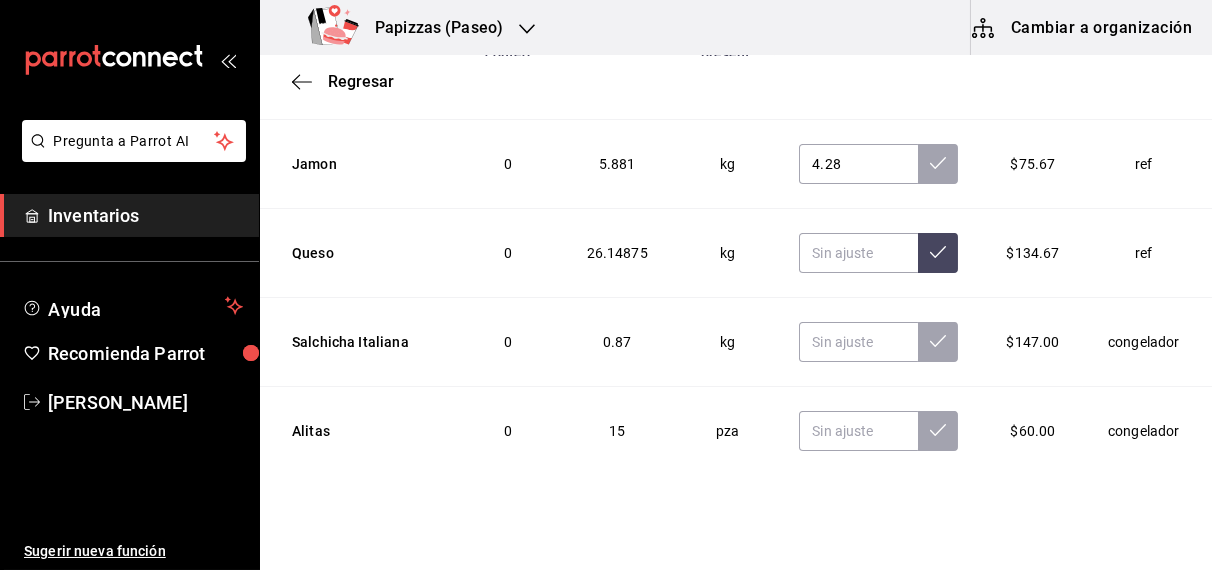 type 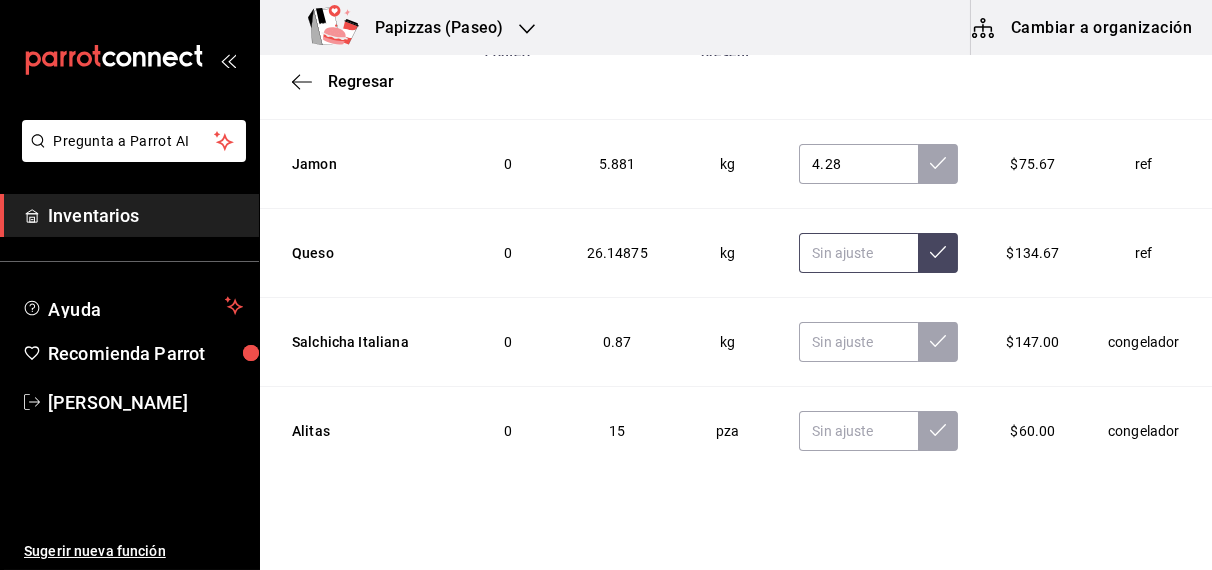 click at bounding box center (858, 253) 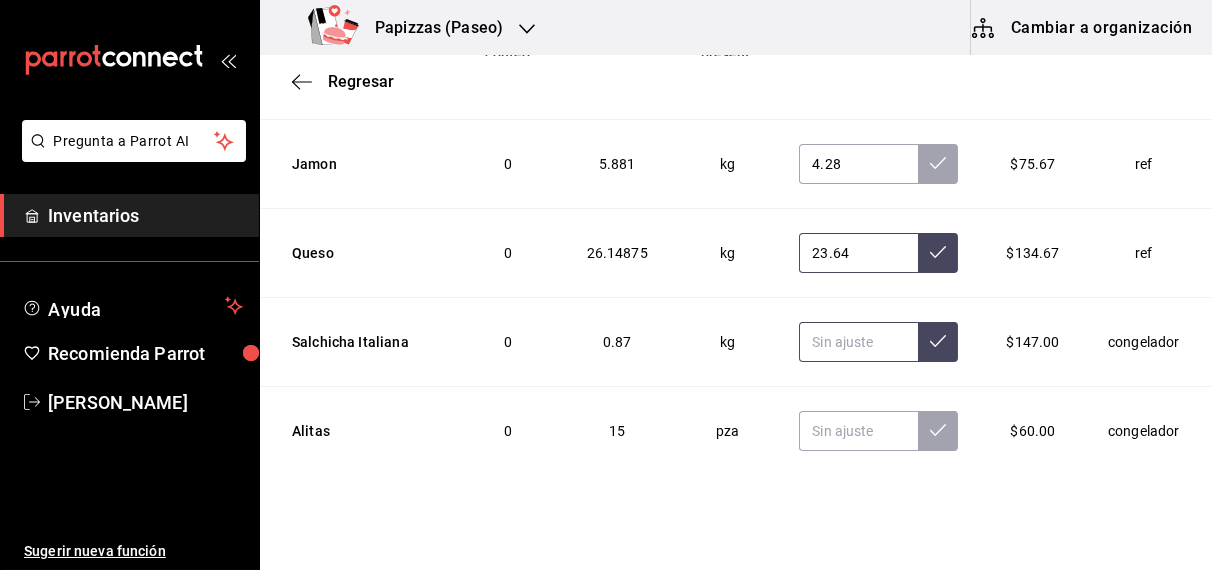 type on "23.64" 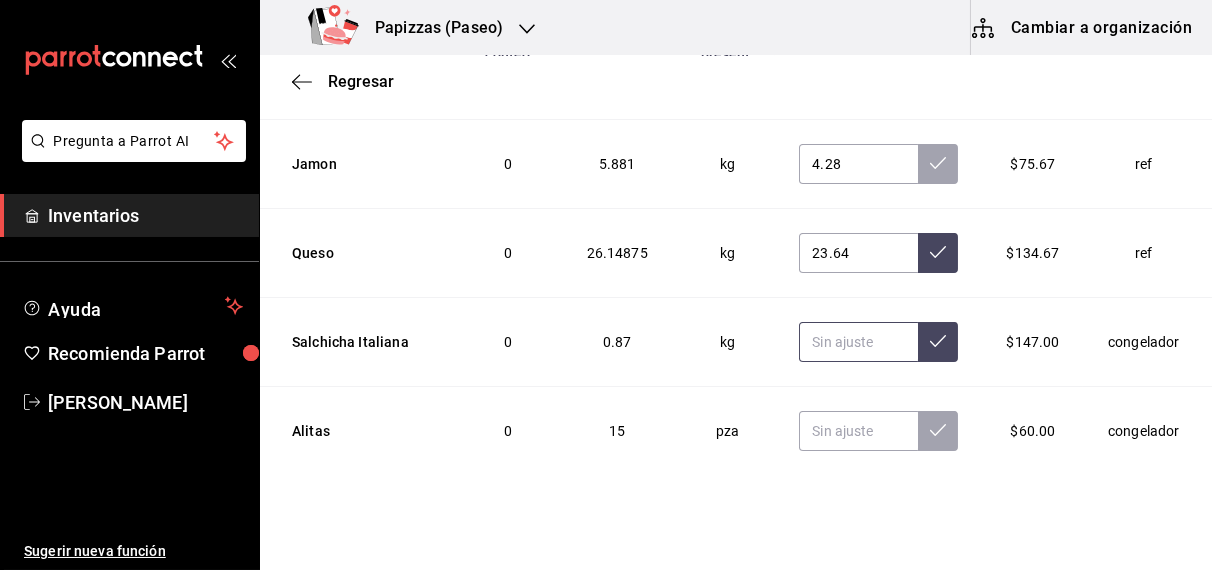 click at bounding box center (858, 342) 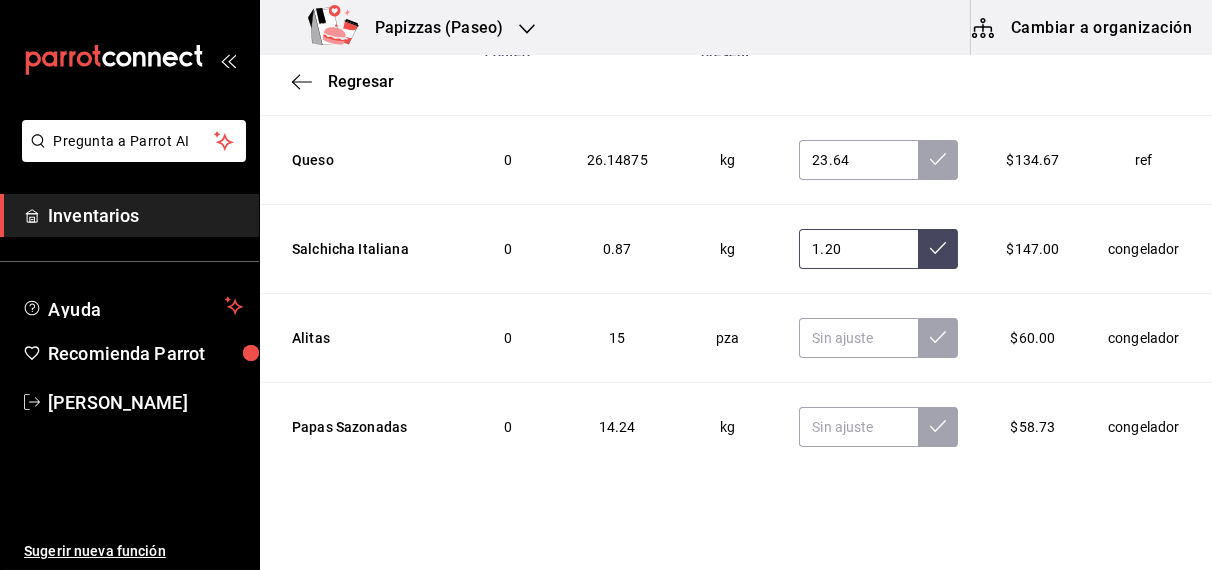 scroll, scrollTop: 5393, scrollLeft: 0, axis: vertical 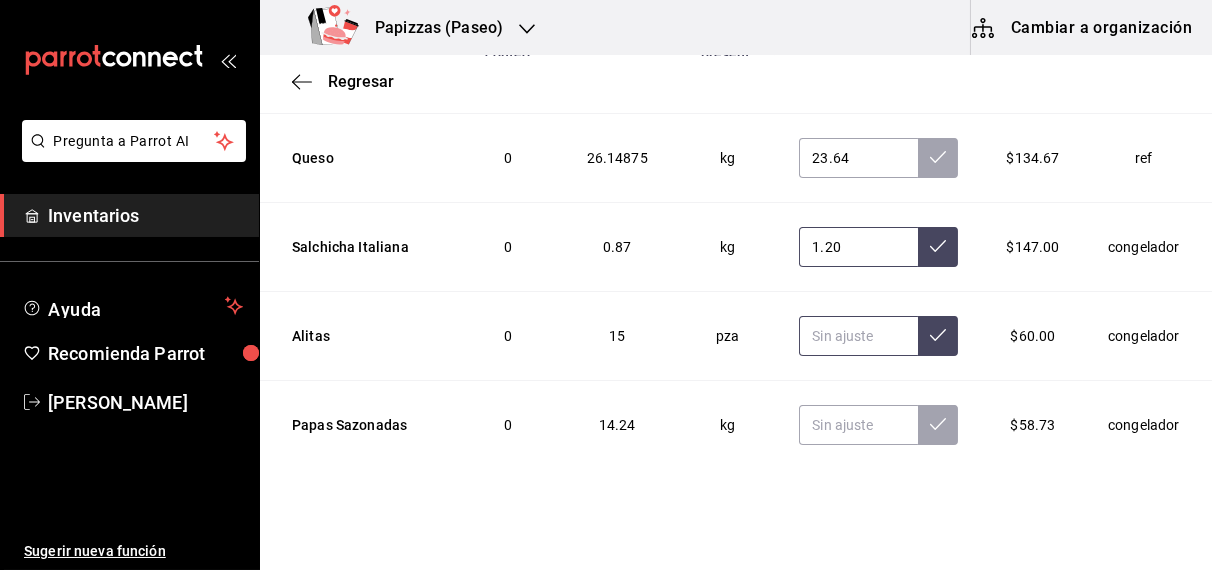 type on "1.20" 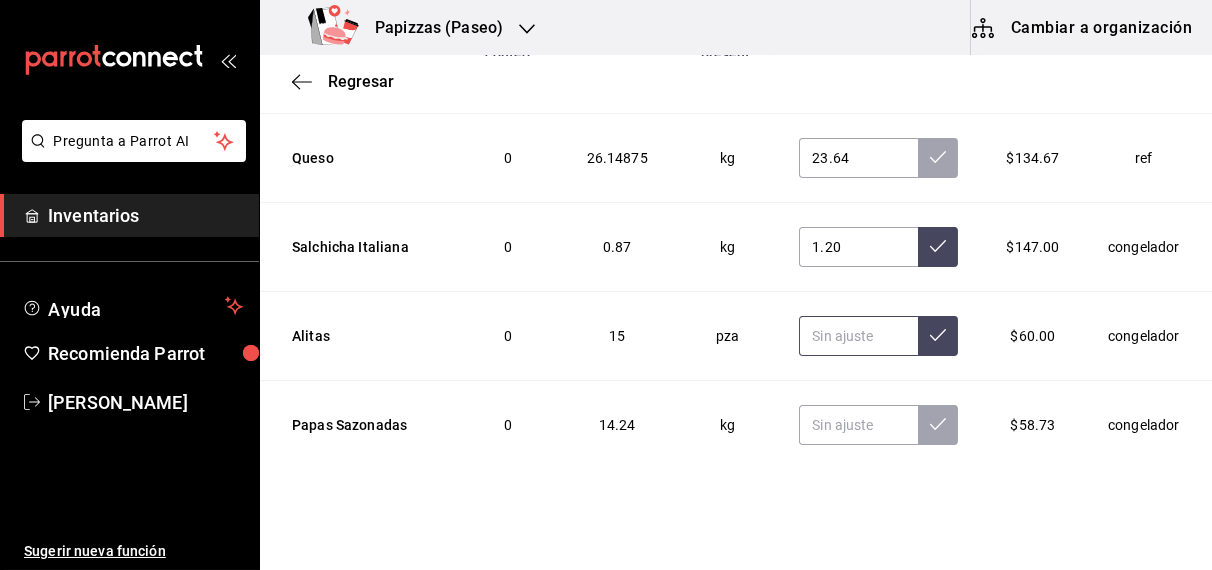 click at bounding box center [858, 336] 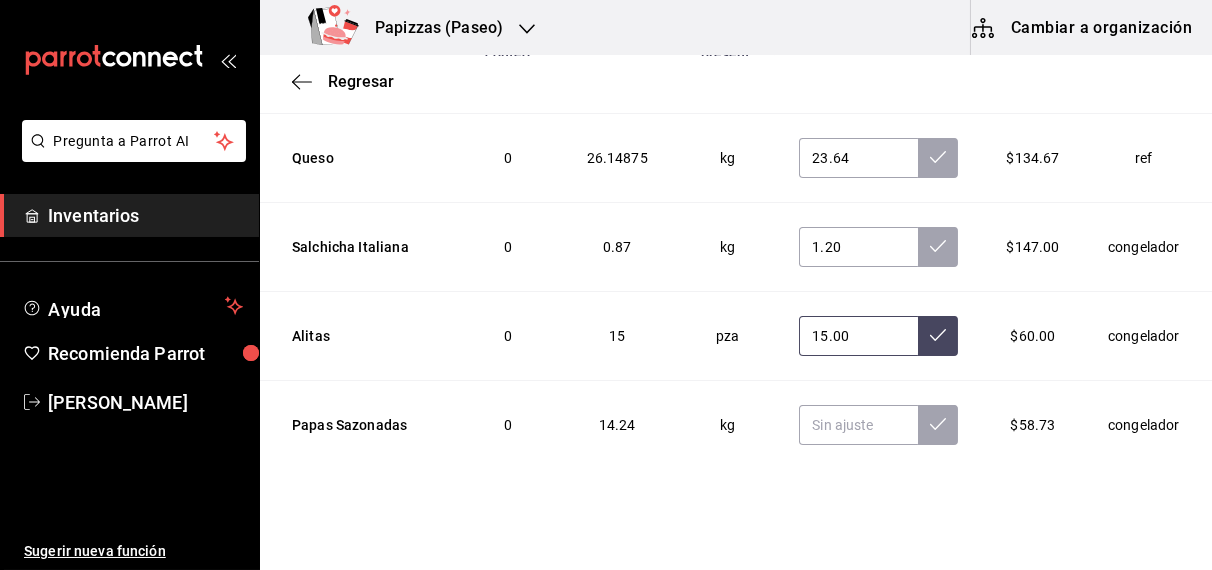 type on "15.00" 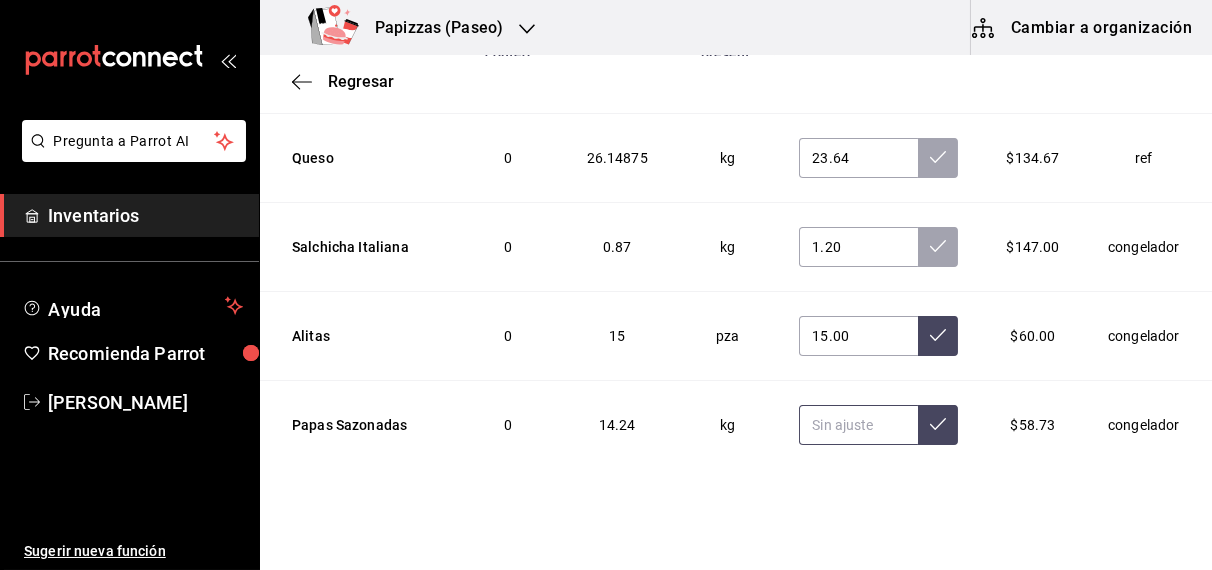 click at bounding box center [858, 425] 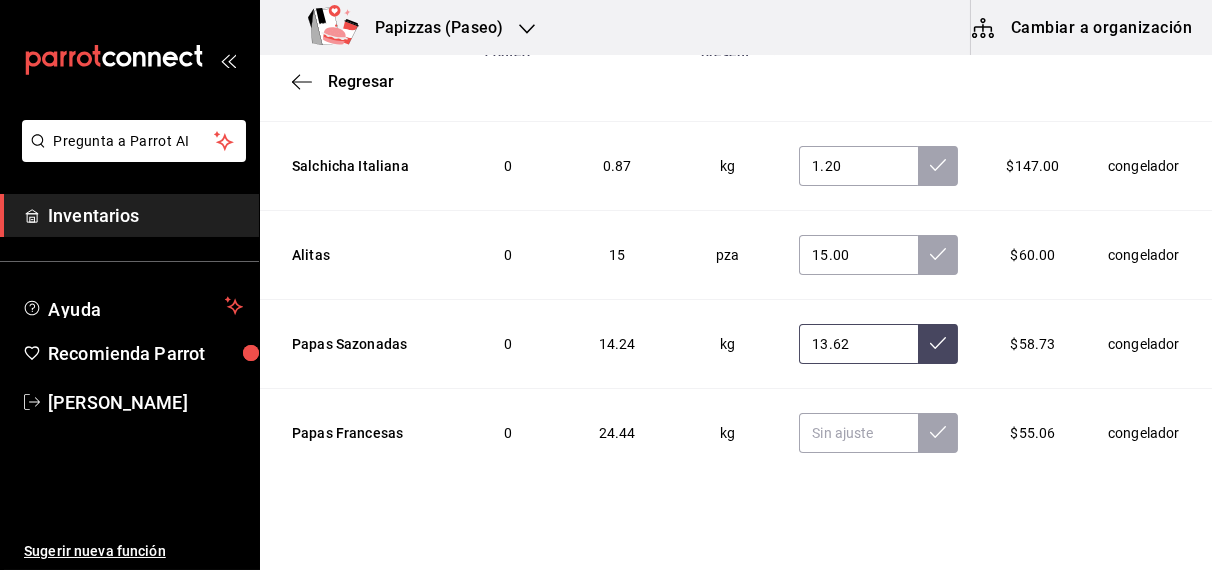scroll, scrollTop: 5556, scrollLeft: 0, axis: vertical 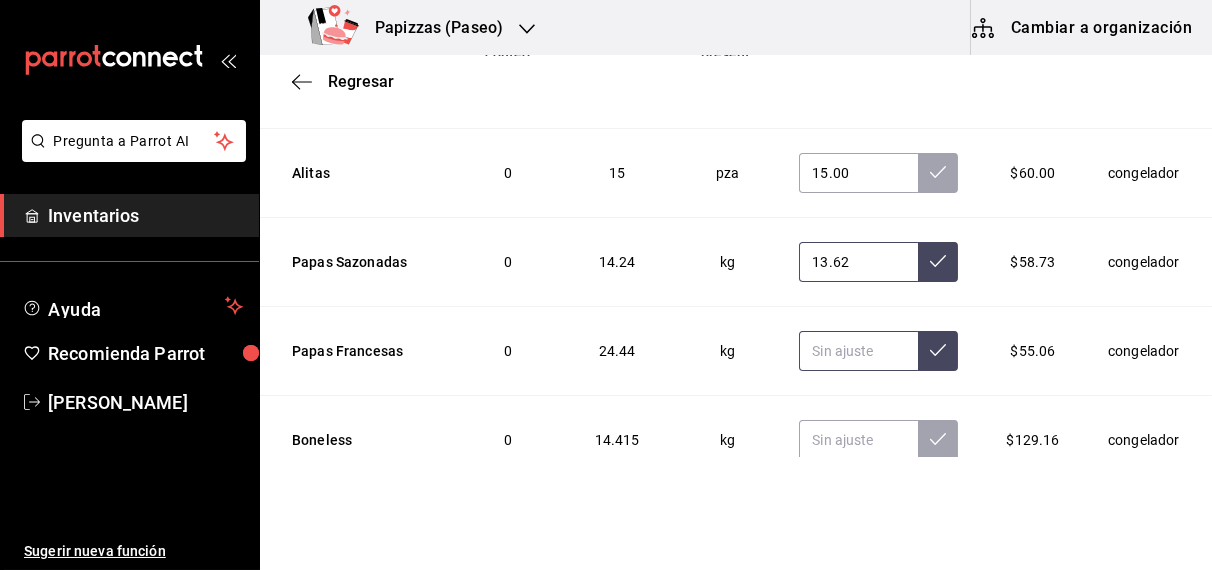 type on "13.62" 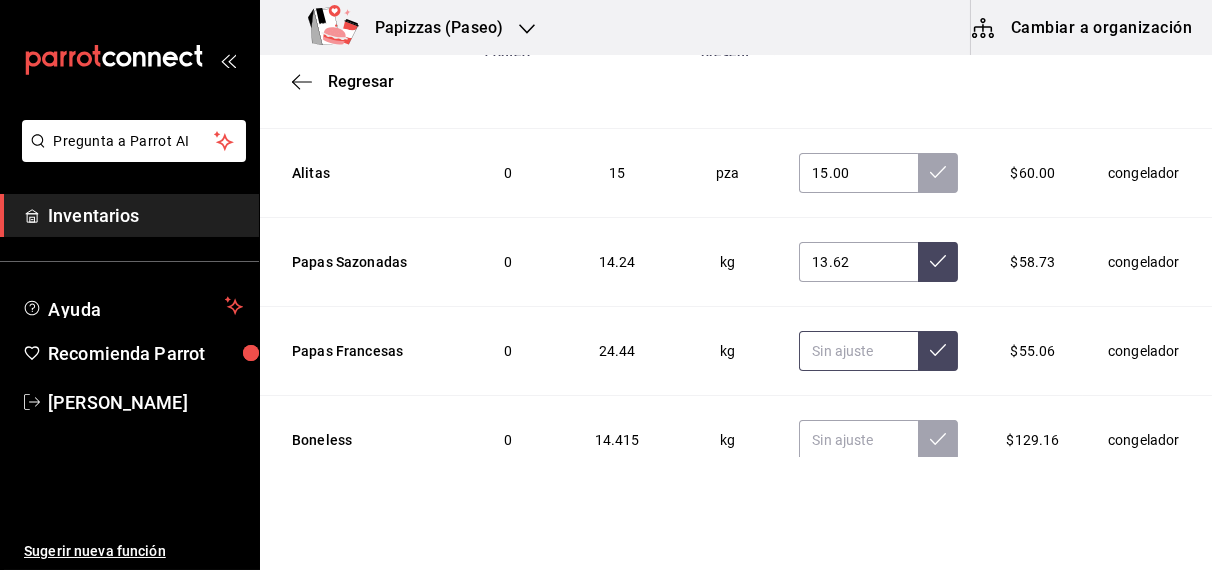 click at bounding box center (858, 351) 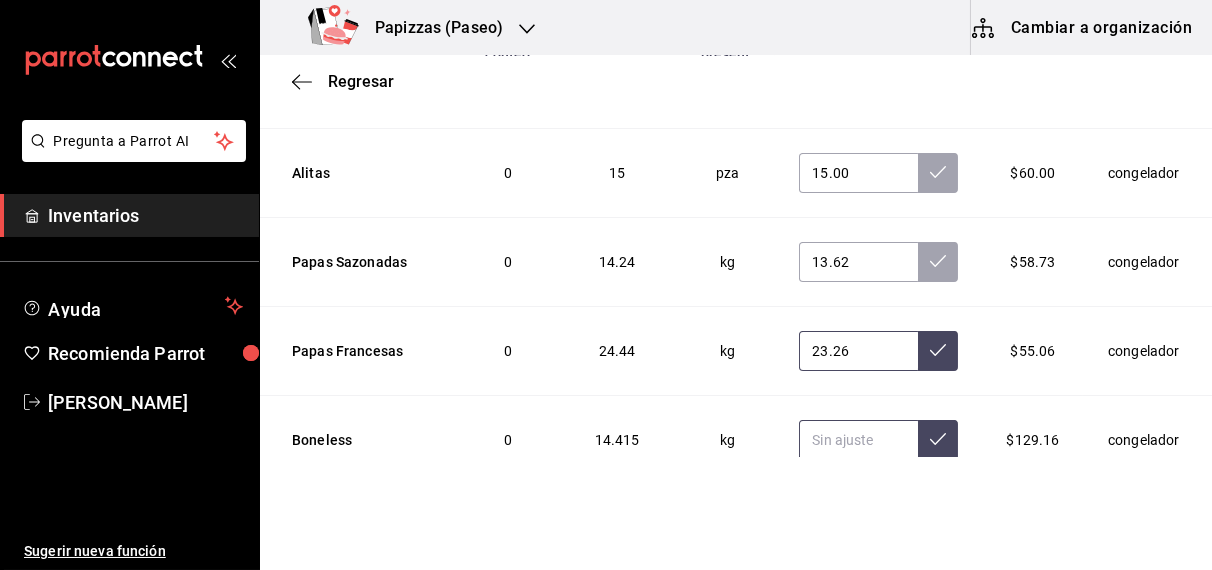 type on "23.26" 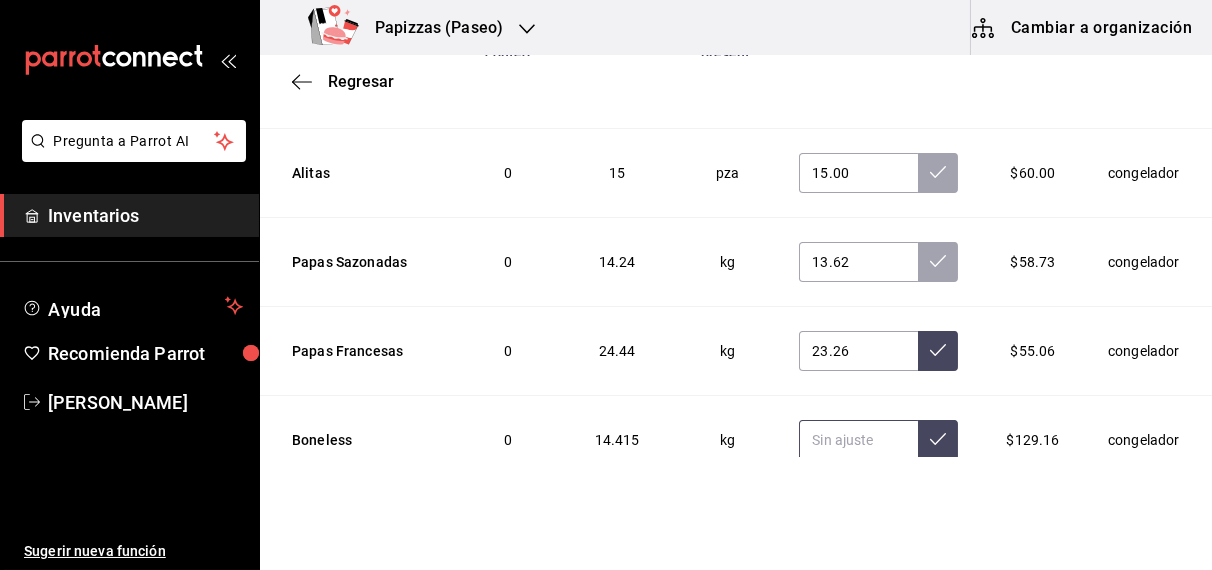 click at bounding box center [858, 440] 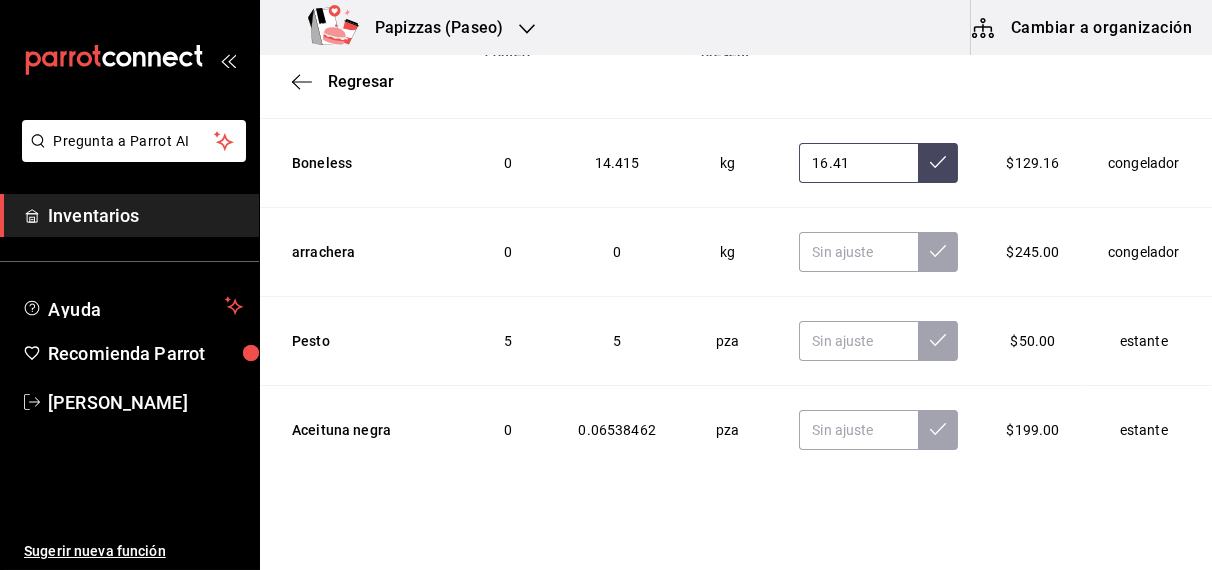 scroll, scrollTop: 5837, scrollLeft: 0, axis: vertical 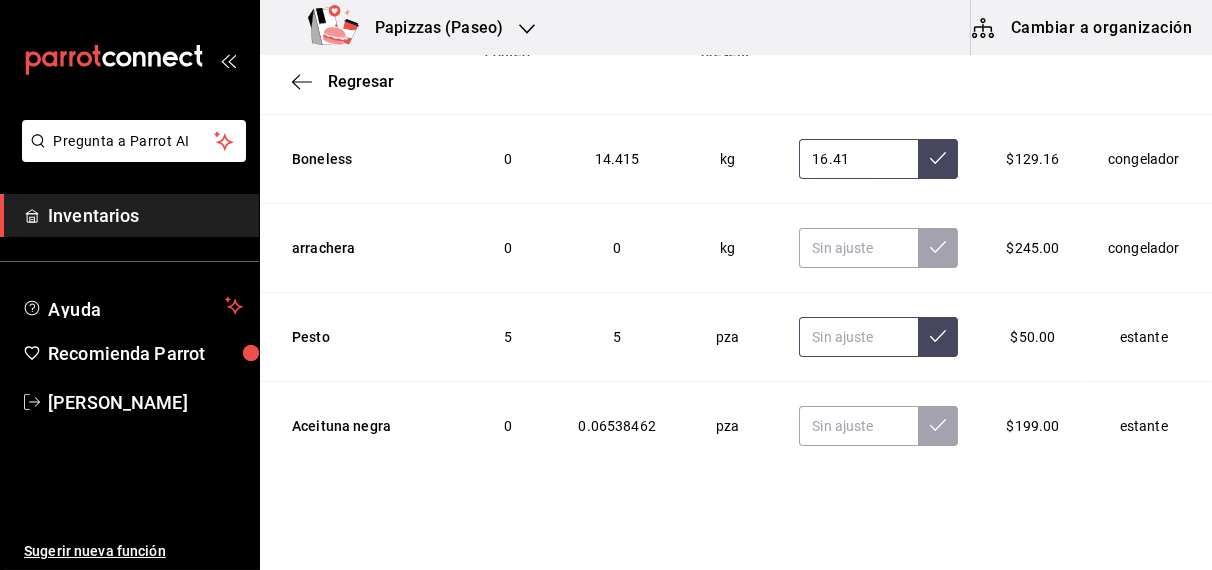 type on "16.41" 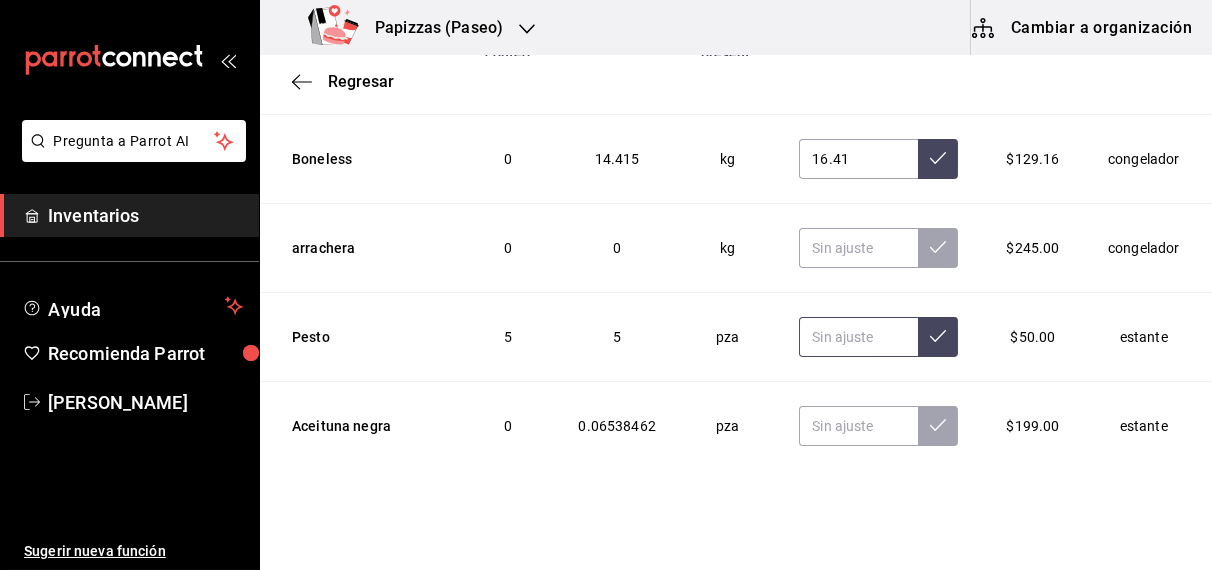 click at bounding box center (858, 337) 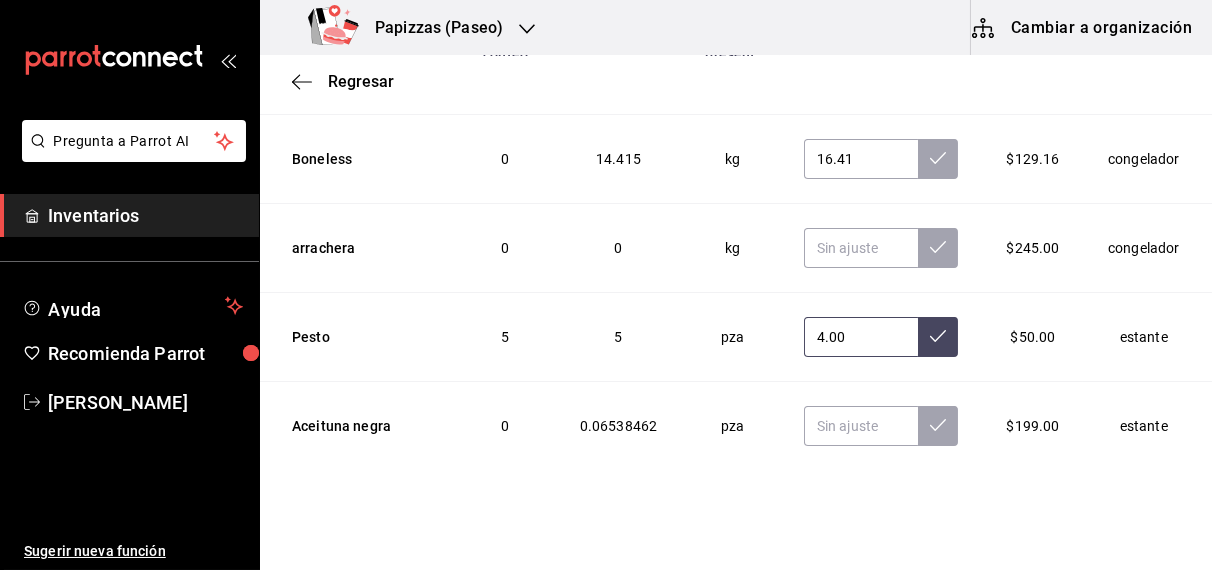 scroll, scrollTop: 330, scrollLeft: 0, axis: vertical 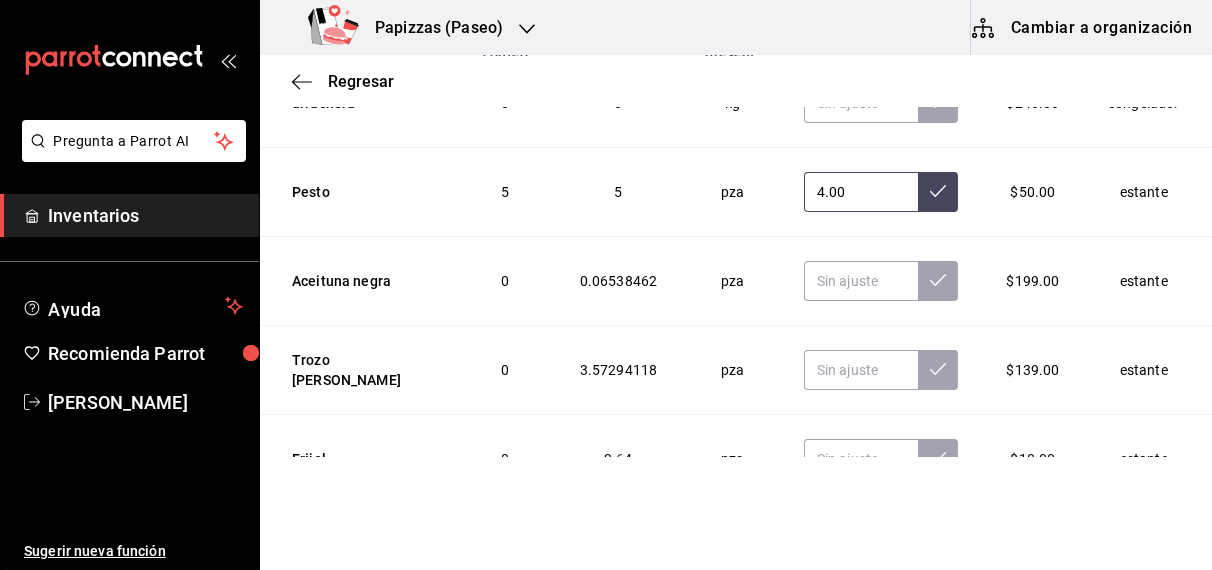 type on "4.00" 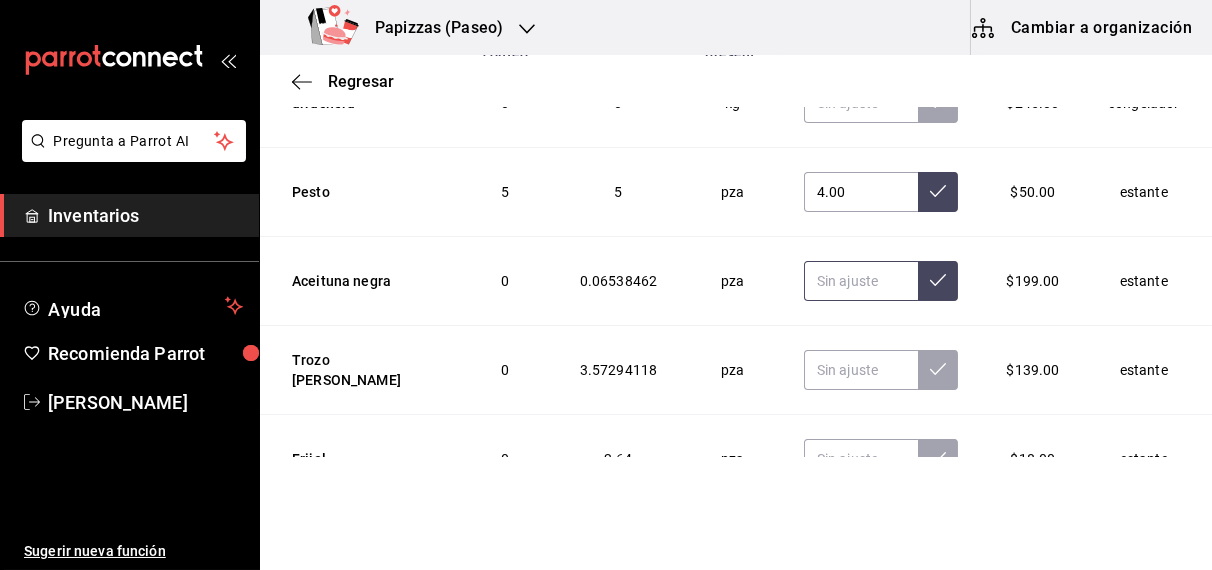 click at bounding box center [861, 281] 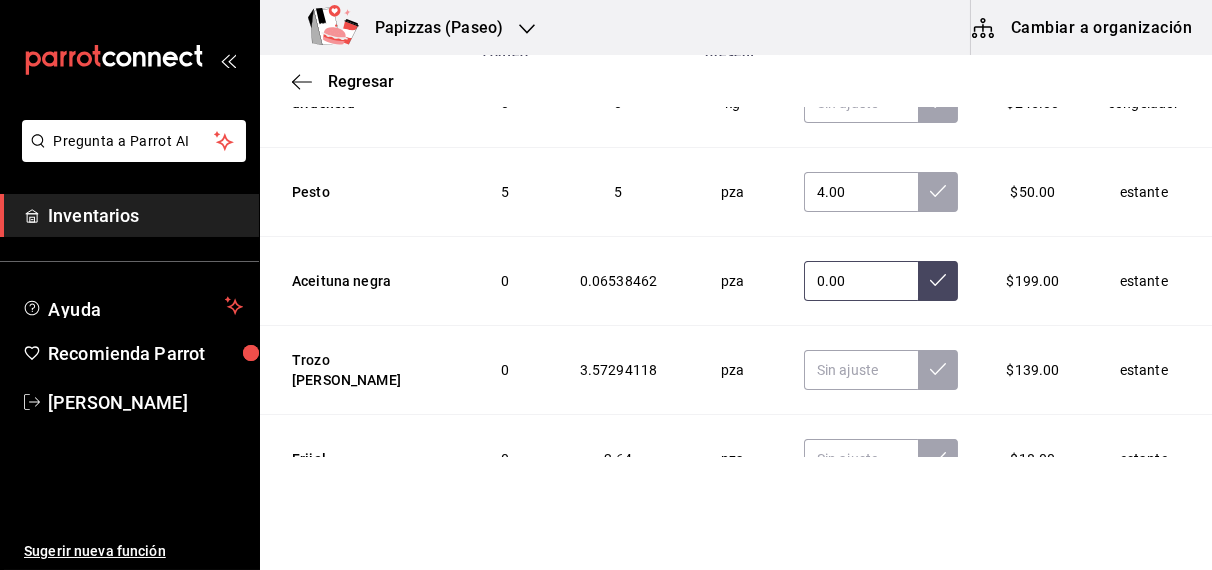 type on "0.00" 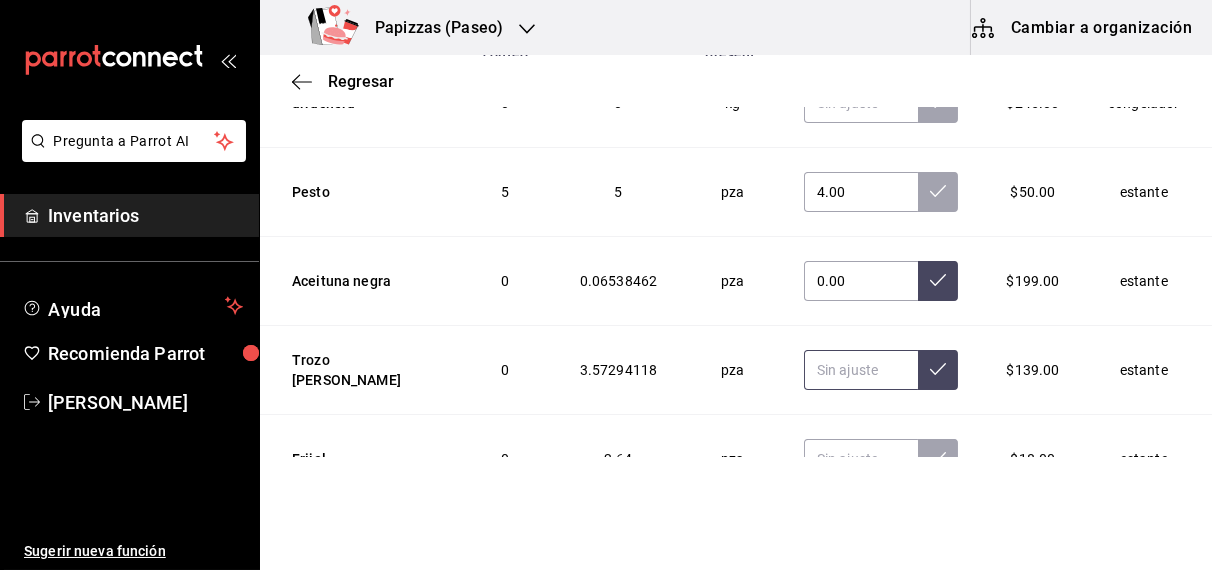 click at bounding box center [861, 370] 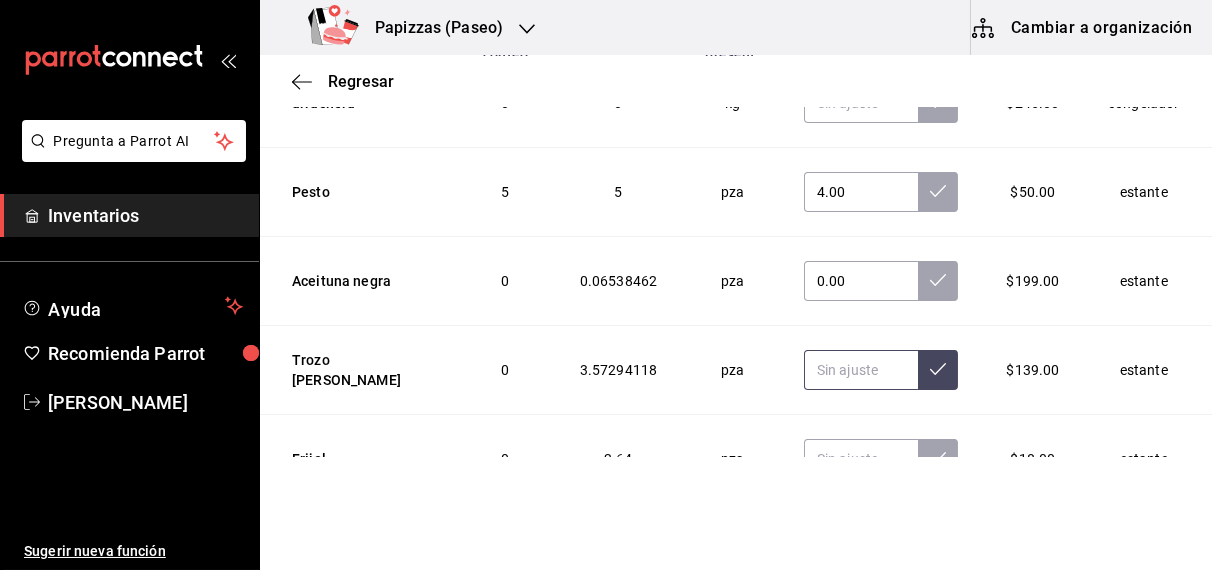type 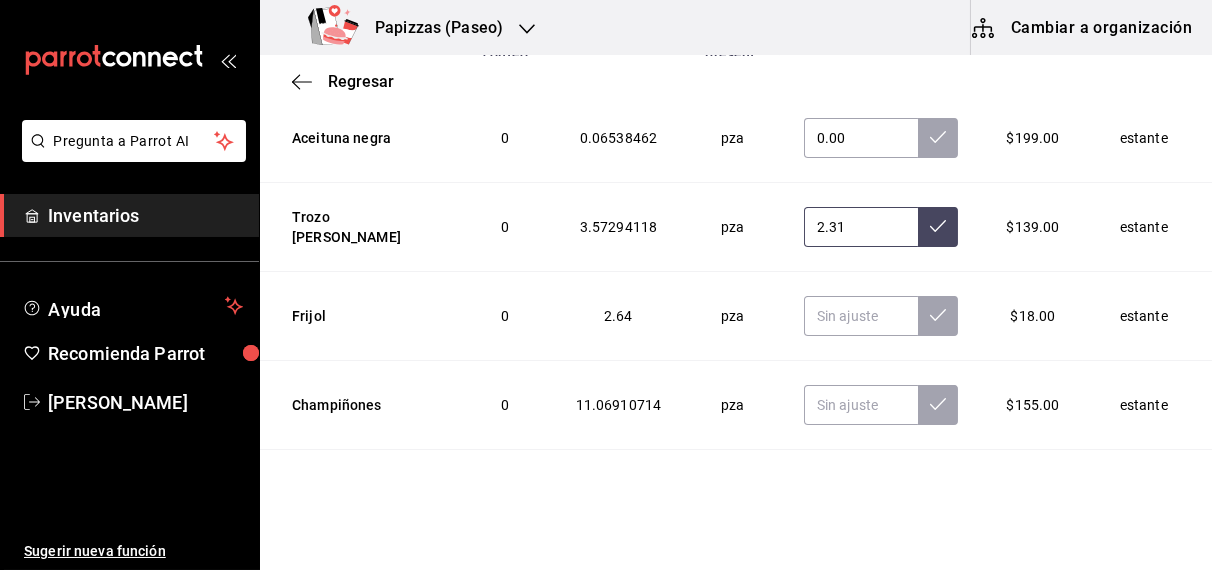scroll, scrollTop: 6132, scrollLeft: 0, axis: vertical 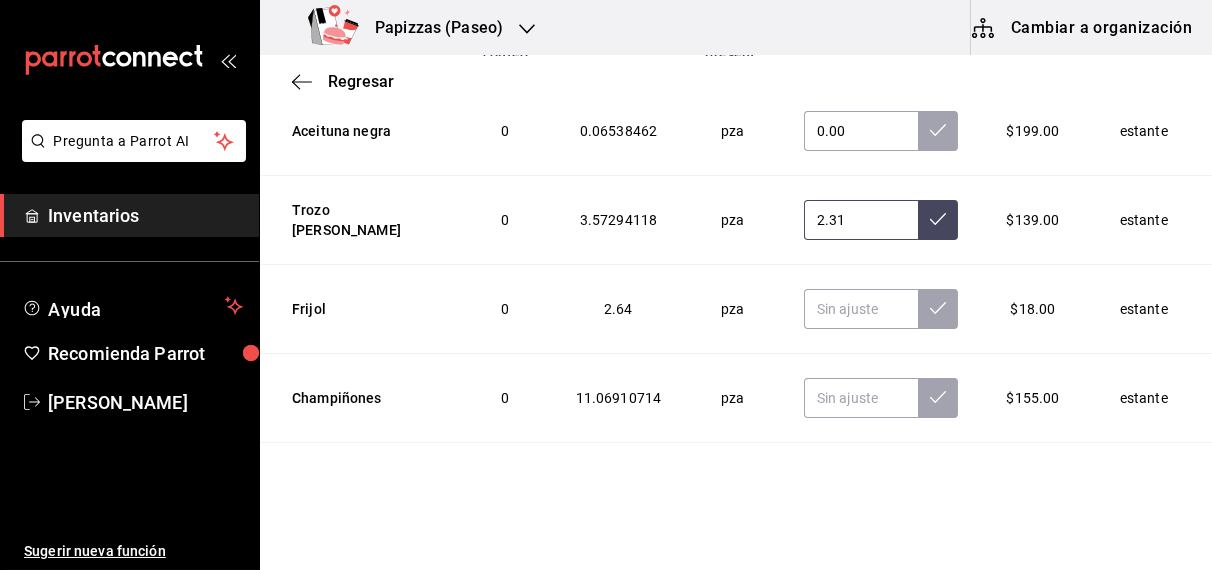type on "2.31" 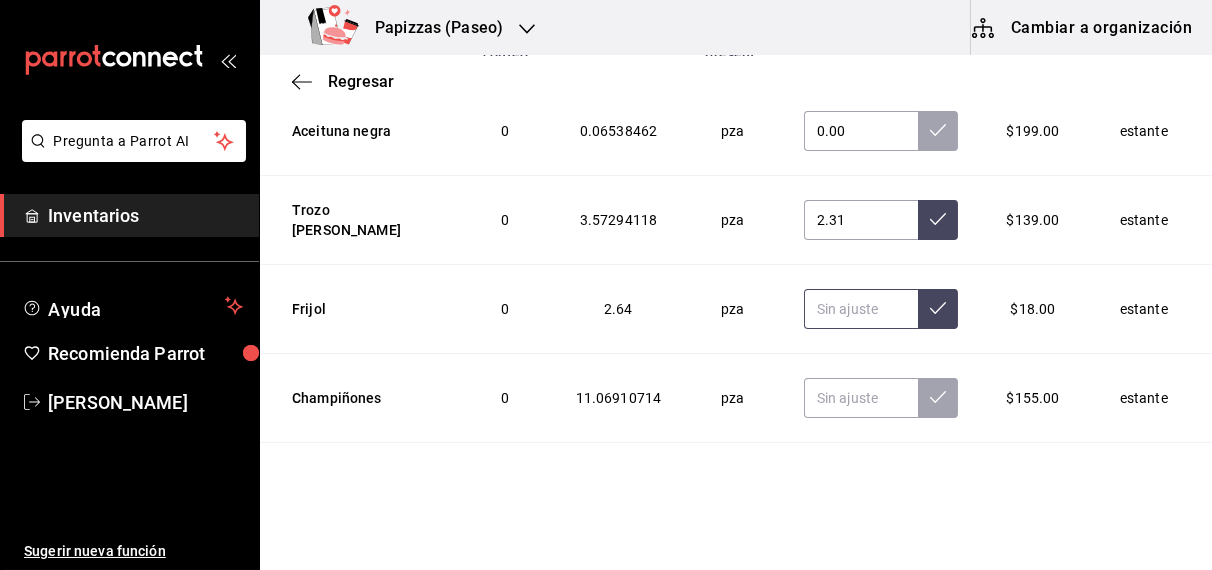 click at bounding box center (861, 309) 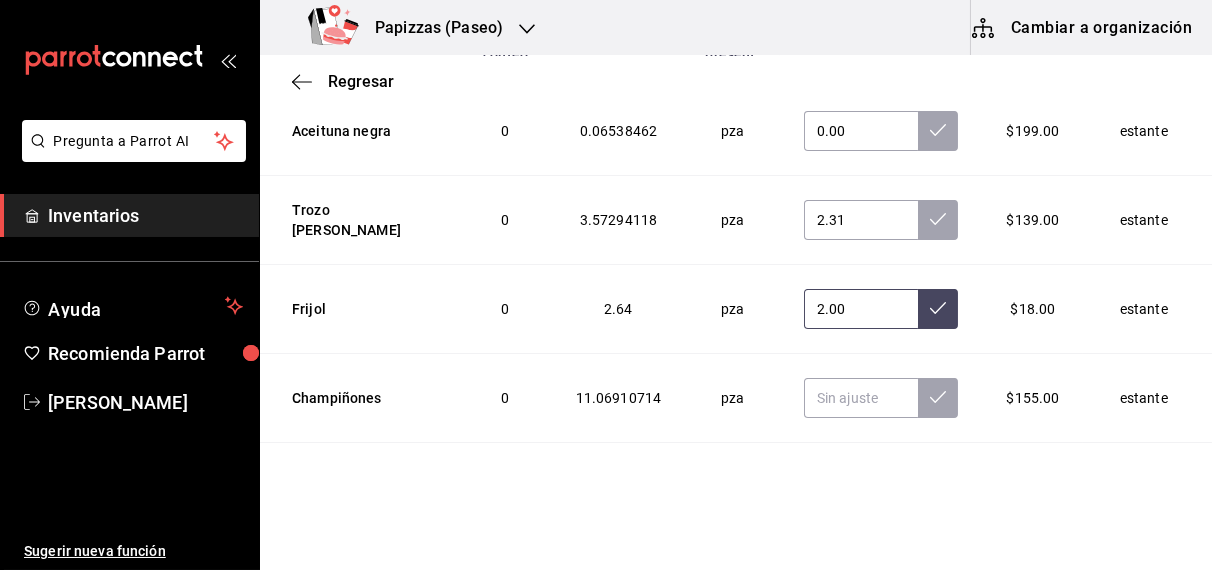 type on "2.00" 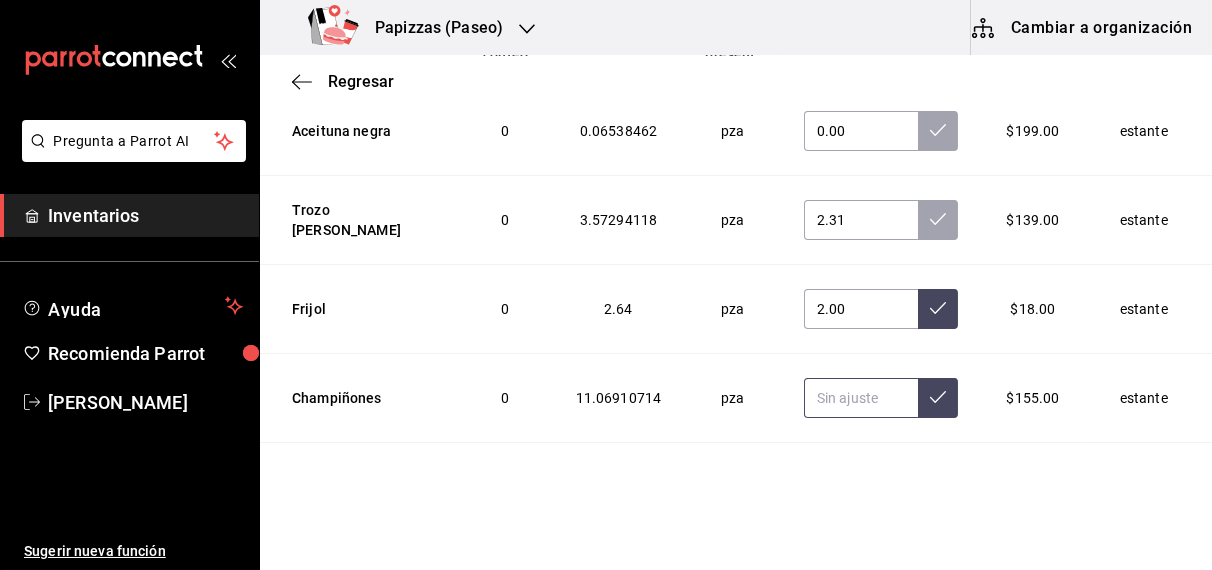 click at bounding box center [861, 398] 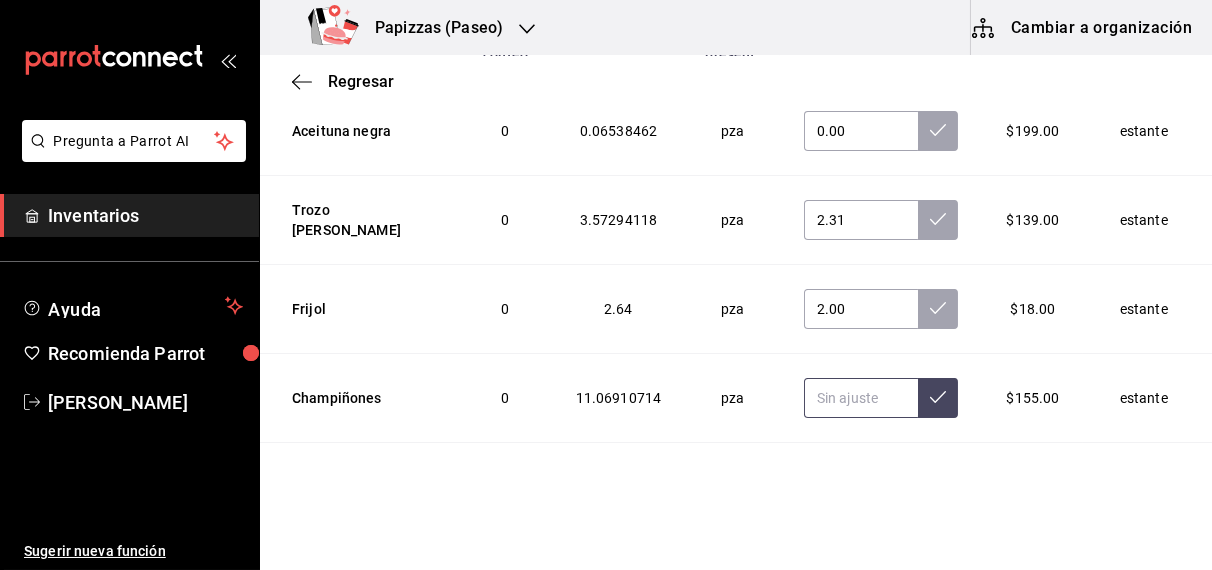 type 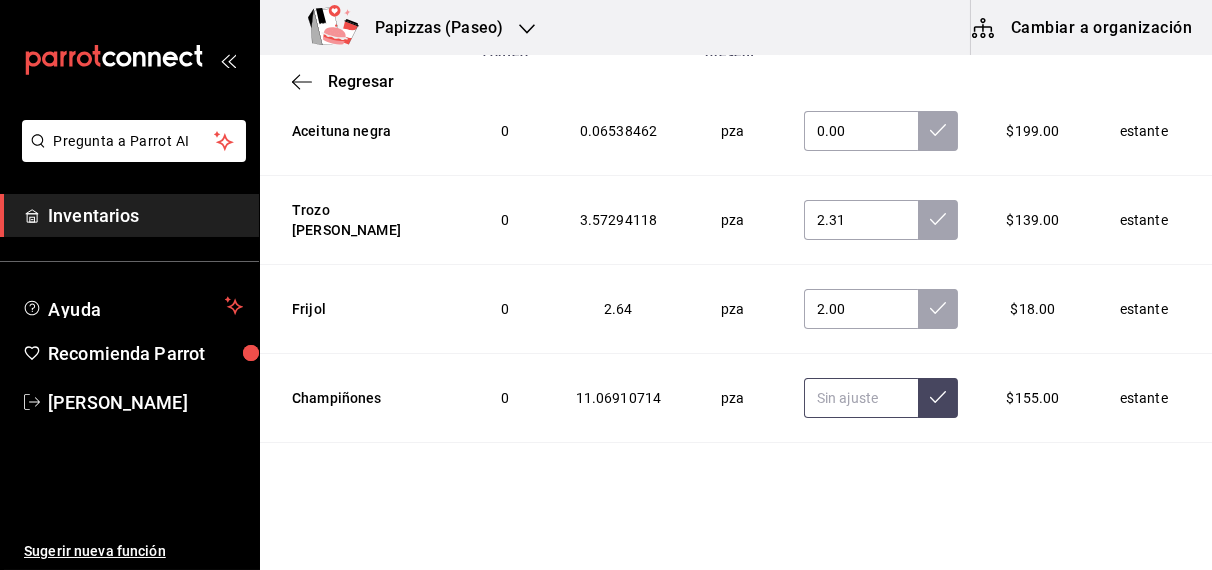 click at bounding box center (861, 398) 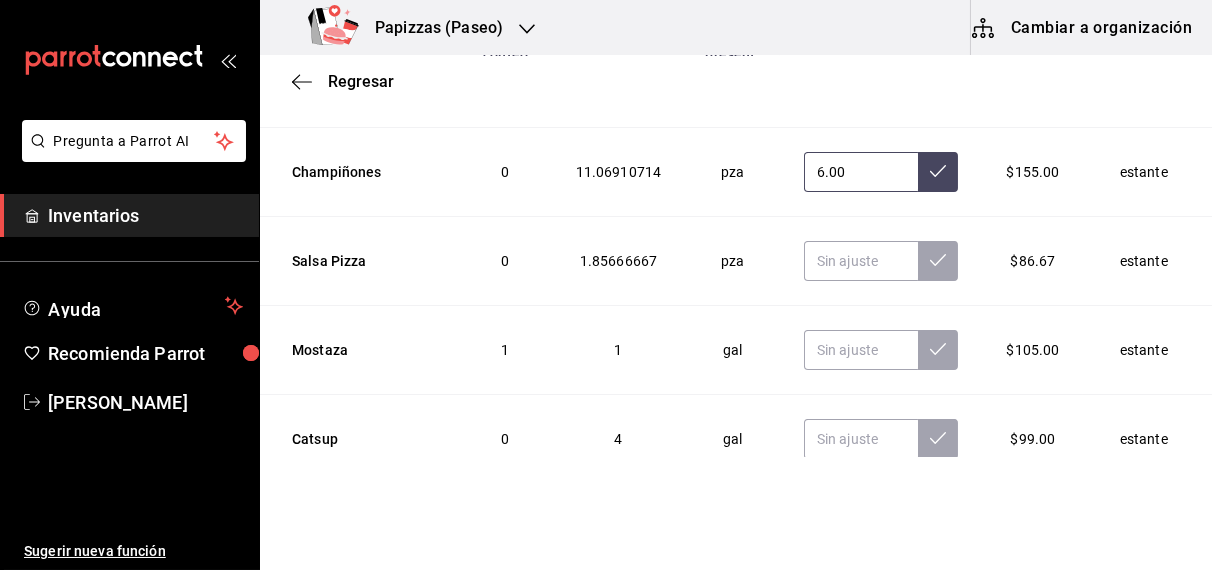 scroll, scrollTop: 6366, scrollLeft: 0, axis: vertical 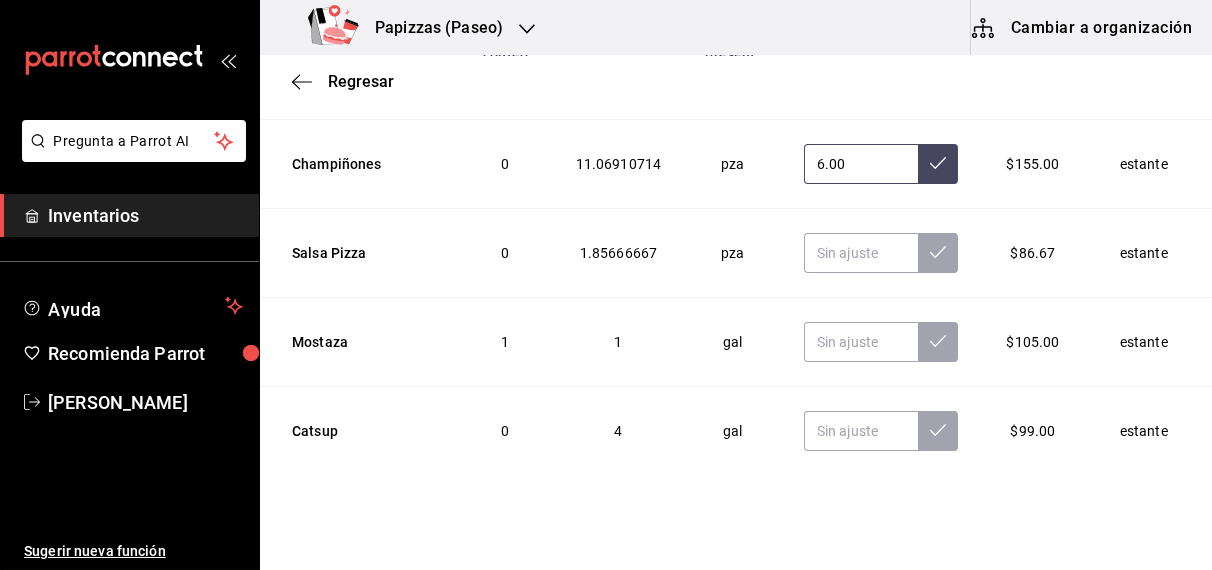 type on "6.00" 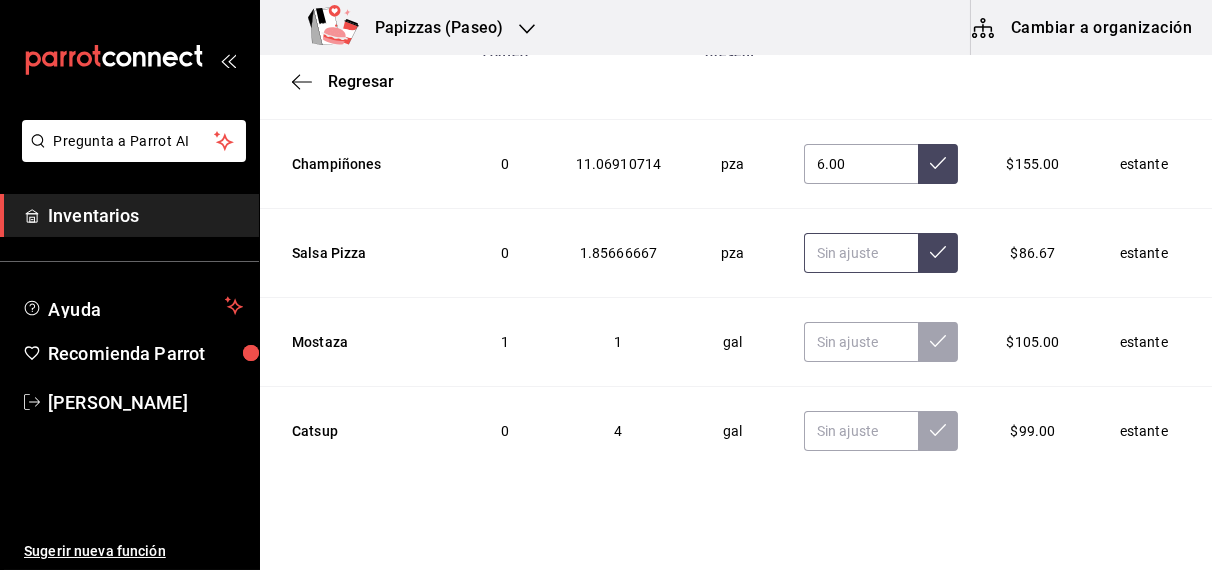 click at bounding box center [861, 253] 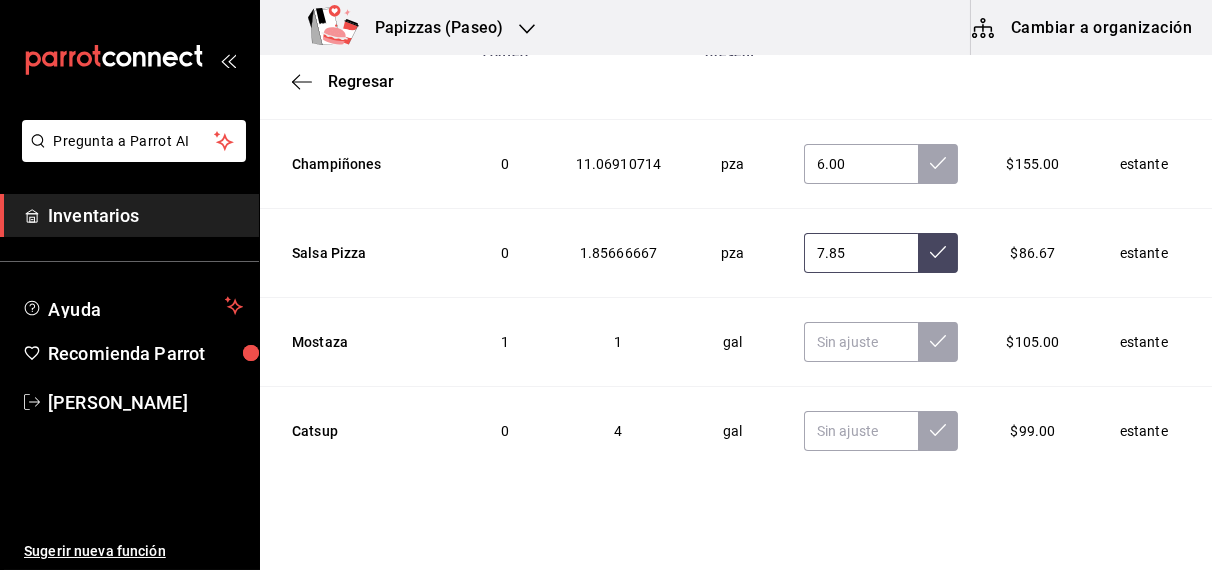 type on "7.85" 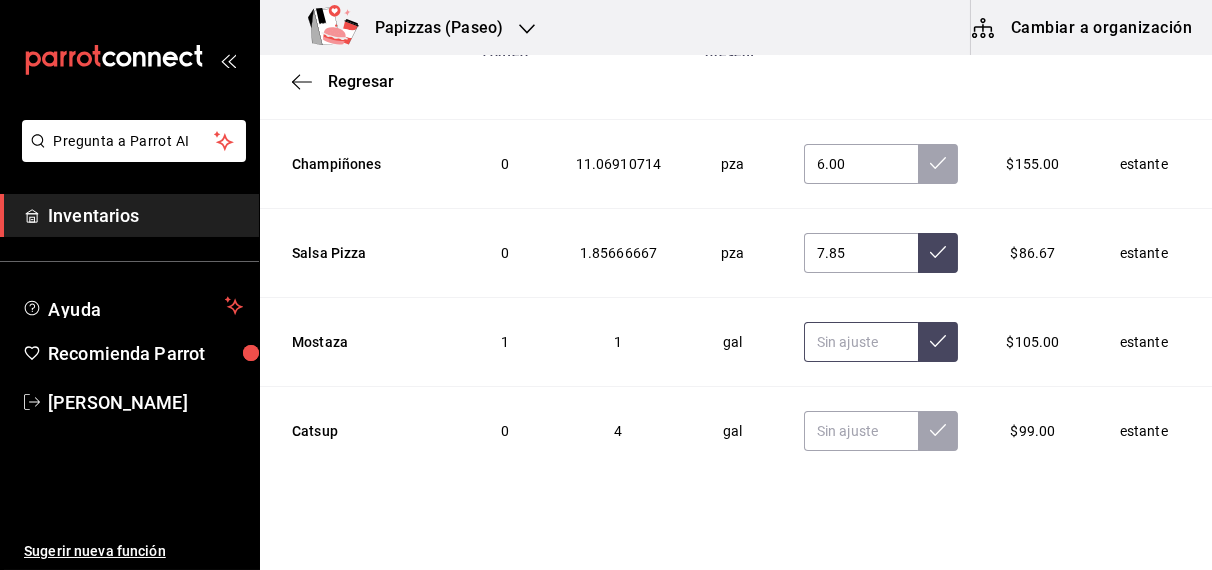 click at bounding box center [861, 342] 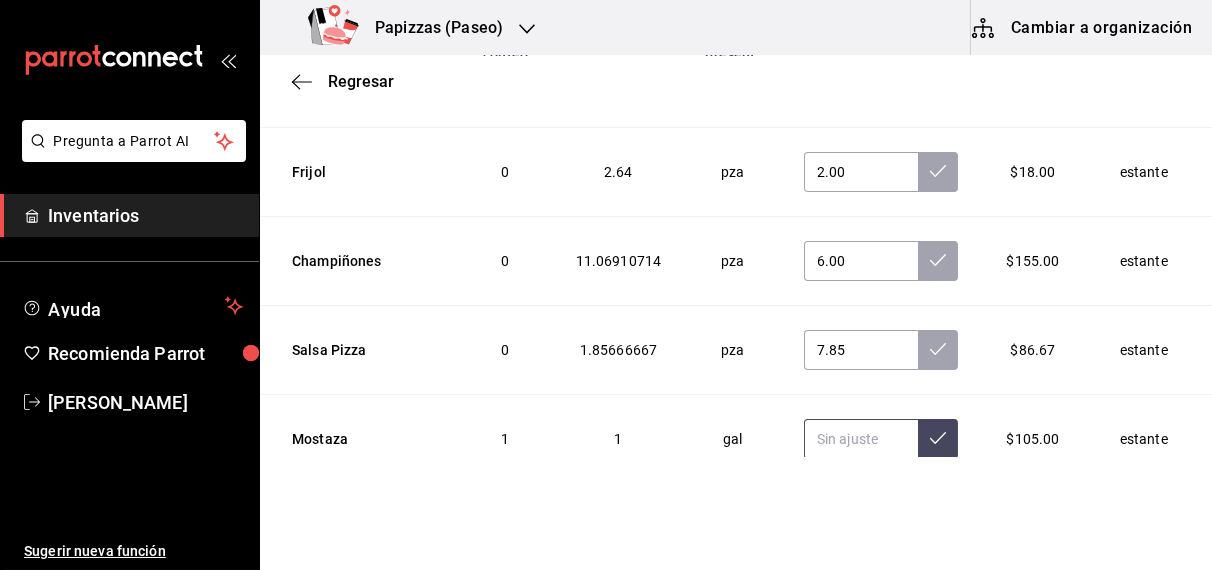 scroll, scrollTop: 6266, scrollLeft: 0, axis: vertical 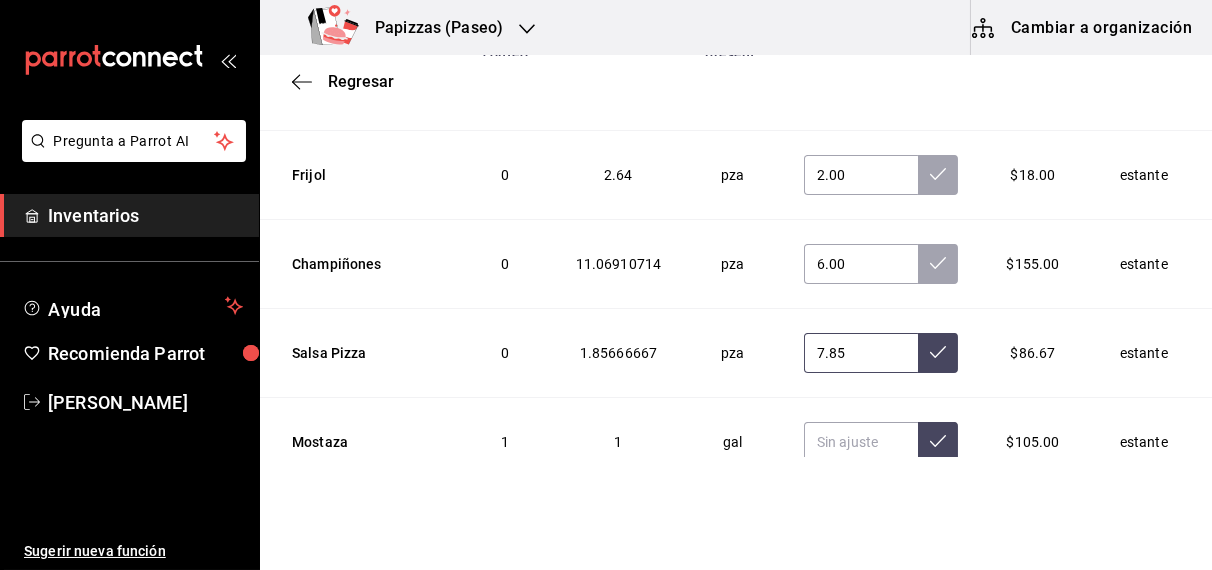 click 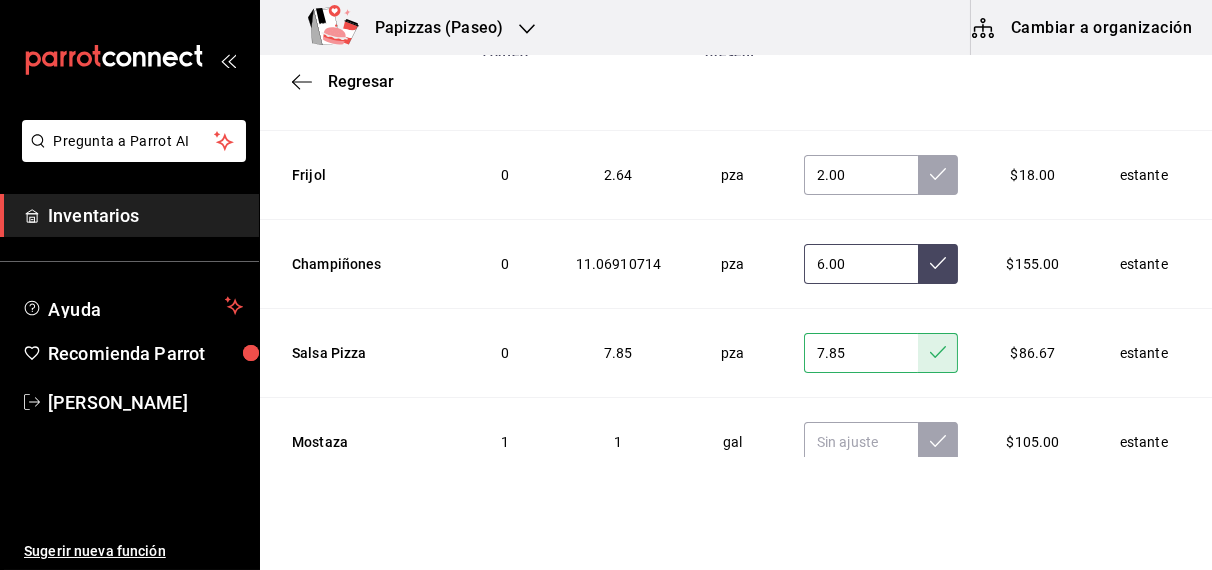 click at bounding box center (938, 264) 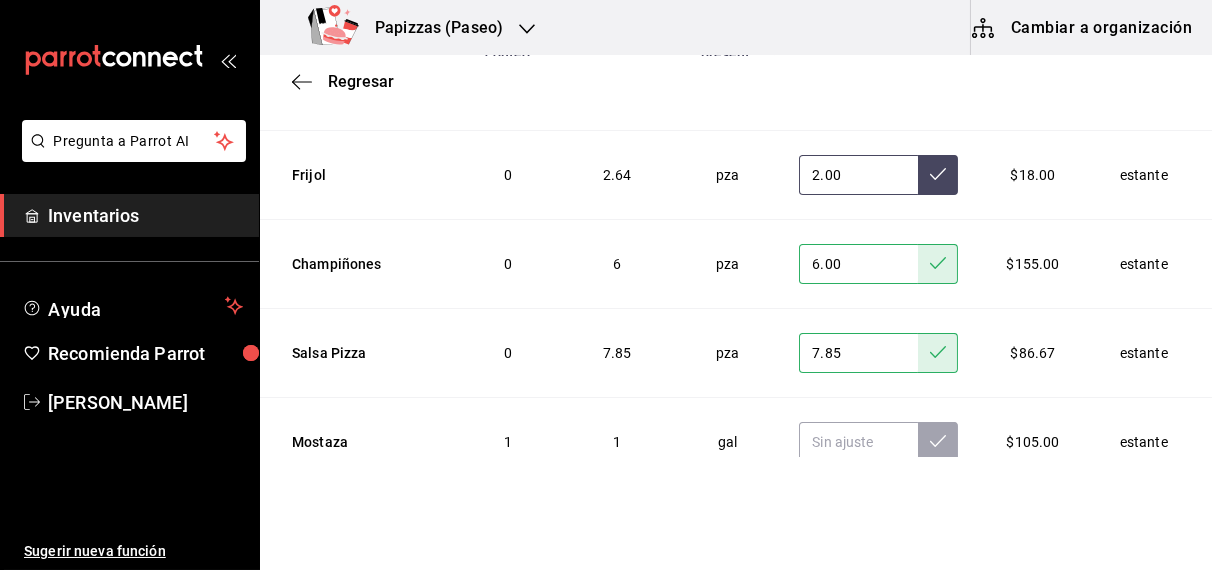 click 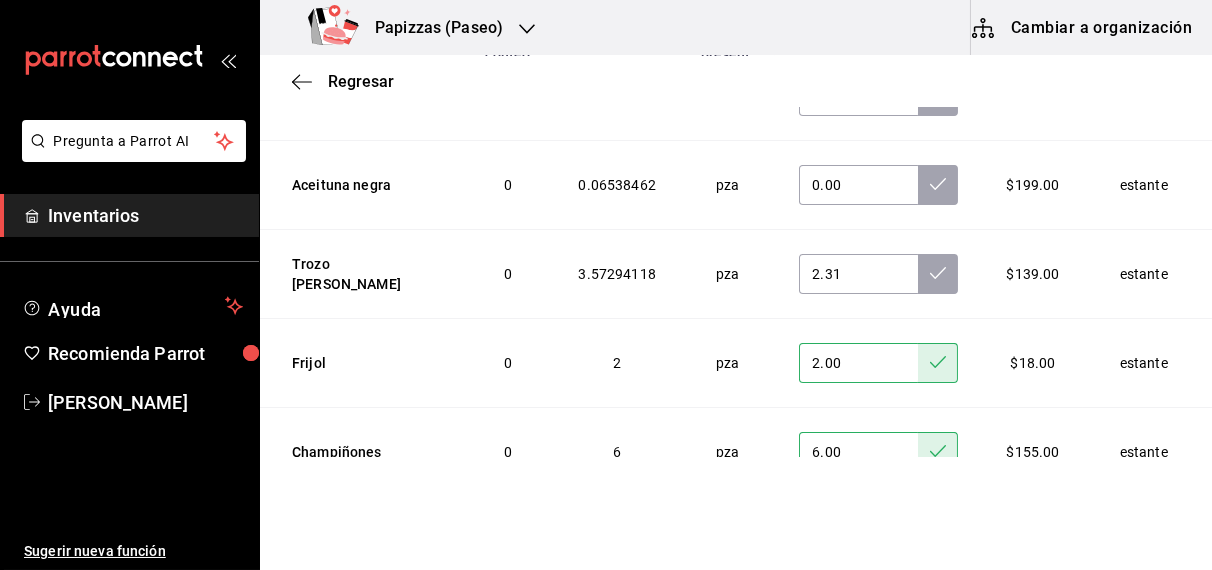 scroll, scrollTop: 6073, scrollLeft: 0, axis: vertical 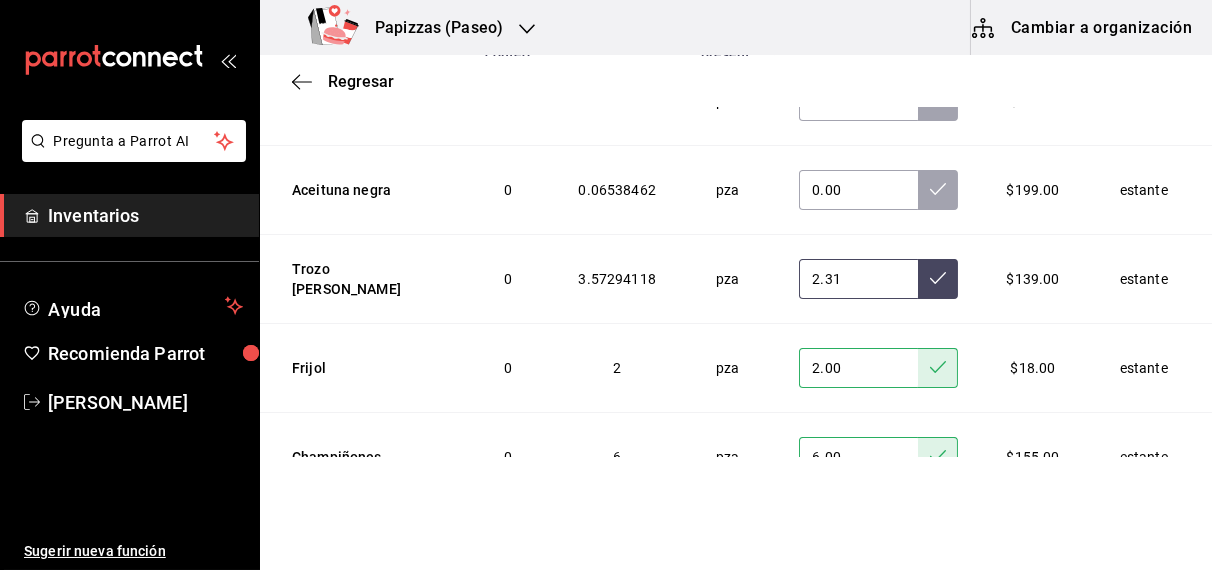 click 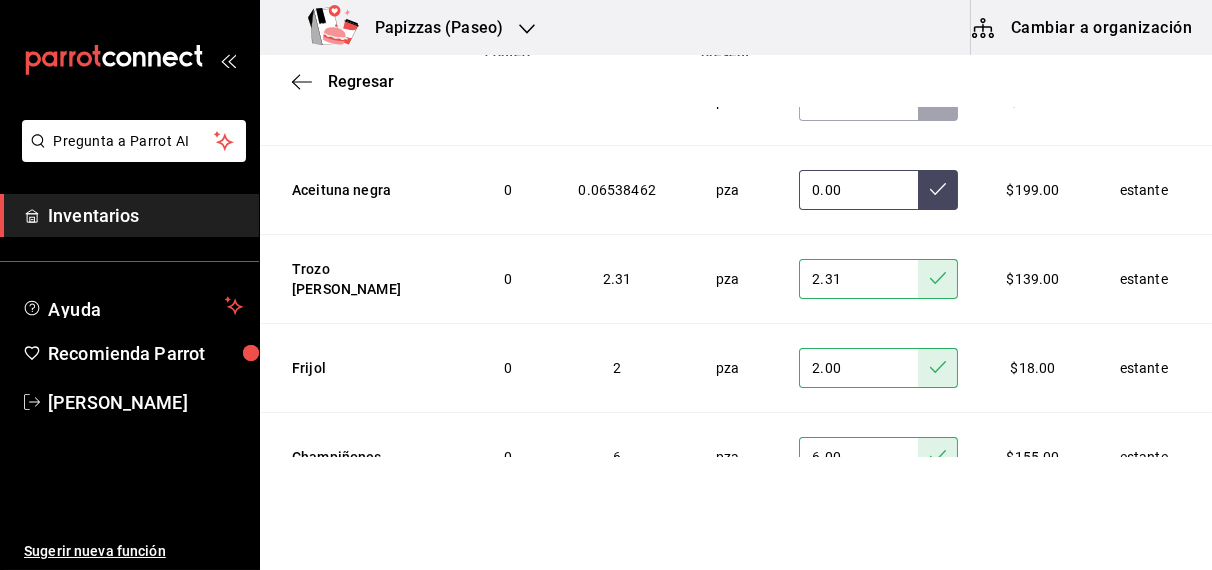 click 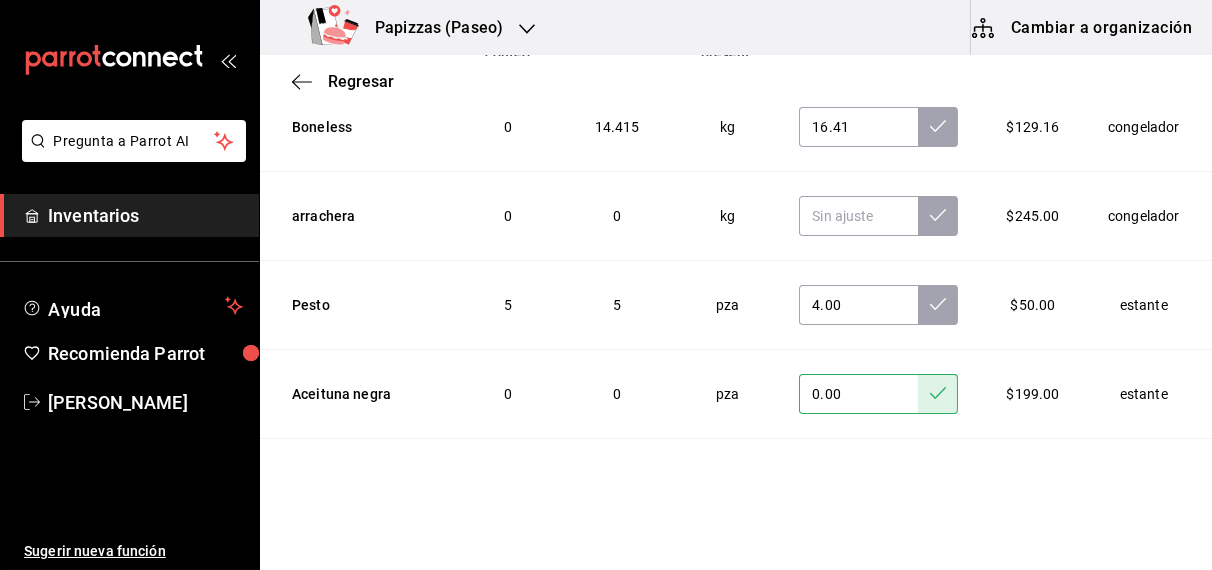 scroll, scrollTop: 5867, scrollLeft: 0, axis: vertical 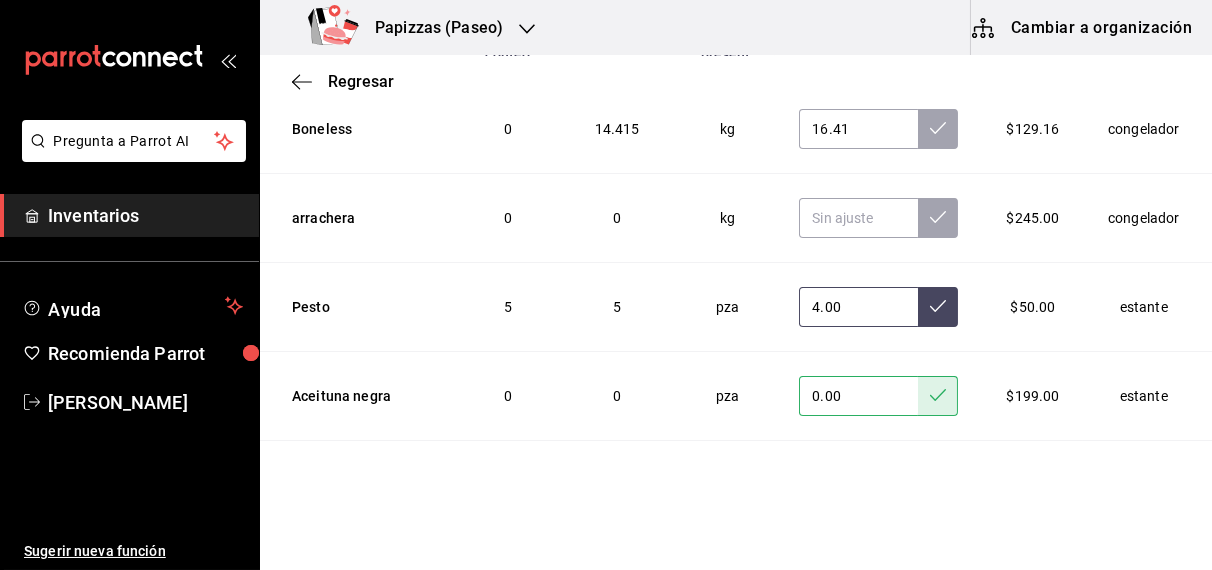 click 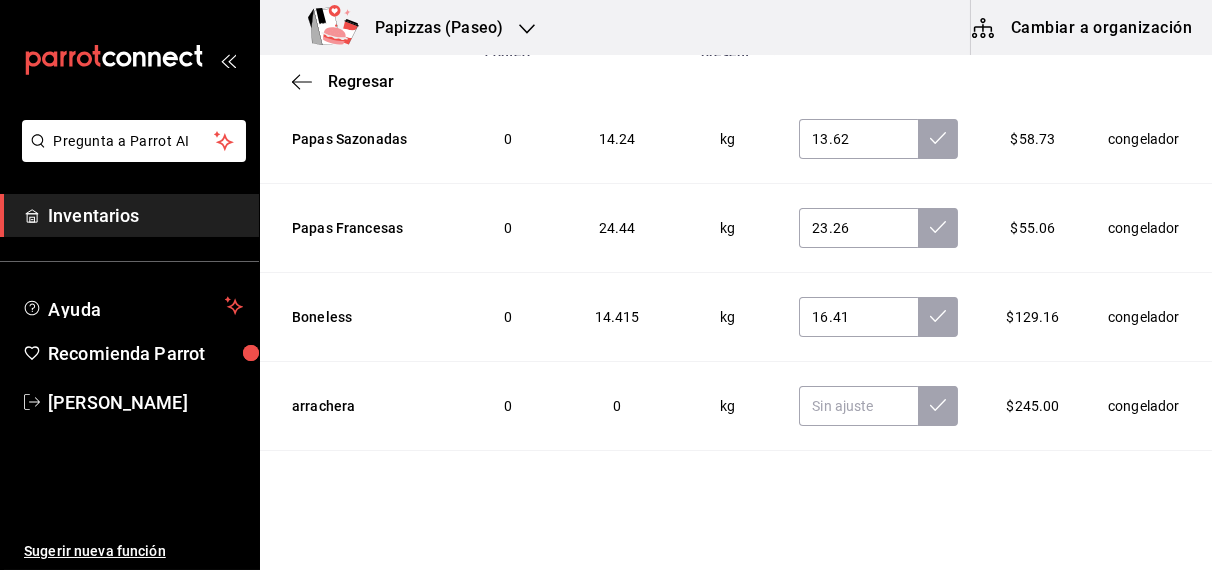 scroll, scrollTop: 5676, scrollLeft: 0, axis: vertical 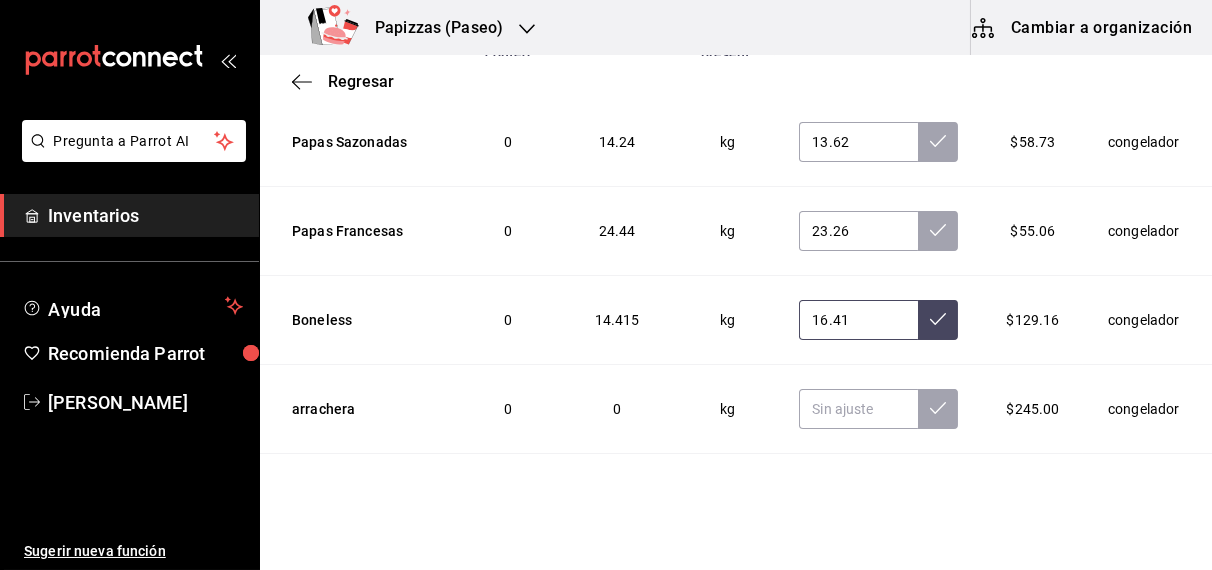 click 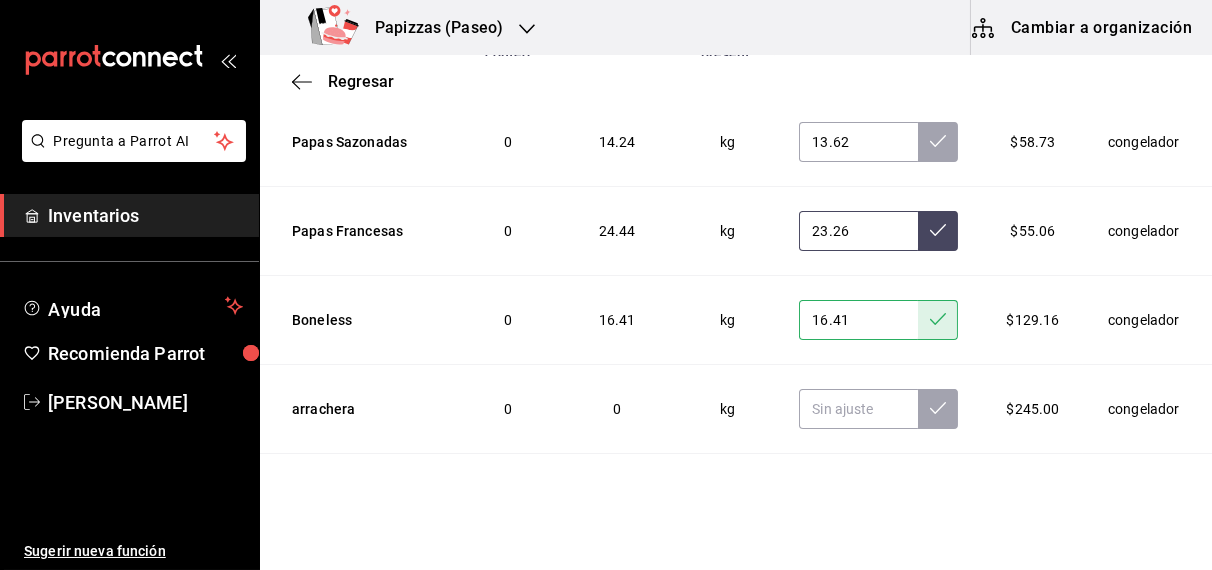 click at bounding box center [938, 231] 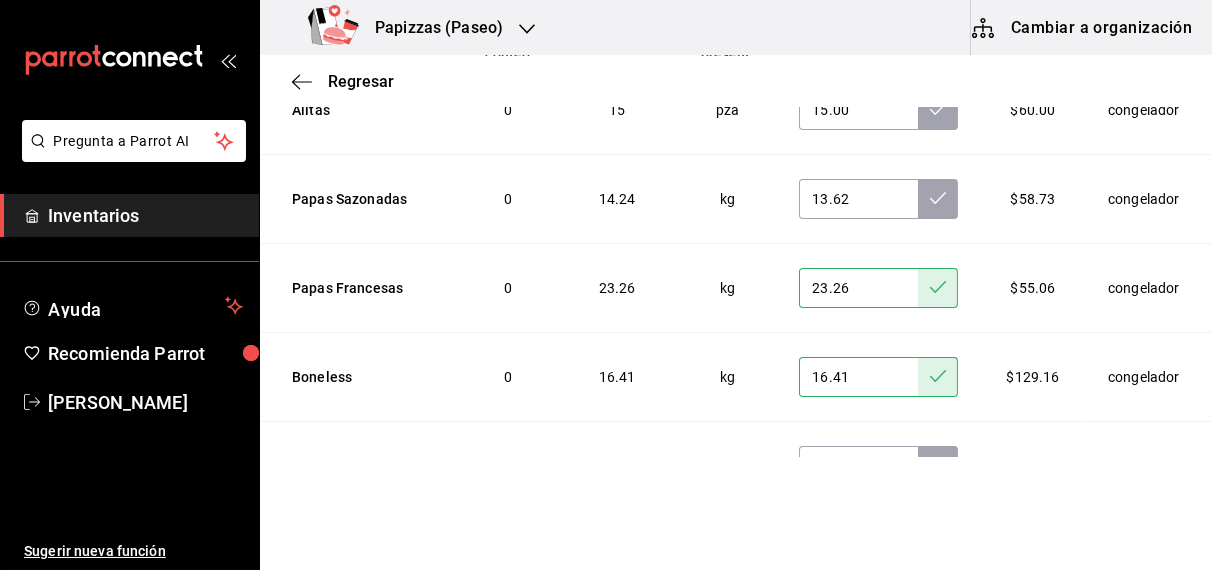 scroll, scrollTop: 5606, scrollLeft: 0, axis: vertical 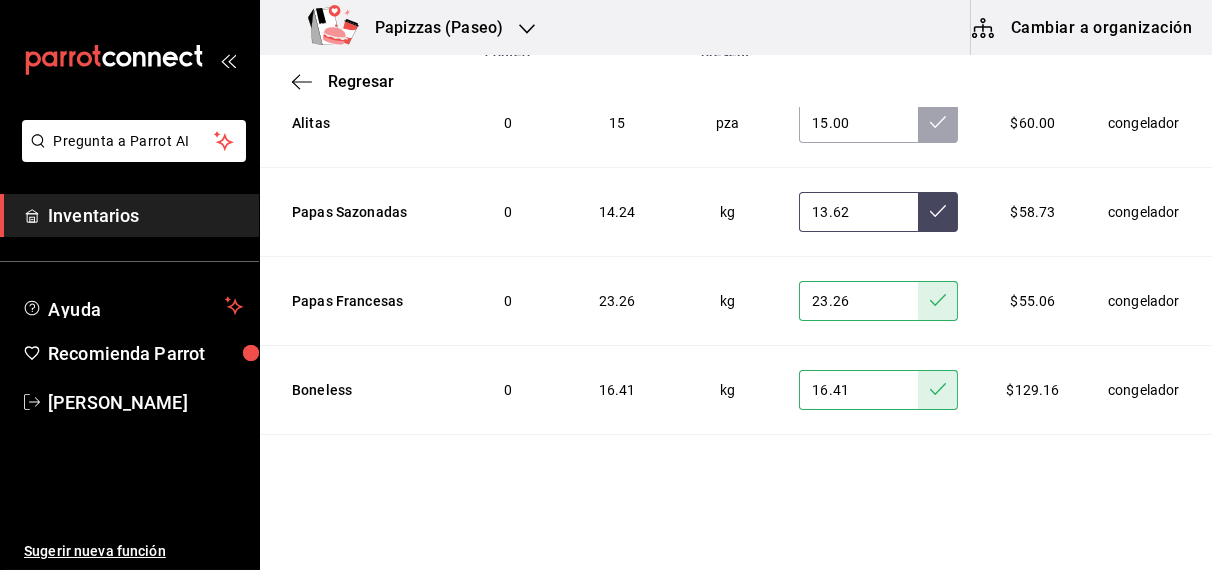 click 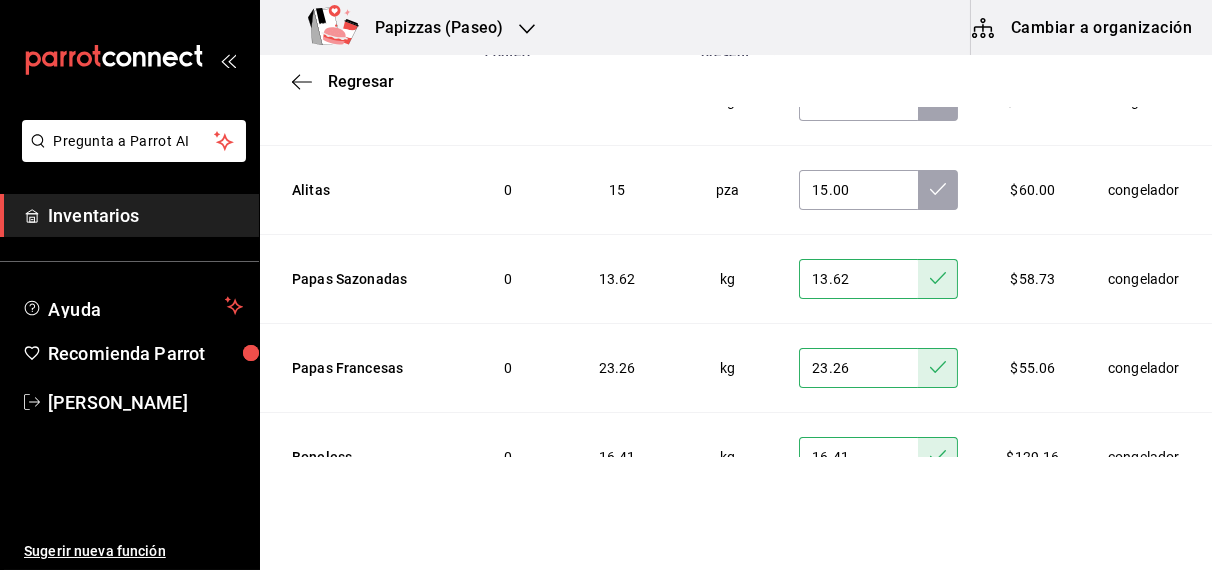 scroll, scrollTop: 5473, scrollLeft: 0, axis: vertical 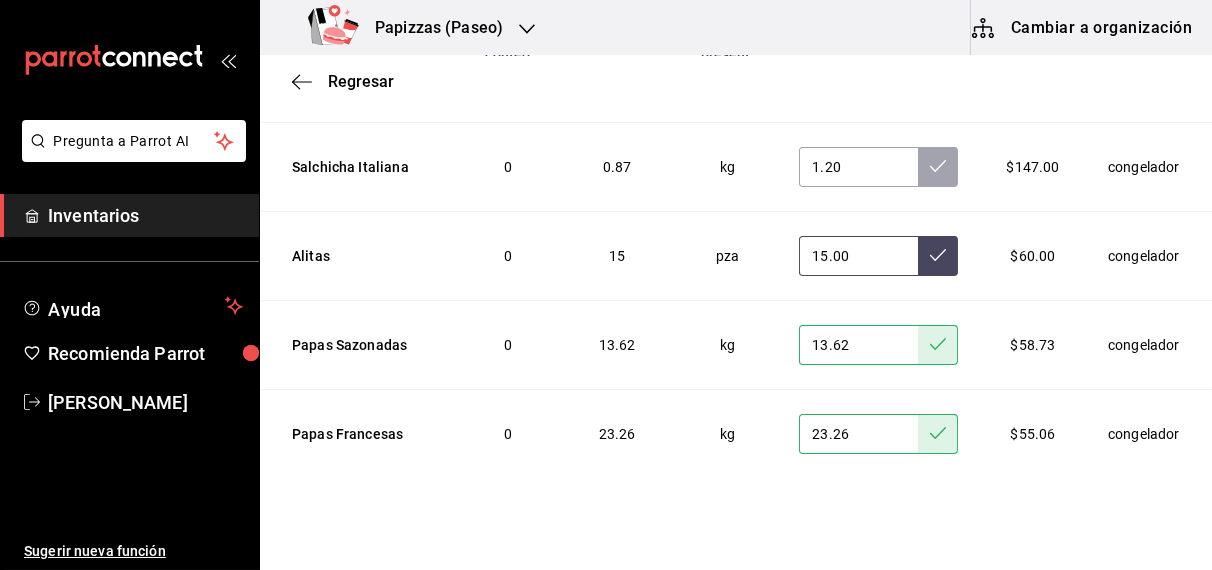 click 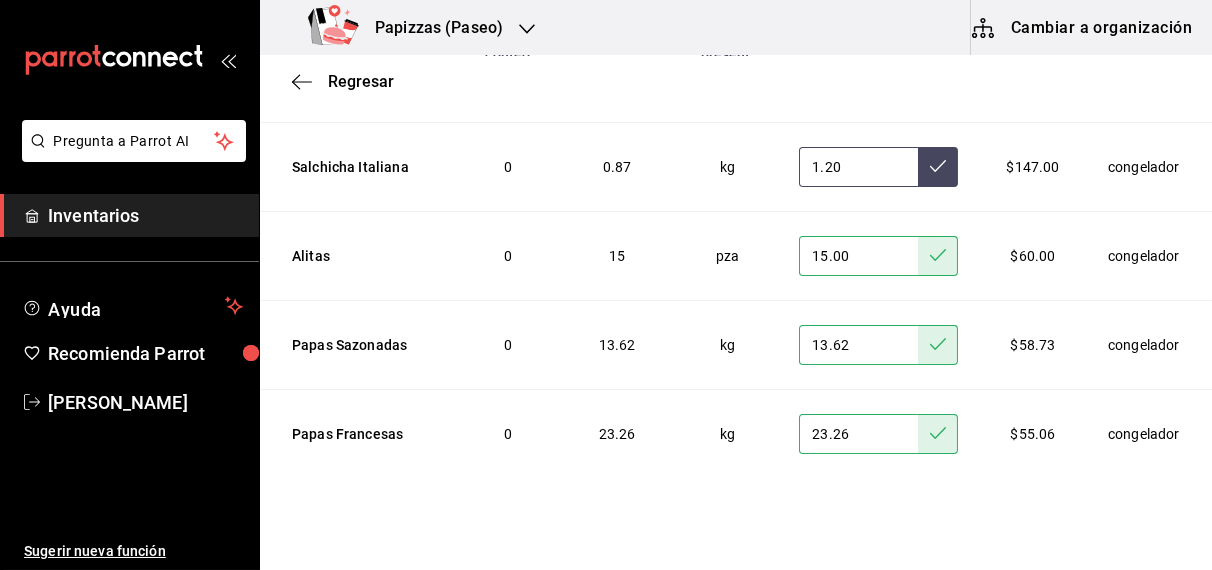 click 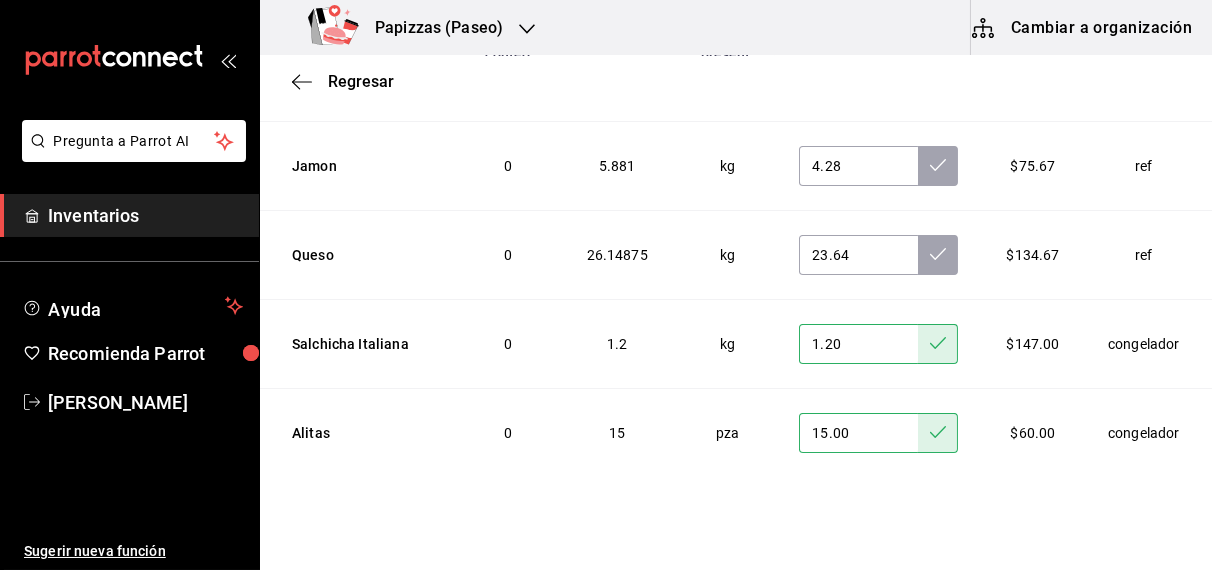 scroll, scrollTop: 5295, scrollLeft: 0, axis: vertical 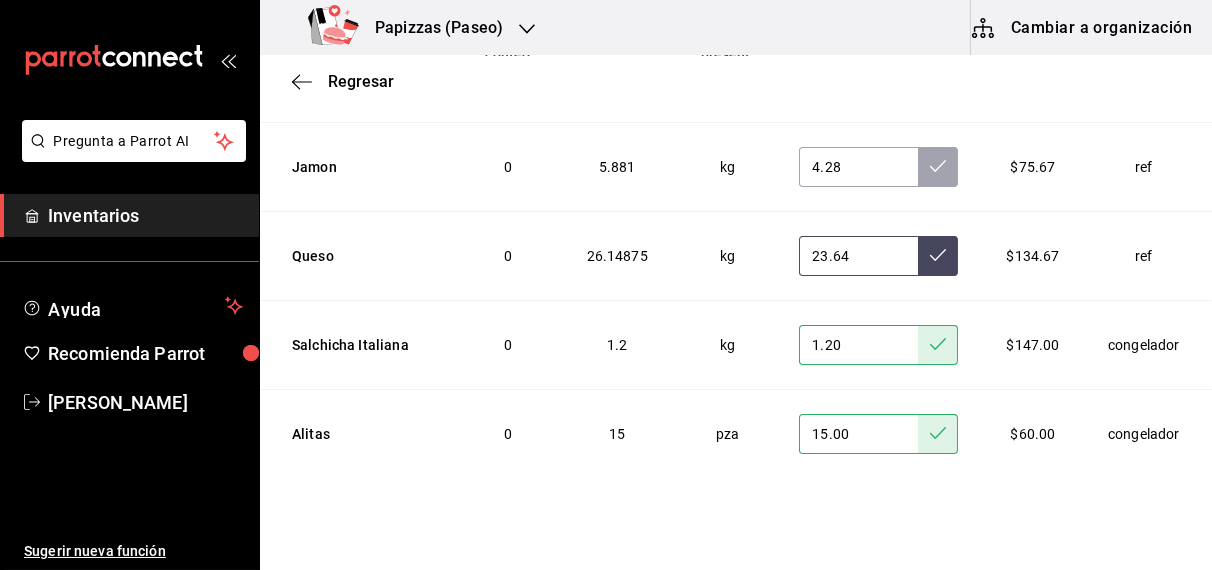 click 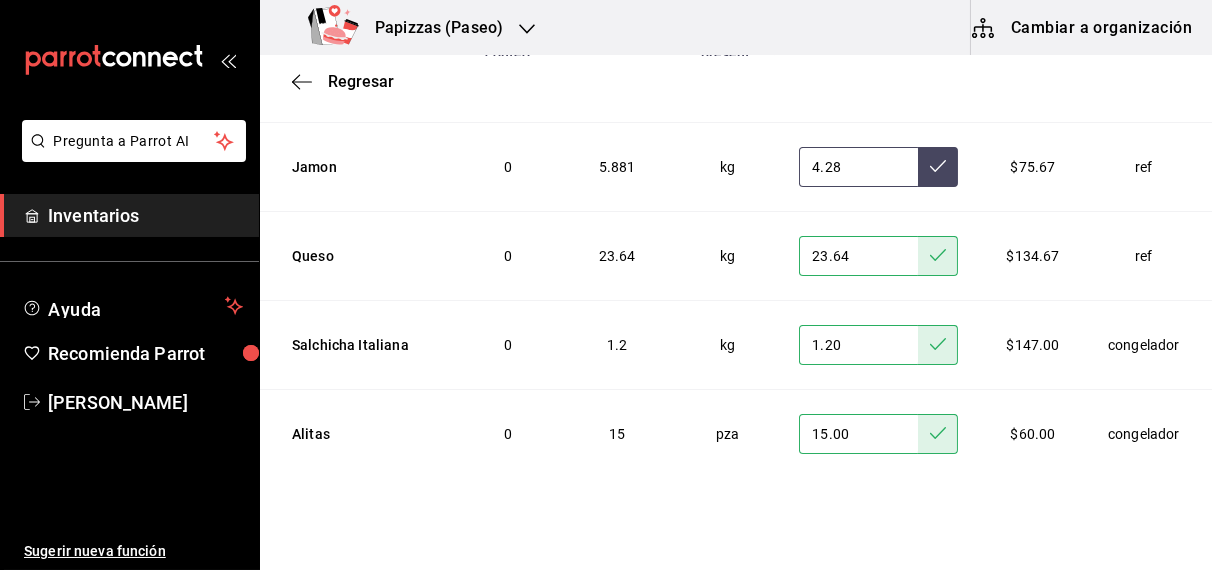click 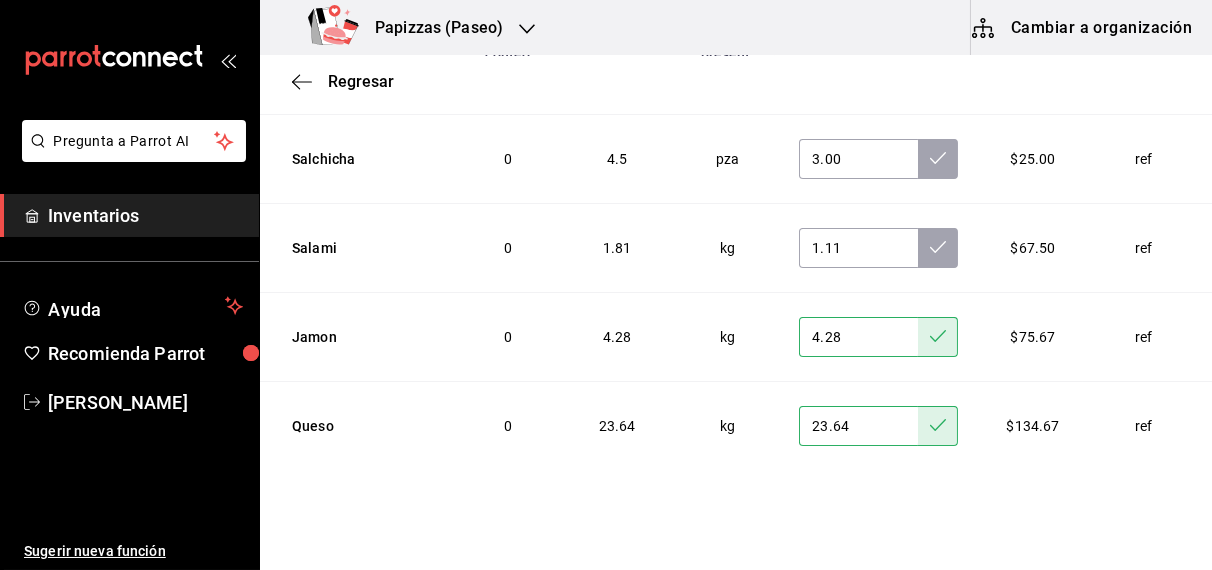 scroll, scrollTop: 5125, scrollLeft: 0, axis: vertical 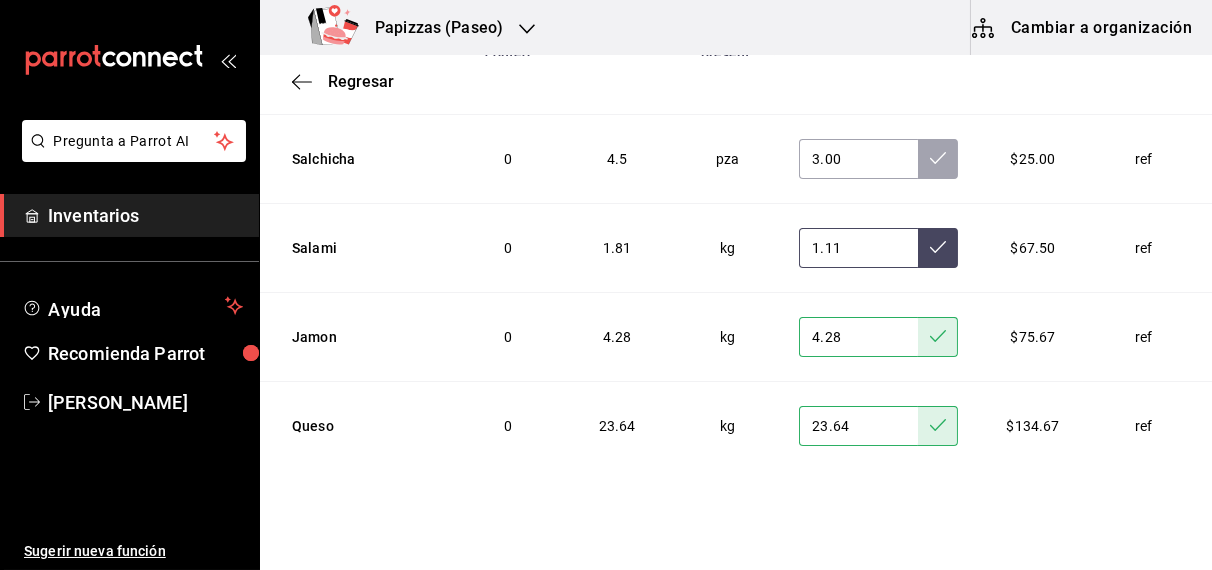 click 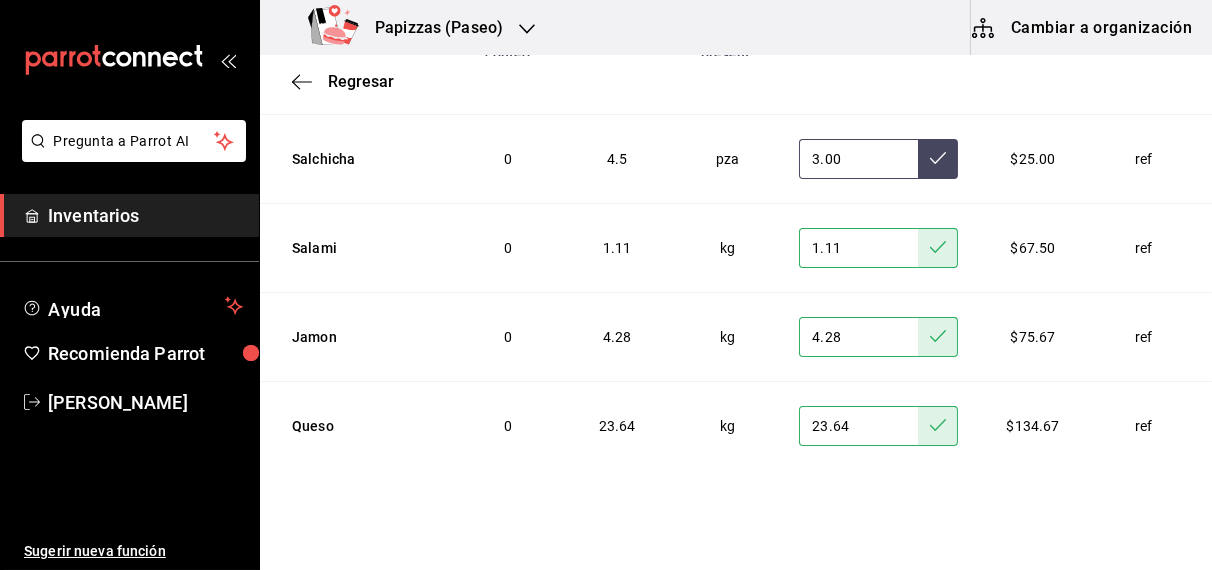 click 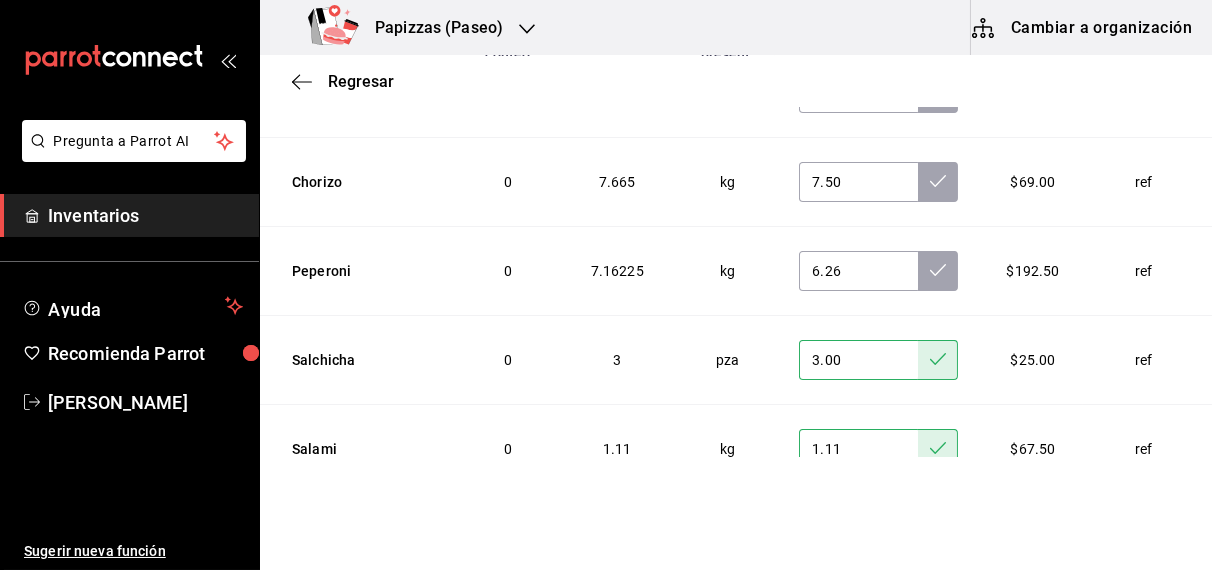 scroll, scrollTop: 4923, scrollLeft: 0, axis: vertical 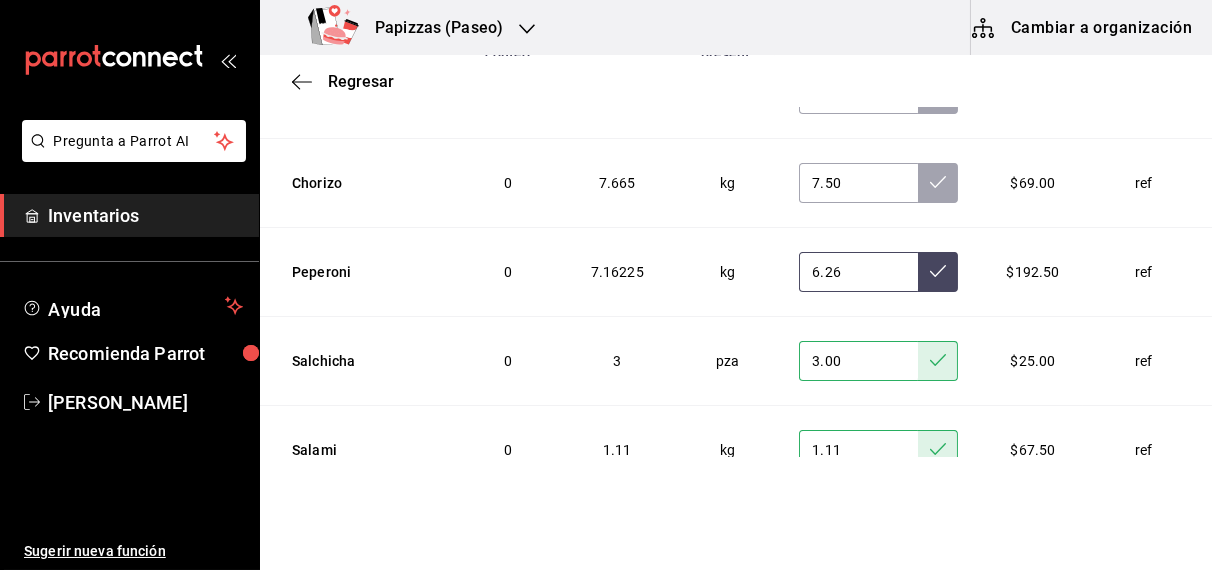click 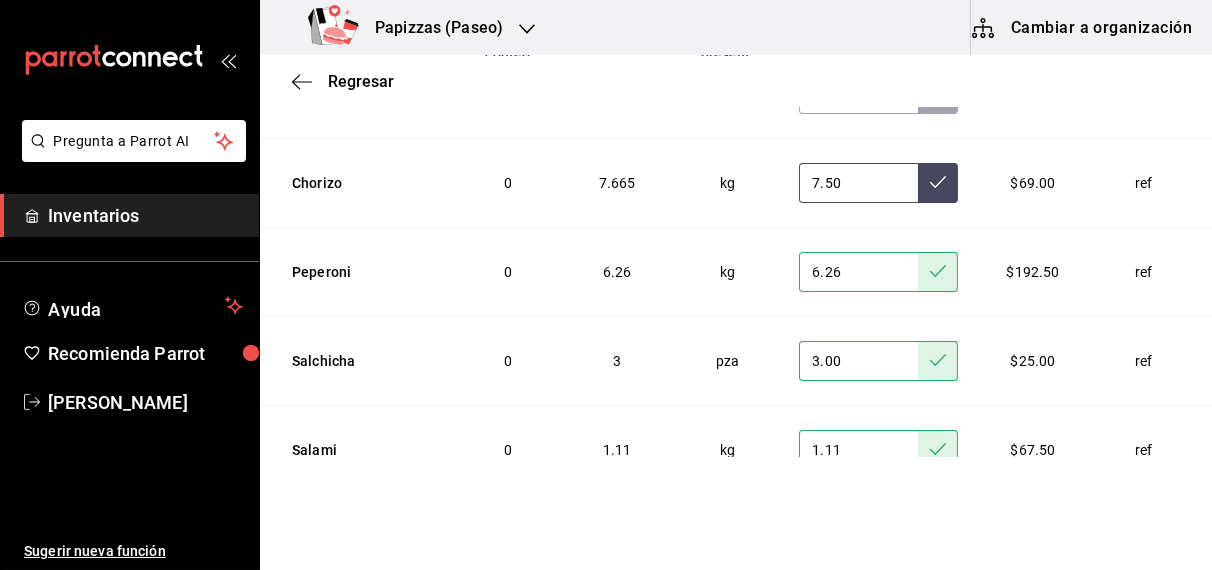 click 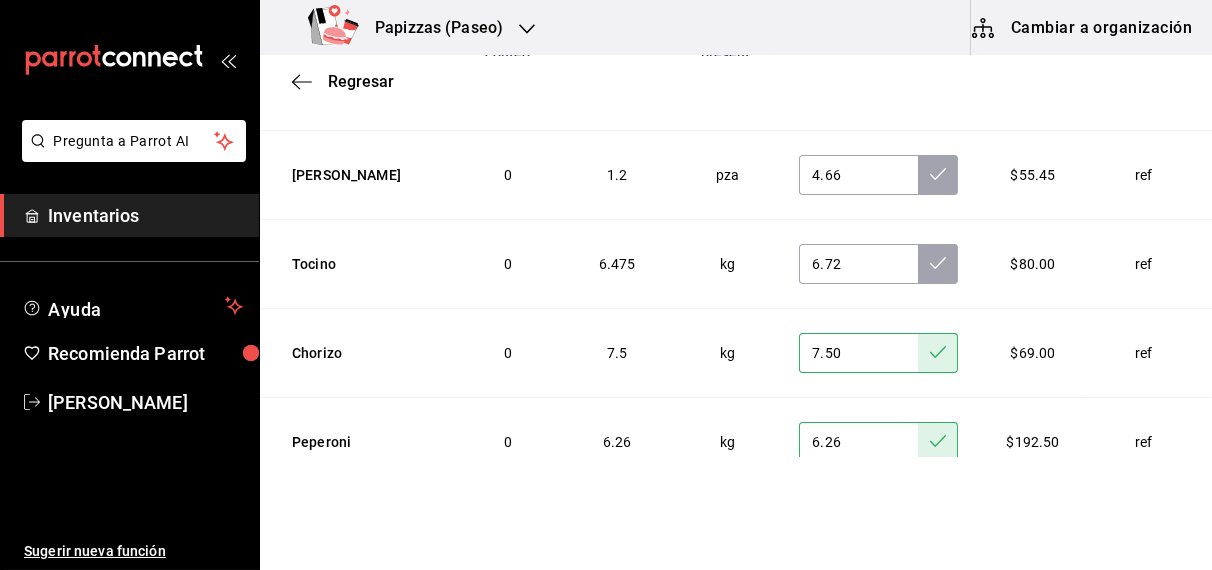 scroll, scrollTop: 4751, scrollLeft: 0, axis: vertical 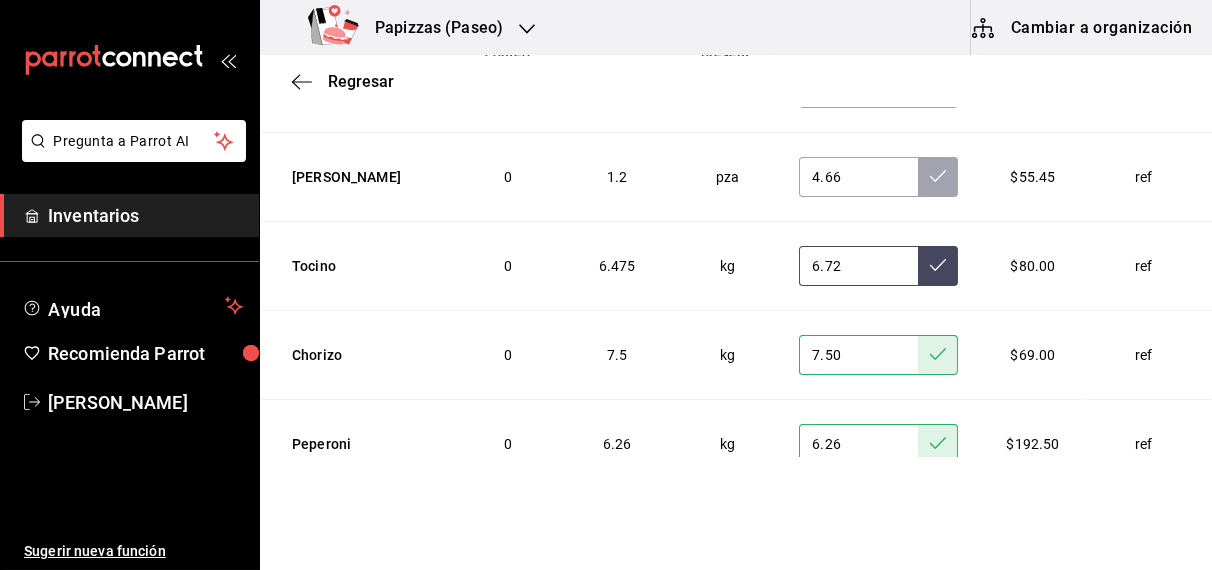 click 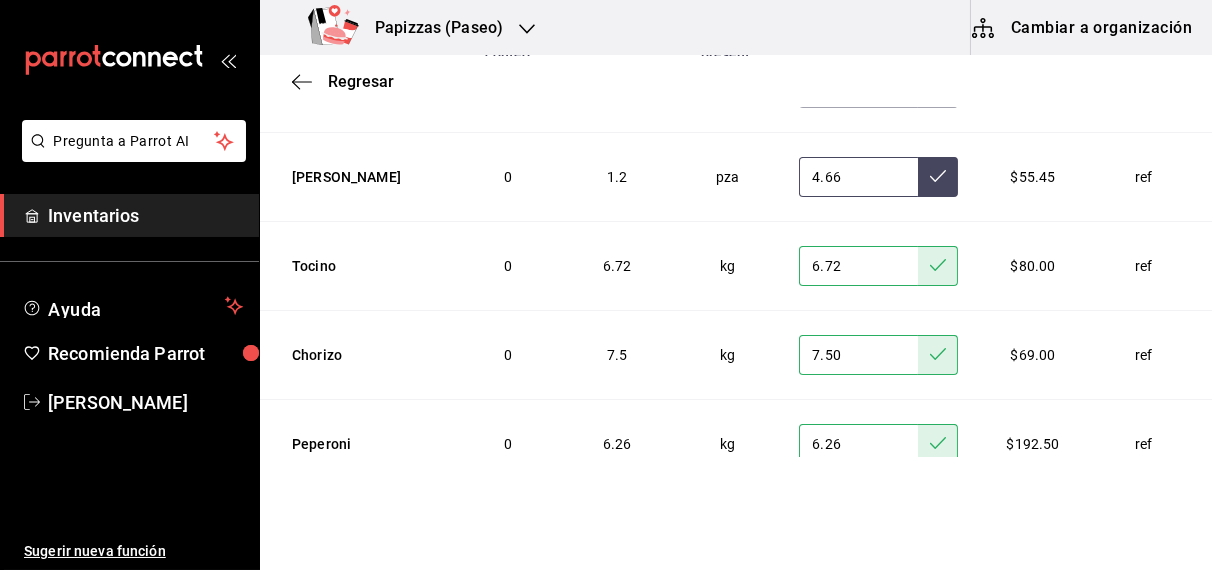 click 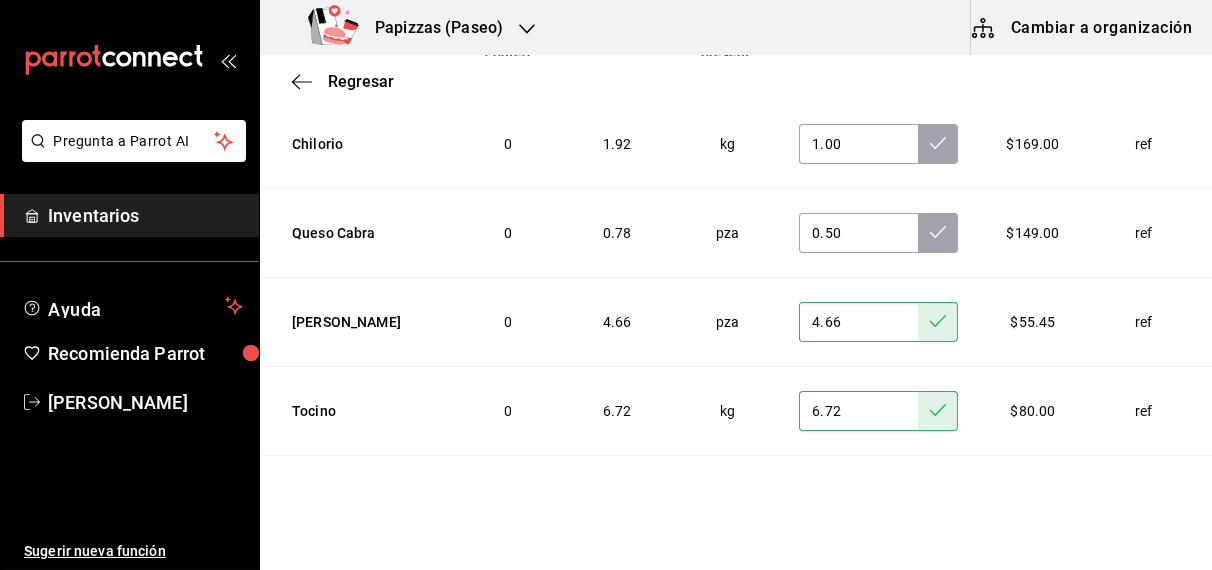 scroll, scrollTop: 4603, scrollLeft: 0, axis: vertical 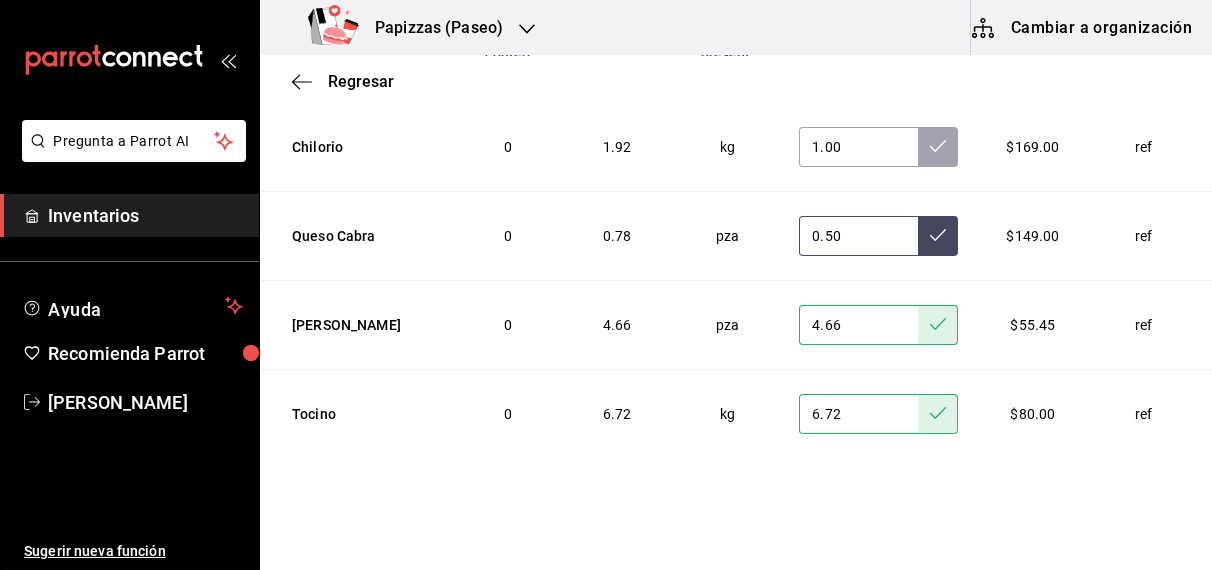 click 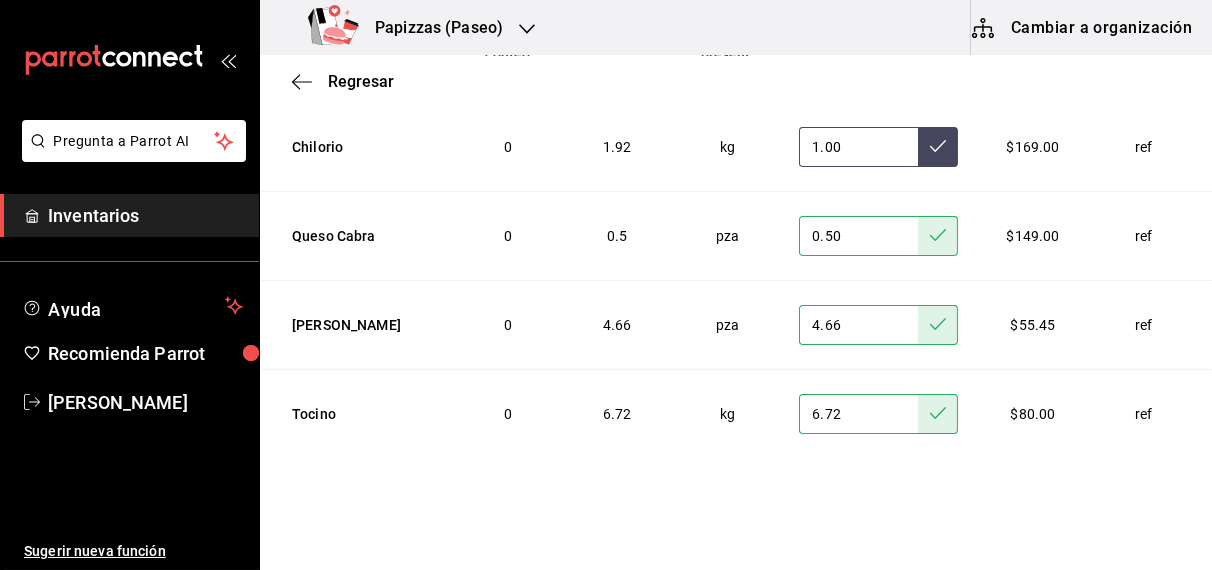 click 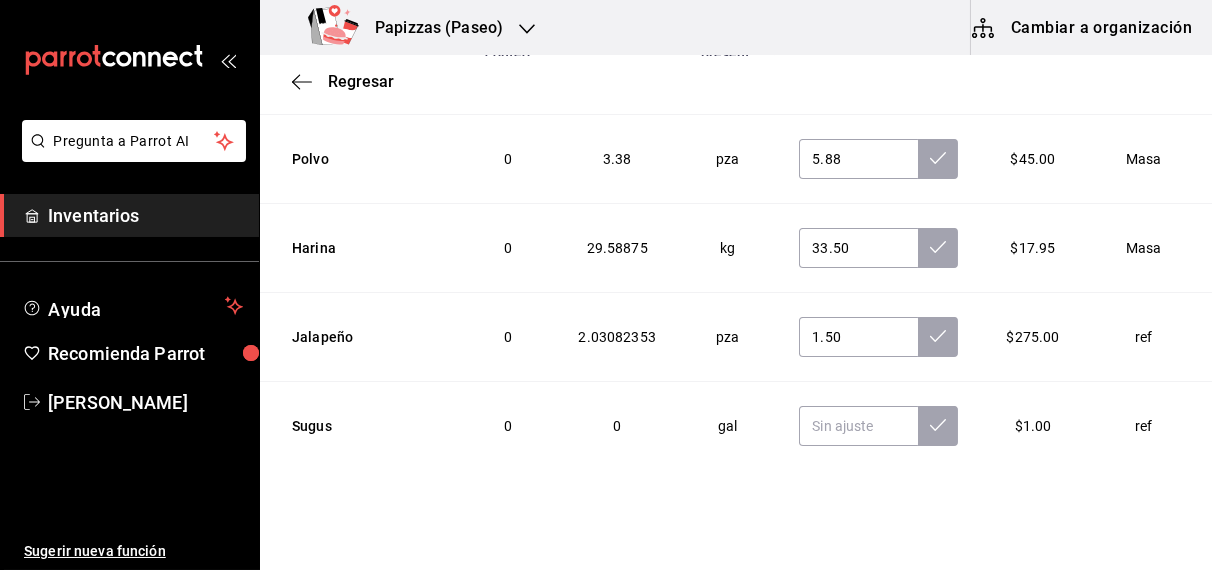 scroll, scrollTop: 3789, scrollLeft: 0, axis: vertical 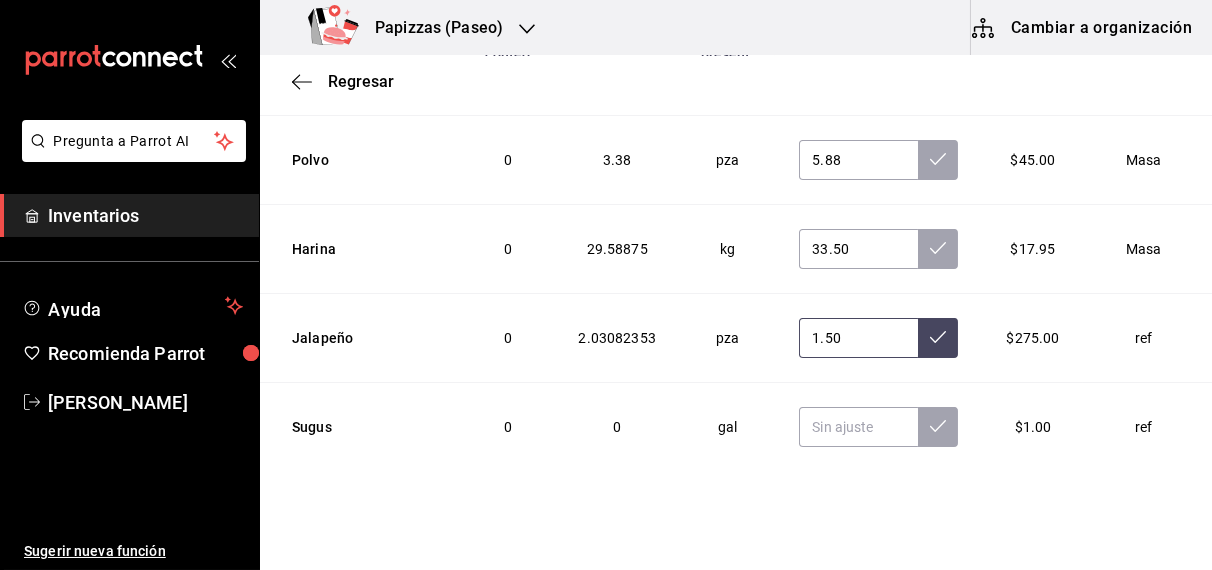 click 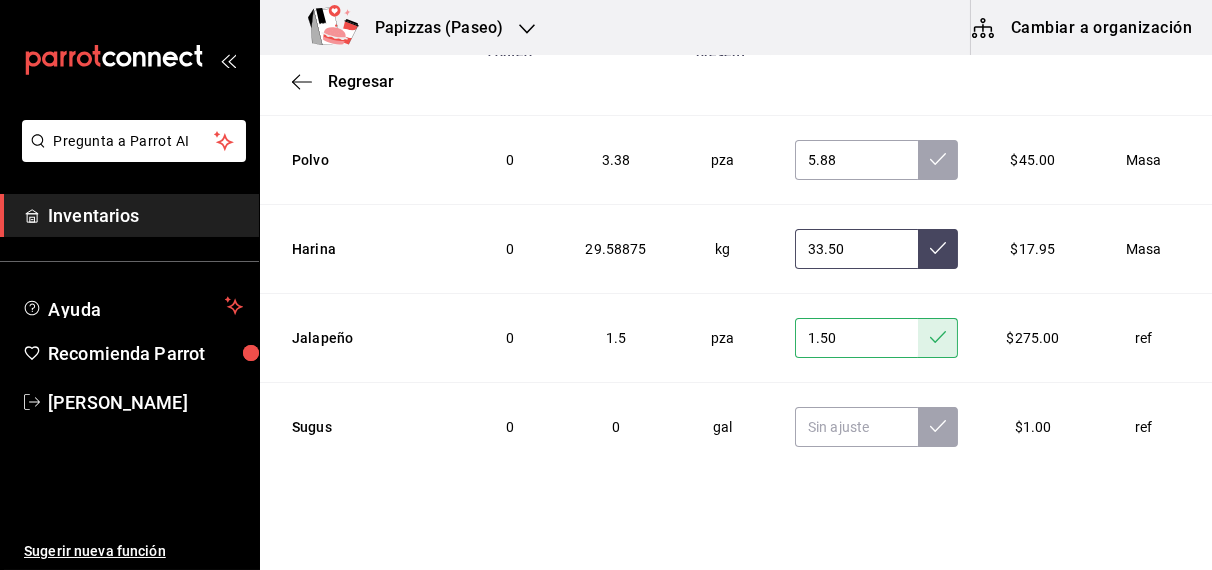 click 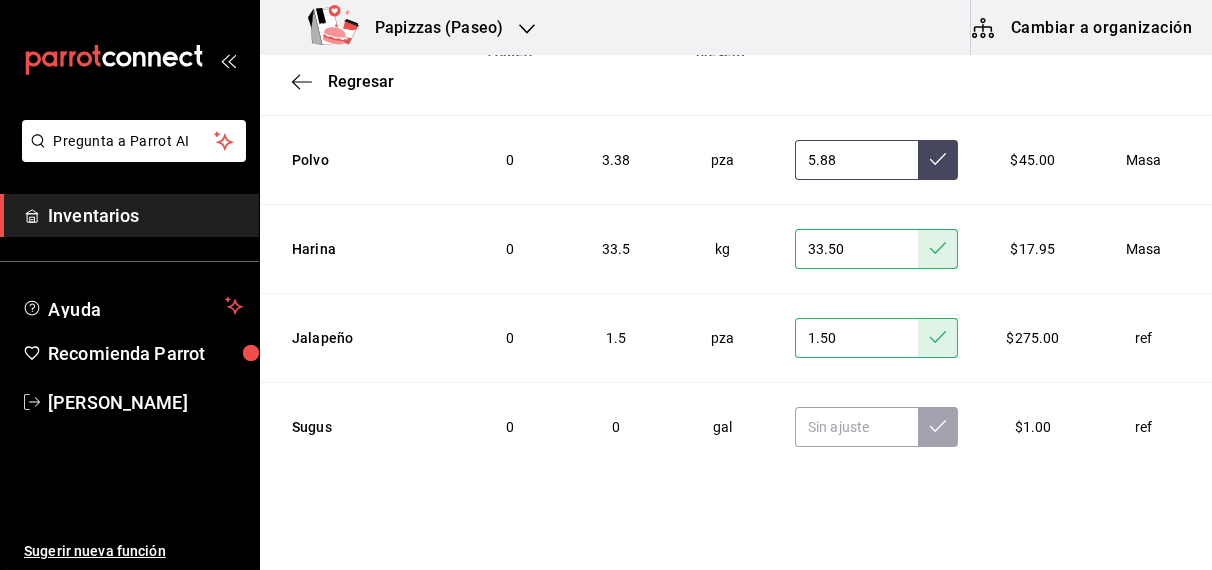 click 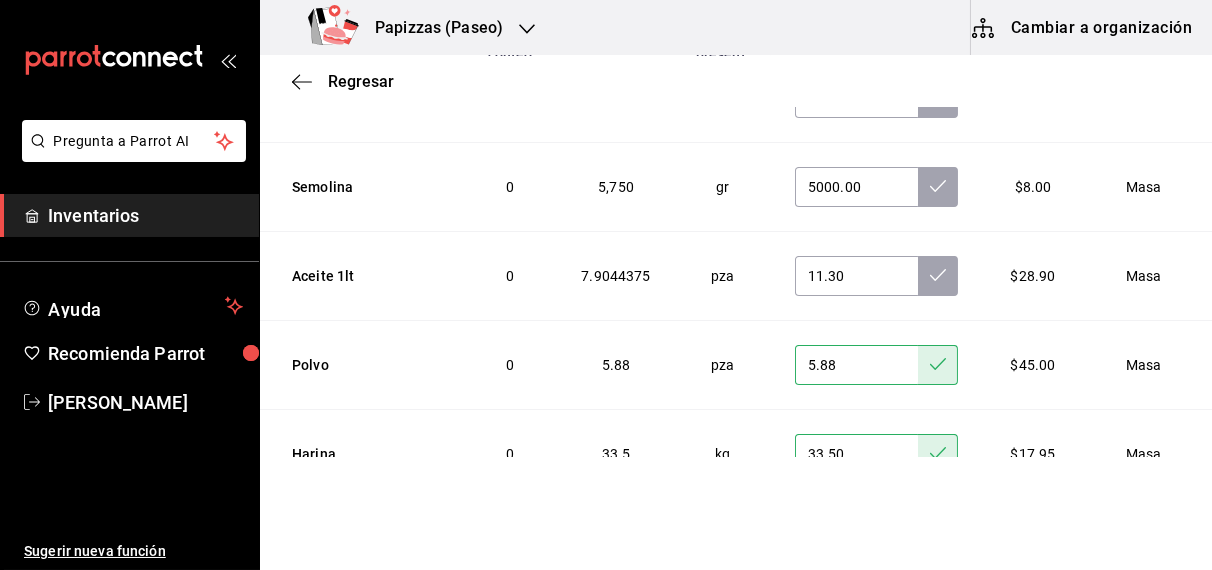 scroll, scrollTop: 3583, scrollLeft: 0, axis: vertical 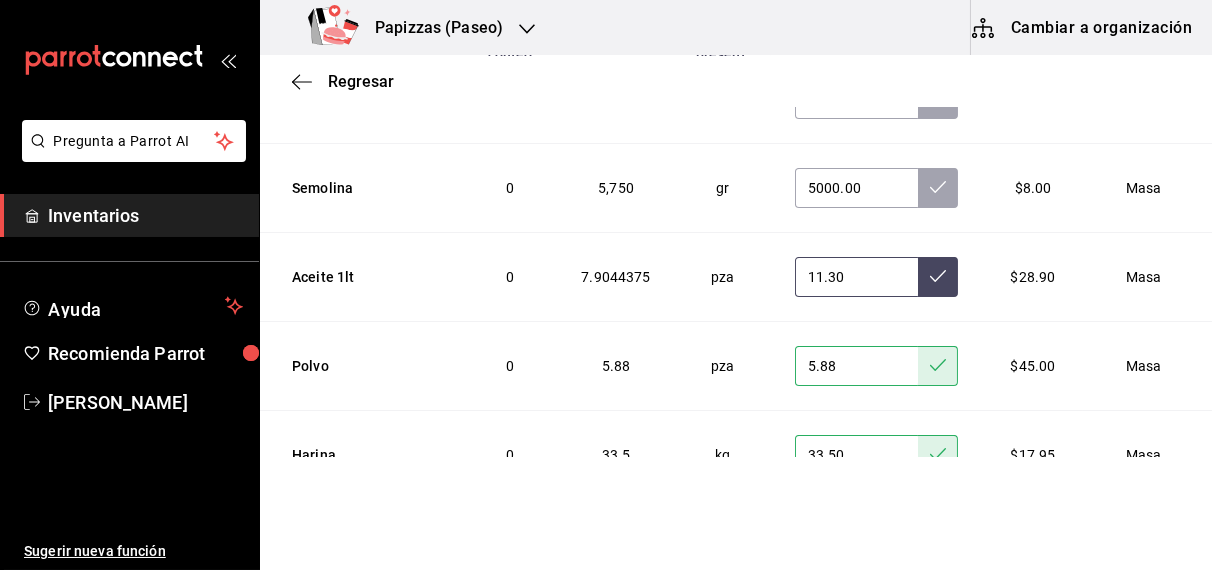 click 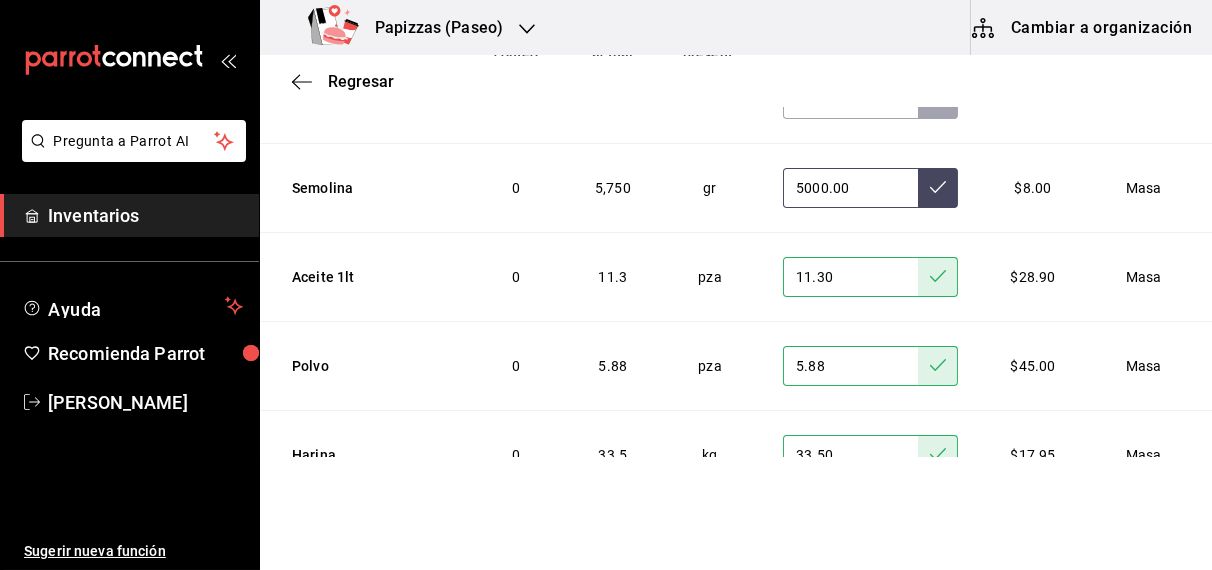 click 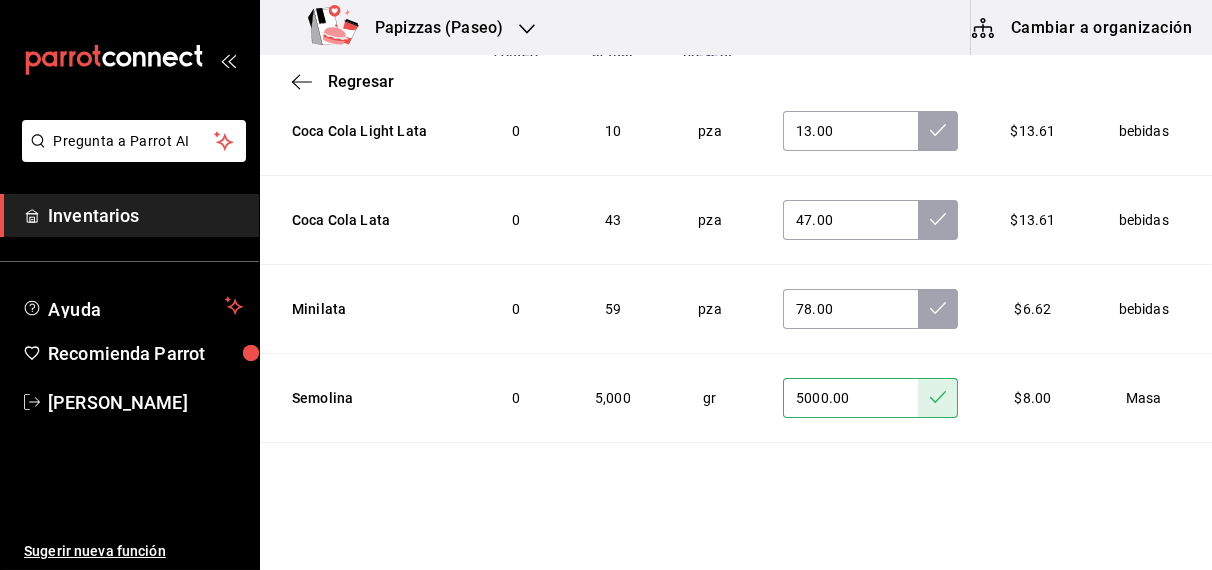 scroll, scrollTop: 3372, scrollLeft: 0, axis: vertical 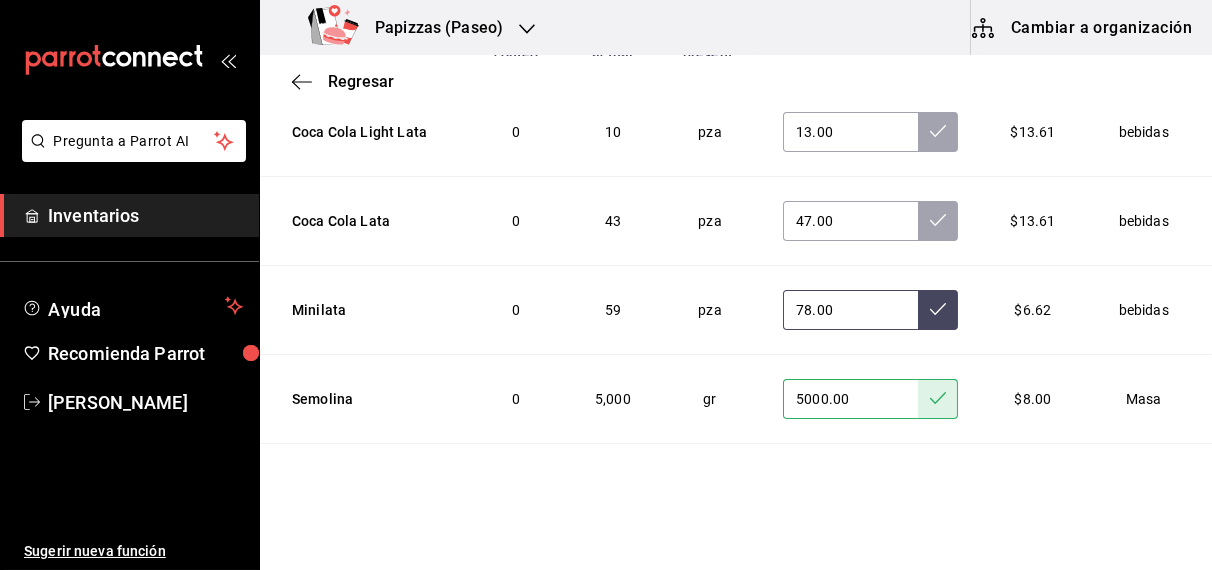 click 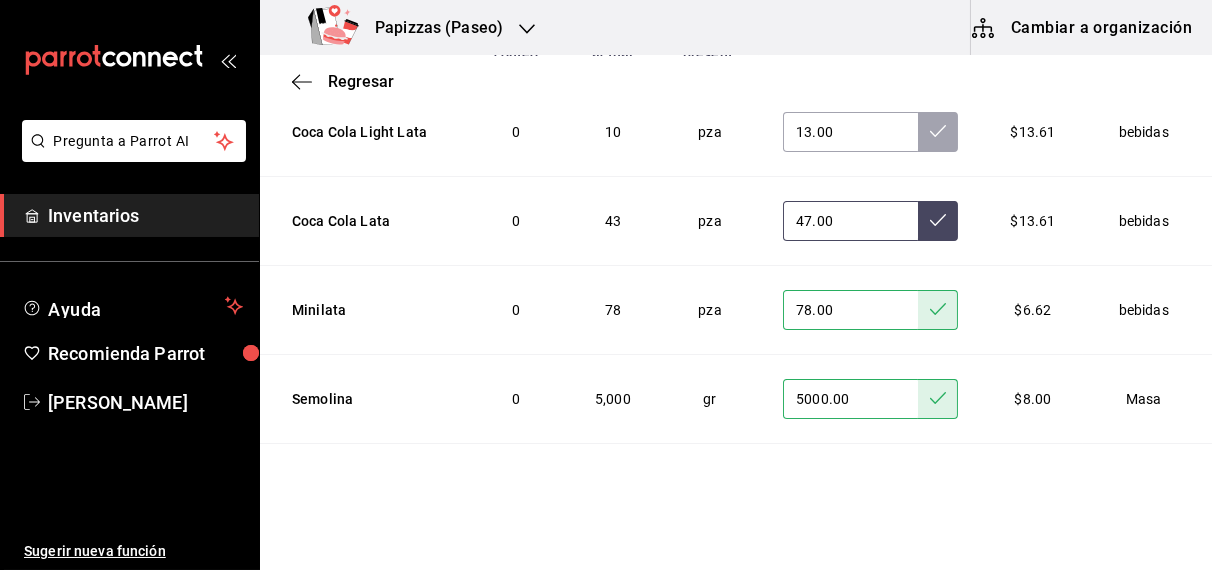 click 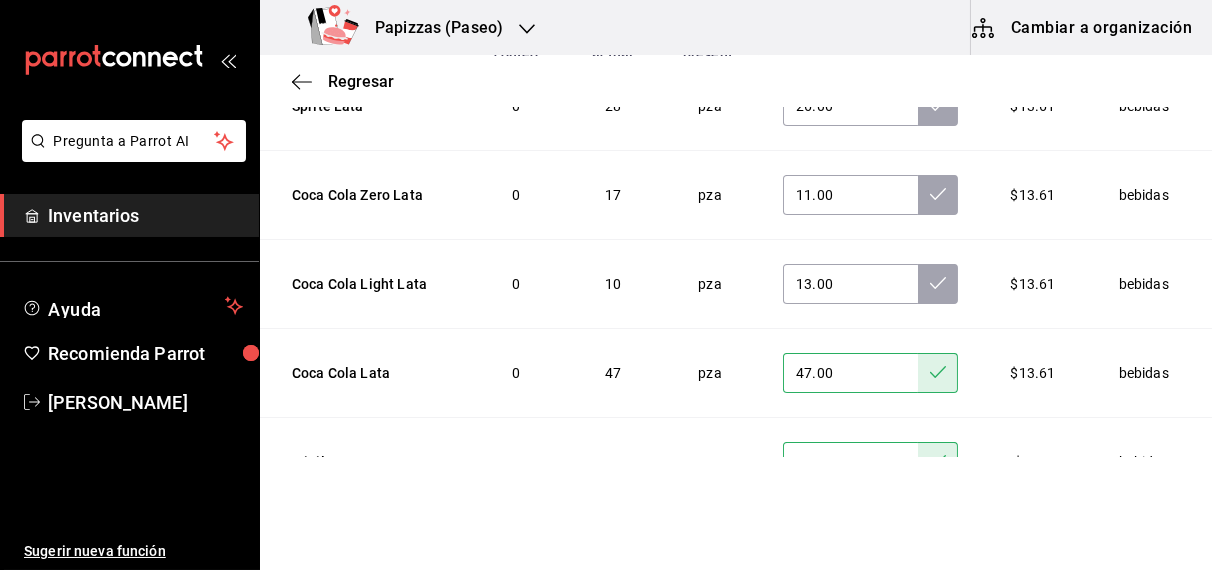 scroll, scrollTop: 3218, scrollLeft: 0, axis: vertical 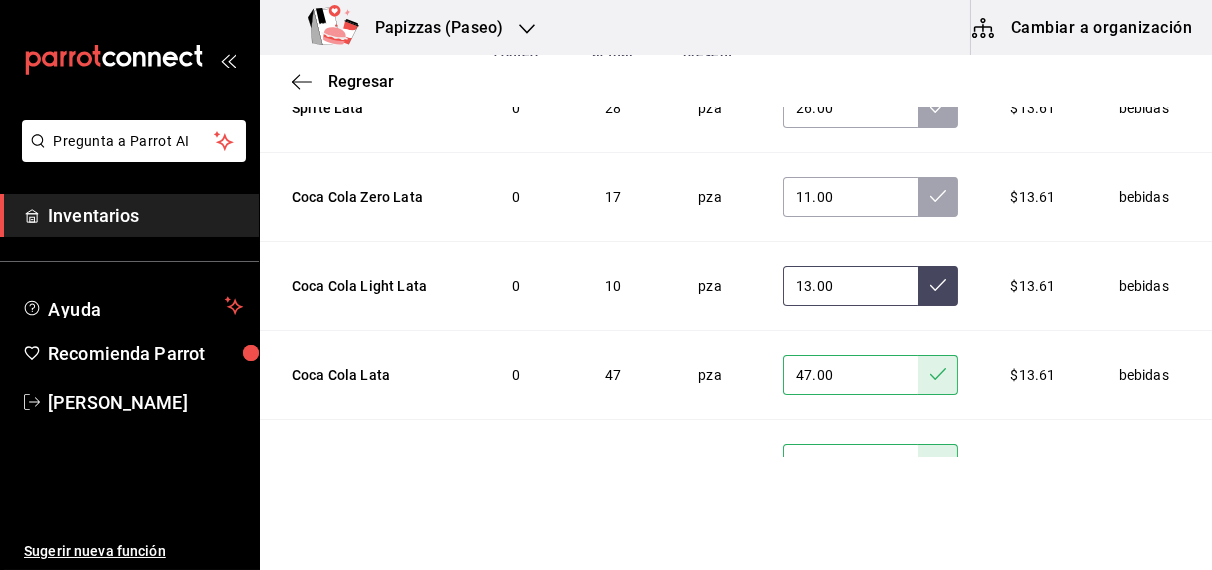 click 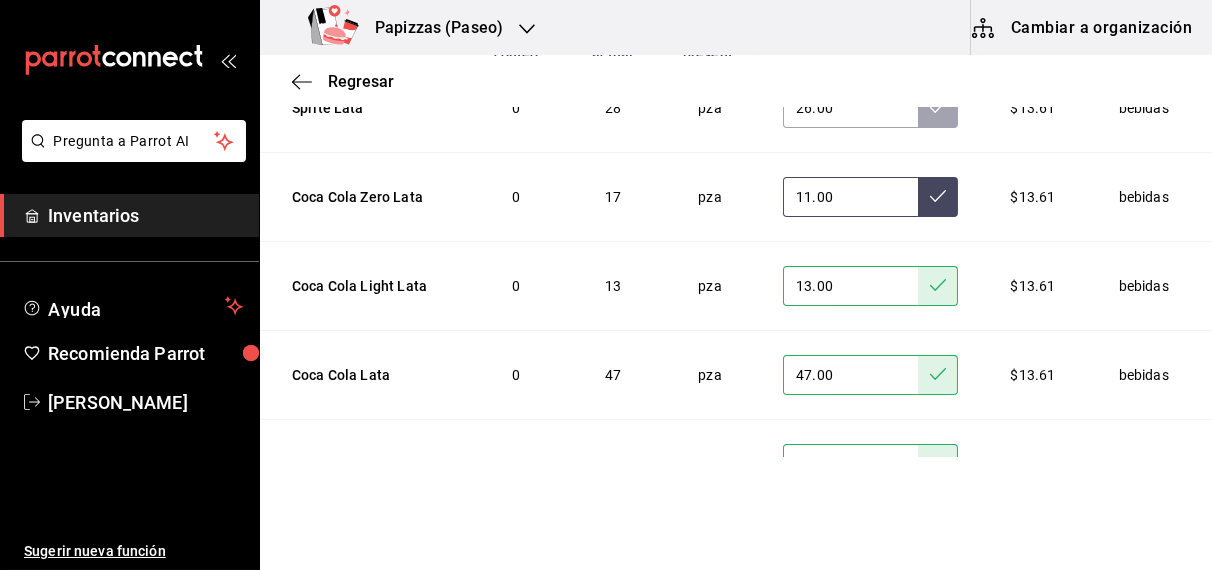 click at bounding box center [938, 197] 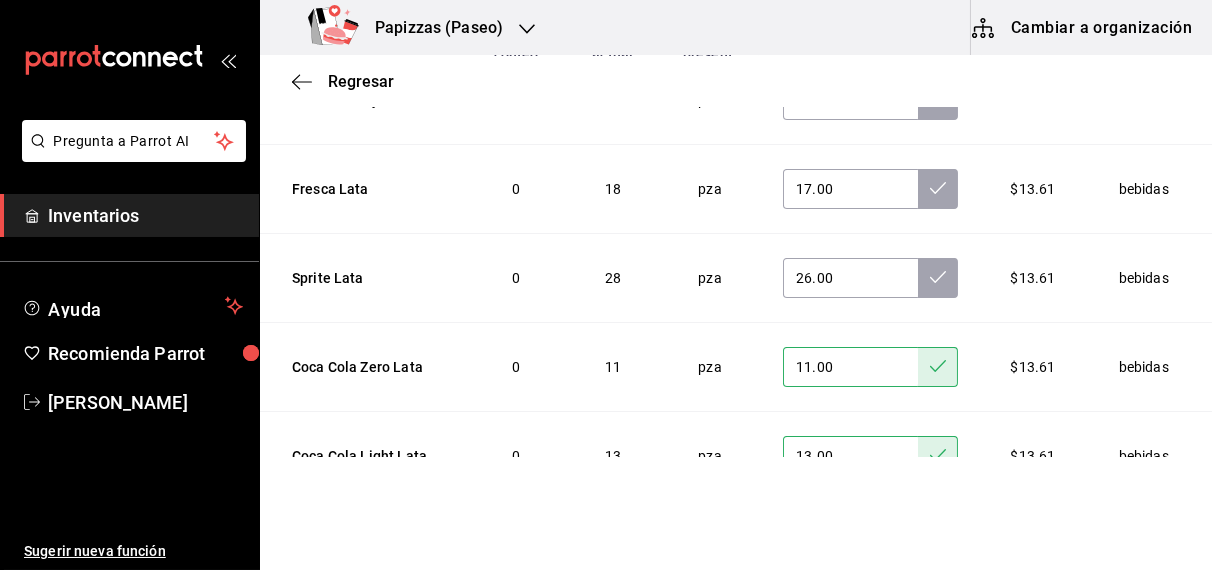 scroll, scrollTop: 3045, scrollLeft: 0, axis: vertical 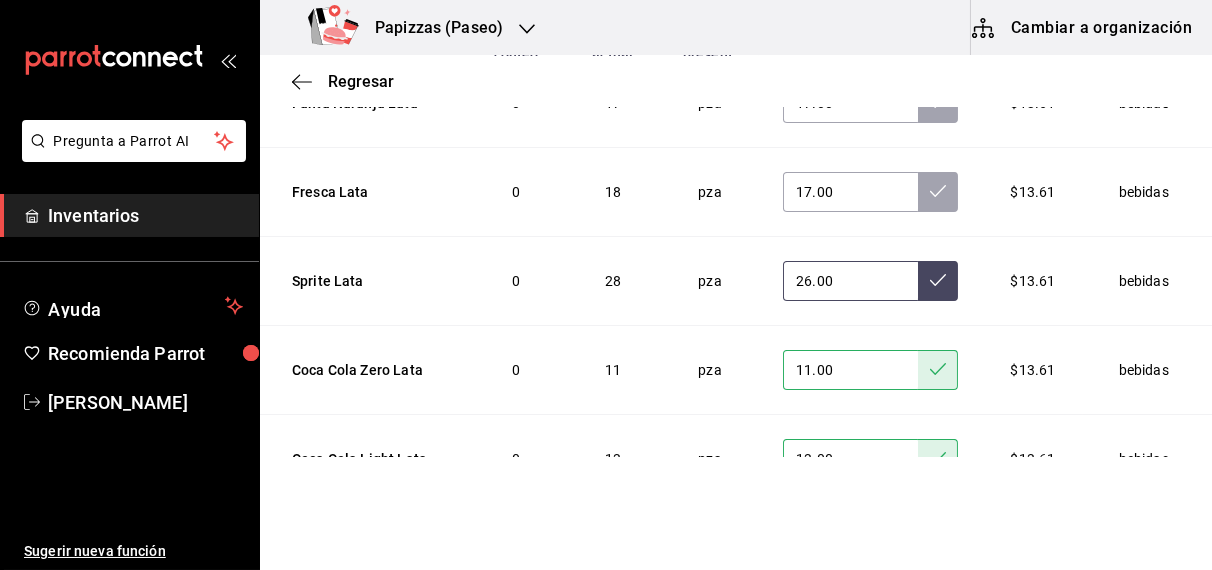 click 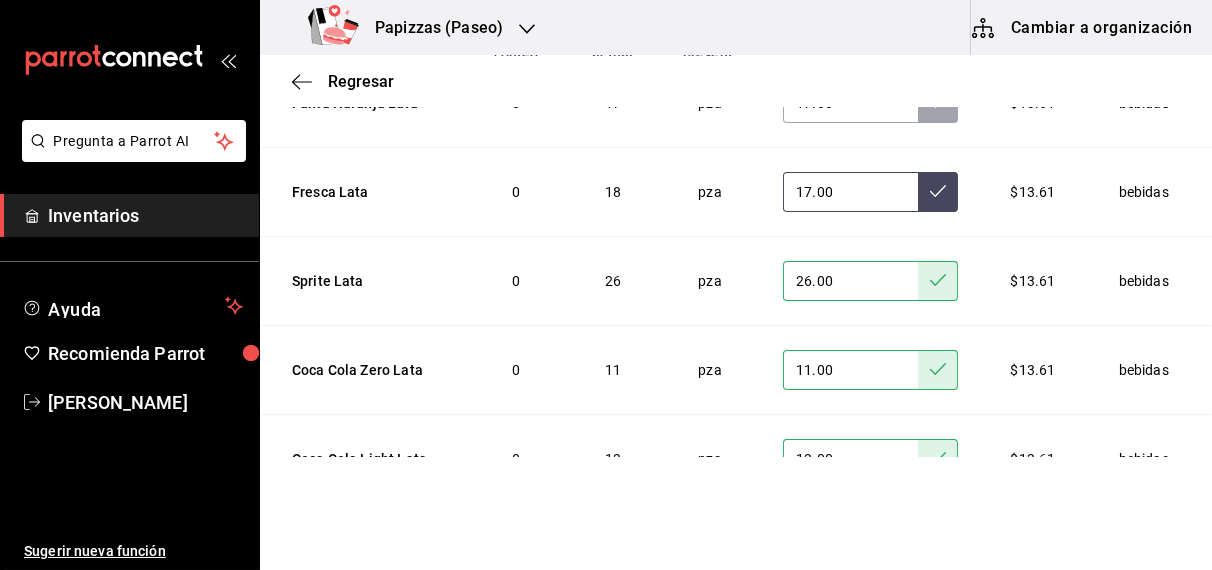 click 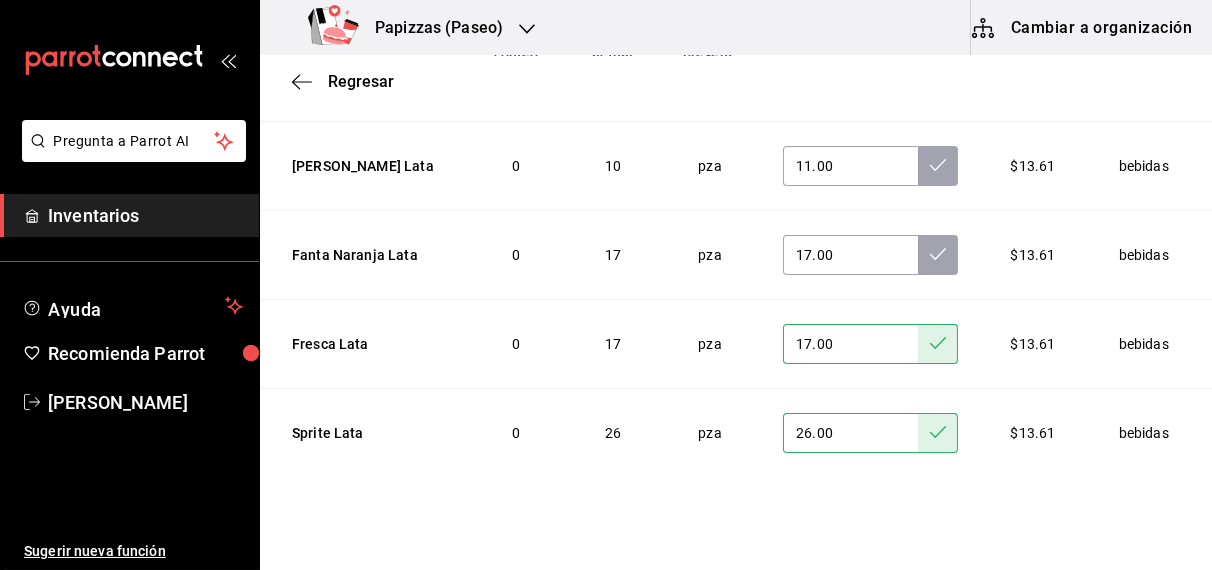 scroll, scrollTop: 2892, scrollLeft: 0, axis: vertical 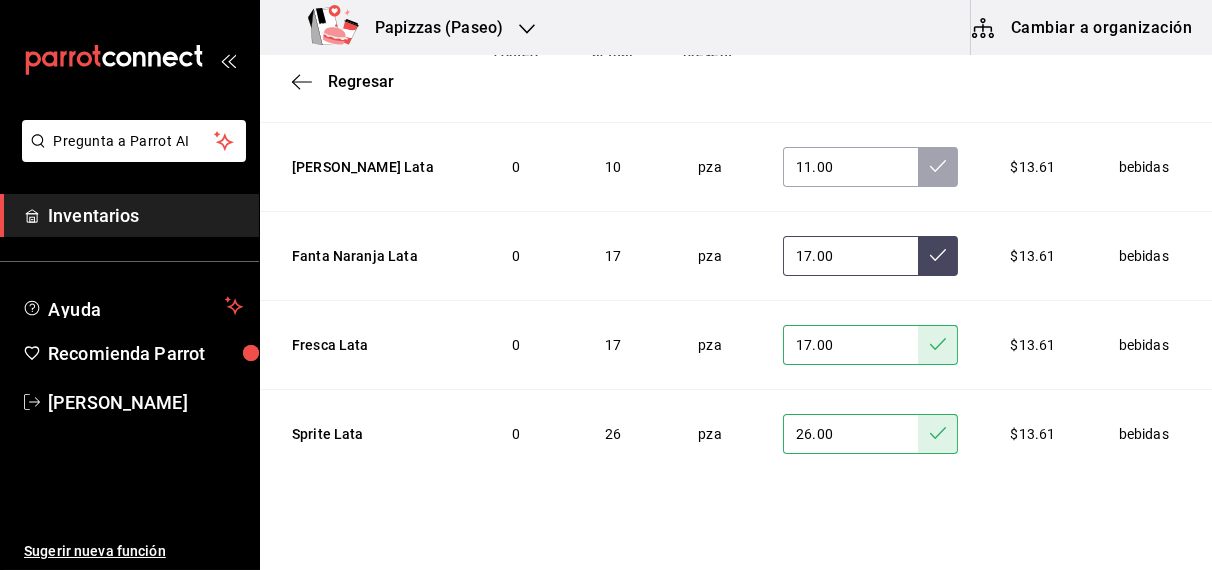click 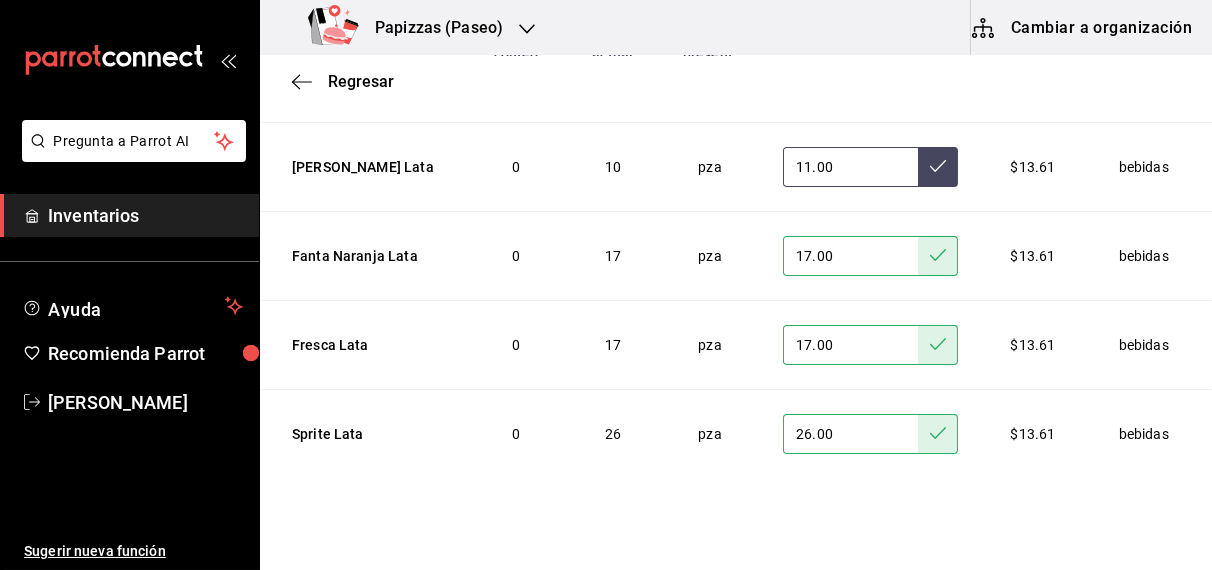 click 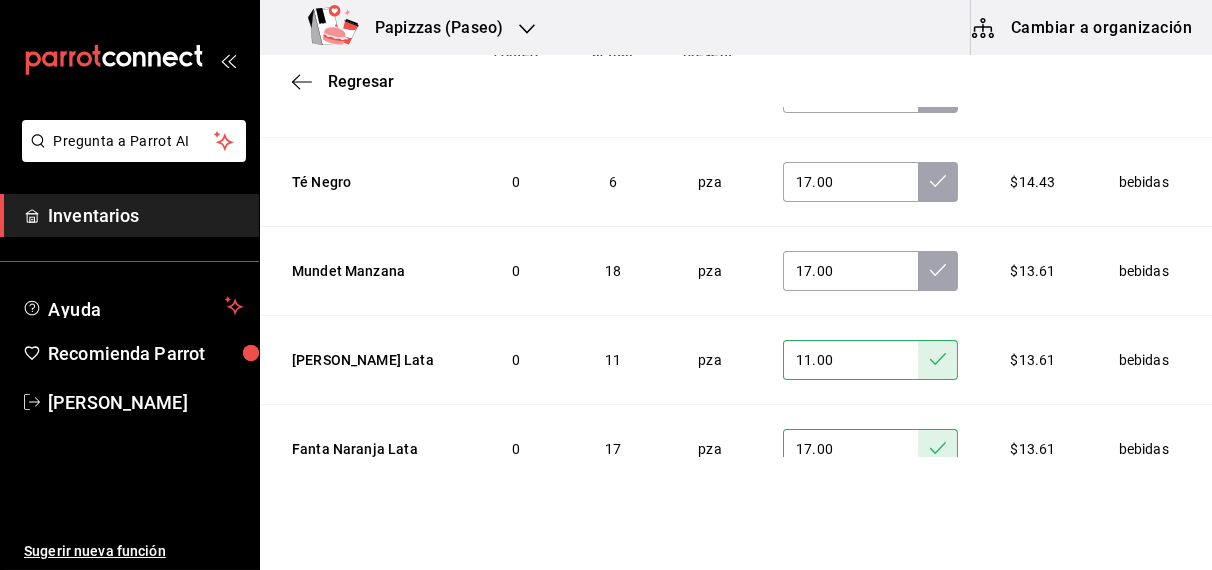 scroll, scrollTop: 2697, scrollLeft: 0, axis: vertical 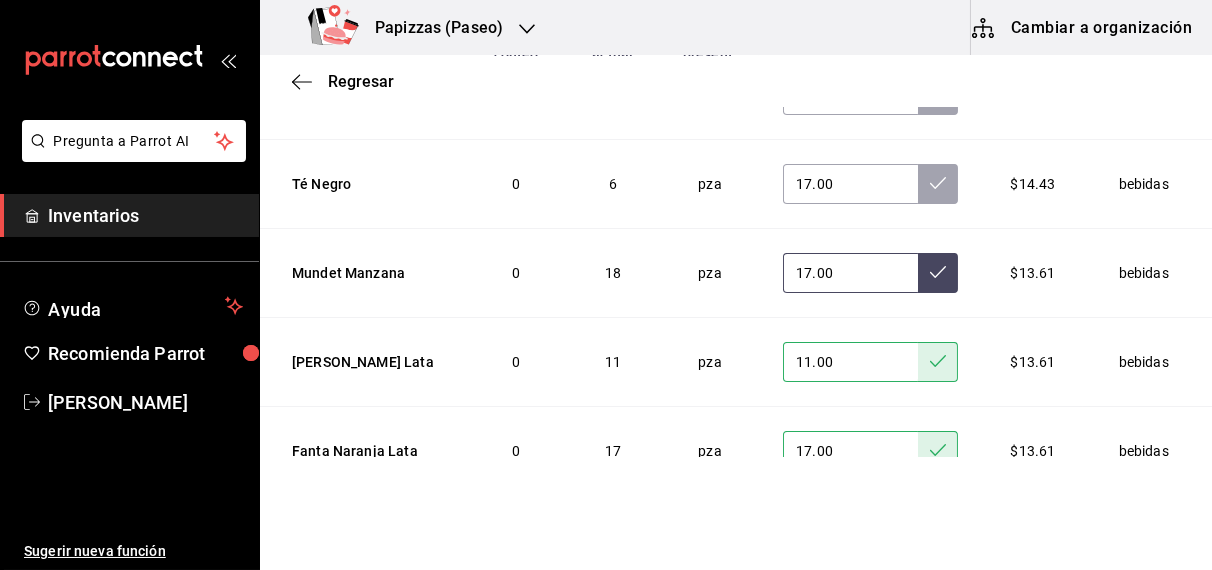 click 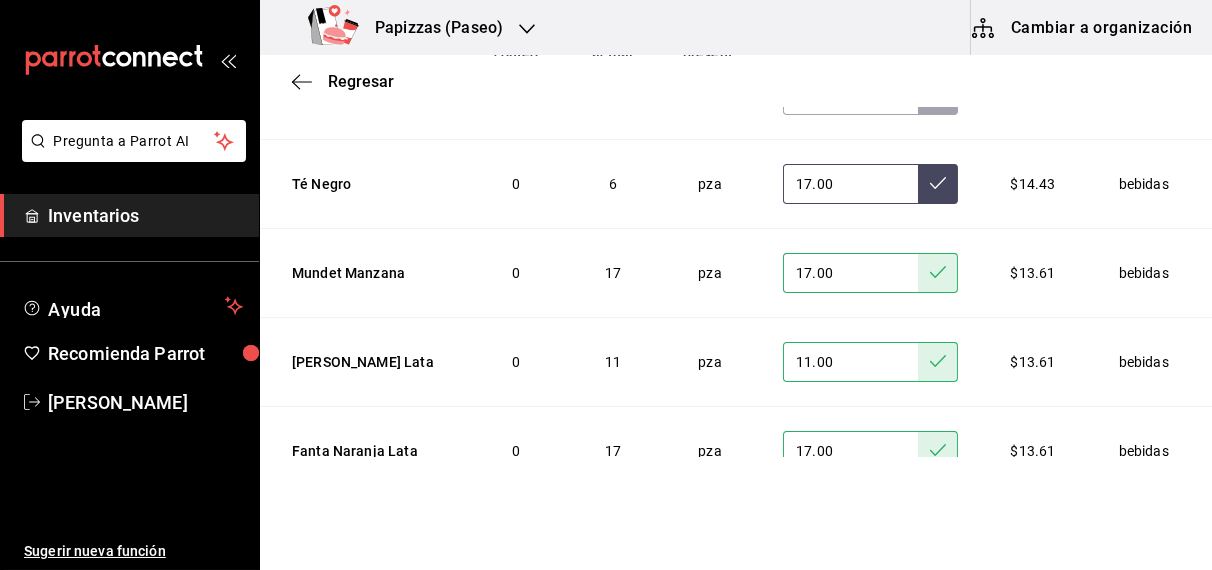 click 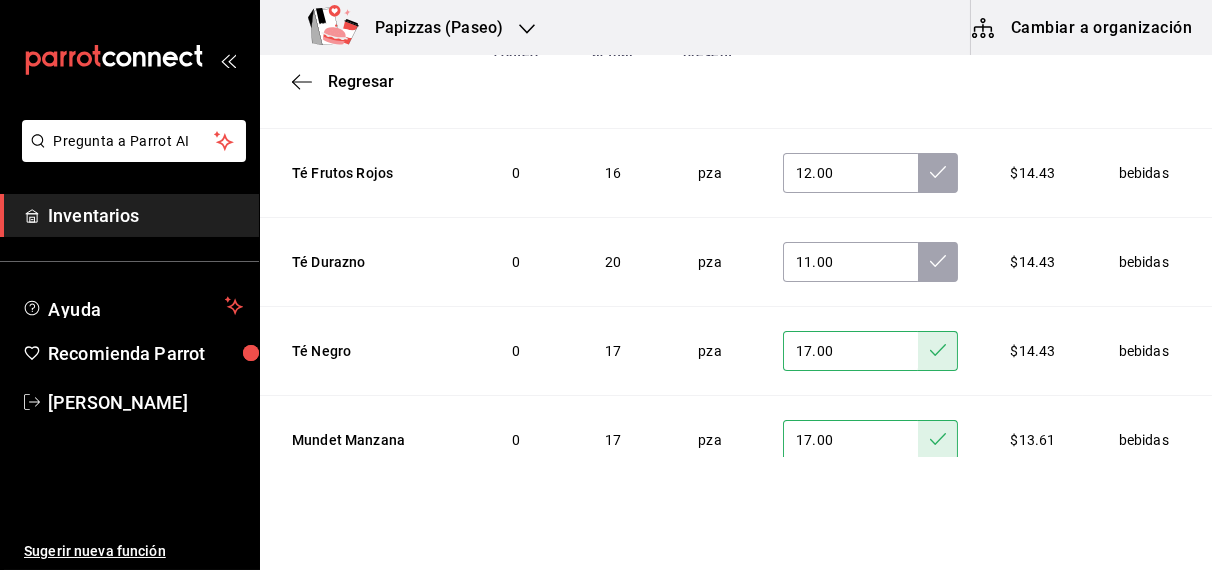 scroll, scrollTop: 2529, scrollLeft: 0, axis: vertical 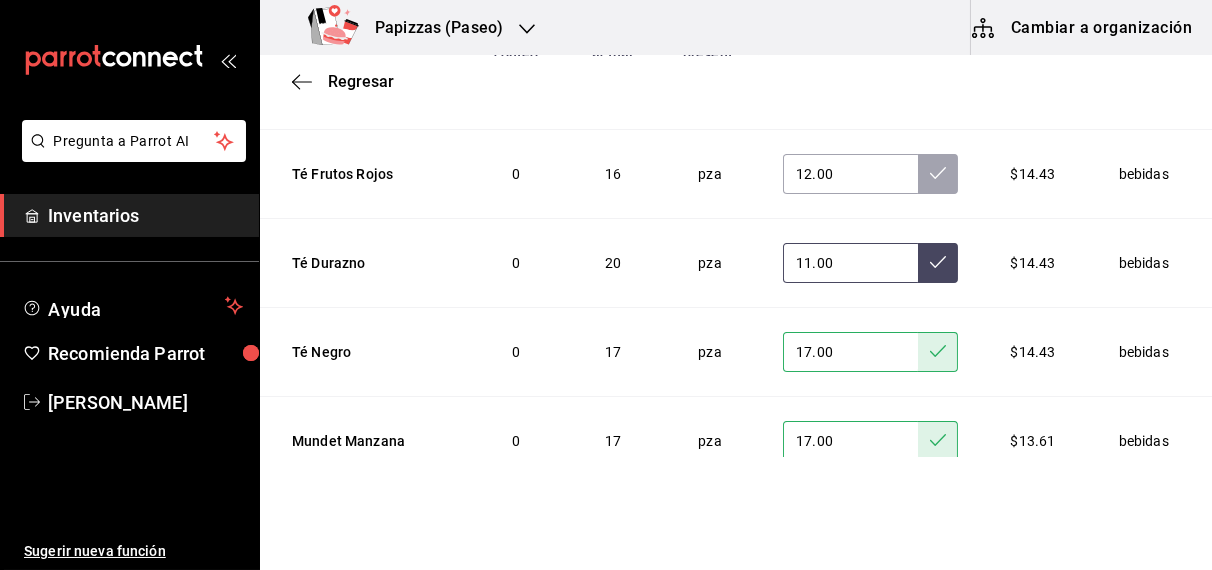 click 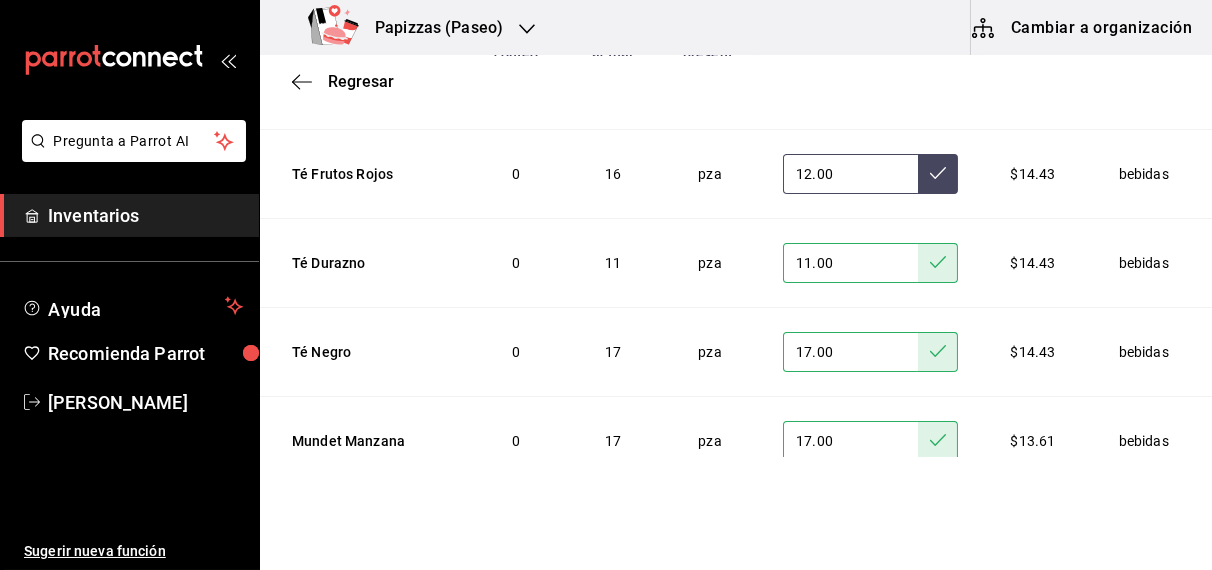 click 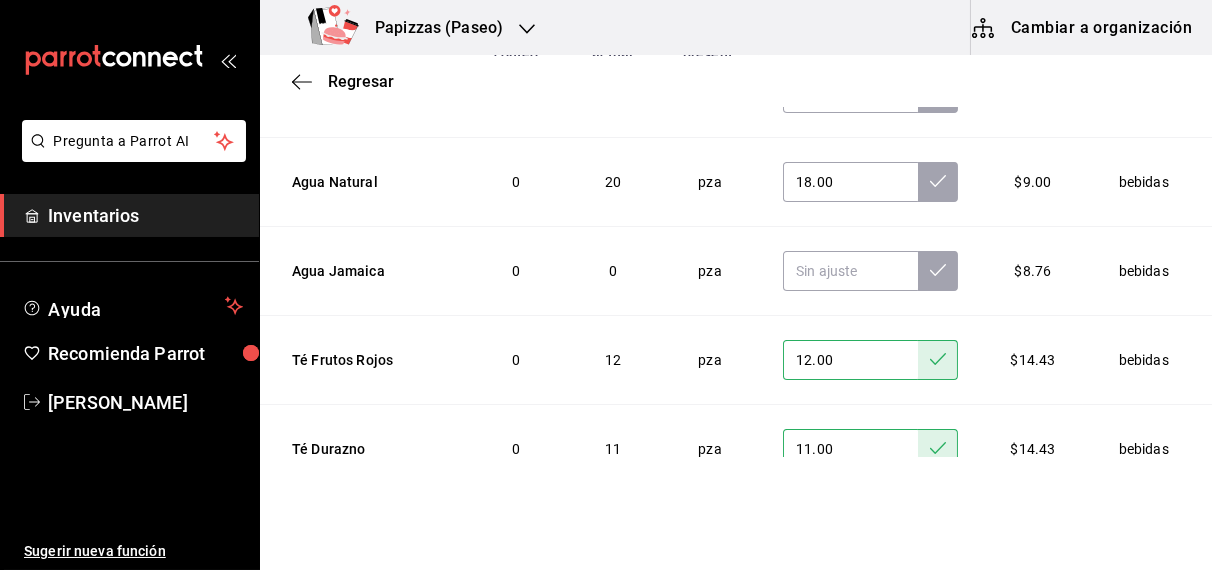 scroll, scrollTop: 2340, scrollLeft: 0, axis: vertical 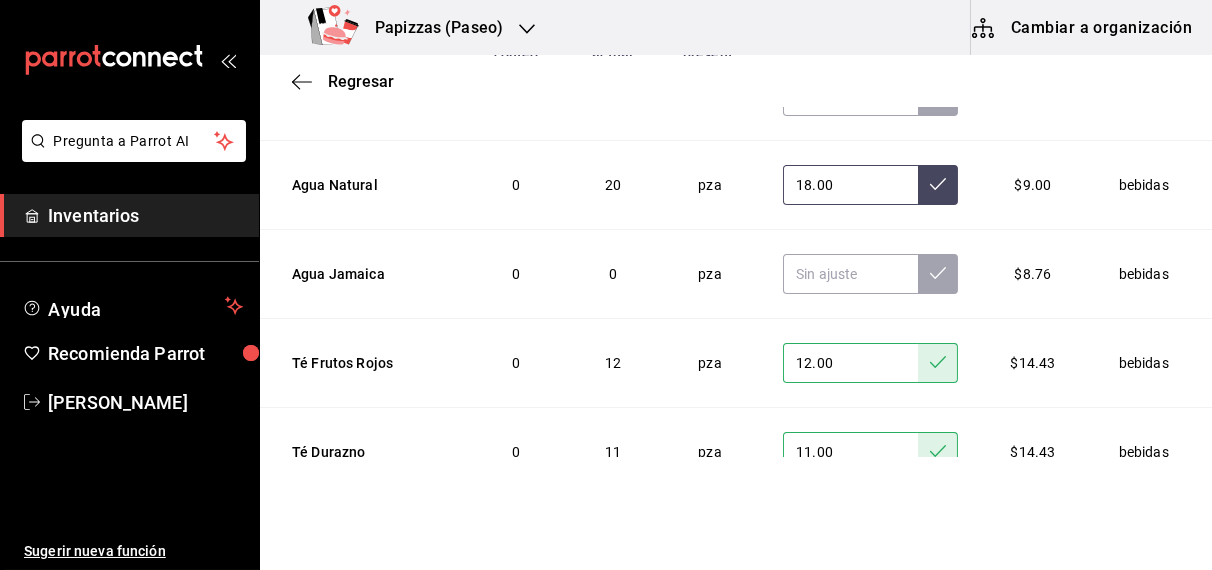 click 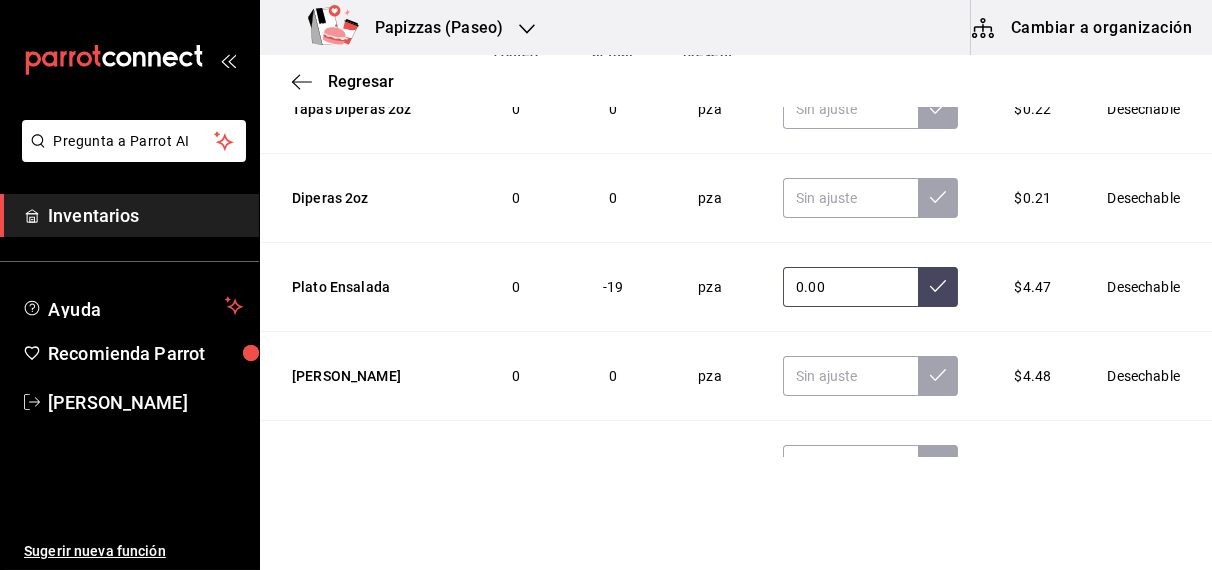 click 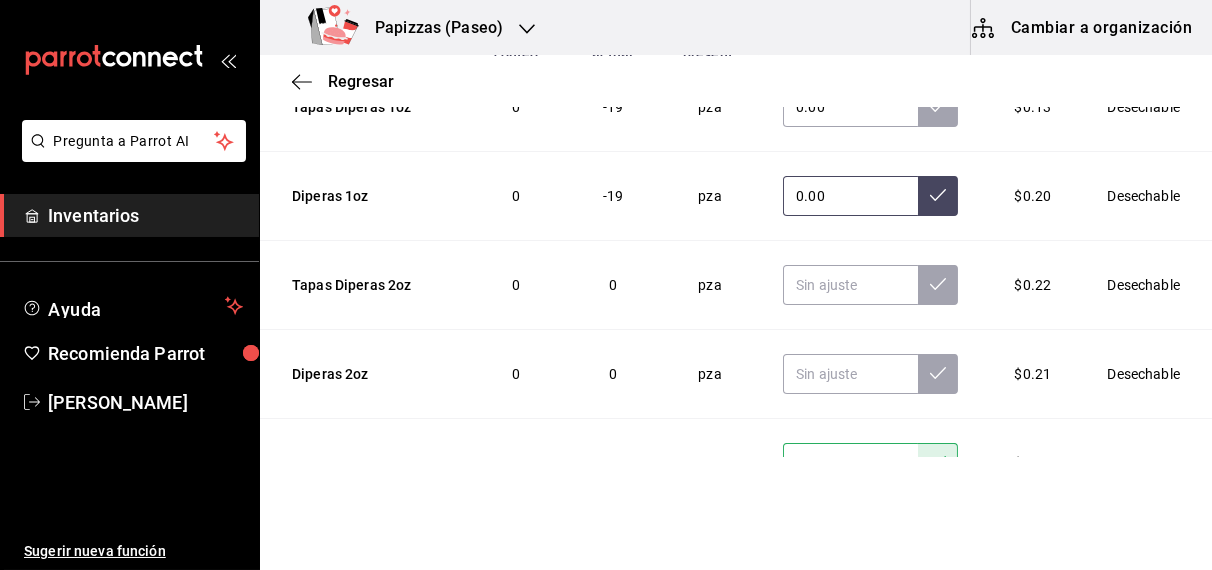 click at bounding box center (938, 196) 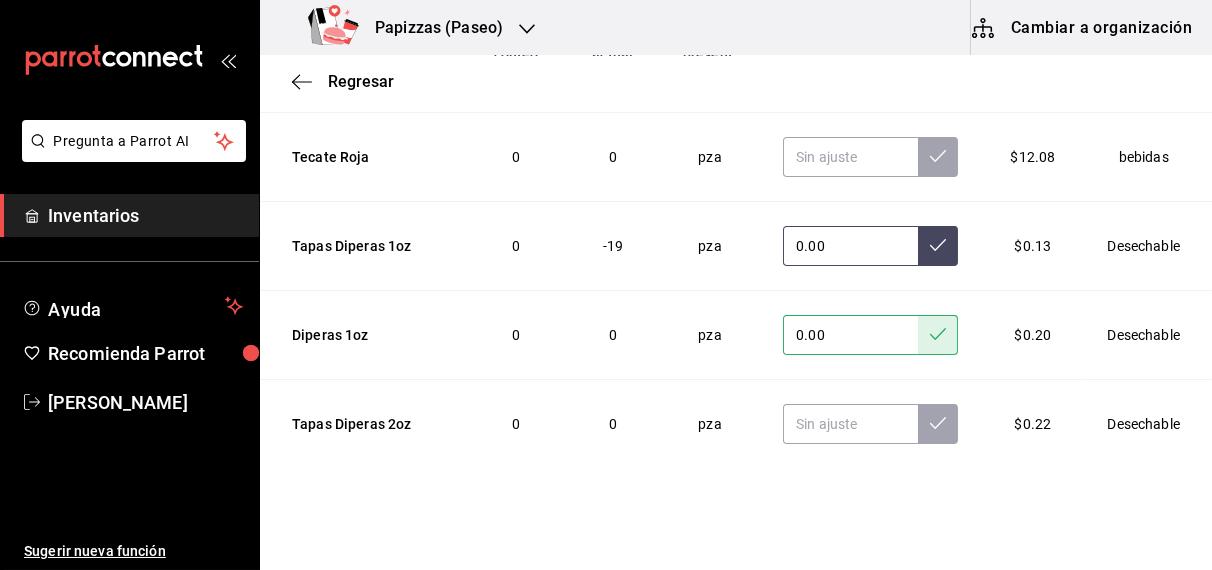 click at bounding box center [938, 246] 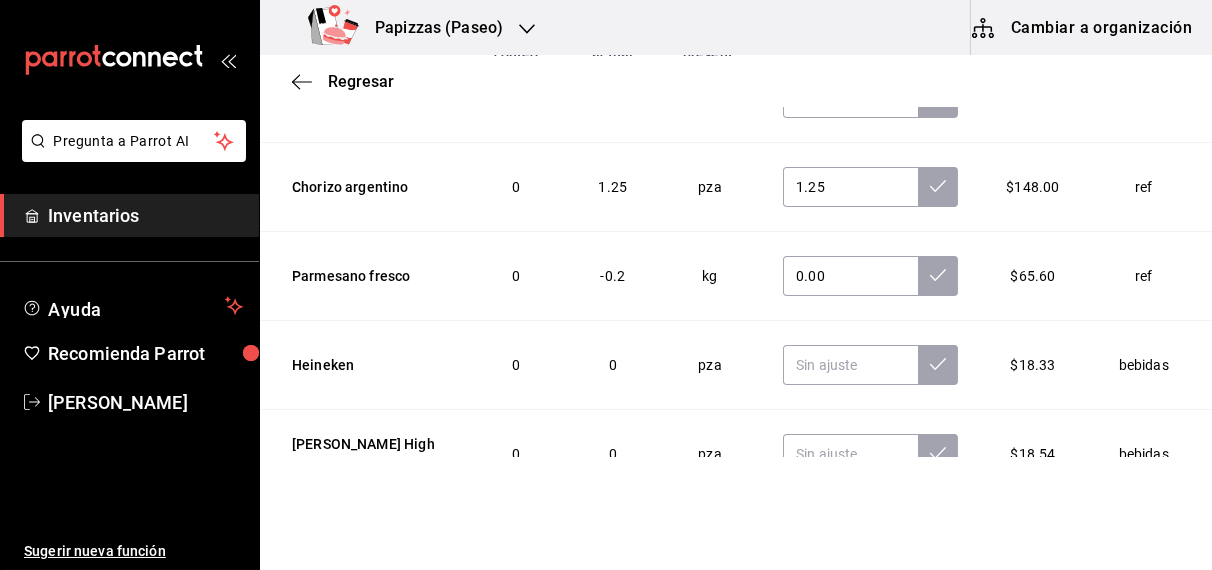 scroll, scrollTop: 181, scrollLeft: 0, axis: vertical 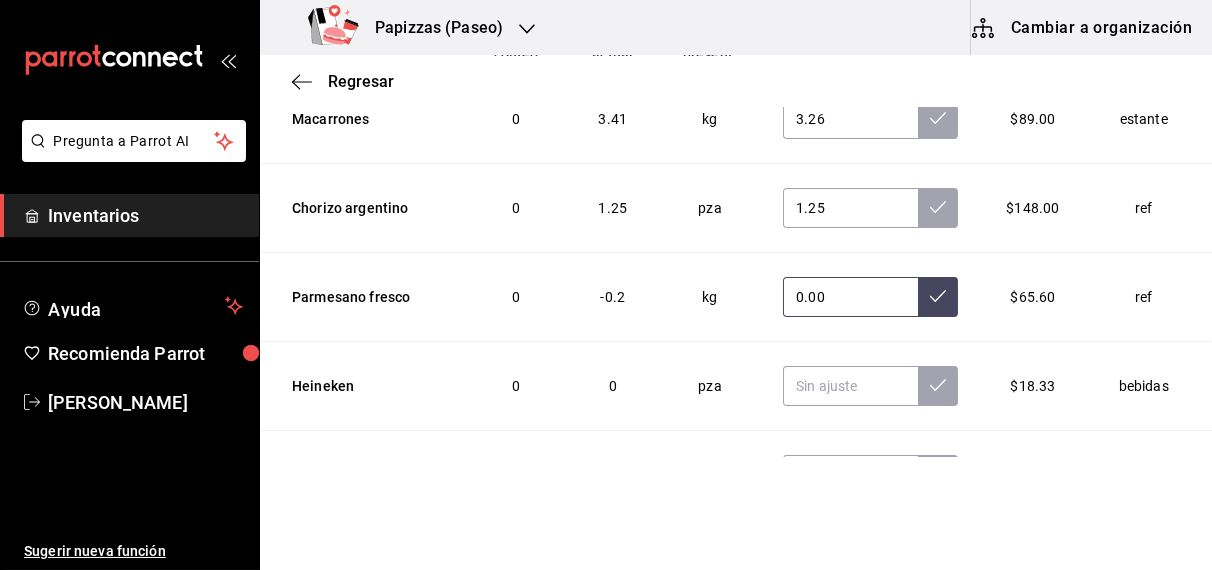 click 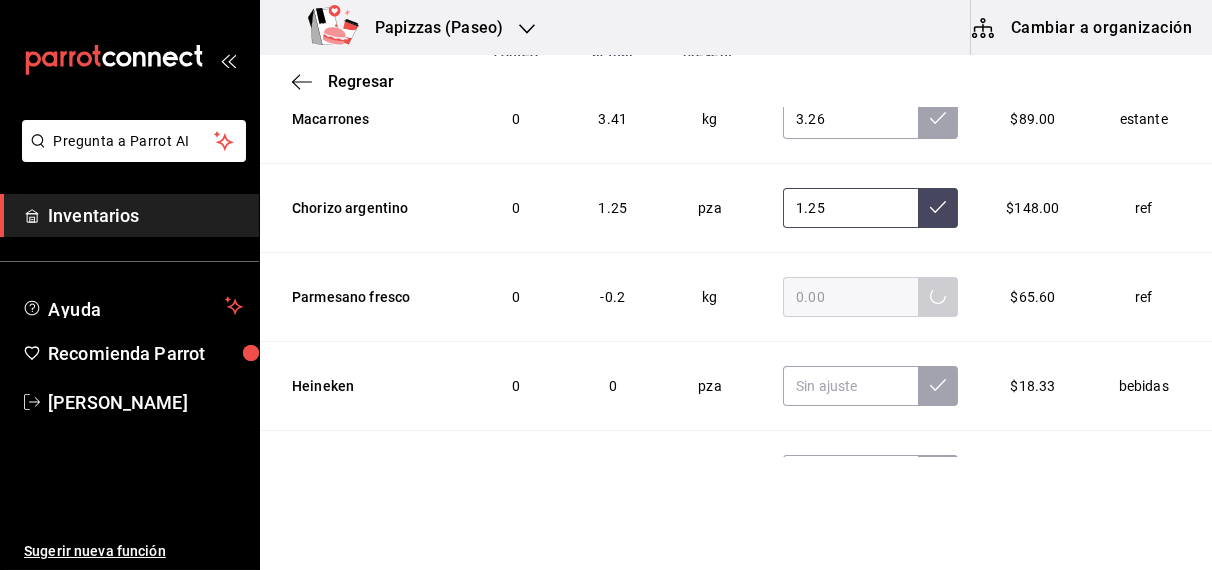 click 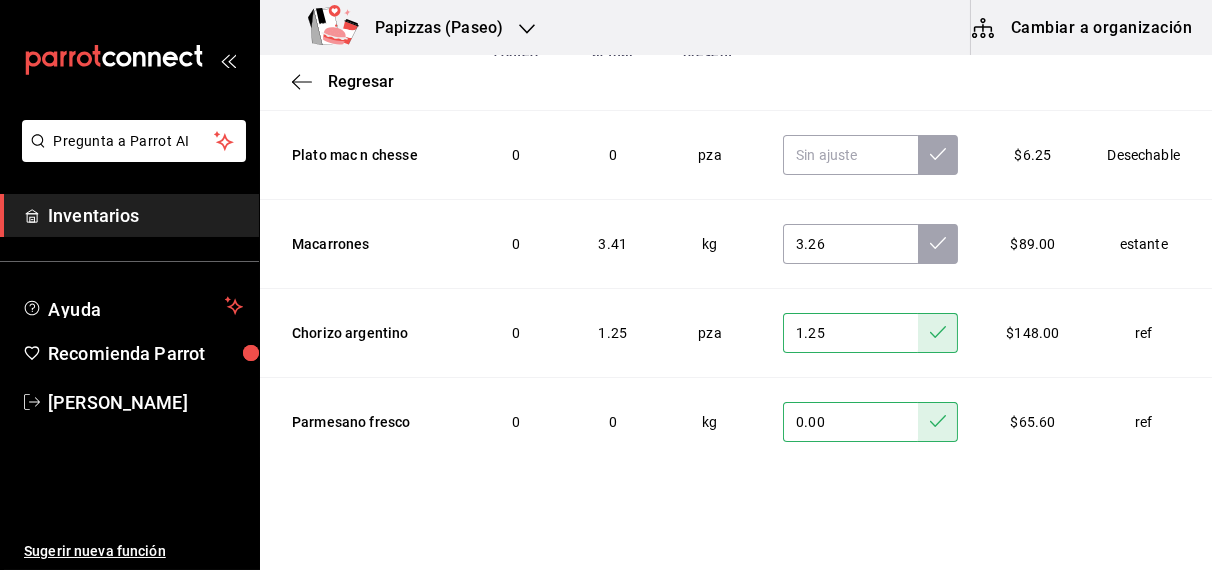 scroll, scrollTop: 36, scrollLeft: 0, axis: vertical 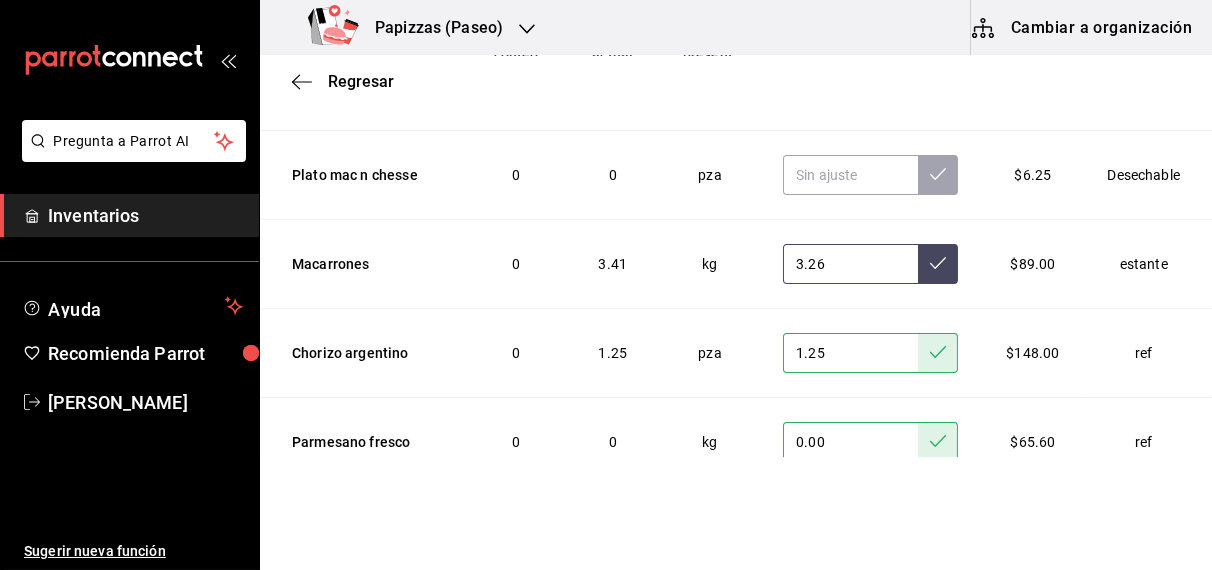 click 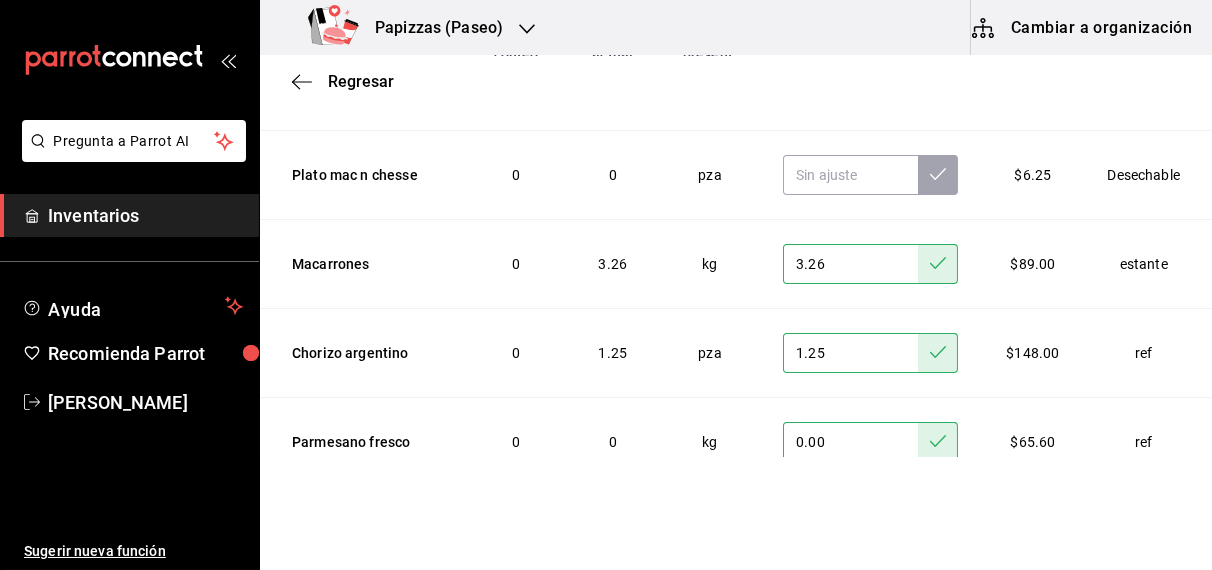 scroll, scrollTop: 0, scrollLeft: 0, axis: both 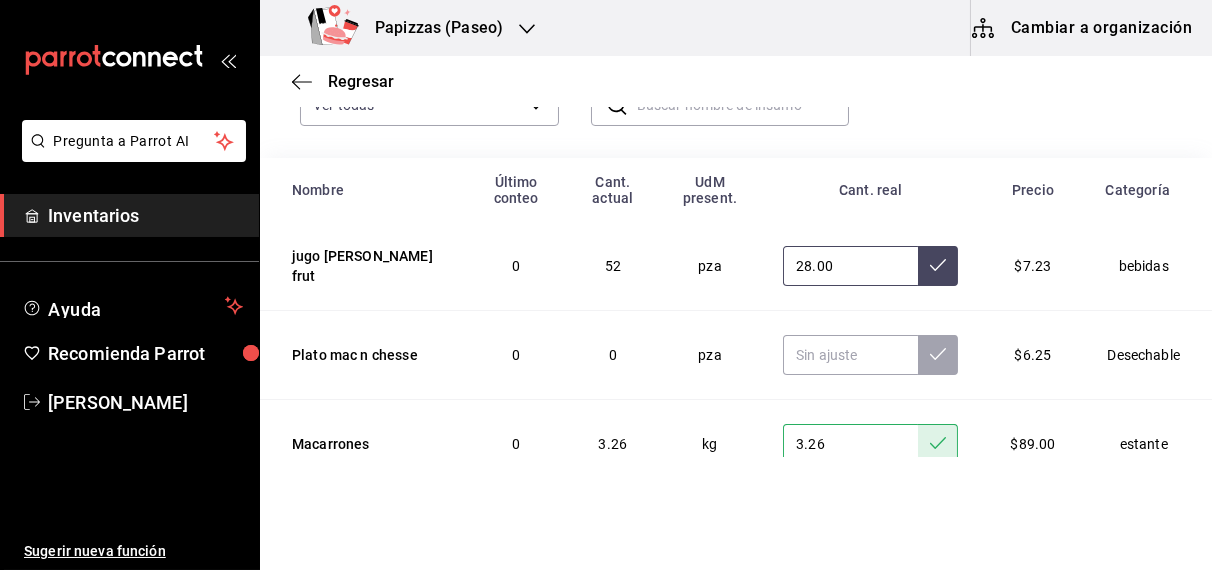 click 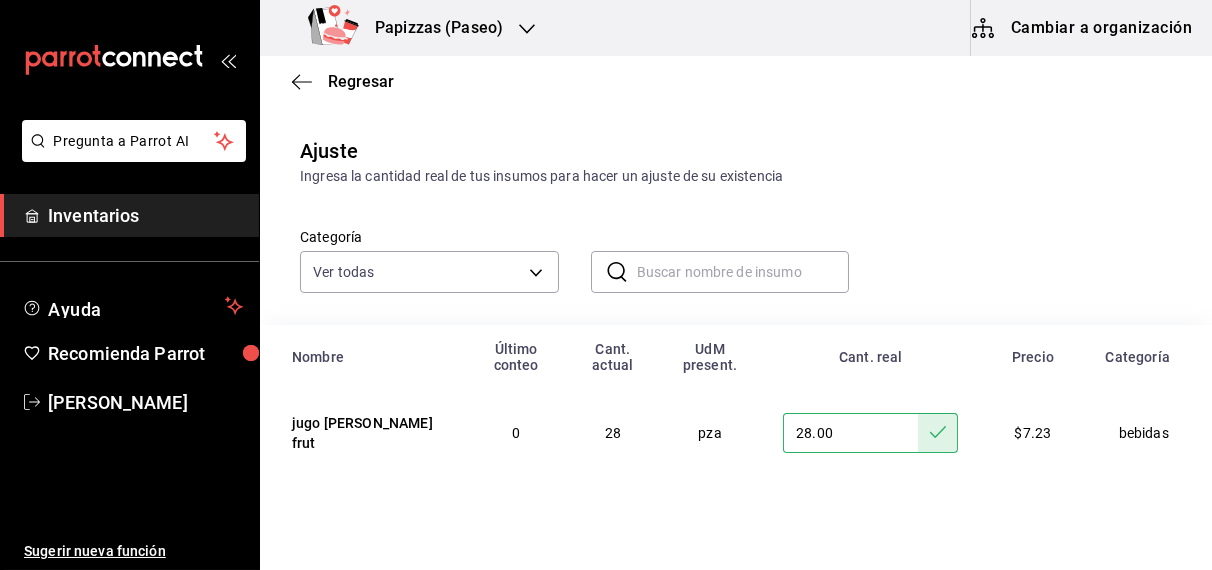 scroll, scrollTop: 0, scrollLeft: 0, axis: both 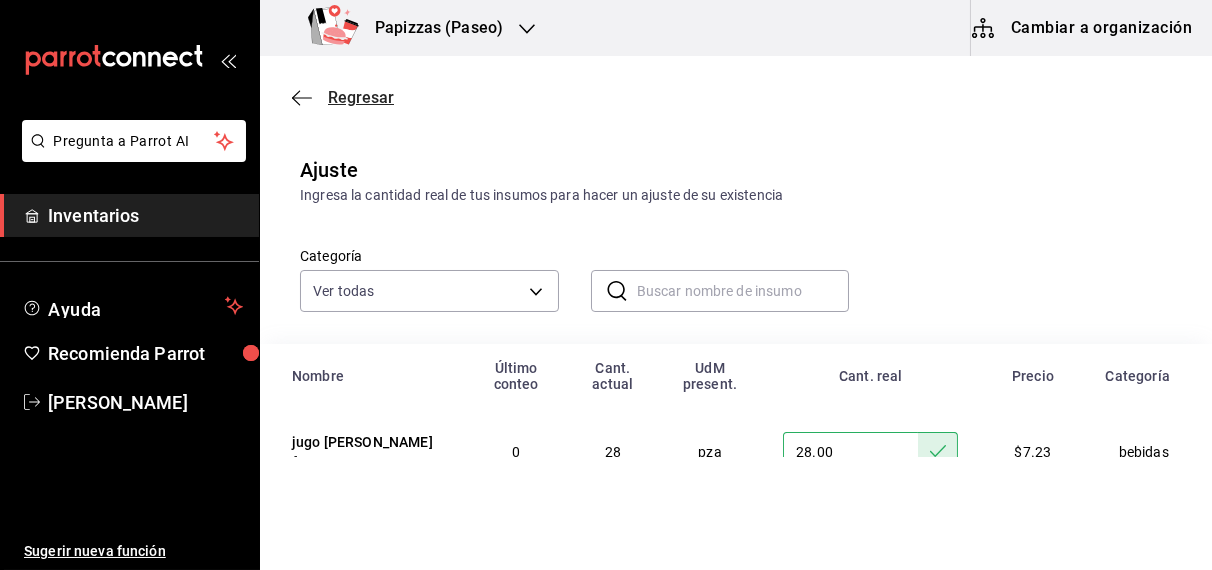click on "Regresar" at bounding box center (361, 97) 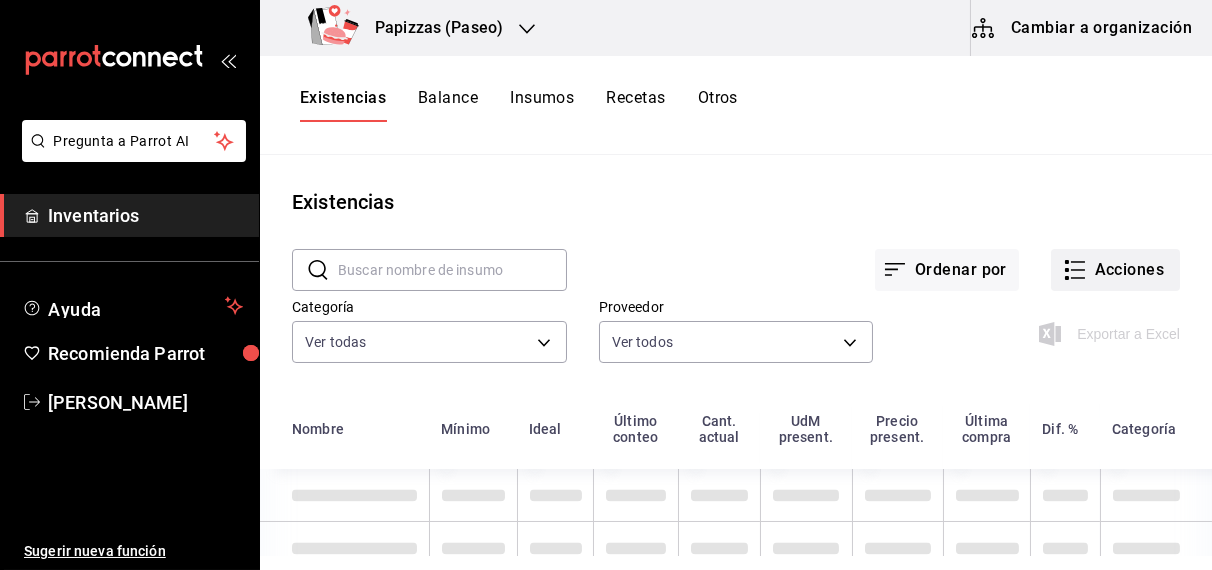 click on "Acciones" at bounding box center (1115, 270) 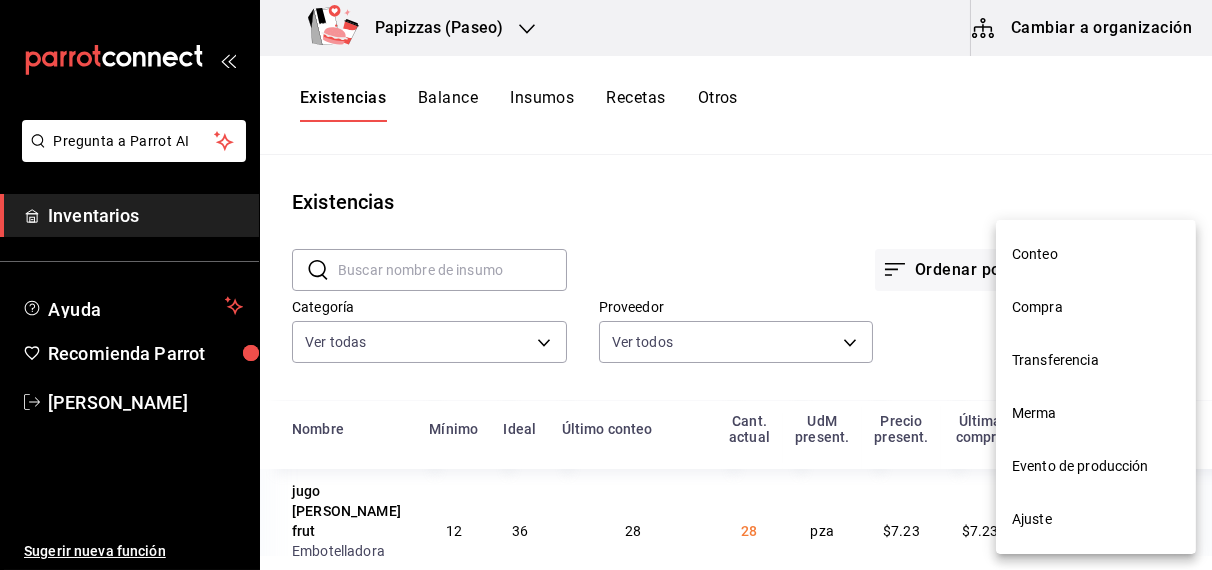 click on "Merma" at bounding box center [1096, 413] 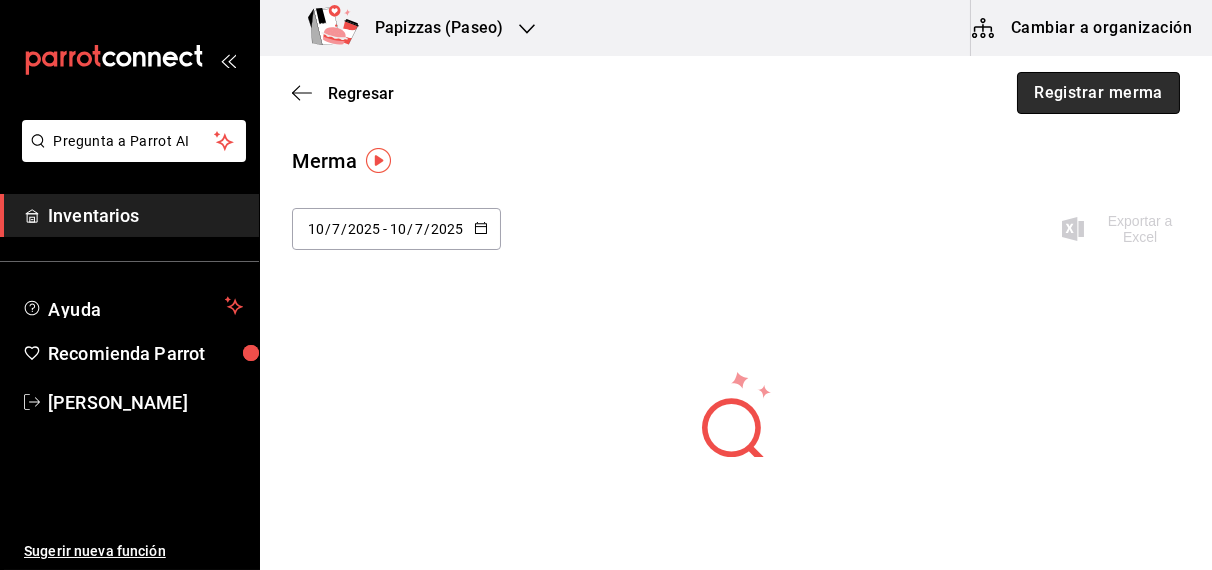 click on "Registrar merma" at bounding box center (1098, 93) 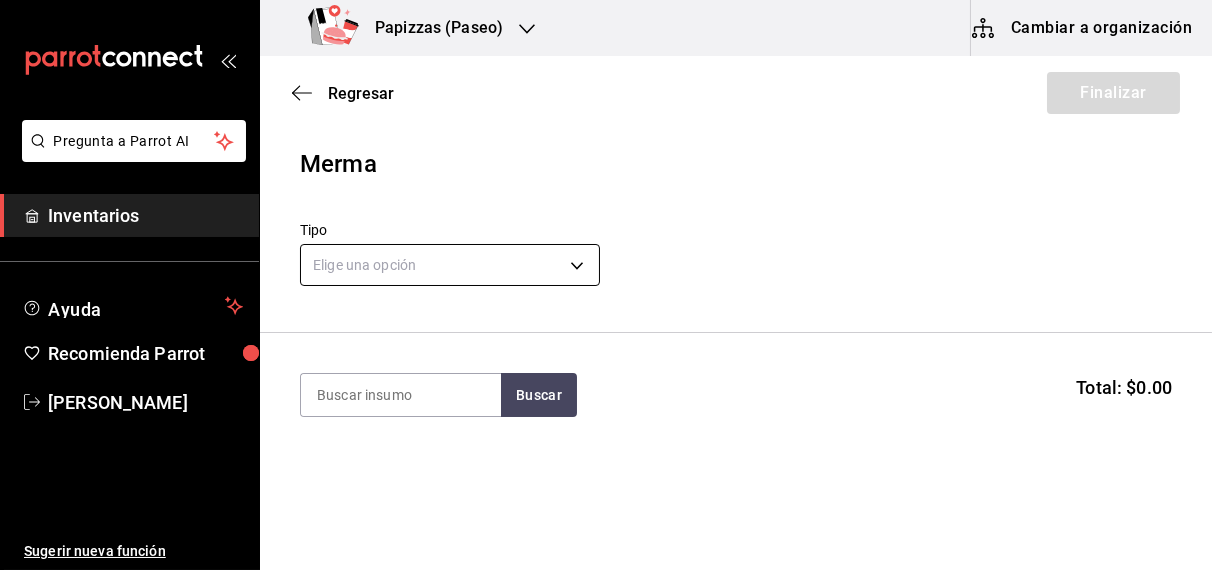 click on "Pregunta a Parrot AI Inventarios   Ayuda Recomienda Parrot   OBDULIA JANNETH CASTRO ESCALANTE   Sugerir nueva función   Papizzas (Paseo) Cambiar a organización Regresar Finalizar Merma Tipo Elige una opción default Buscar Total: $0.00 No hay insumos a mostrar. Busca un insumo para agregarlo a la lista Pregunta a Parrot AI Inventarios   Ayuda Recomienda Parrot   OBDULIA JANNETH CASTRO ESCALANTE   Sugerir nueva función   GANA 1 MES GRATIS EN TU SUSCRIPCIÓN AQUÍ ¿Recuerdas cómo empezó tu restaurante?
Hoy puedes ayudar a un colega a tener el mismo cambio que tú viviste.
Recomienda Parrot directamente desde tu Portal Administrador.
Es fácil y rápido.
🎁 Por cada restaurante que se una, ganas 1 mes gratis. Ver video tutorial Ir a video Editar Eliminar Visitar centro de ayuda (81) 2046 6363 soporte@parrotsoftware.io Visitar centro de ayuda (81) 2046 6363 soporte@parrotsoftware.io" at bounding box center (606, 228) 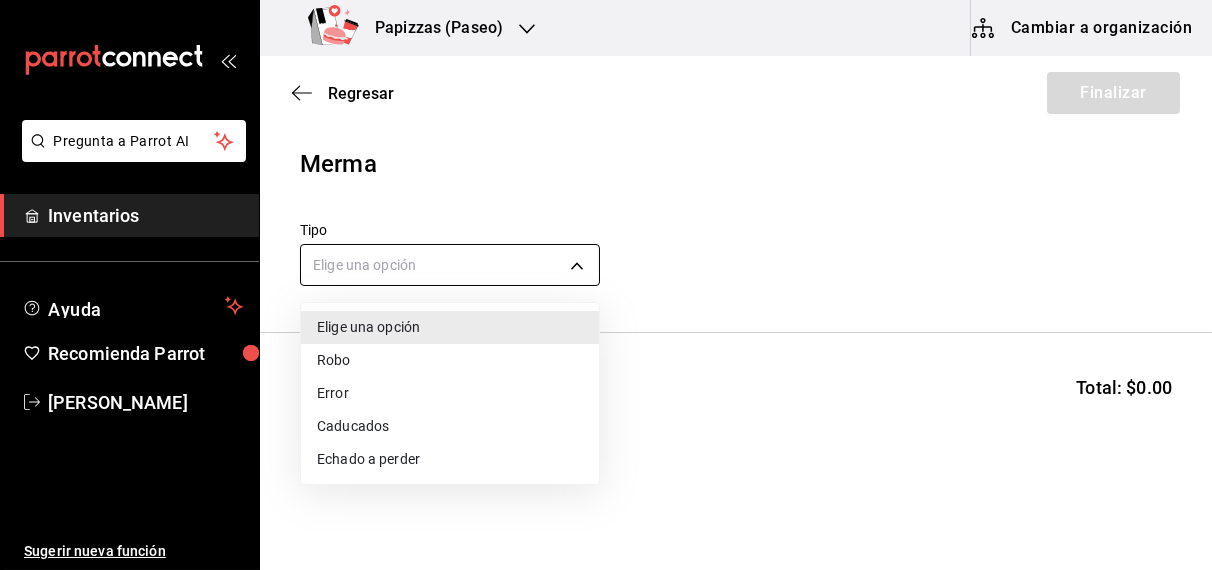 type 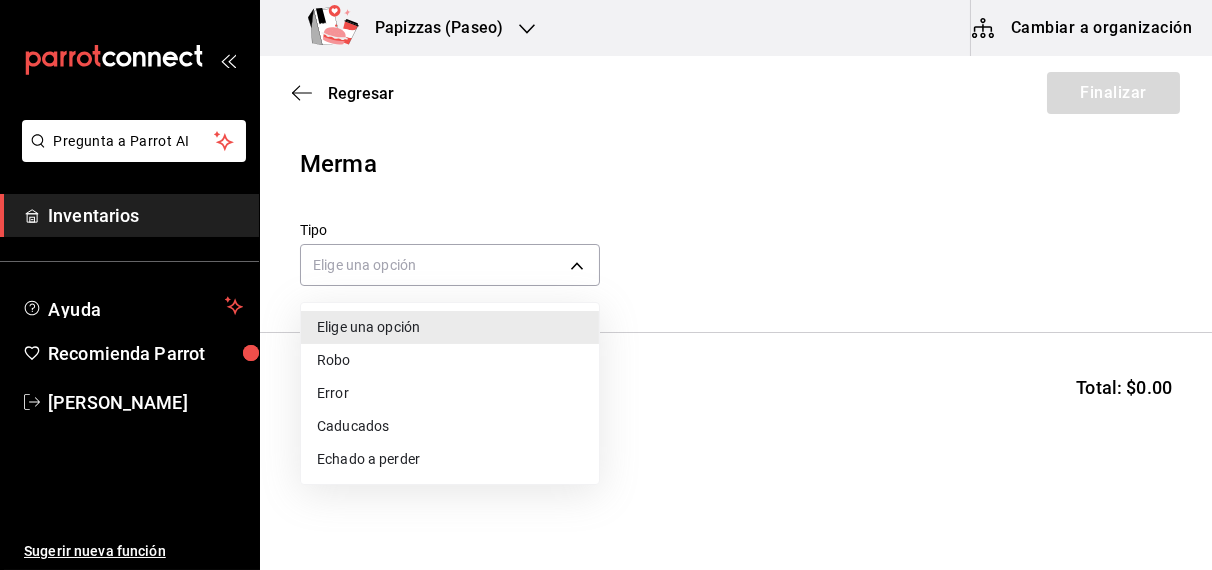 click on "Echado a perder" at bounding box center [450, 459] 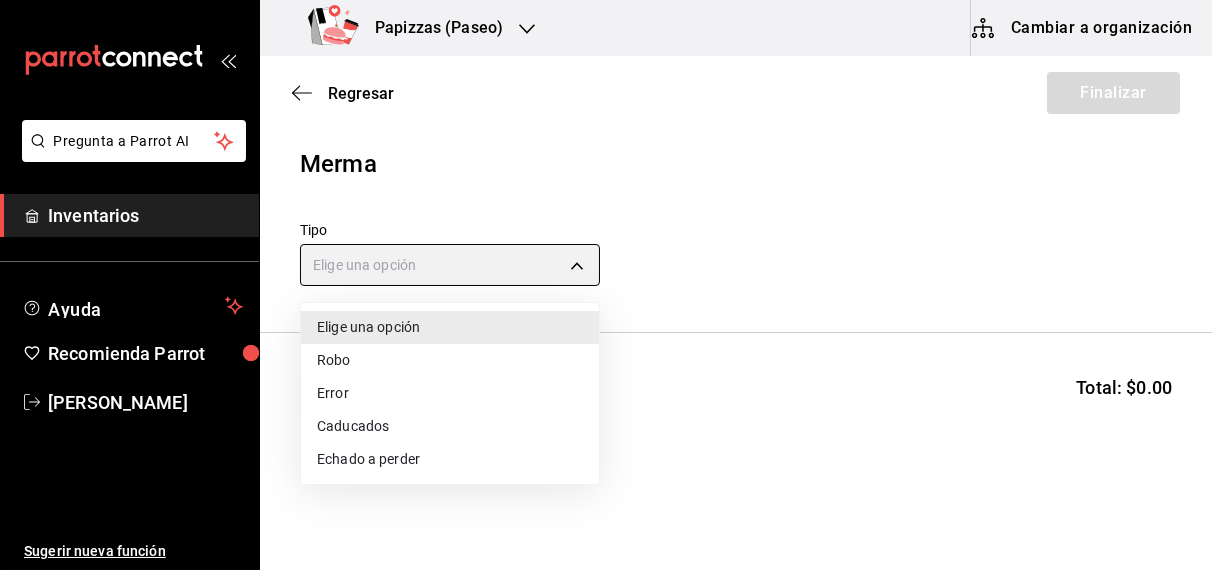 type on "SPOILED" 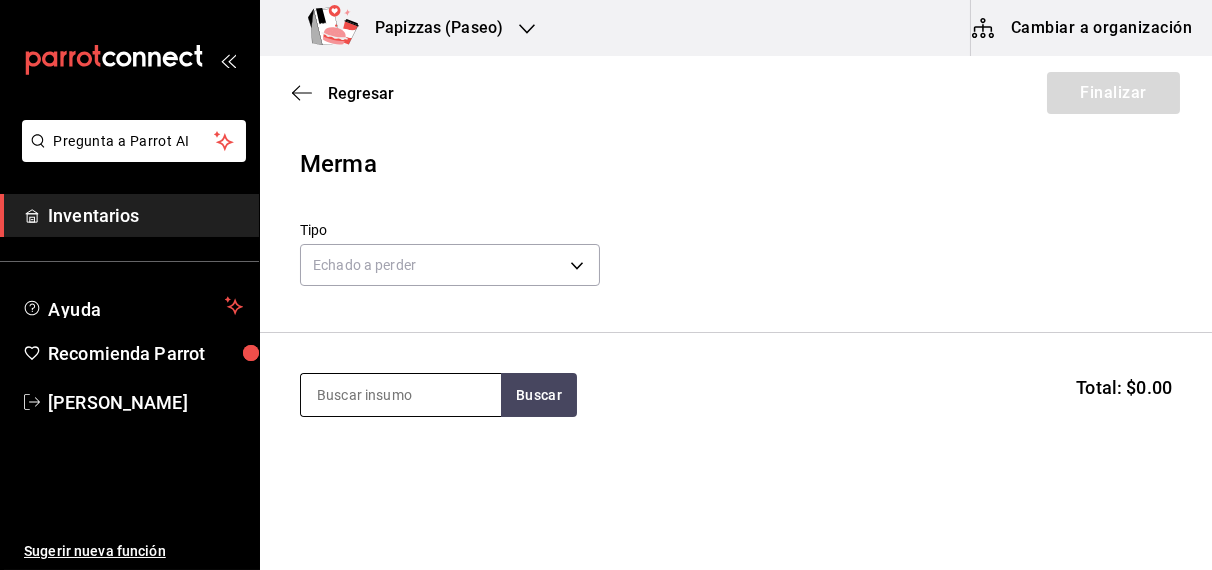 click at bounding box center [401, 395] 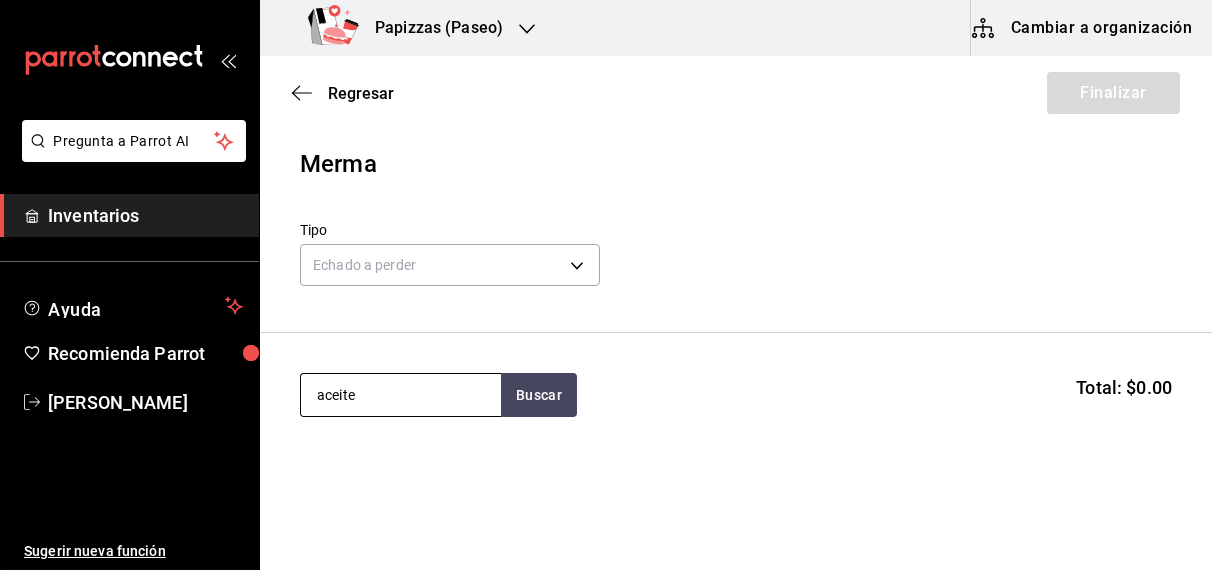 type on "aceite" 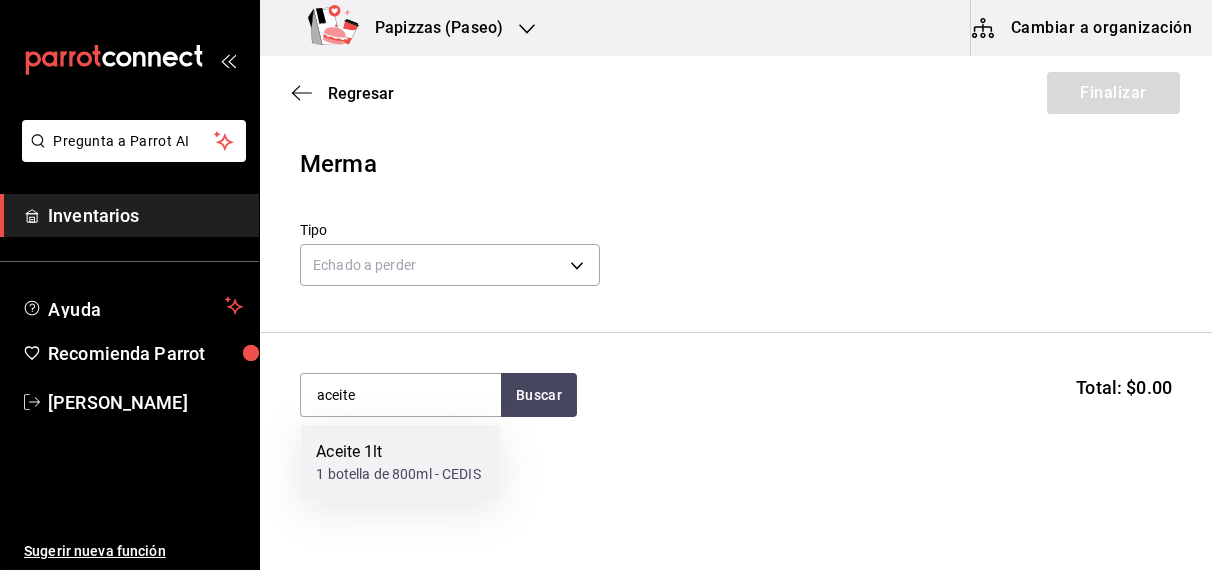 click on "1 botella de 800ml - CEDIS" at bounding box center (398, 475) 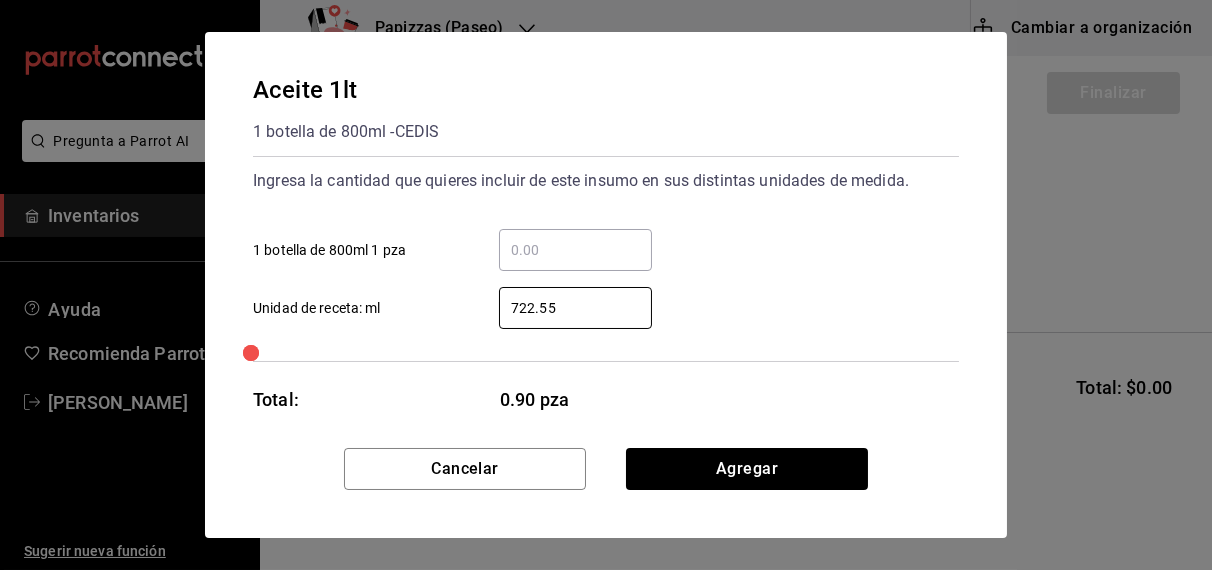 type on "722.55" 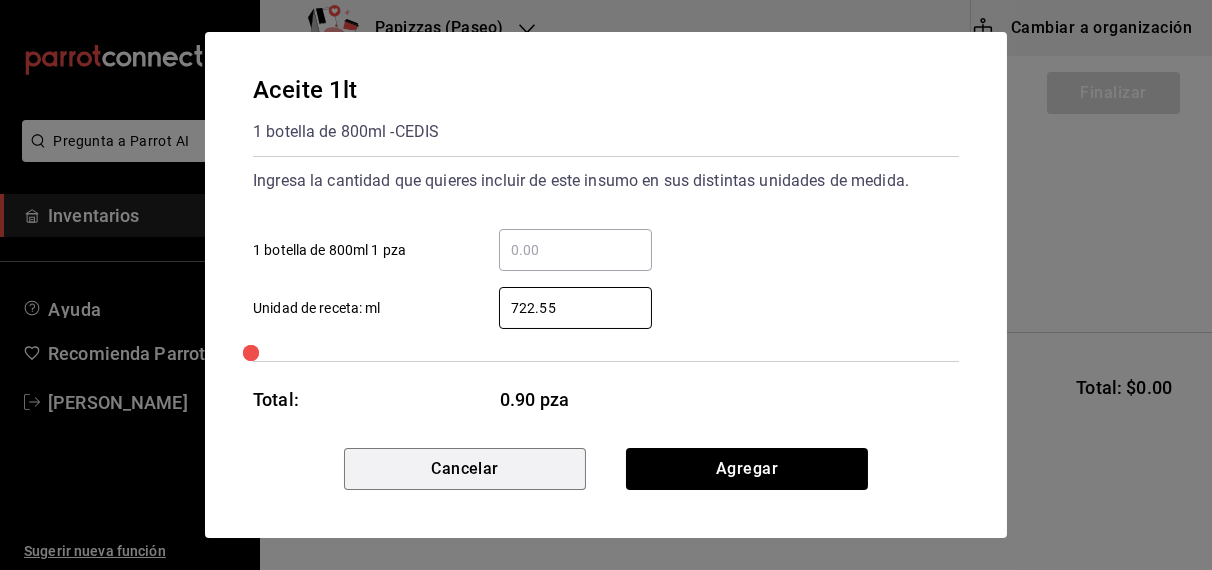 type 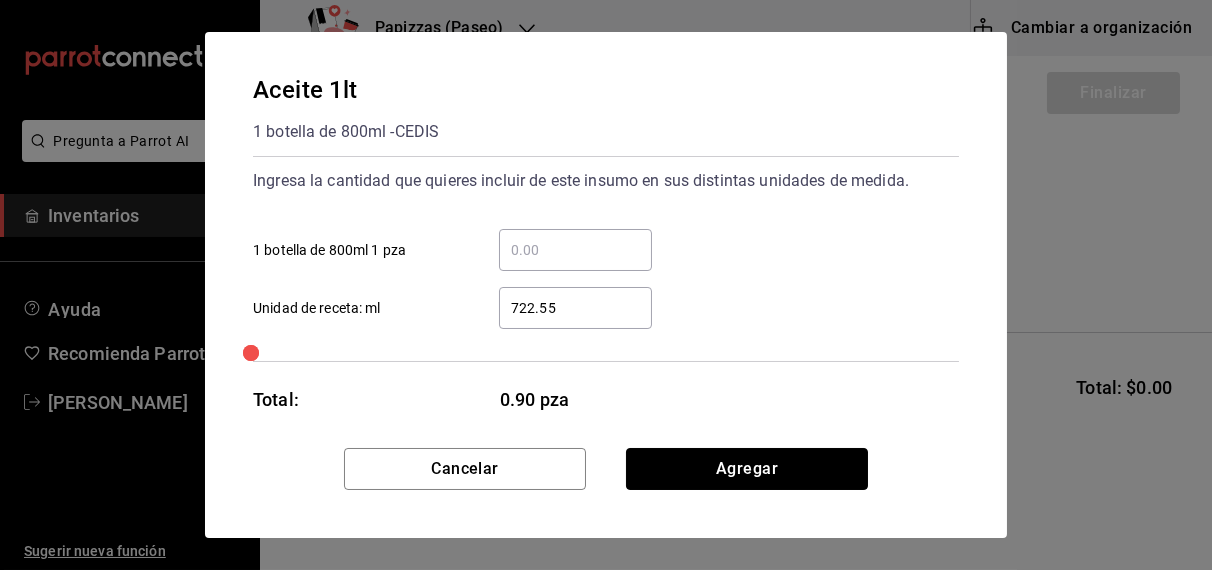 type 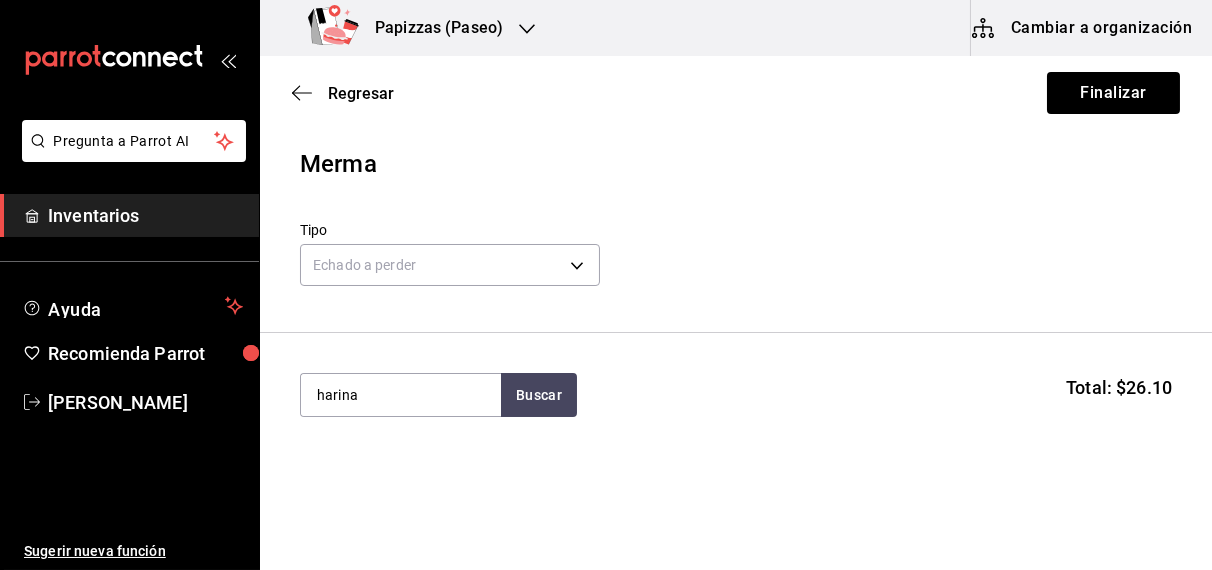 type on "harina" 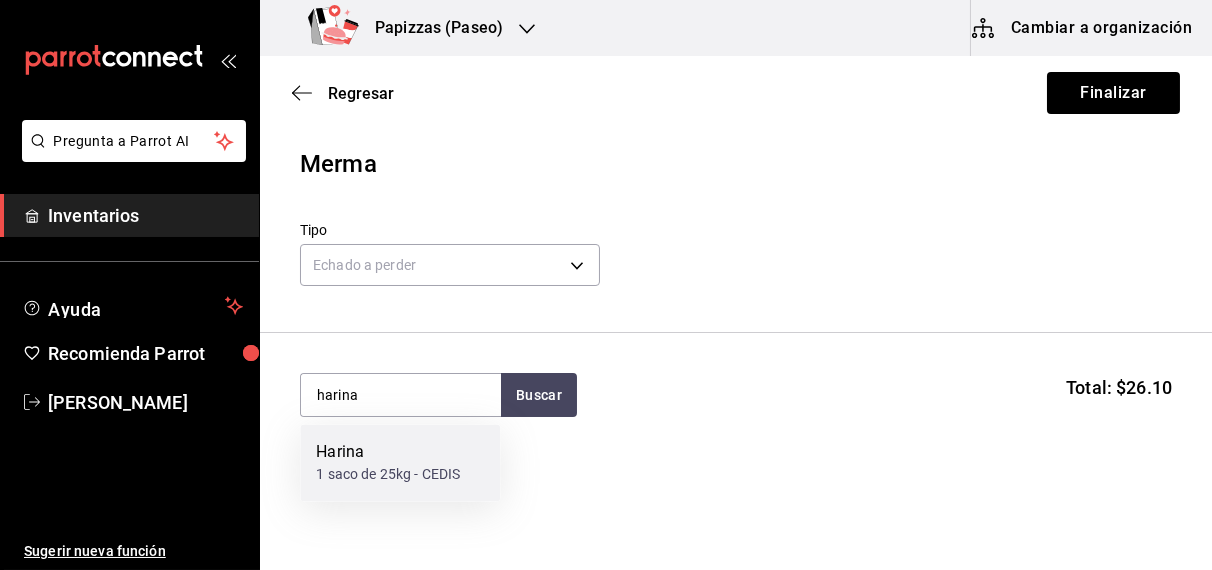 click on "Harina 1 saco de 25kg - CEDIS" at bounding box center (400, 463) 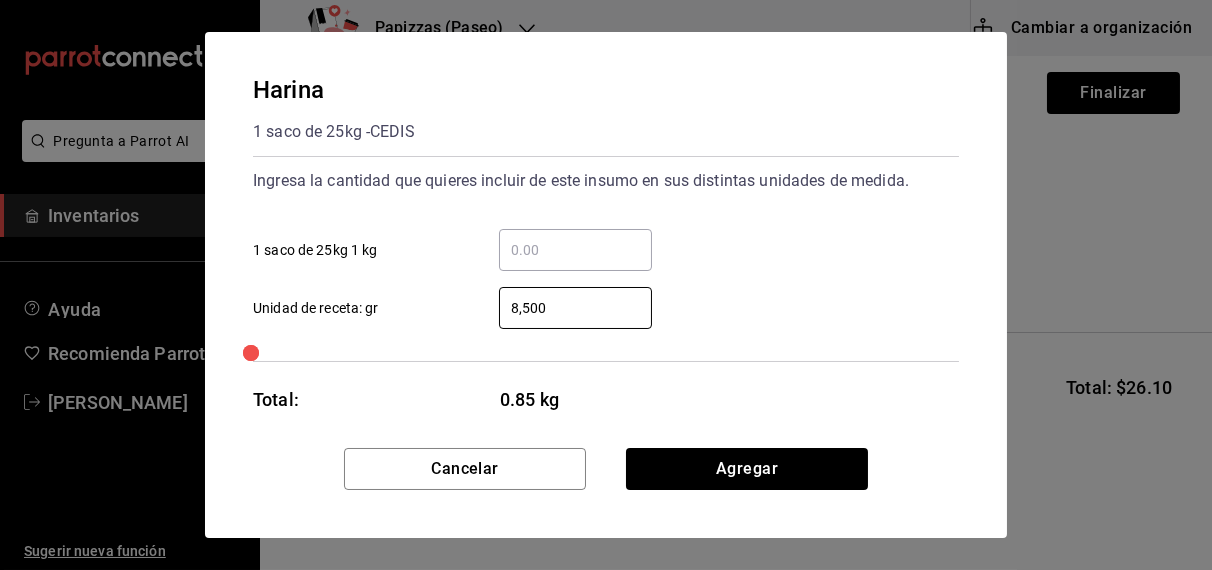 type on "8,500" 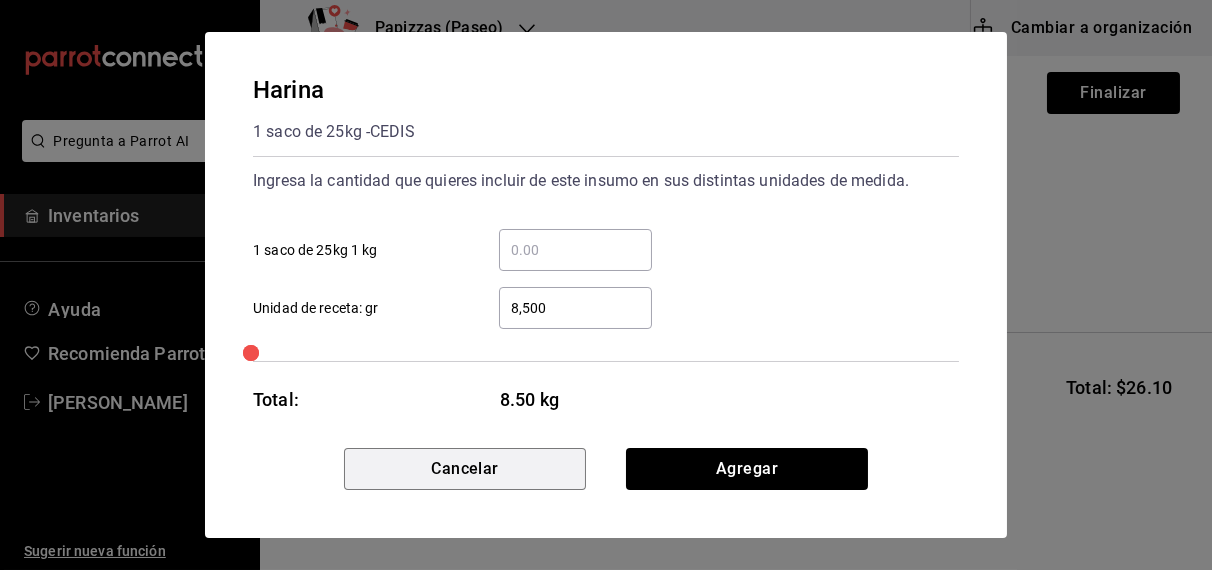 type 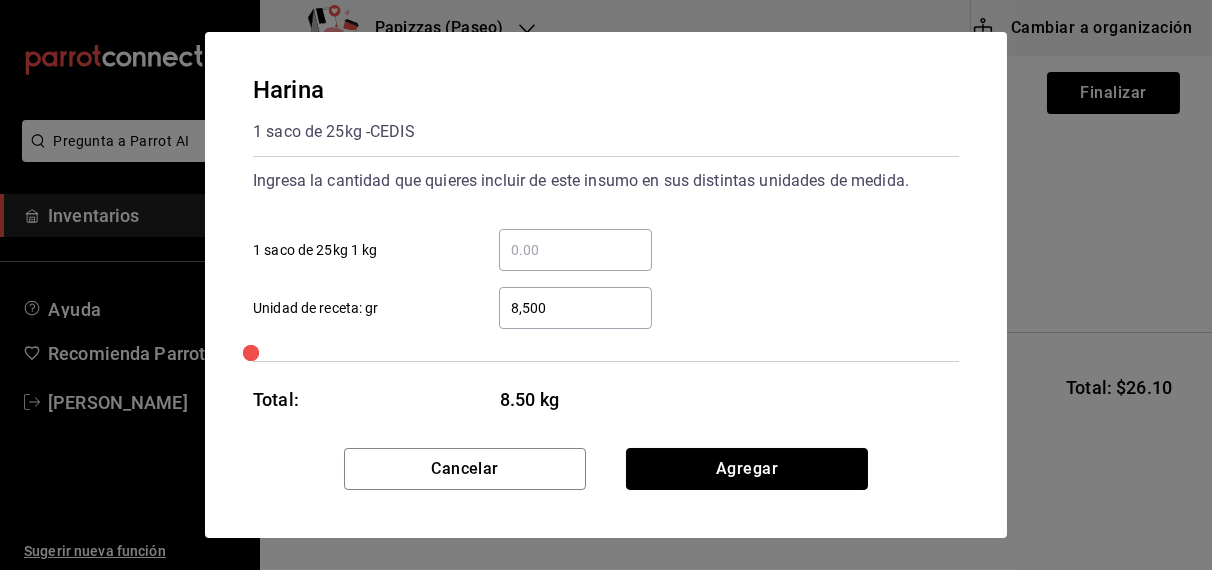 type 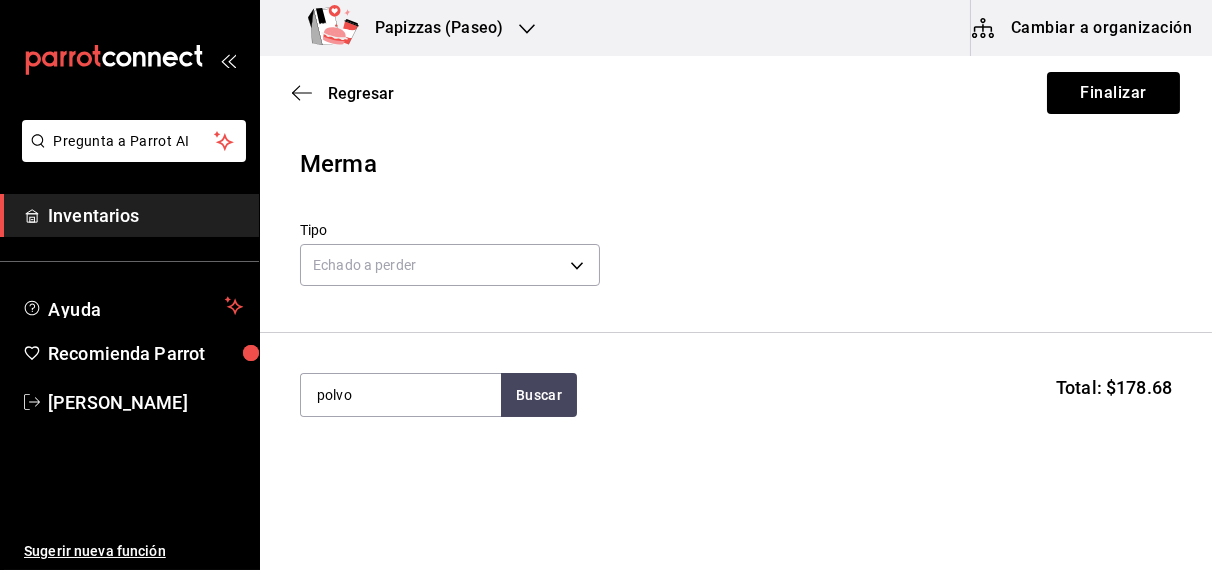 type on "polvo" 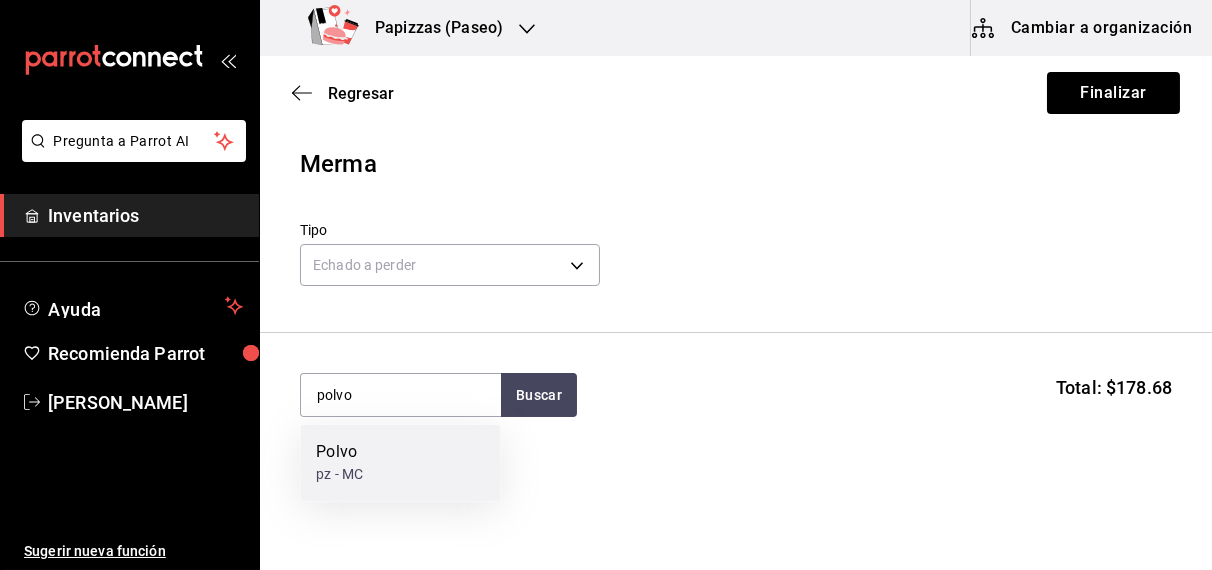 click on "Polvo pz - MC" at bounding box center (400, 463) 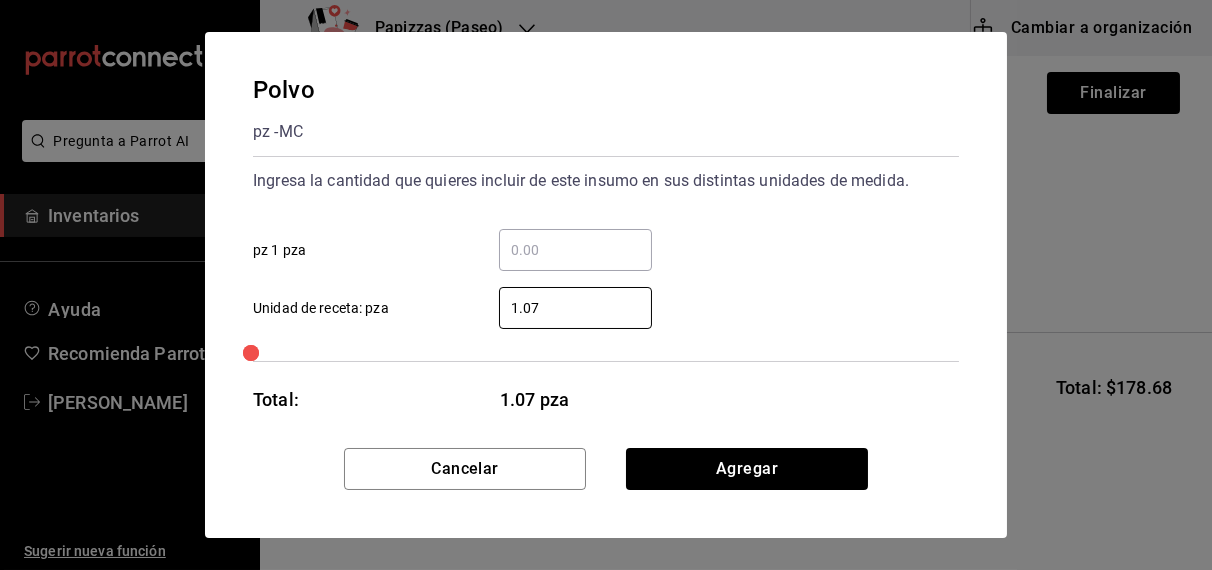 type on "1.07" 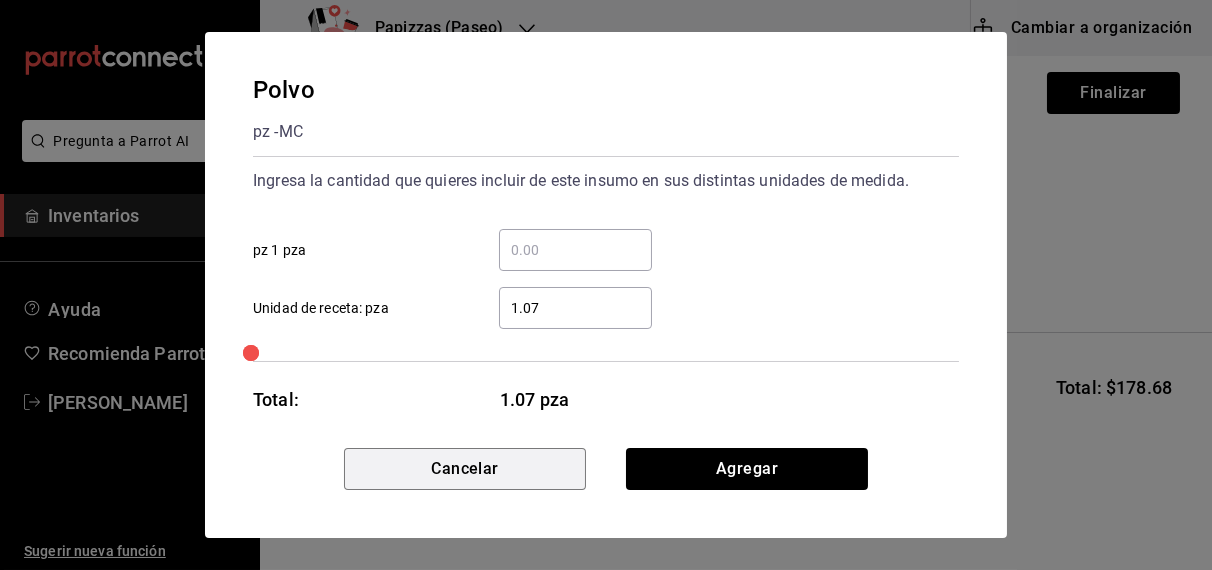 type 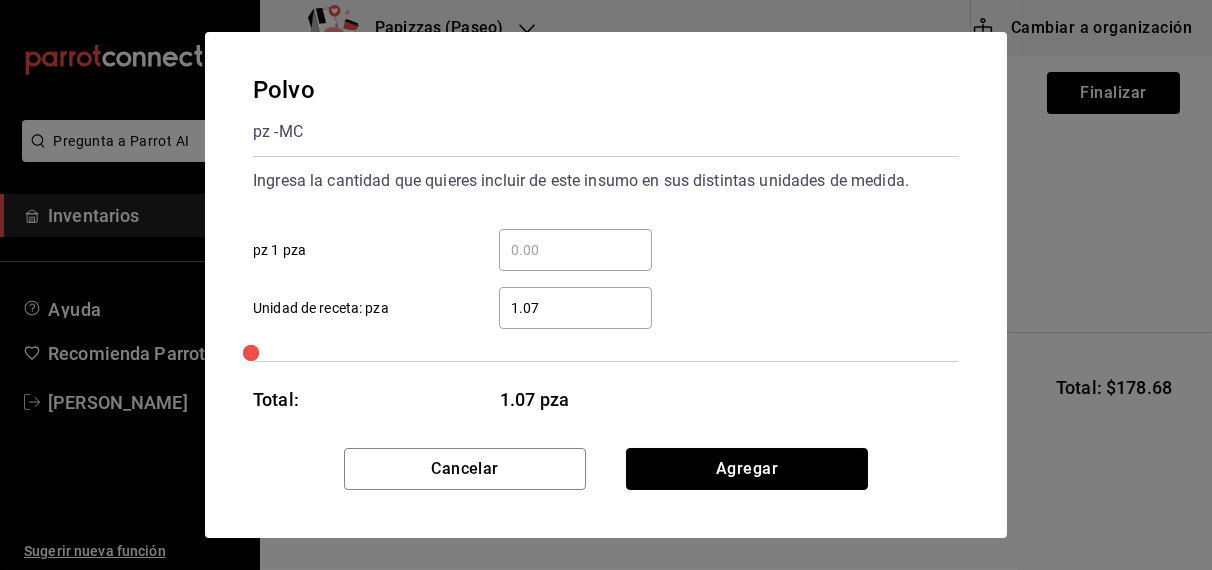 type 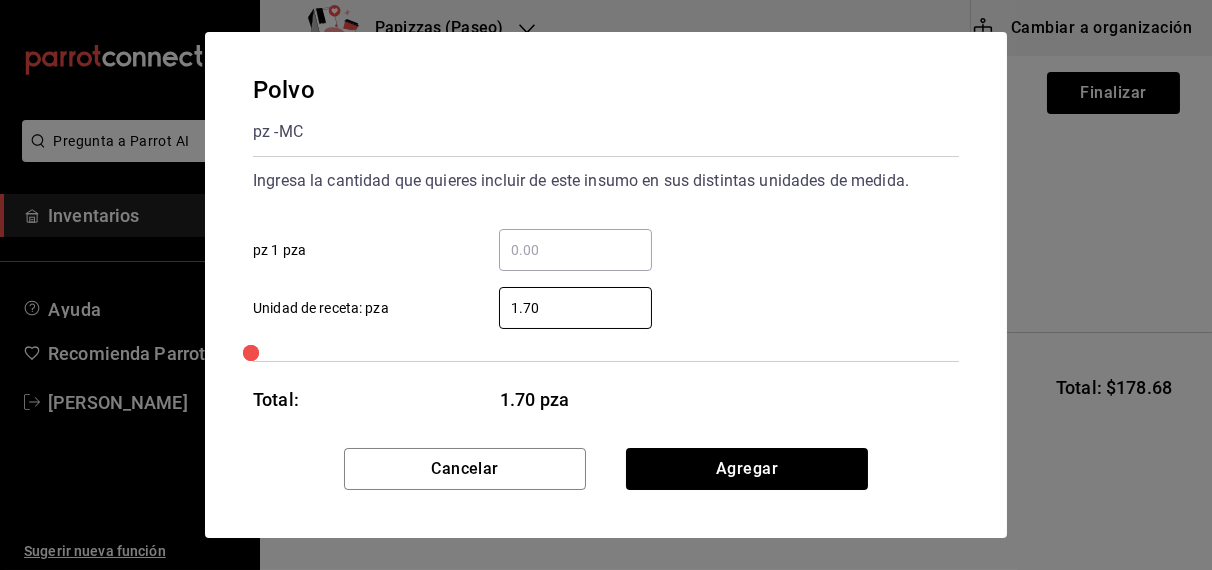 type on "1.70" 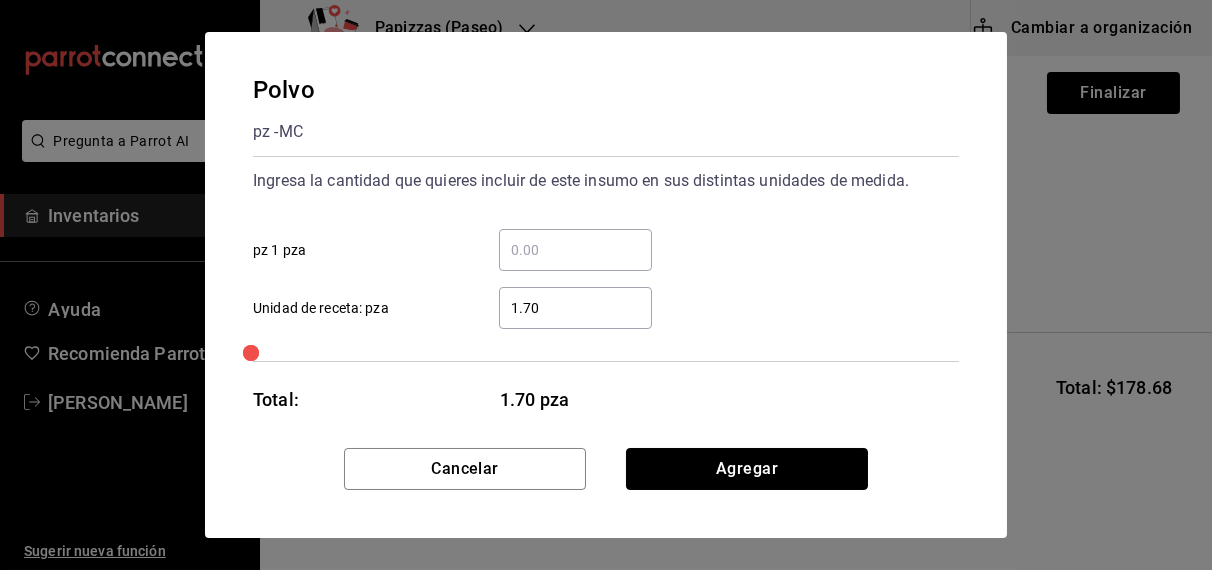 click on "Agregar" at bounding box center [747, 469] 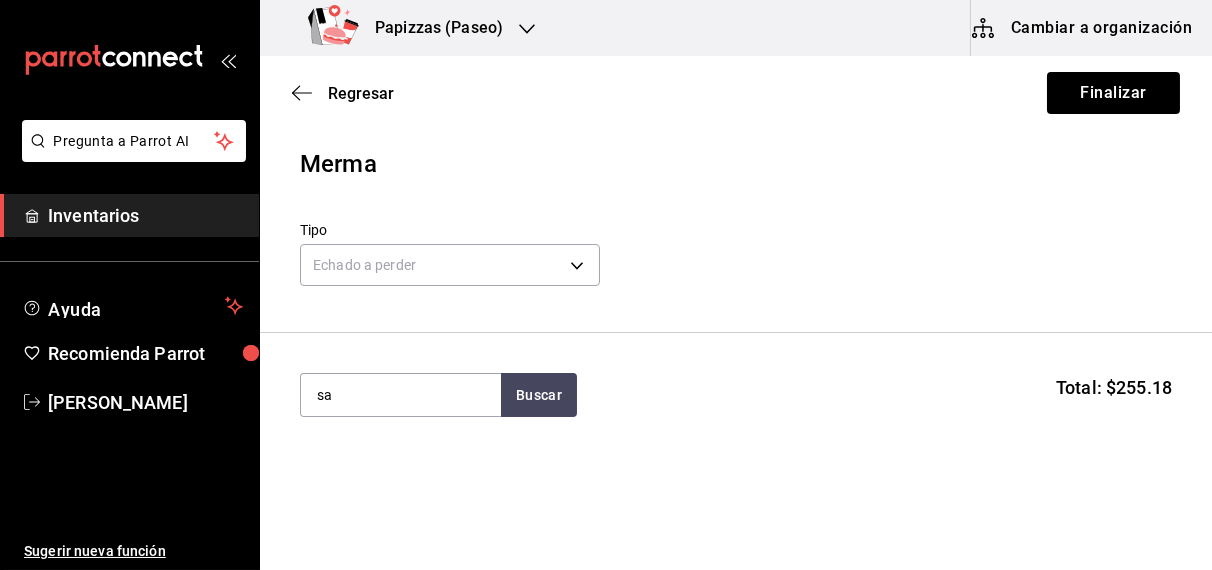 type on "s" 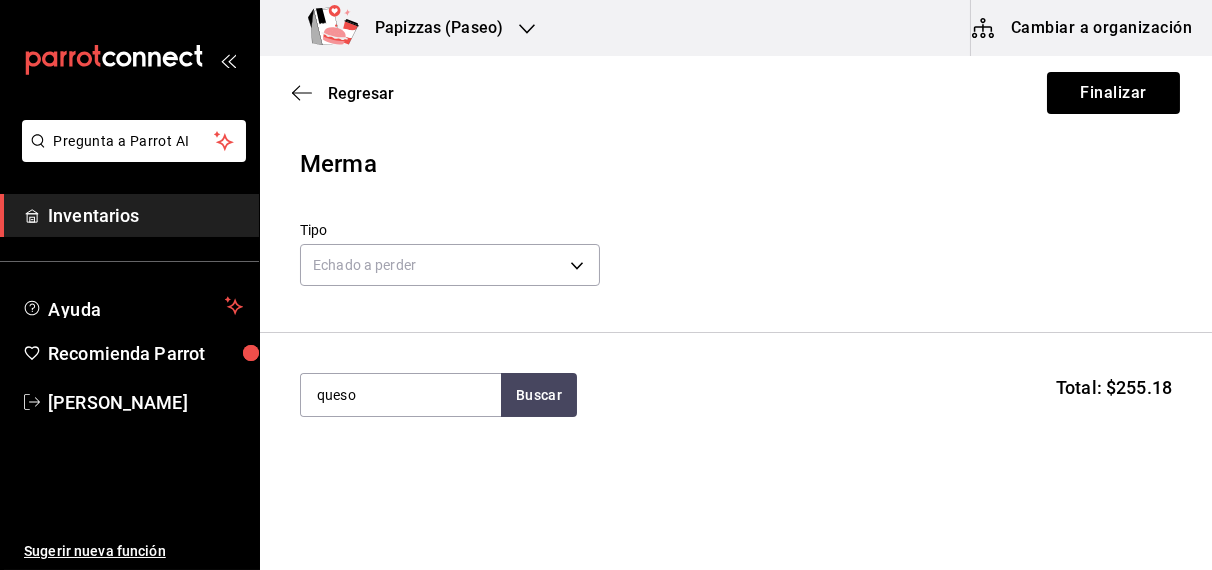 type on "queso" 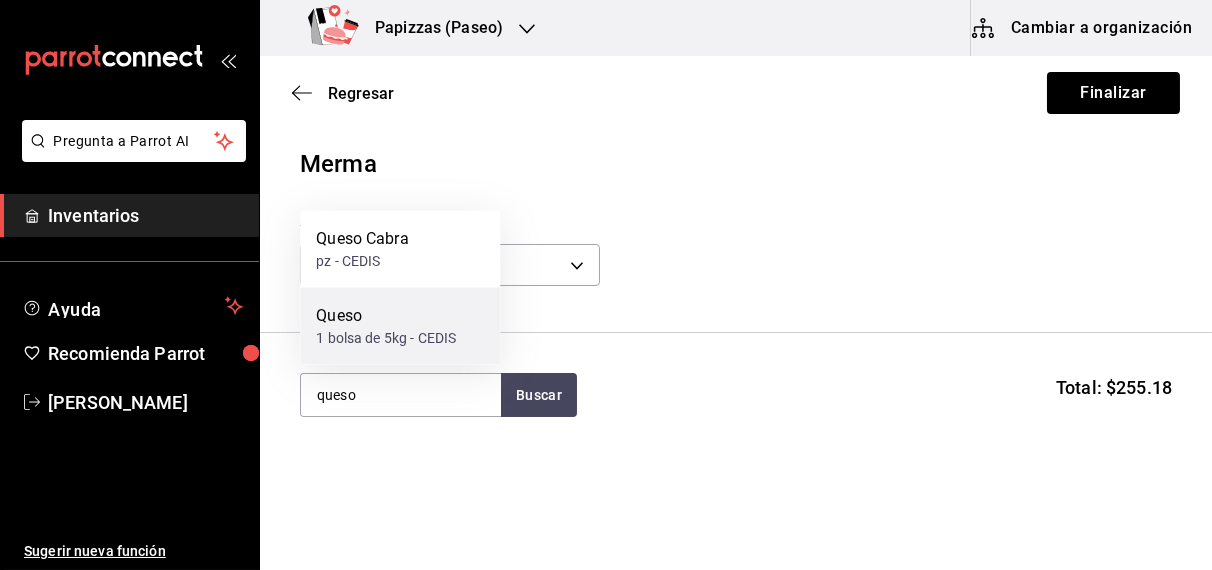 click on "1 bolsa de 5kg - CEDIS" at bounding box center [386, 338] 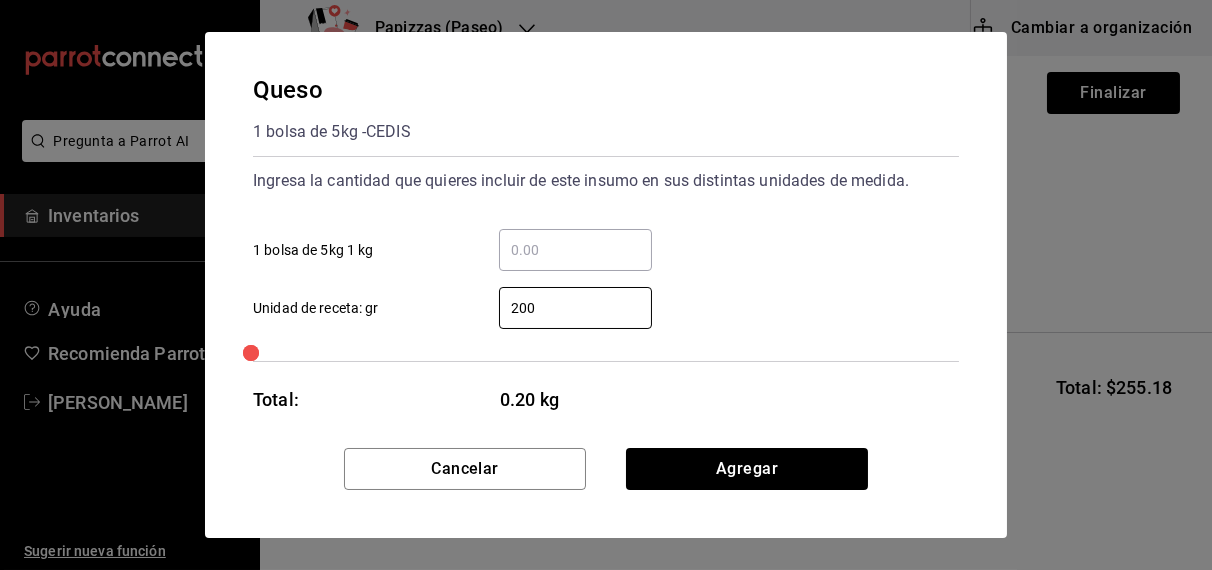 type on "200" 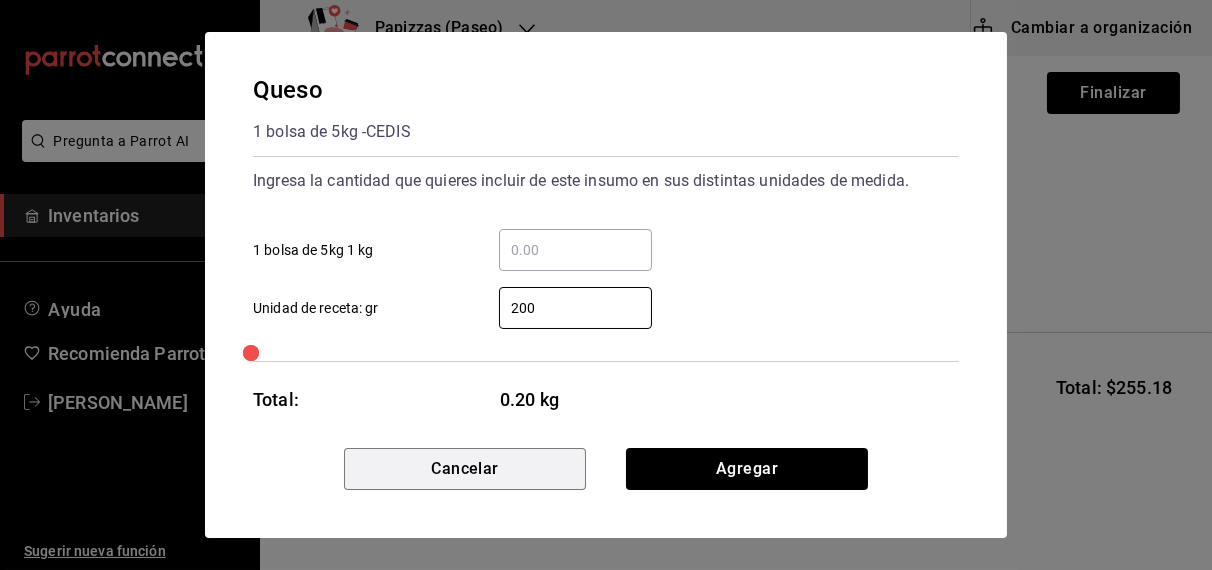 type 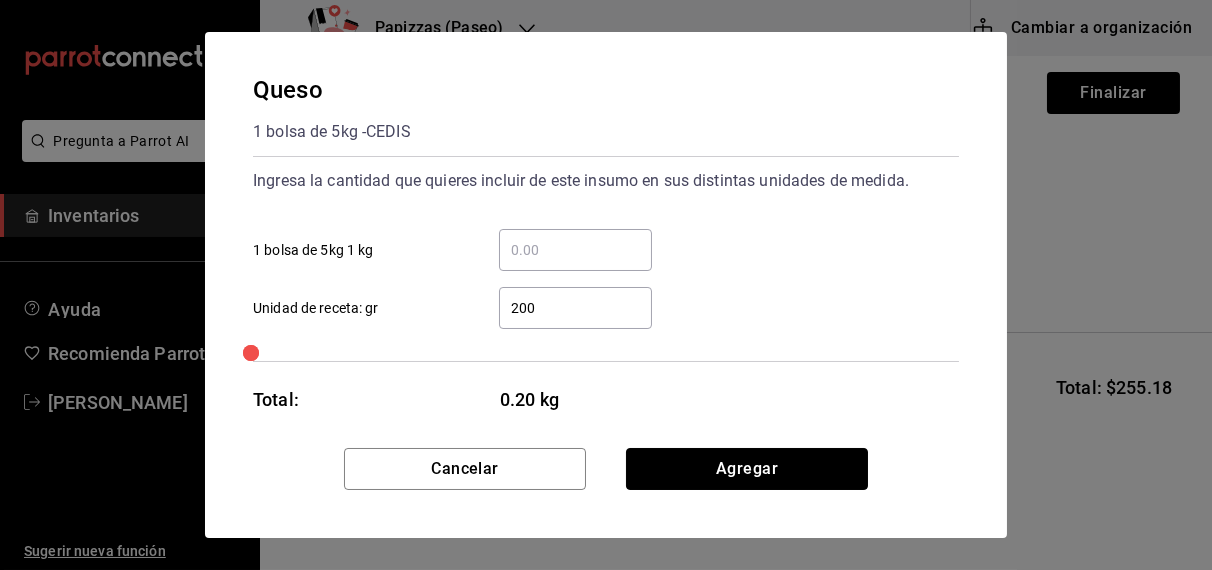 type 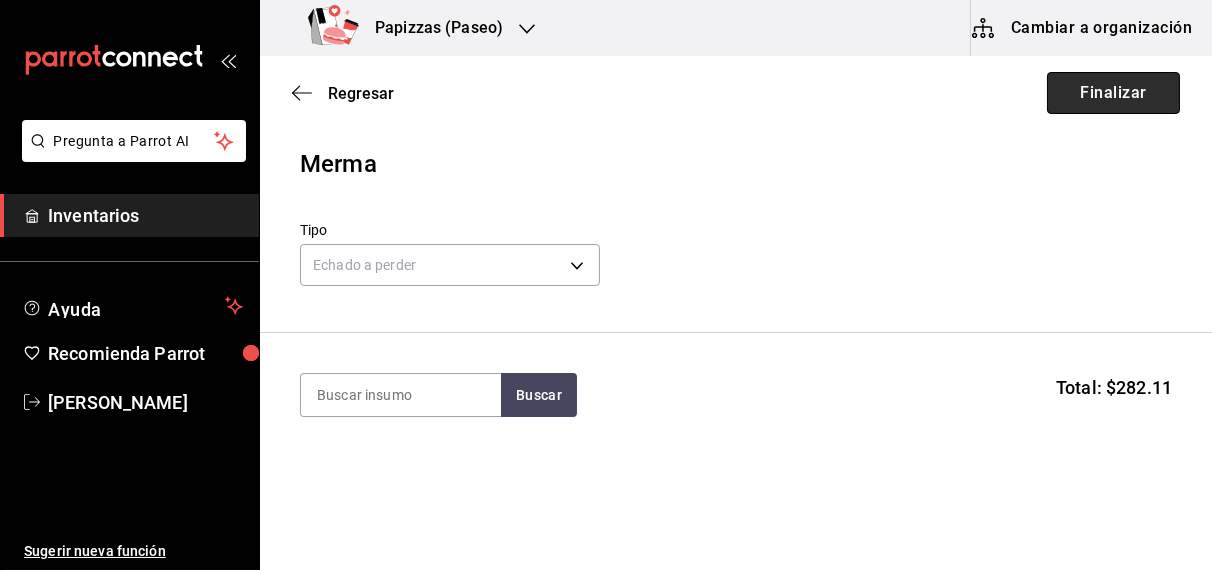 click on "Finalizar" at bounding box center (1113, 93) 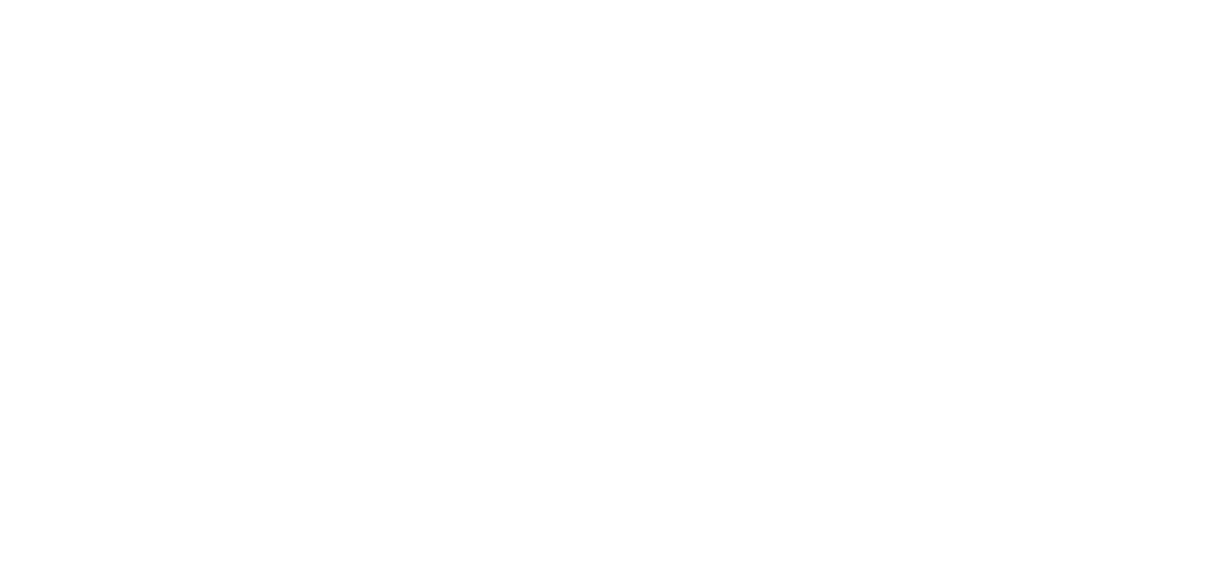scroll, scrollTop: 0, scrollLeft: 0, axis: both 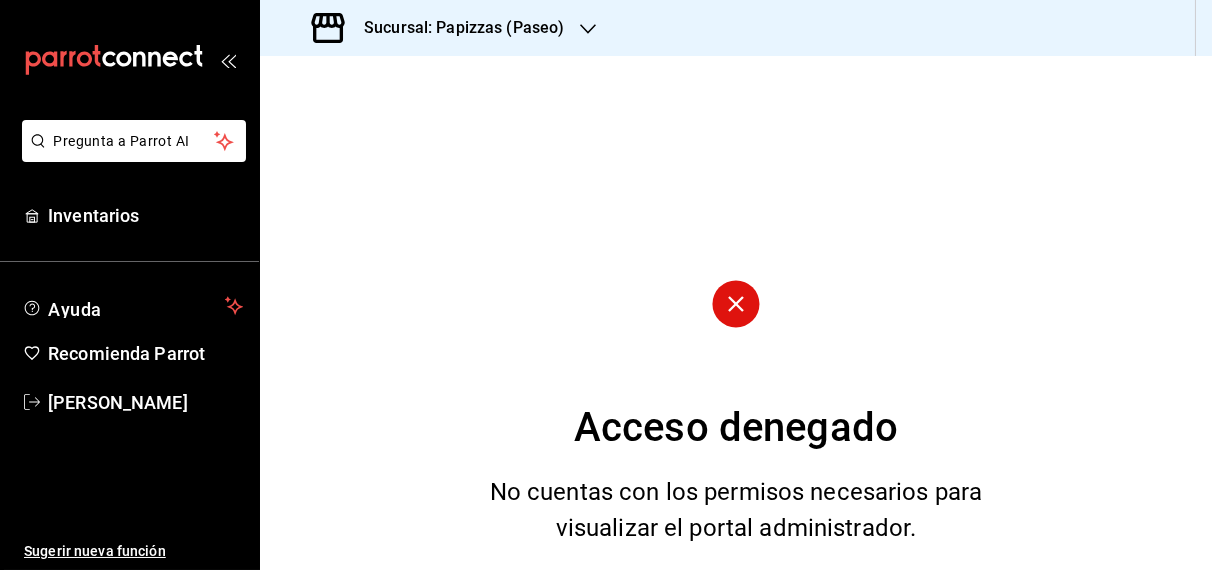 click on "Acceso denegado No cuentas con los permisos necesarios para visualizar el portal administrador." at bounding box center [736, 313] 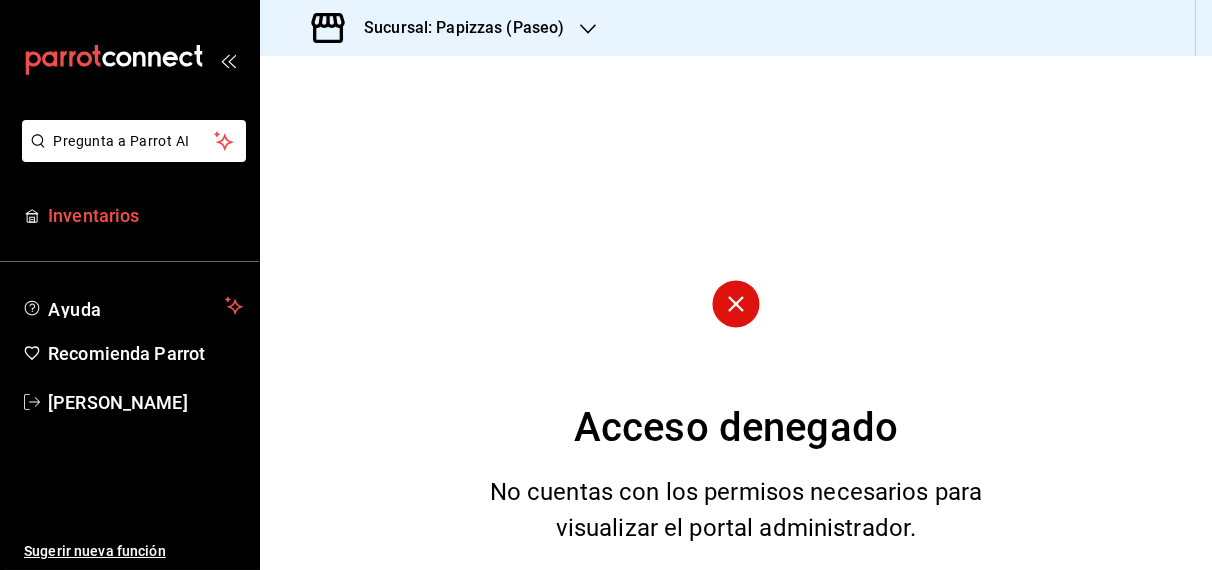 click on "Inventarios" at bounding box center [145, 215] 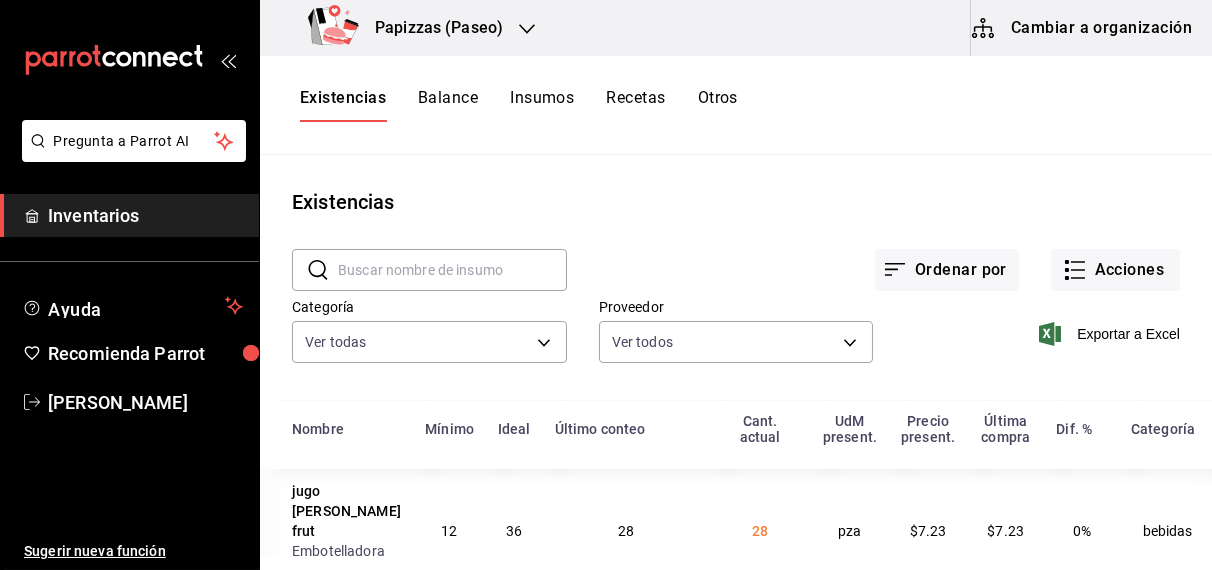 click on "Papizzas (Paseo)" at bounding box center [431, 28] 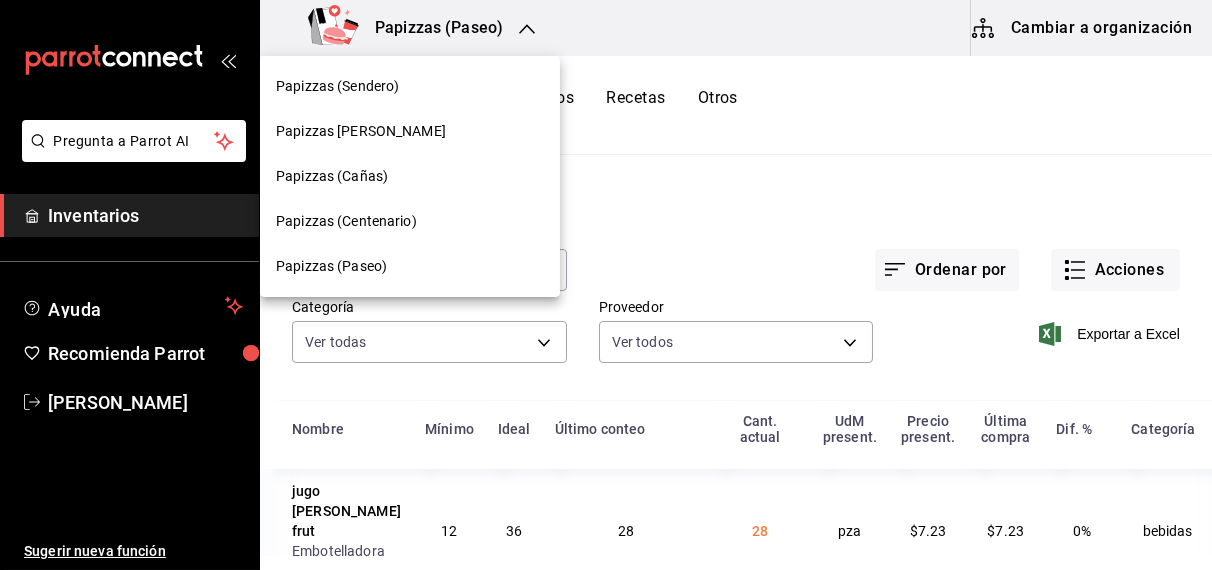 click on "Papizzas (Cañas)" at bounding box center (332, 176) 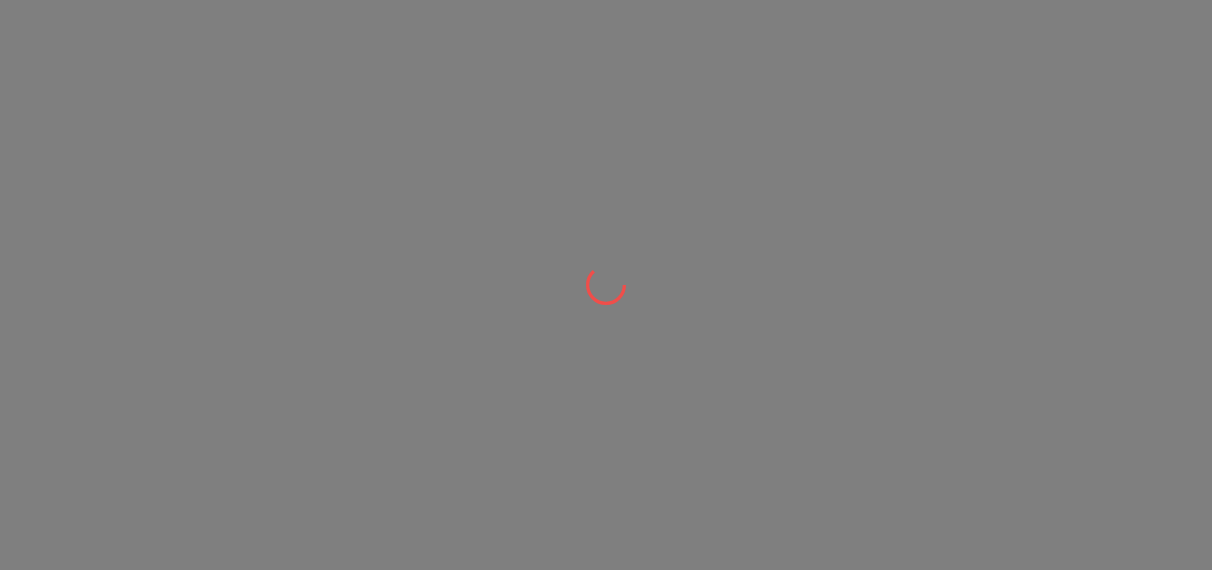 scroll, scrollTop: 0, scrollLeft: 0, axis: both 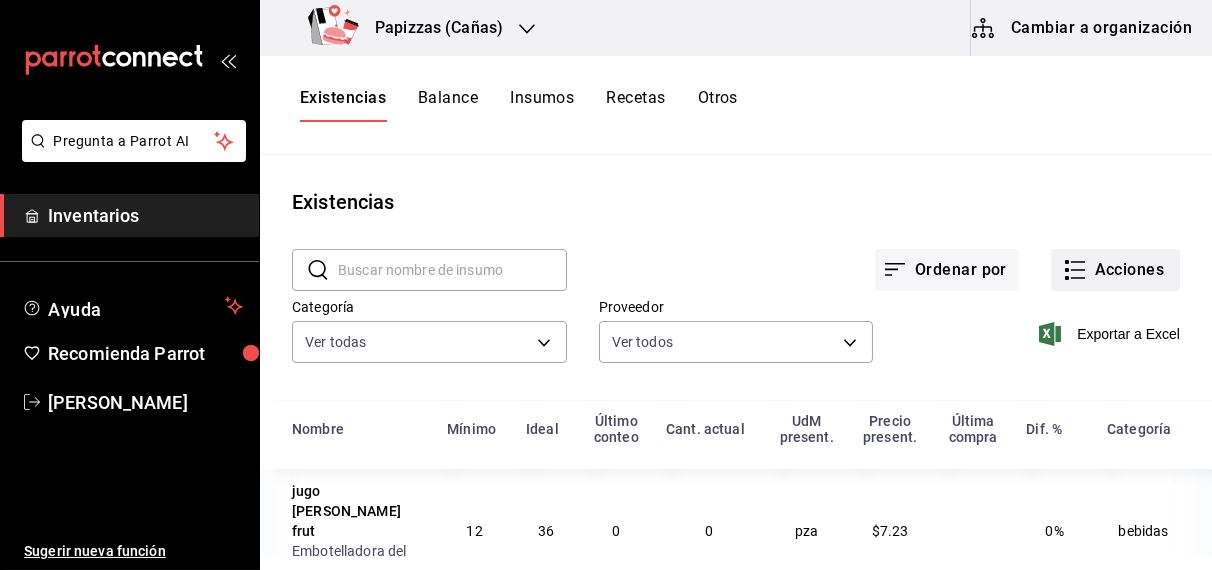 click on "Acciones" at bounding box center [1115, 270] 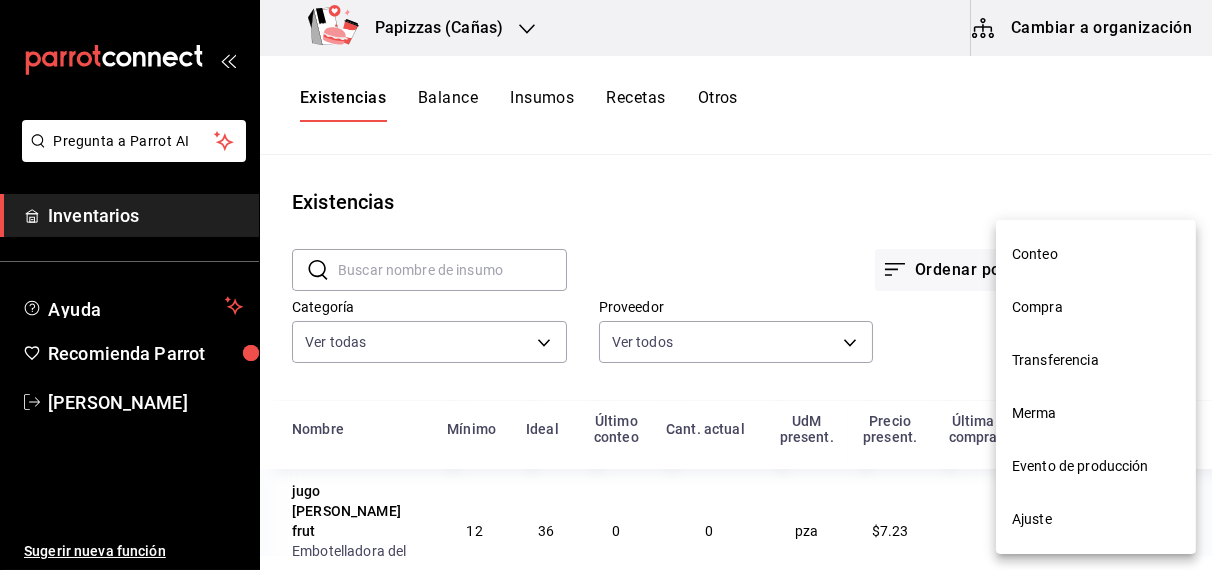 click on "Compra" at bounding box center (1096, 307) 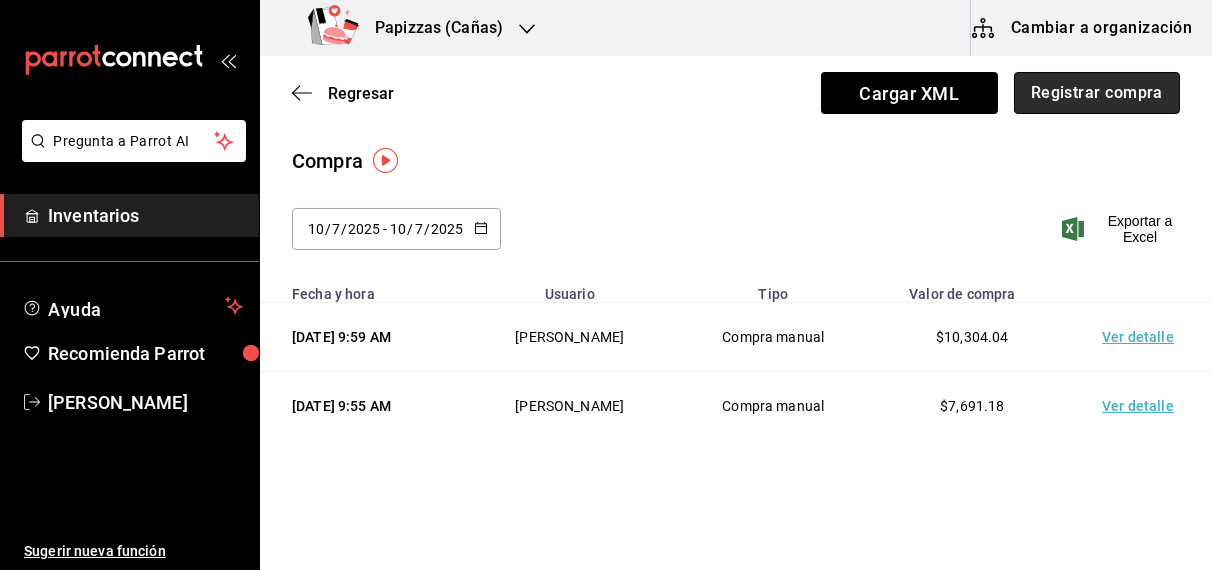 click on "Registrar compra" at bounding box center [1097, 93] 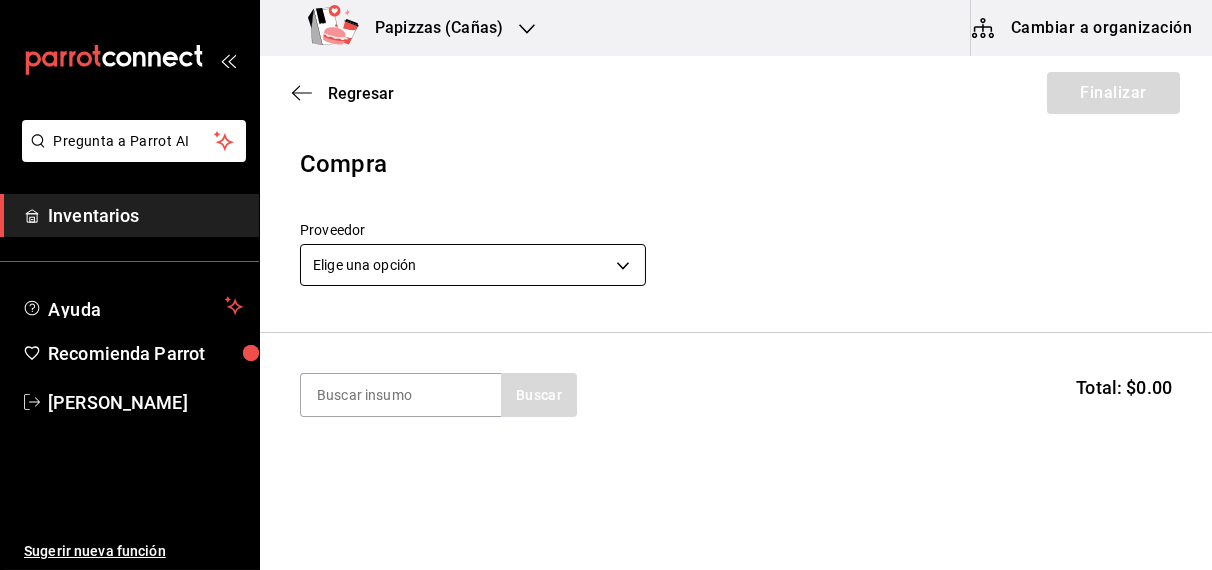 click on "Pregunta a Parrot AI Inventarios   Ayuda Recomienda Parrot   [PERSON_NAME]   Sugerir nueva función   Papizzas (Cañas) Cambiar a organización Regresar Finalizar Compra Proveedor Elige una opción default Buscar Total: $0.00 No hay insumos a mostrar. Busca un insumo para agregarlo a la lista Pregunta a Parrot AI Inventarios   Ayuda Recomienda Parrot   [PERSON_NAME]   Sugerir nueva función   GANA 1 MES GRATIS EN TU SUSCRIPCIÓN AQUÍ ¿Recuerdas cómo empezó tu restaurante?
[DATE] puedes ayudar a un colega a tener el mismo cambio que tú viviste.
Recomienda Parrot directamente desde tu Portal Administrador.
Es fácil y rápido.
🎁 Por cada restaurante que se una, ganas 1 mes gratis. Ver video tutorial Ir a video Editar Eliminar Visitar centro de ayuda [PHONE_NUMBER] [EMAIL_ADDRESS][DOMAIN_NAME] Visitar centro de ayuda [PHONE_NUMBER] [EMAIL_ADDRESS][DOMAIN_NAME]" at bounding box center (606, 228) 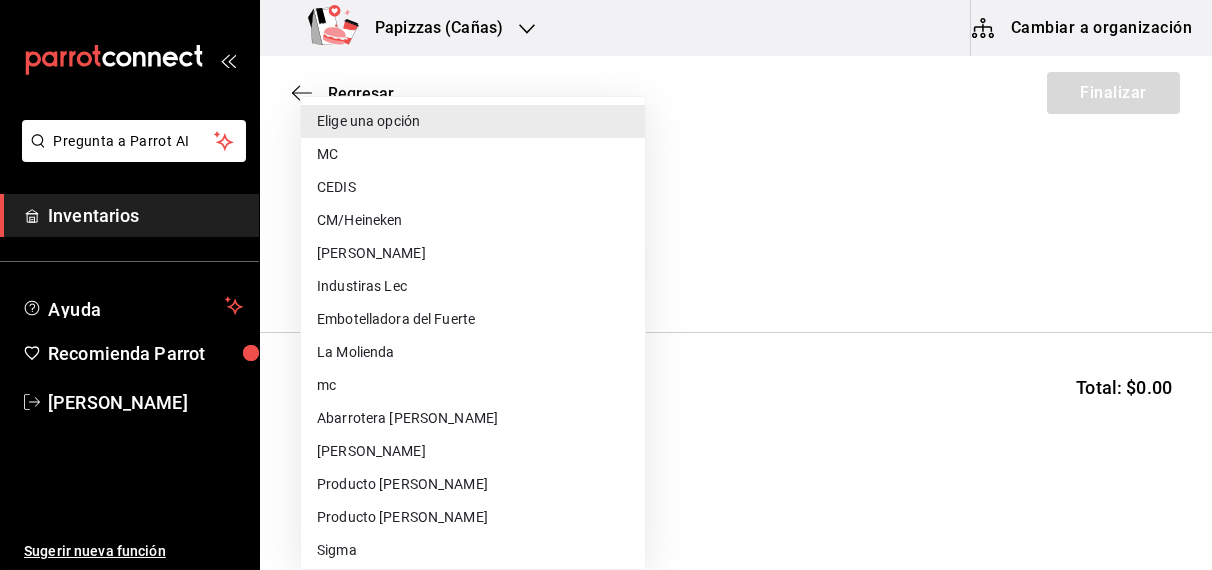 click on "MC" at bounding box center (473, 154) 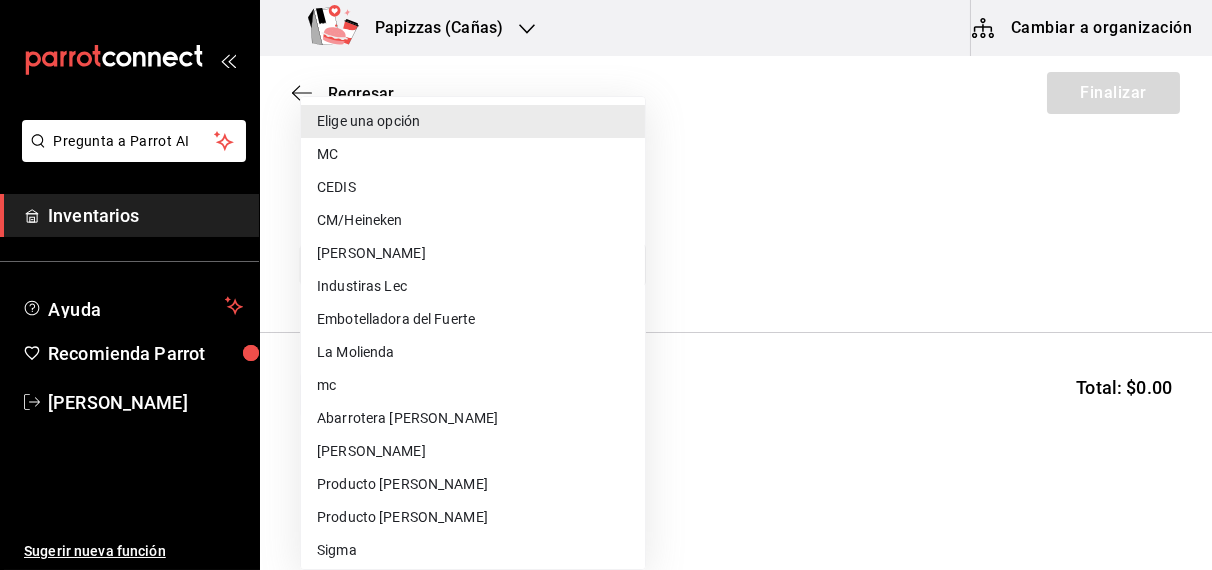 type on "59259b25-7b15-4529-a17f-fa8ef7e7484a" 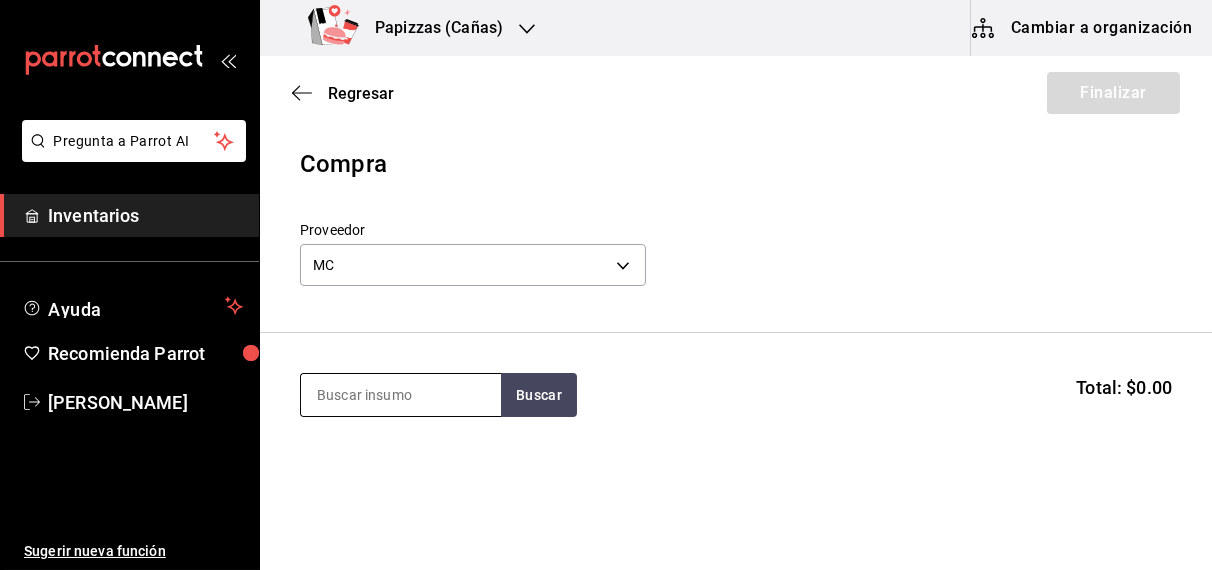 click at bounding box center [401, 395] 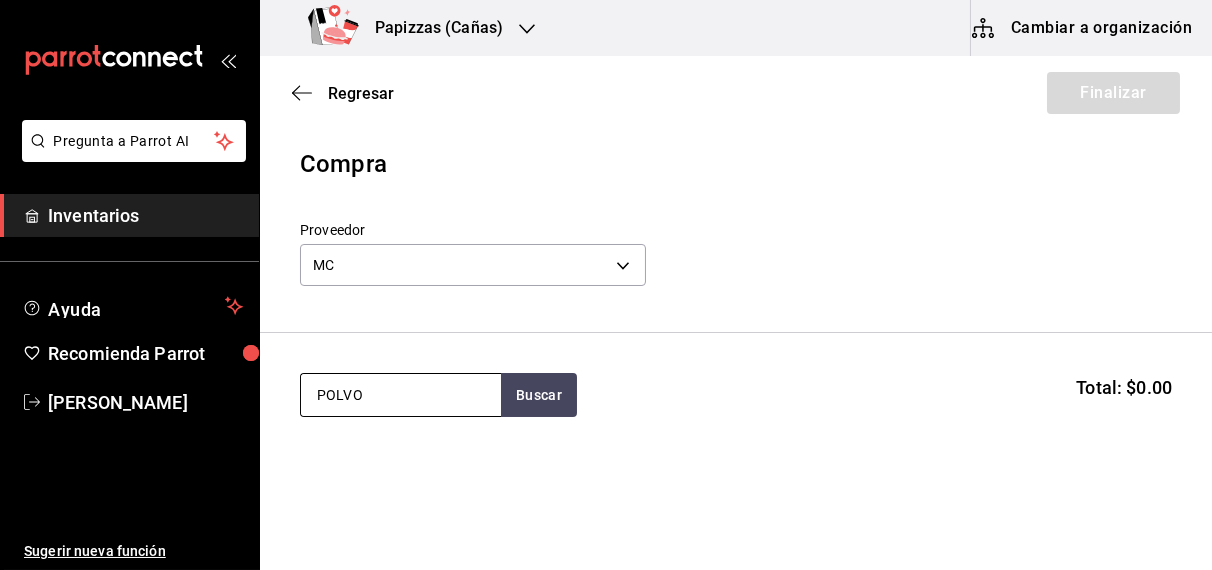 type on "POLVO" 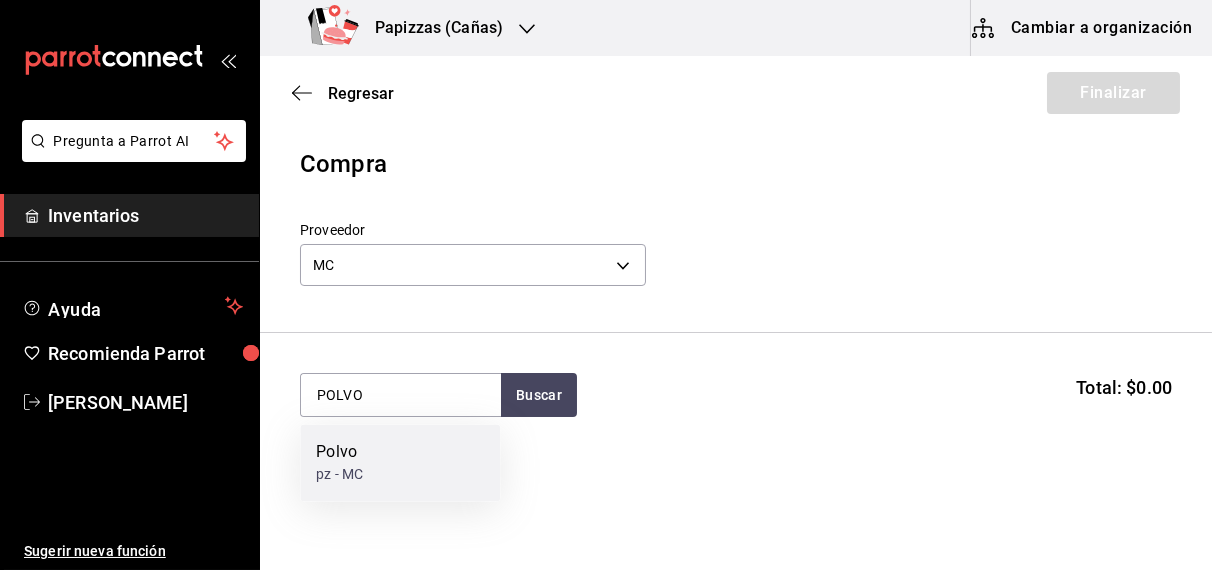click on "Polvo pz - MC" at bounding box center [400, 463] 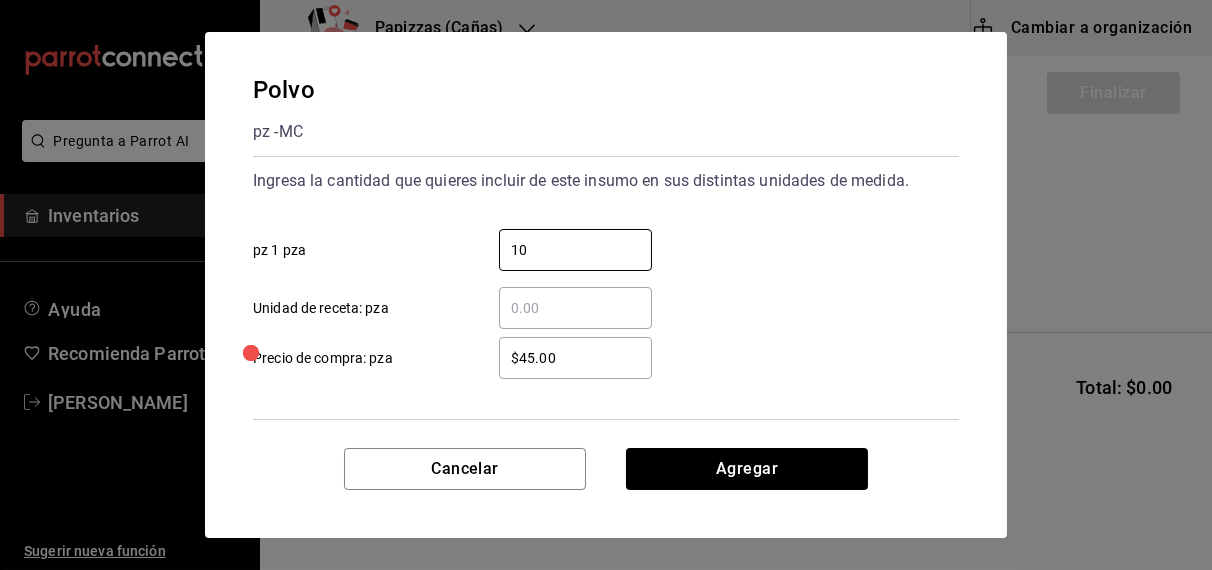 type on "10" 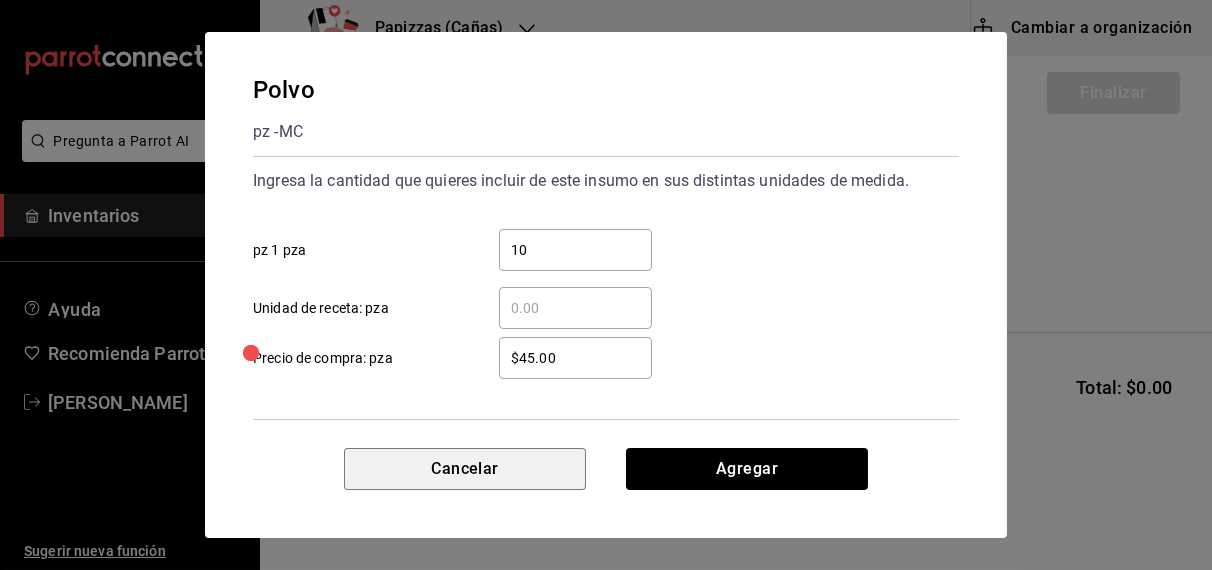 type 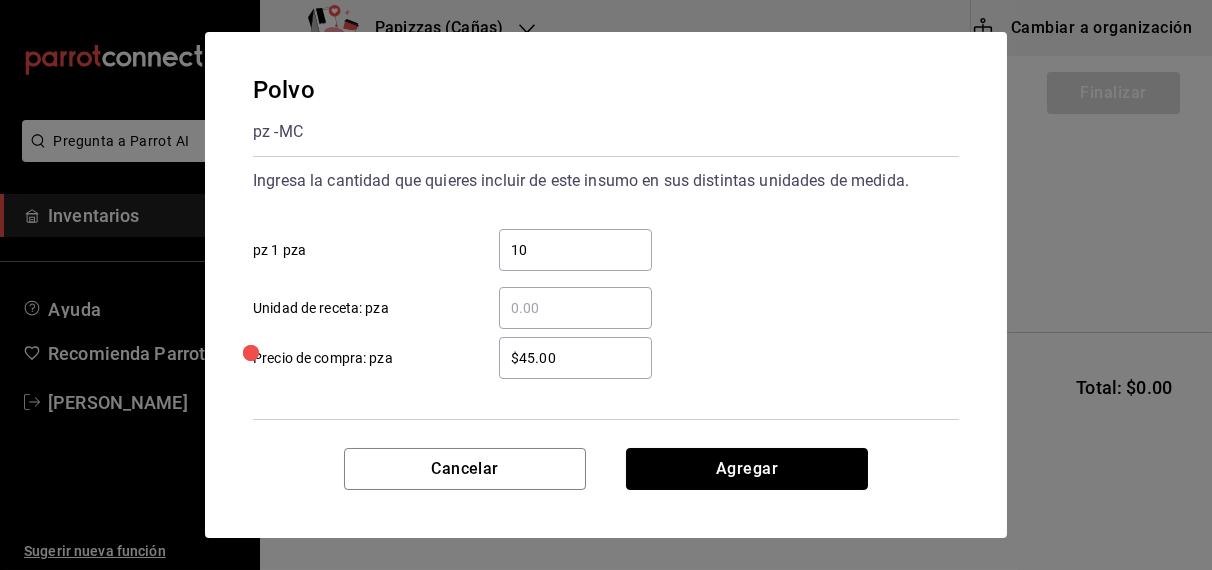 type 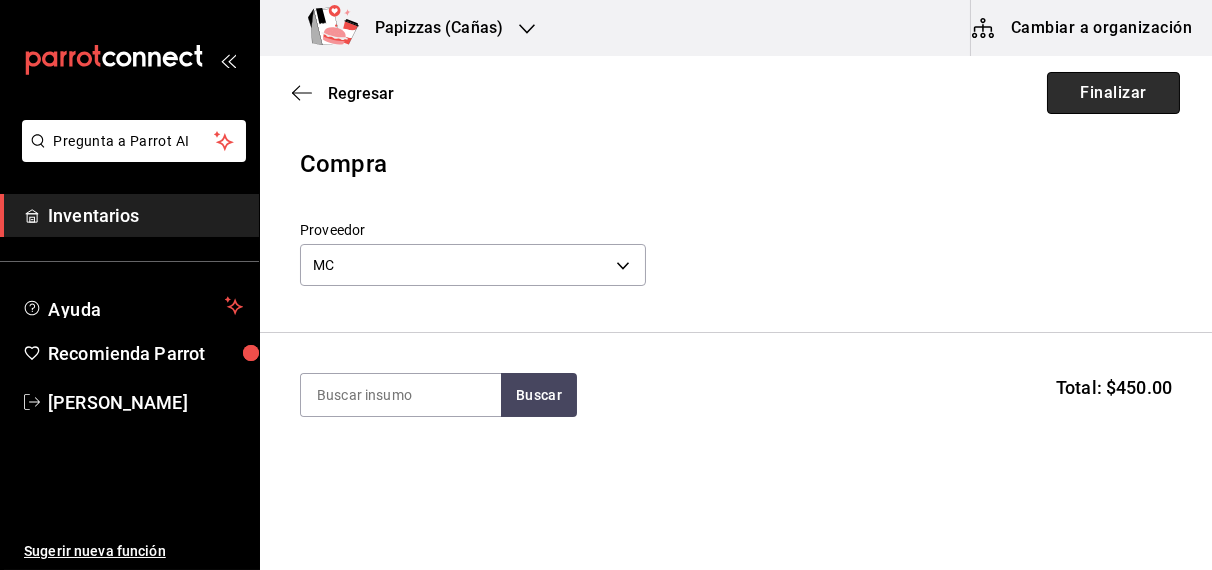 click on "Finalizar" at bounding box center (1113, 93) 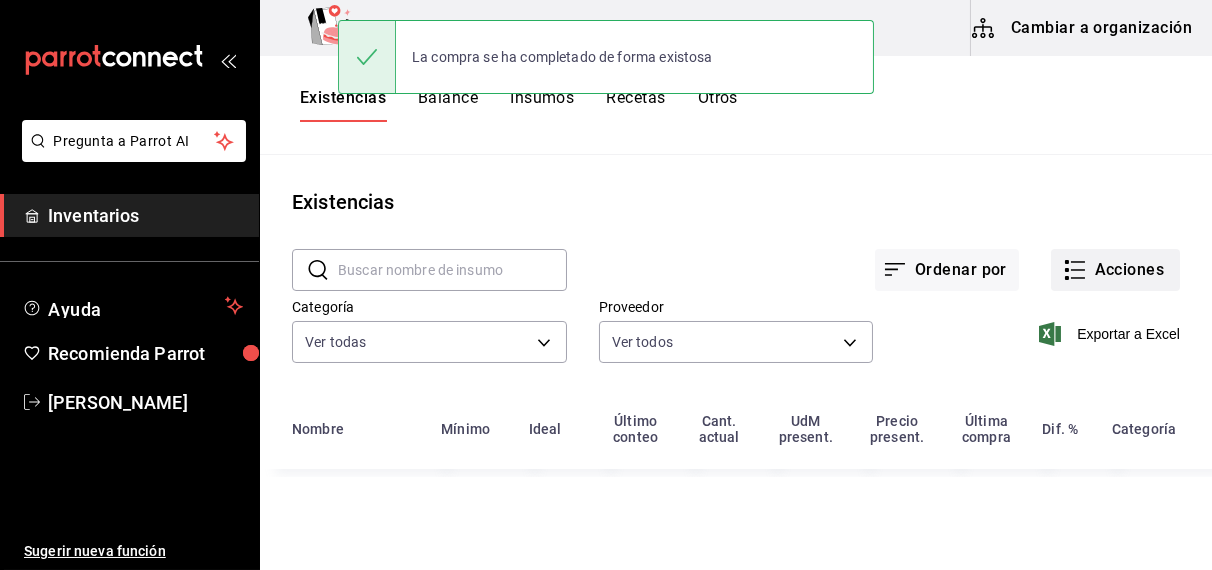 click on "Acciones" at bounding box center [1115, 270] 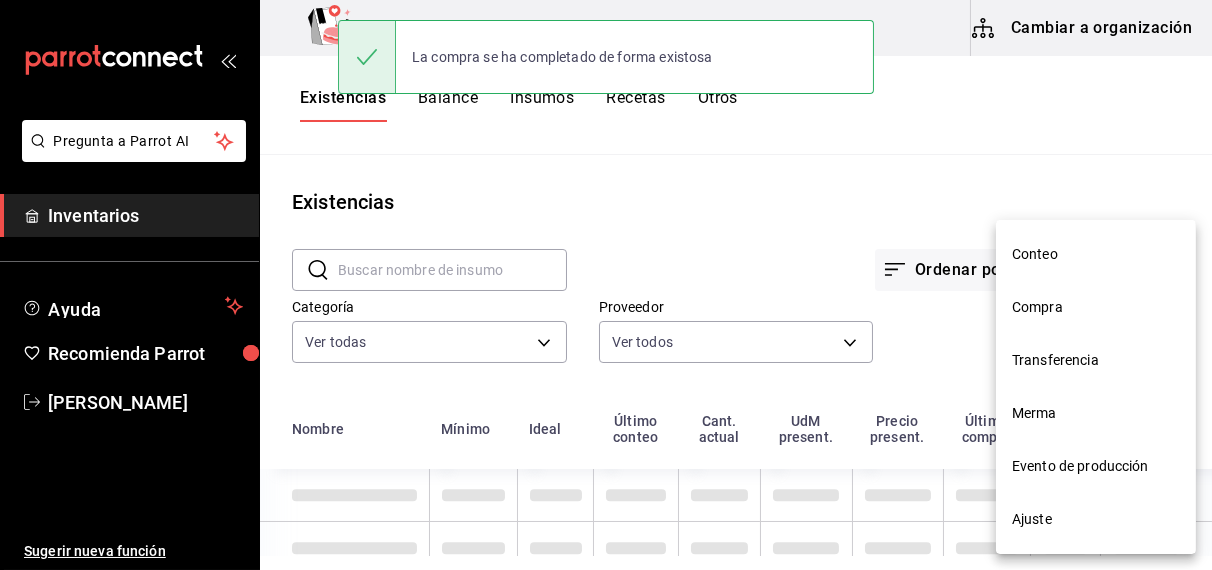 click on "Compra" at bounding box center [1096, 307] 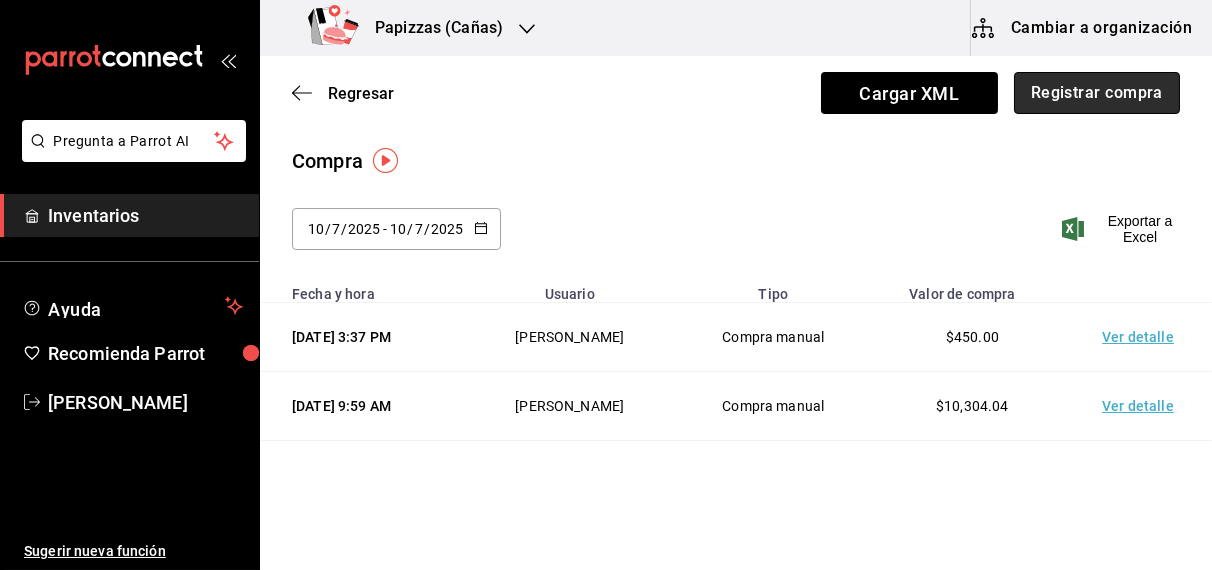 click on "Registrar compra" at bounding box center [1097, 93] 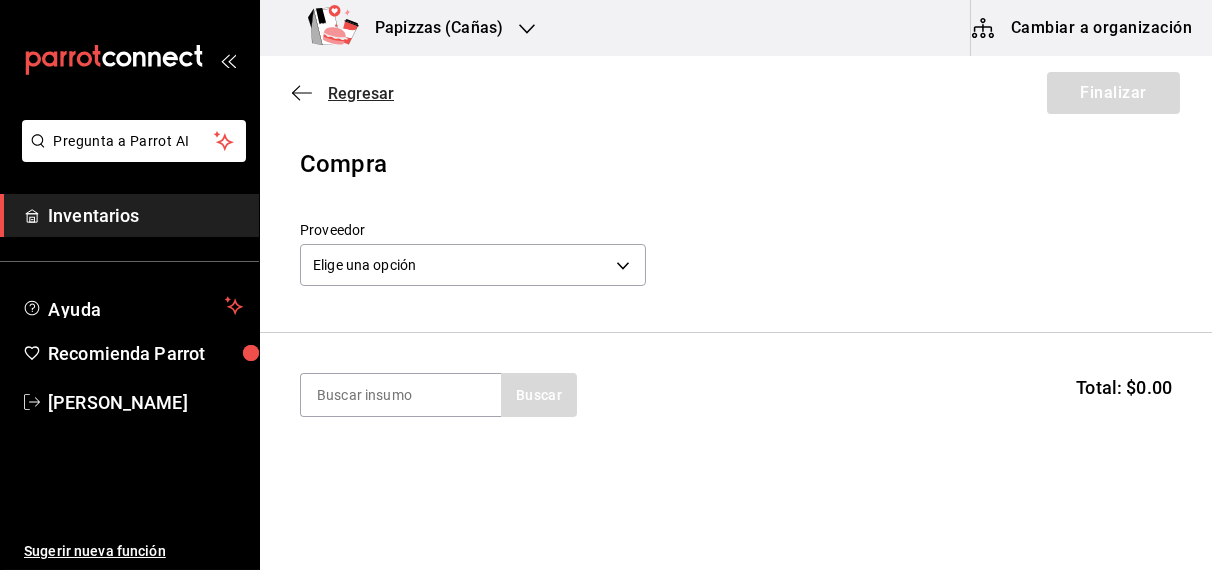 click on "Regresar" at bounding box center (361, 93) 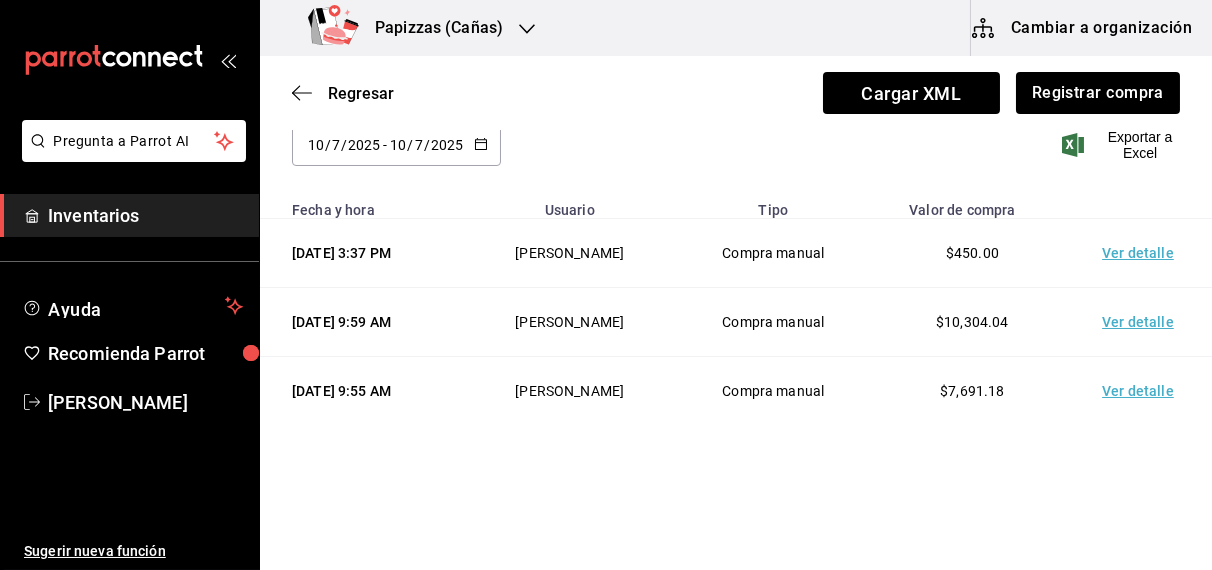 scroll, scrollTop: 160, scrollLeft: 0, axis: vertical 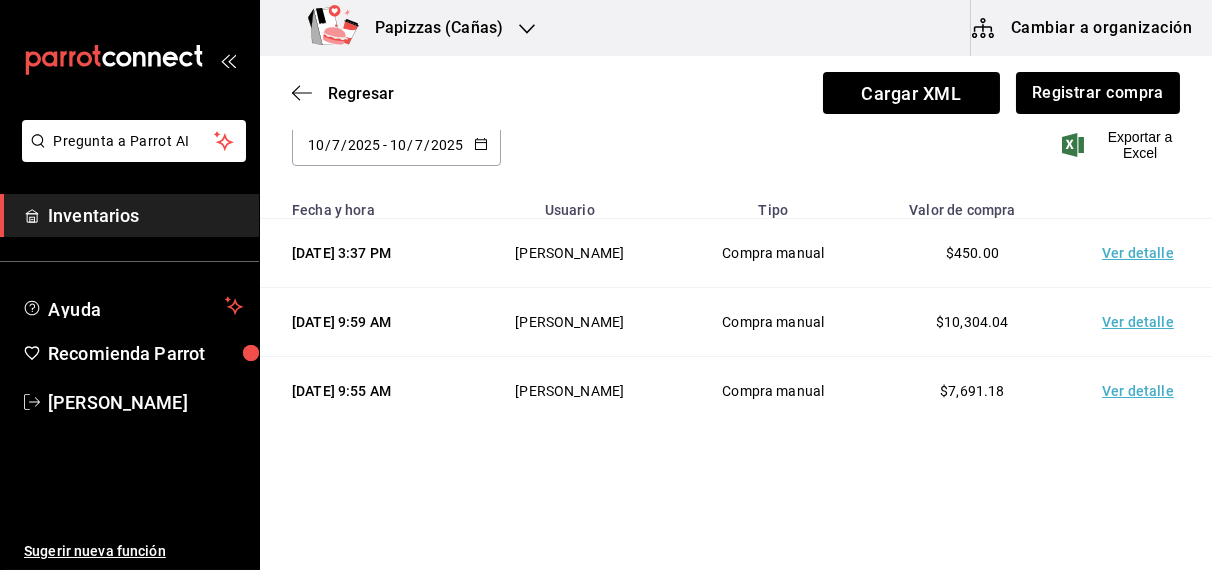 click on "Ver detalle" at bounding box center [1142, 322] 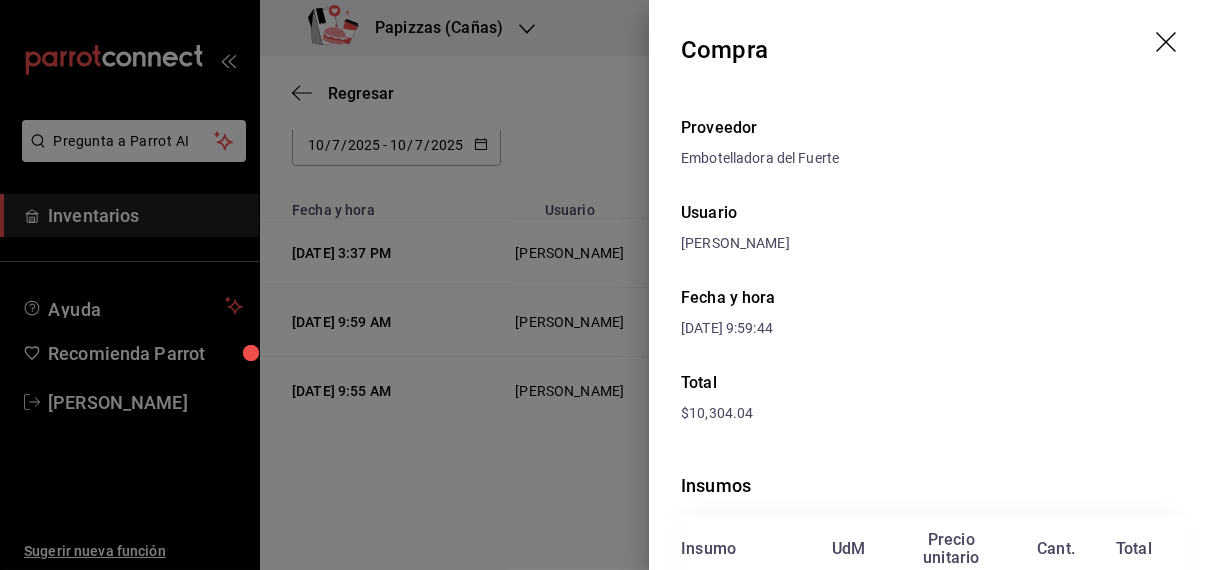 click 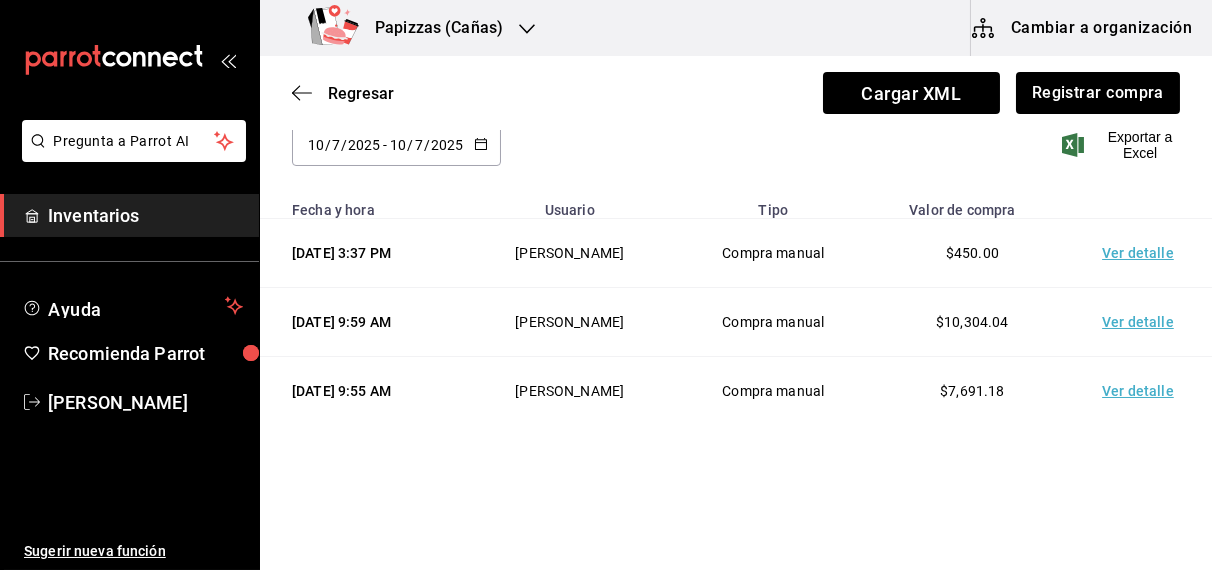 click on "Ver detalle" at bounding box center [1142, 391] 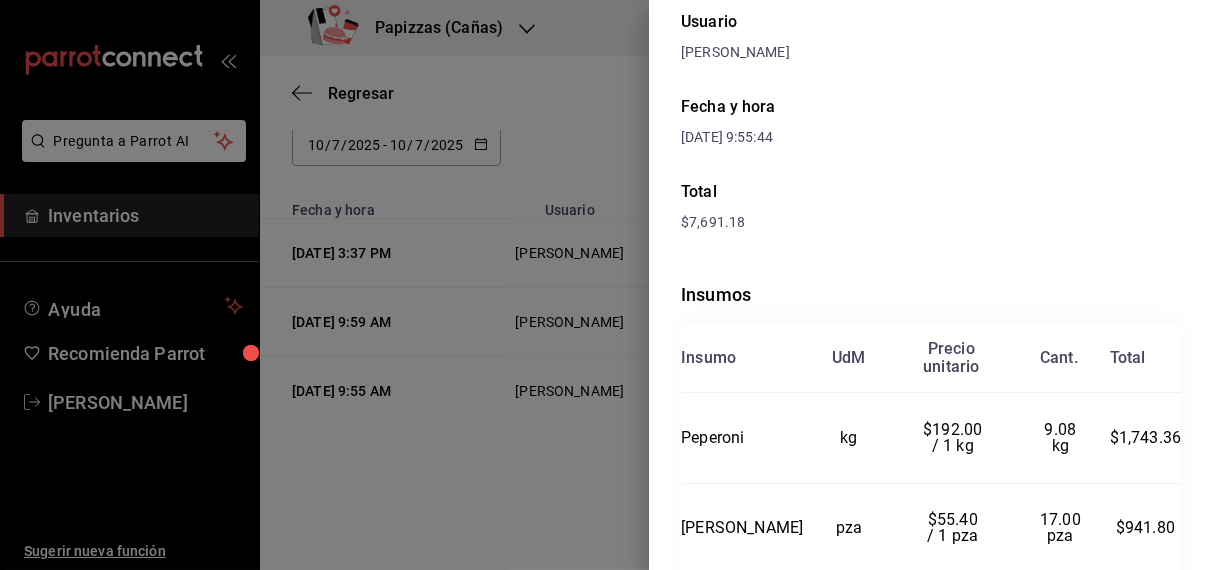 scroll, scrollTop: 0, scrollLeft: 0, axis: both 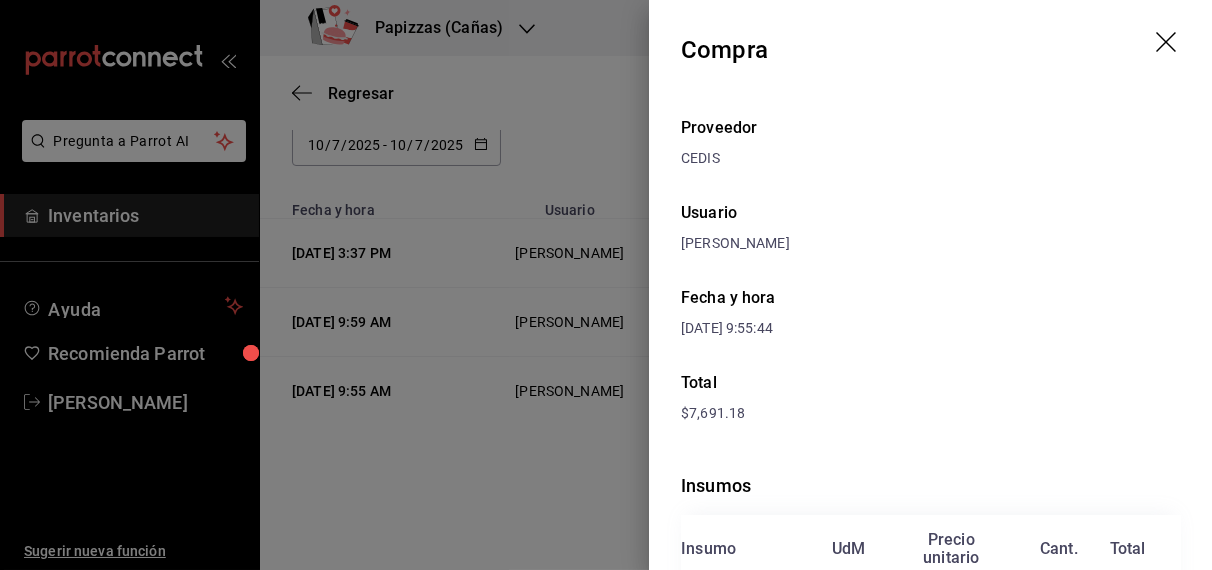 click 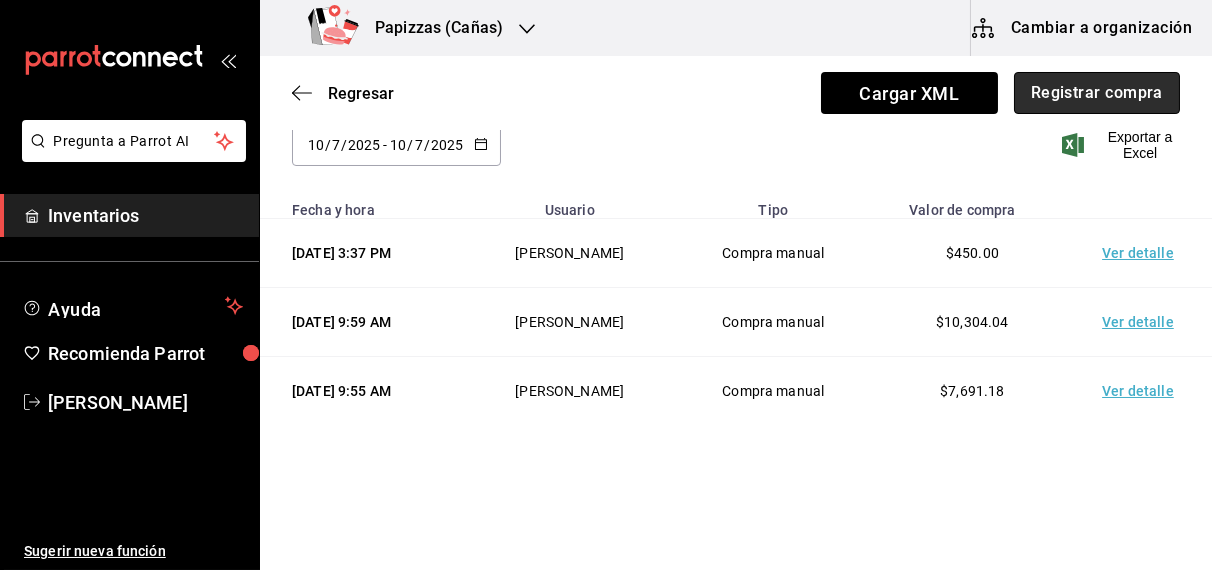 click on "Registrar compra" at bounding box center (1097, 93) 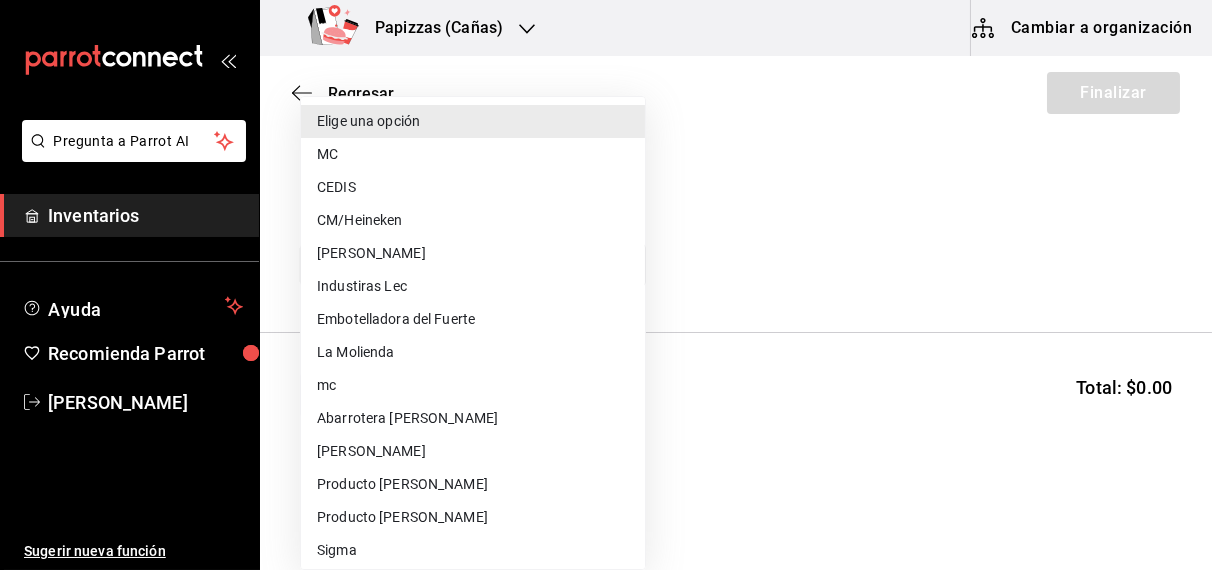 click on "Pregunta a Parrot AI Inventarios   Ayuda Recomienda Parrot   [PERSON_NAME]   Sugerir nueva función   Papizzas (Cañas) Cambiar a organización Regresar Finalizar Compra Proveedor Elige una opción default Buscar Total: $0.00 No hay insumos a mostrar. Busca un insumo para agregarlo a la lista Pregunta a Parrot AI Inventarios   Ayuda Recomienda Parrot   [PERSON_NAME]   Sugerir nueva función   GANA 1 MES GRATIS EN TU SUSCRIPCIÓN AQUÍ ¿Recuerdas cómo empezó tu restaurante?
[DATE] puedes ayudar a un colega a tener el mismo cambio que tú viviste.
Recomienda Parrot directamente desde tu Portal Administrador.
Es fácil y rápido.
🎁 Por cada restaurante que se una, ganas 1 mes gratis. Ver video tutorial Ir a video Editar Eliminar Visitar centro de ayuda [PHONE_NUMBER] [EMAIL_ADDRESS][DOMAIN_NAME] Visitar centro de ayuda [PHONE_NUMBER] [EMAIL_ADDRESS][DOMAIN_NAME] Elige una opción MC CEDIS CM/Heineken Pescaderia [PERSON_NAME] Industiras Lec Embotelladora del Fuerte La Molienda mc" at bounding box center (606, 228) 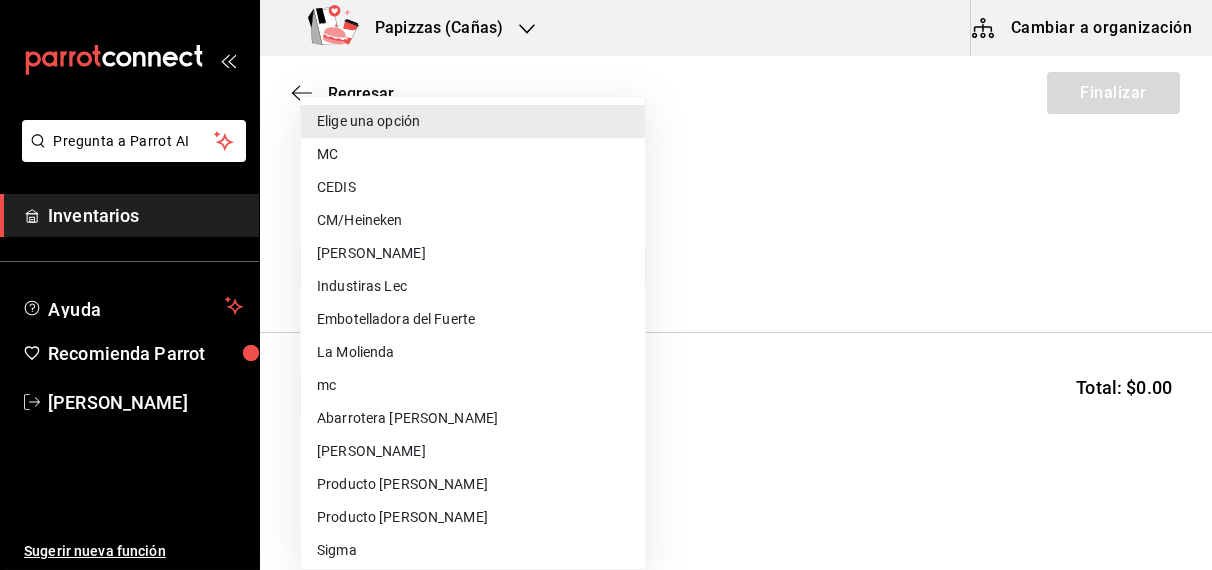 click on "CEDIS" at bounding box center (473, 187) 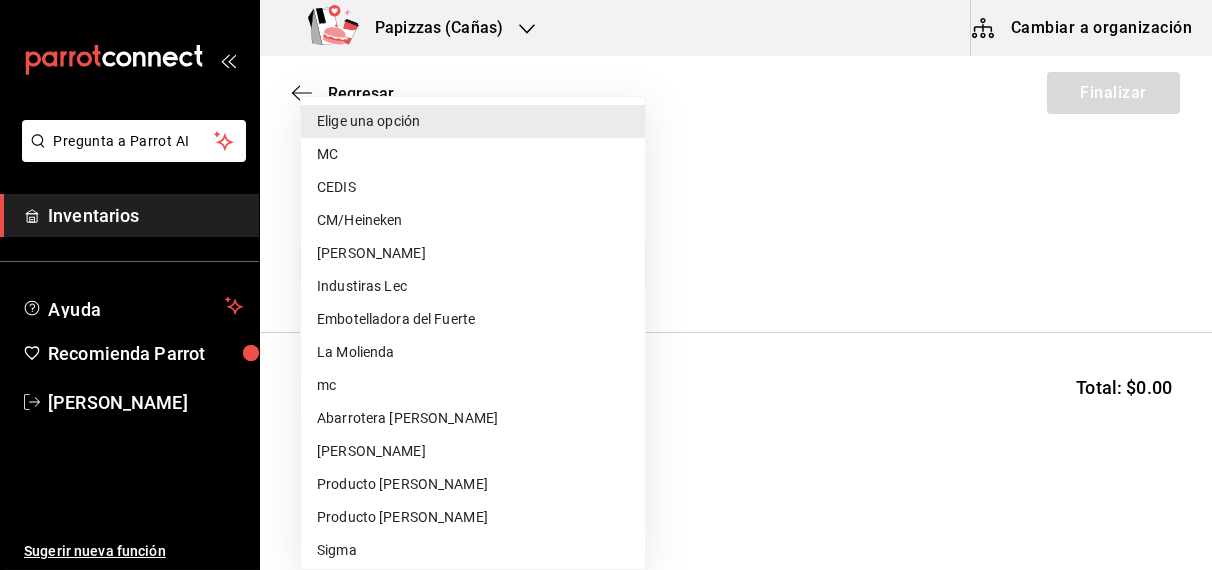 type on "fd93c39f-859b-4130-830c-b038fbd442a0" 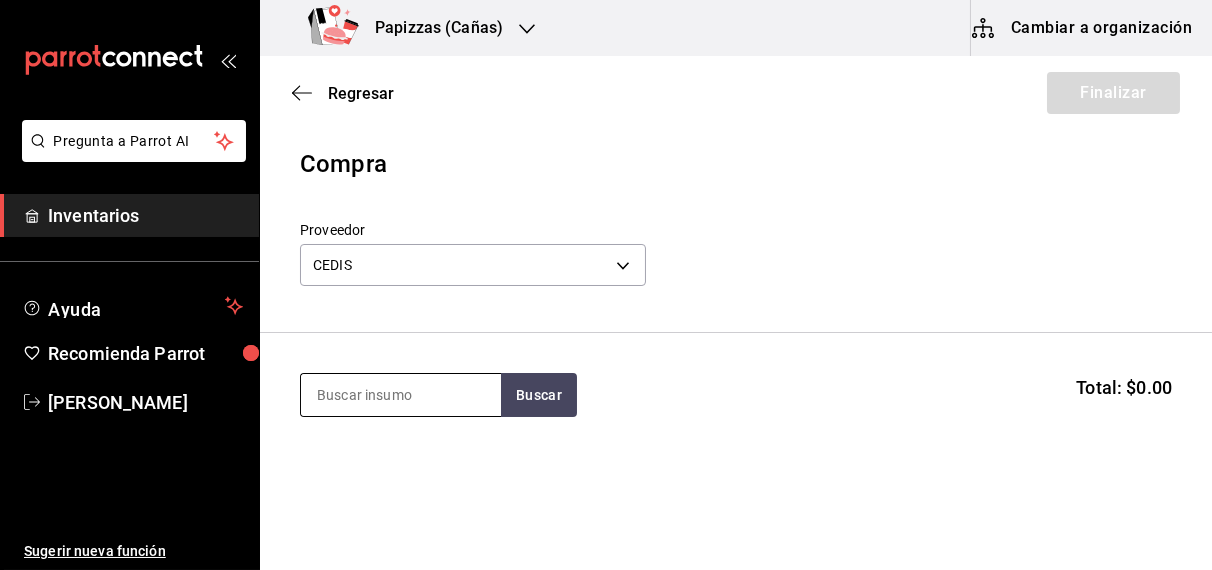 click at bounding box center [401, 395] 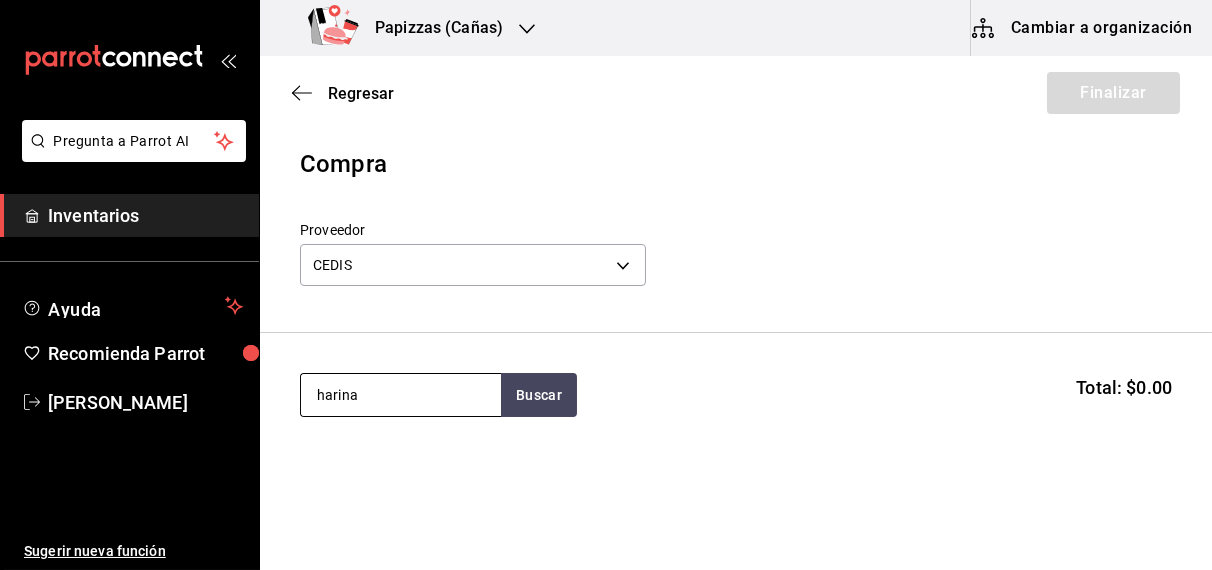 type on "harina" 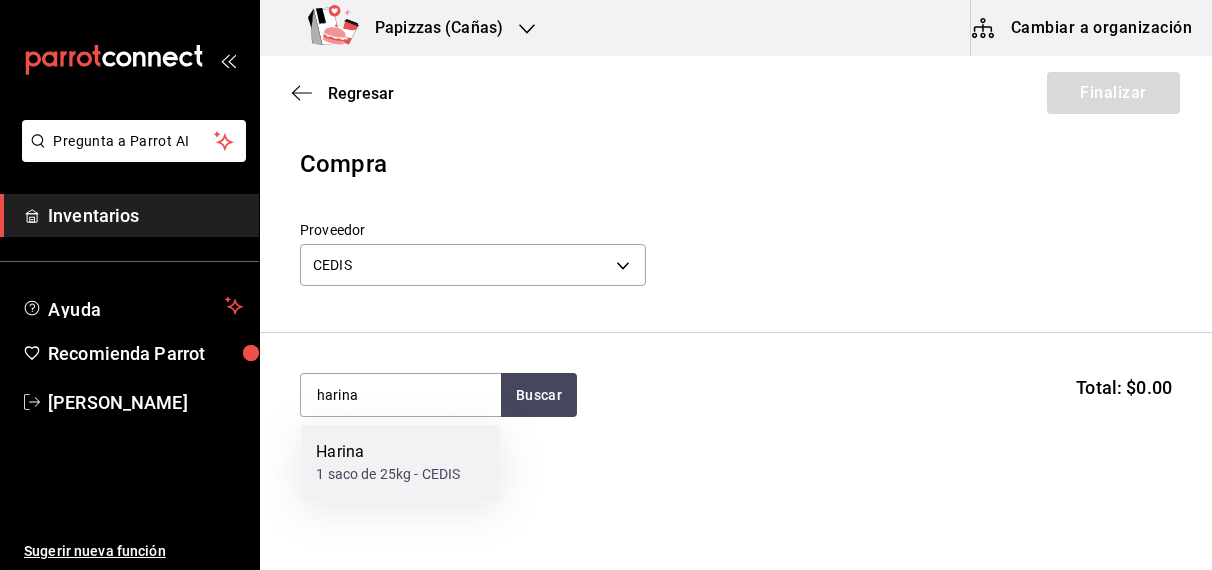 click on "Harina" at bounding box center (388, 453) 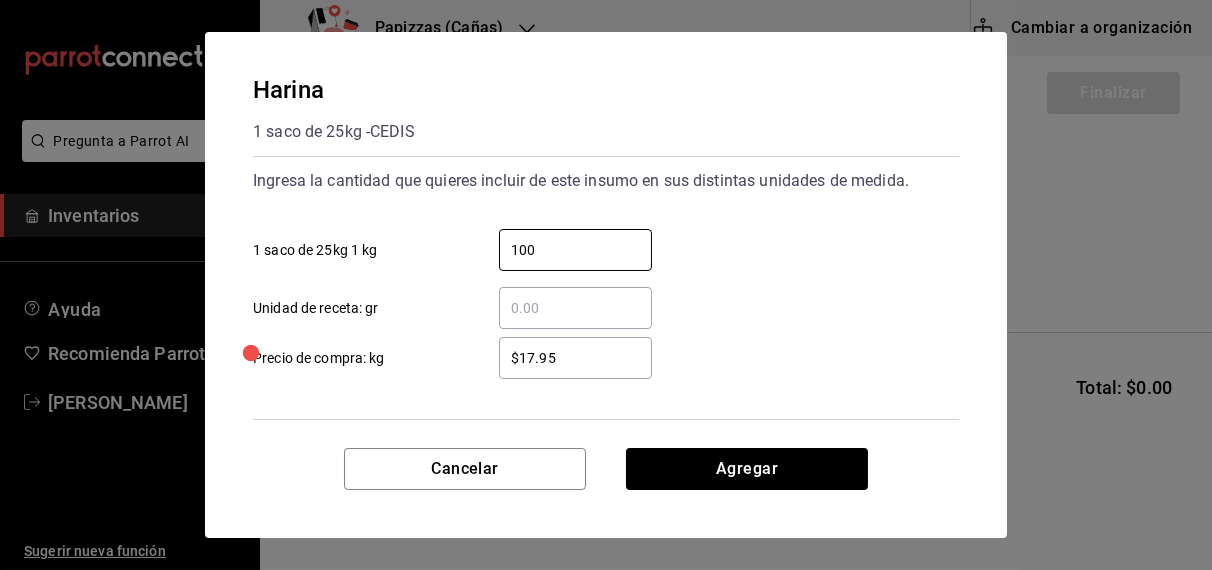 type on "100" 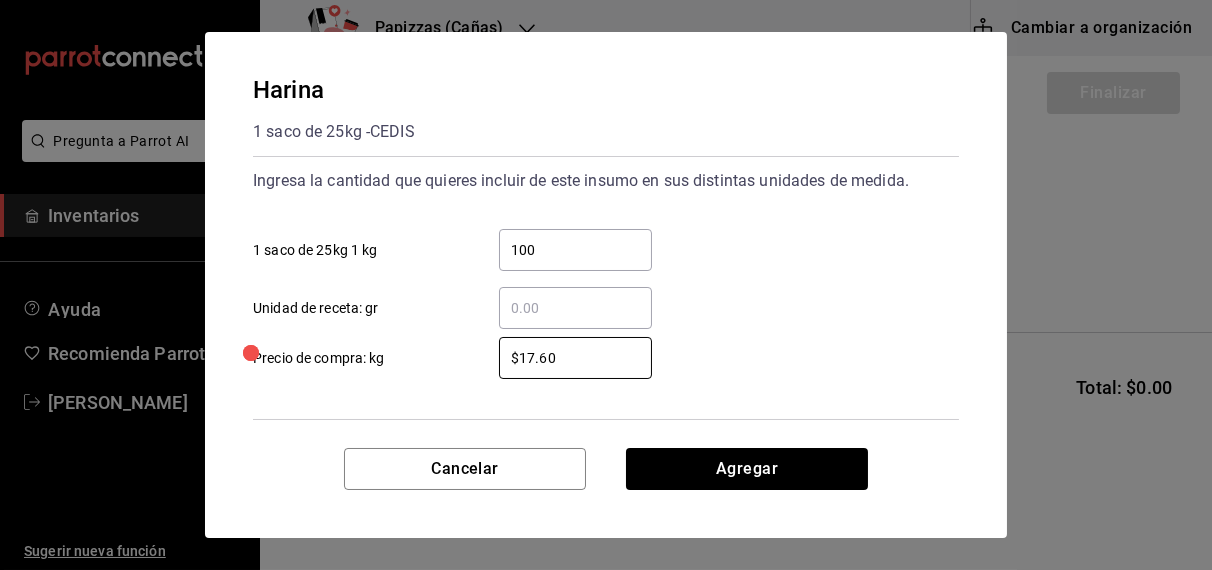 type on "$17.60" 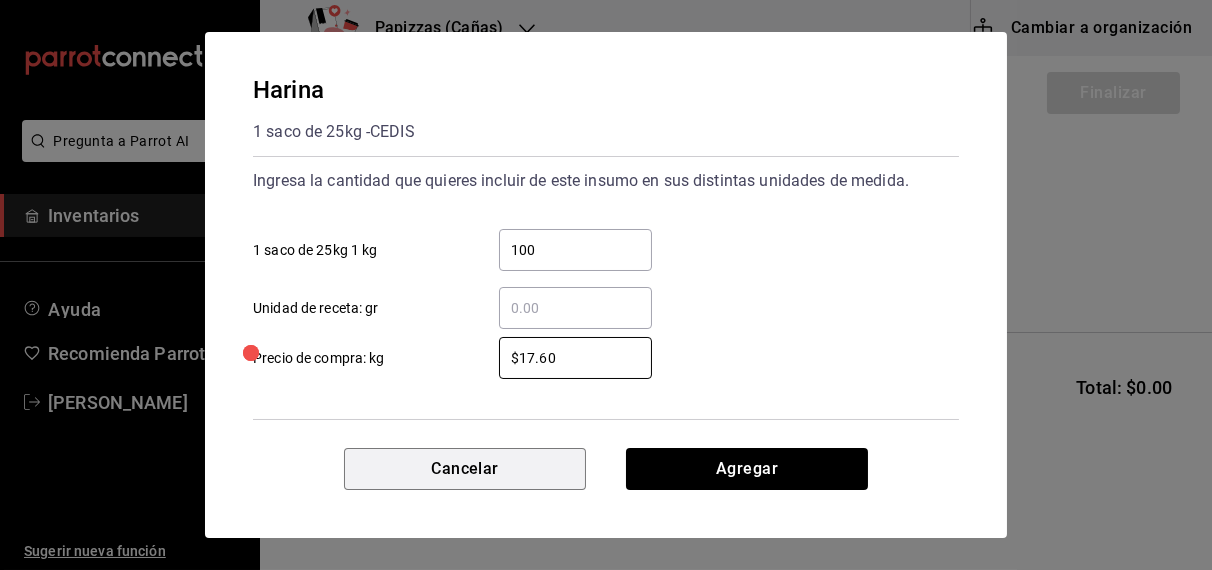 type 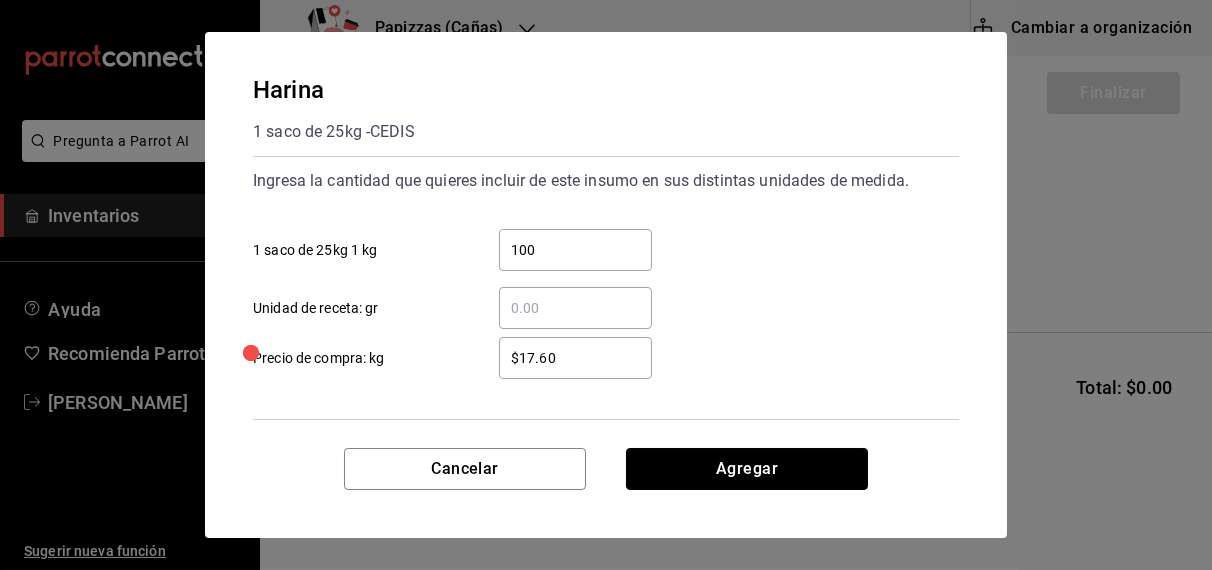 type 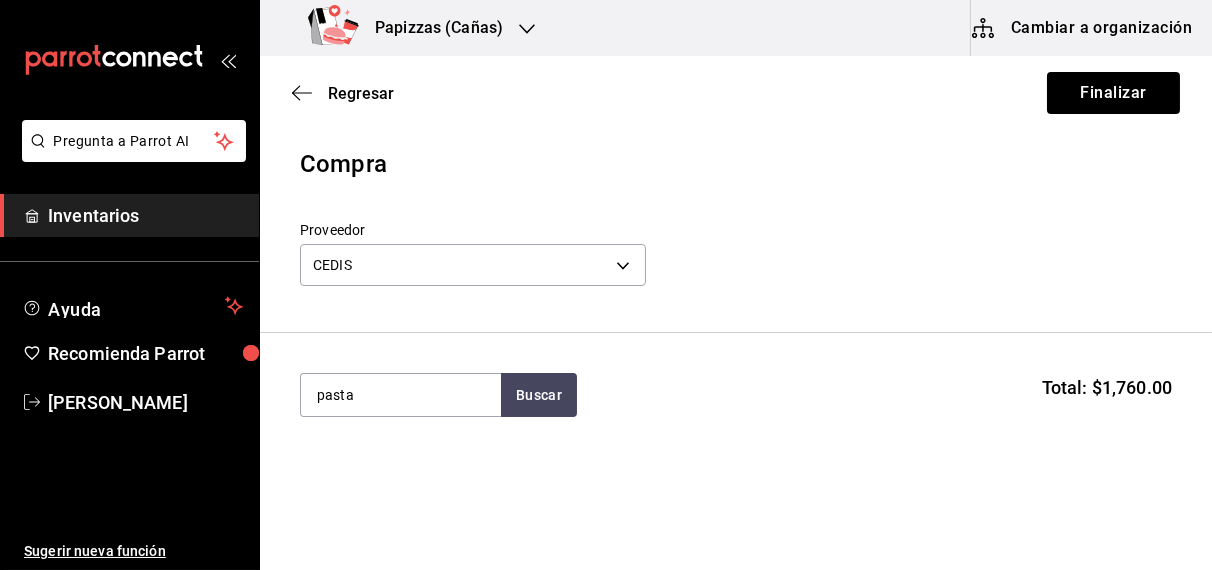 type on "pasta" 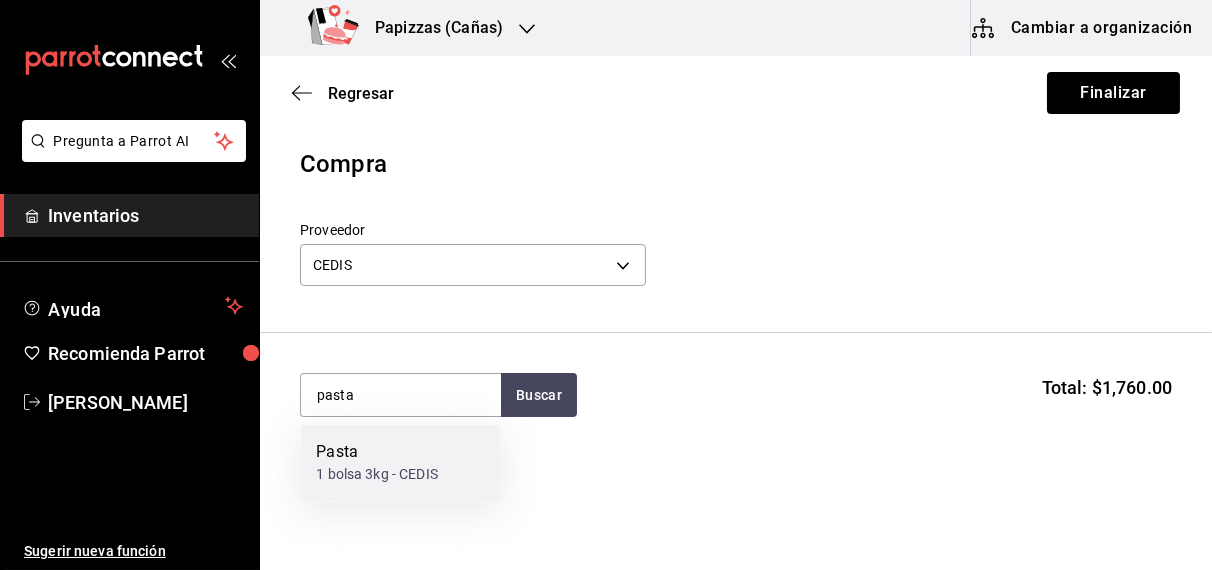 click on "Pasta" at bounding box center [377, 453] 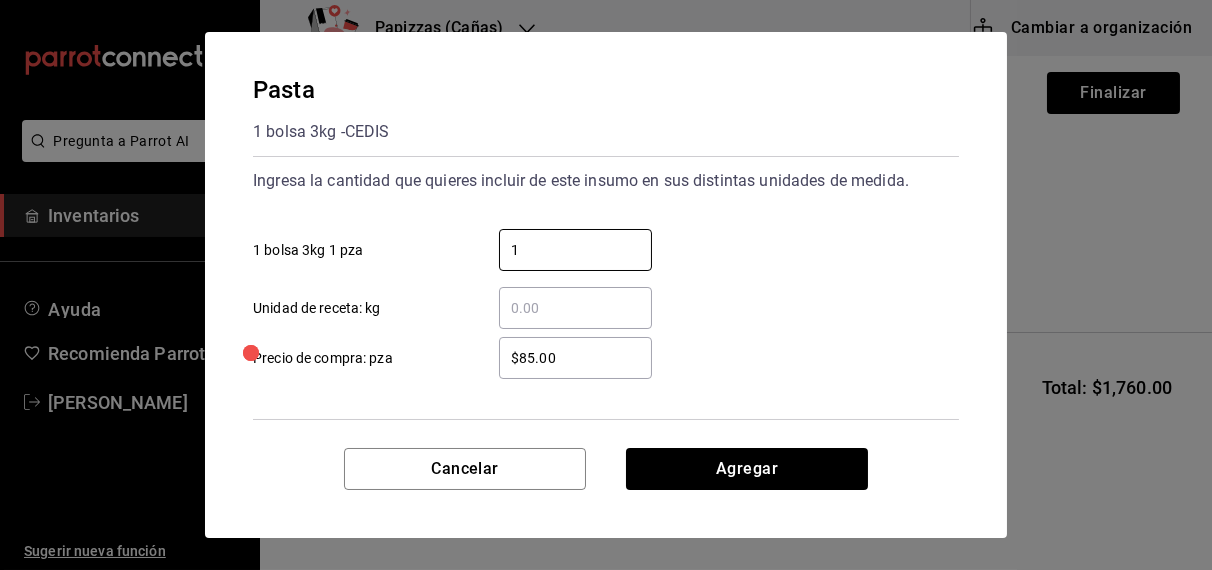 type on "1" 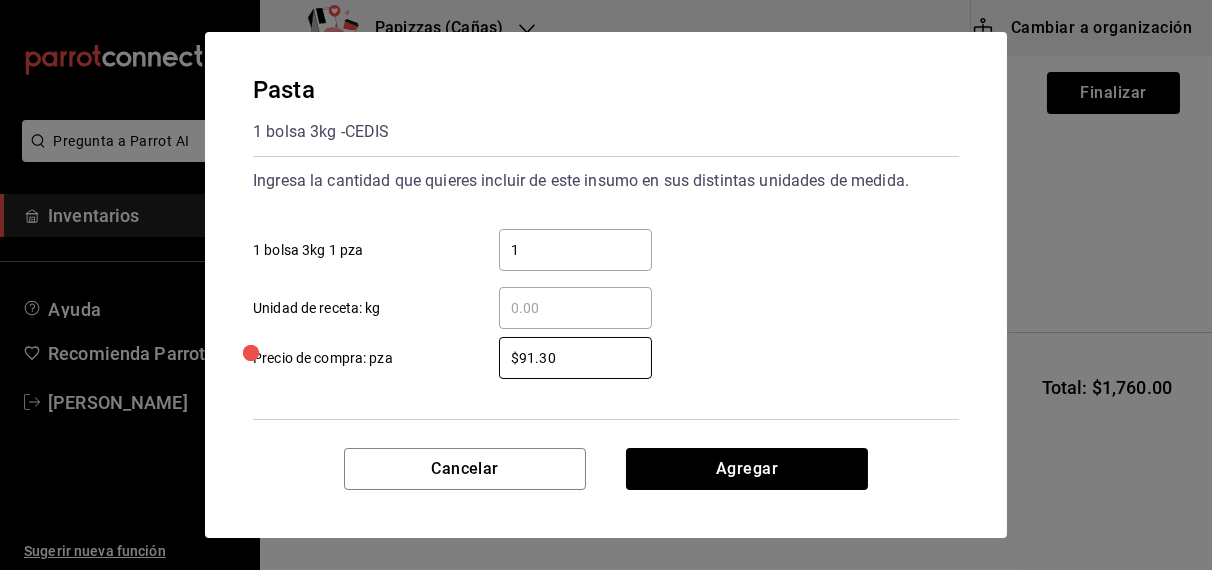 type on "$91.30" 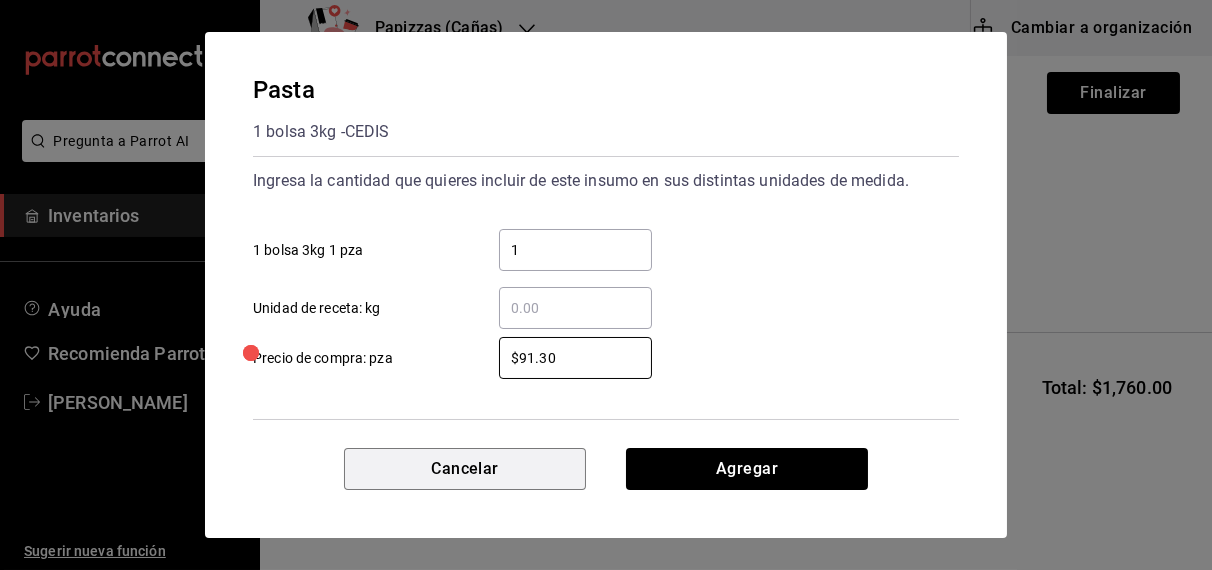 type 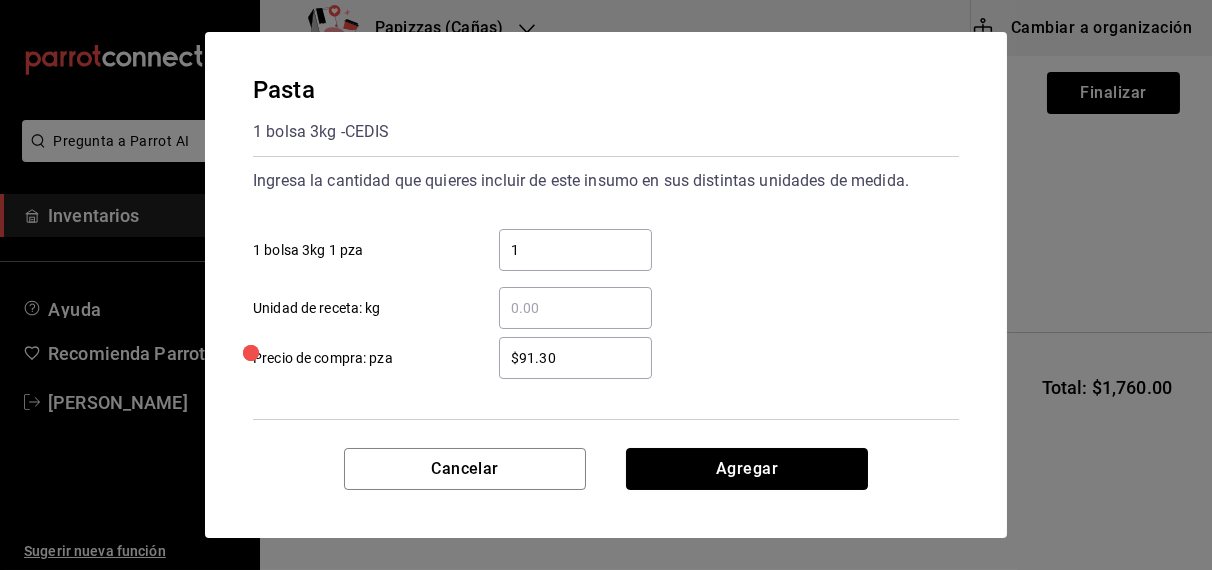 type 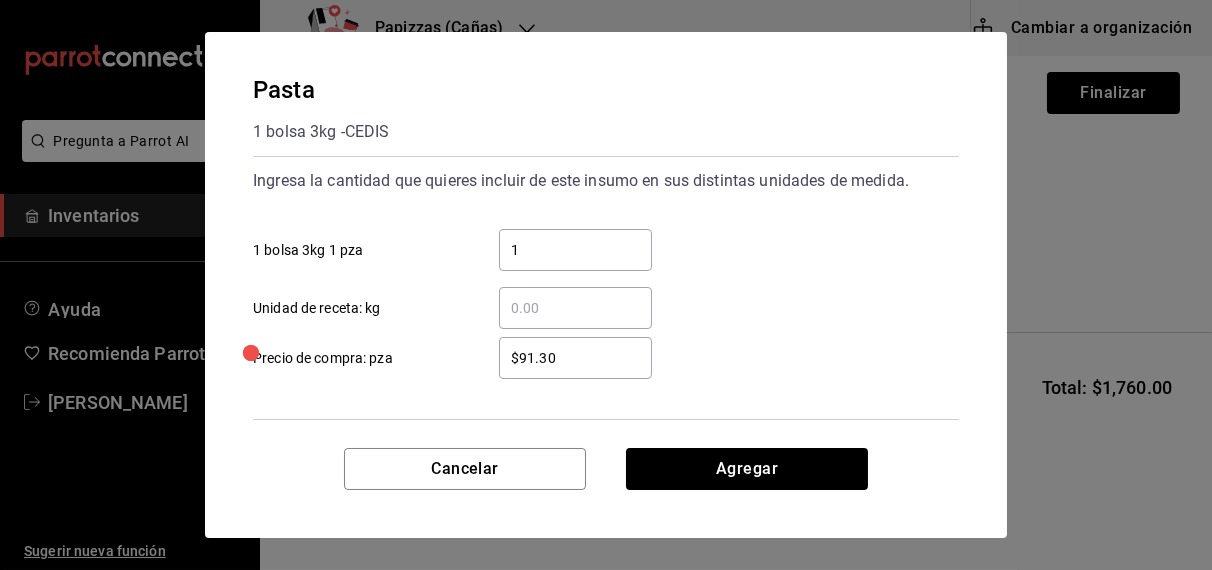 click on "​ Unidad de receta: kg" at bounding box center [575, 308] 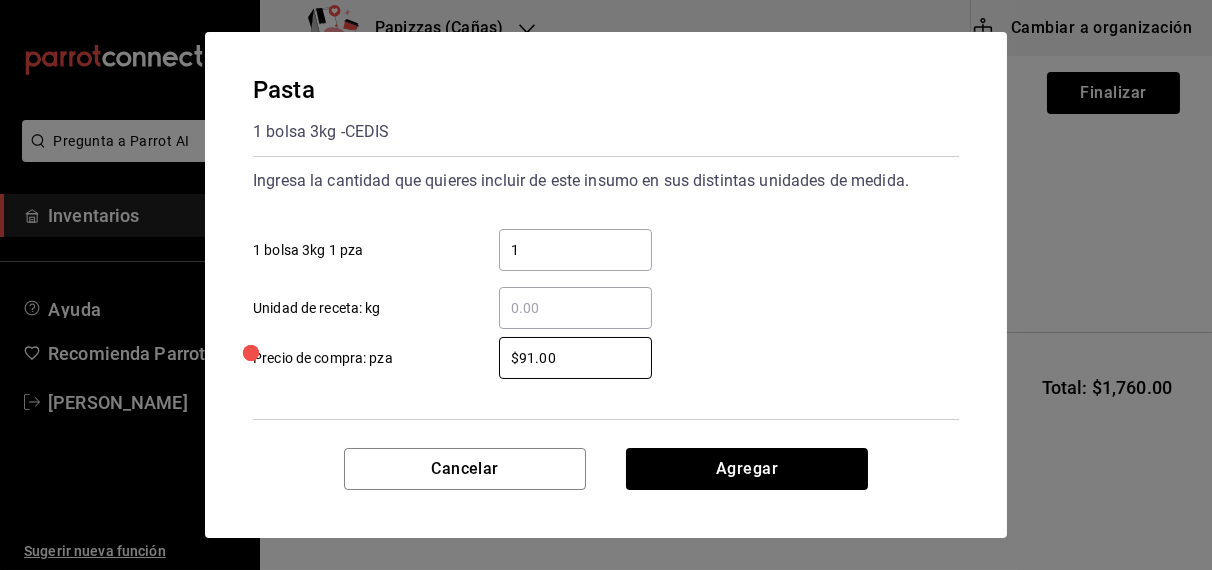 type on "$91.00" 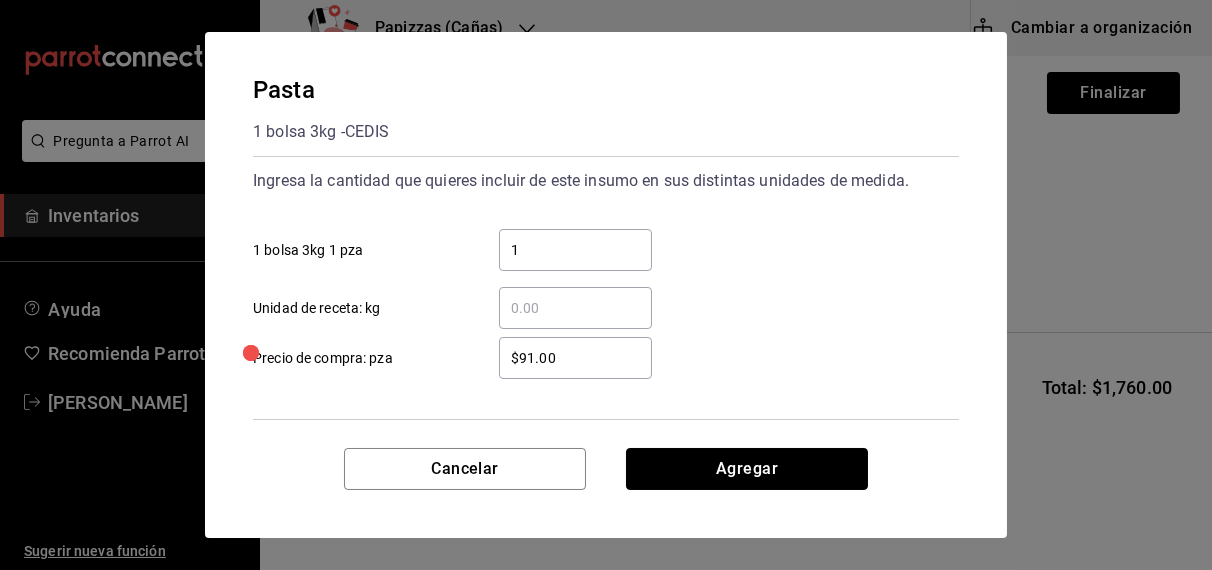 click on "Agregar" at bounding box center (747, 469) 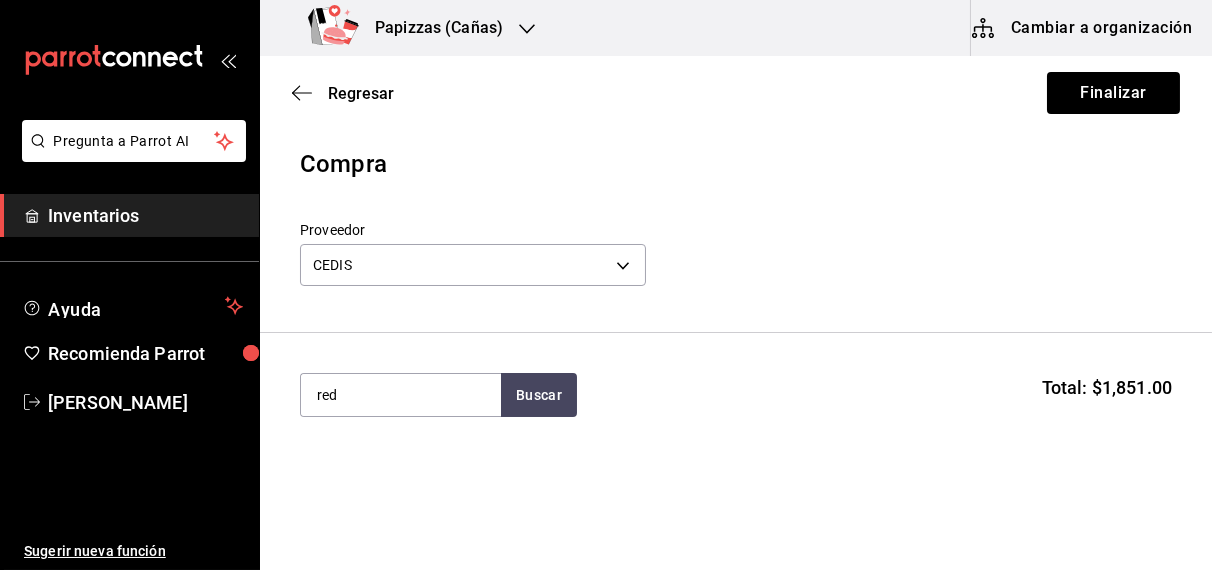 type on "red" 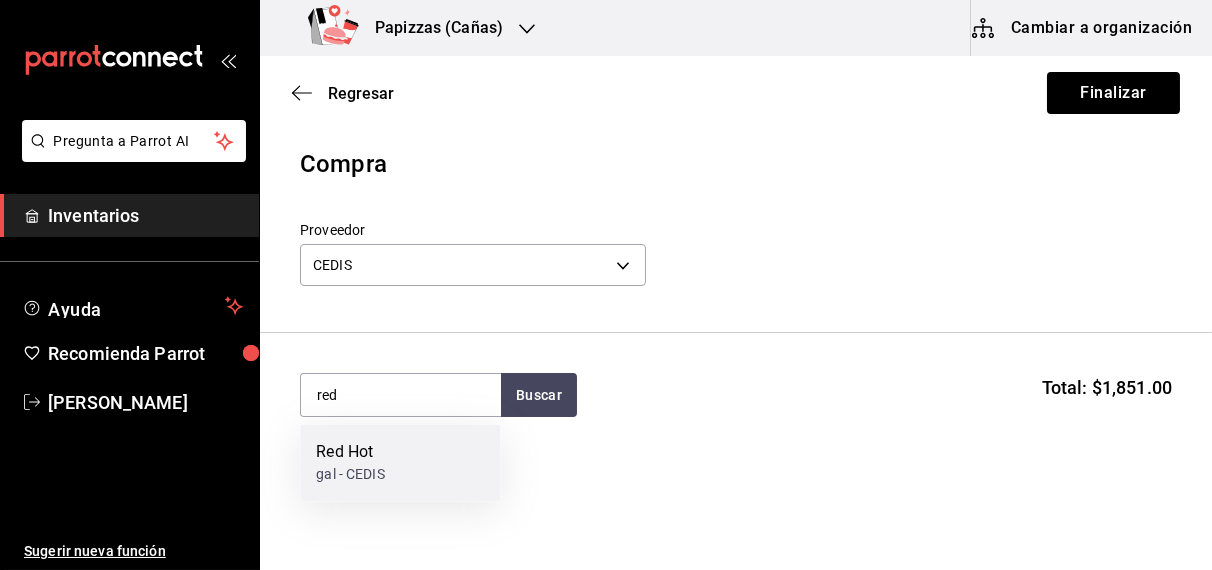 click on "Red Hot gal - CEDIS" at bounding box center [400, 463] 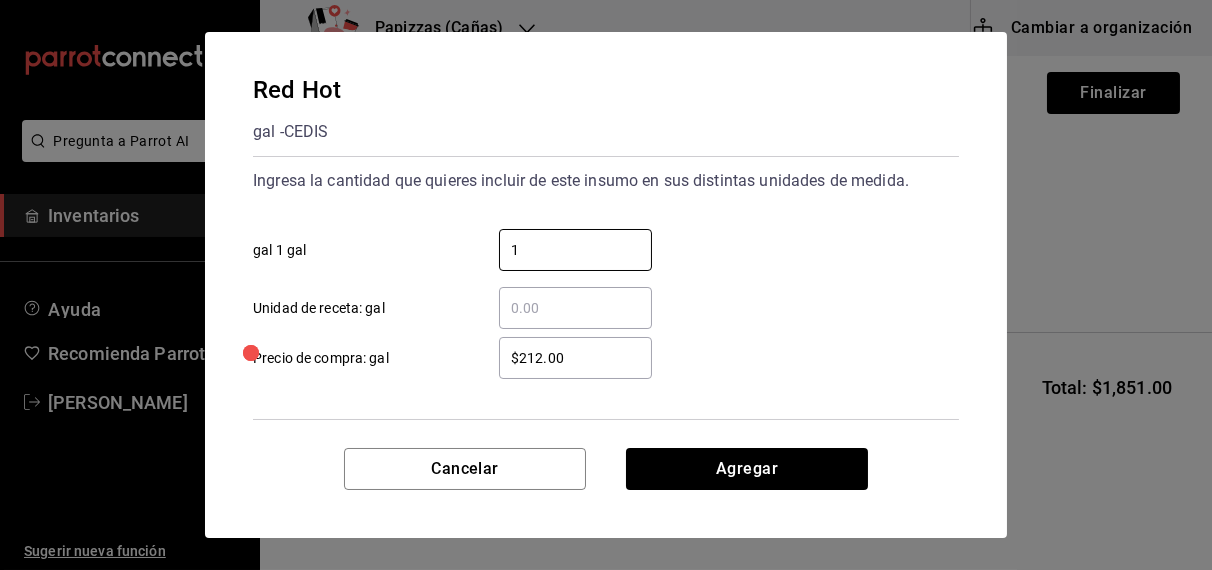 type on "1" 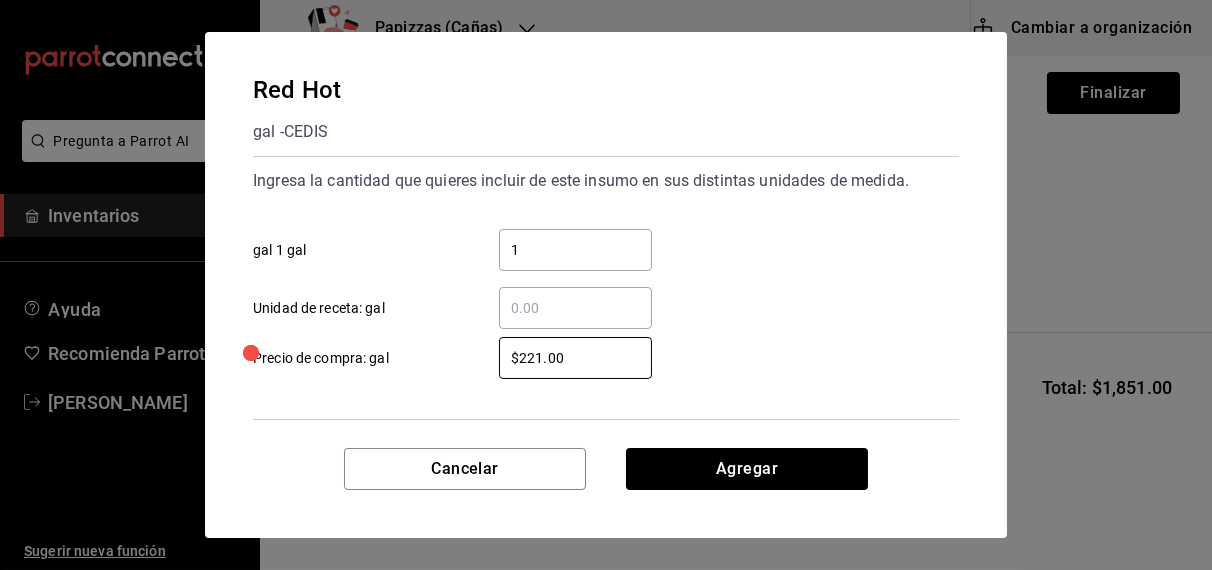 type on "$221.00" 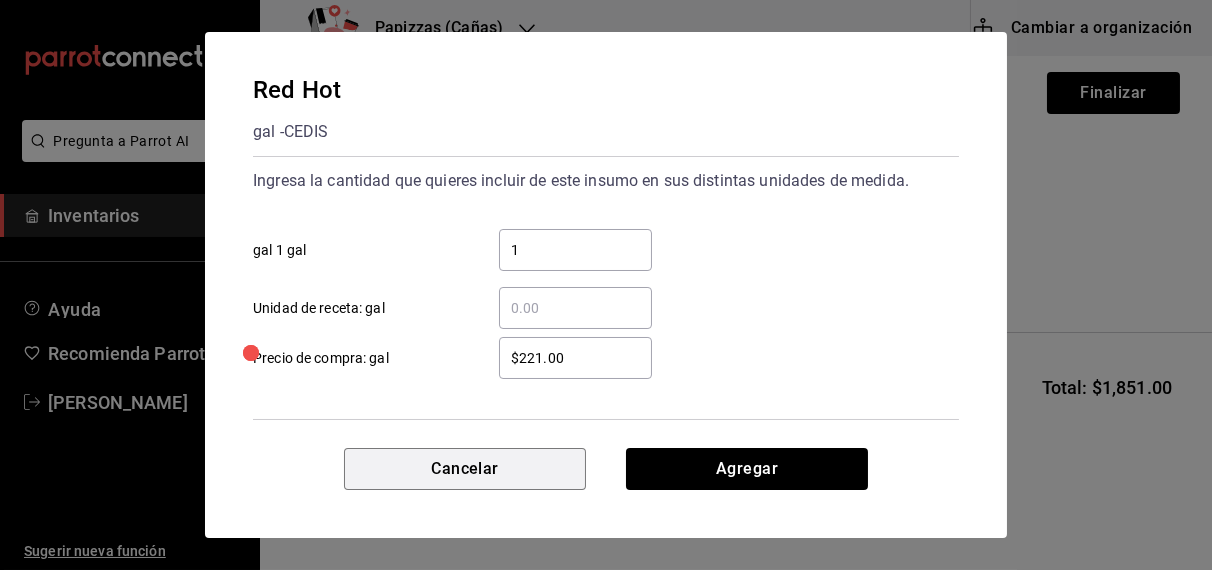 type 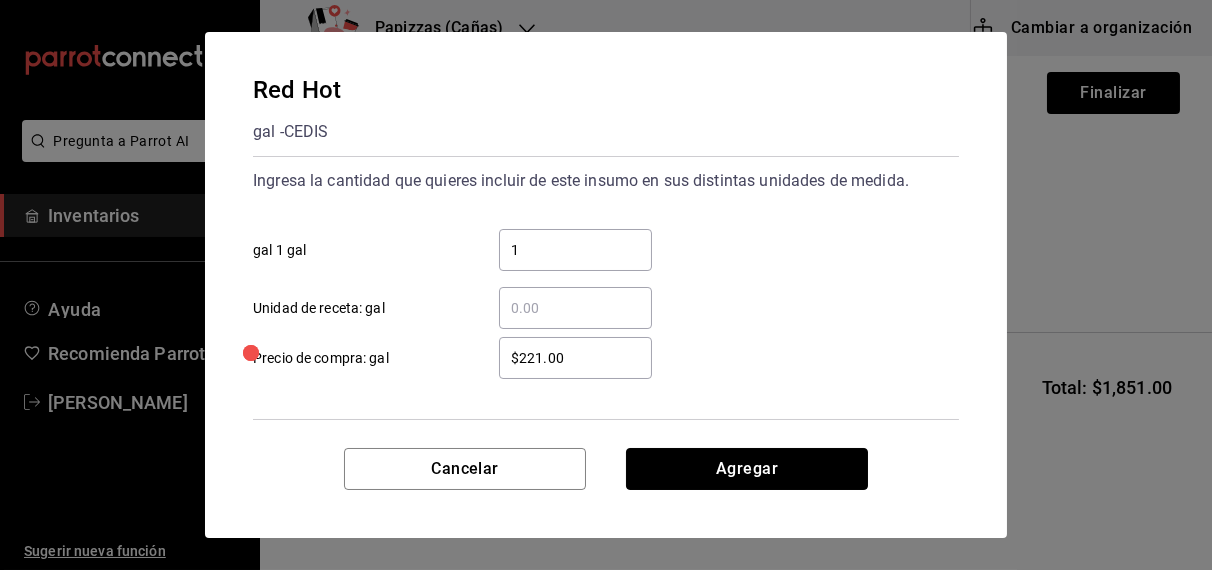 type 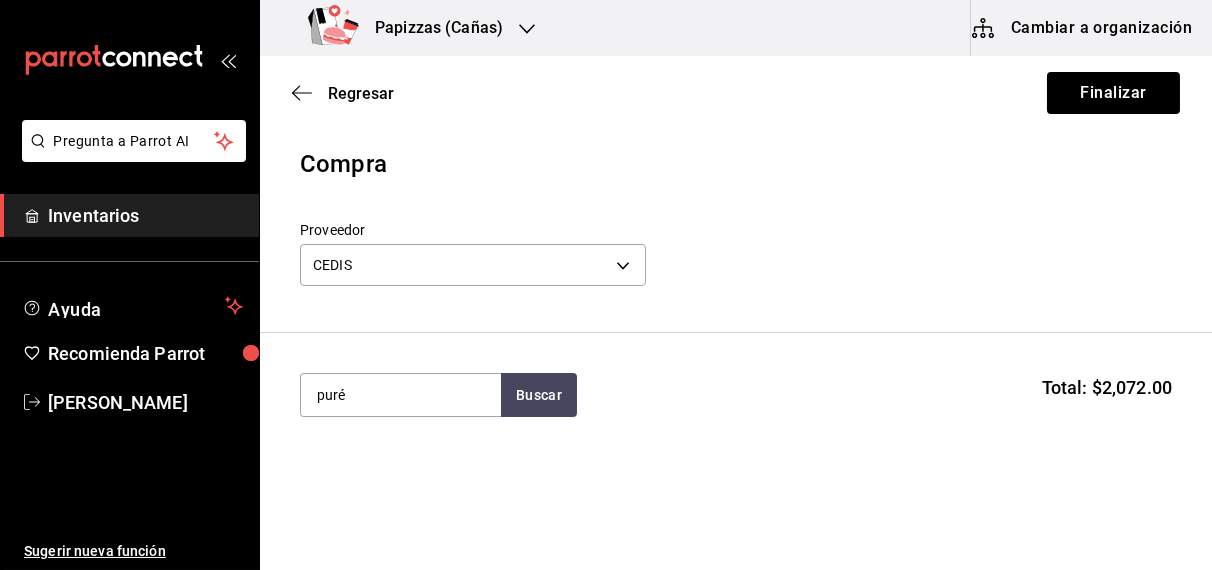 type on "puré" 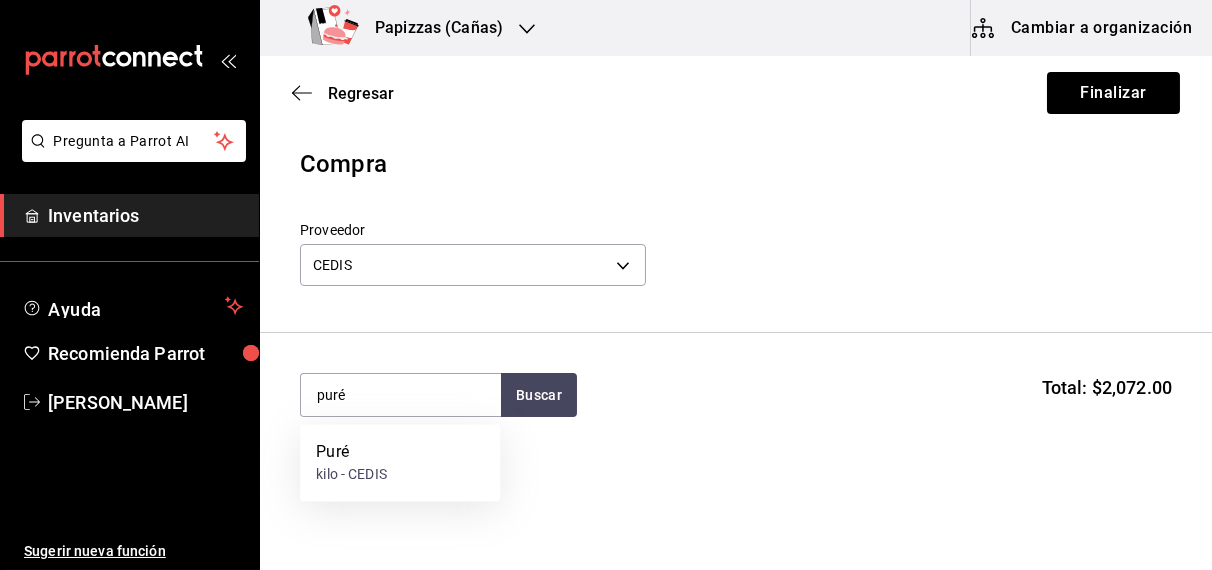 click on "Puré kilo - CEDIS" at bounding box center [400, 463] 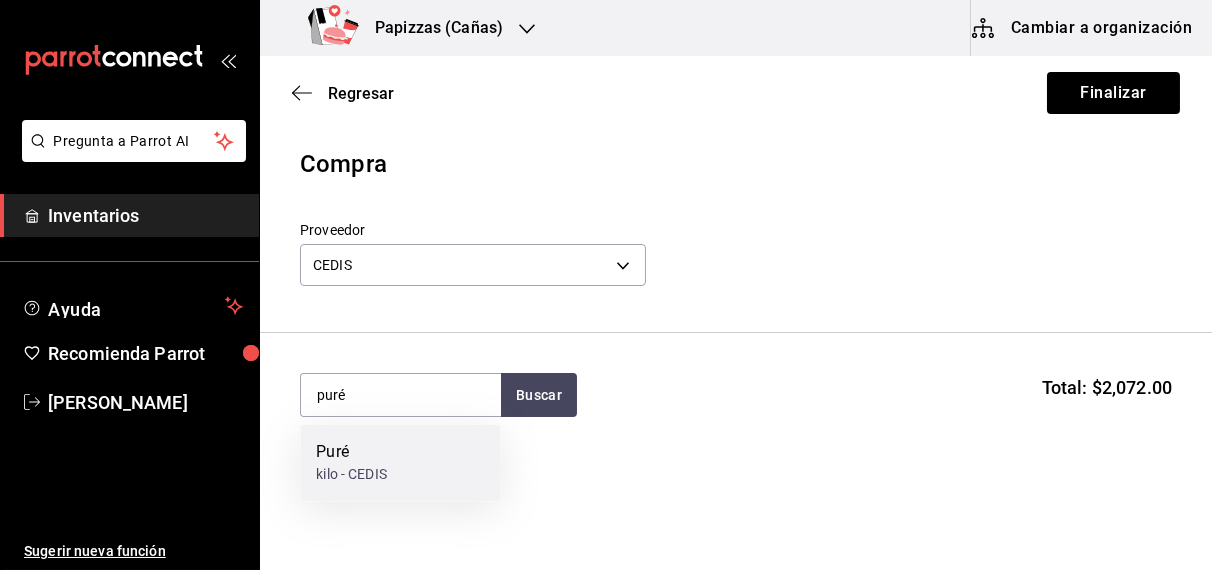 type 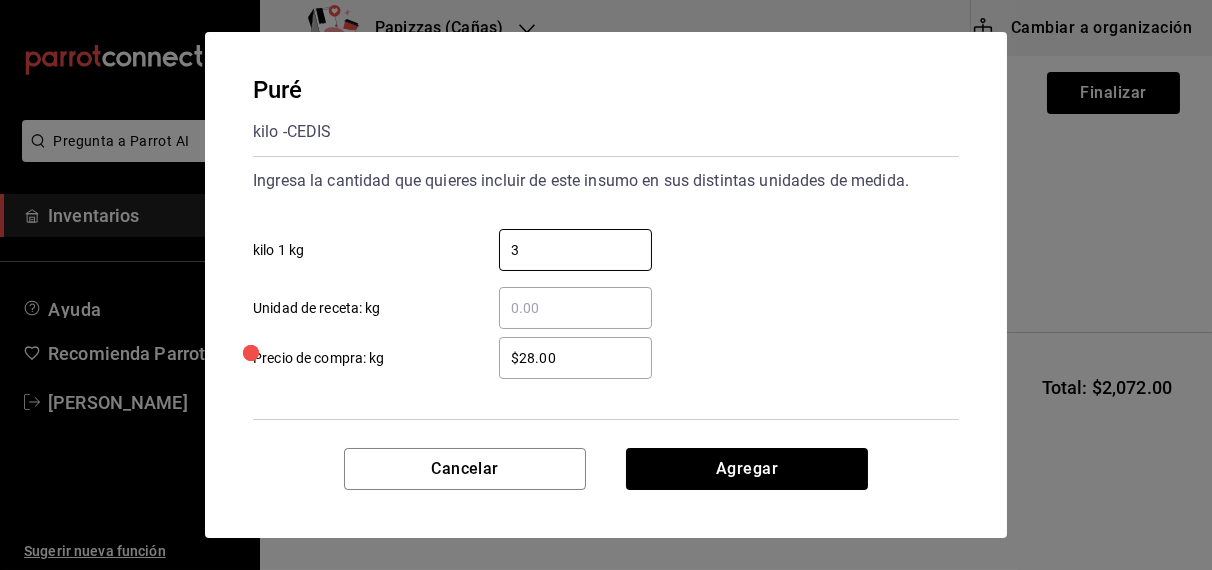 type on "3" 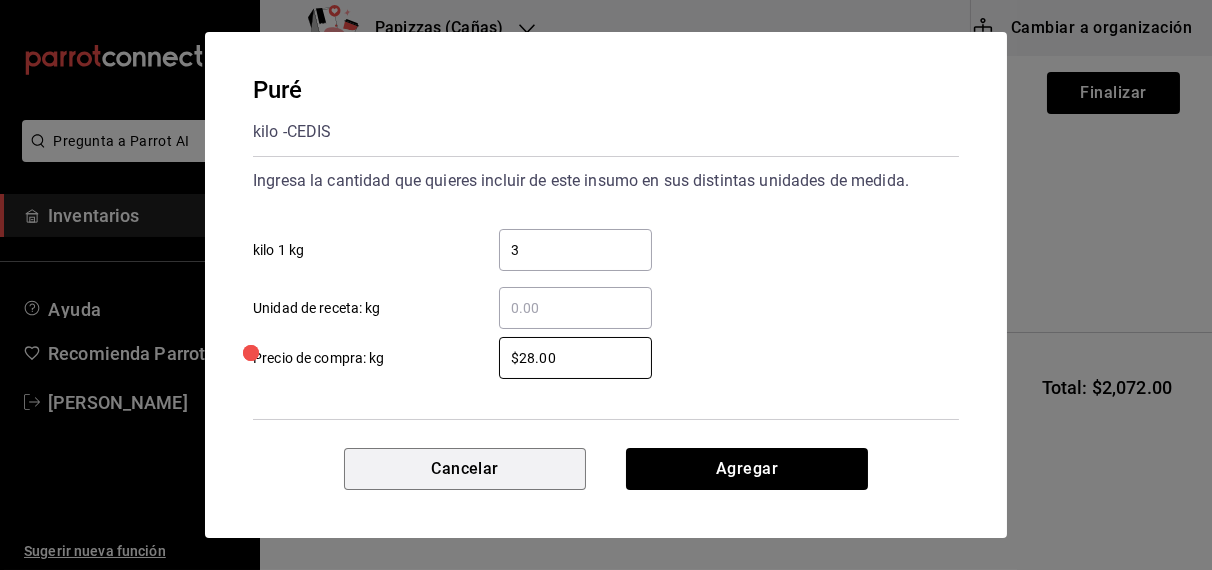 type 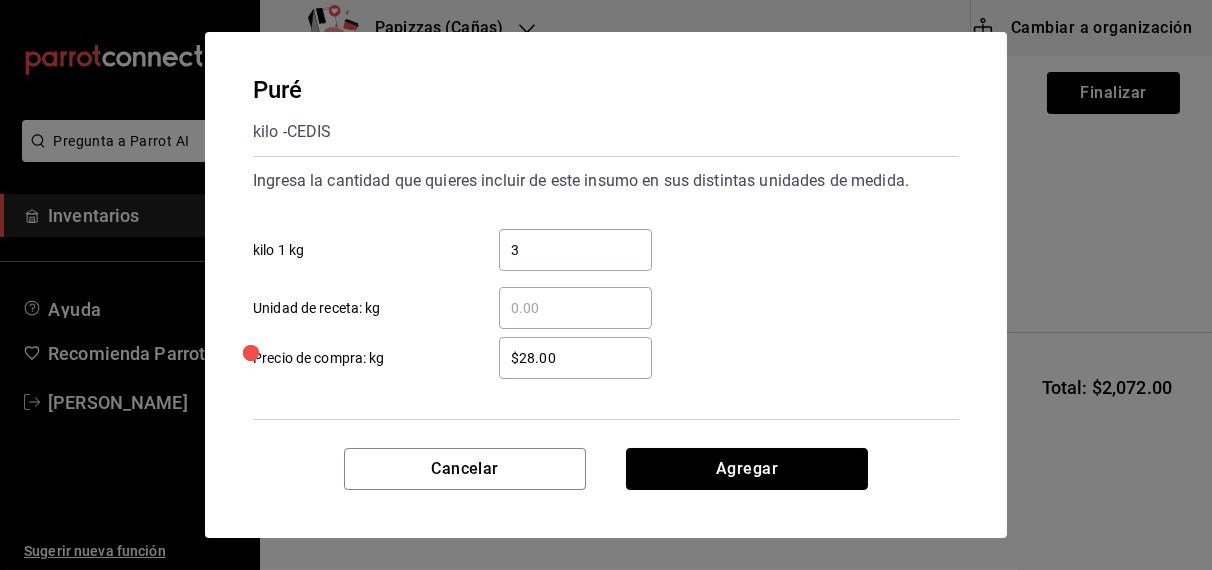 type 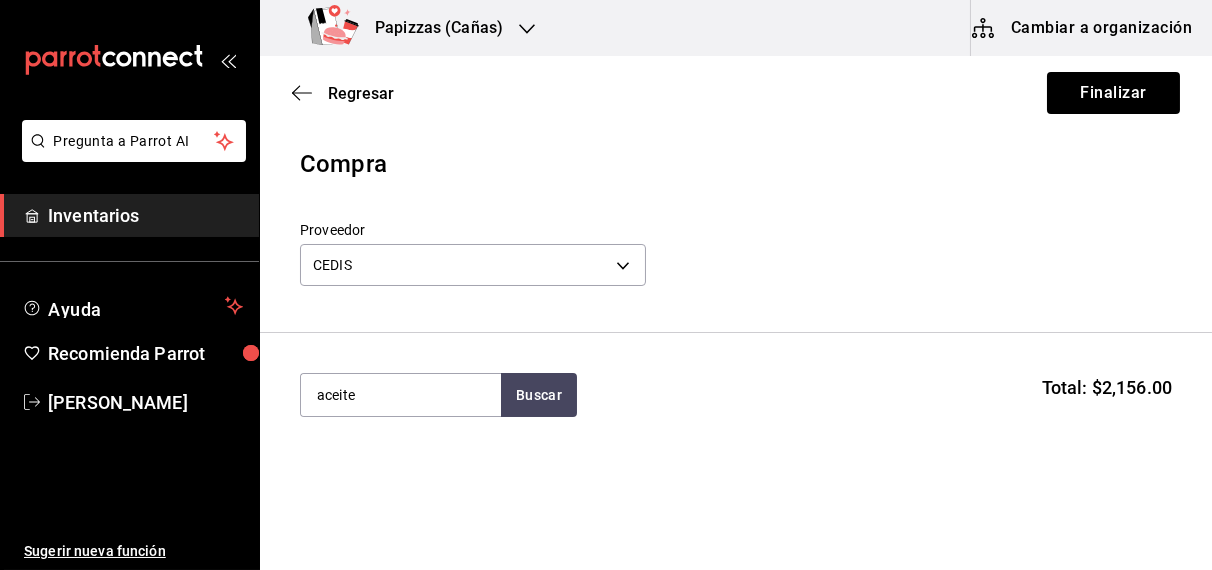 type on "aceite" 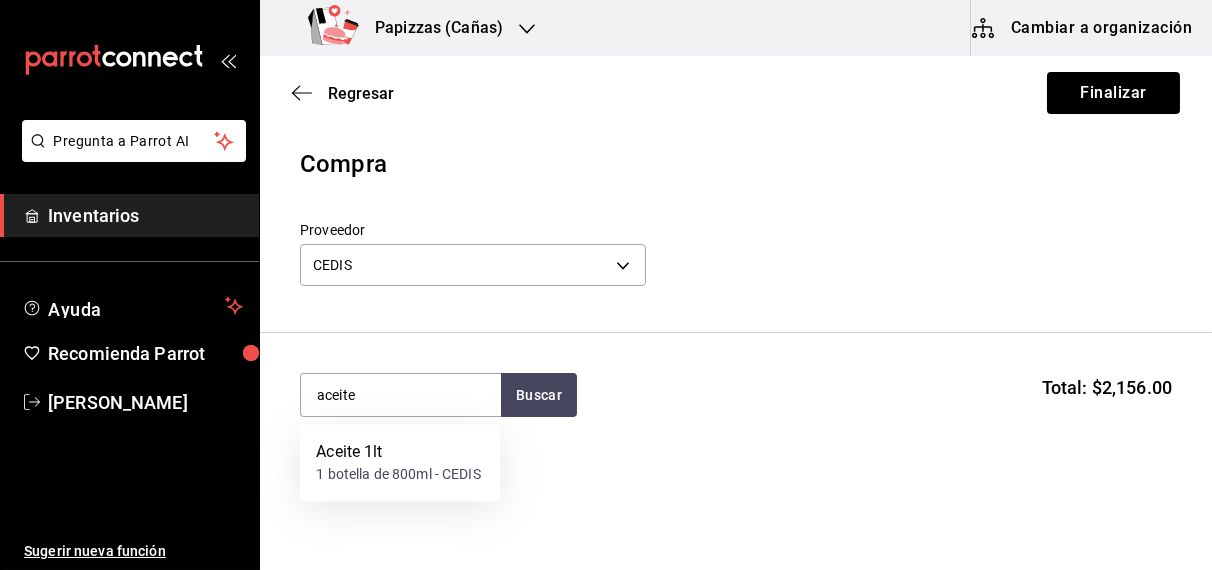 click on "Aceite 1lt" at bounding box center [398, 453] 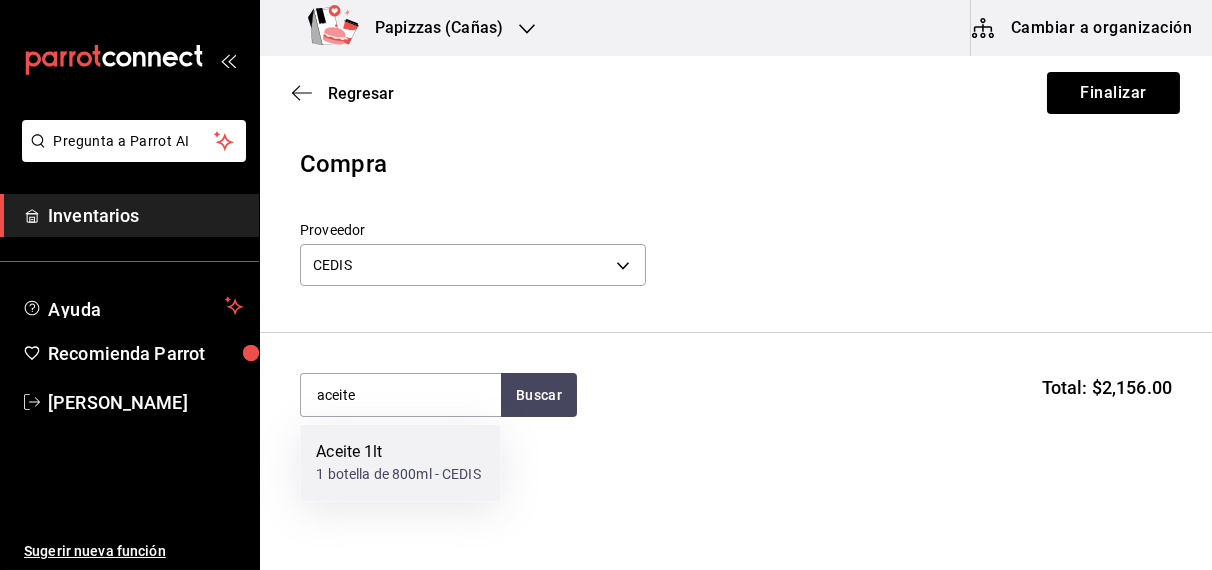 type 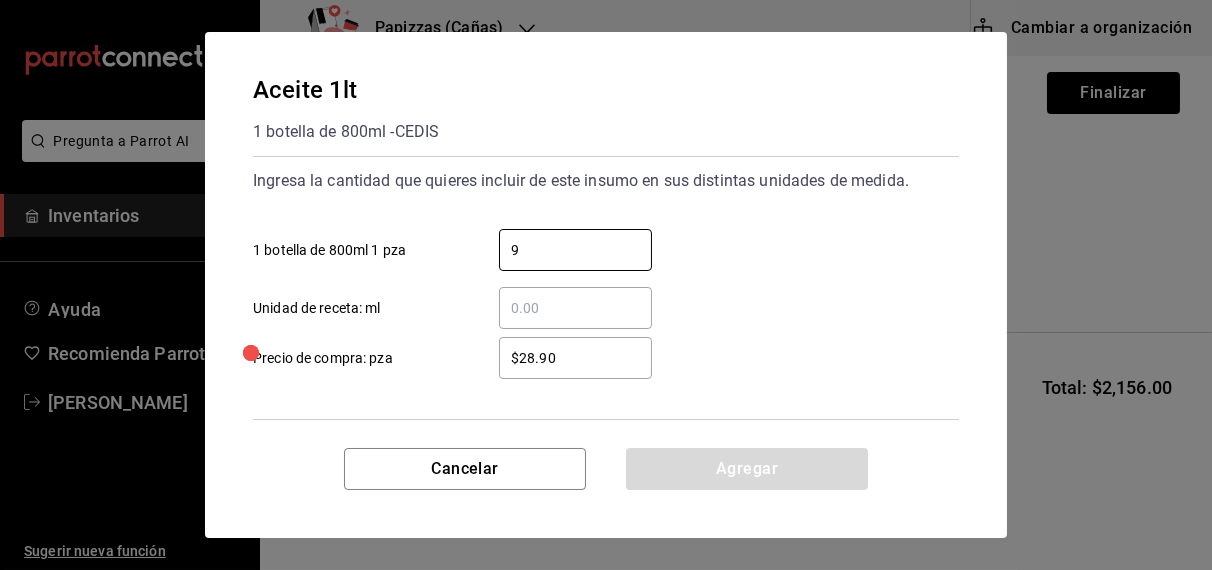 type on "9" 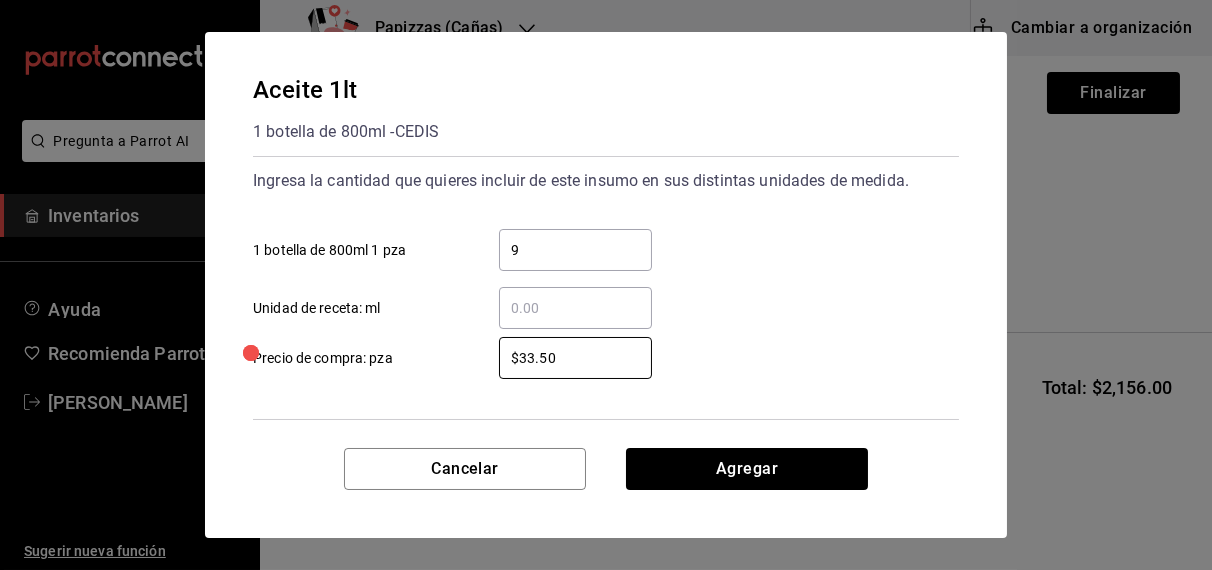 type on "$33.50" 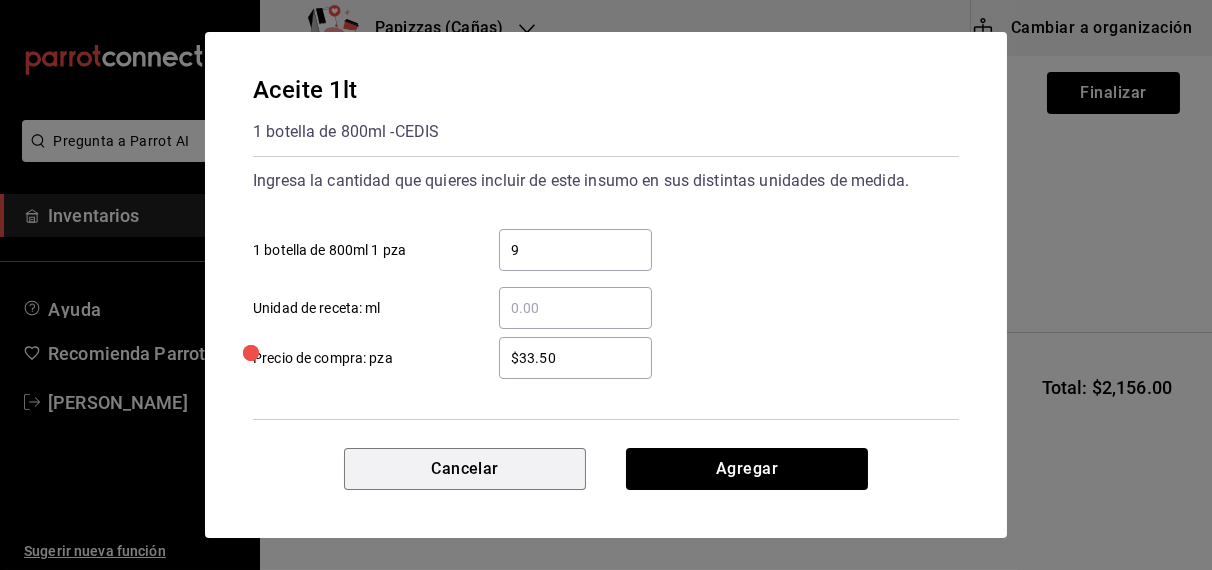 type 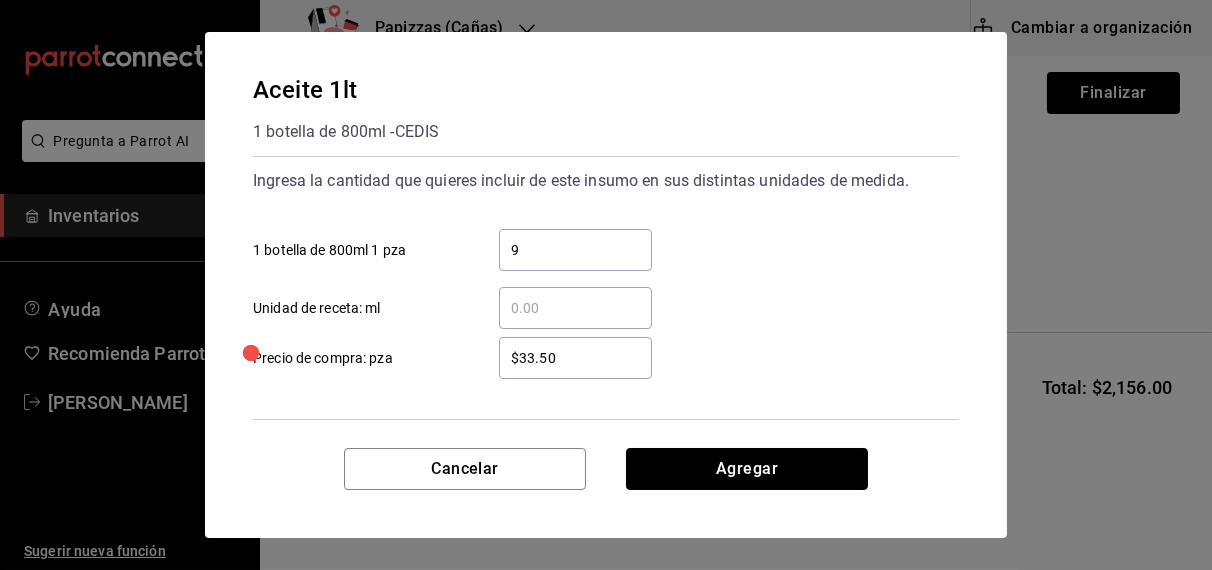 type 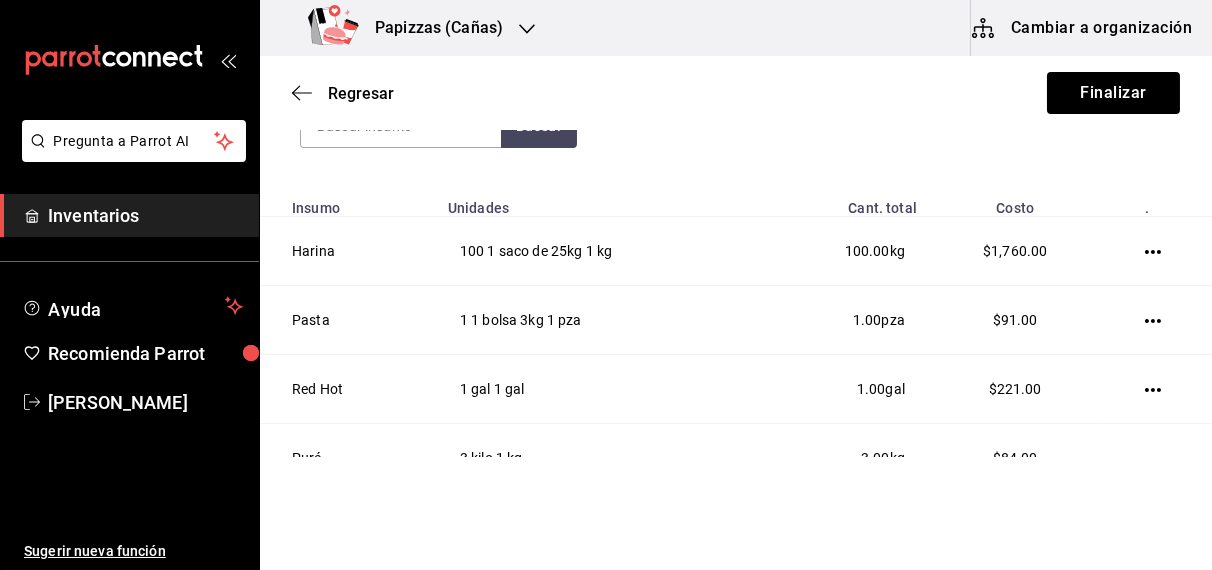 scroll, scrollTop: 0, scrollLeft: 0, axis: both 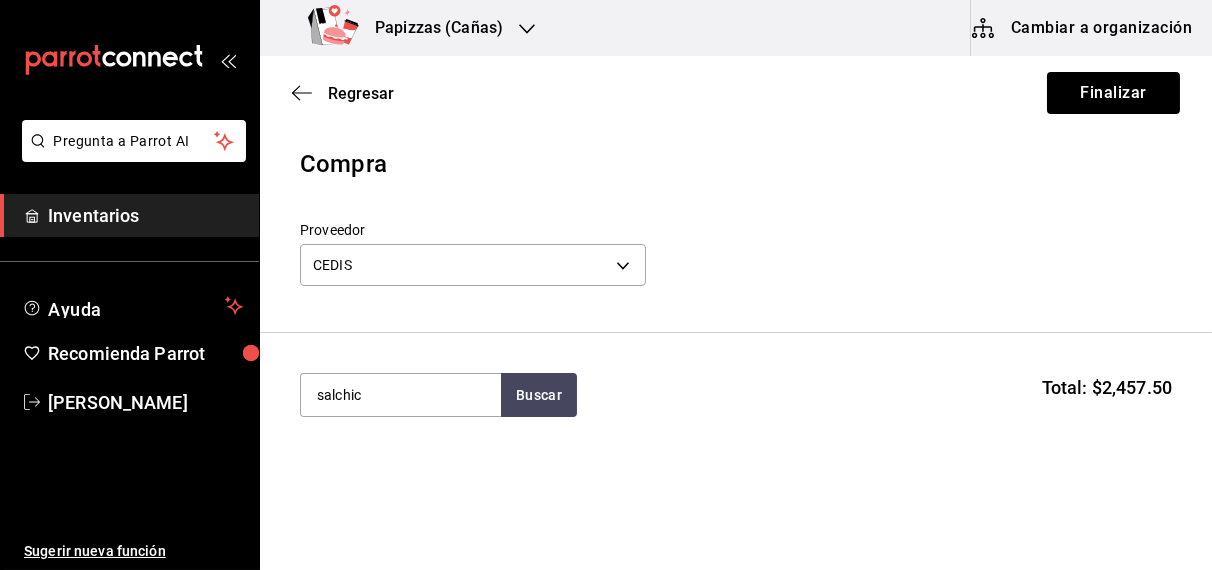 type on "salchic" 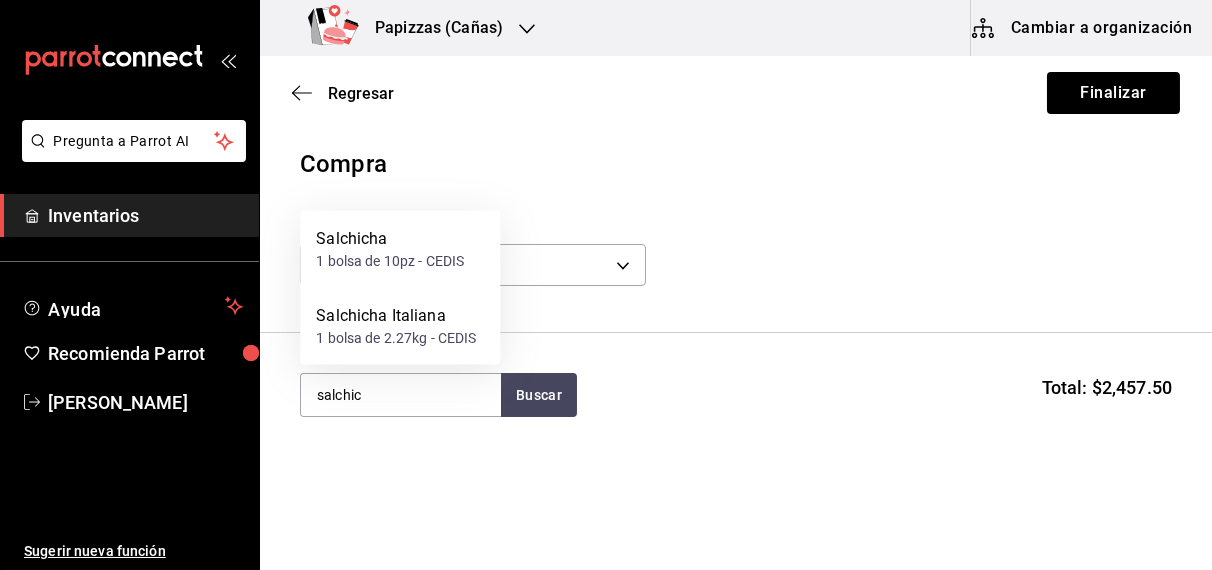 click on "1 bolsa de 2.27kg - CEDIS" at bounding box center (396, 338) 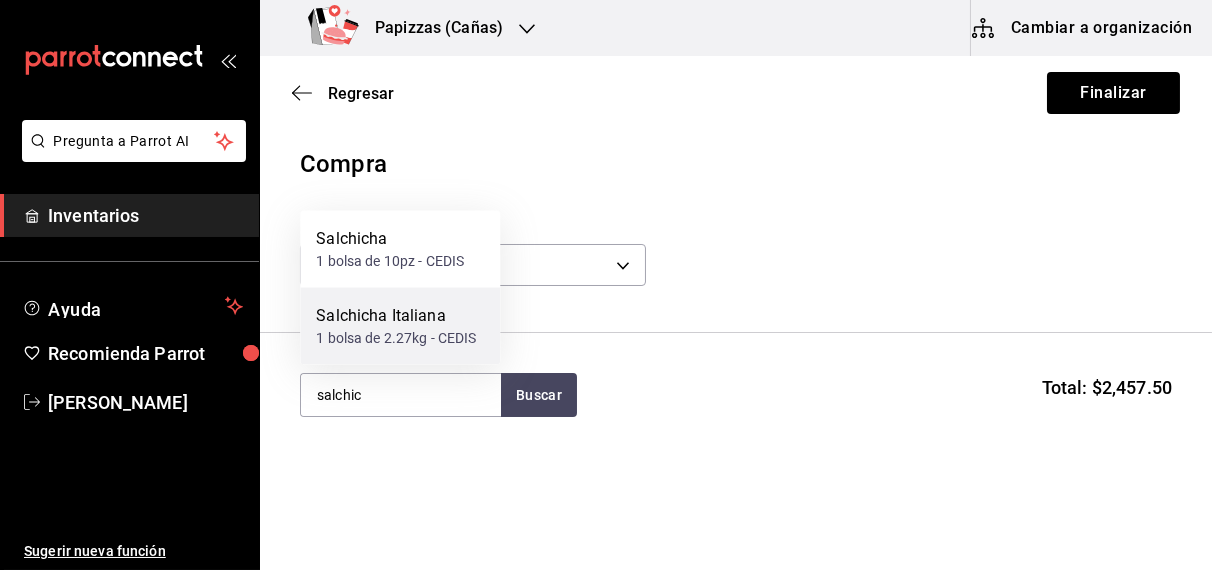 type 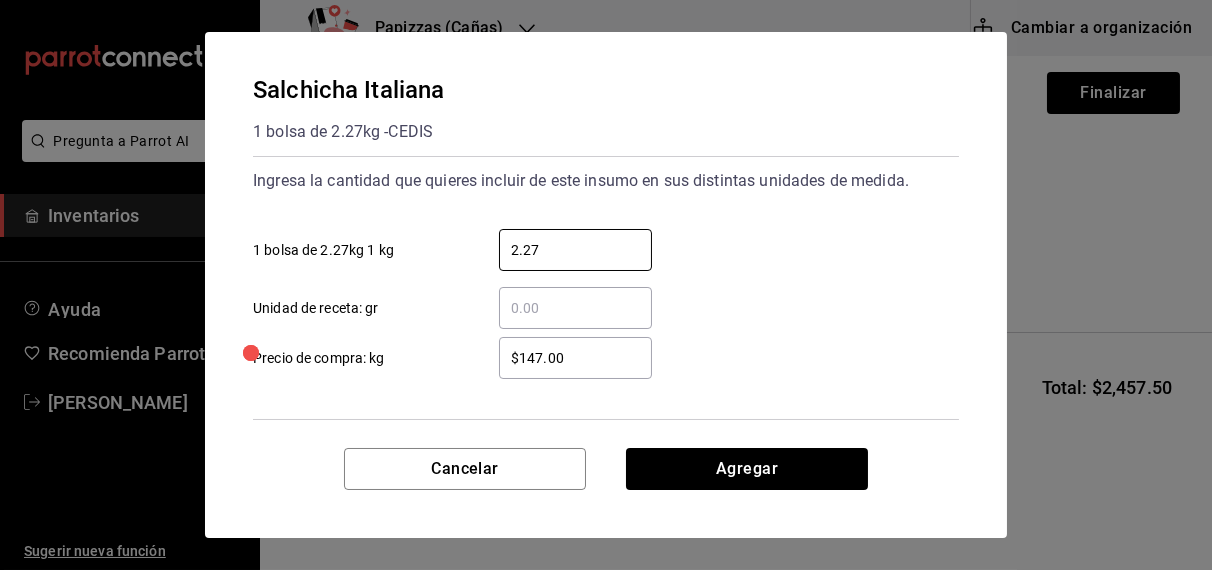 type on "2.27" 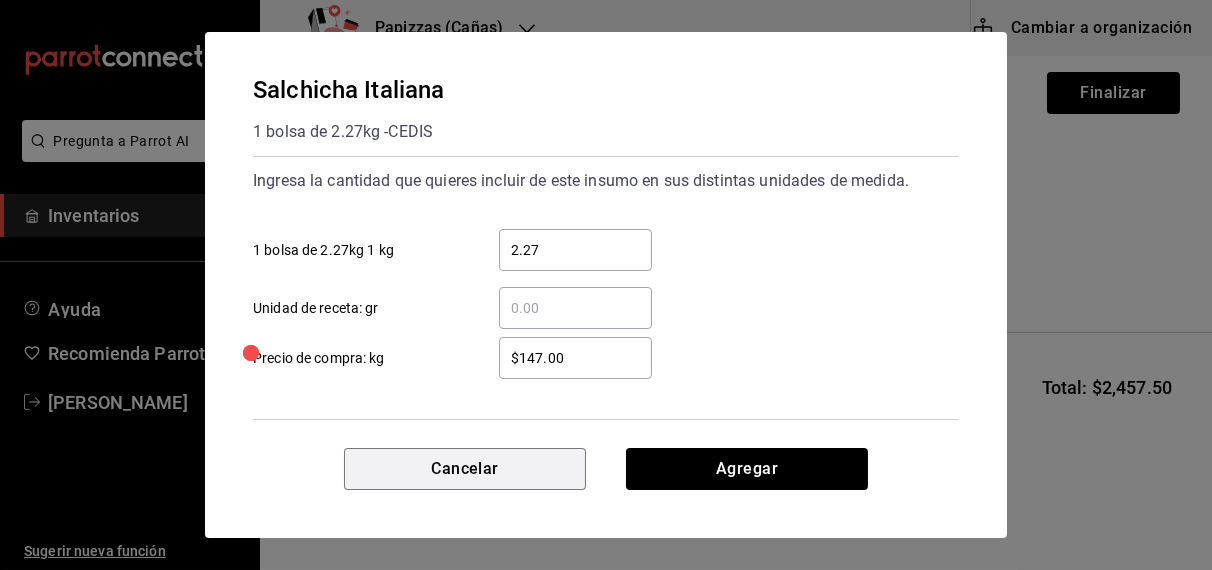 type 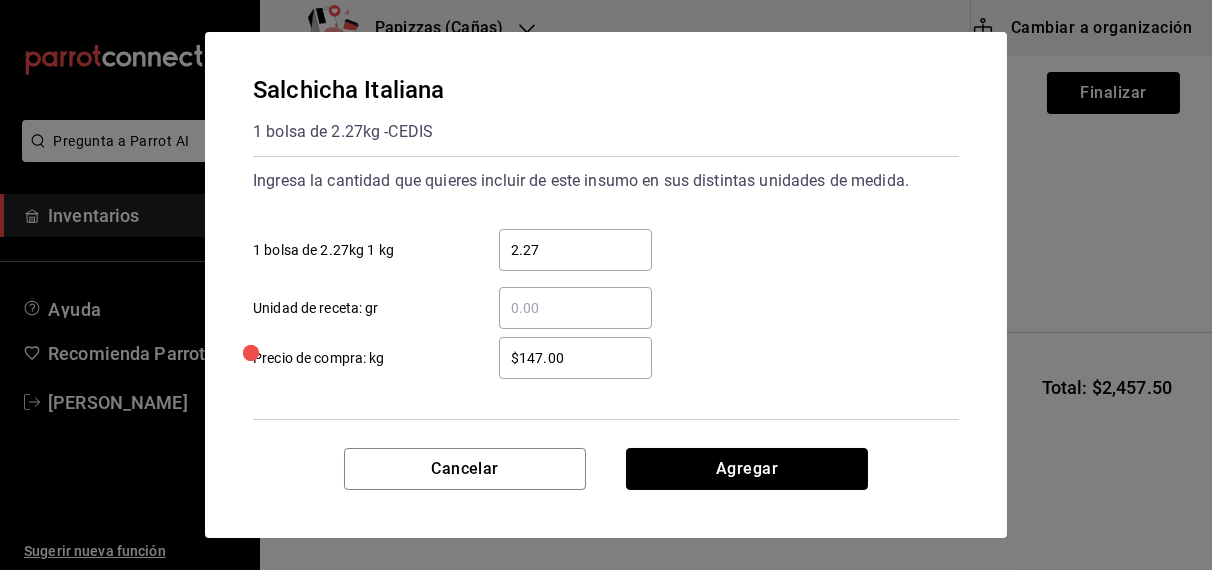 type 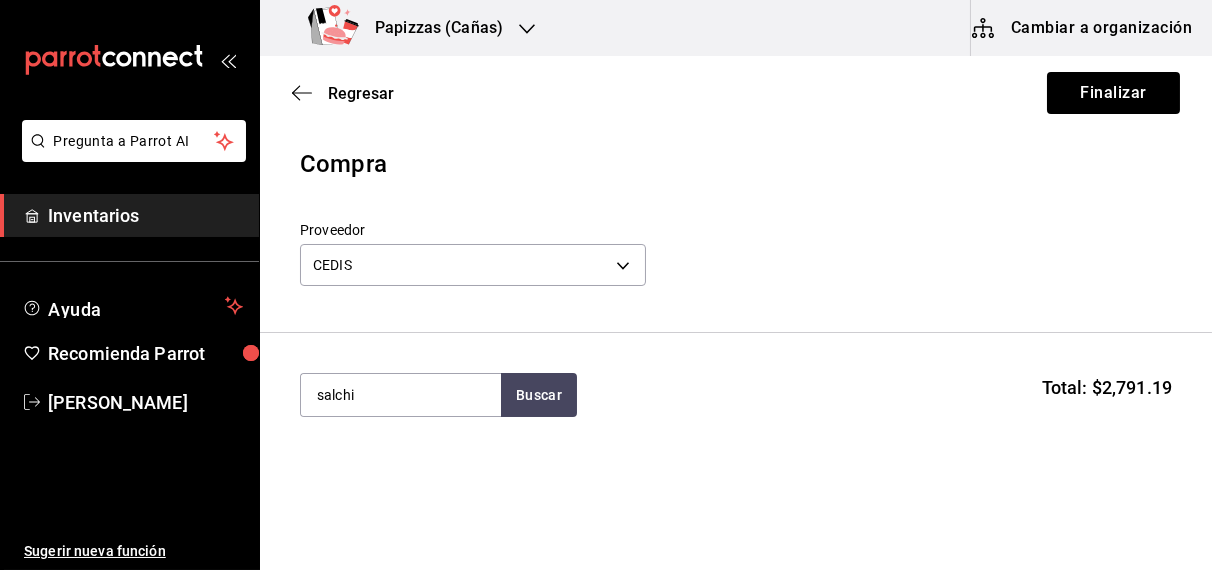 type on "salchic" 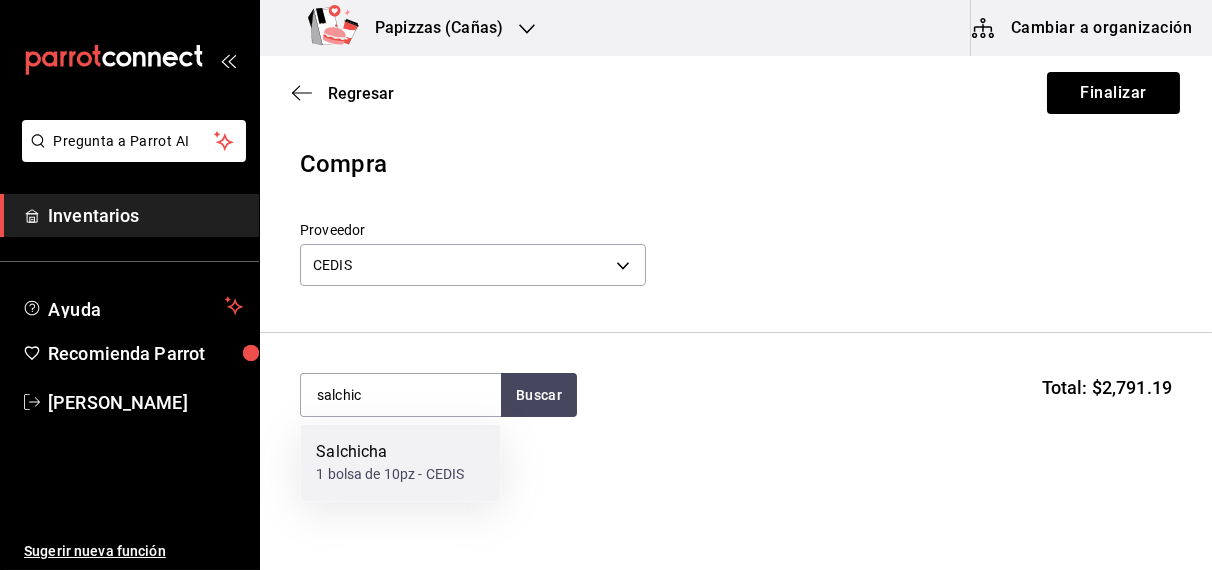 click on "Salchicha 1 bolsa de 10pz - CEDIS" at bounding box center (400, 463) 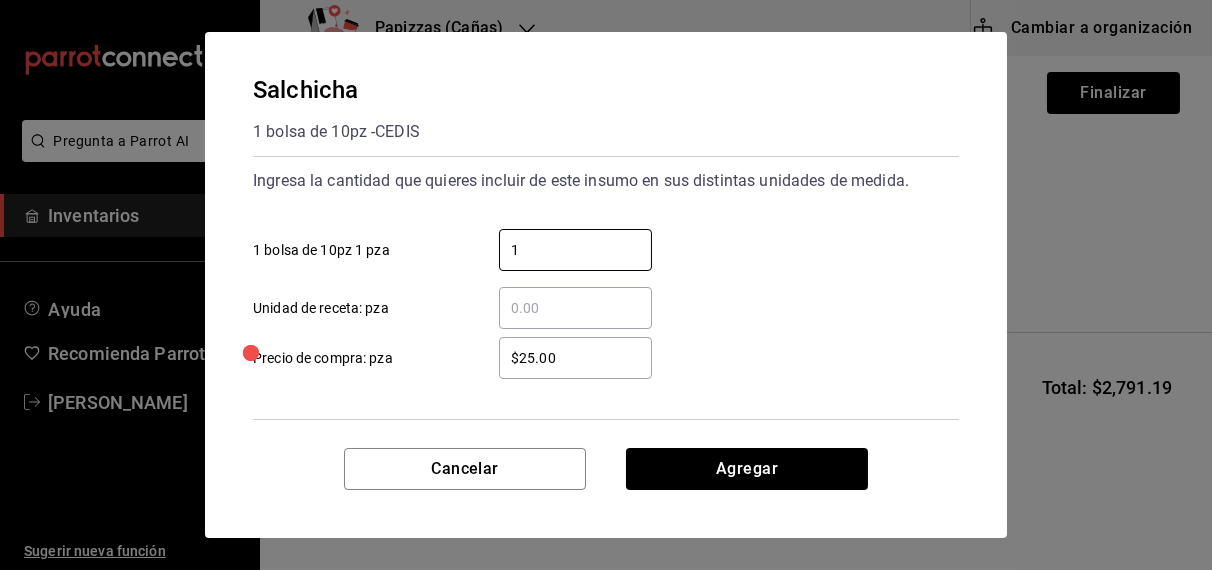 type on "1" 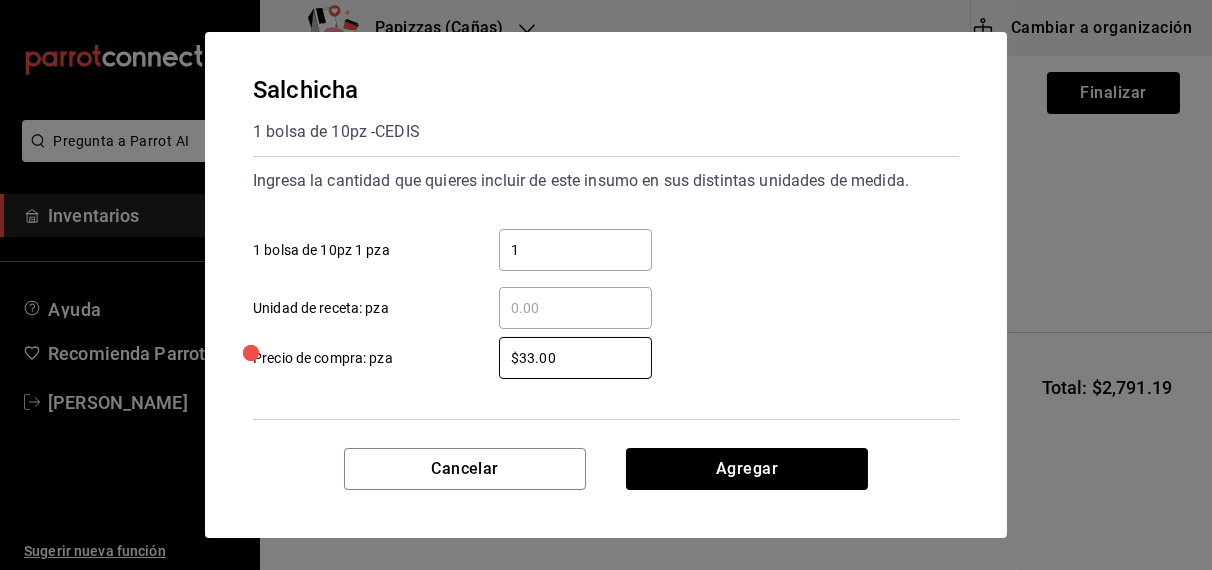 type on "$33.00" 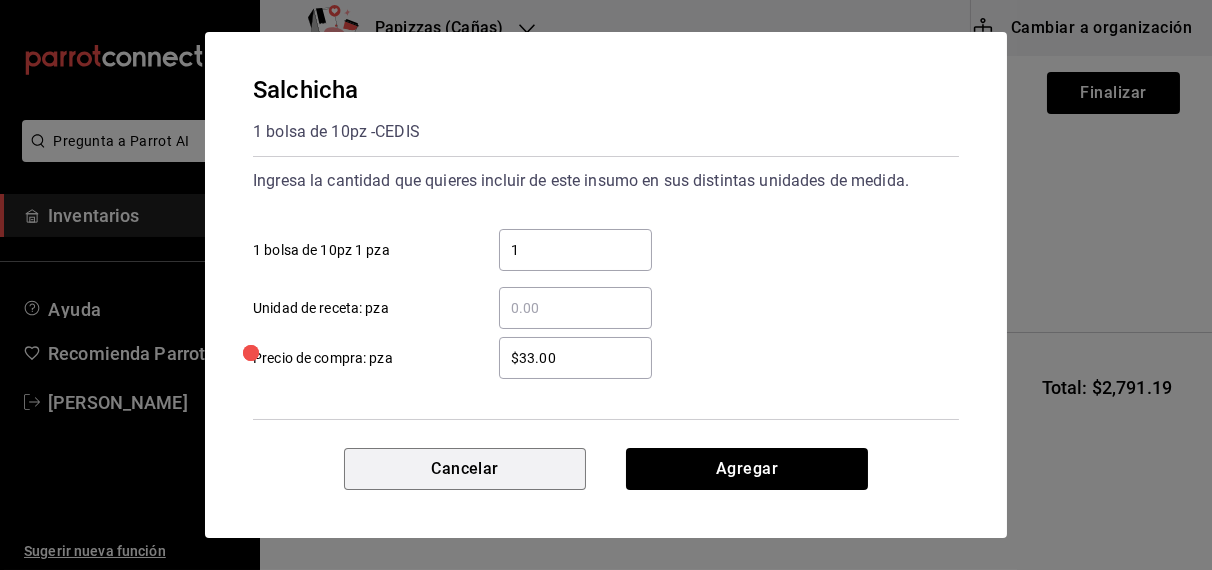 type 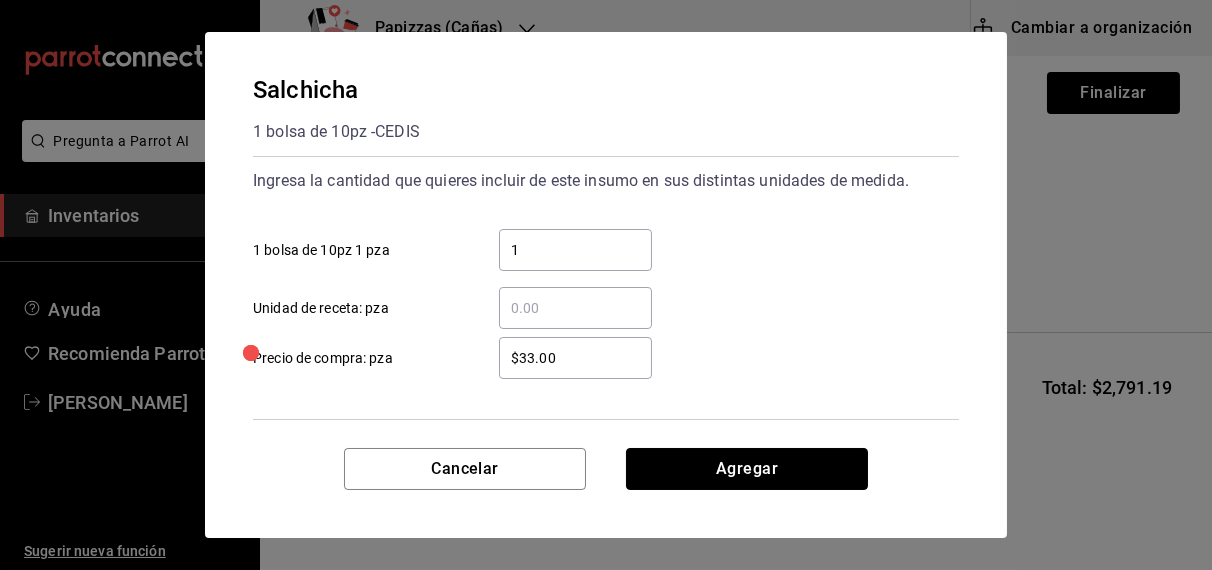 type 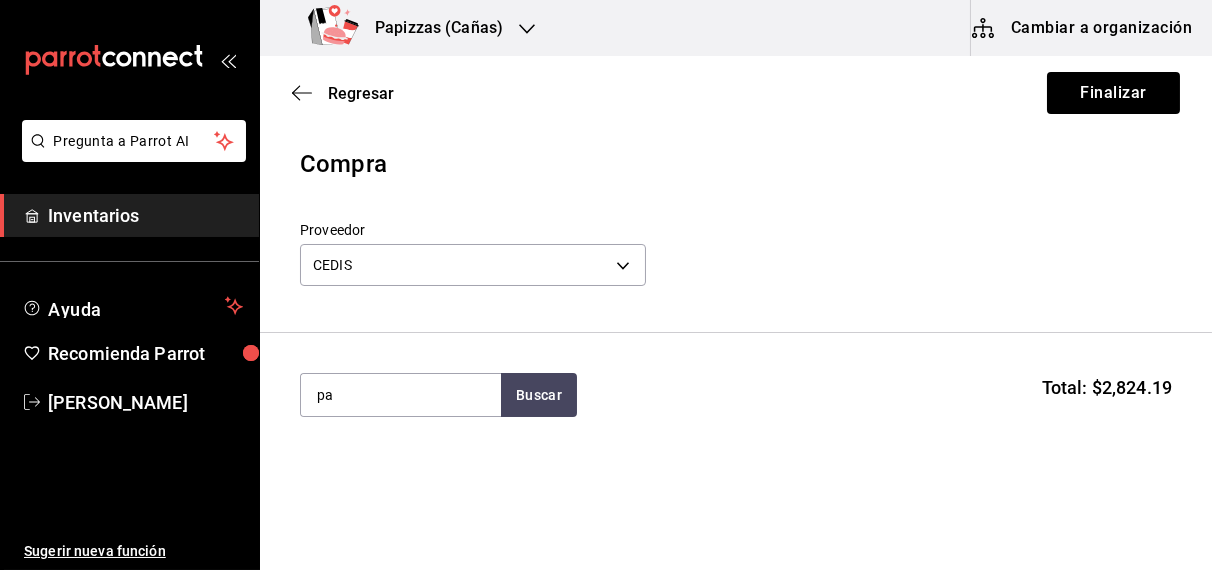 type on "p" 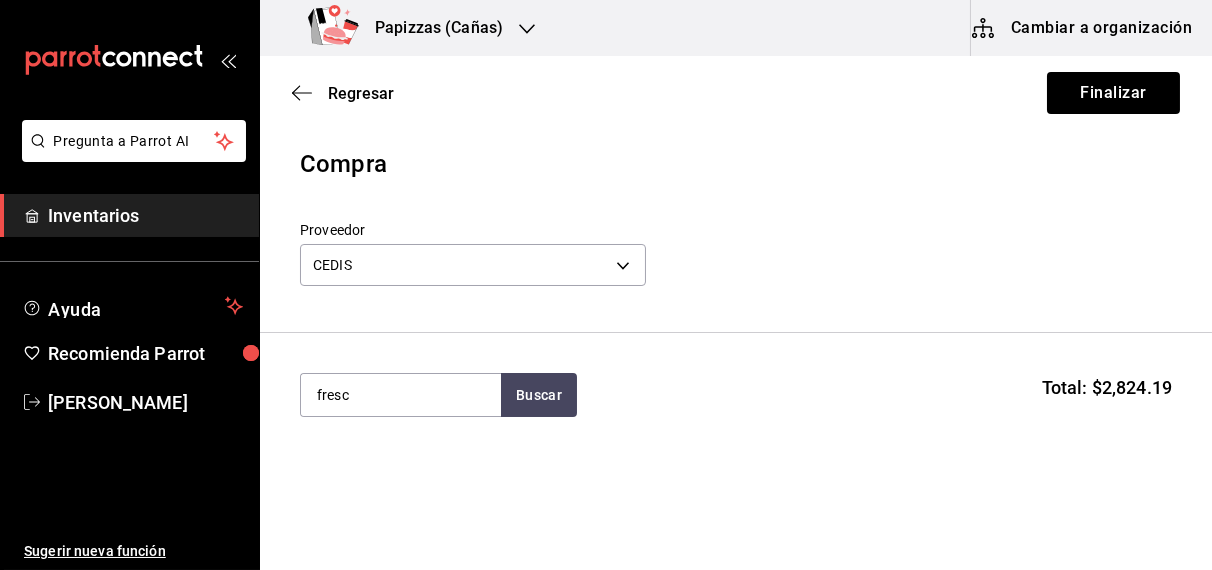 type on "fresc" 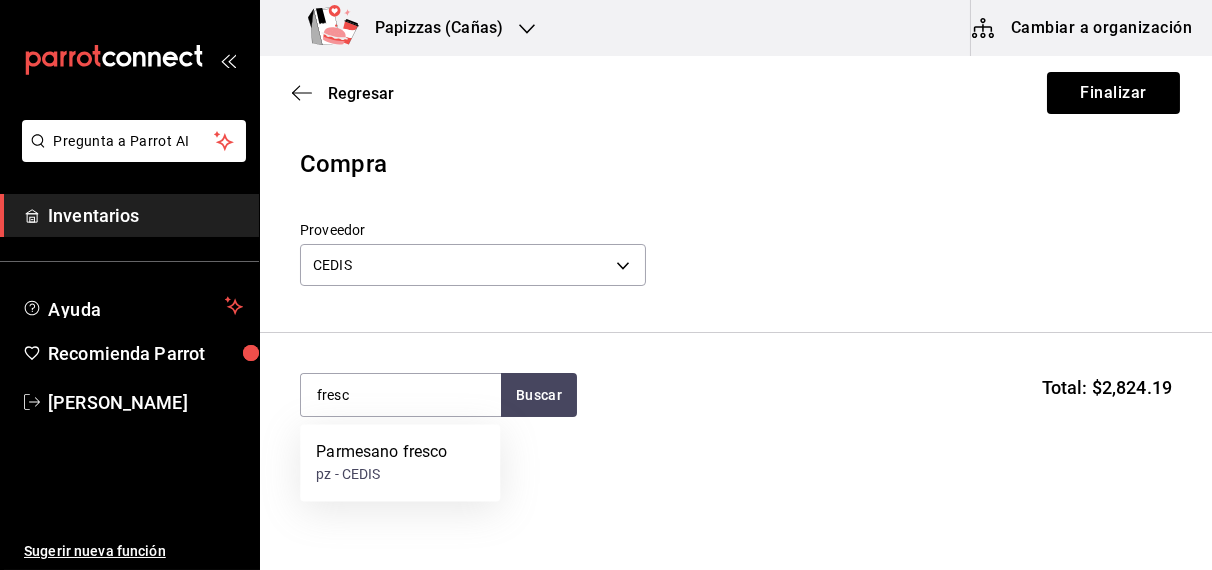 click on "pz - CEDIS" at bounding box center [381, 475] 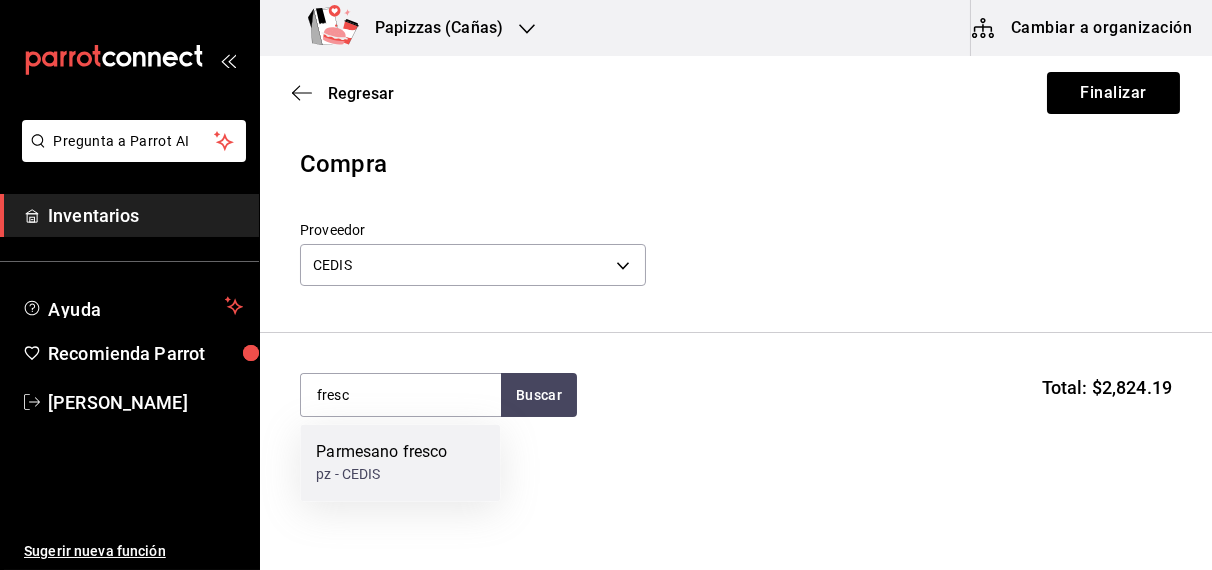 type 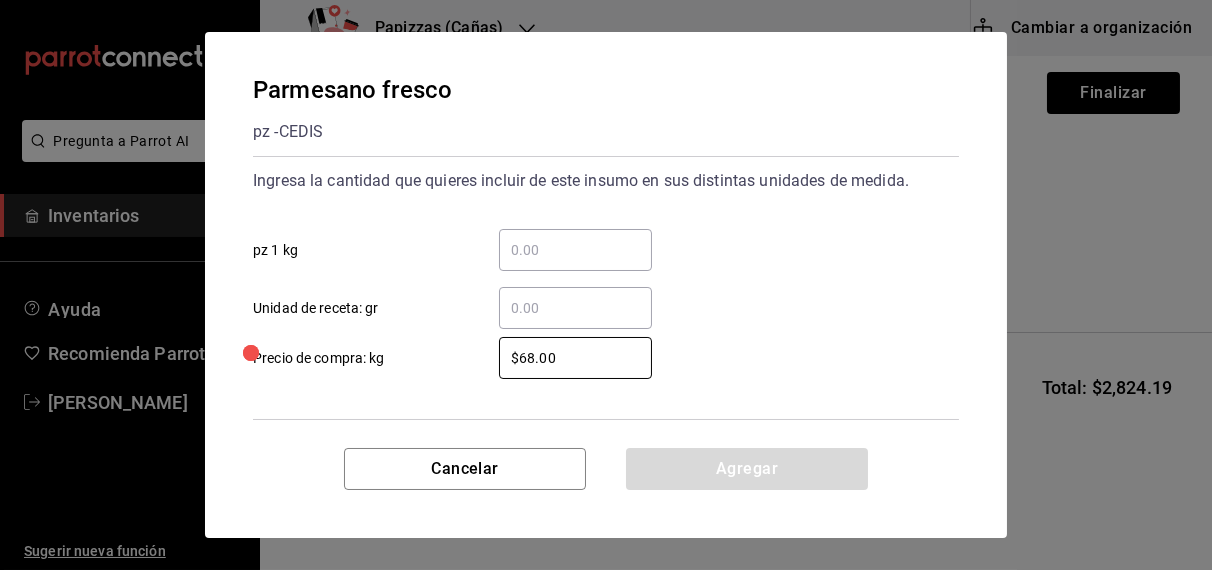 type on "$68.00" 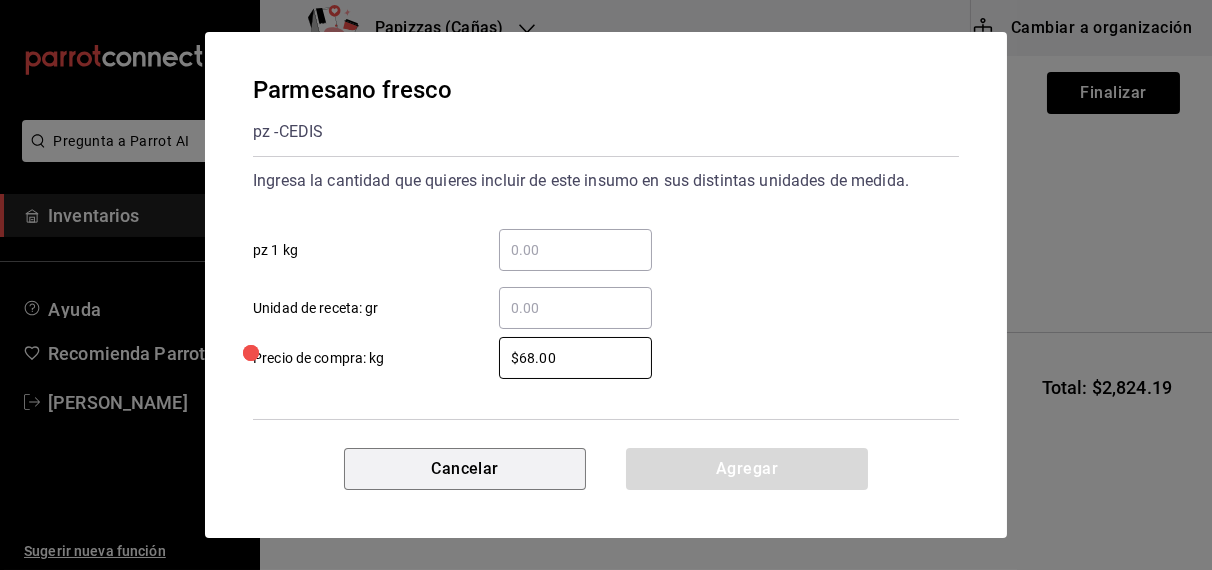 type 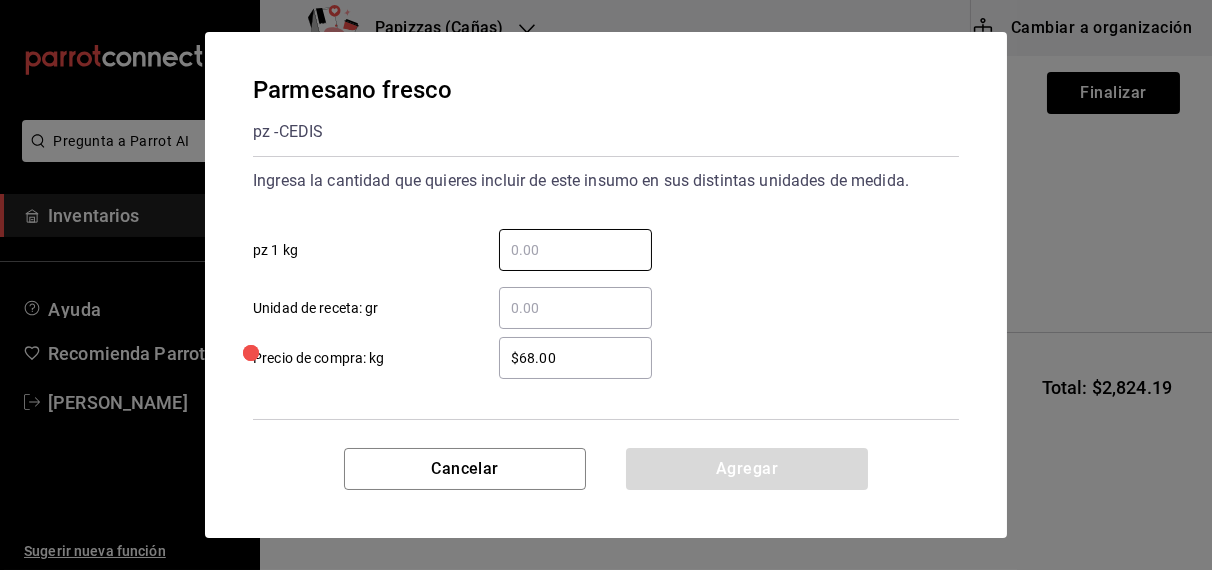 click on "$68.00" at bounding box center [575, 358] 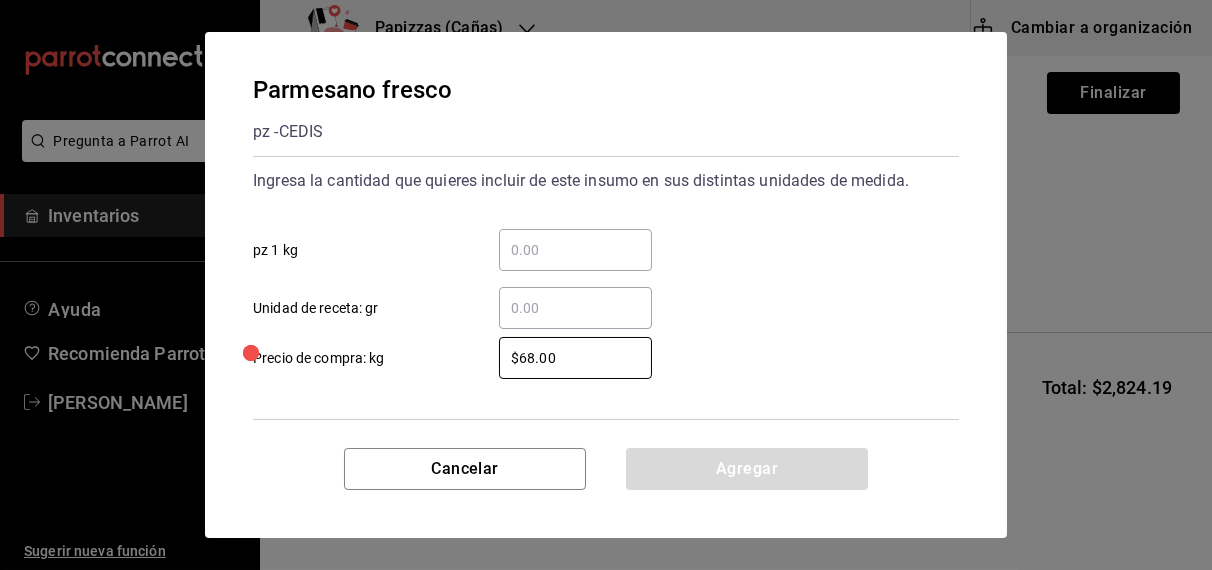 click on "​ pz 1 kg" at bounding box center [575, 250] 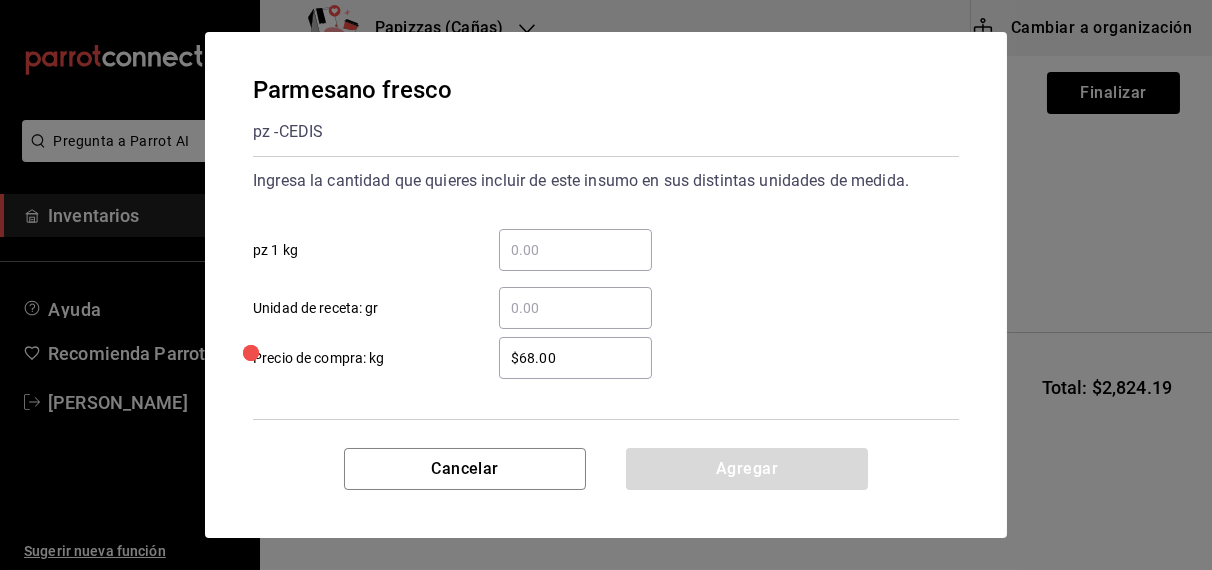 type on "4" 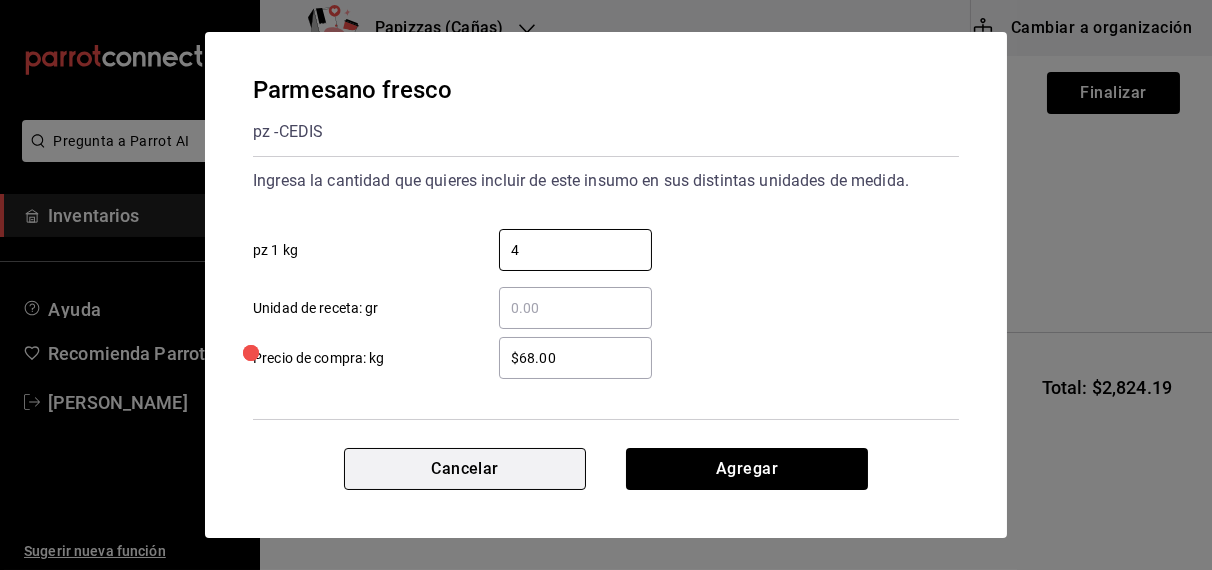 click on "Cancelar" at bounding box center (465, 469) 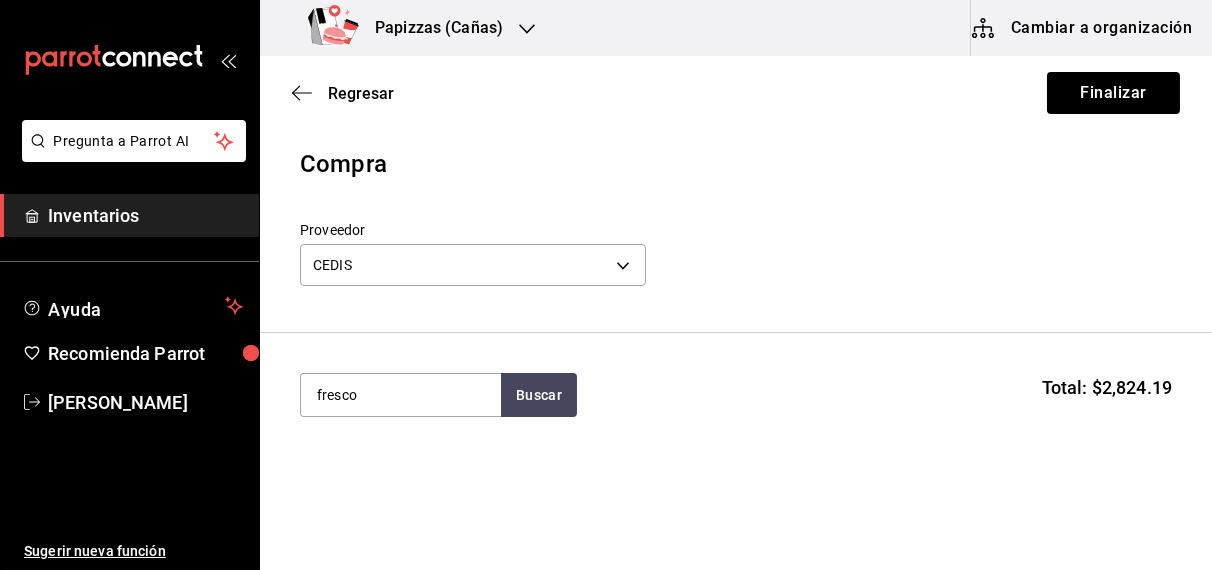 type on "fresc" 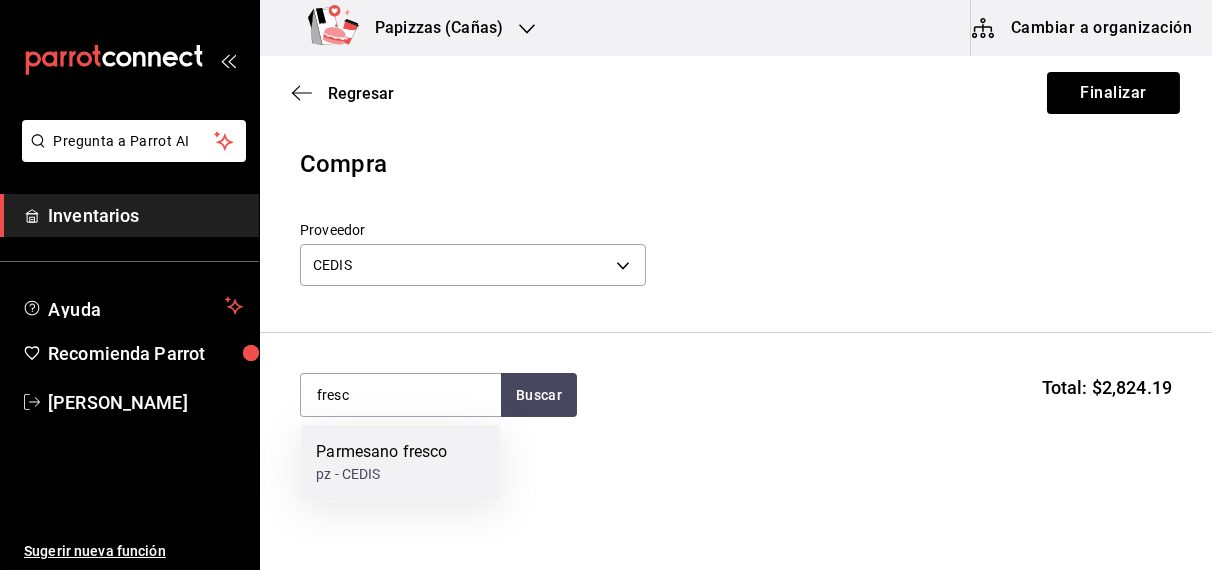 click on "pz - CEDIS" at bounding box center (381, 475) 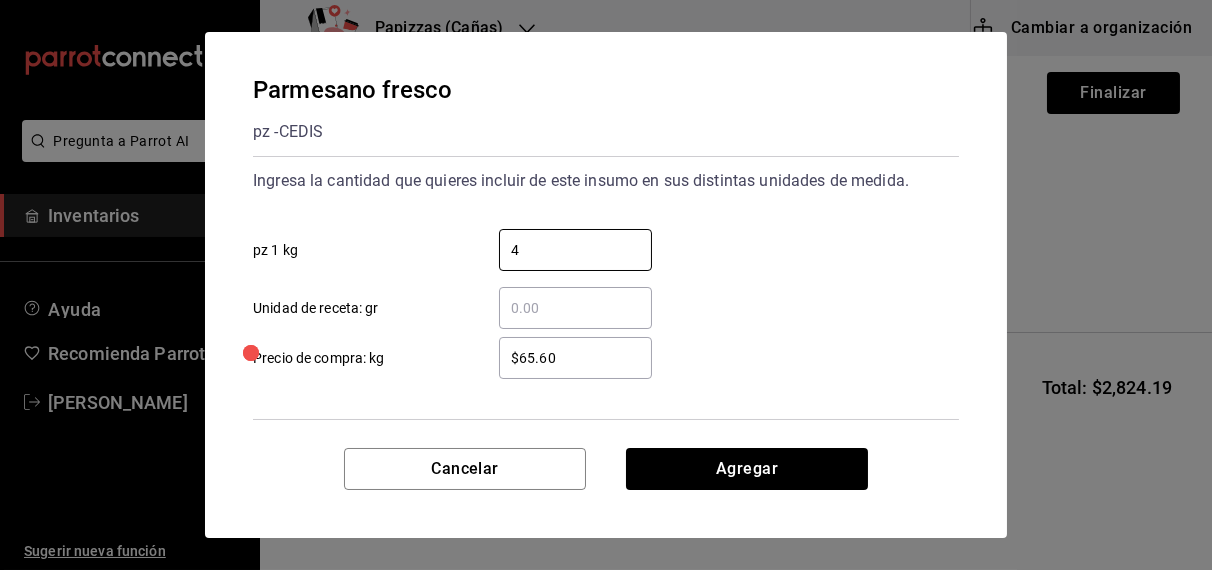type on "4" 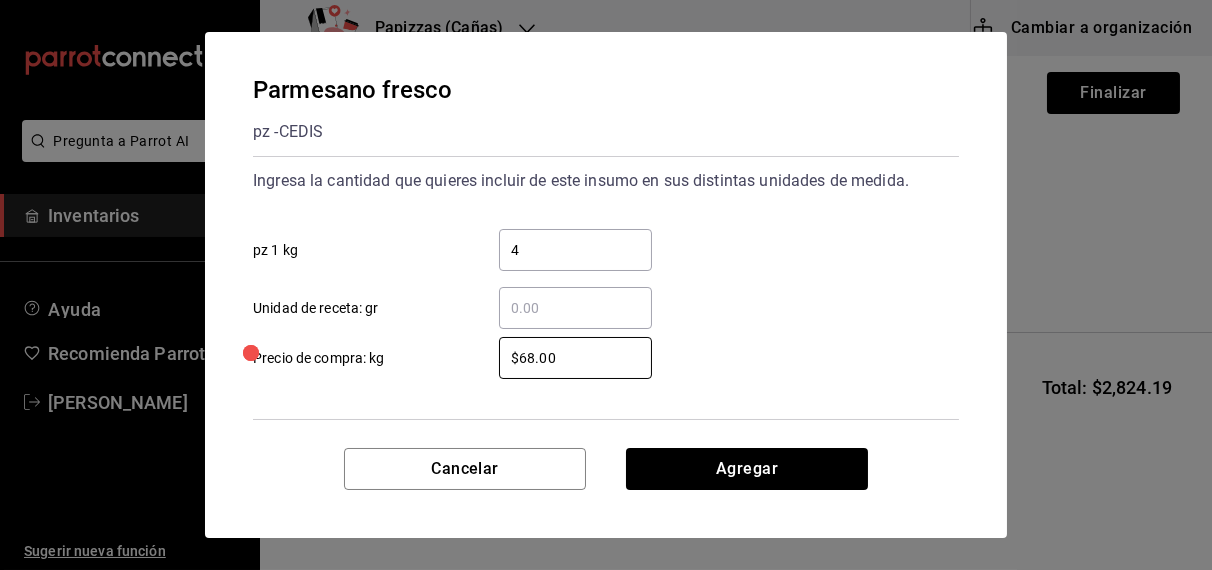 type on "$68.00" 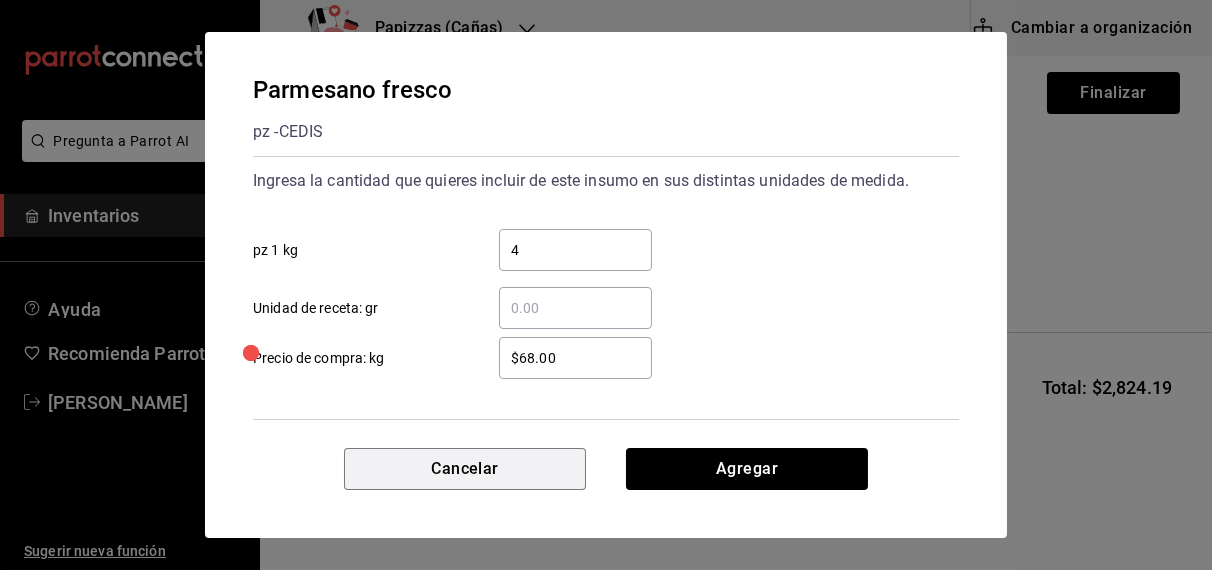 type 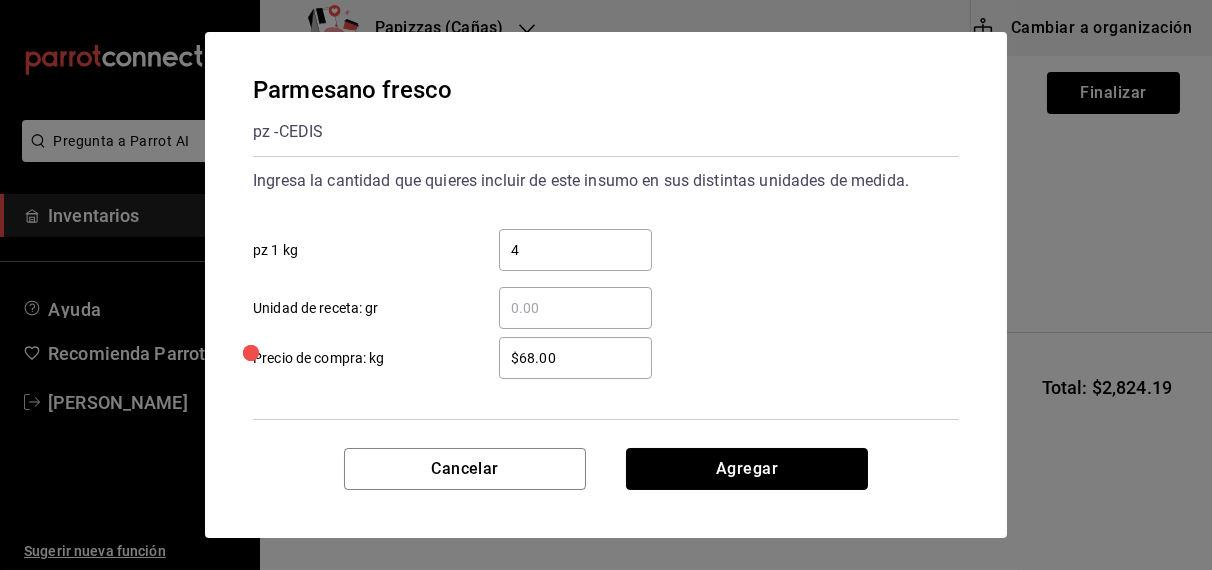 type 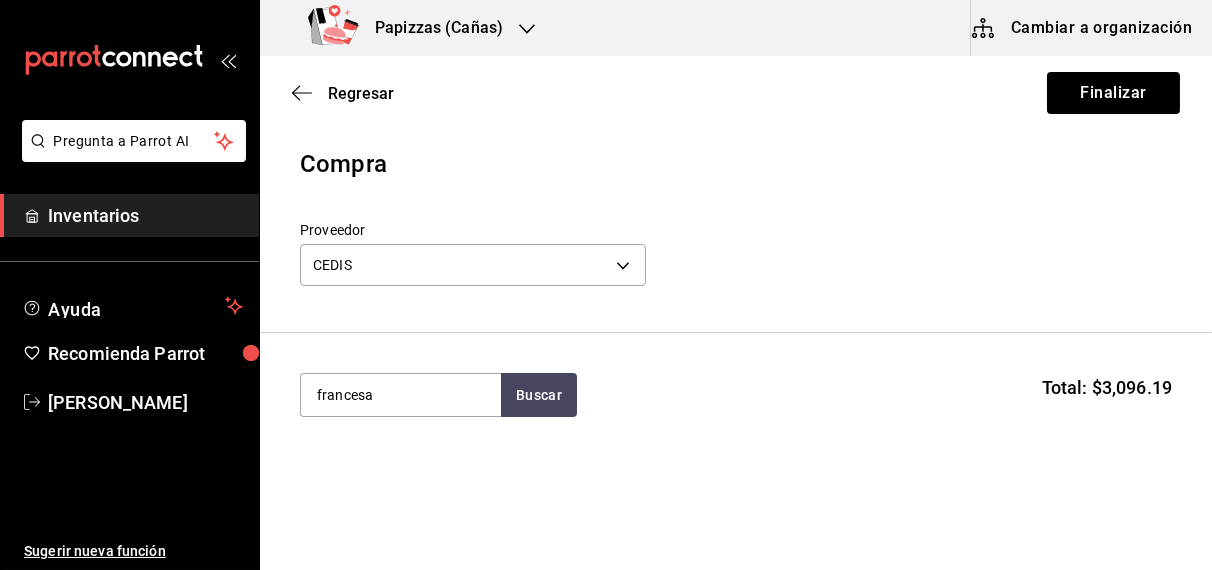 type on "francesa" 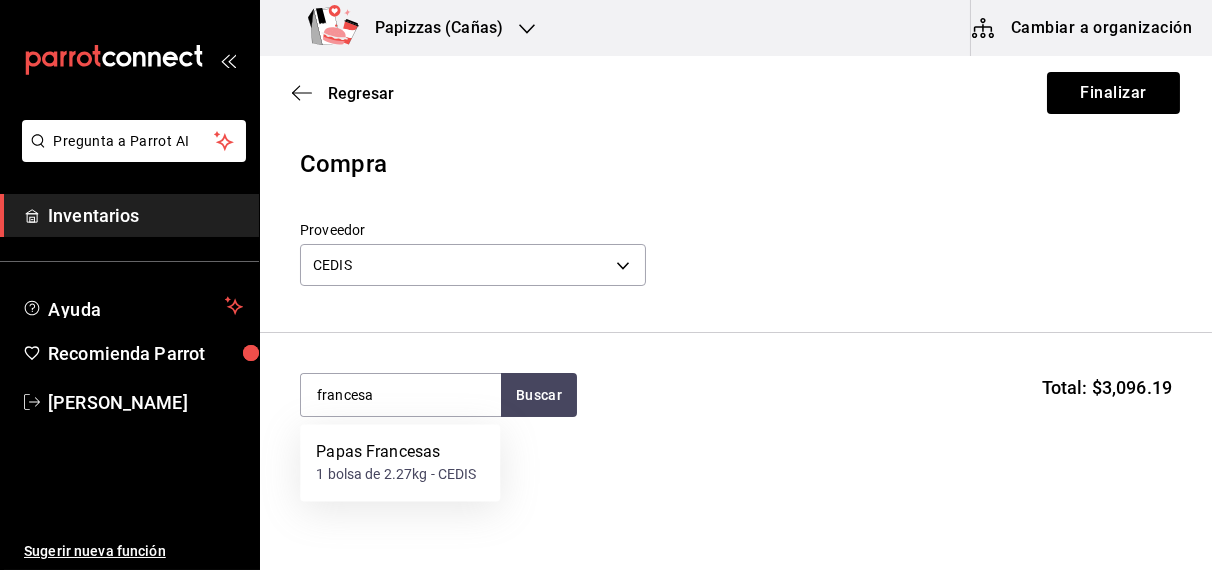 click on "1 bolsa de 2.27kg - CEDIS" at bounding box center [396, 475] 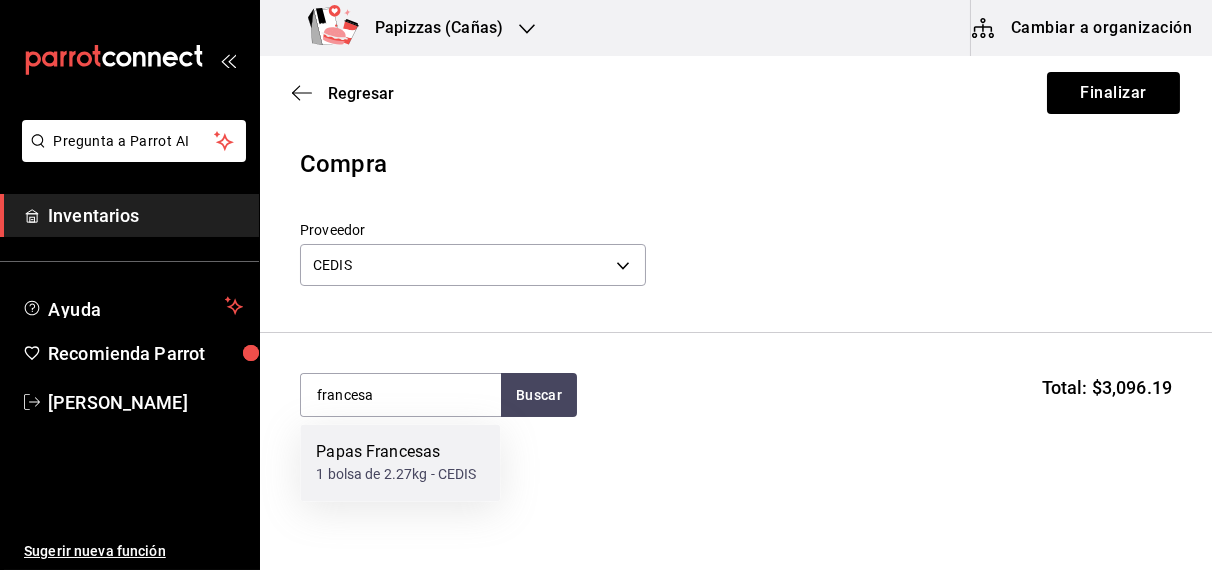 type 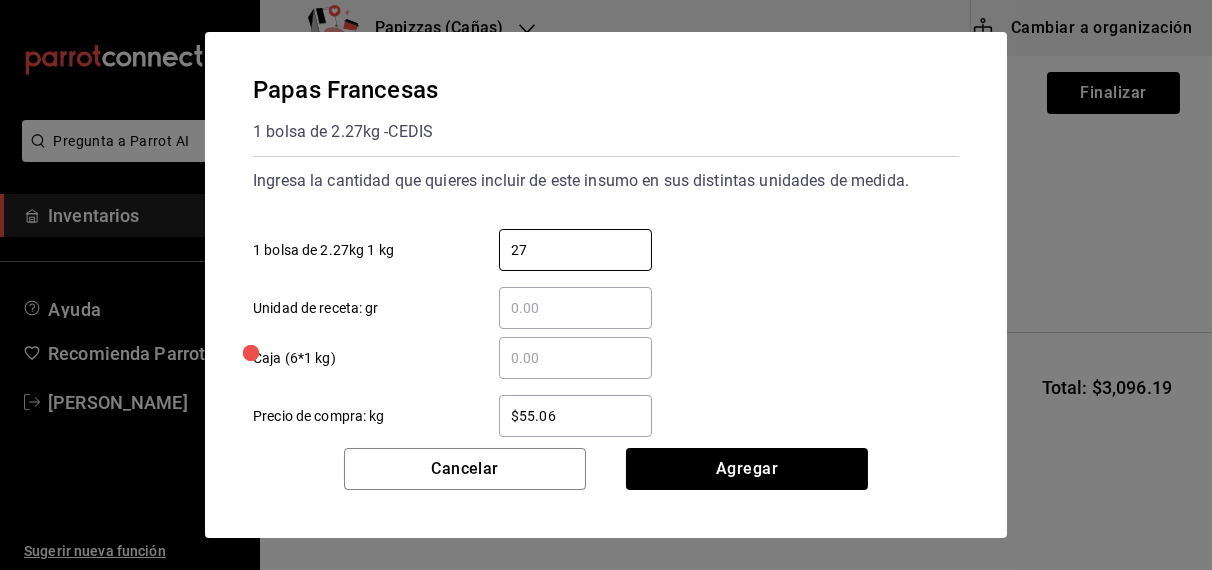 type on "27.24" 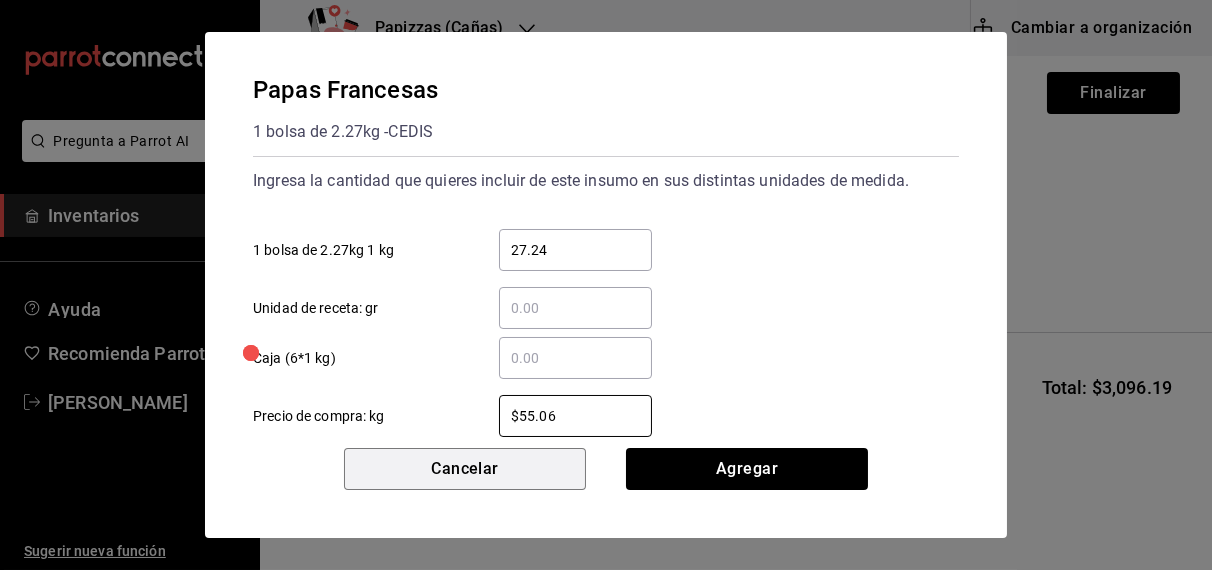 type 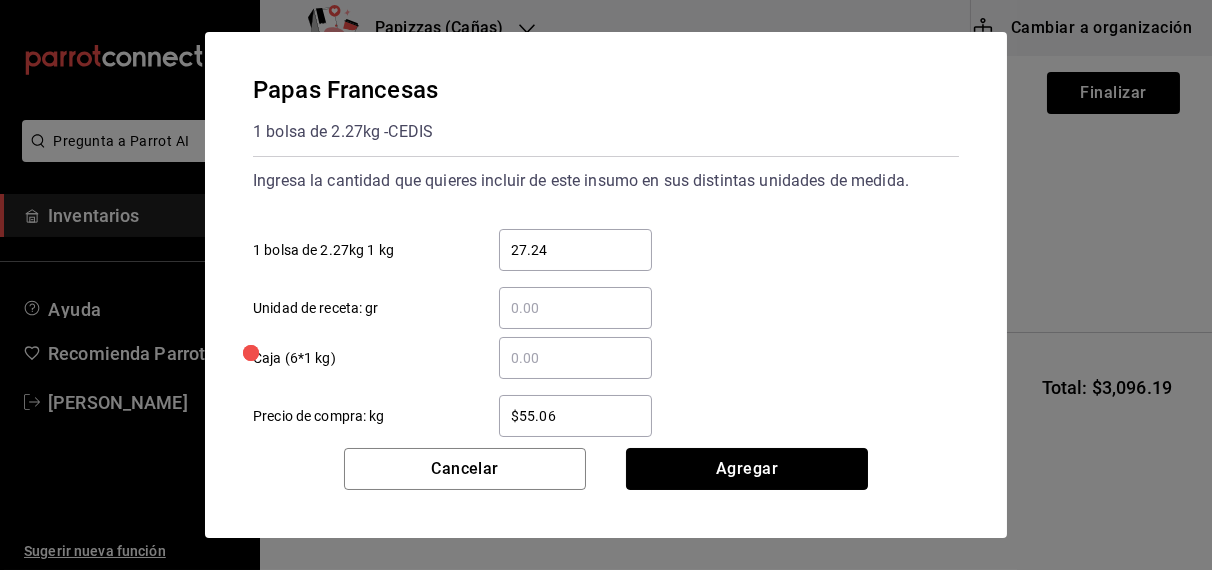 type 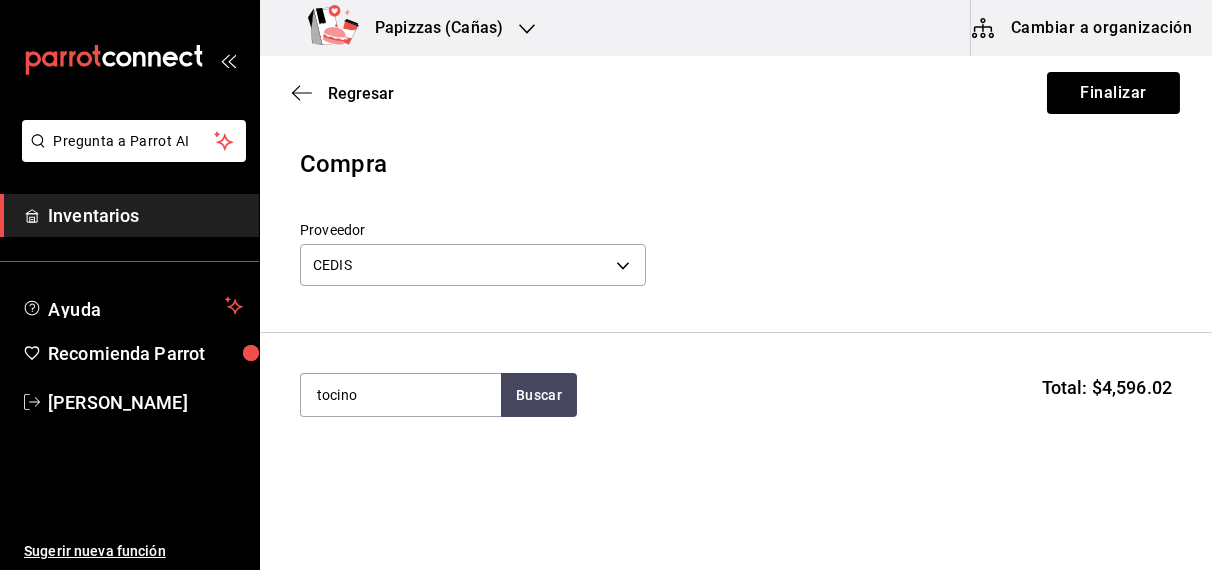 type on "tocino" 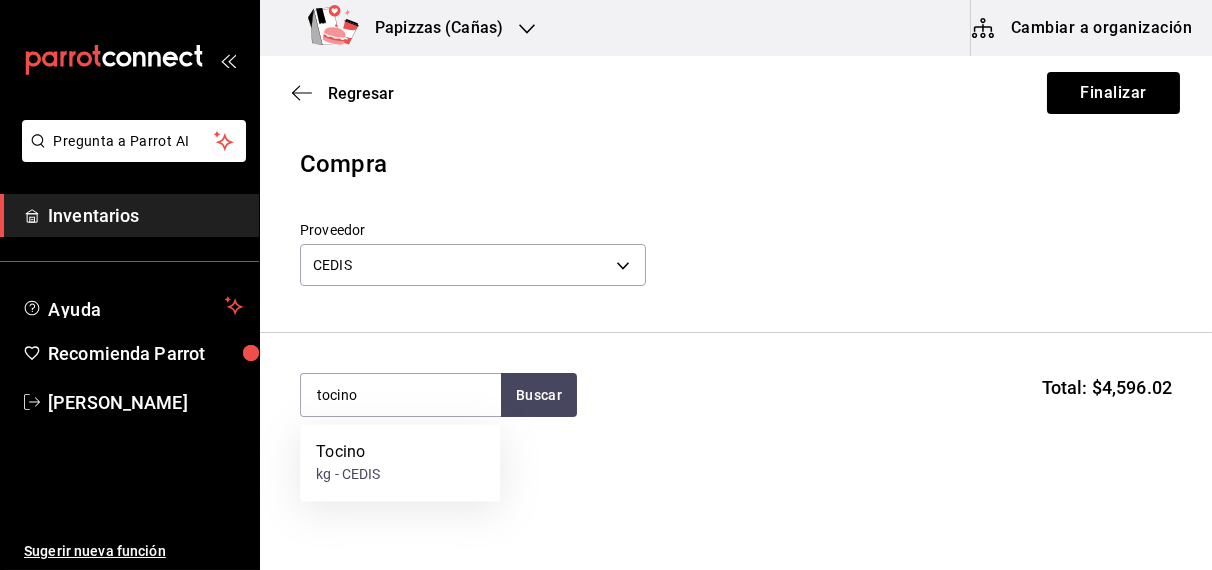 click on "kg - CEDIS" at bounding box center [348, 475] 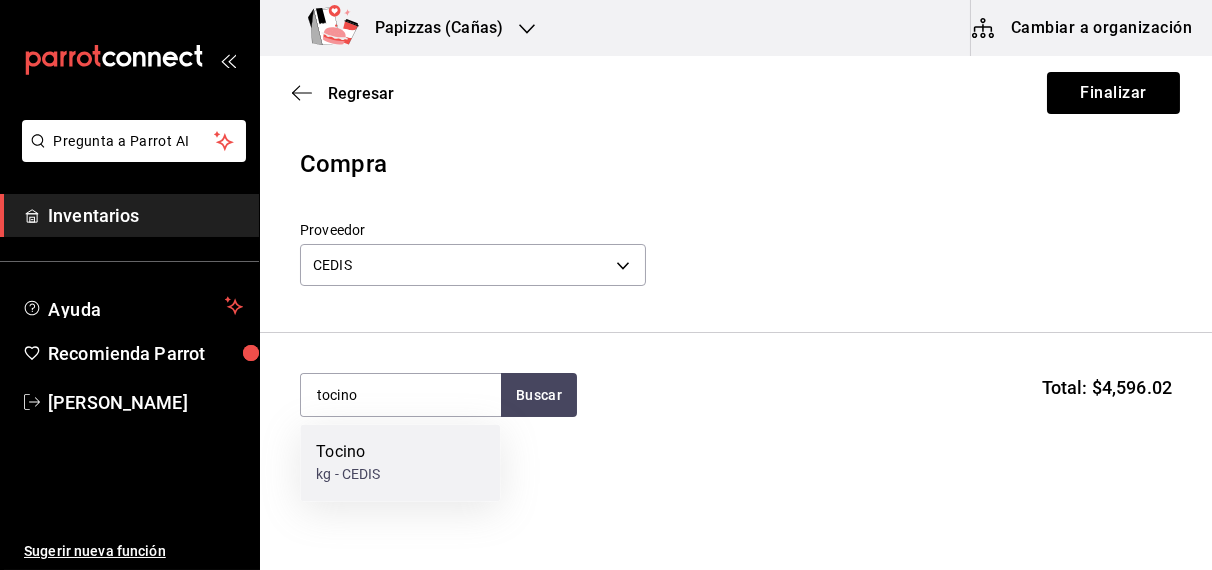 type 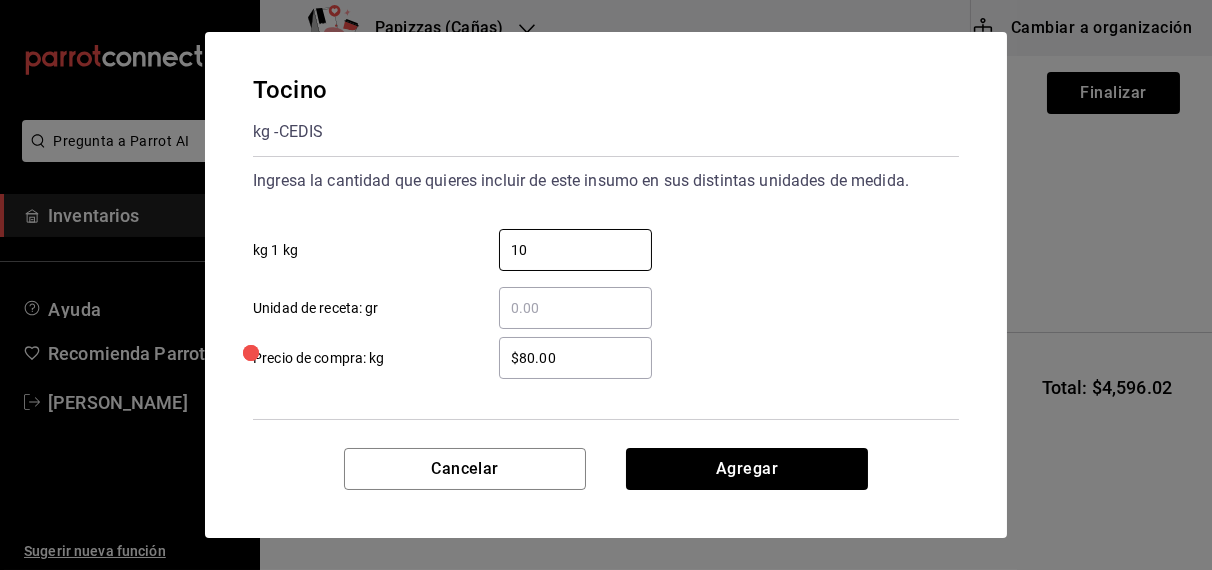 type on "10" 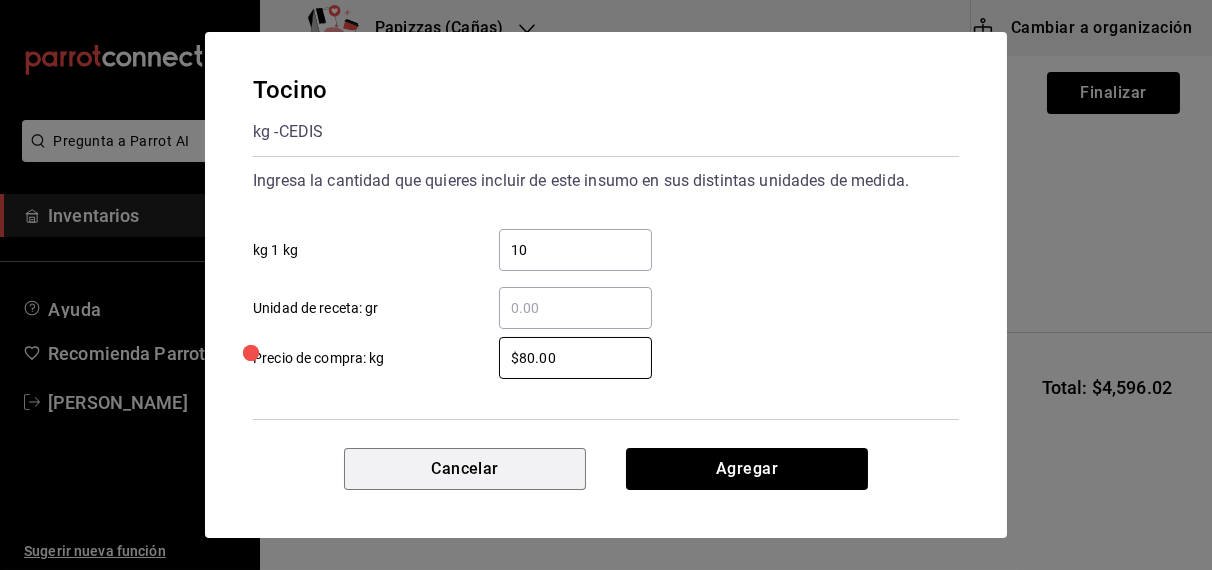 type 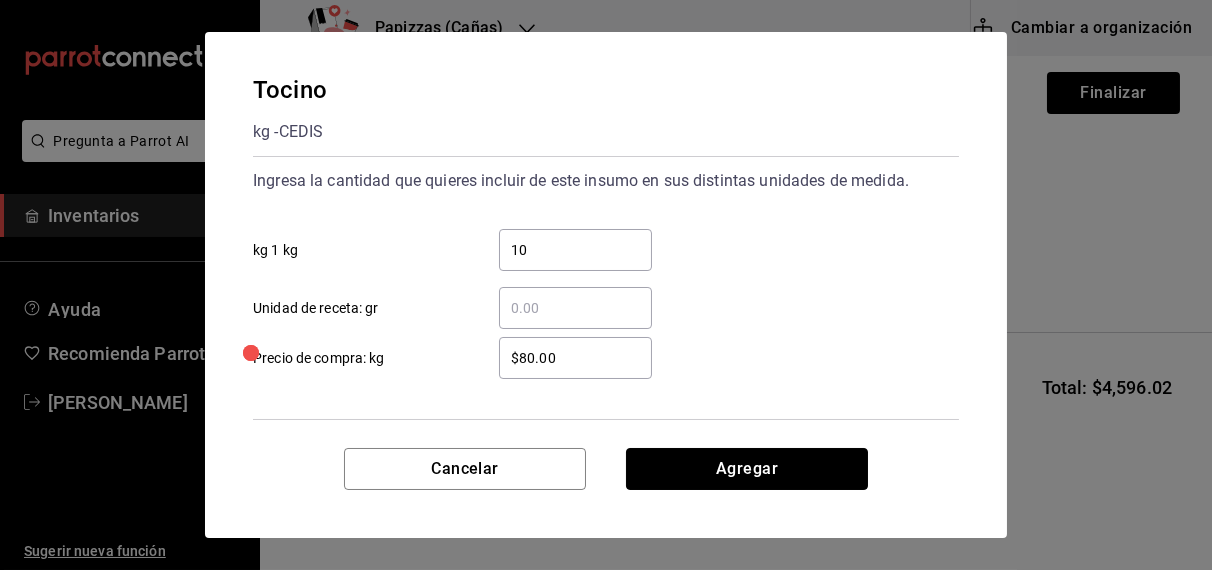 type 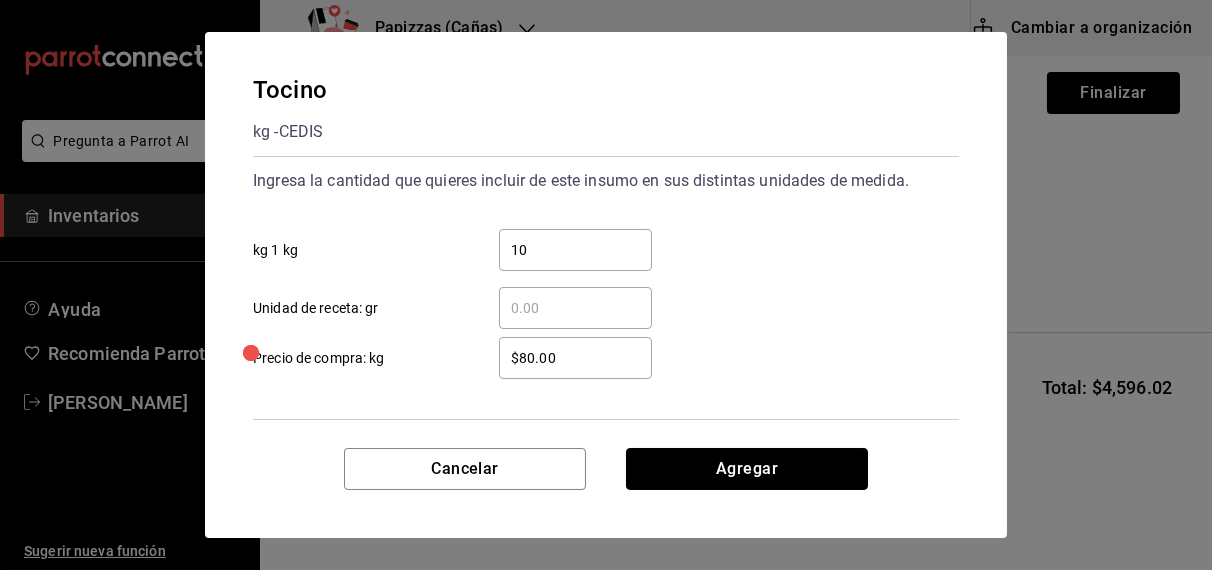 click on "Agregar" at bounding box center (747, 469) 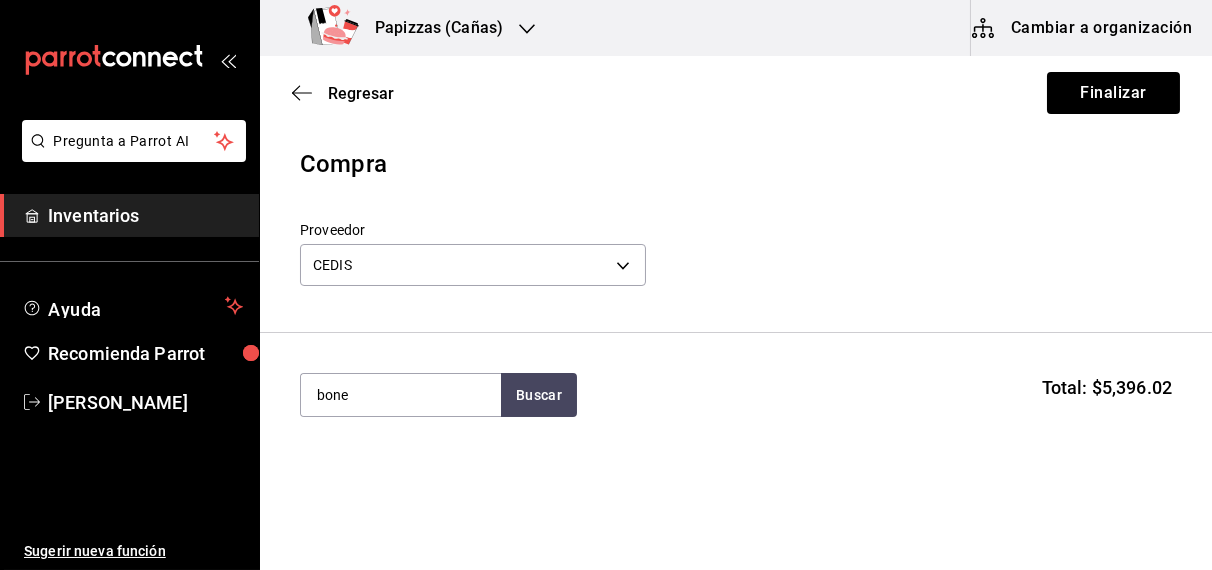 type on "bone" 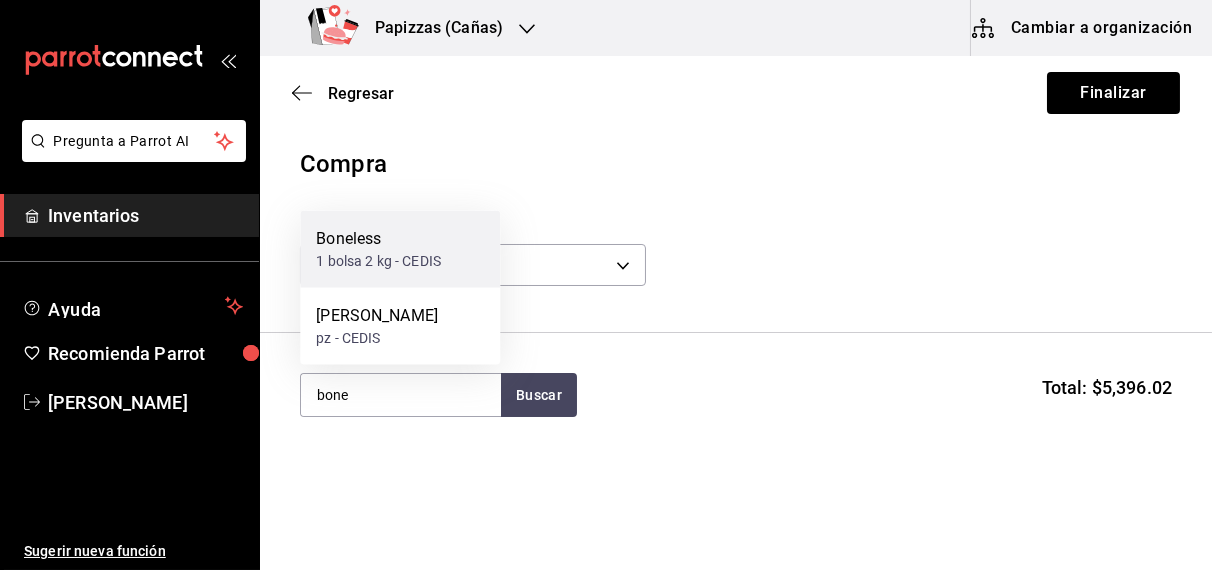 click on "Boneless" at bounding box center (378, 239) 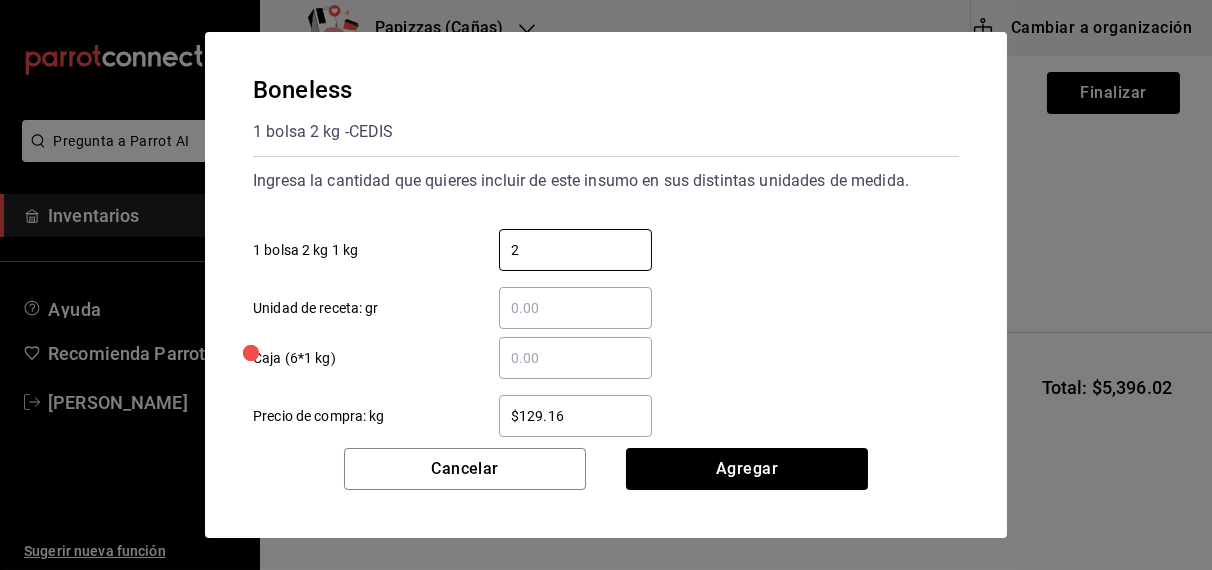 type on "2" 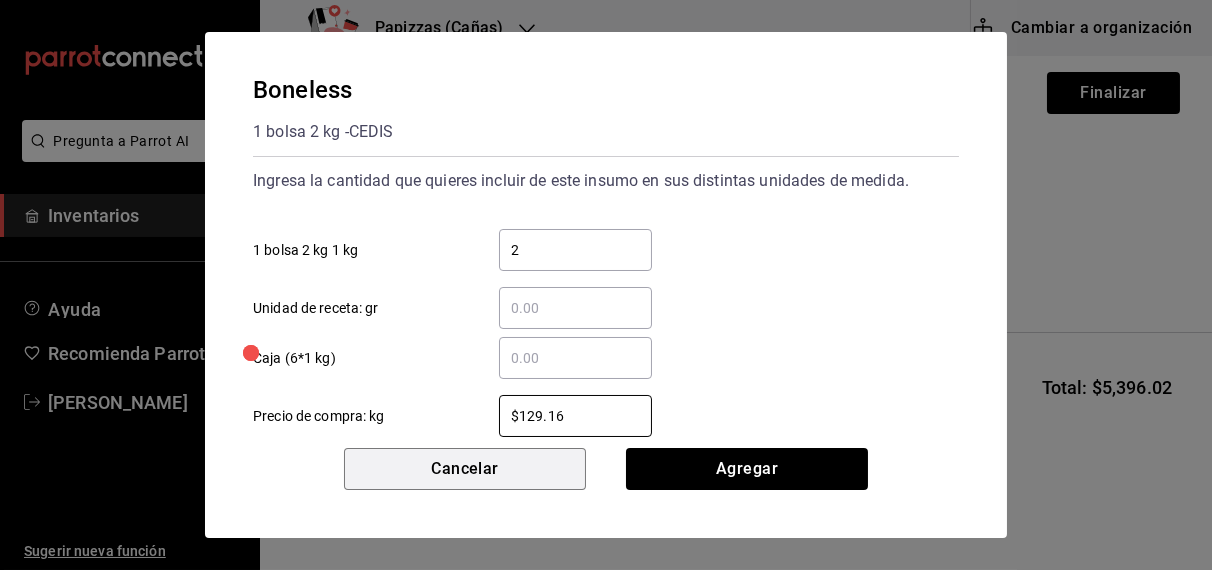 type 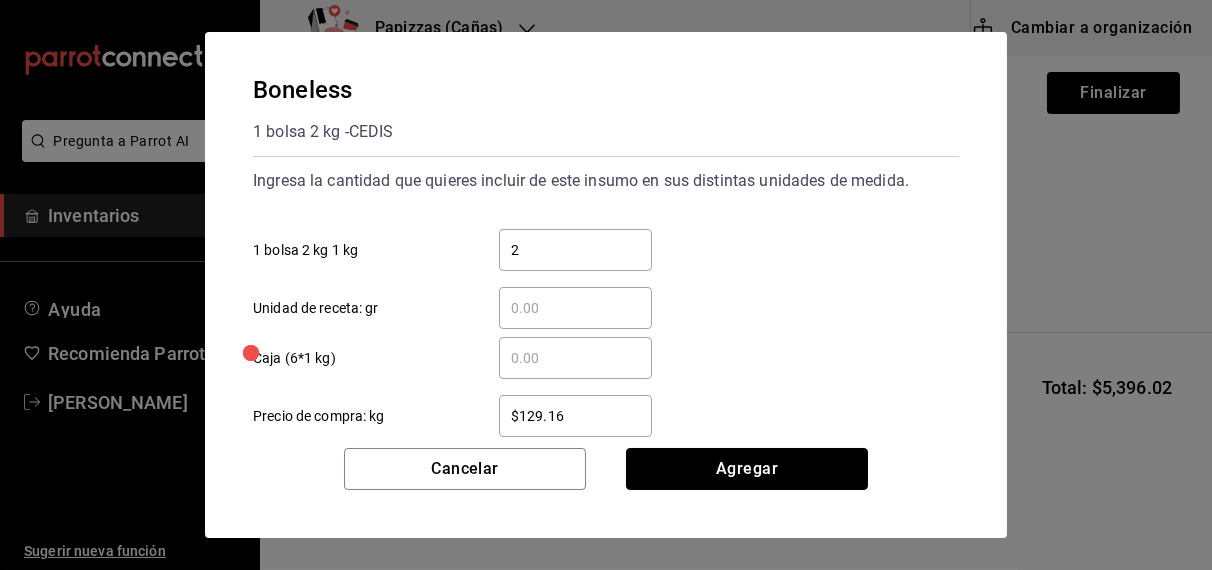 type 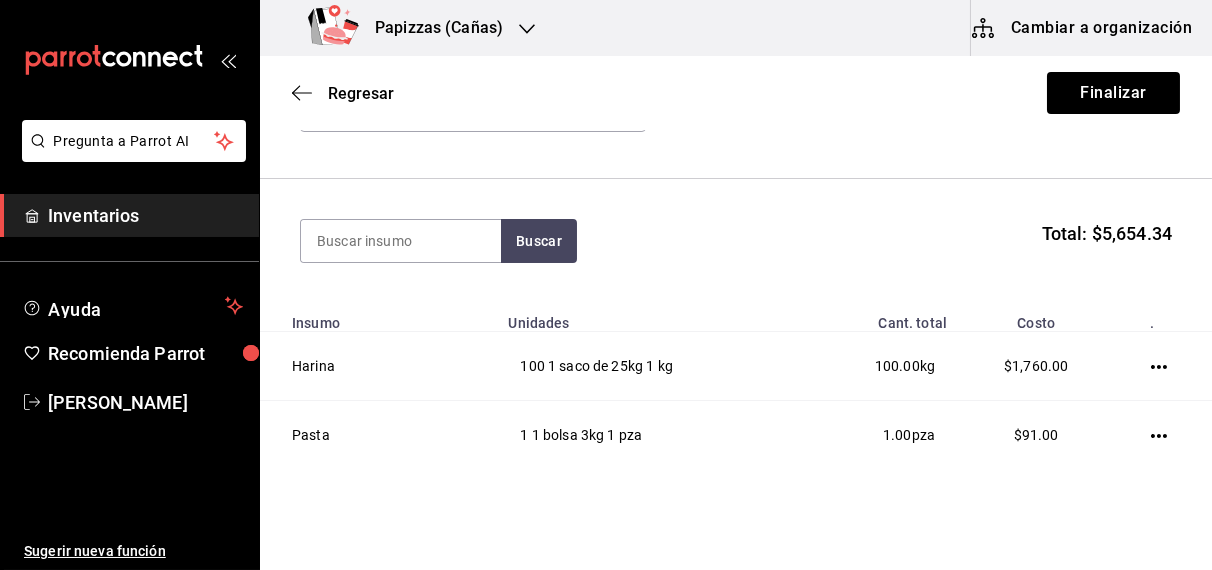 scroll, scrollTop: 0, scrollLeft: 0, axis: both 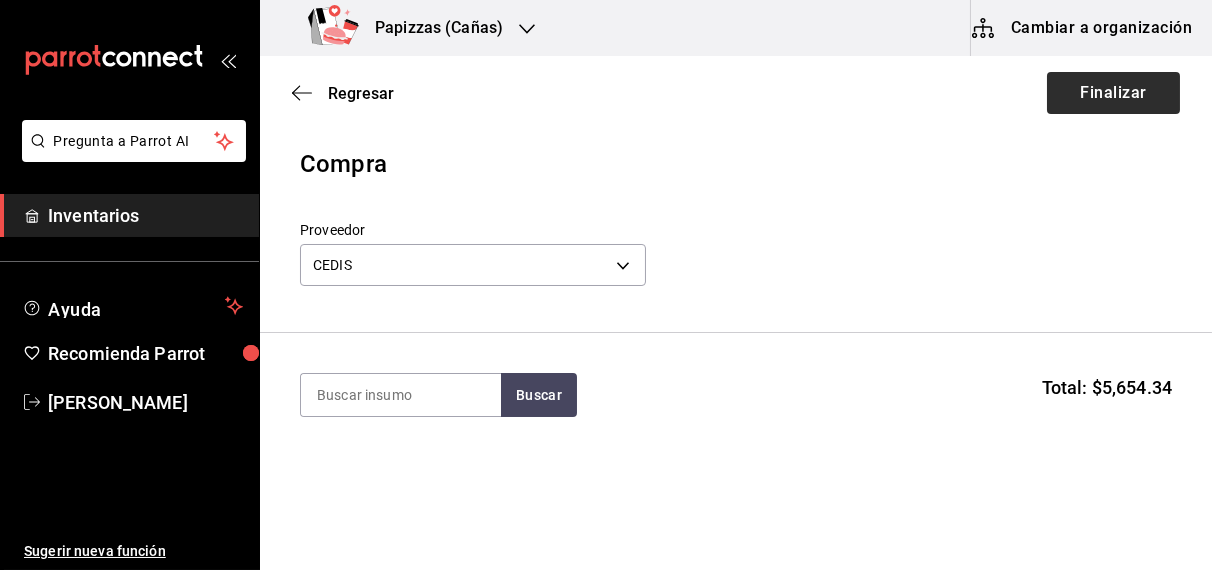 click on "Finalizar" at bounding box center [1113, 93] 